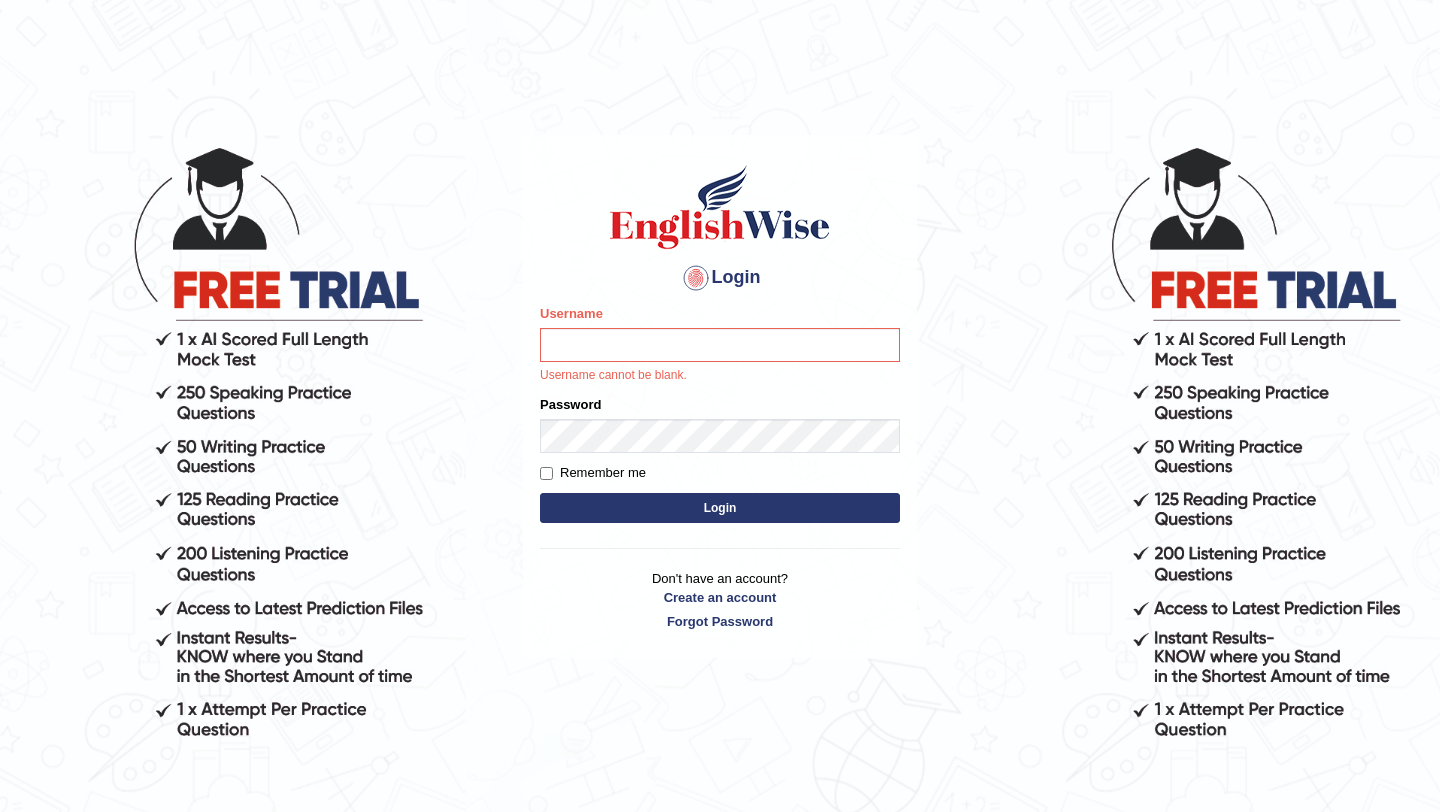 scroll, scrollTop: 0, scrollLeft: 0, axis: both 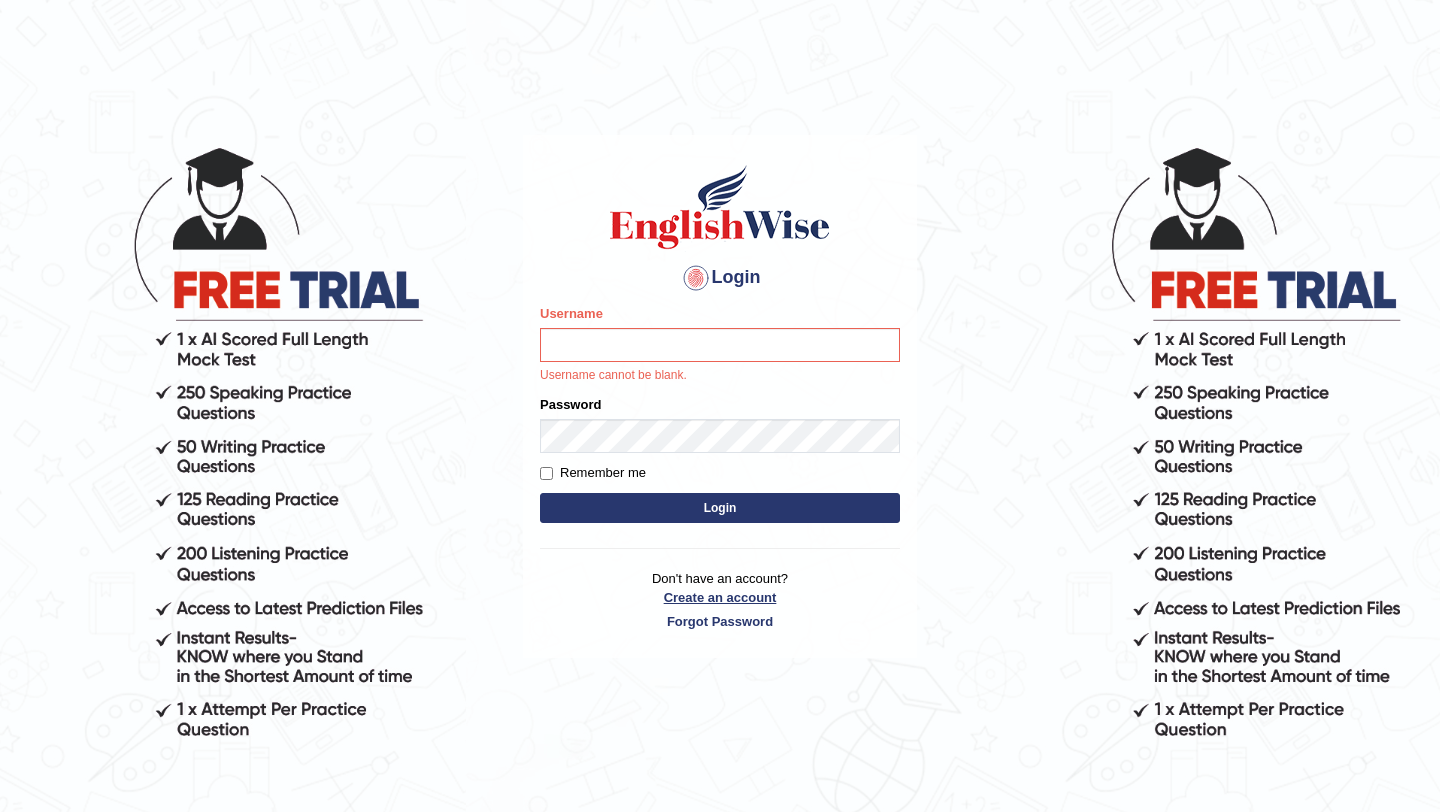 type on "[NAME]" 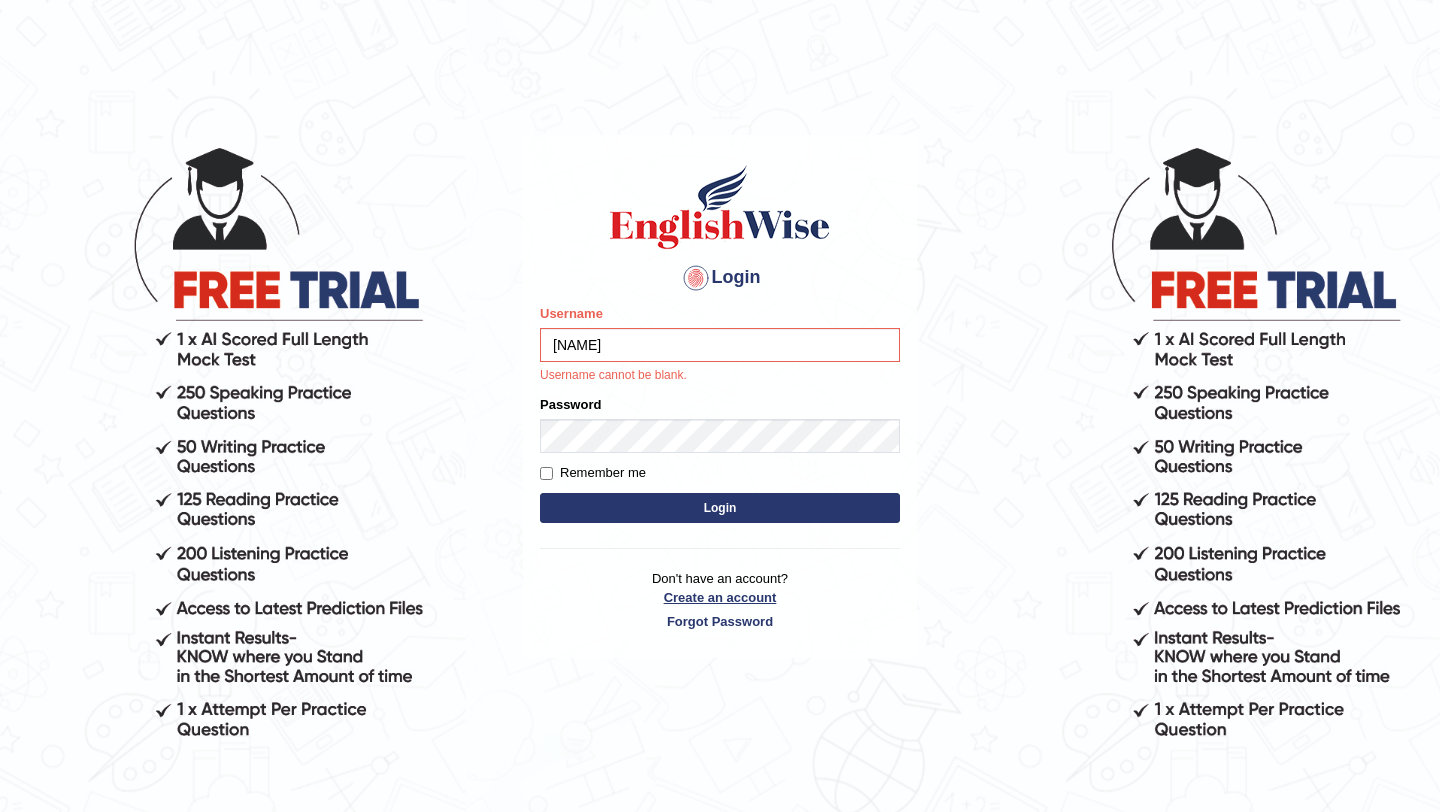 click on "Create an account" at bounding box center (720, 597) 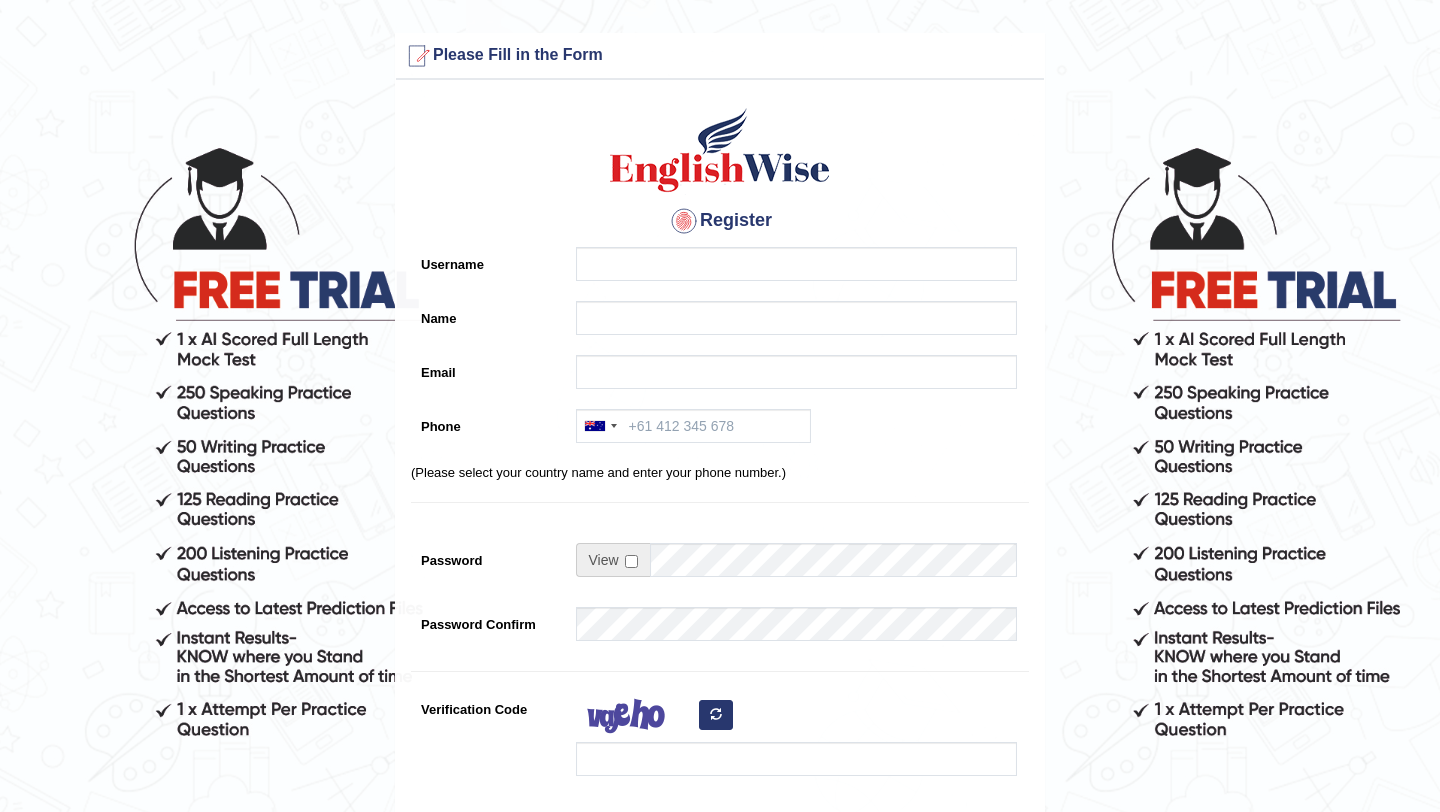 scroll, scrollTop: 0, scrollLeft: 0, axis: both 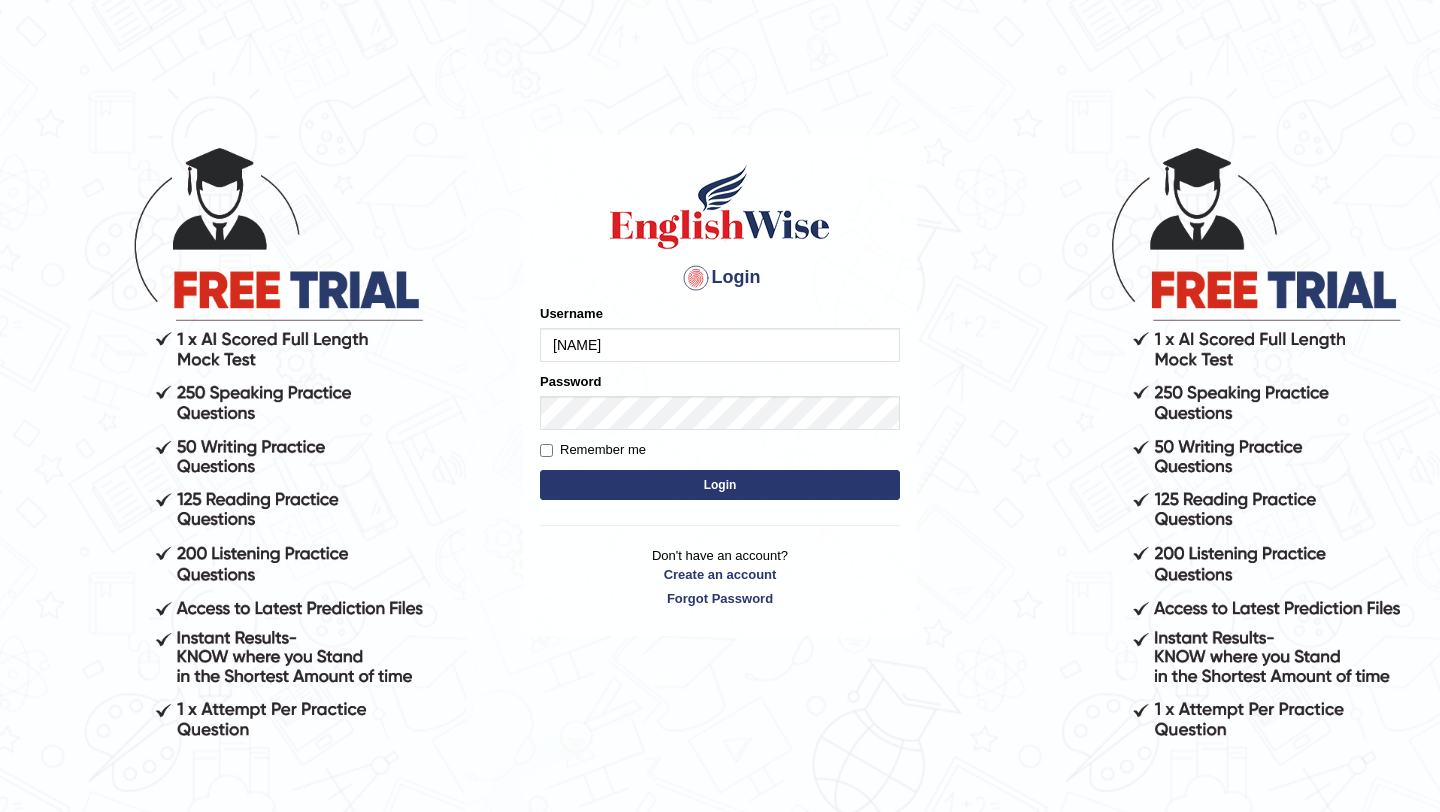 click on "Login" at bounding box center (720, 485) 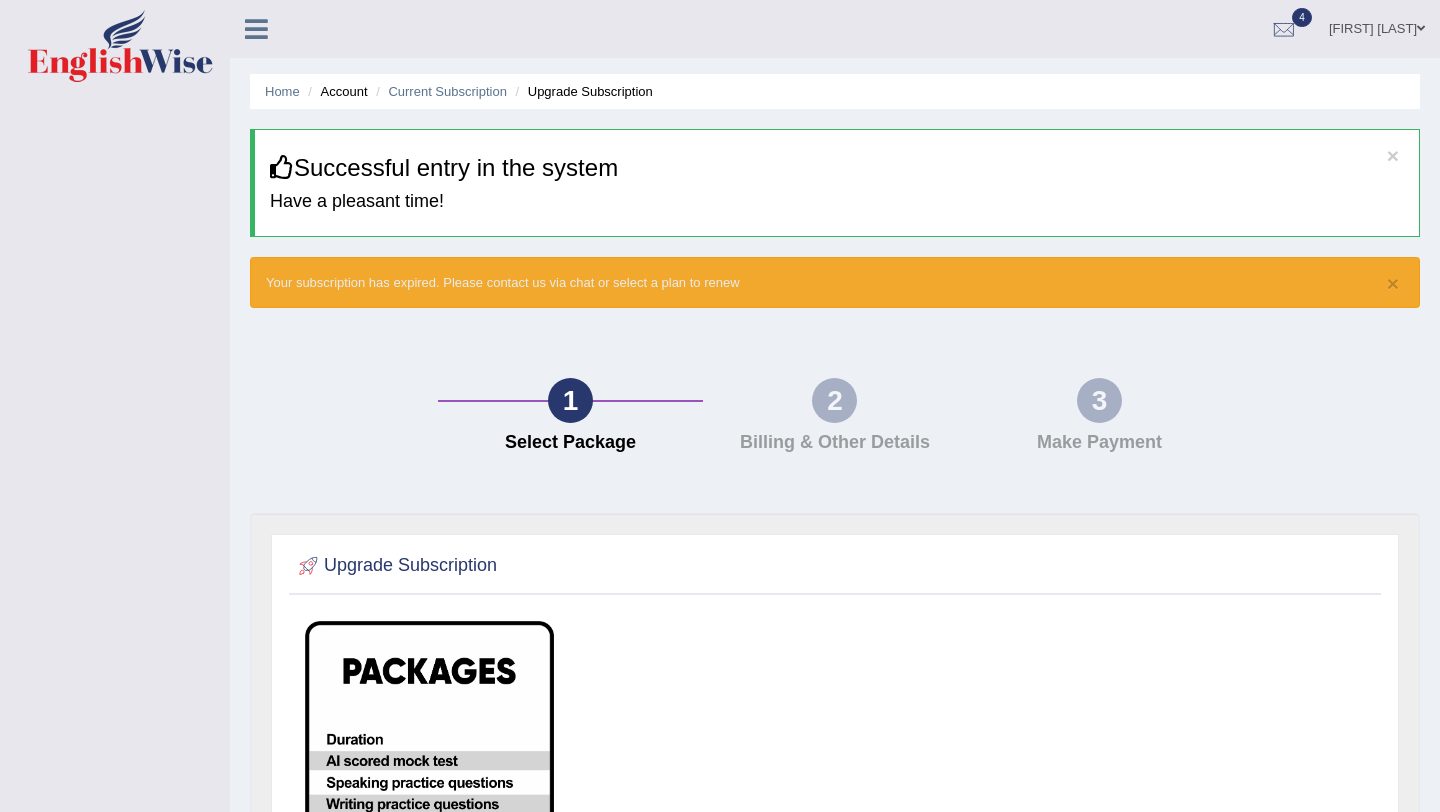scroll, scrollTop: 0, scrollLeft: 0, axis: both 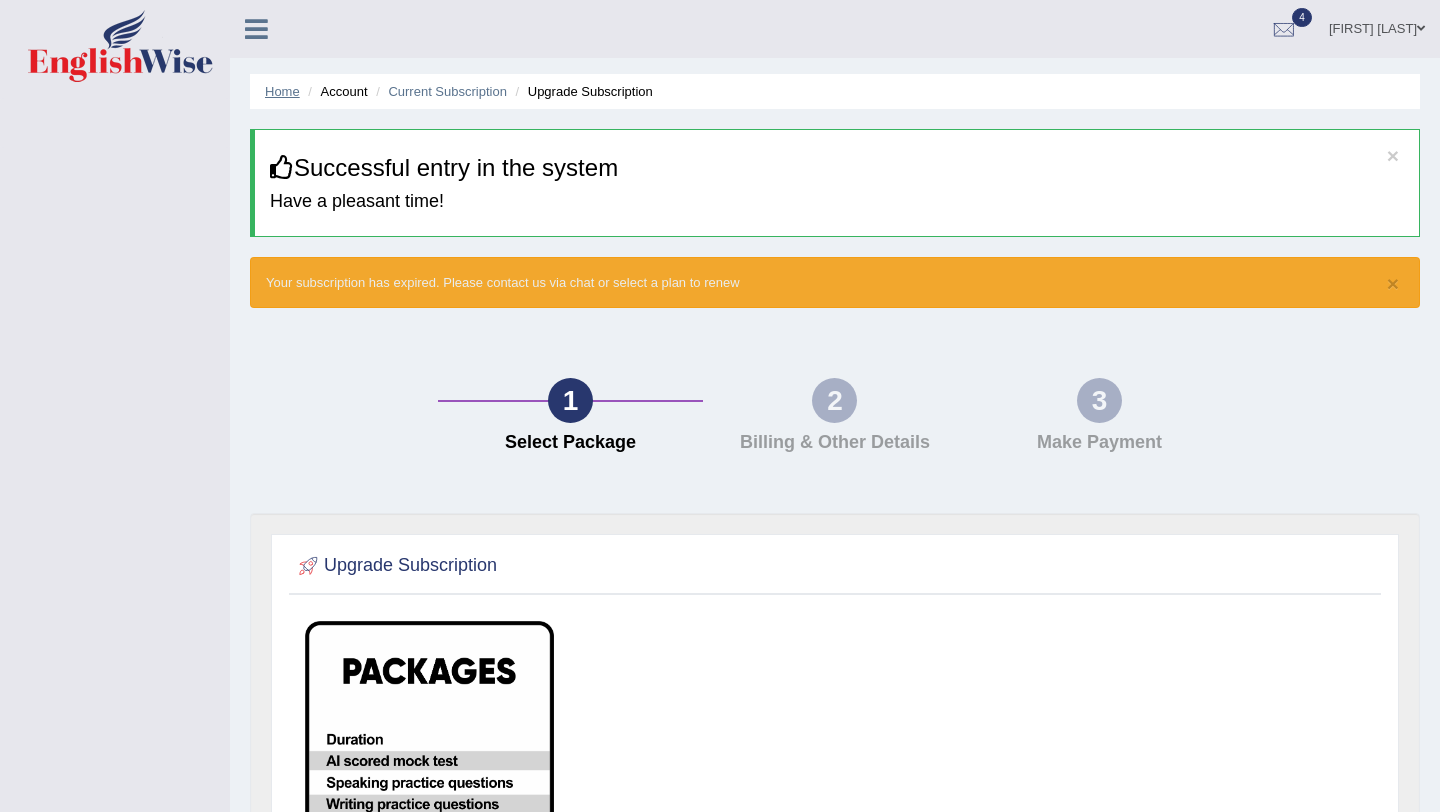 click on "Home" at bounding box center (282, 91) 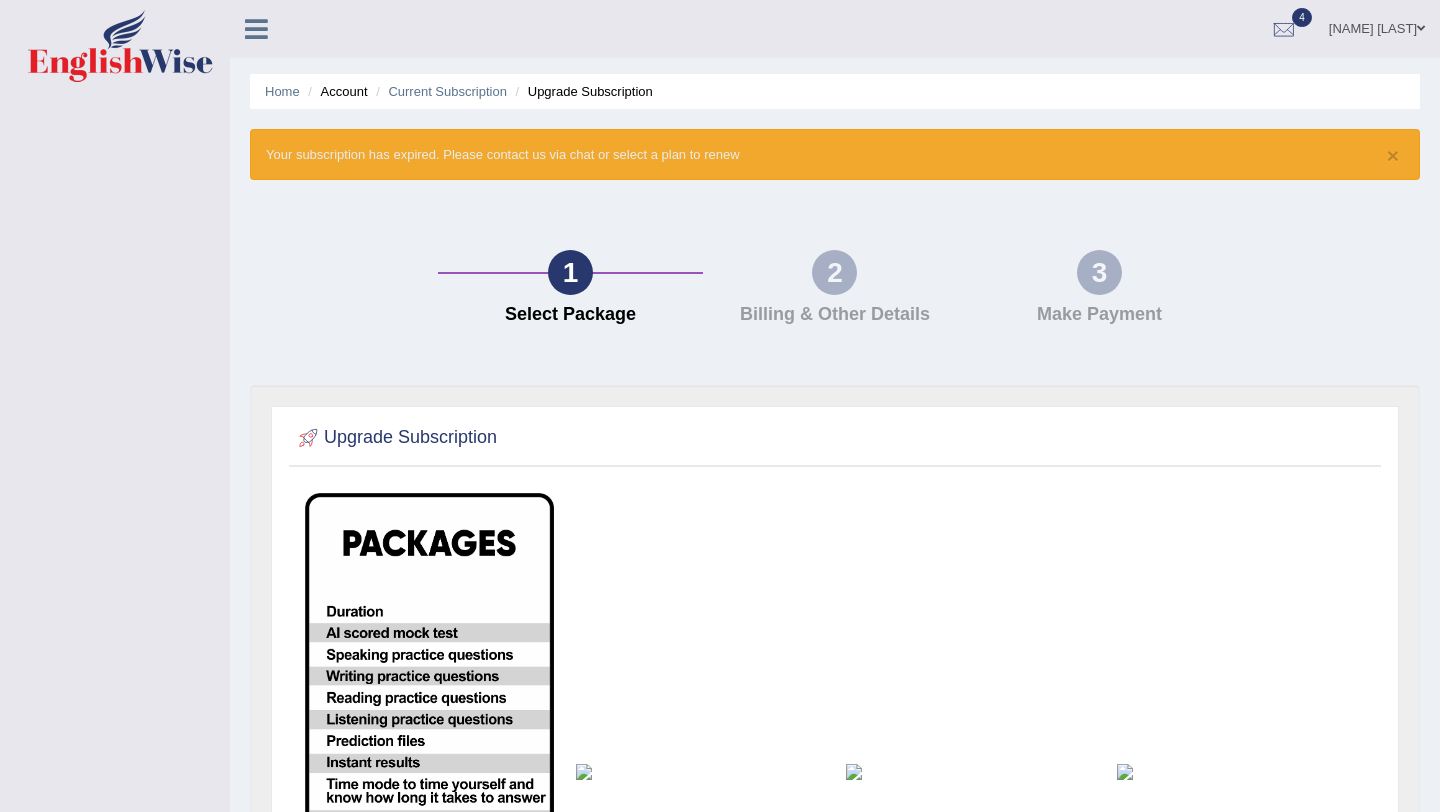 scroll, scrollTop: 0, scrollLeft: 0, axis: both 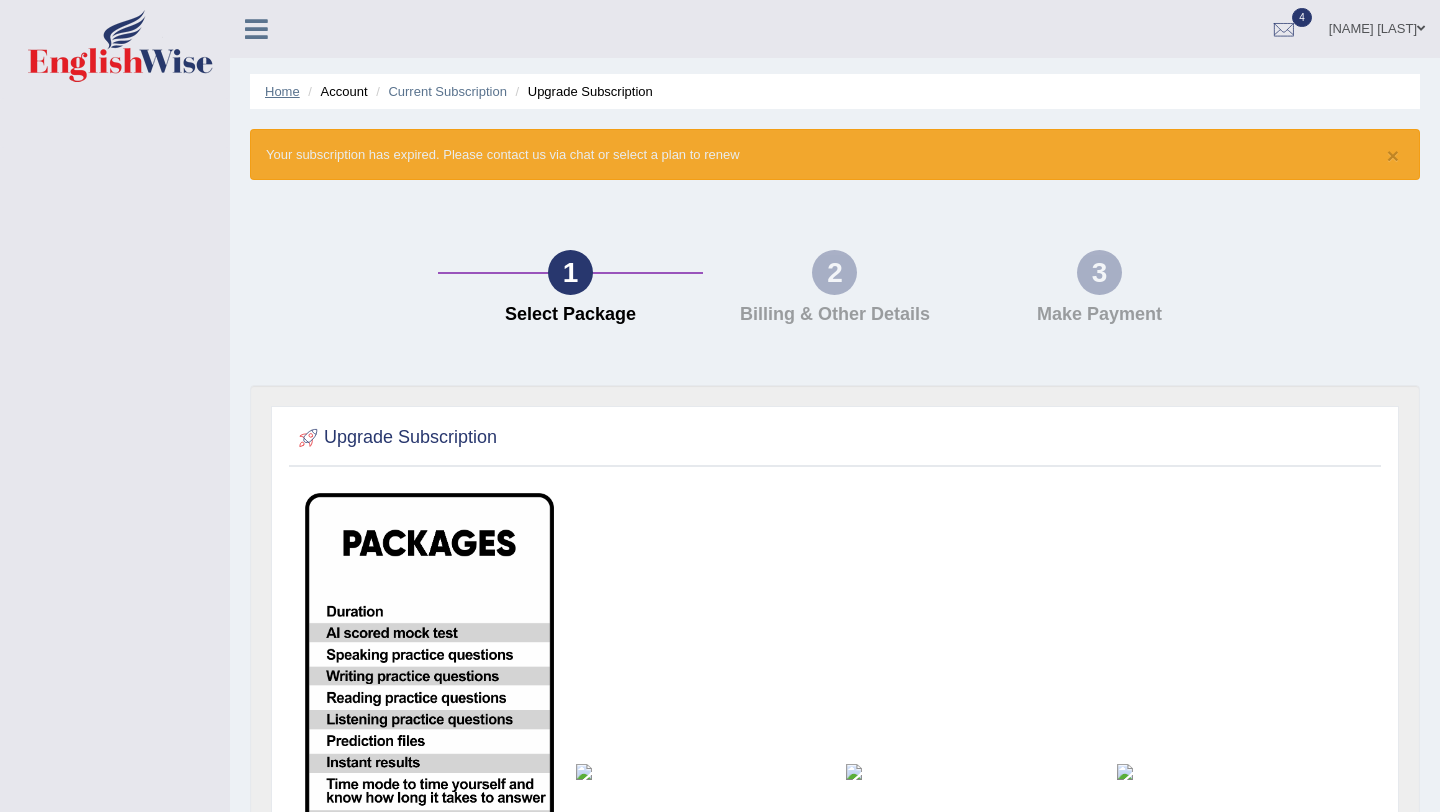 click on "Home" at bounding box center [282, 91] 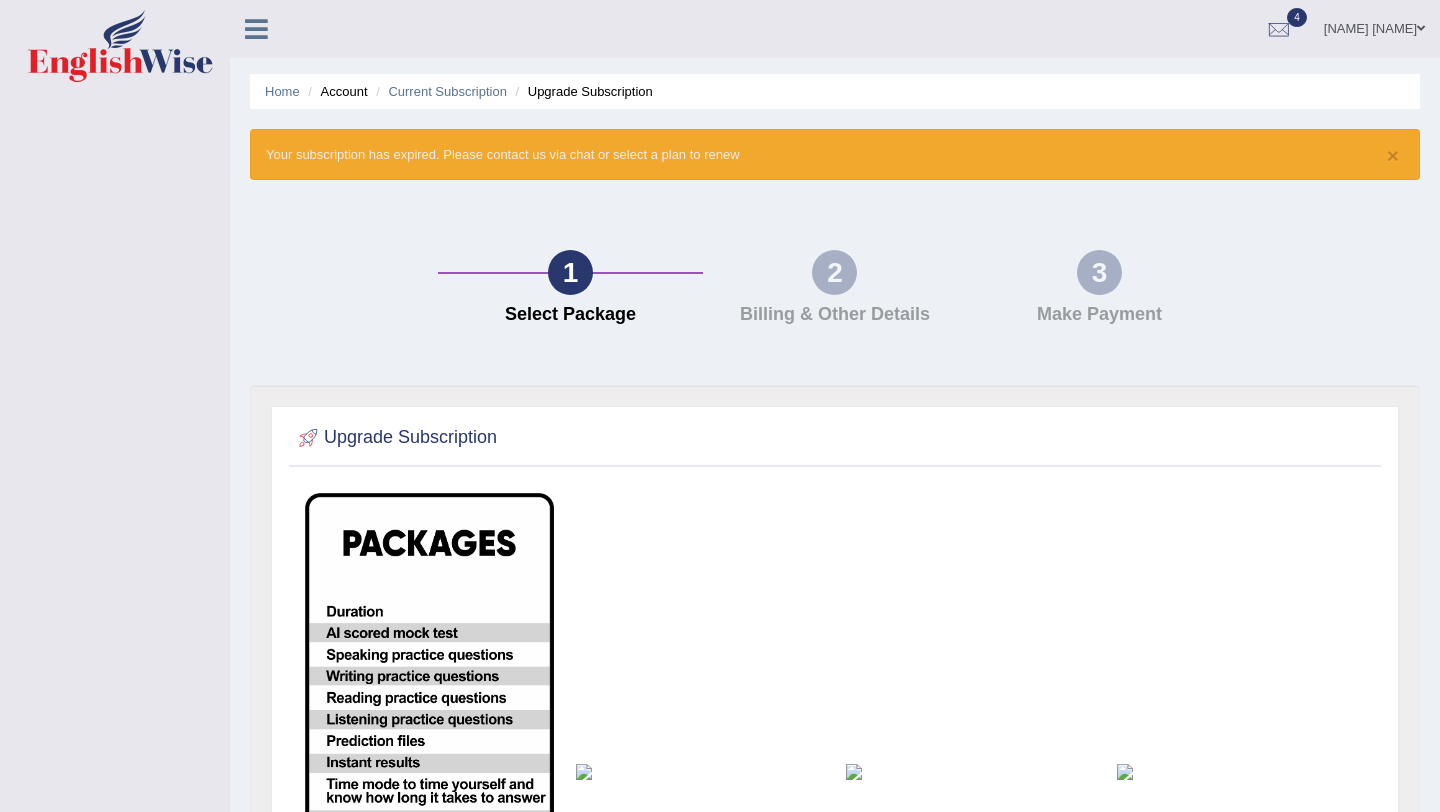 scroll, scrollTop: 0, scrollLeft: 0, axis: both 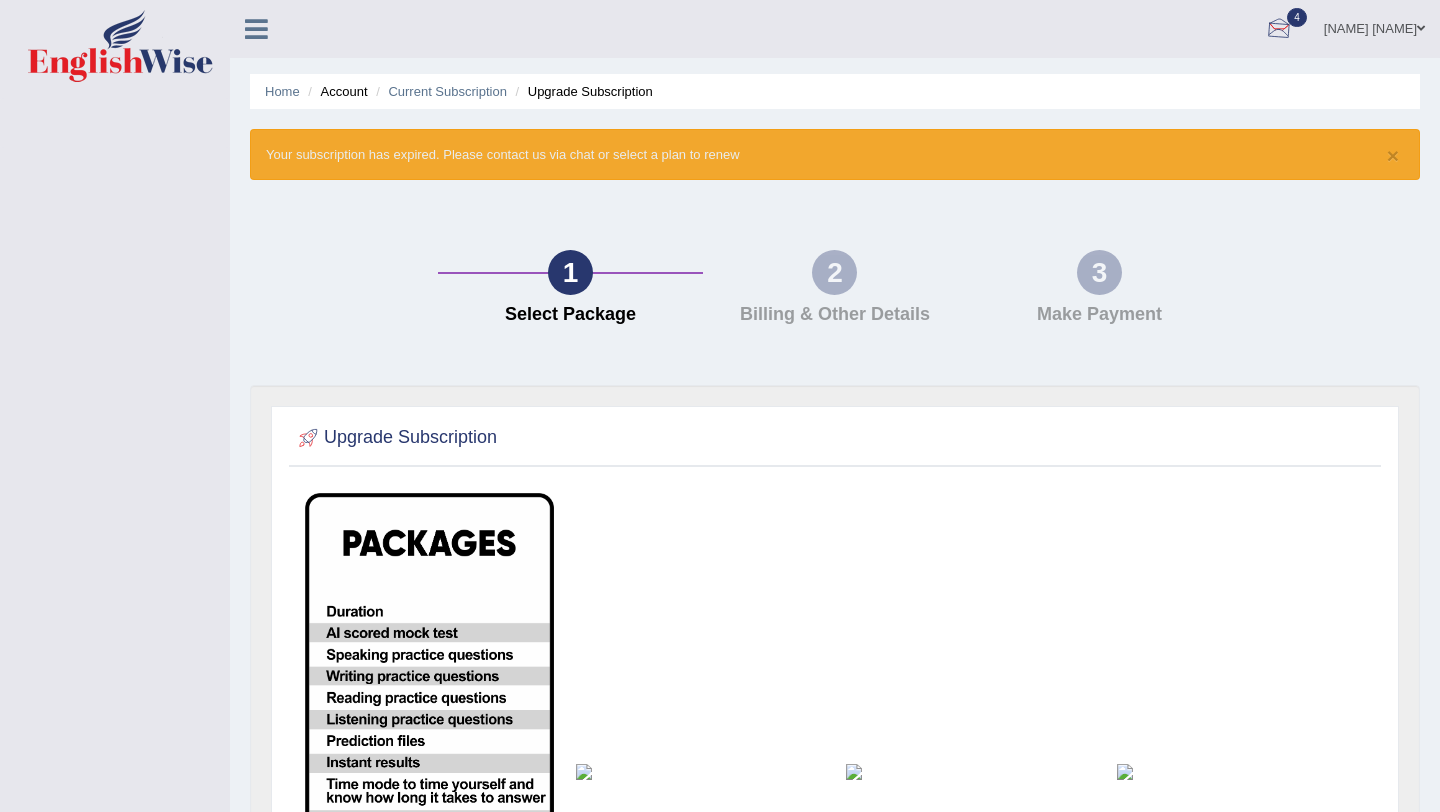 click on "[NAME] [NAME]" at bounding box center (1374, 26) 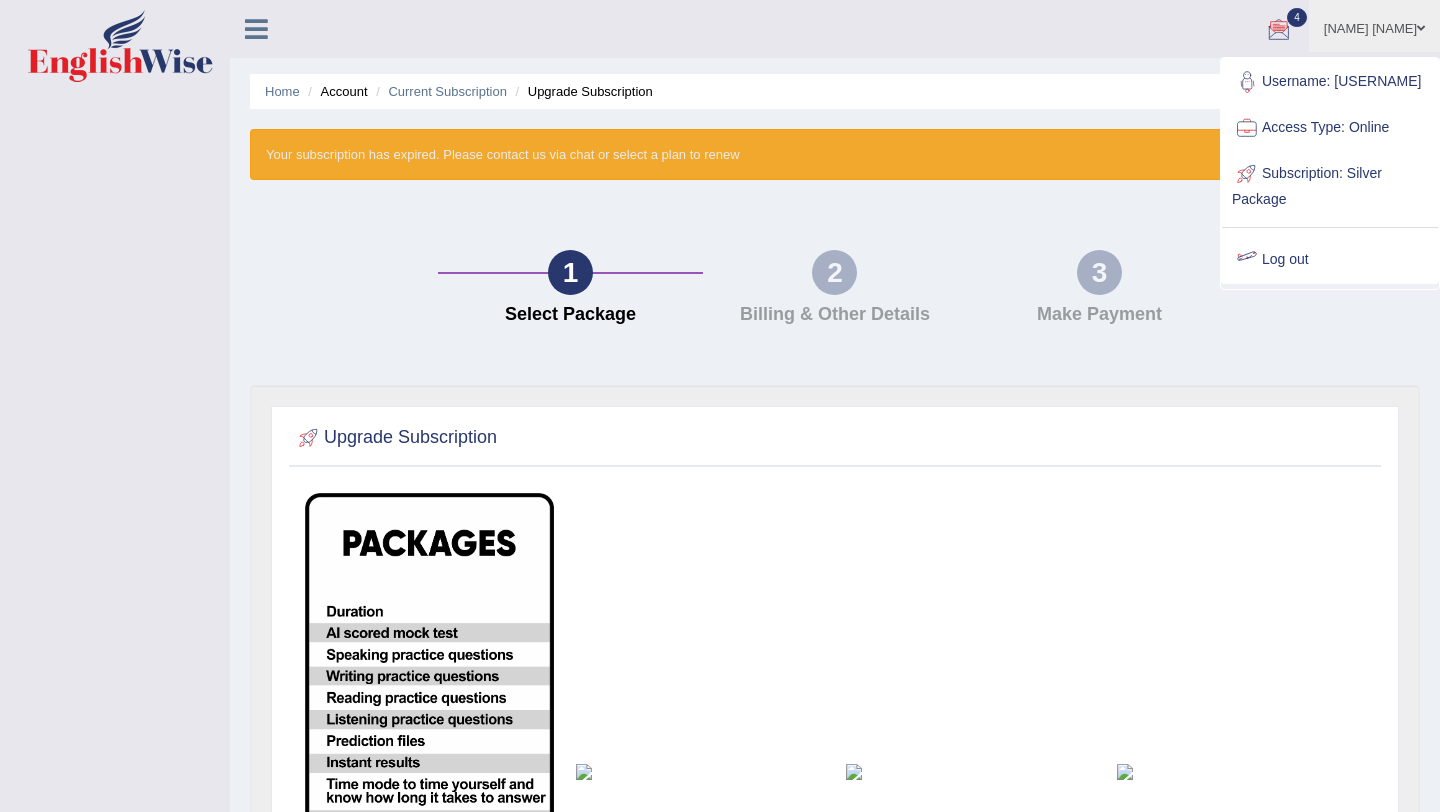 click on "Log out" at bounding box center (1330, 260) 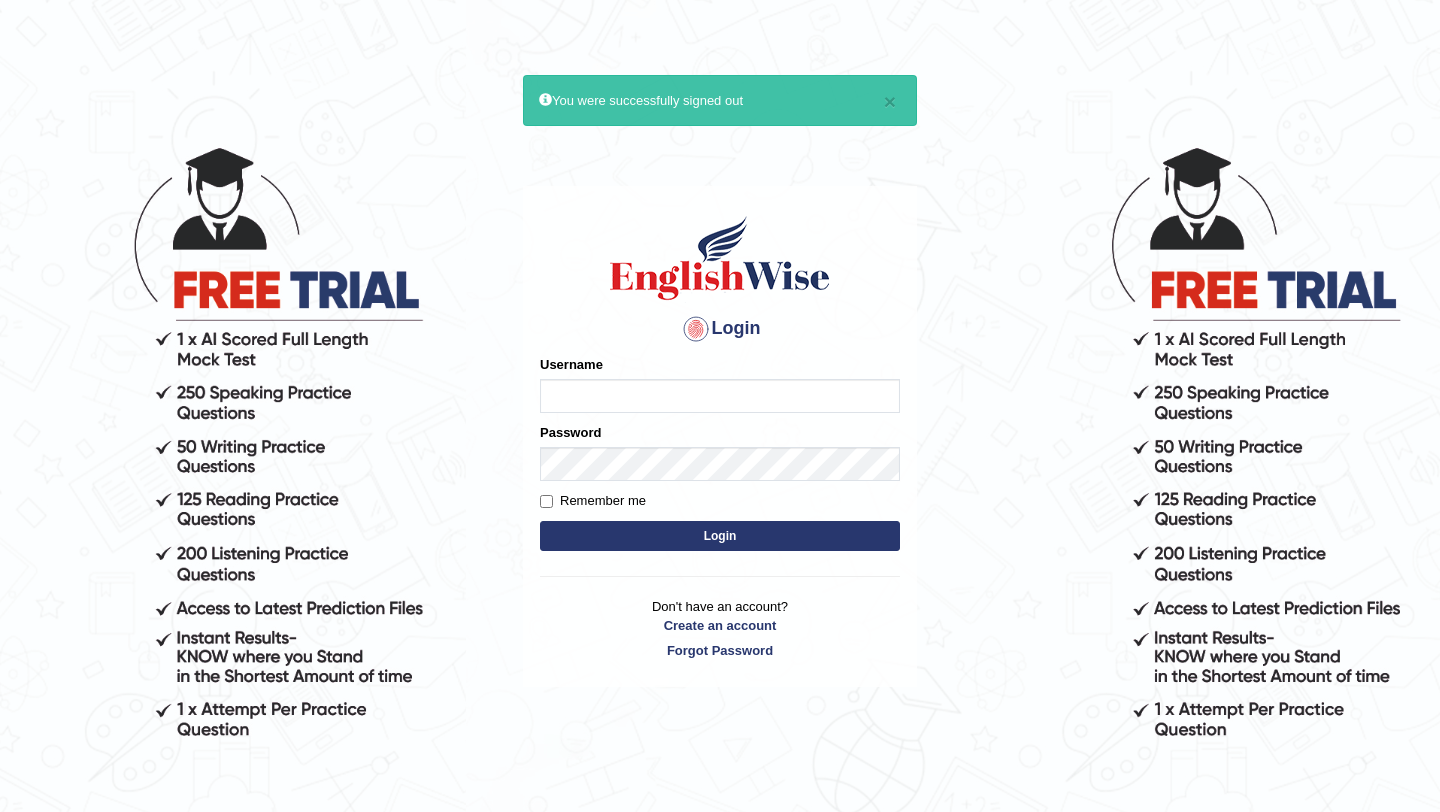 scroll, scrollTop: 0, scrollLeft: 0, axis: both 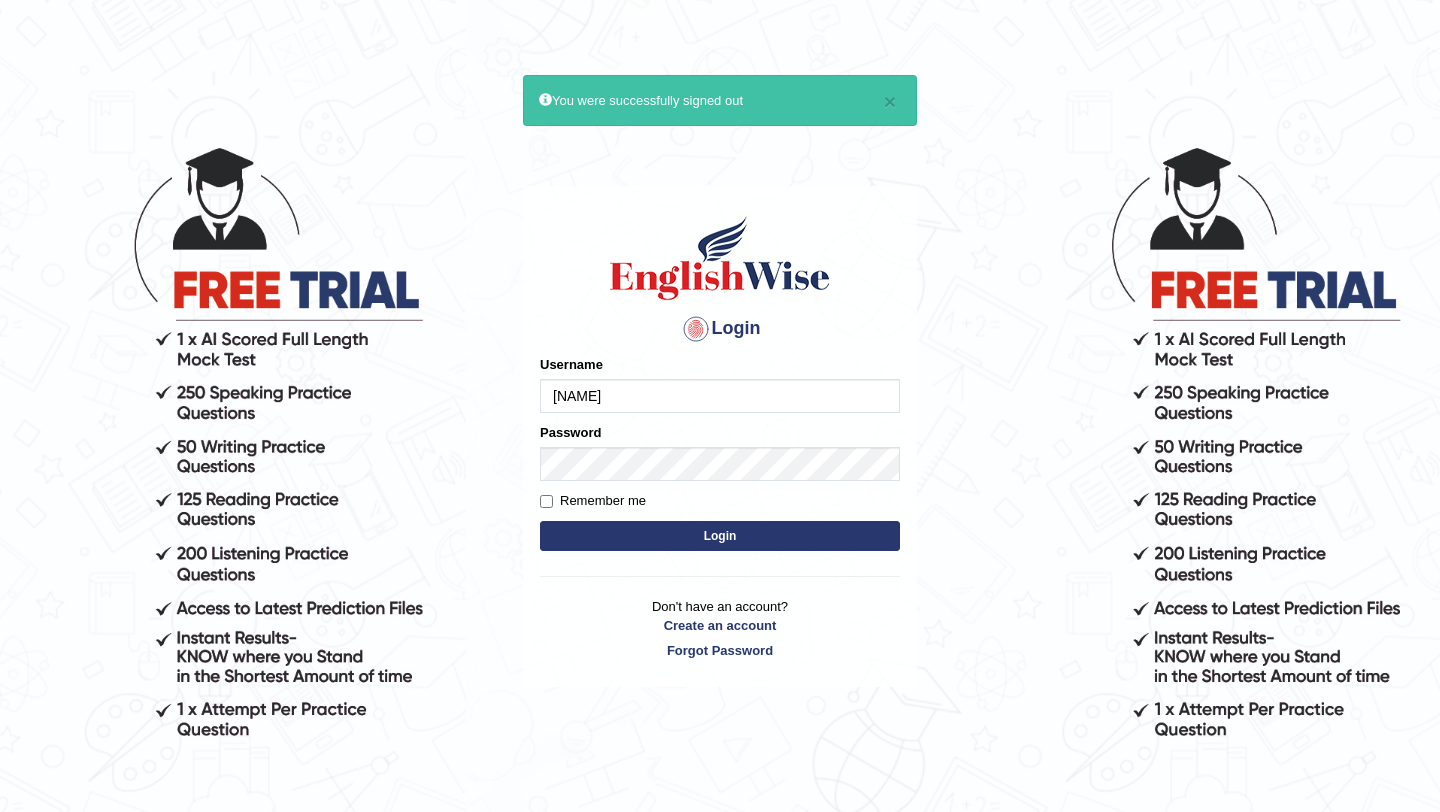 click on "Login" at bounding box center [720, 536] 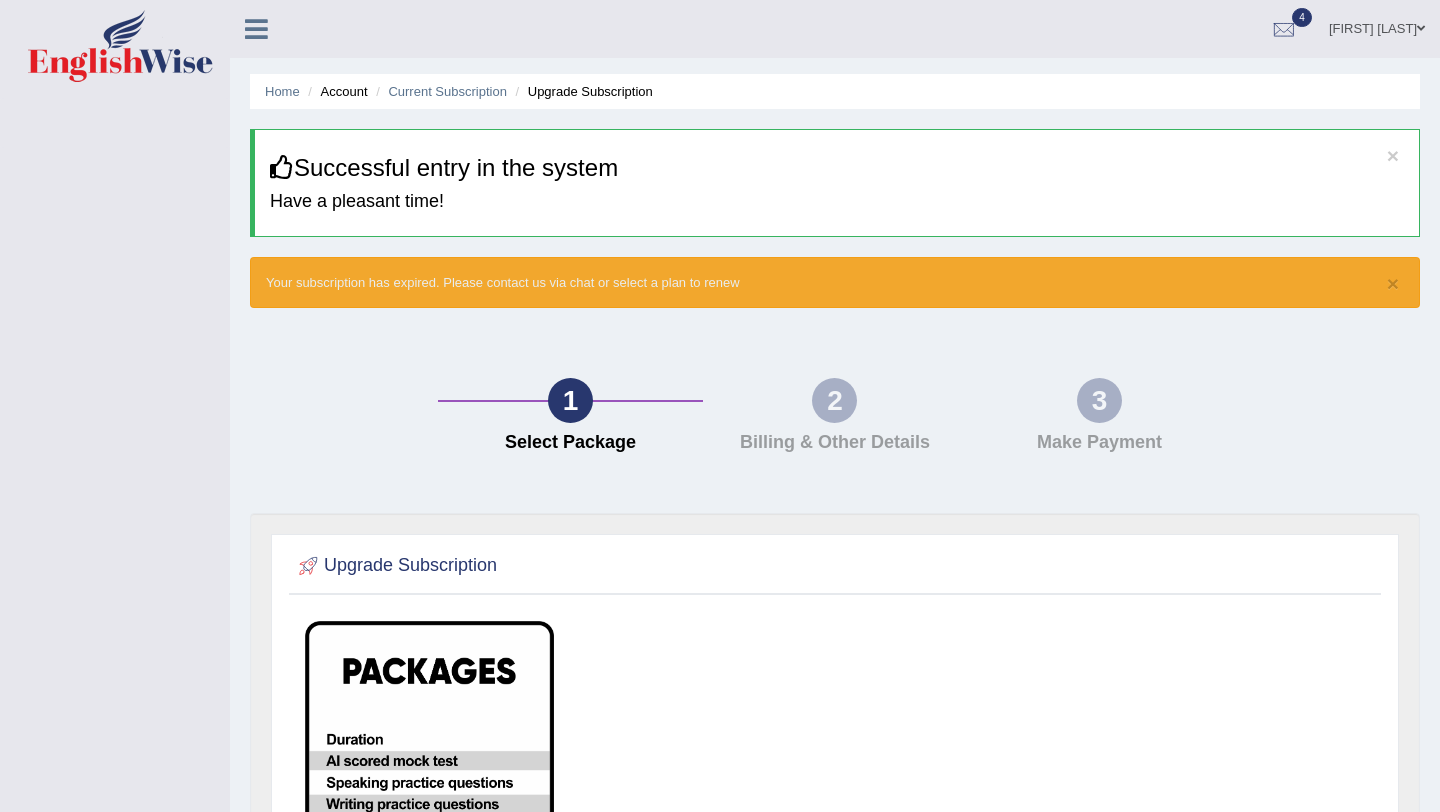 scroll, scrollTop: 0, scrollLeft: 0, axis: both 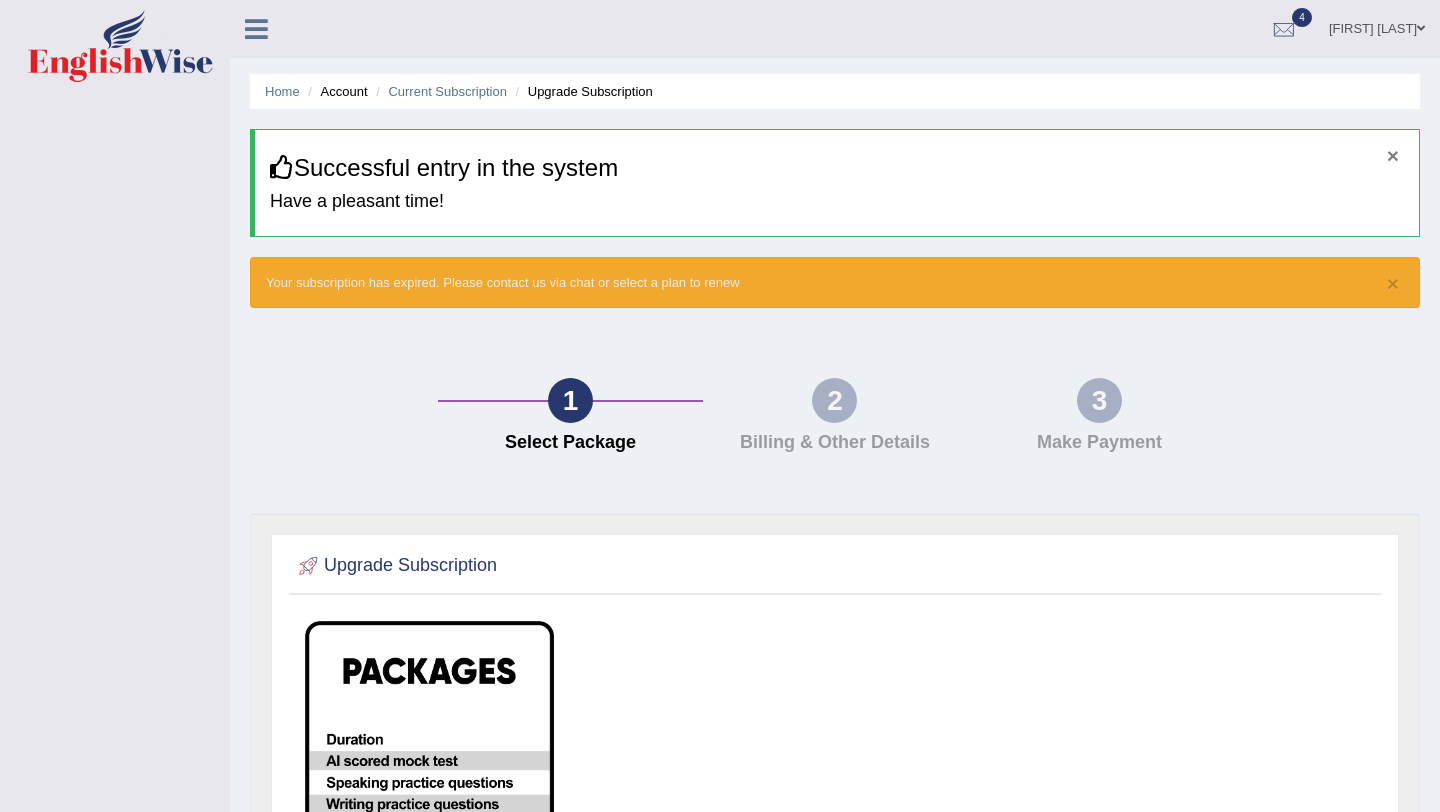 click on "×" at bounding box center (1393, 155) 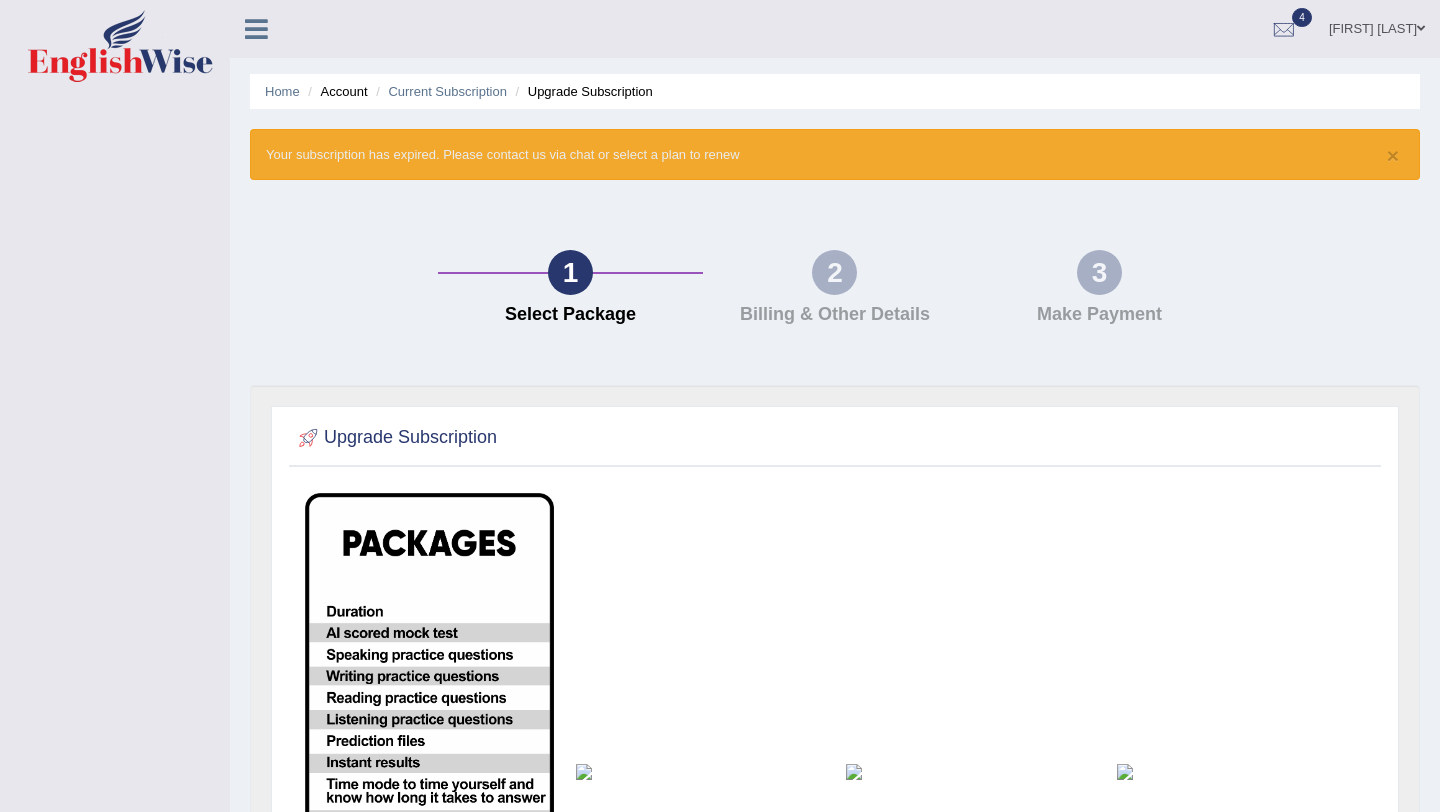 click at bounding box center [256, 29] 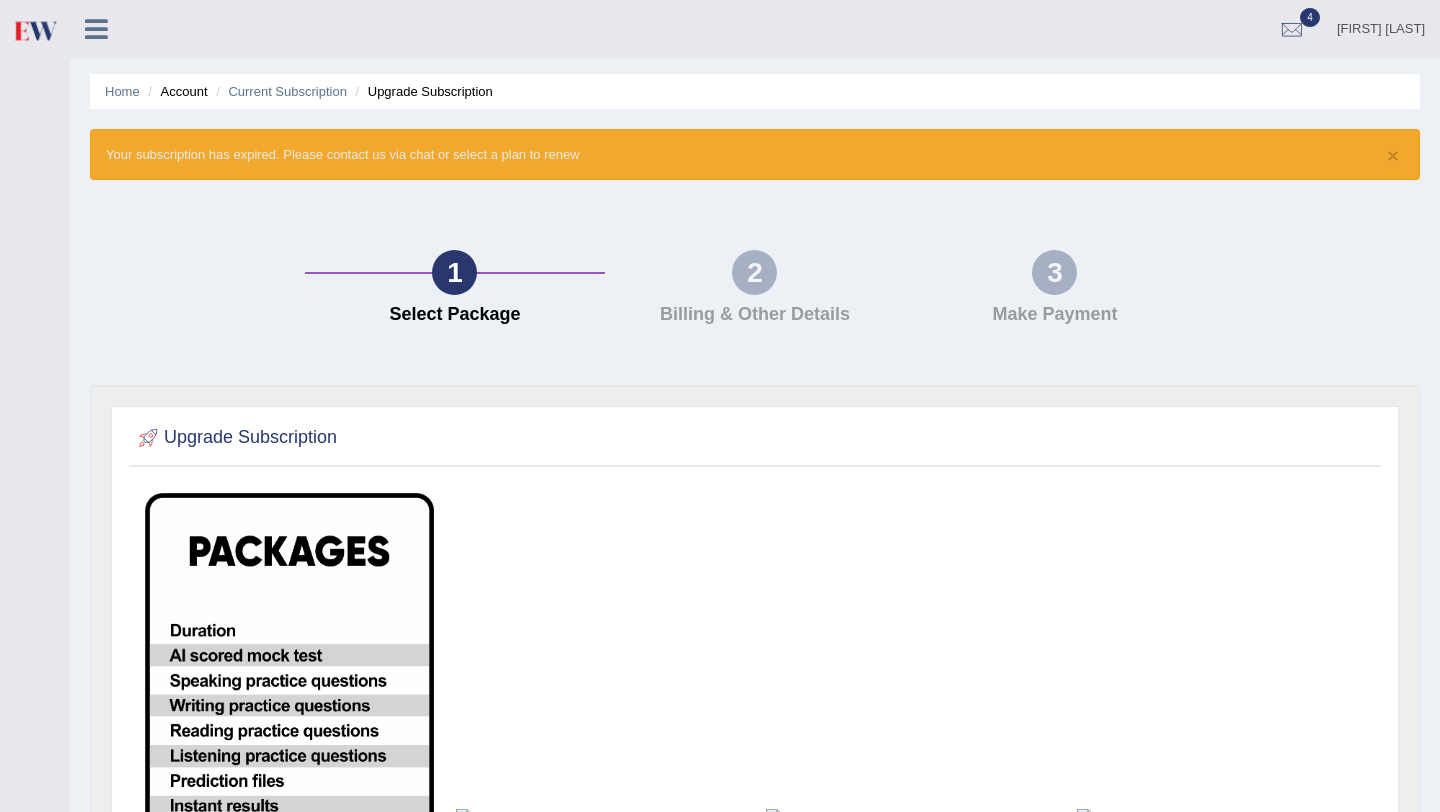 click at bounding box center [96, 27] 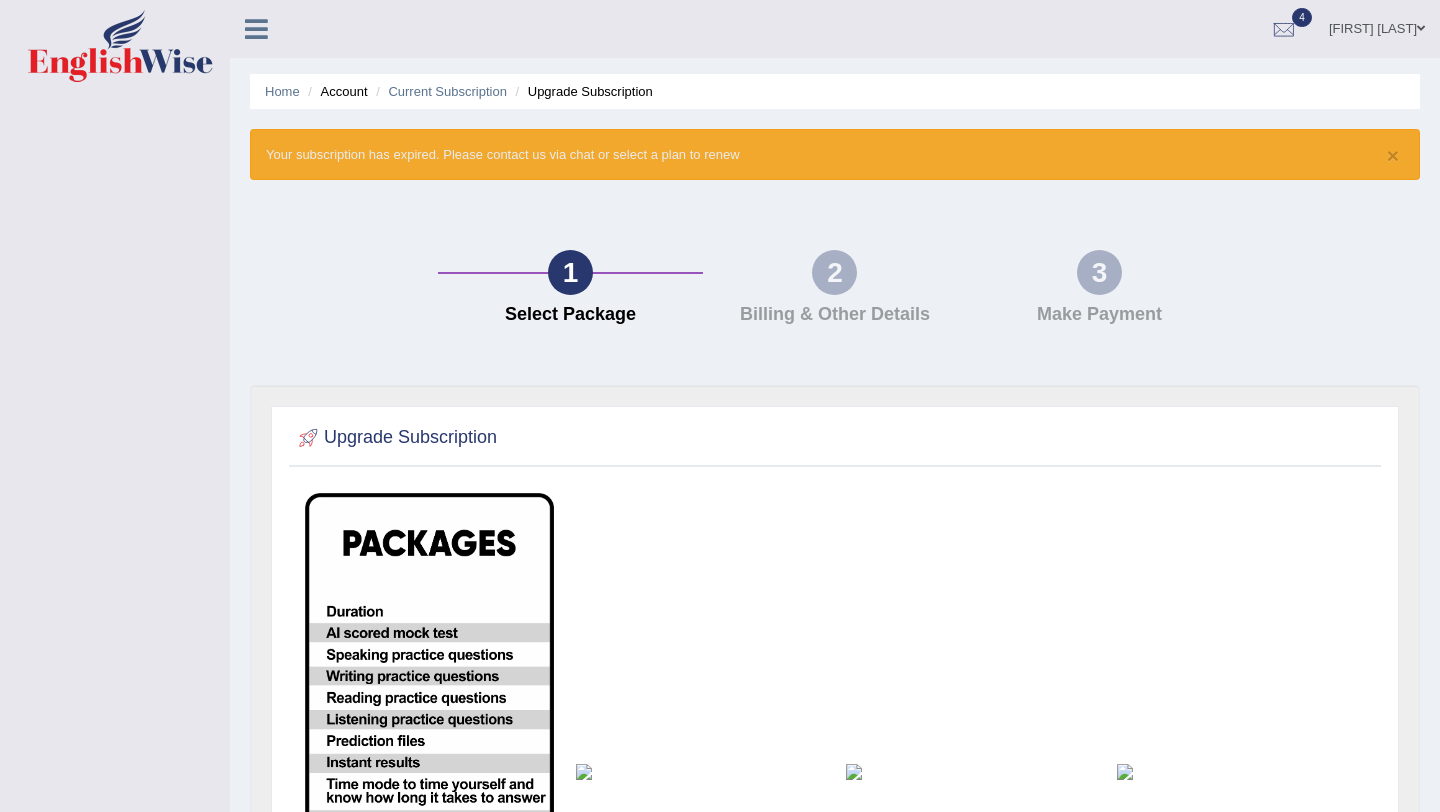 click on "Toggle navigation
Himanshi Nassa
Toggle navigation
Username: himanshi7
Access Type: Online
Subscription: Silver Package
Log out
4 PEW3 EW25 EW2" at bounding box center [720, 598] 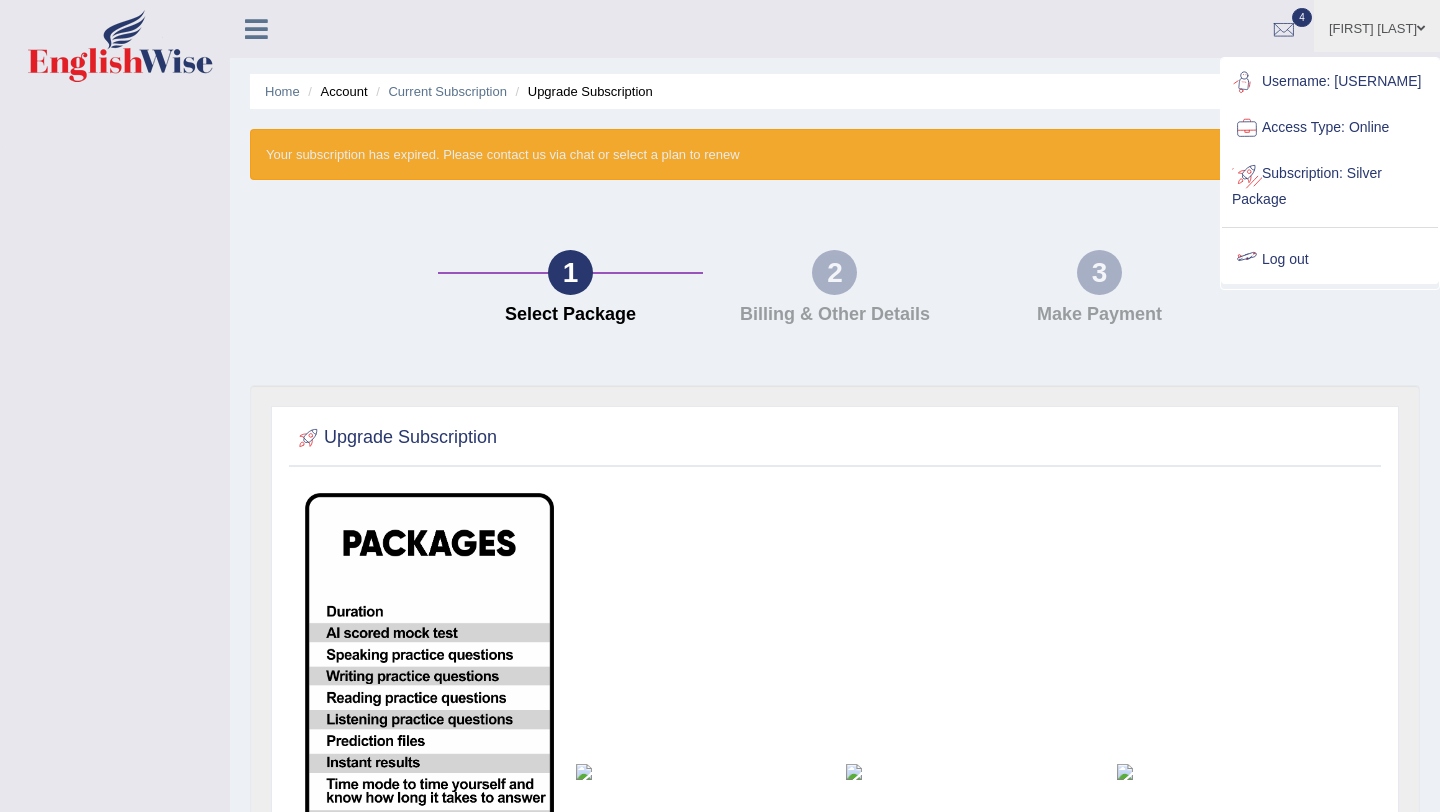 click on "Log out" at bounding box center (1330, 260) 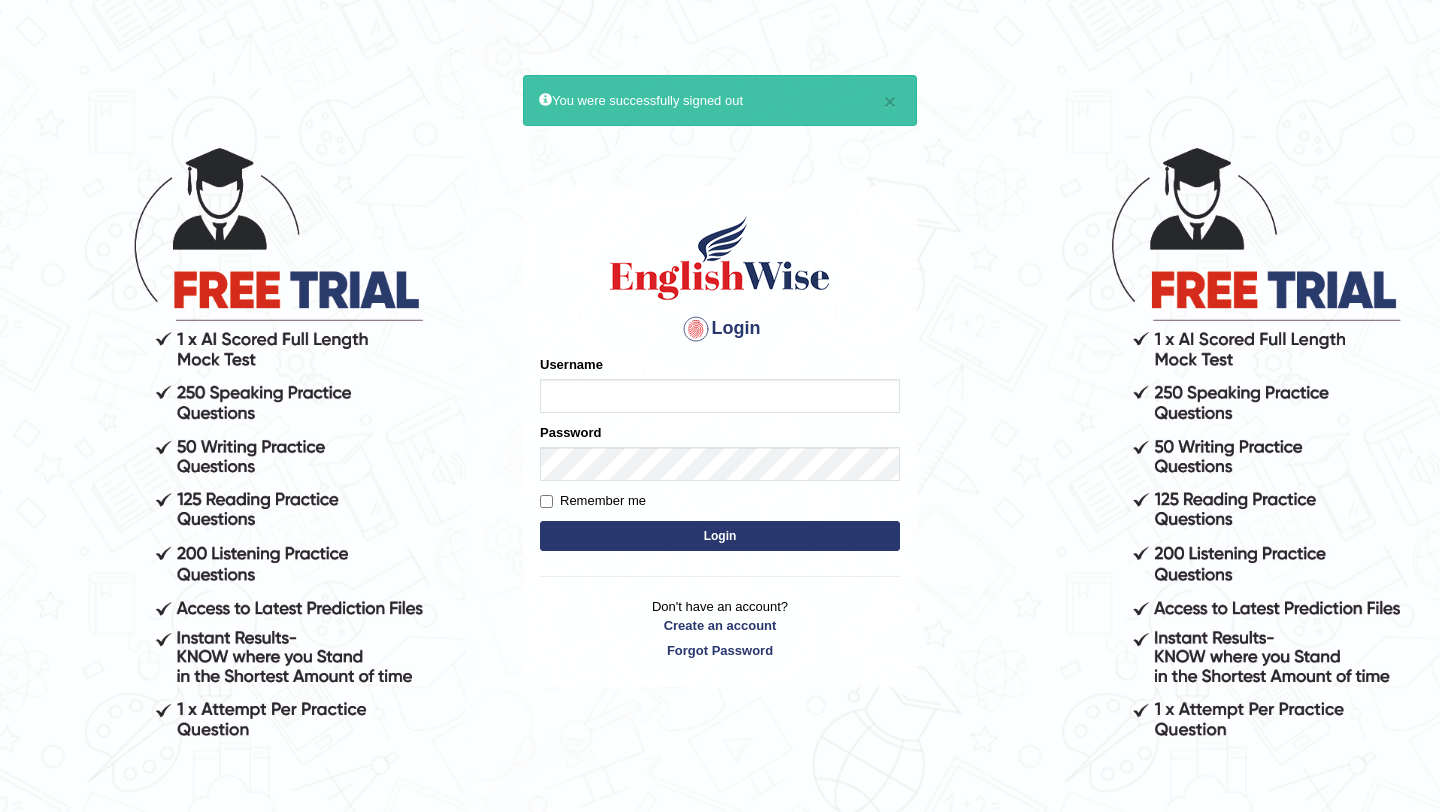 scroll, scrollTop: 0, scrollLeft: 0, axis: both 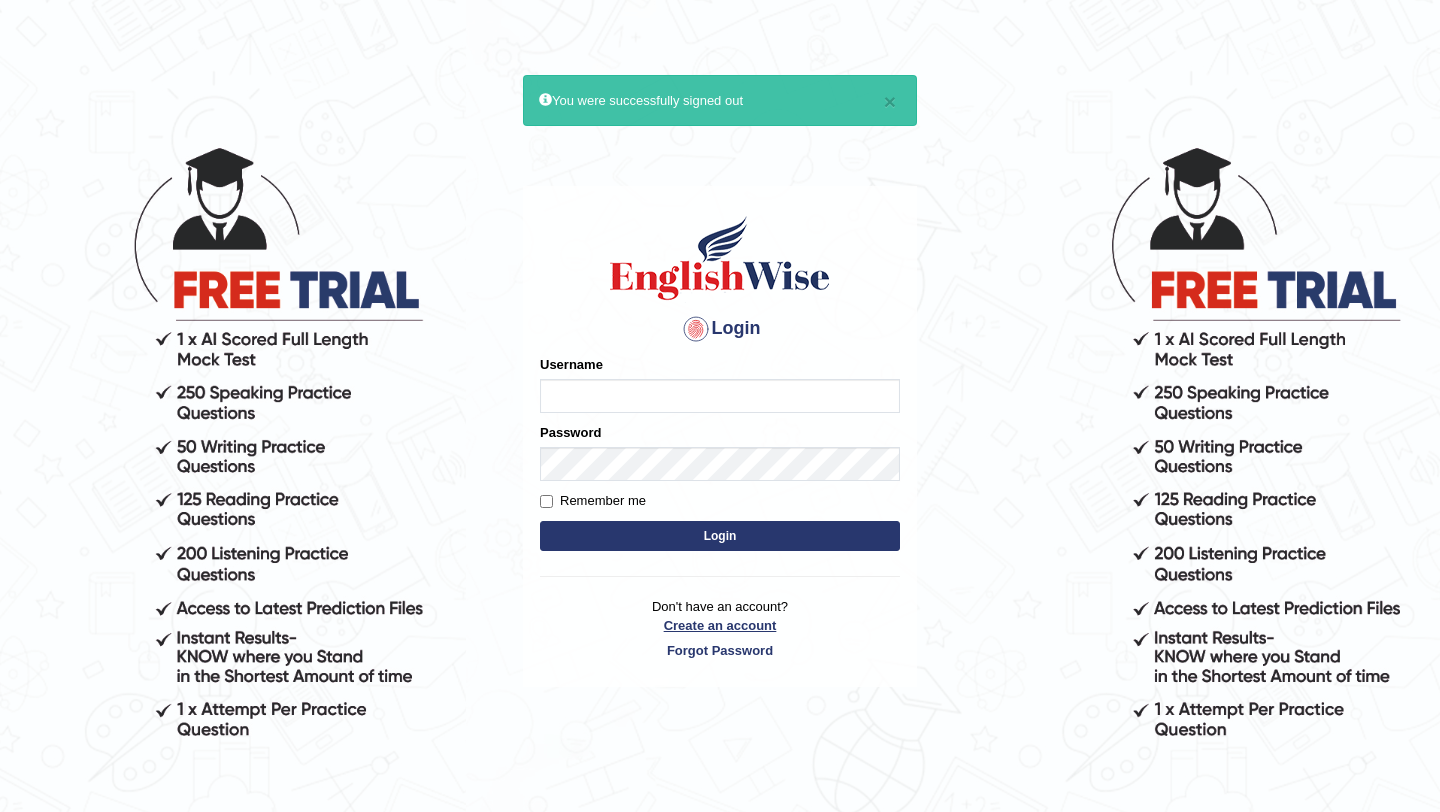 type on "[NAME]" 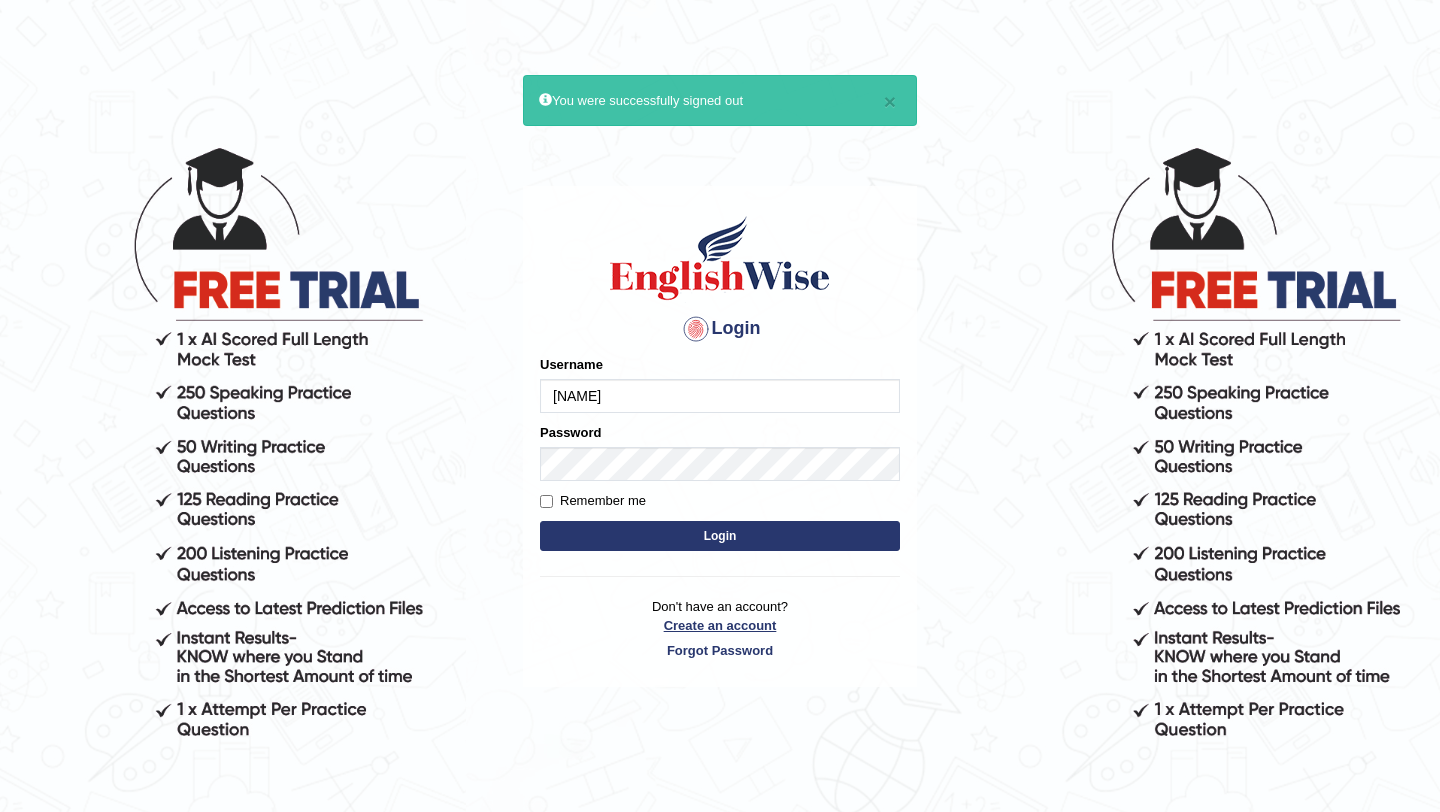 click on "Create an account" at bounding box center (720, 625) 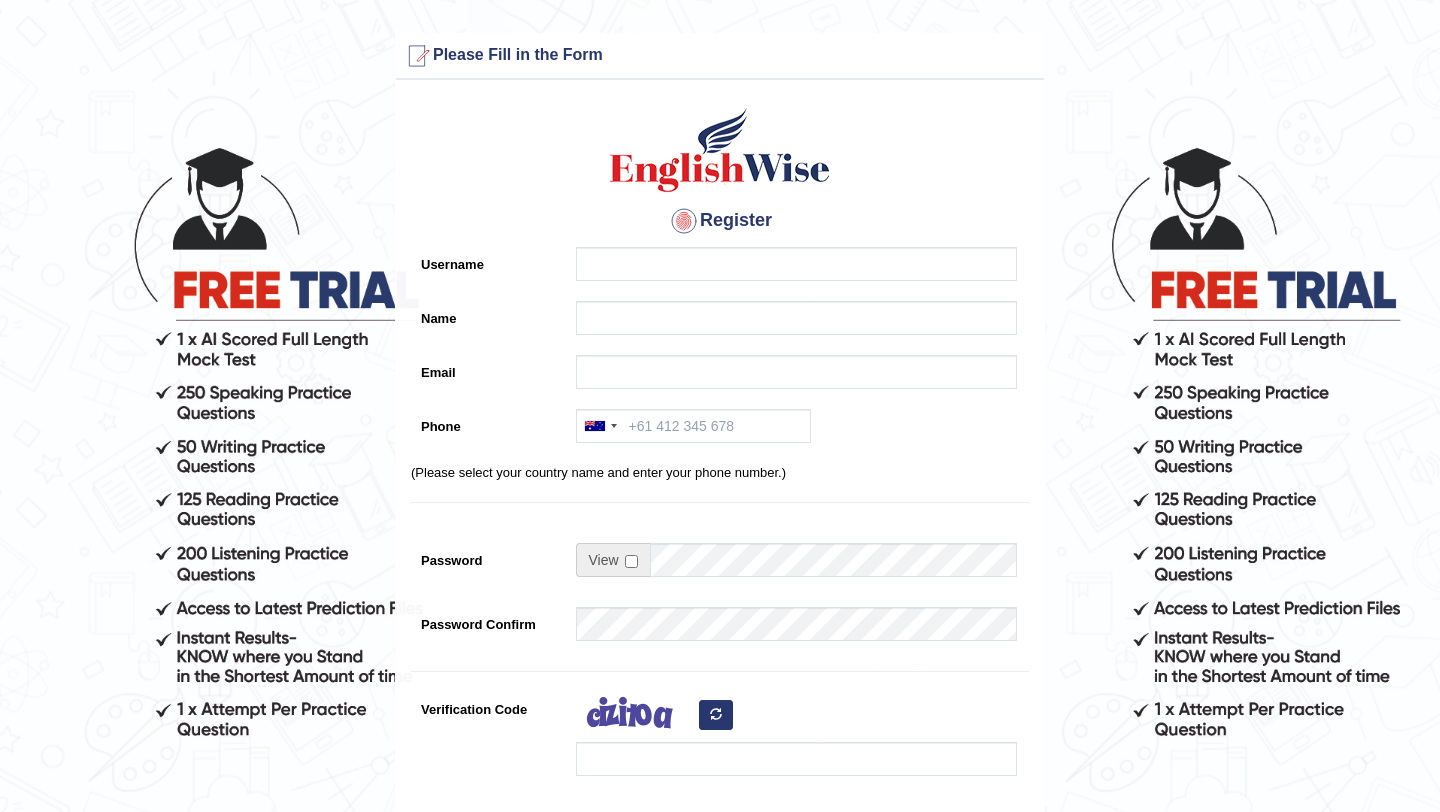 scroll, scrollTop: 0, scrollLeft: 0, axis: both 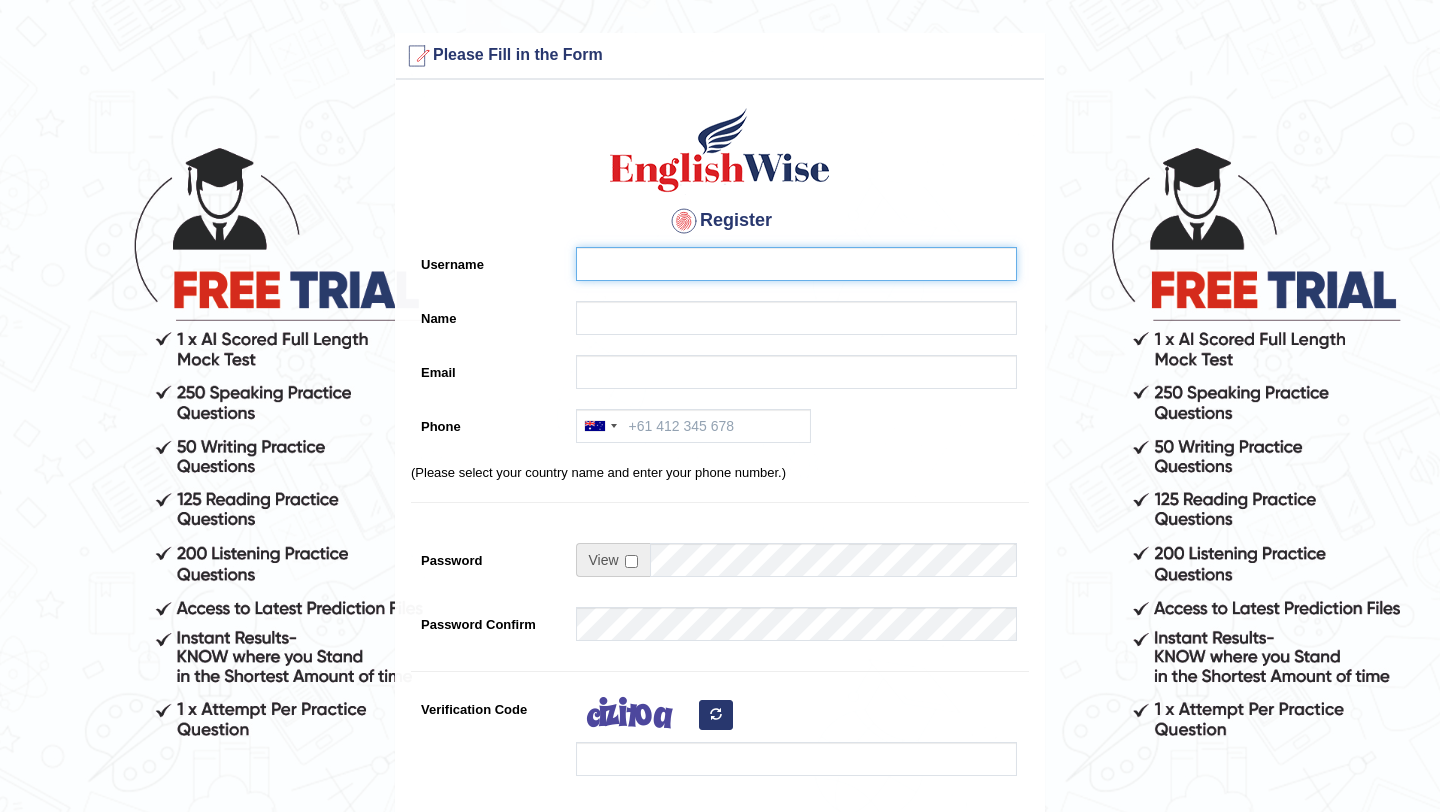 click on "Username" at bounding box center (796, 264) 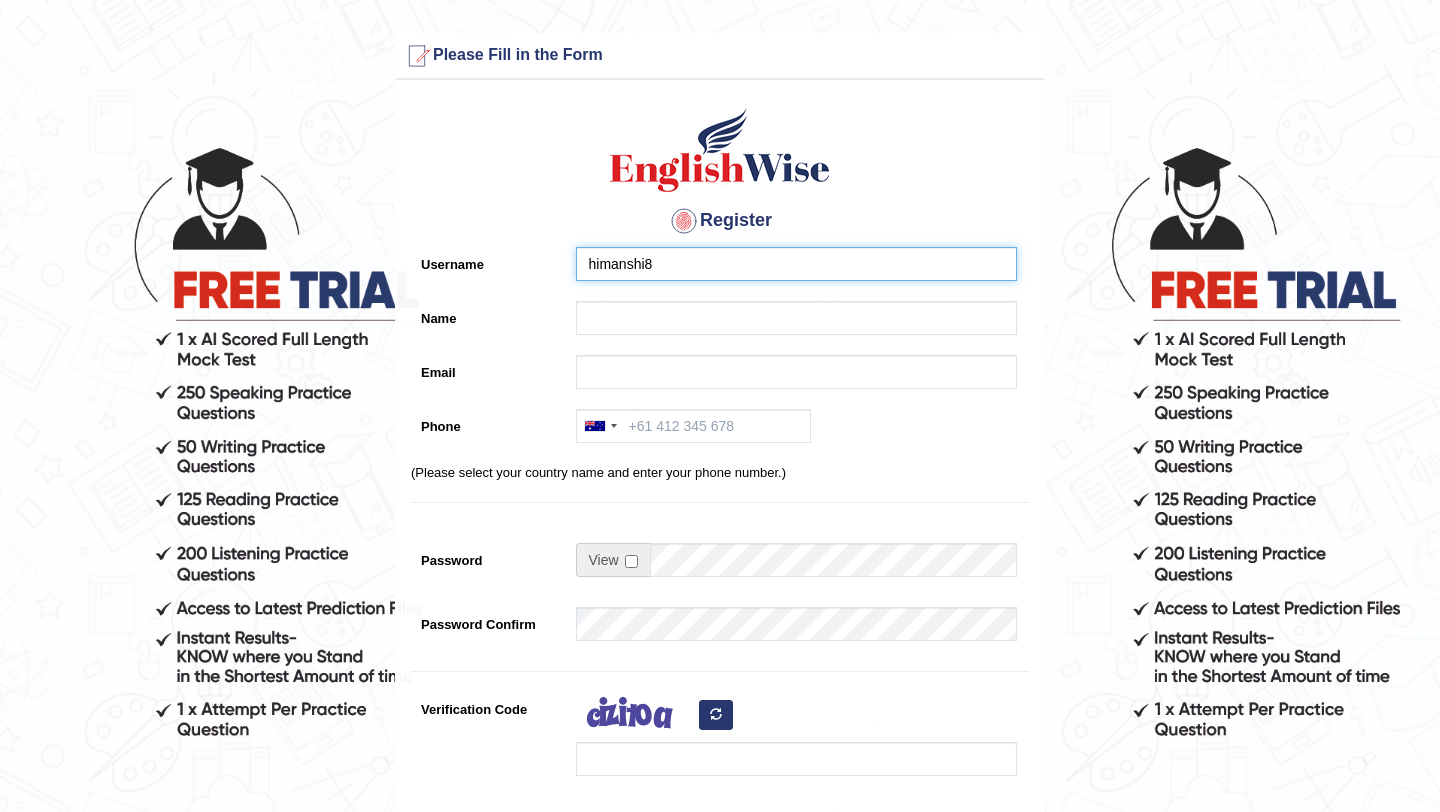 type on "himanshi8" 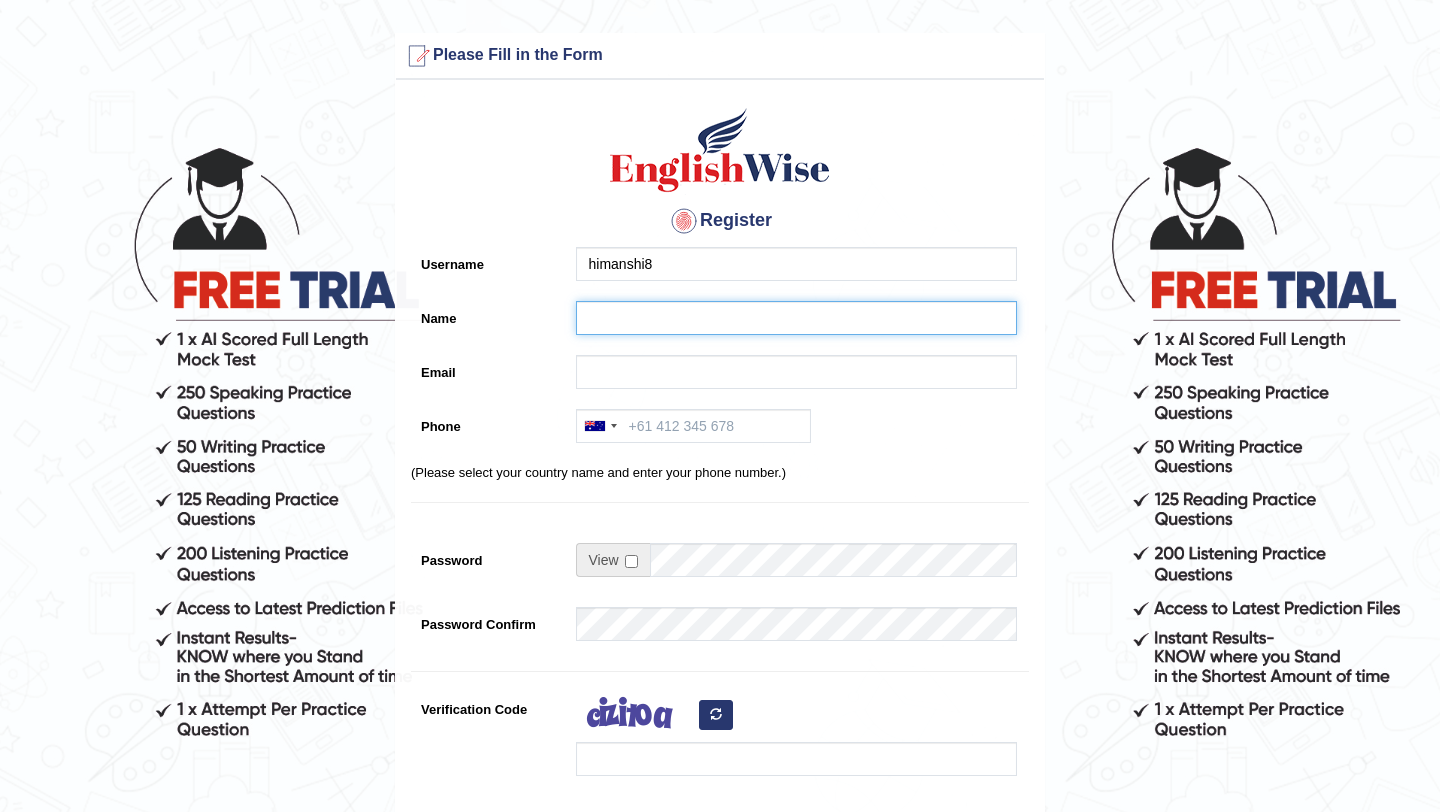 click on "Name" at bounding box center (796, 318) 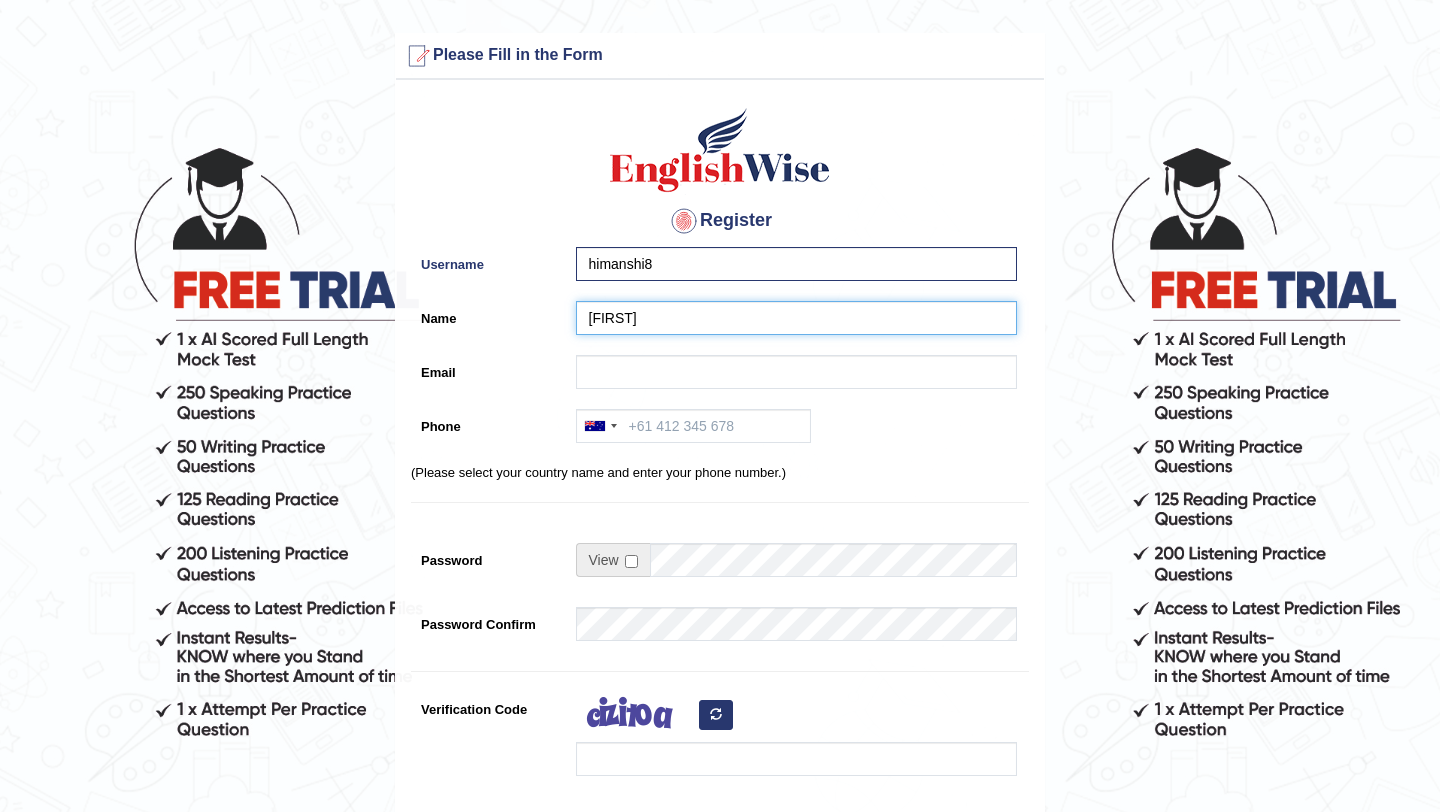 type on "[FIRST]" 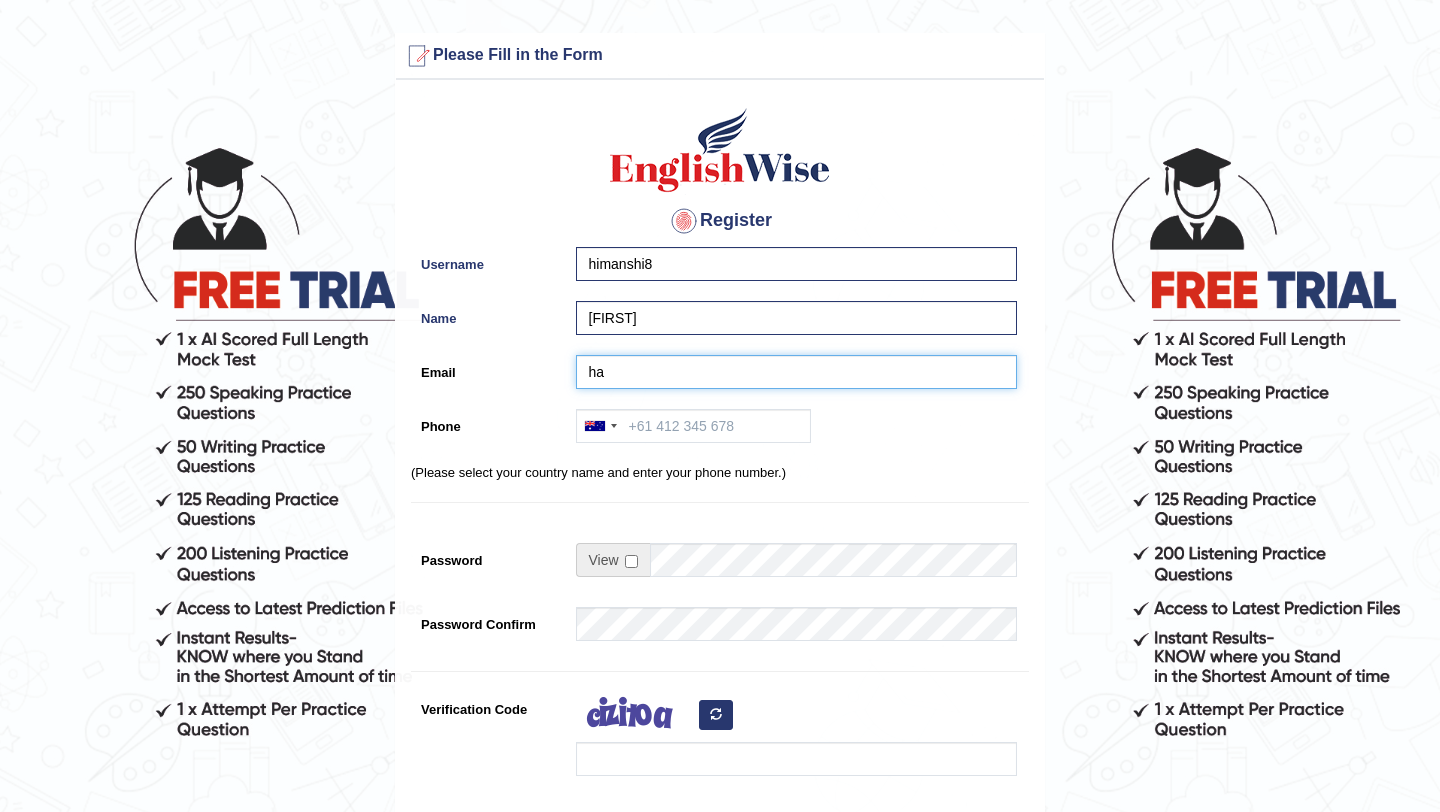 type on "h" 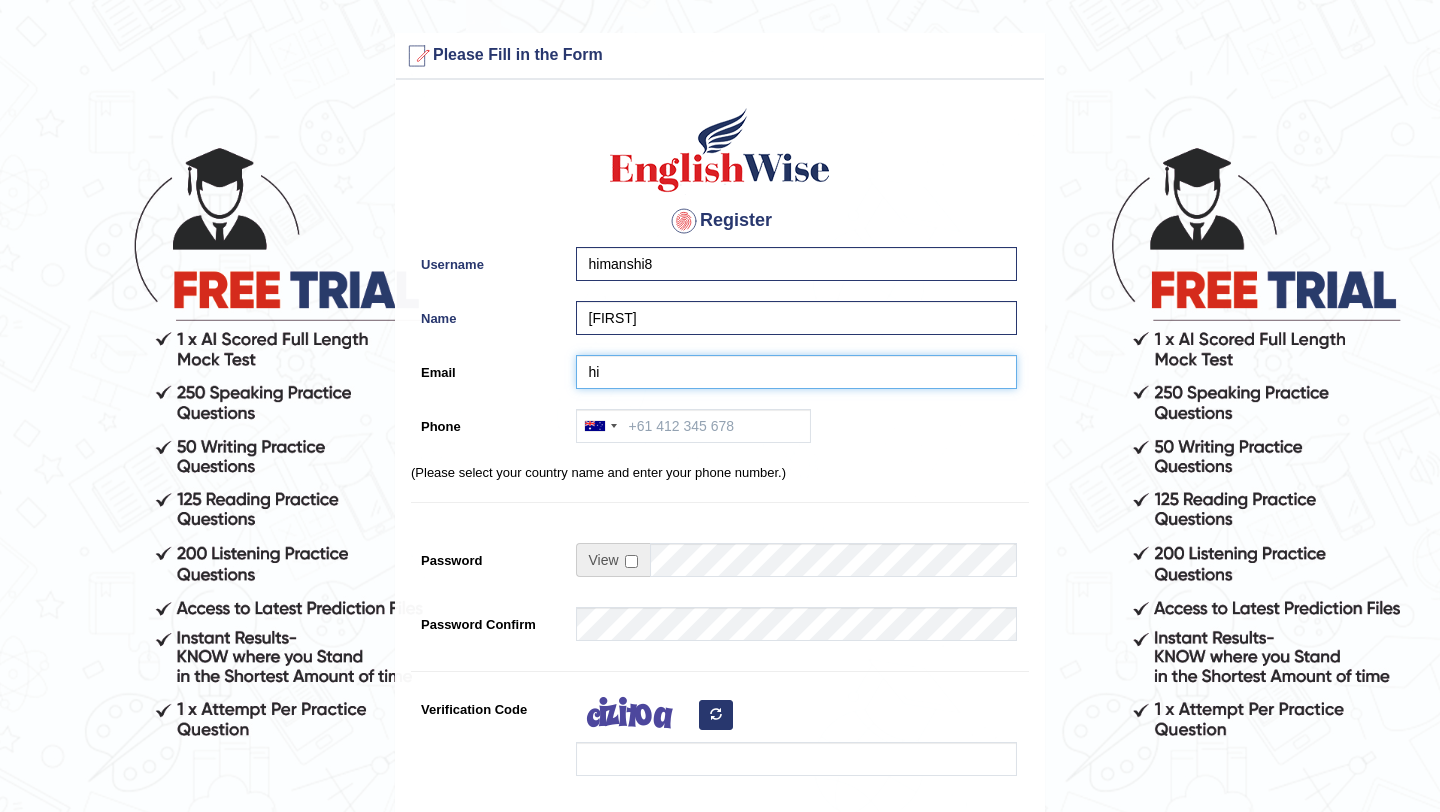 type on "h" 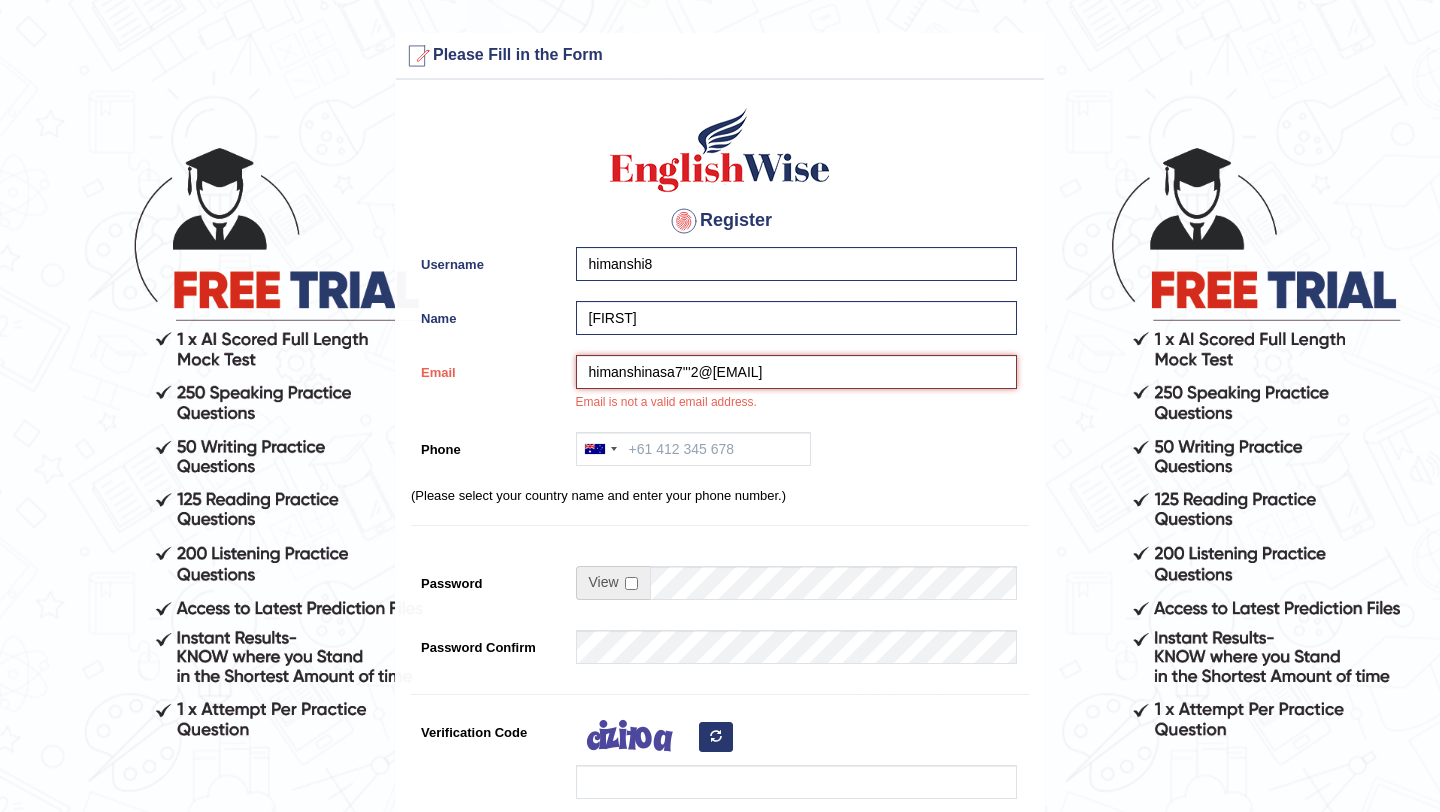 click on "himanshinasa7'''2gmail.com" at bounding box center [796, 372] 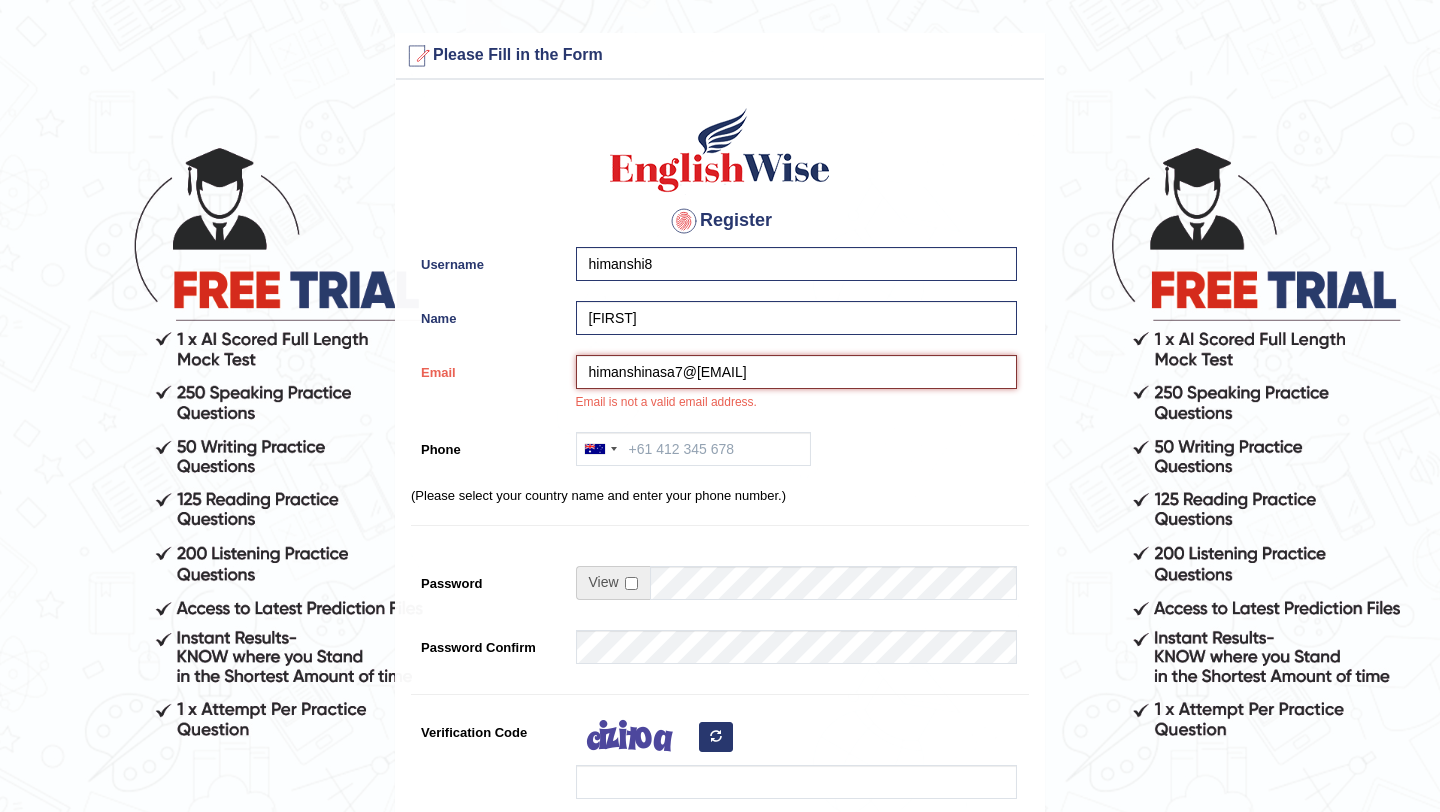 type on "himanshinasa7@gmail.com" 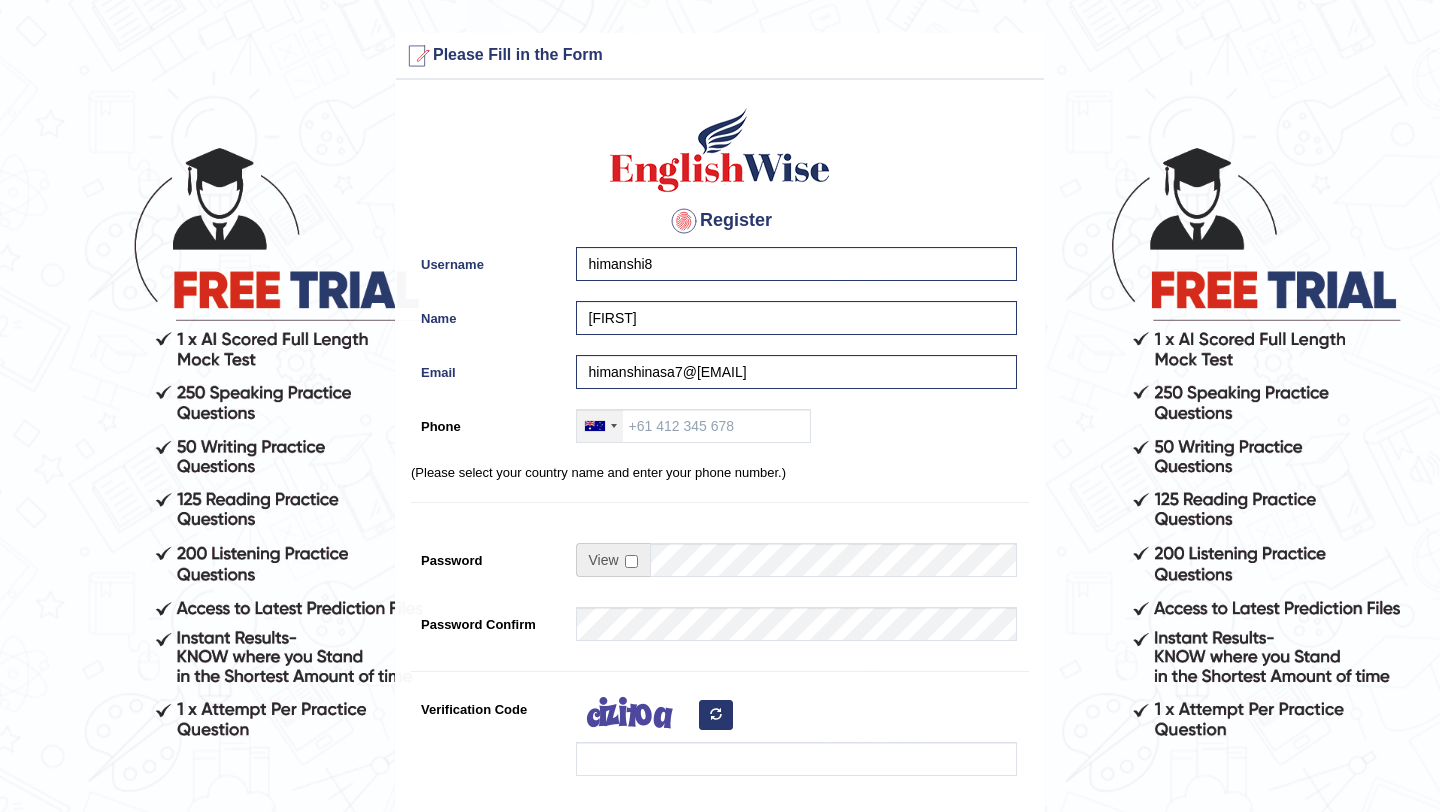 click at bounding box center [600, 426] 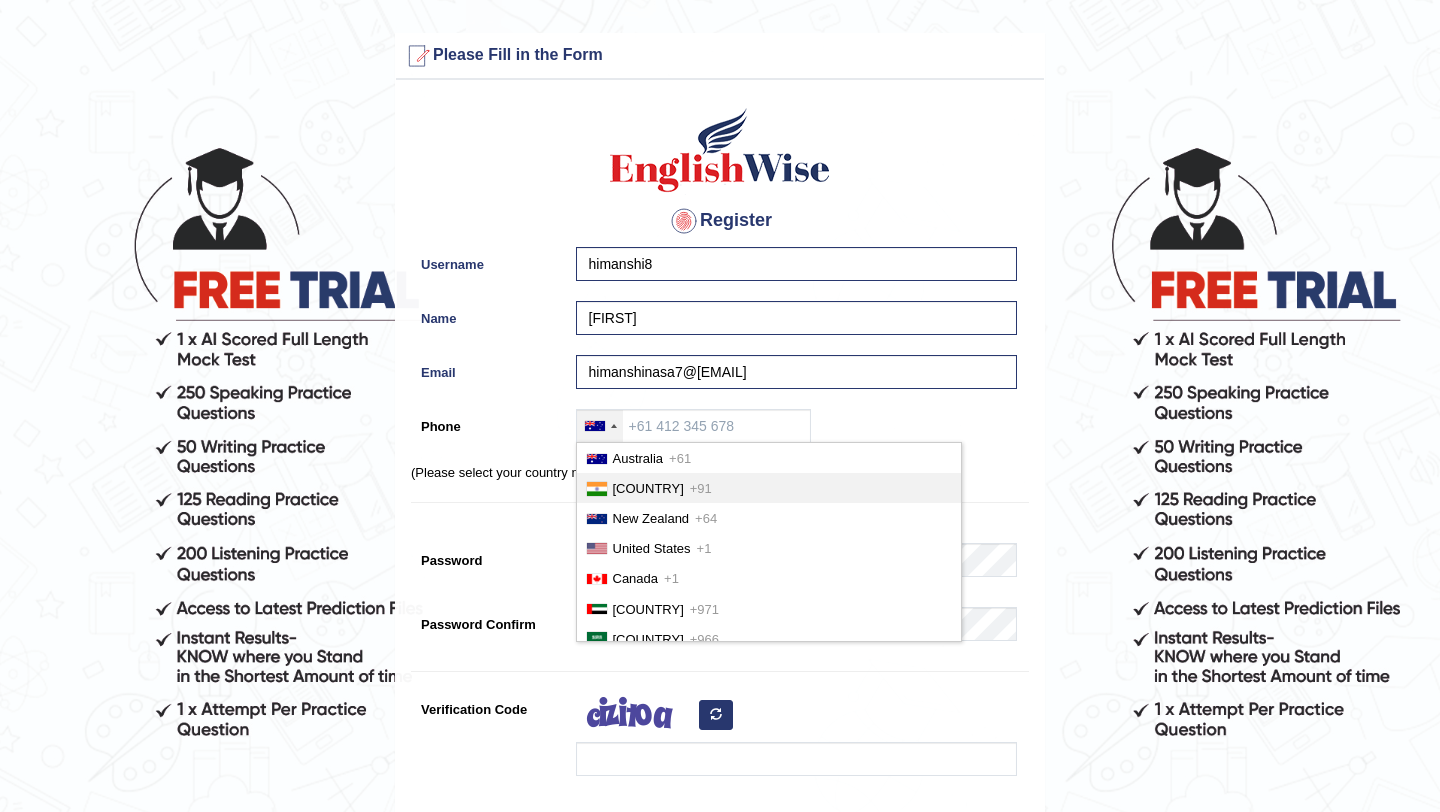 click on "India (भारत)" at bounding box center (648, 488) 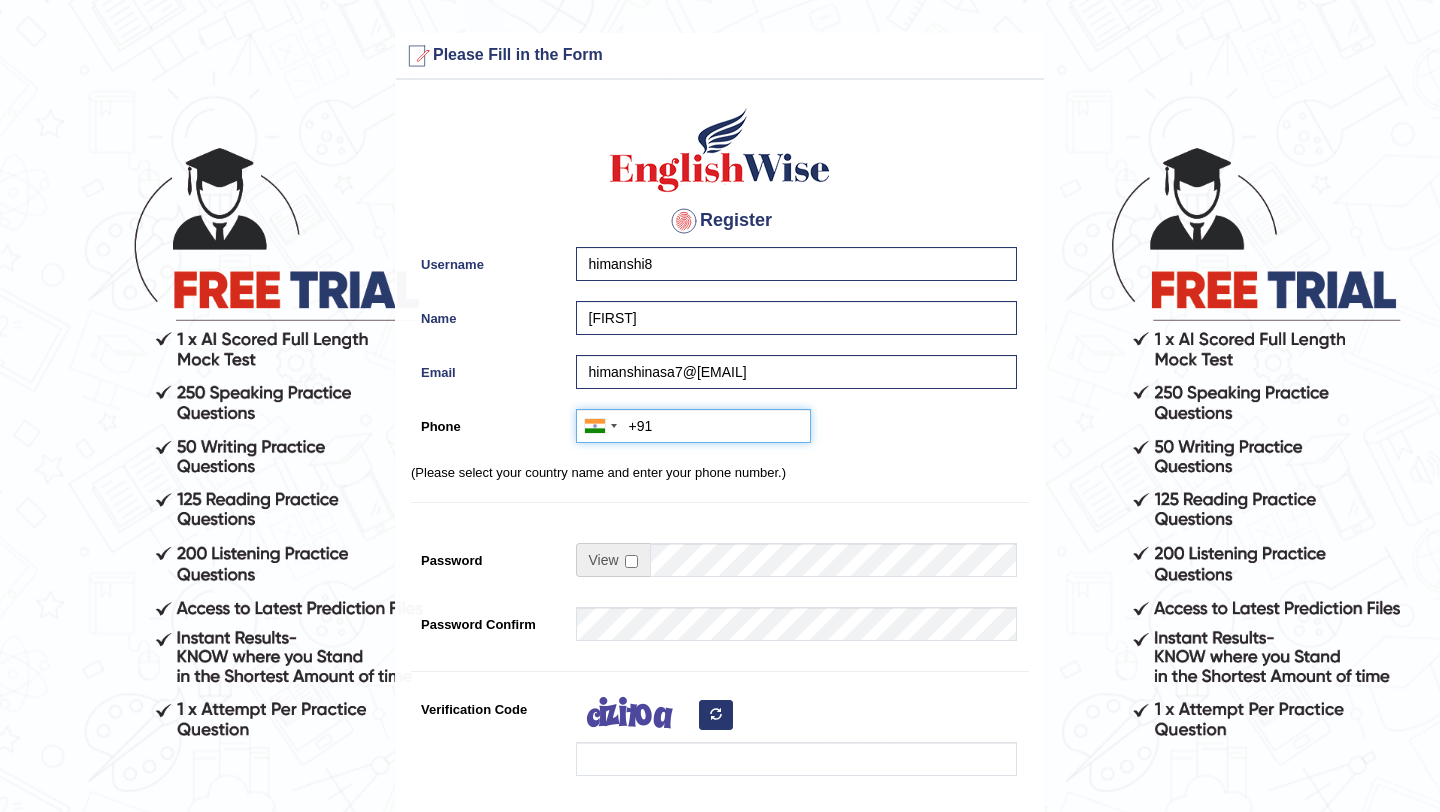 click on "+91" at bounding box center (693, 426) 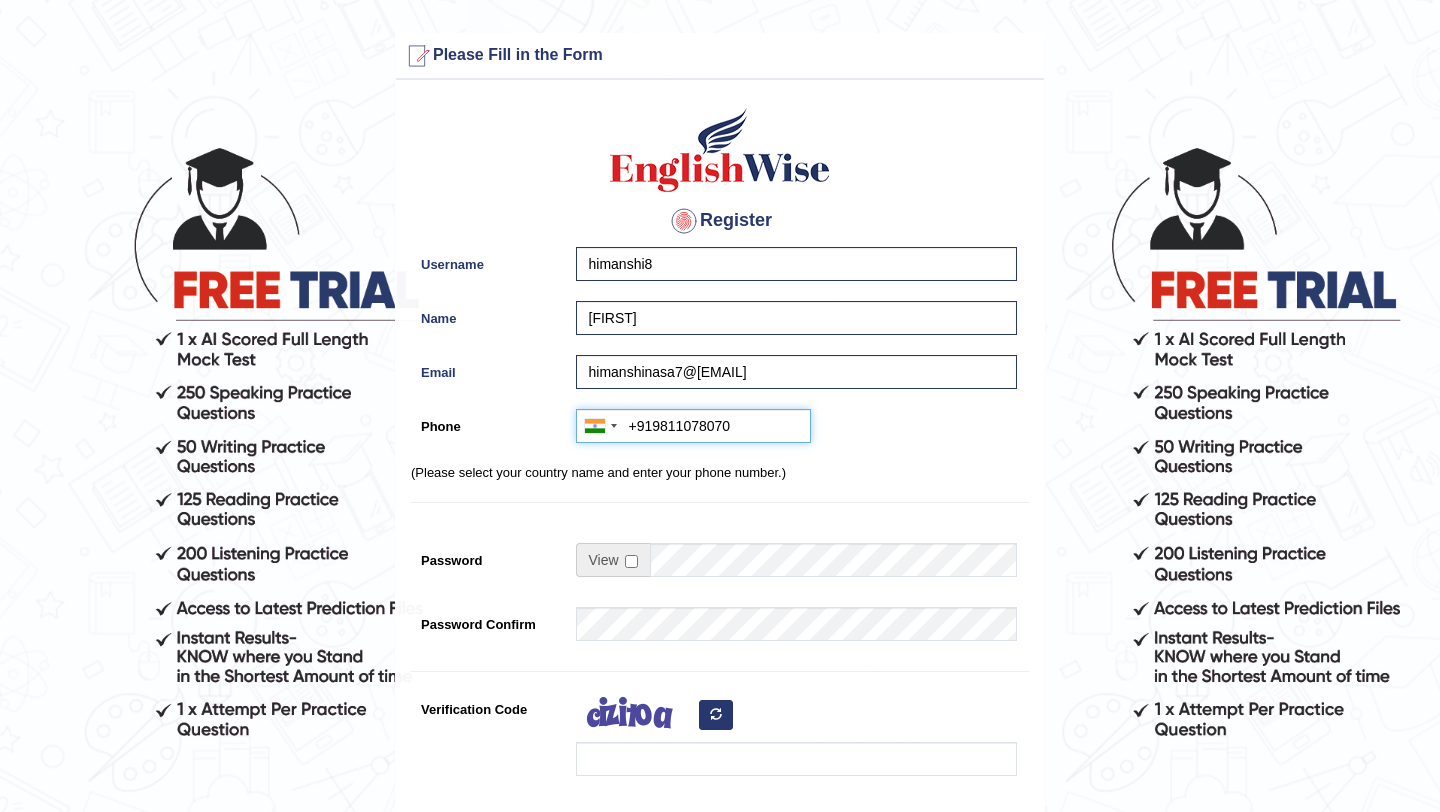 type on "+919811078070" 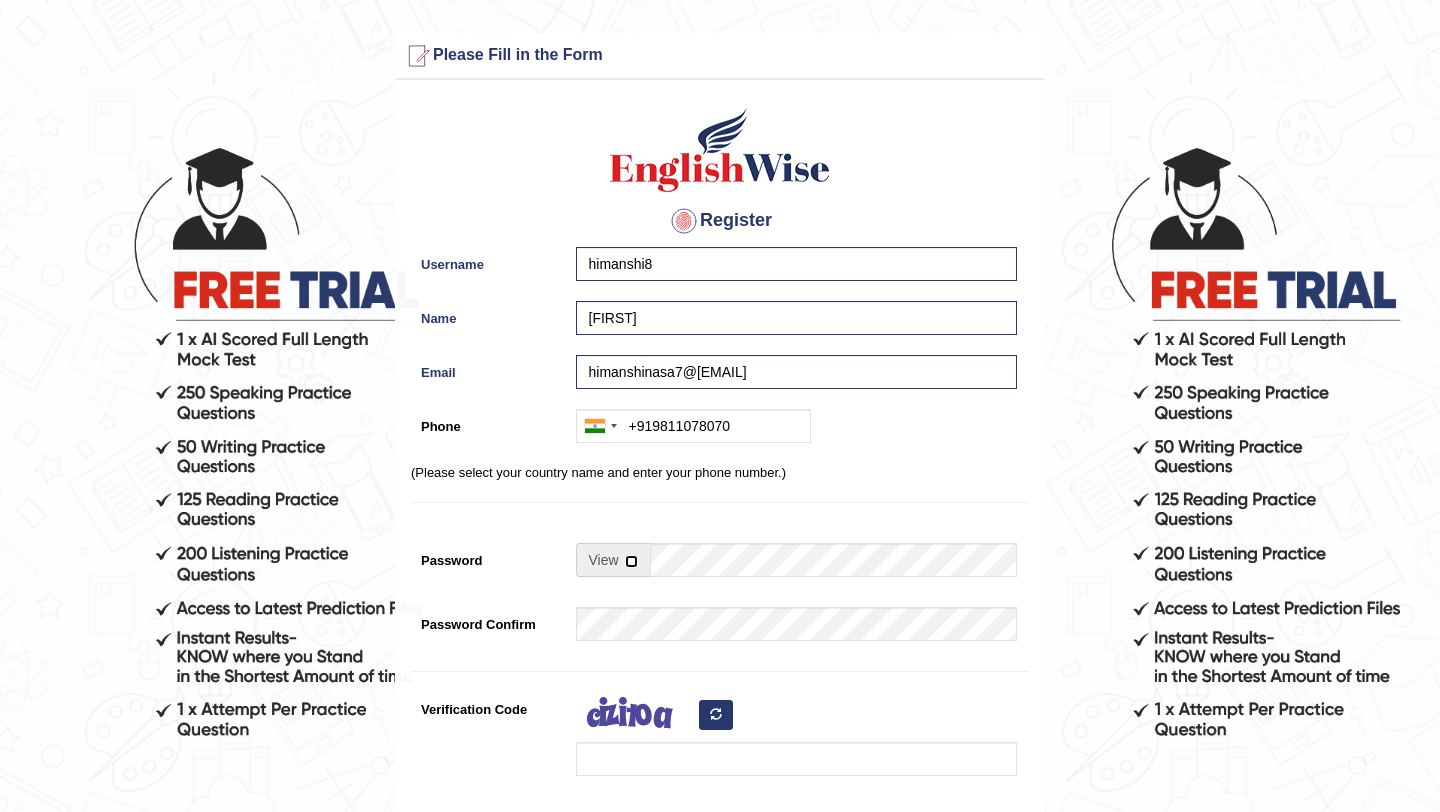 click at bounding box center [631, 561] 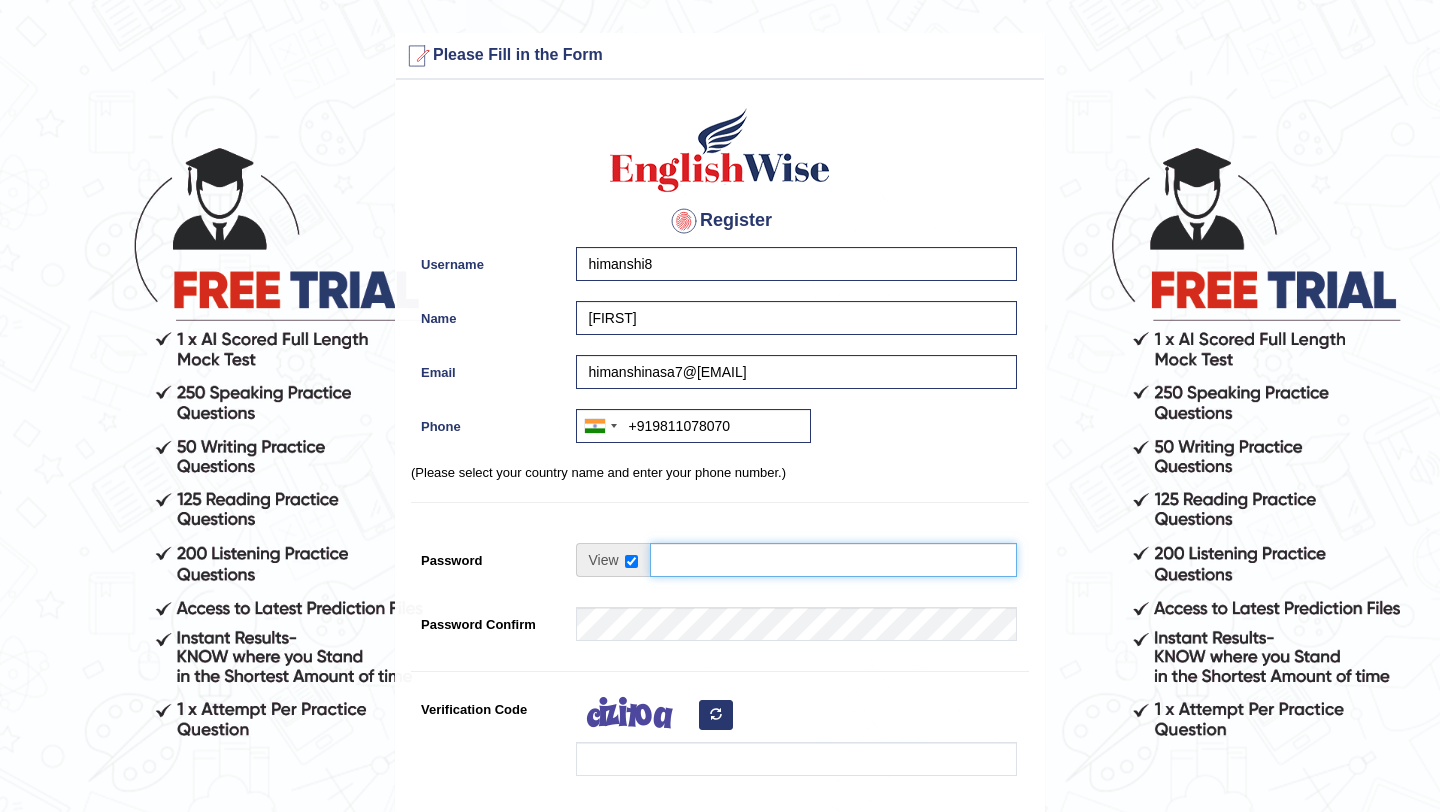 click on "Password" at bounding box center (833, 560) 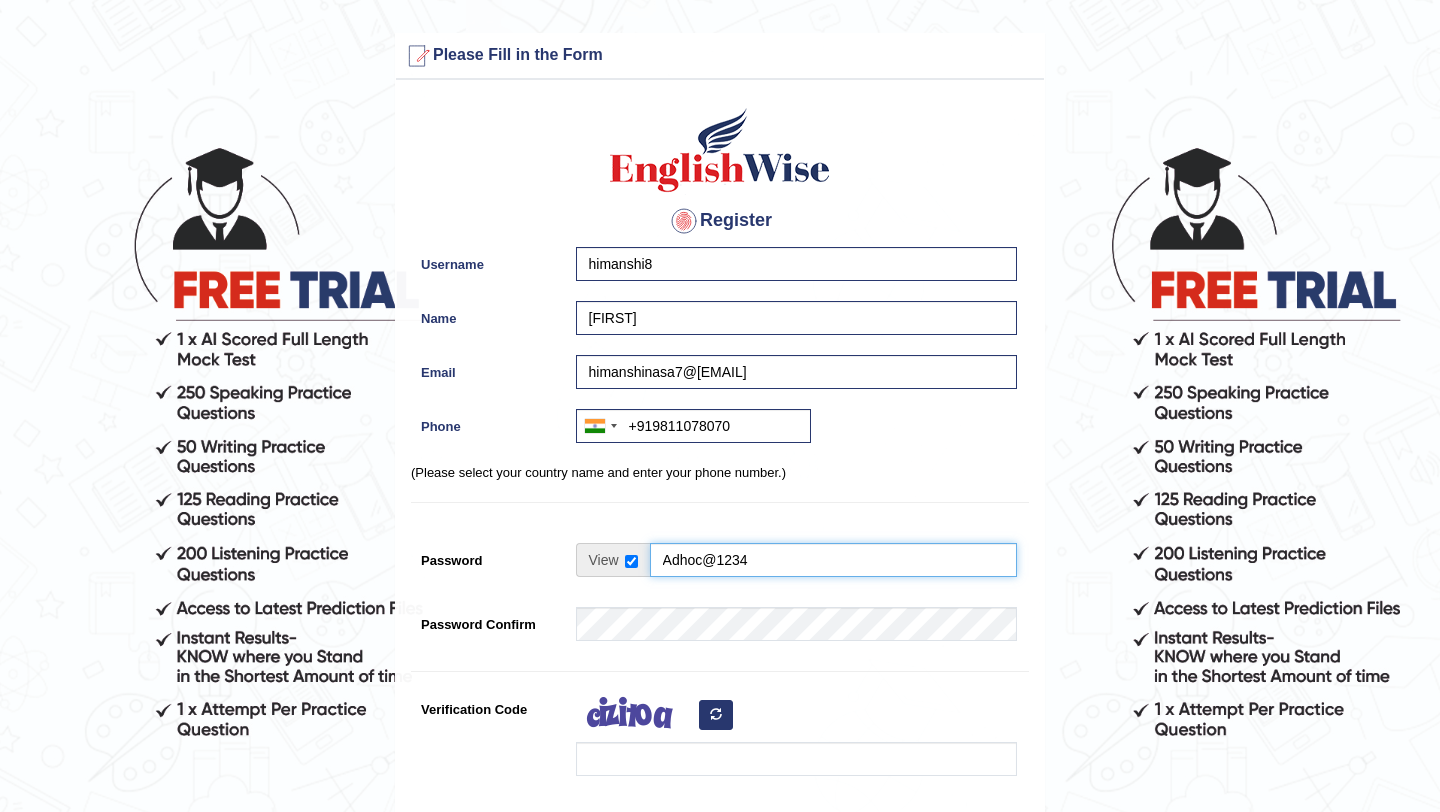 type on "Adhoc@1234" 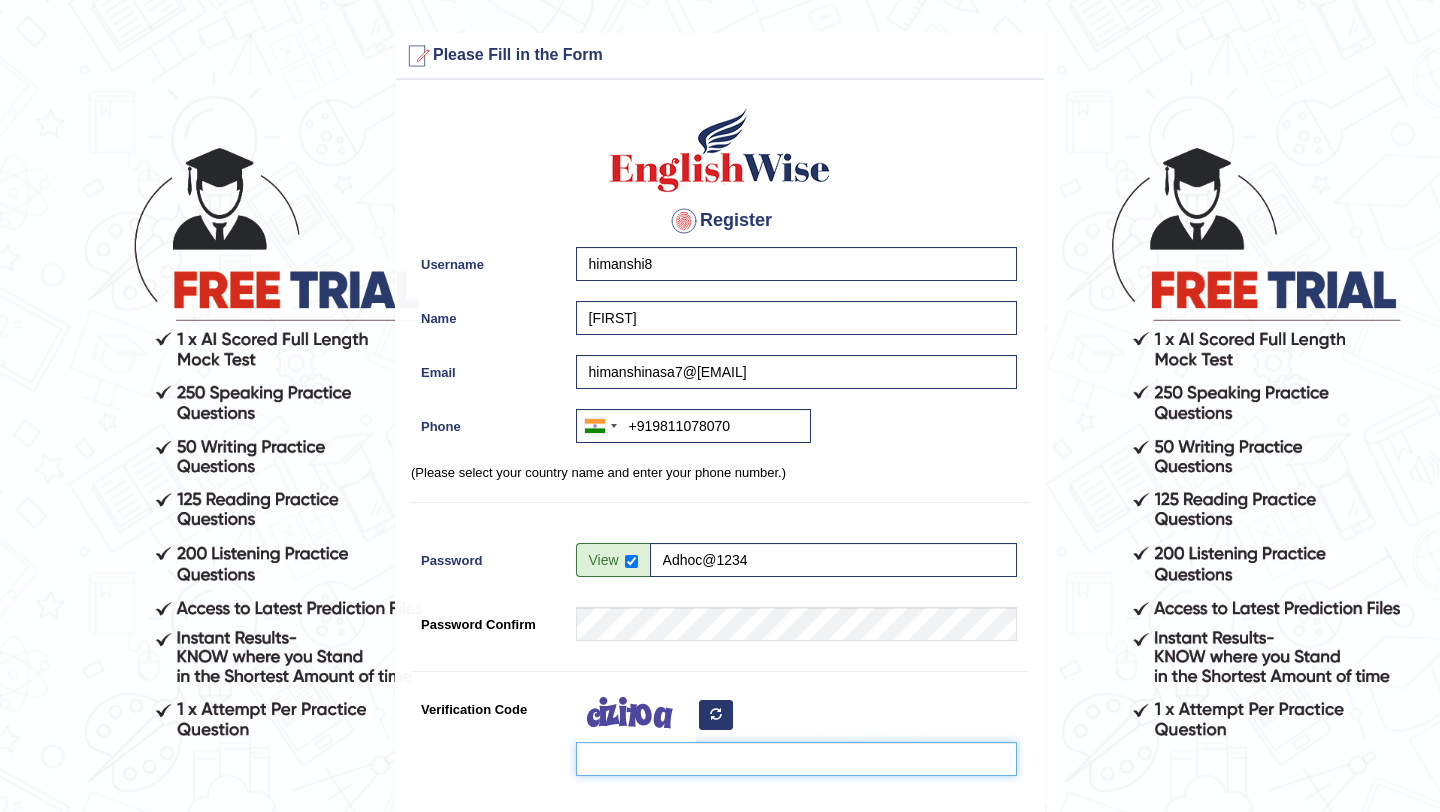 click on "Verification Code" at bounding box center (796, 759) 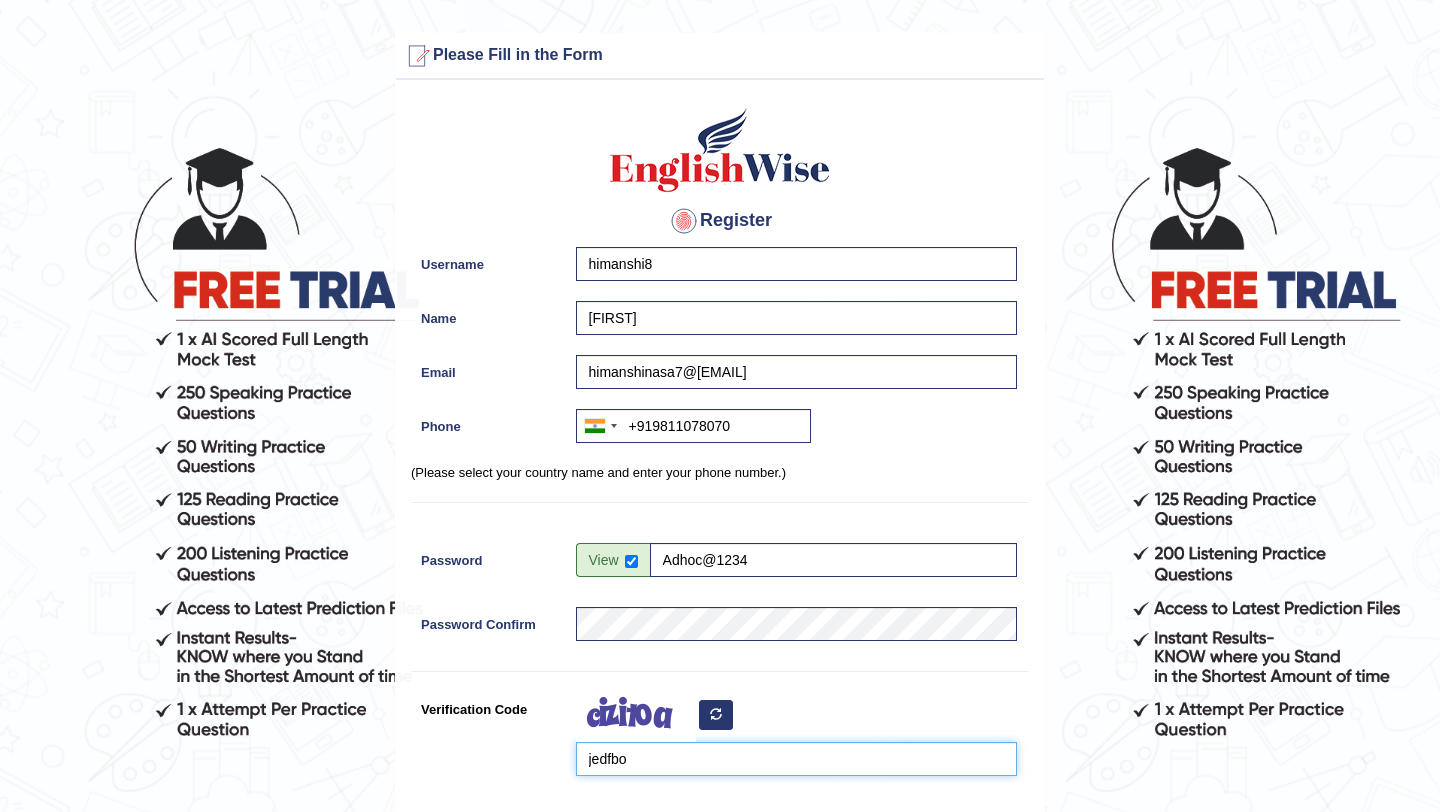 type on "jedfbo" 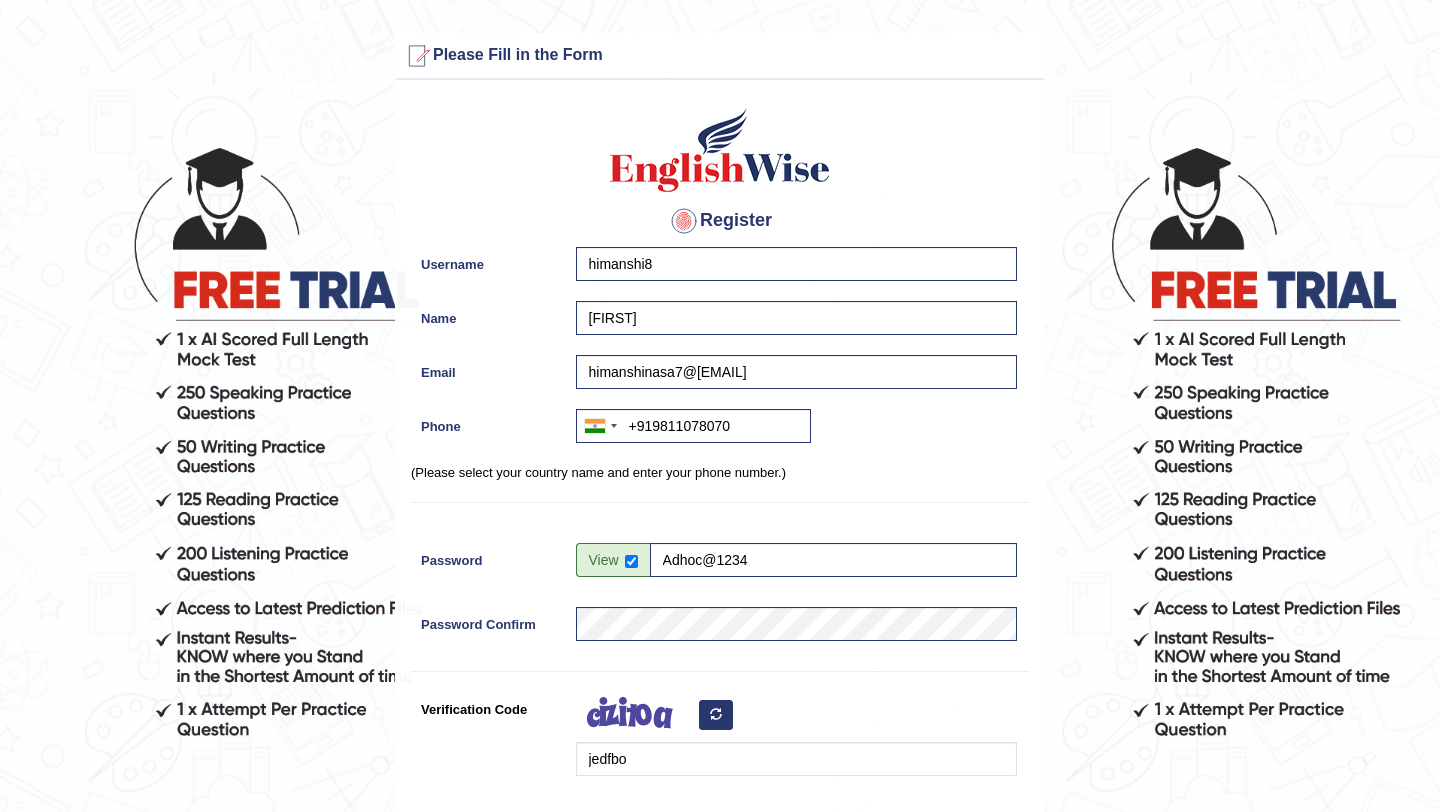 click on "Verification Code
jedfbo" at bounding box center (720, 739) 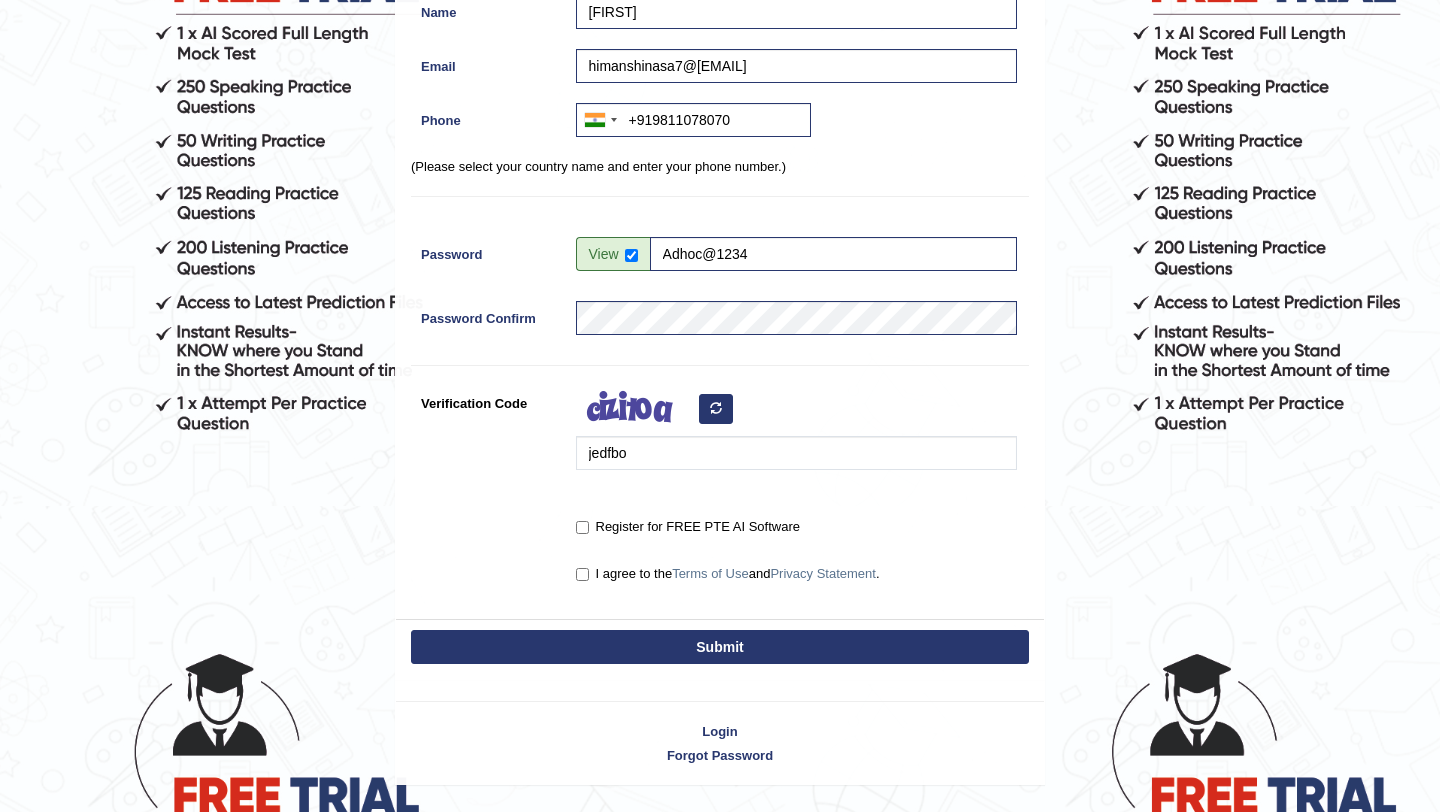 scroll, scrollTop: 320, scrollLeft: 0, axis: vertical 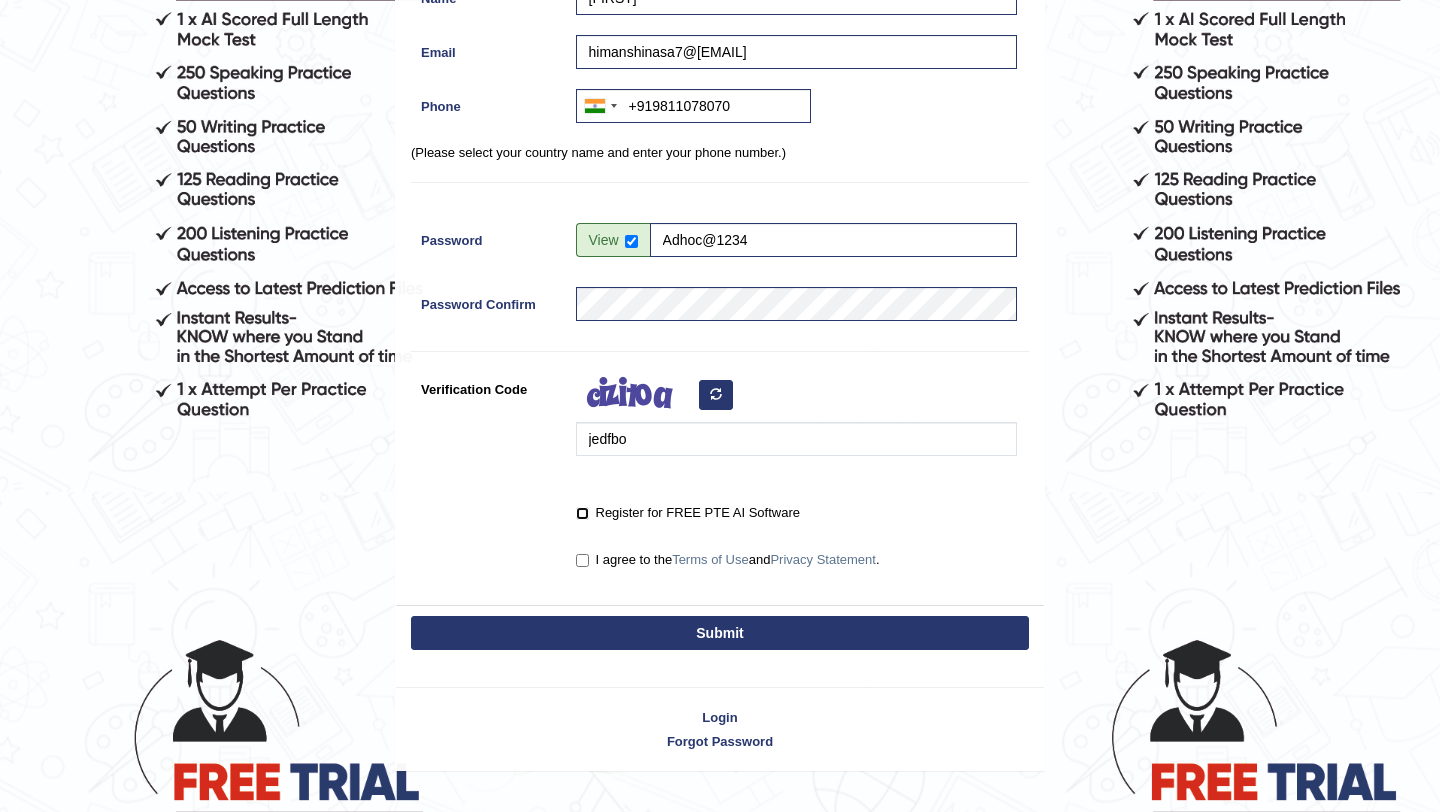 click on "Register for FREE PTE AI Software" at bounding box center [582, 513] 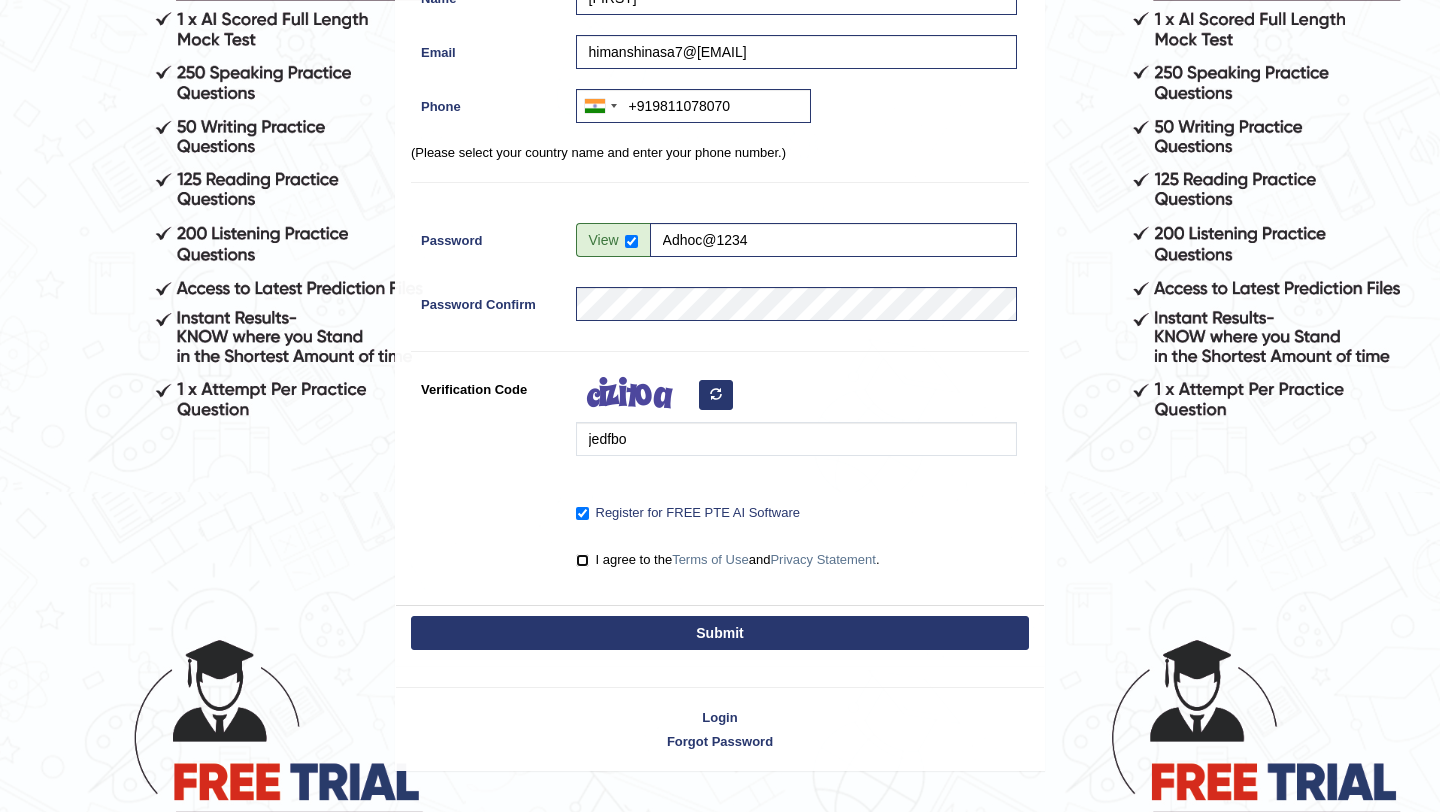 click on "I agree to the  Terms of Use  and  Privacy Statement ." at bounding box center [582, 560] 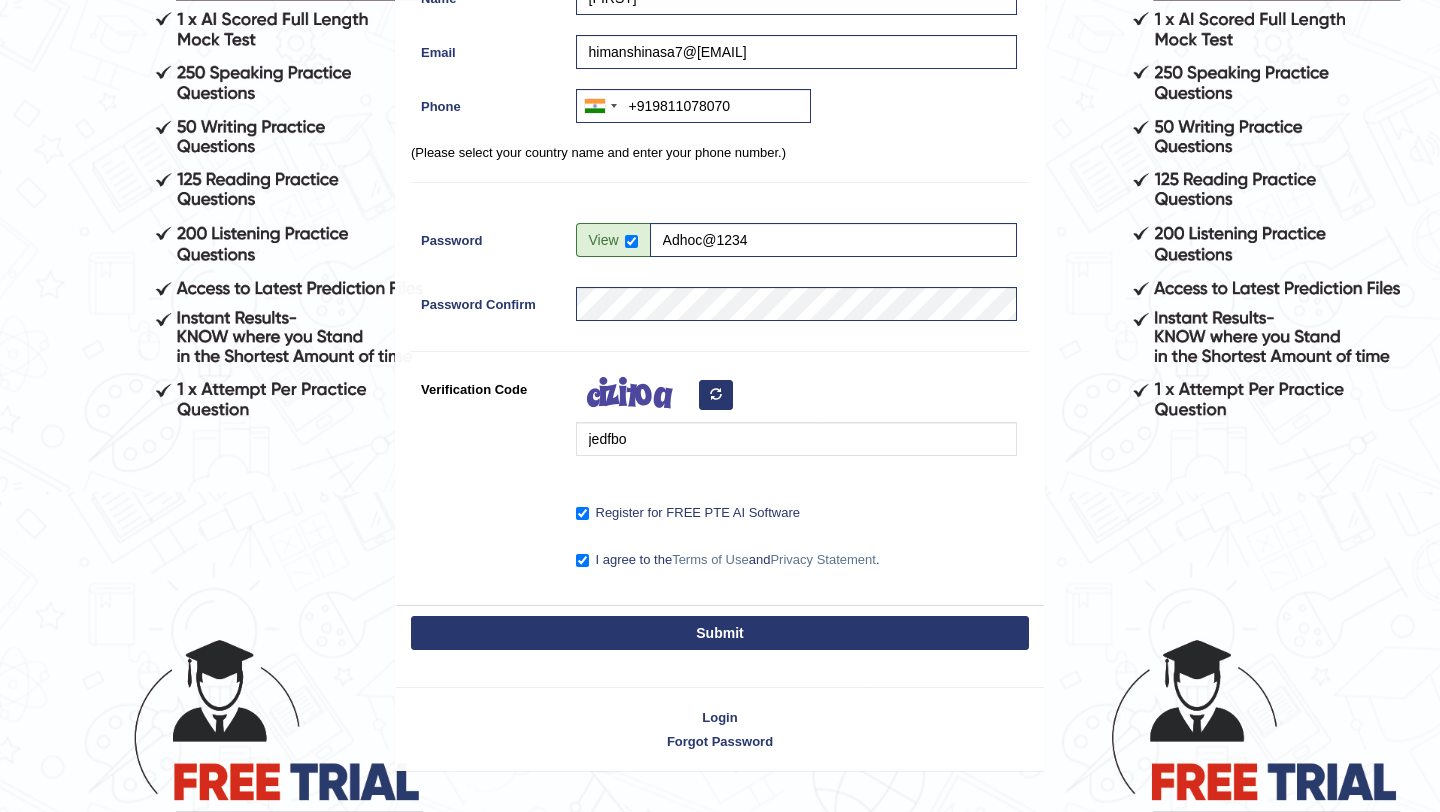click on "Submit" at bounding box center (720, 633) 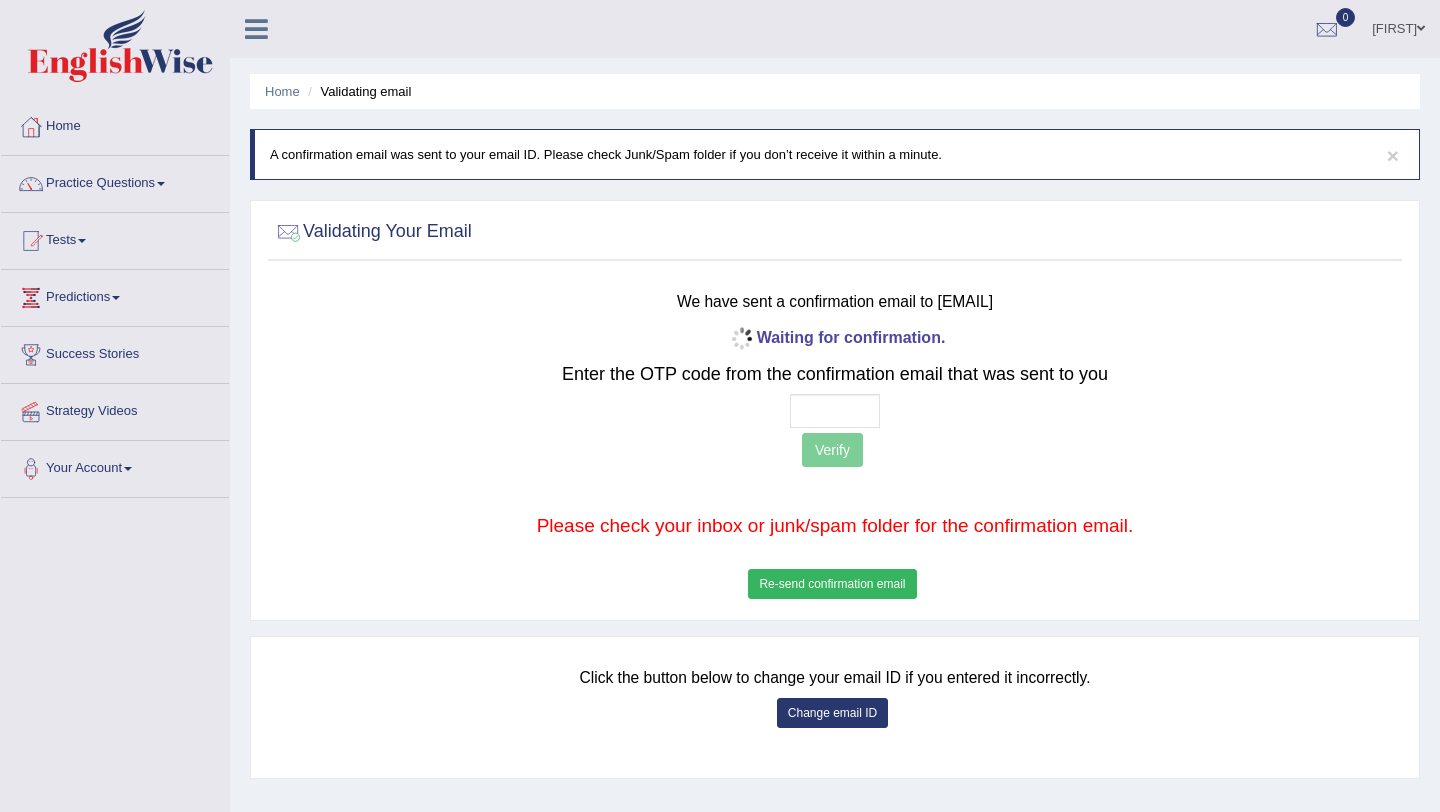 scroll, scrollTop: 0, scrollLeft: 0, axis: both 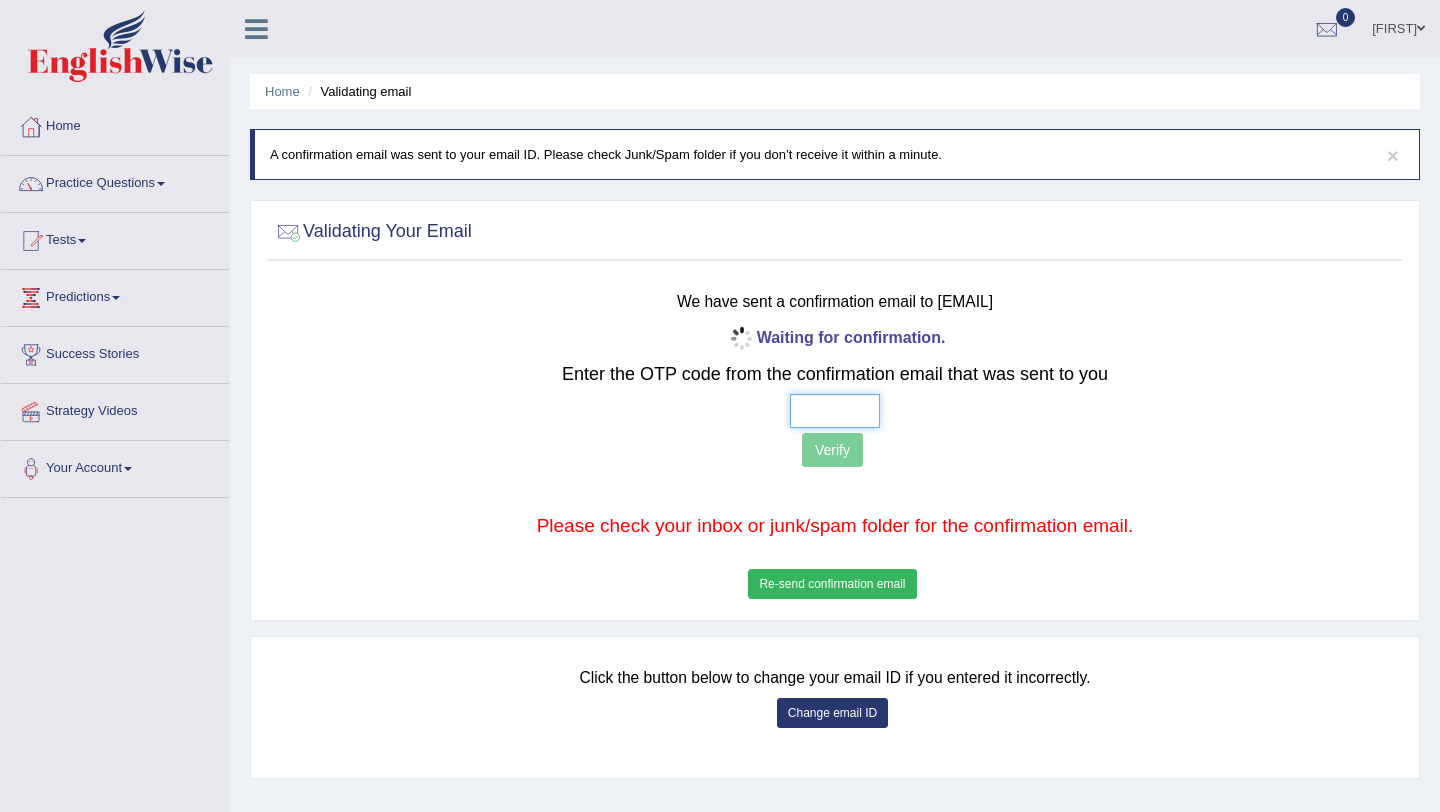click at bounding box center [835, 411] 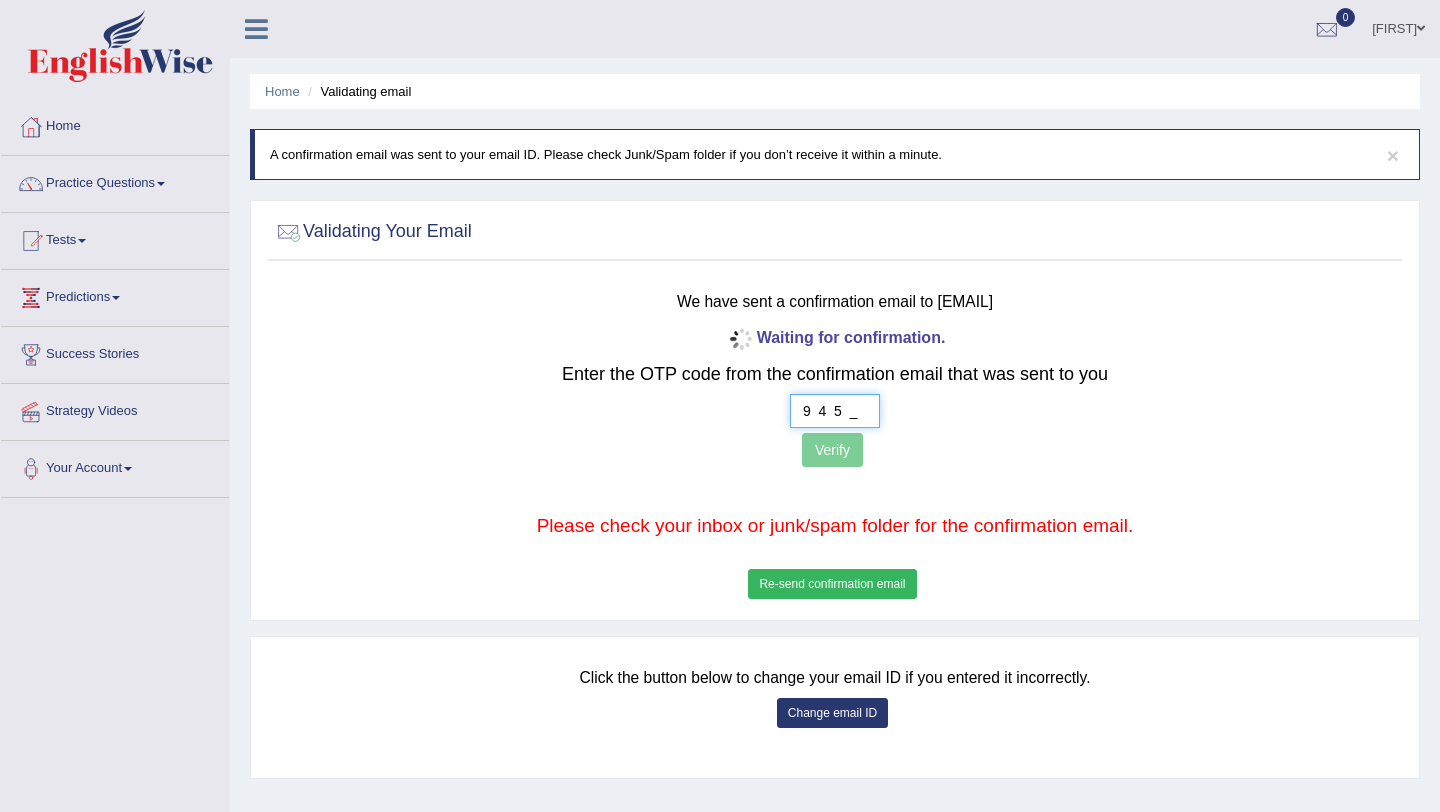 type on "9  4  5  0" 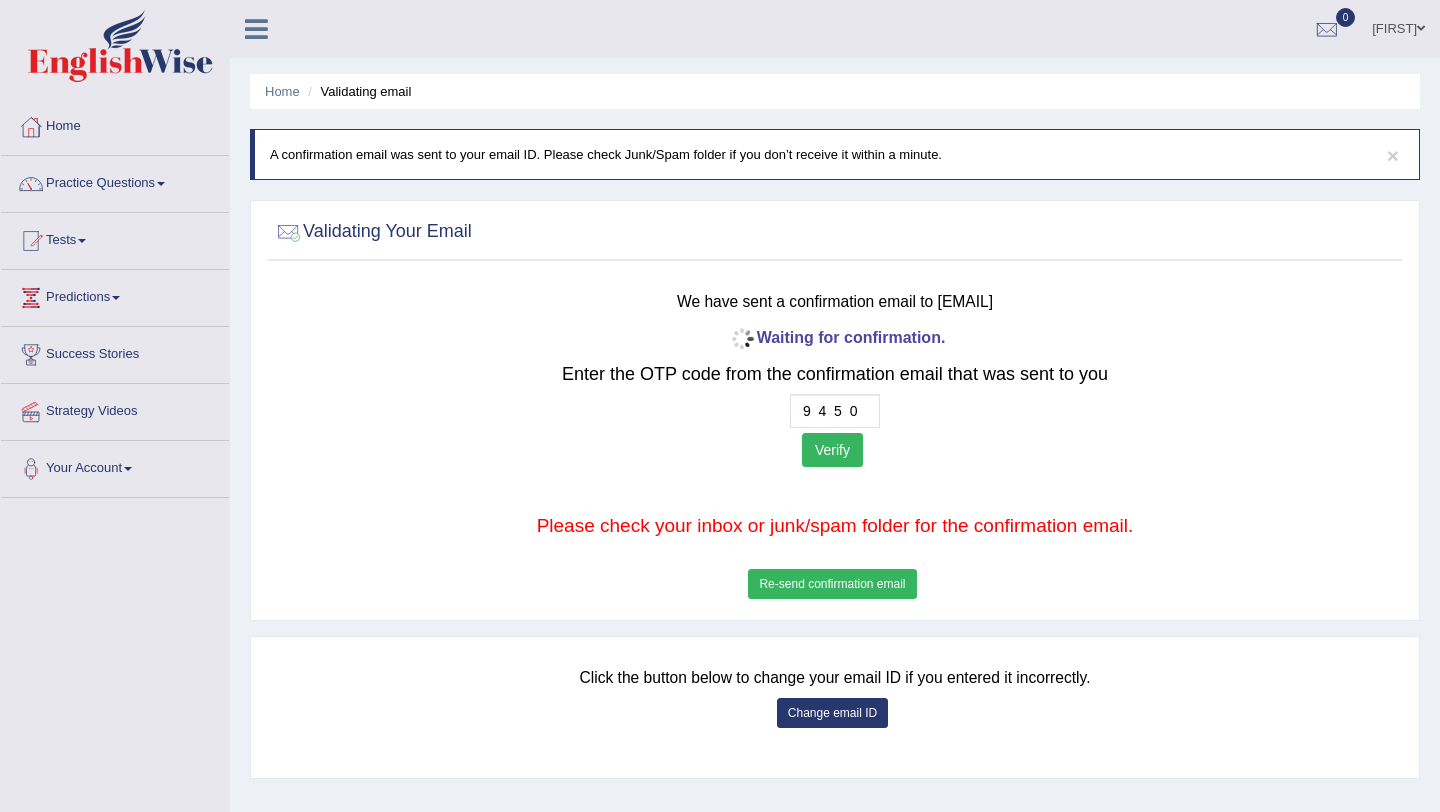 click on "Verify" at bounding box center [832, 450] 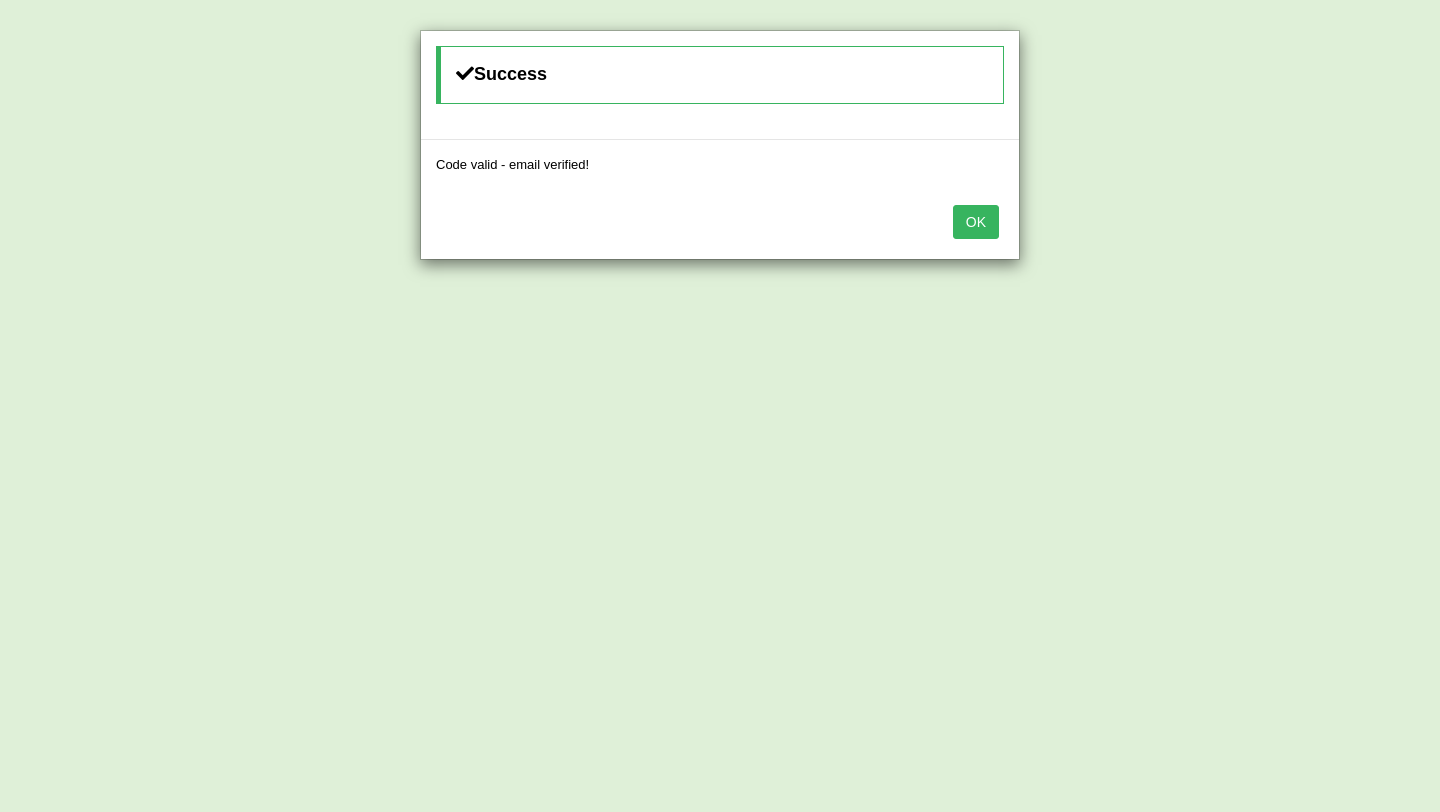 click on "OK" at bounding box center [976, 222] 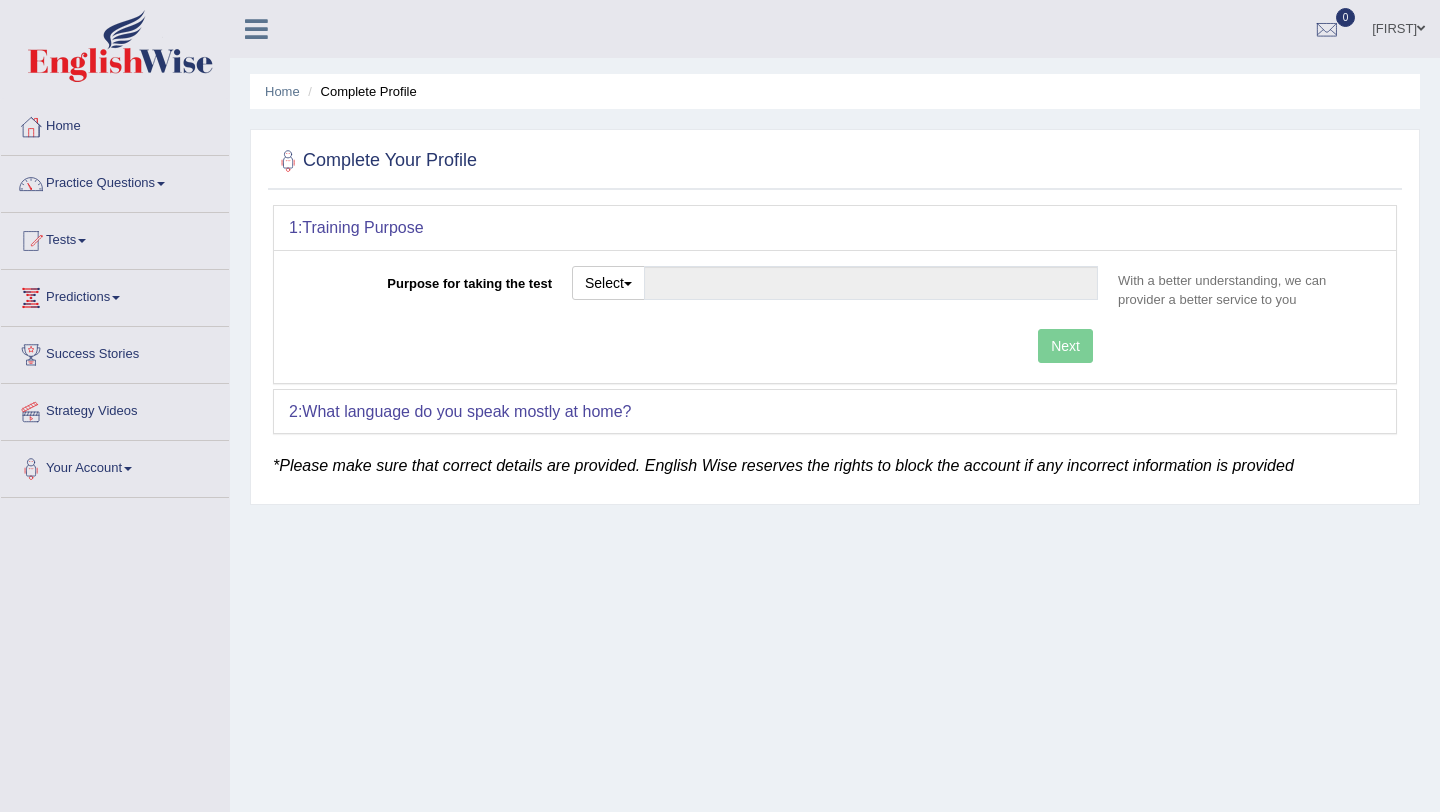 scroll, scrollTop: 0, scrollLeft: 0, axis: both 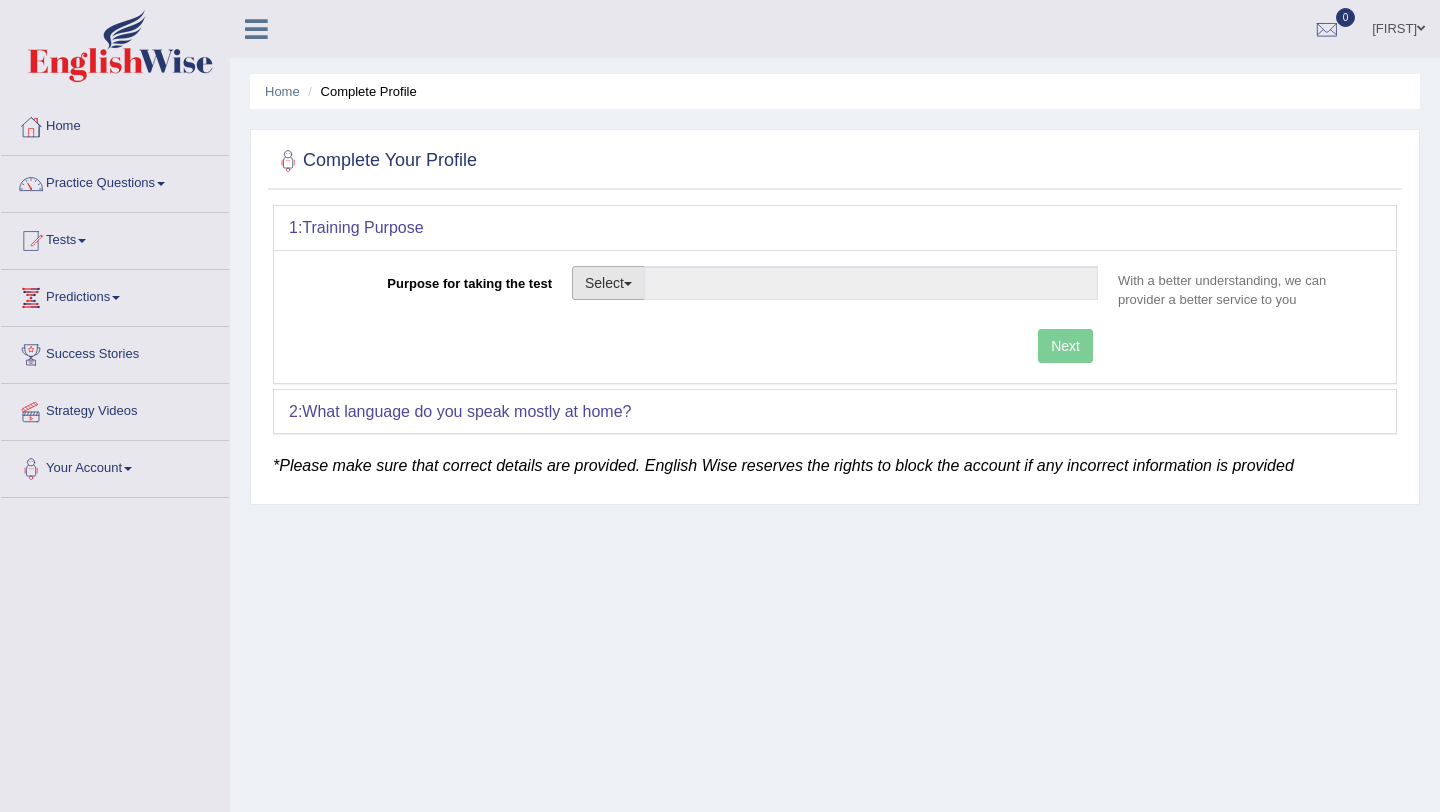 click on "Select" at bounding box center [608, 283] 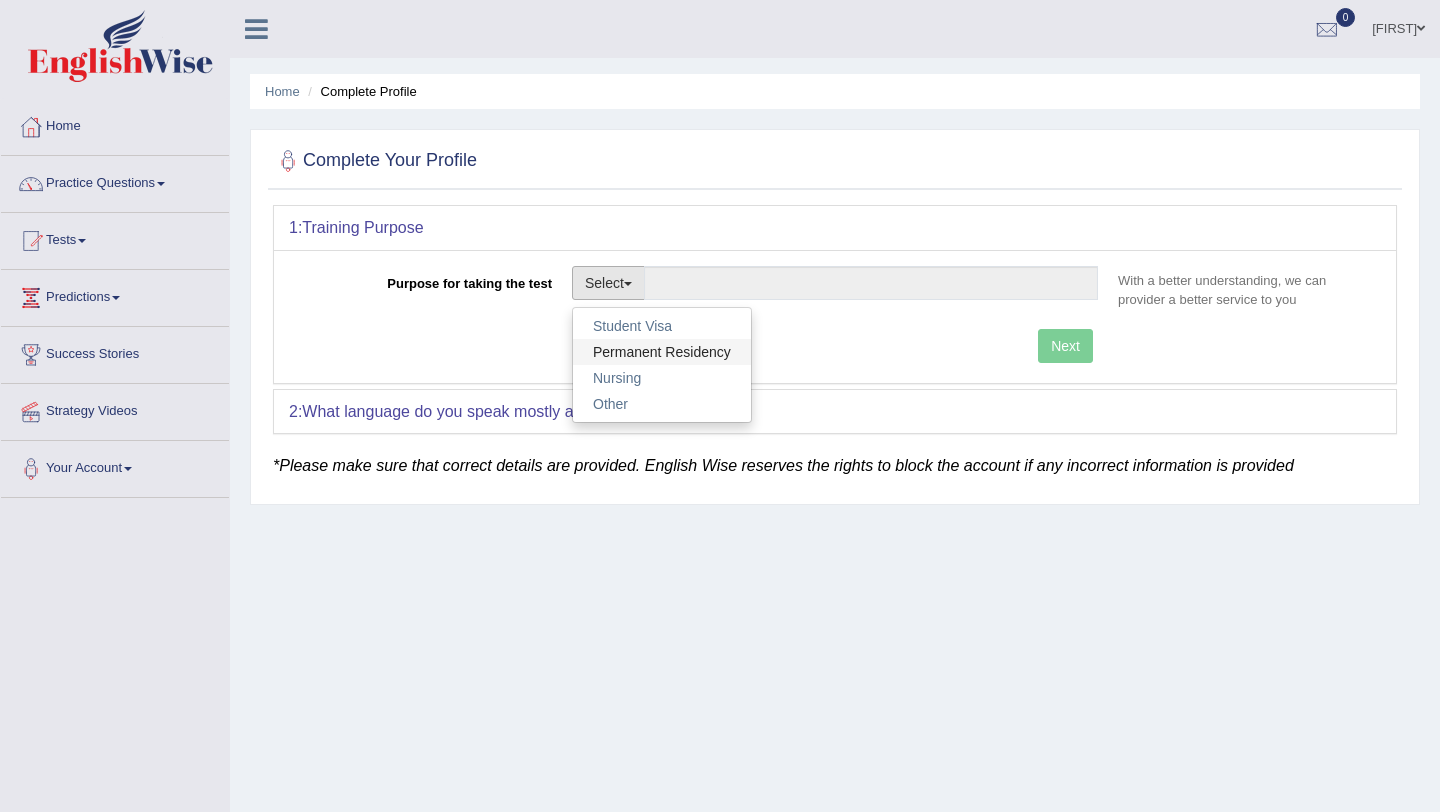 click on "Permanent Residency" at bounding box center (662, 352) 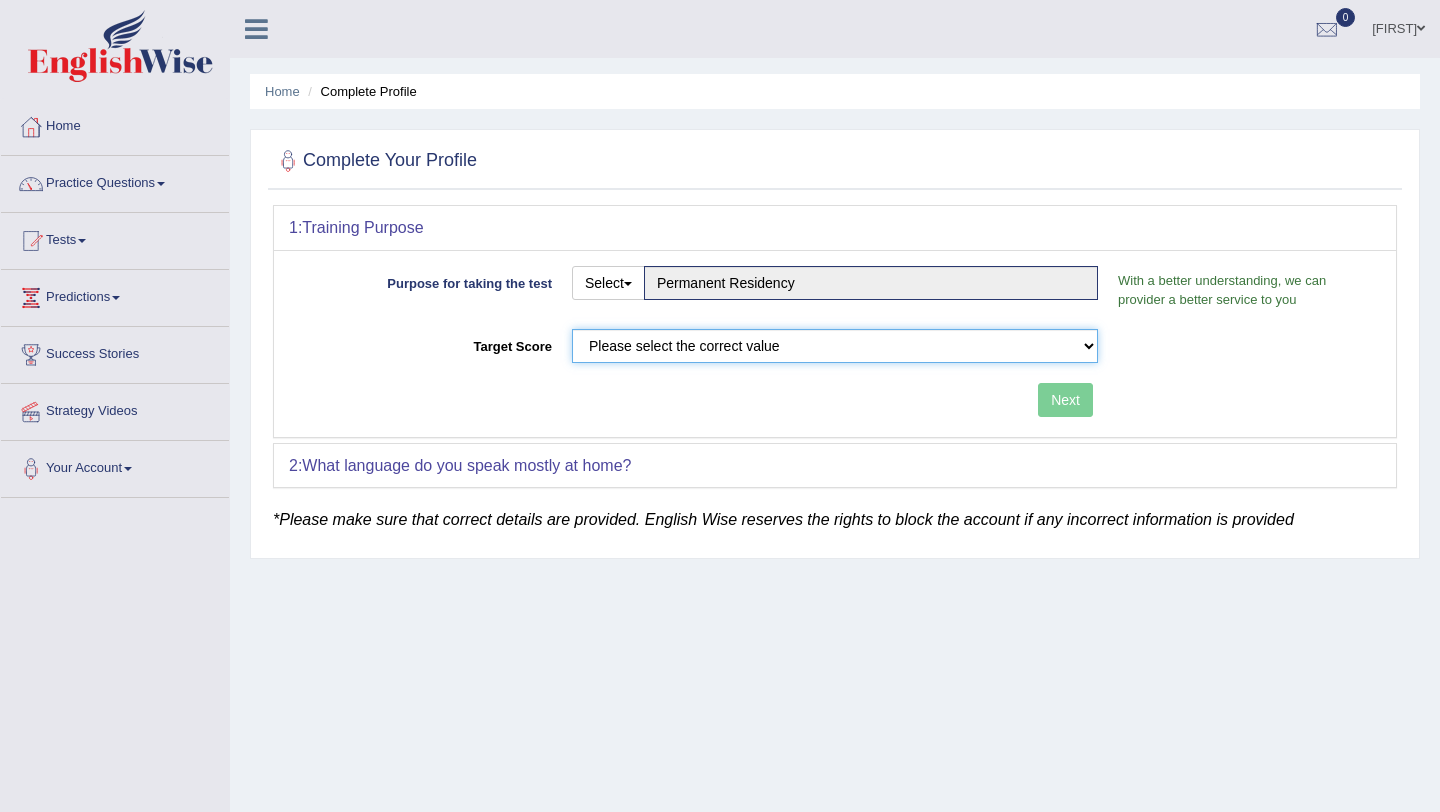 click on "Please select the correct value
50 (6 bands)
58 (6.5 bands)
65 (7 bands)
79 (8 bands)" at bounding box center [835, 346] 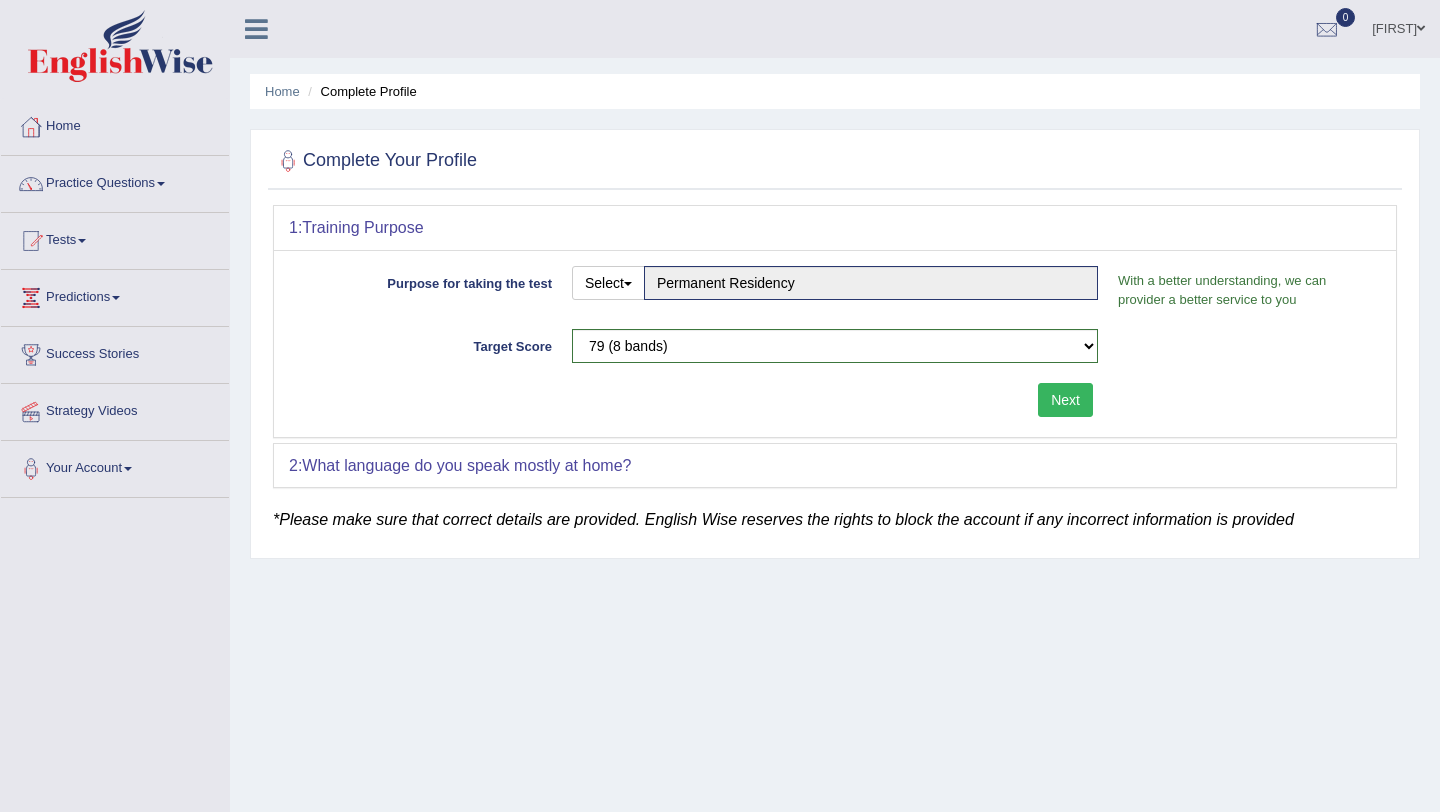 click on "Next" at bounding box center (1065, 400) 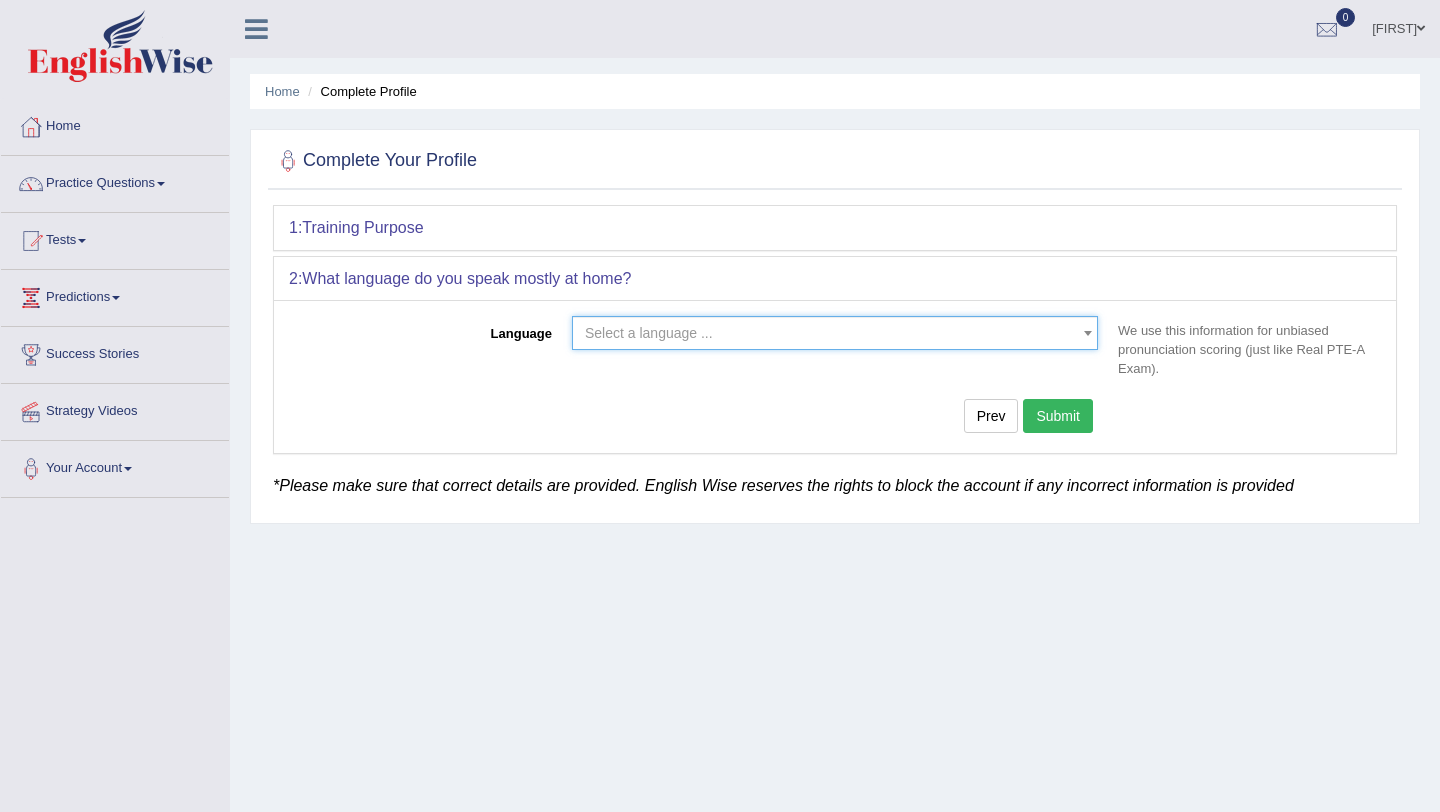 click on "Select a language ..." at bounding box center [829, 333] 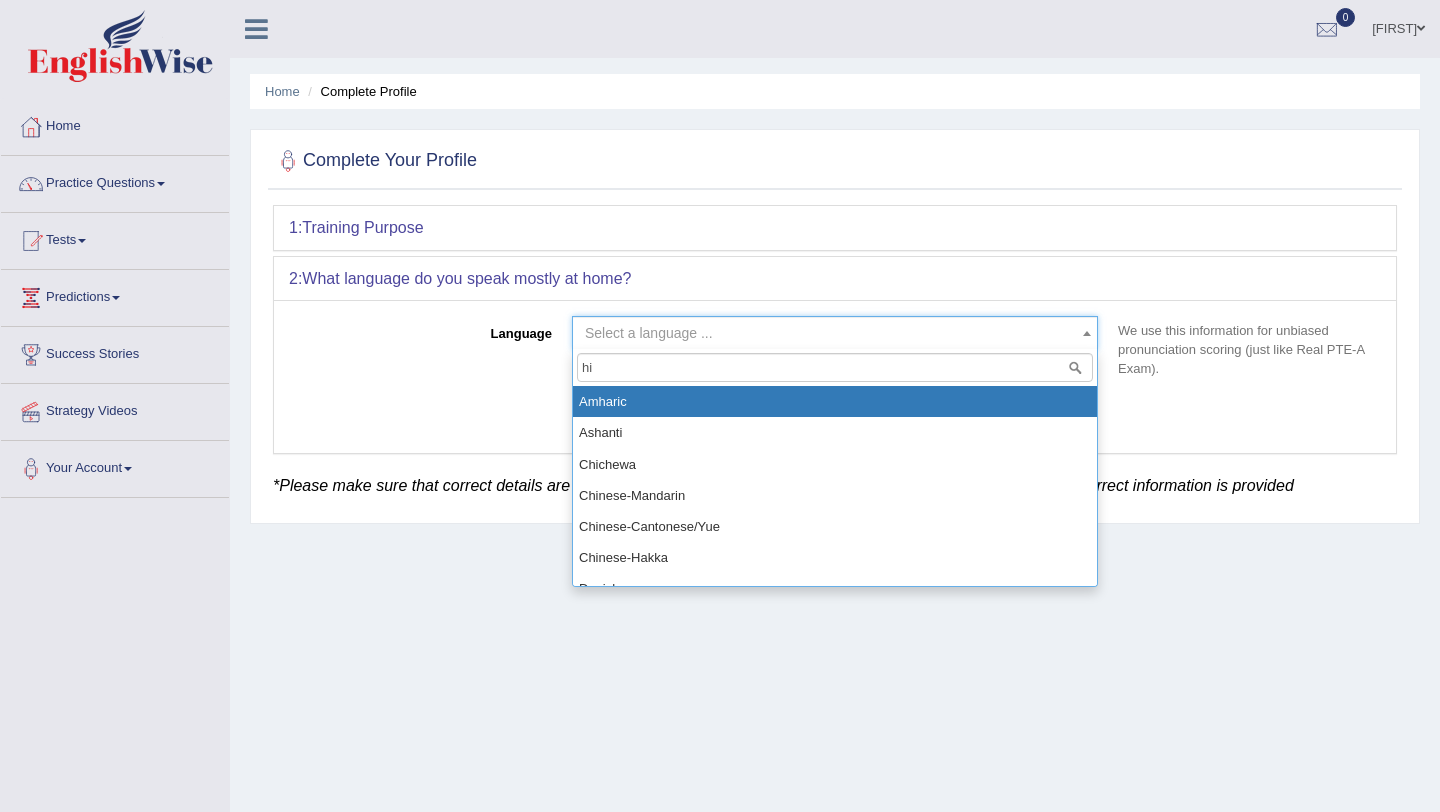 type on "hin" 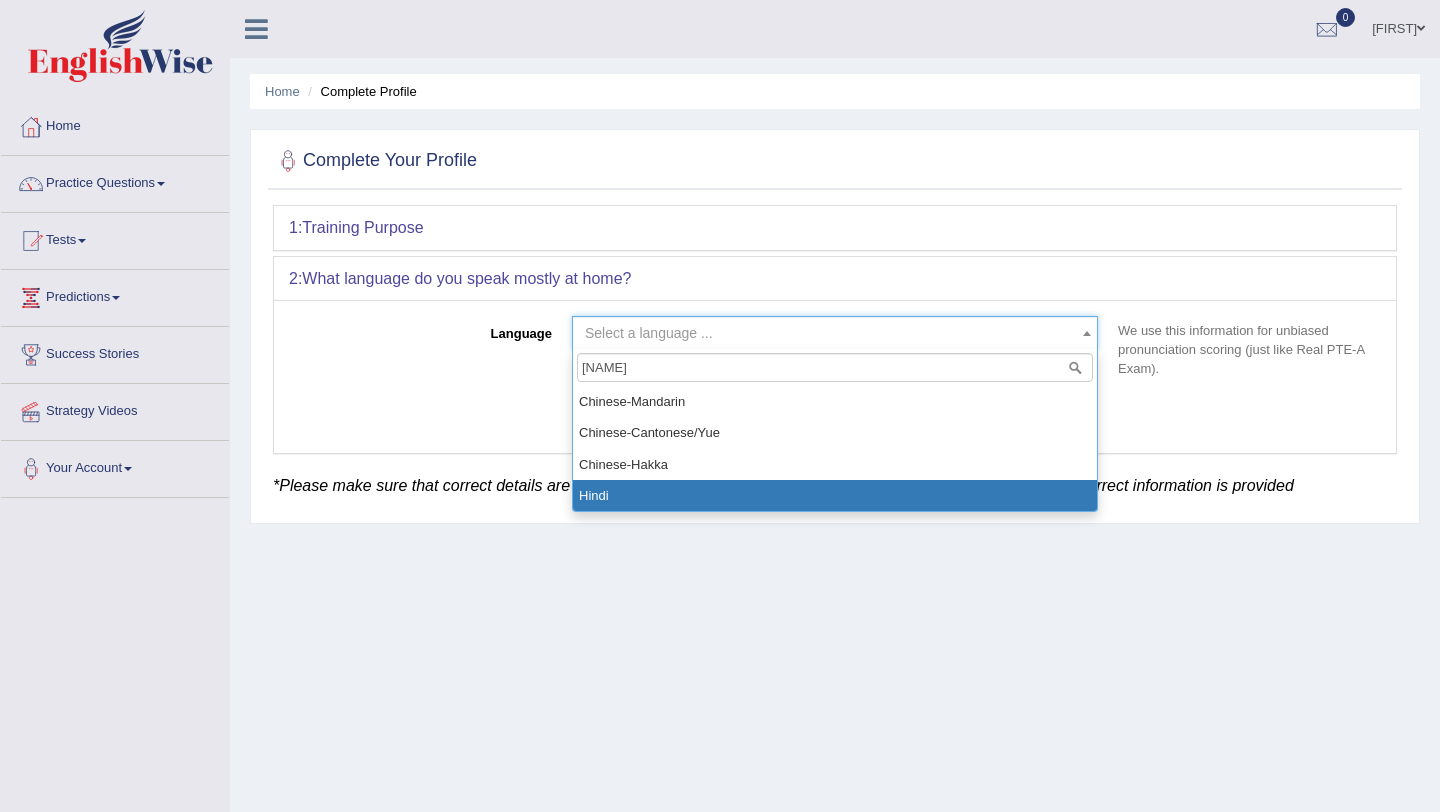 select on "Hindi" 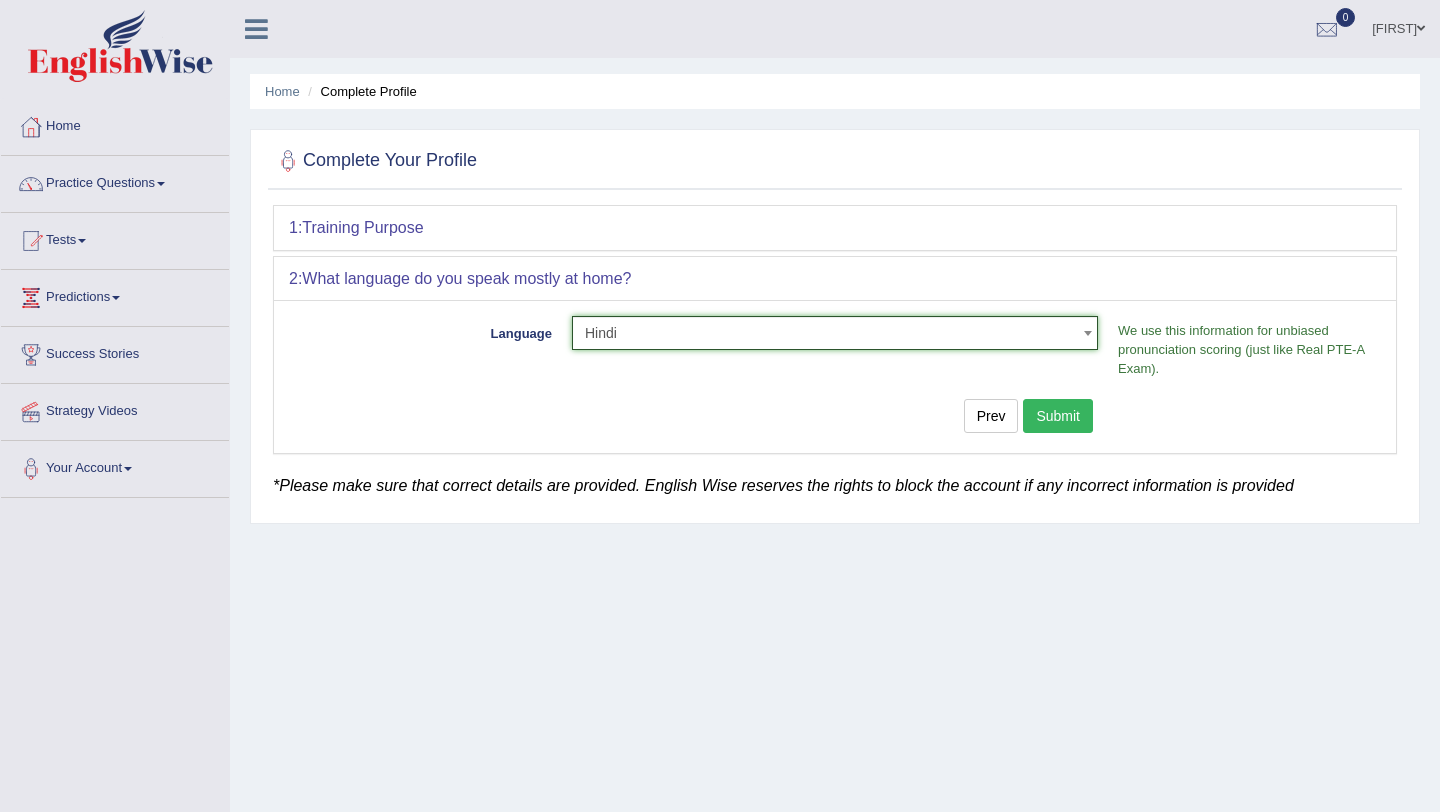 click on "Submit" at bounding box center [1058, 416] 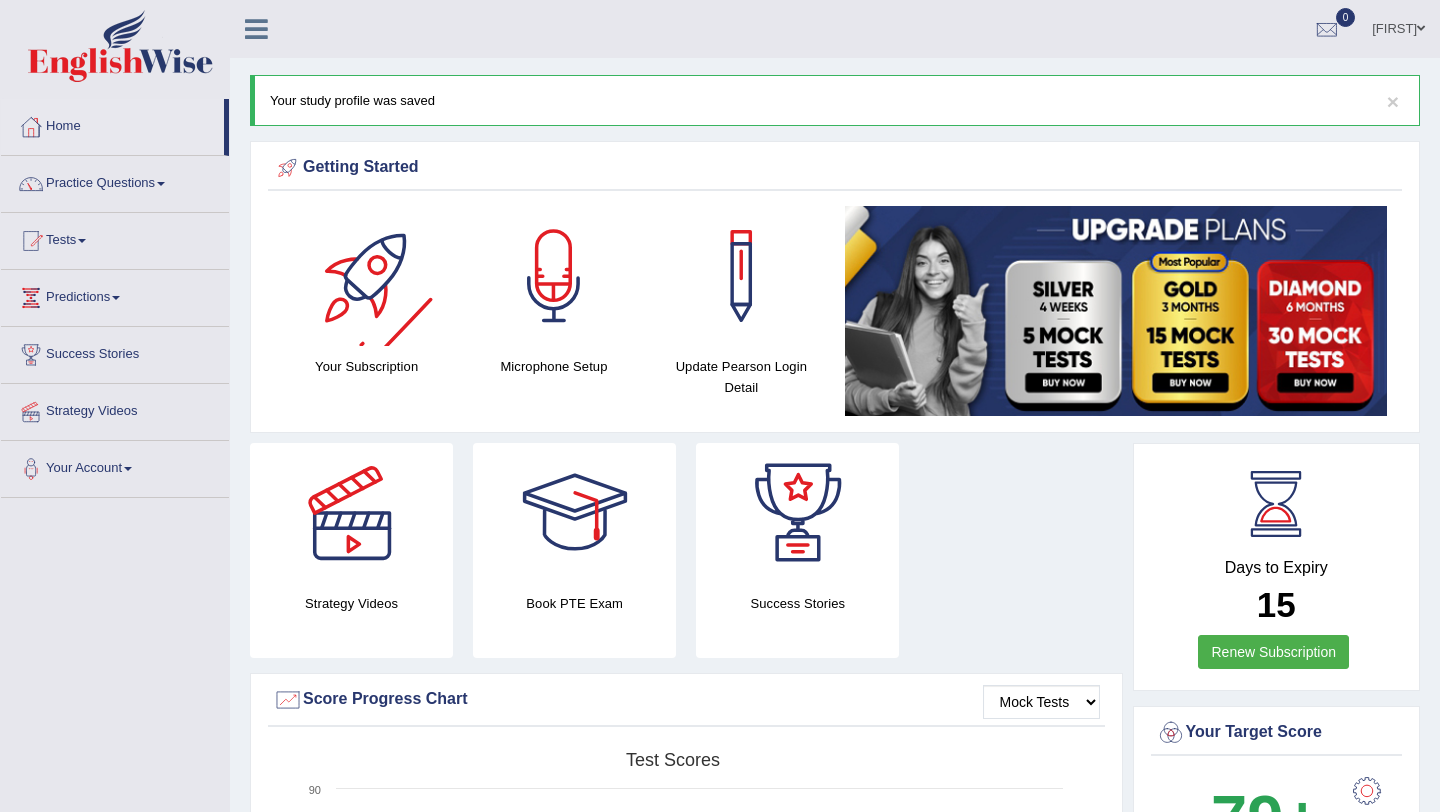 scroll, scrollTop: 0, scrollLeft: 0, axis: both 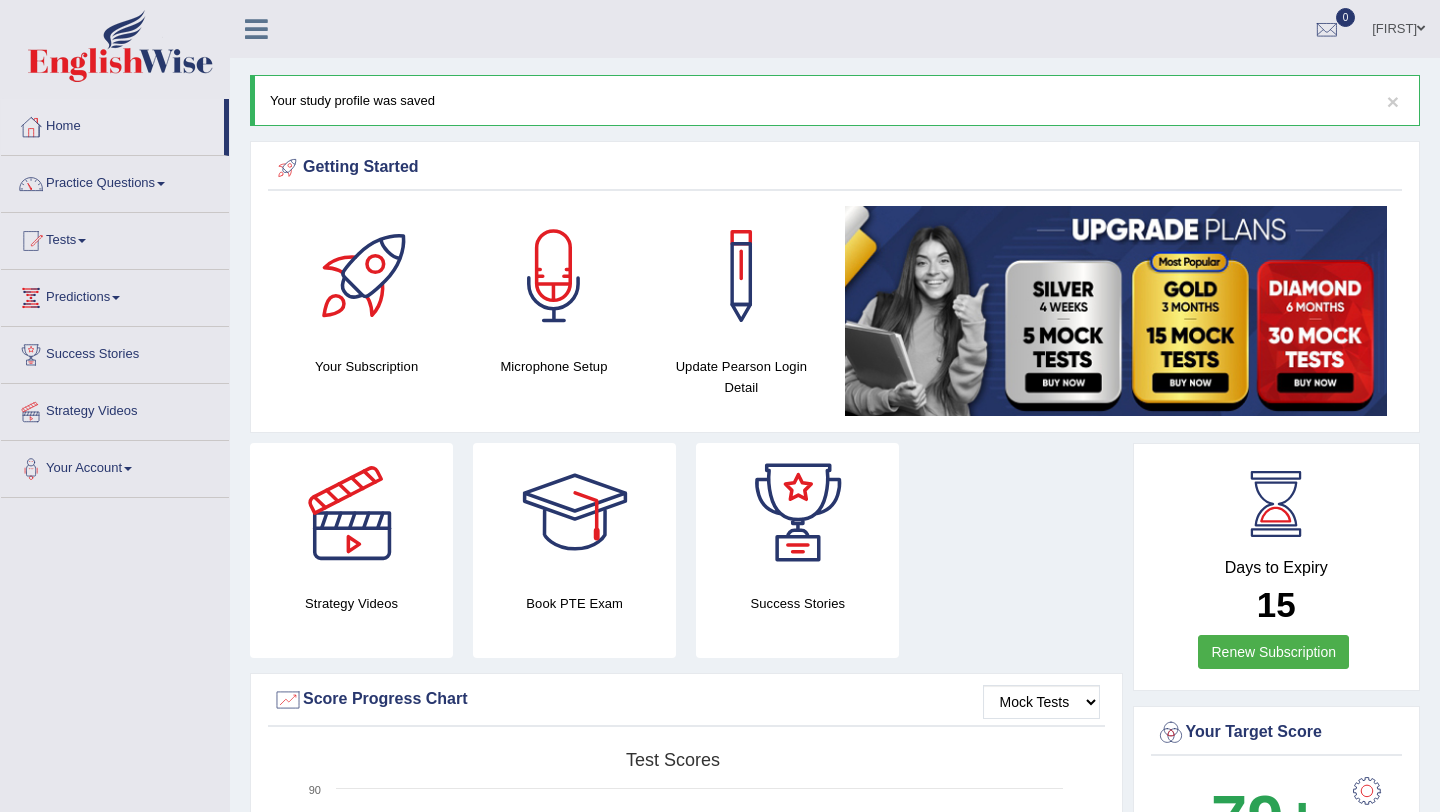 click on "Toggle navigation
Home
Practice Questions   Speaking Practice Read Aloud
Repeat Sentence
Describe Image
Re-tell Lecture
Answer Short Question
Summarize Group Discussion
Respond To A Situation
Writing Practice  Summarize Written Text
Write Essay
Reading Practice  Reading & Writing: Fill In The Blanks
Choose Multiple Answers
Re-order Paragraphs
Fill In The Blanks
Choose Single Answer
Listening Practice  Summarize Spoken Text
Highlight Incorrect Words
Highlight Correct Summary
Select Missing Word
Choose Single Answer
Choose Multiple Answers
Fill In The Blanks
Write From Dictation
Pronunciation
Tests  Take Practice Sectional Test
Take Mock Test" at bounding box center [720, 1451] 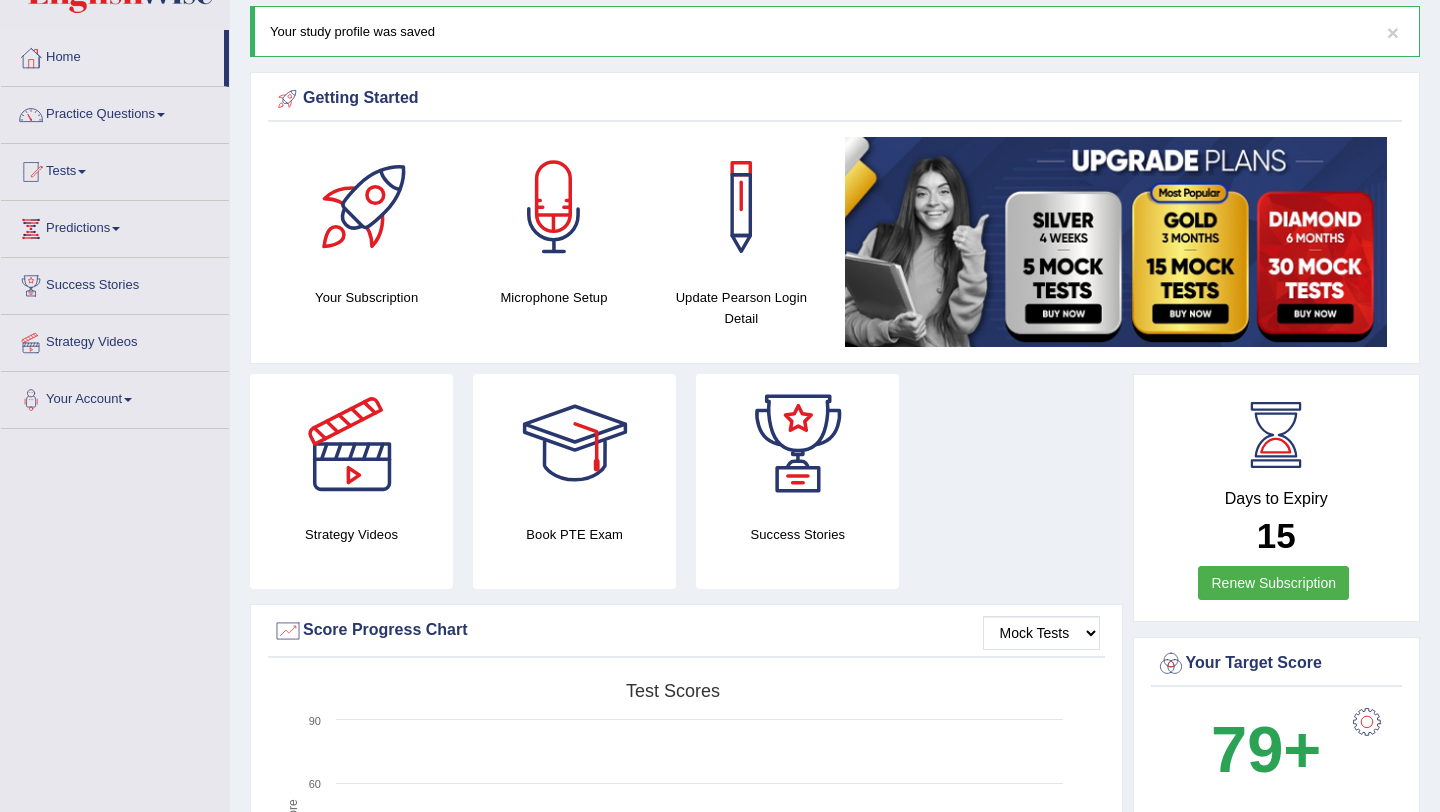scroll, scrollTop: 0, scrollLeft: 0, axis: both 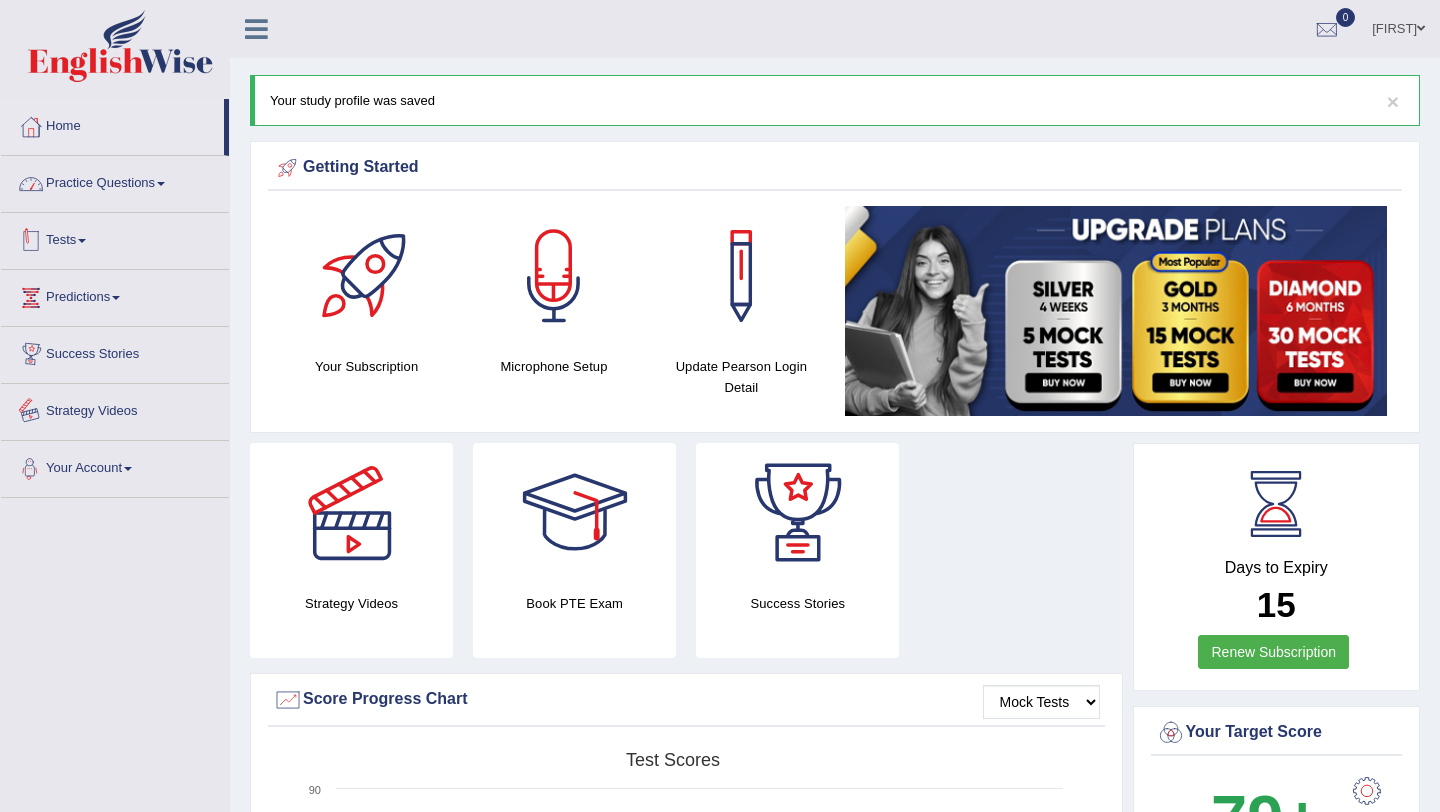 click on "Practice Questions" at bounding box center [115, 181] 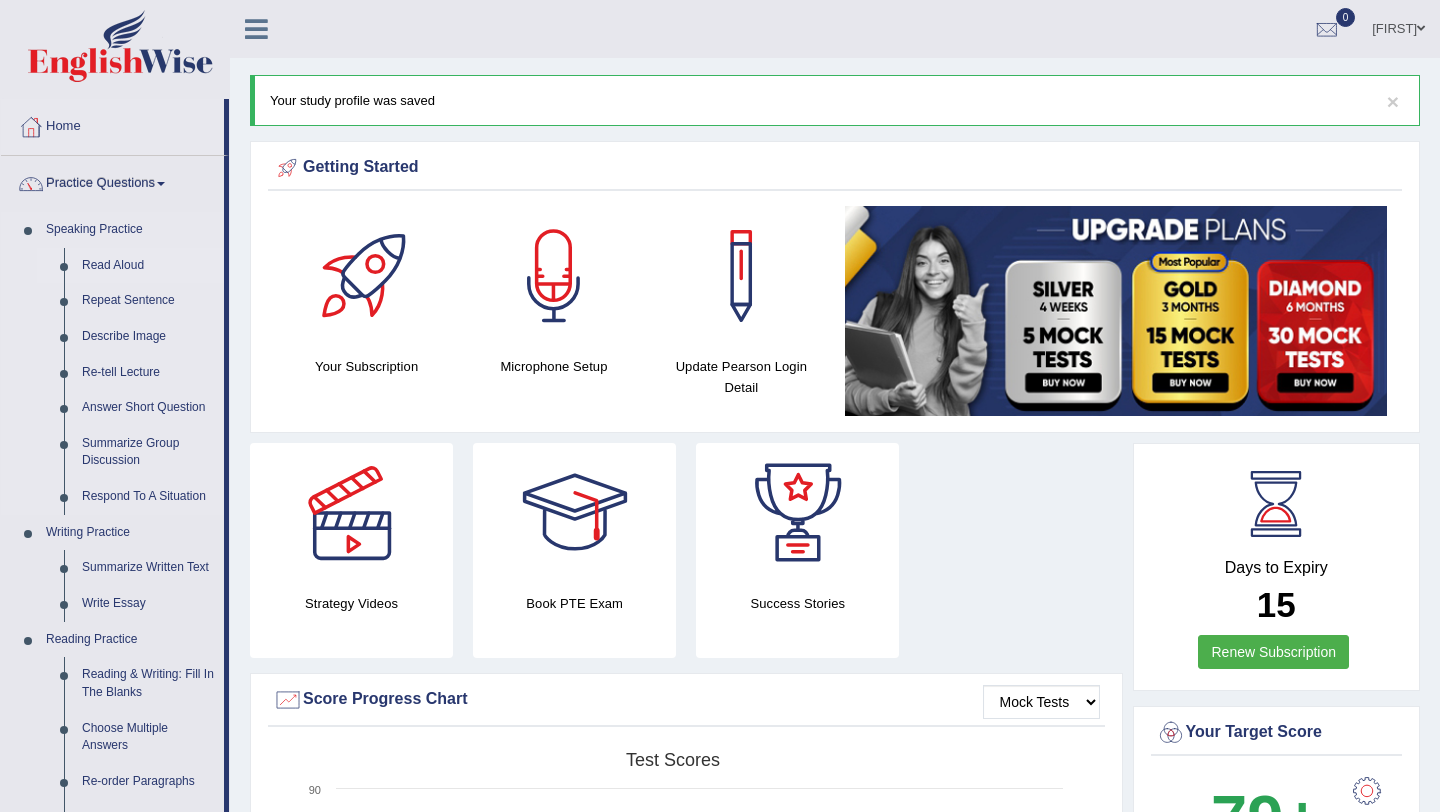 click on "Read Aloud" at bounding box center [148, 266] 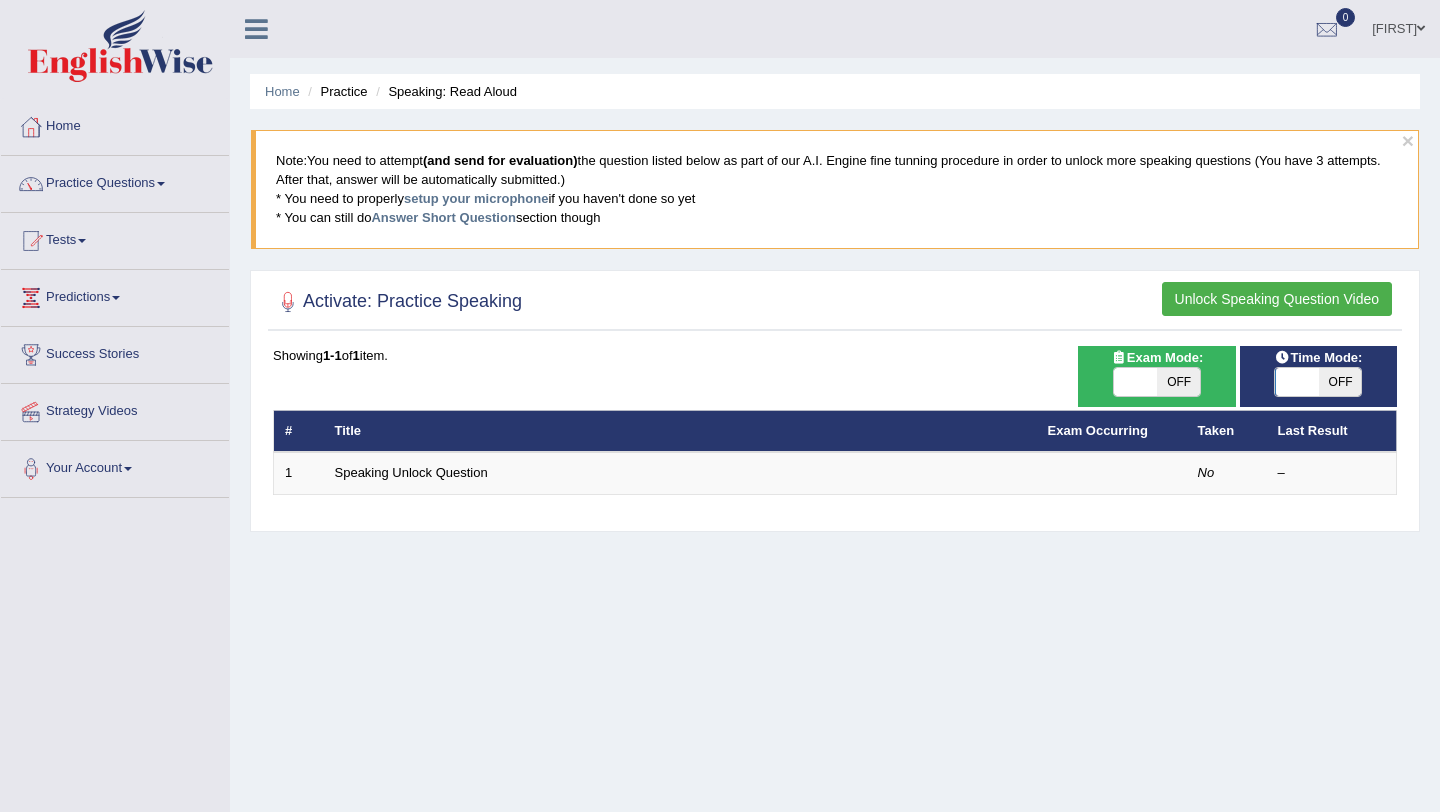 scroll, scrollTop: 0, scrollLeft: 0, axis: both 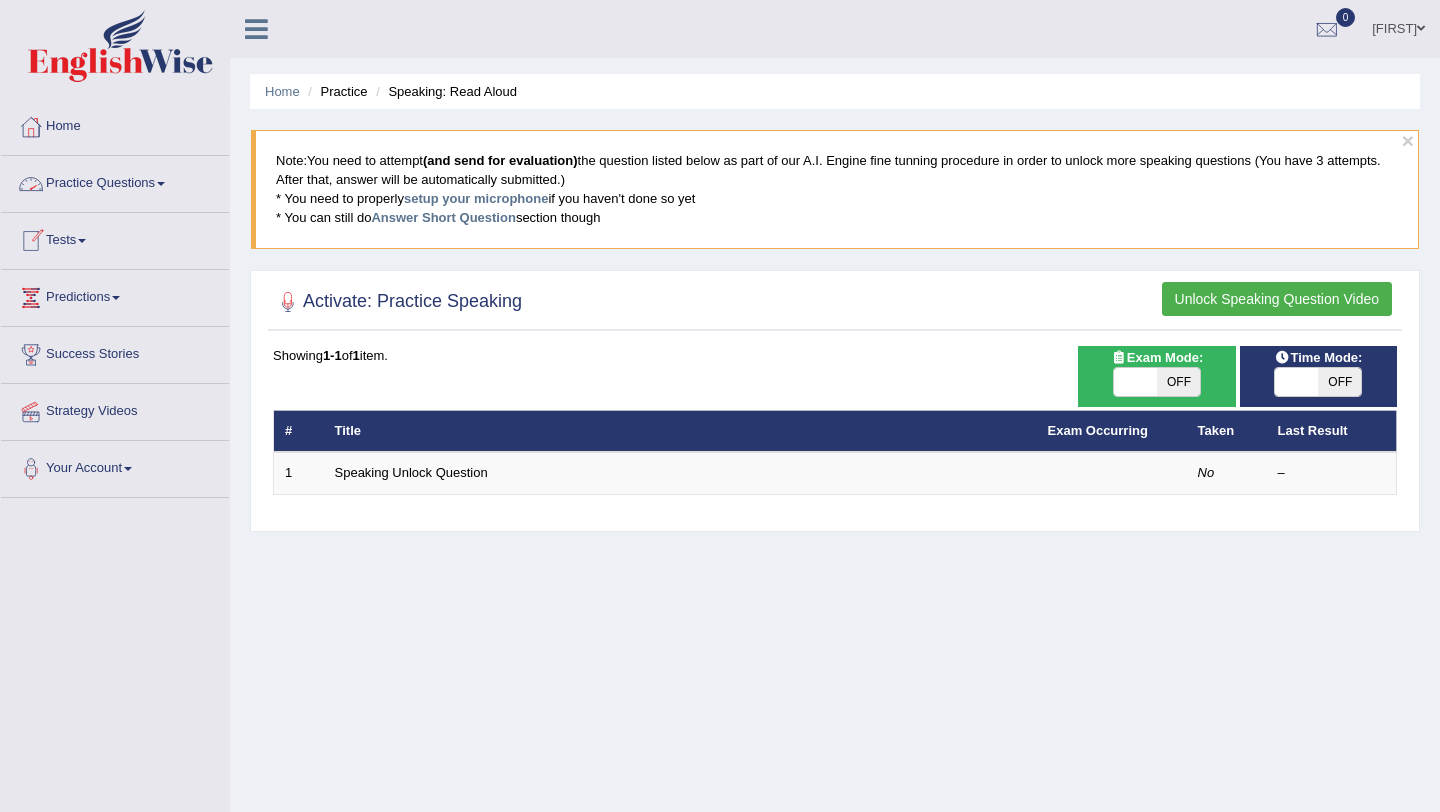 click on "Unlock Speaking Question Video" at bounding box center [1277, 299] 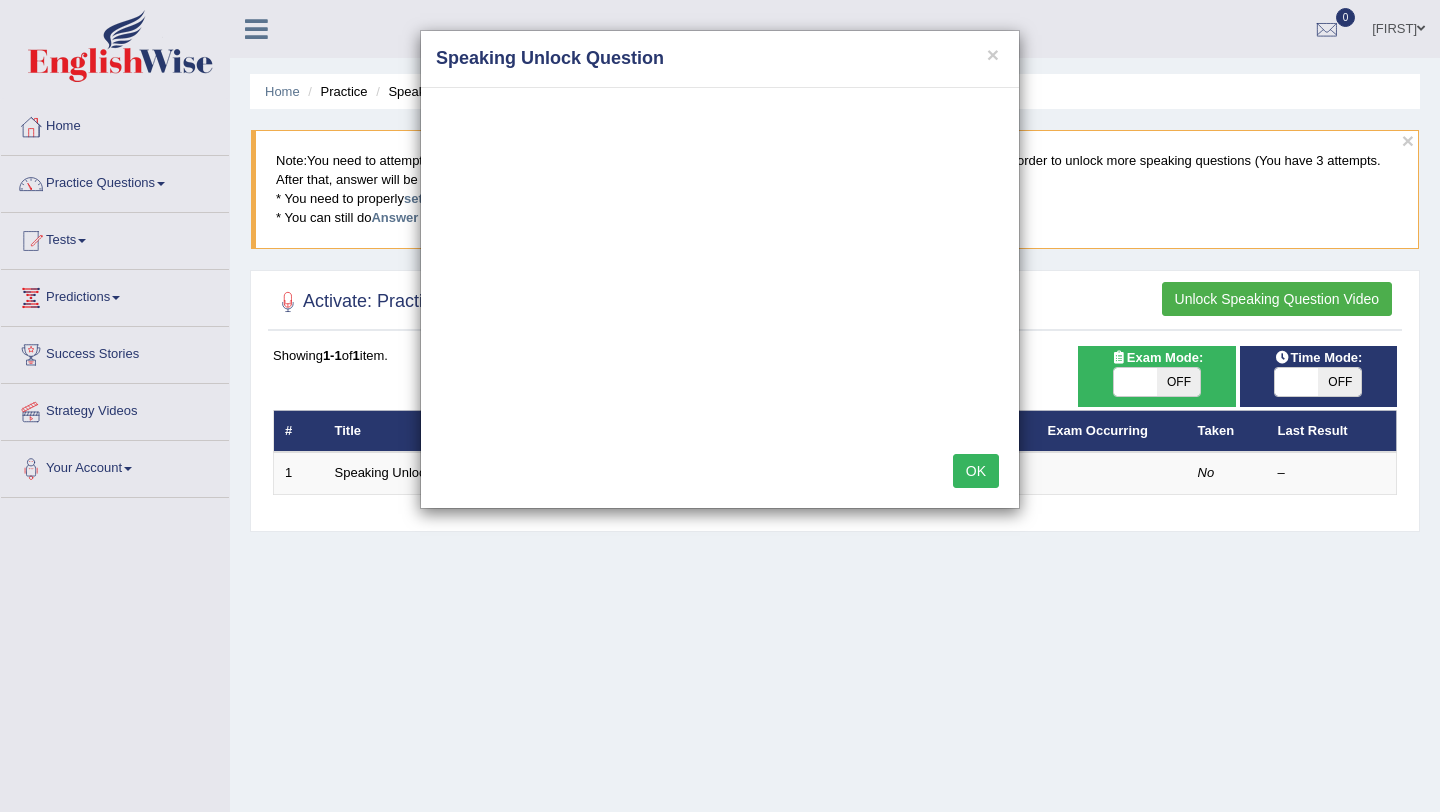 click on "OK" at bounding box center [976, 471] 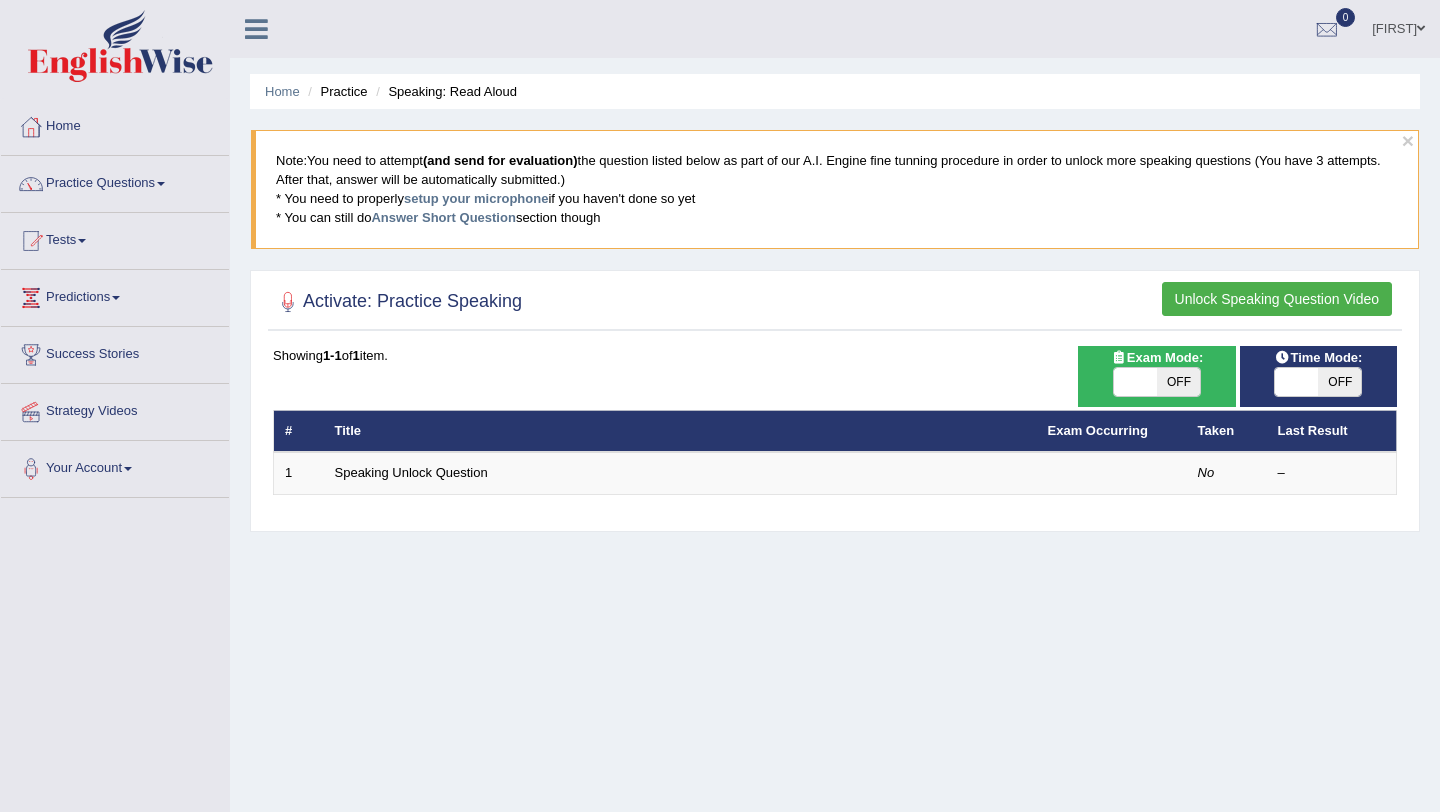 click on "Unlock Speaking Question Video" at bounding box center (1277, 299) 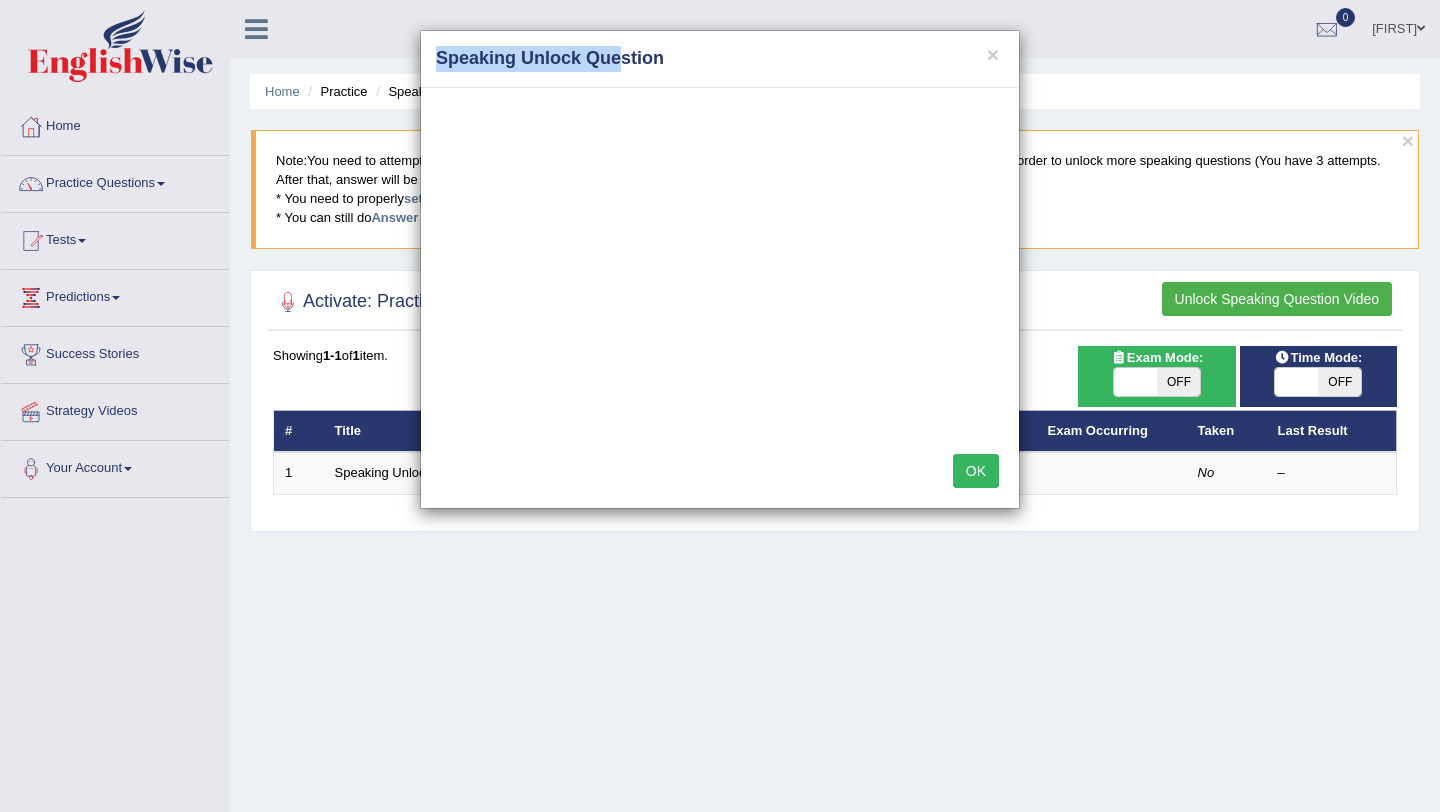 drag, startPoint x: 622, startPoint y: 65, endPoint x: 854, endPoint y: 10, distance: 238.43028 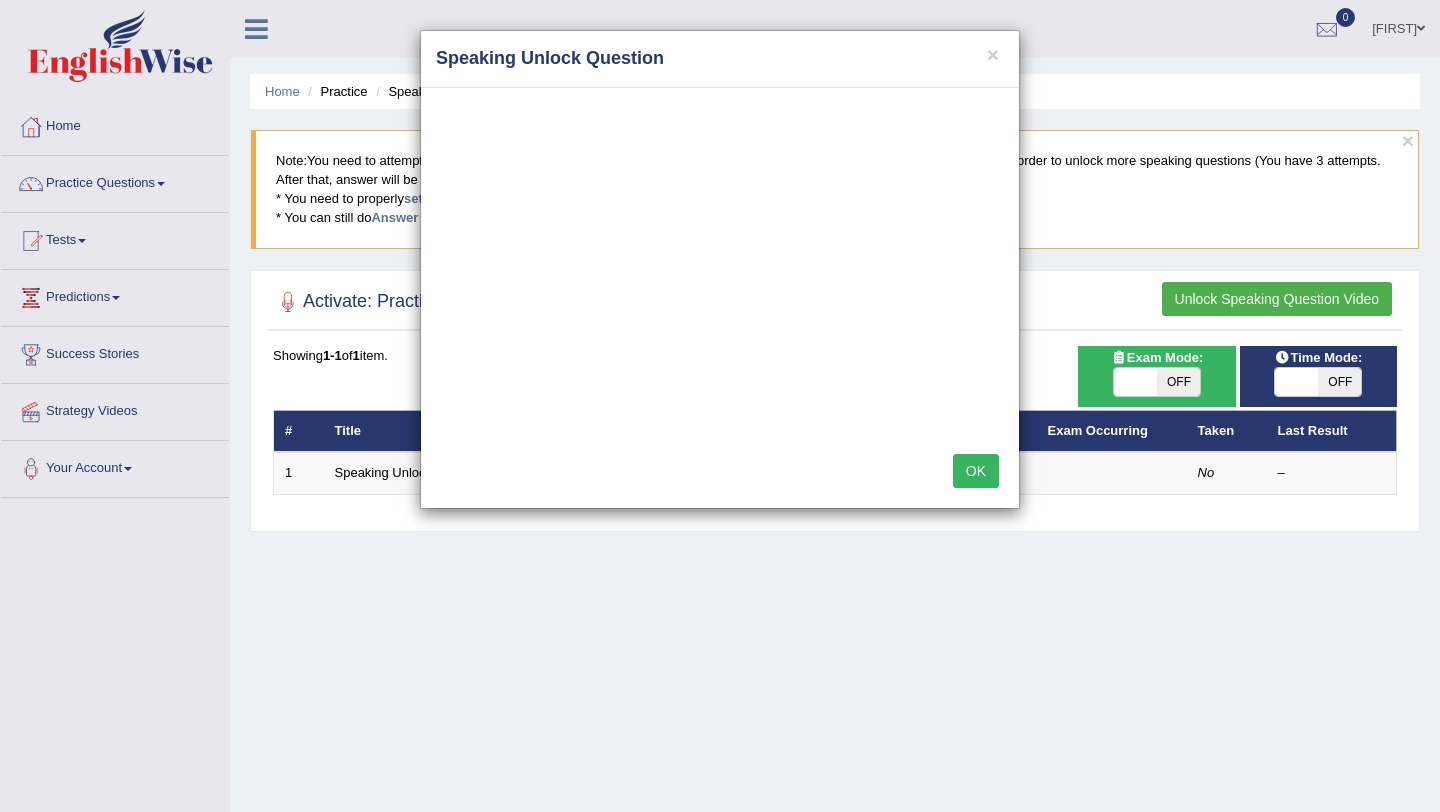 click on "× Speaking Unlock Question OK" at bounding box center (720, 406) 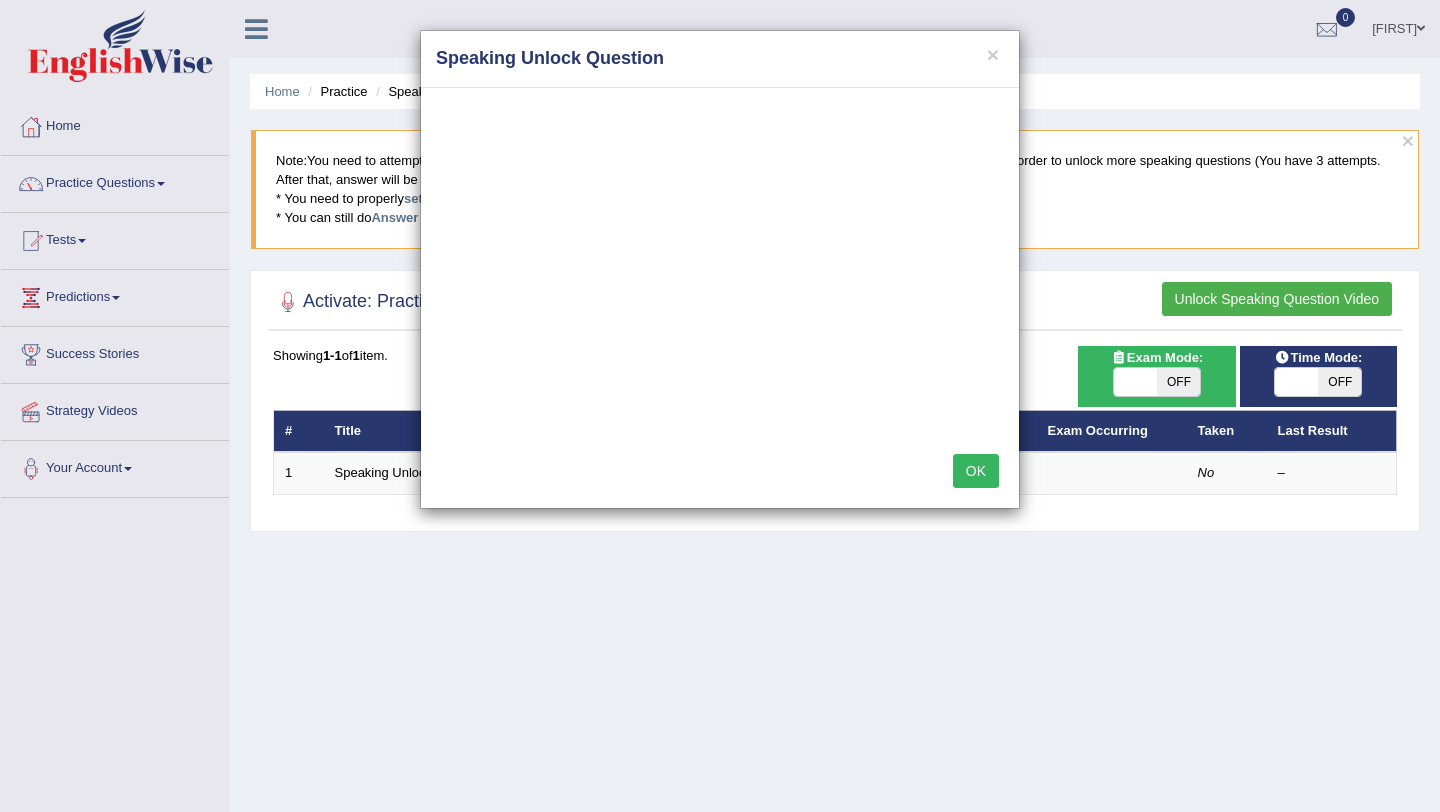 click on "× Speaking Unlock Question OK" at bounding box center [720, 406] 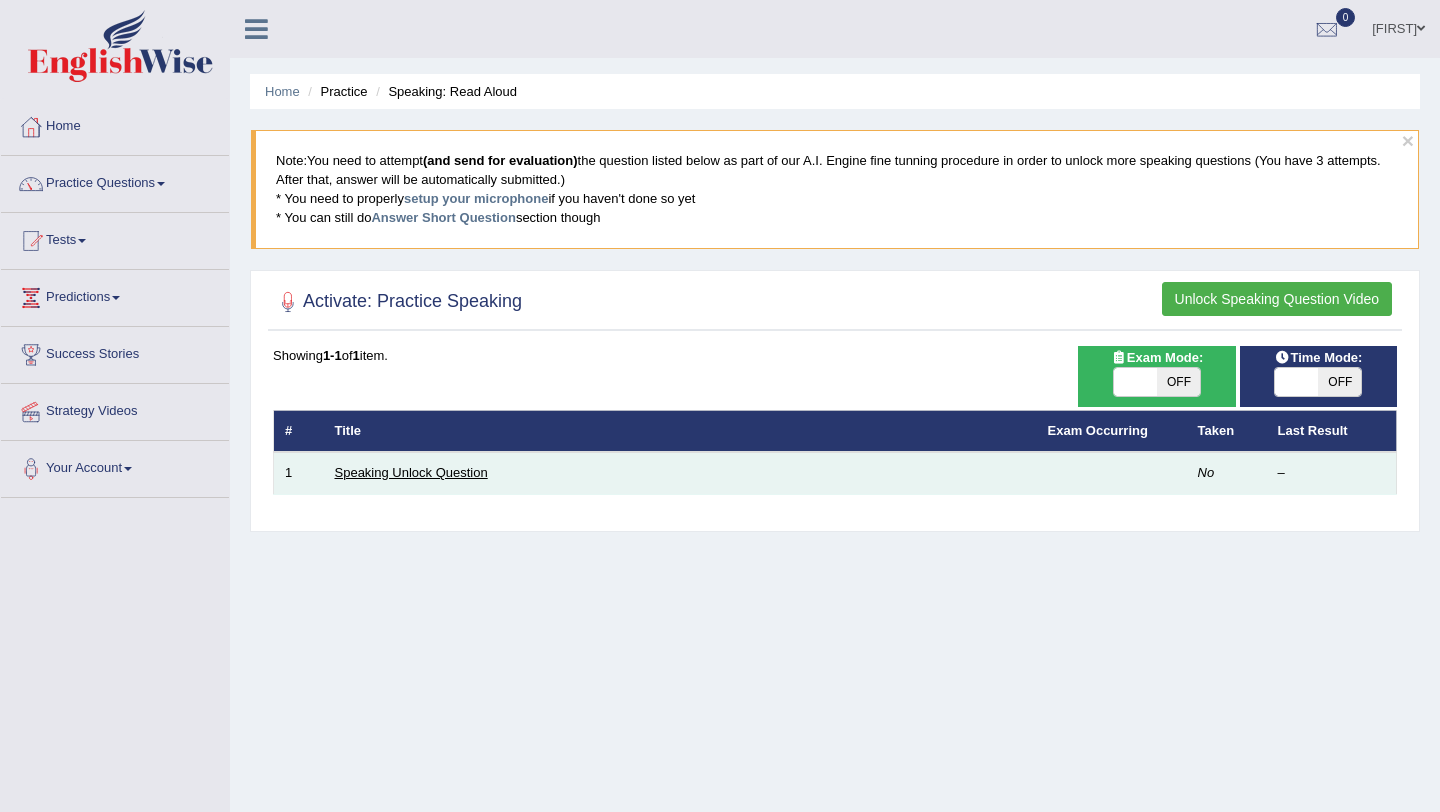 click on "Speaking Unlock Question" at bounding box center (411, 472) 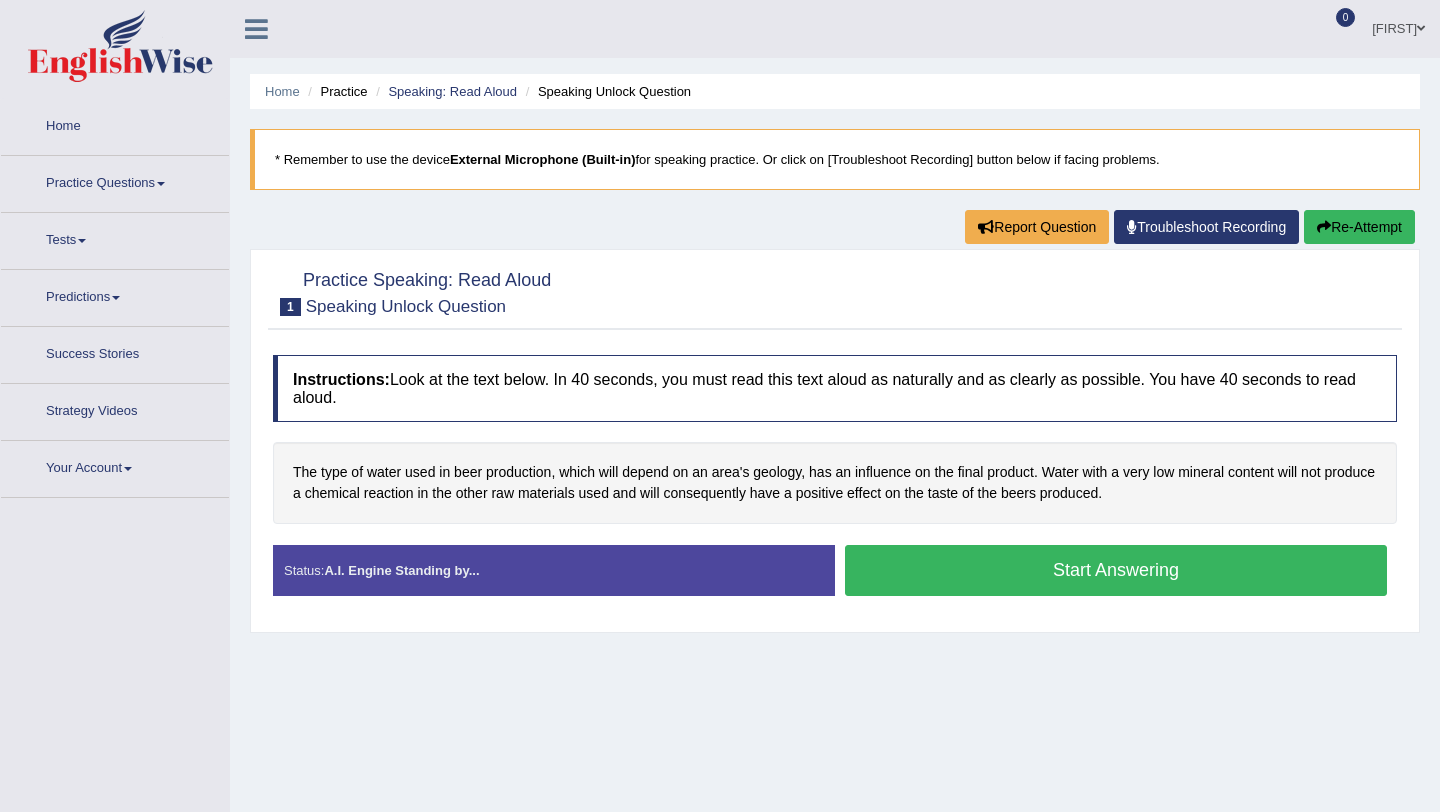 scroll, scrollTop: 0, scrollLeft: 0, axis: both 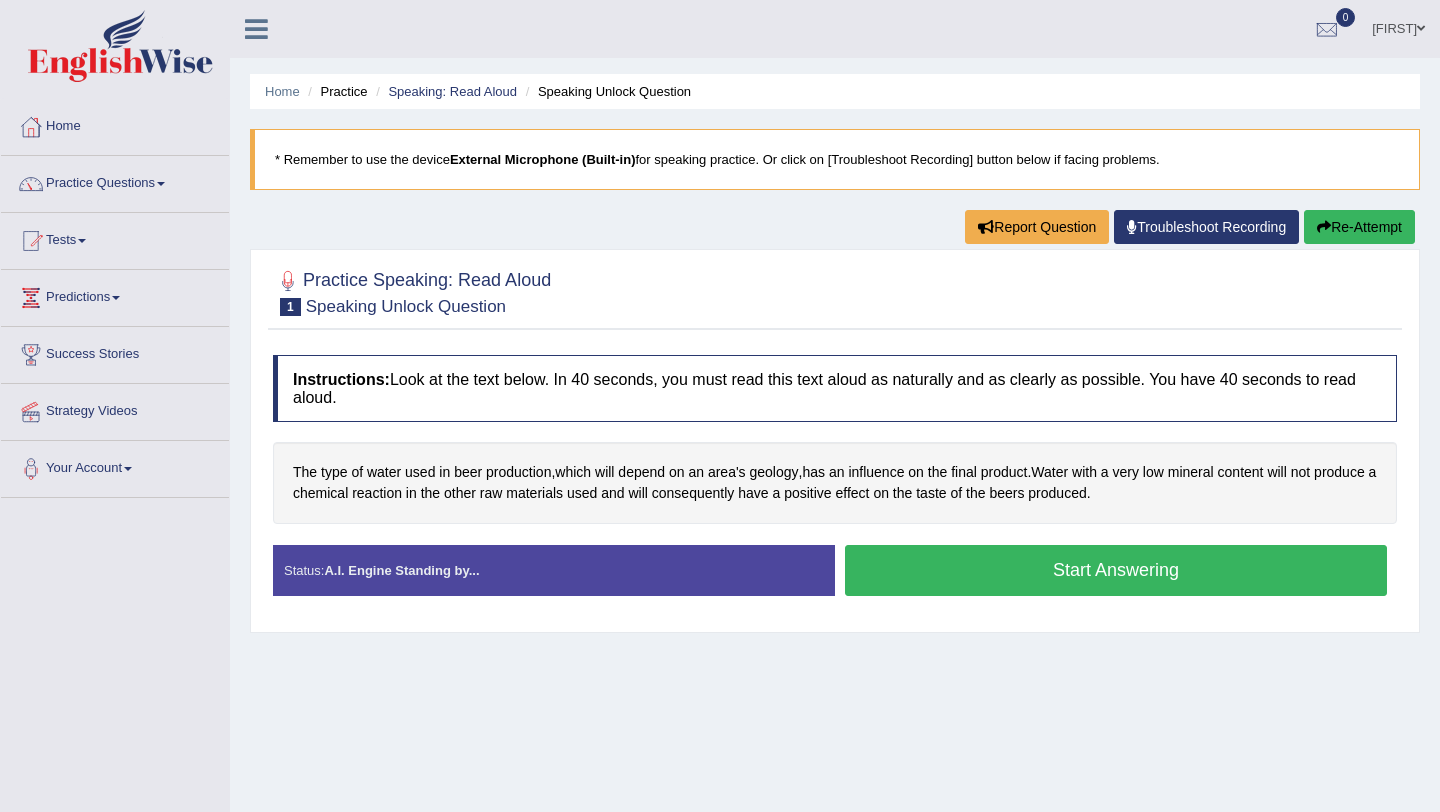 click on "Start Answering" at bounding box center [1116, 570] 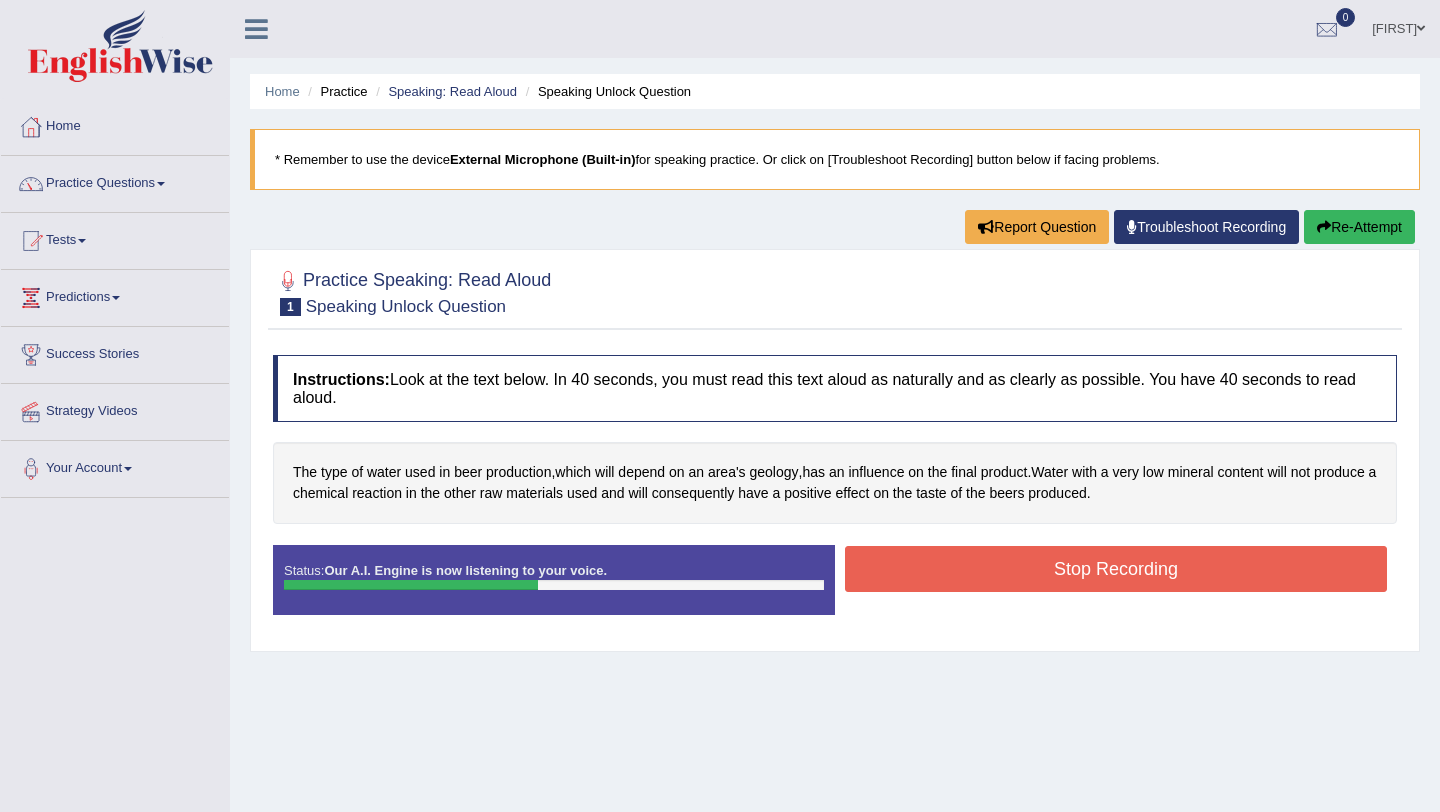 click on "Stop Recording" at bounding box center (1116, 569) 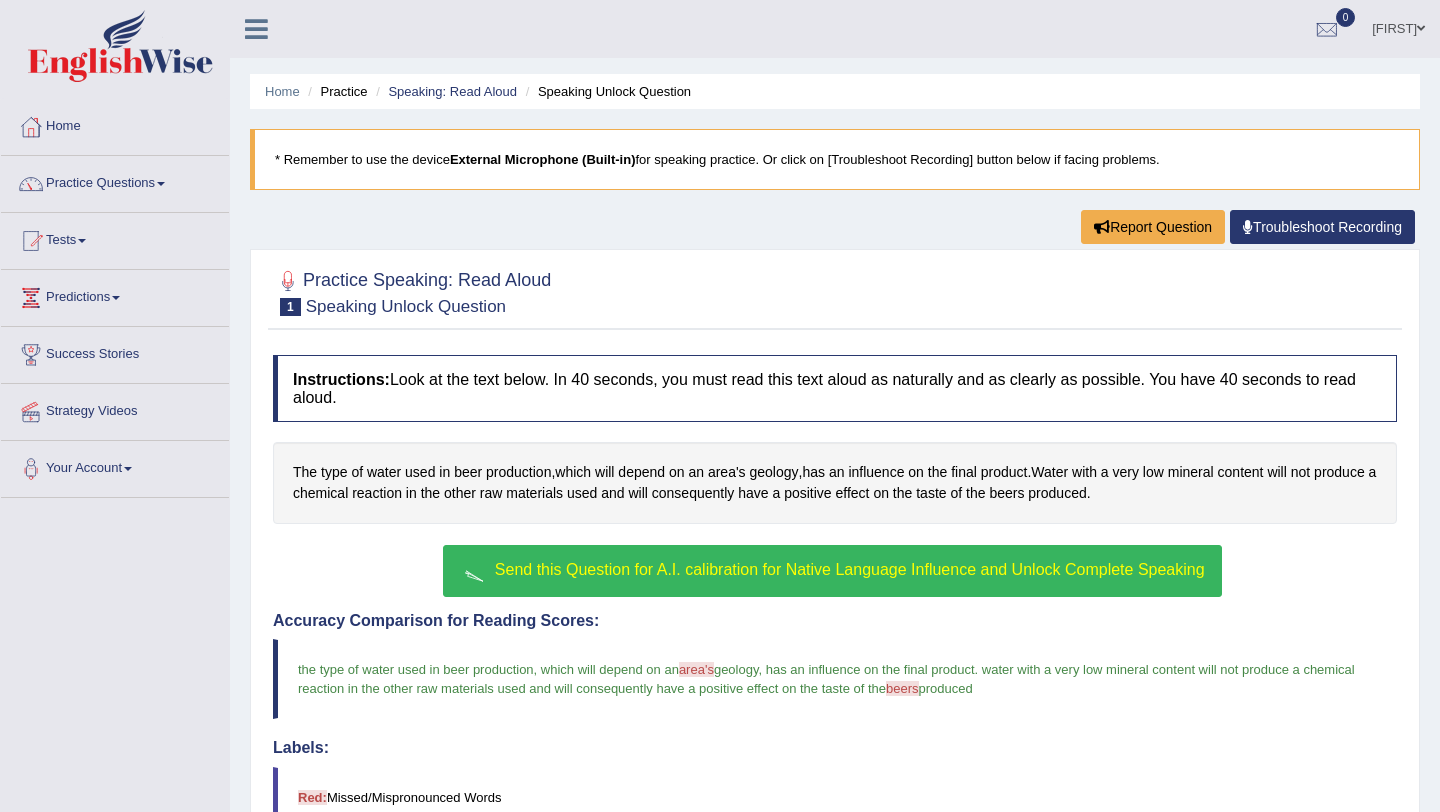 click on "Send this Question for A.I. calibration for Native Language Influence and Unlock Complete Speaking" at bounding box center [850, 569] 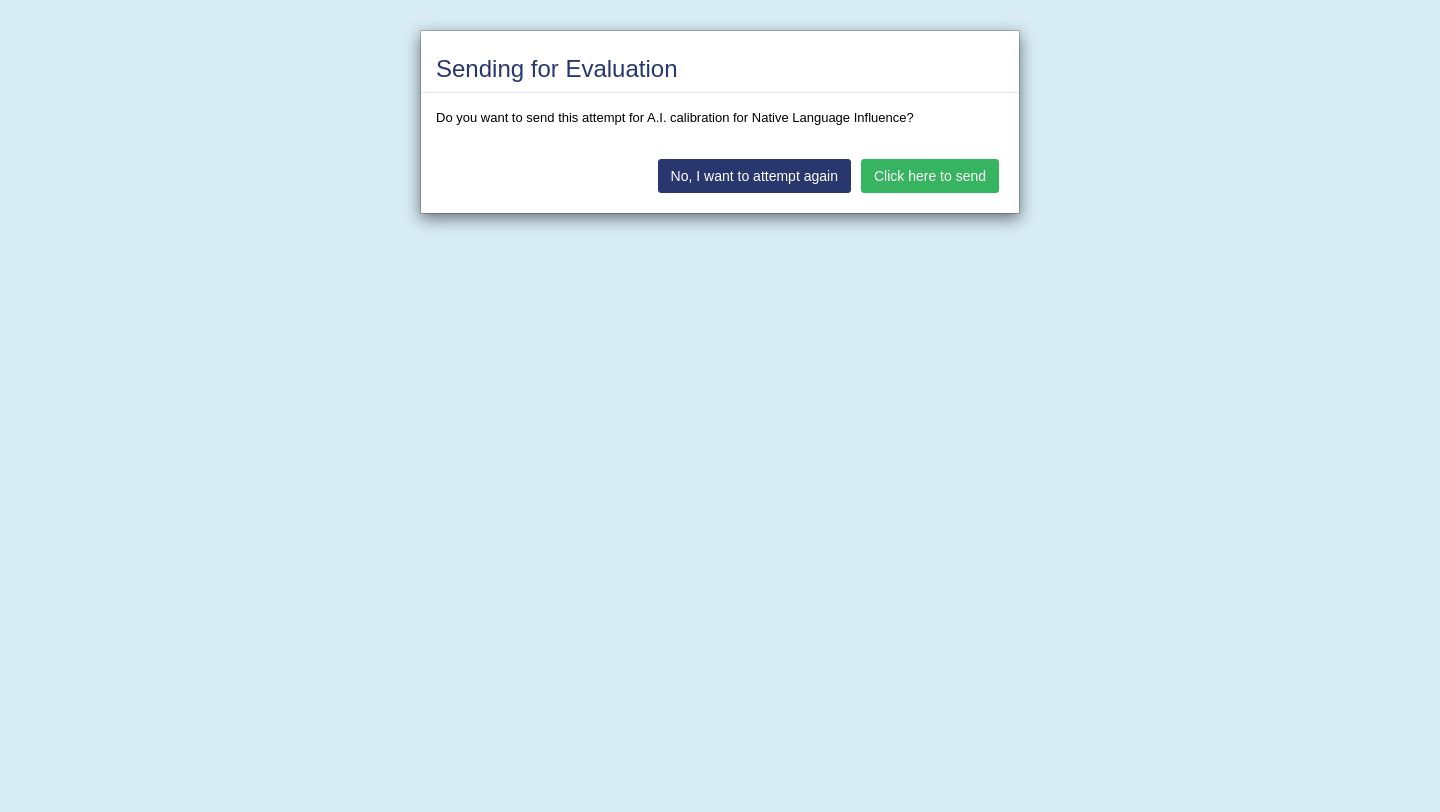 click on "Click here to send" at bounding box center (930, 176) 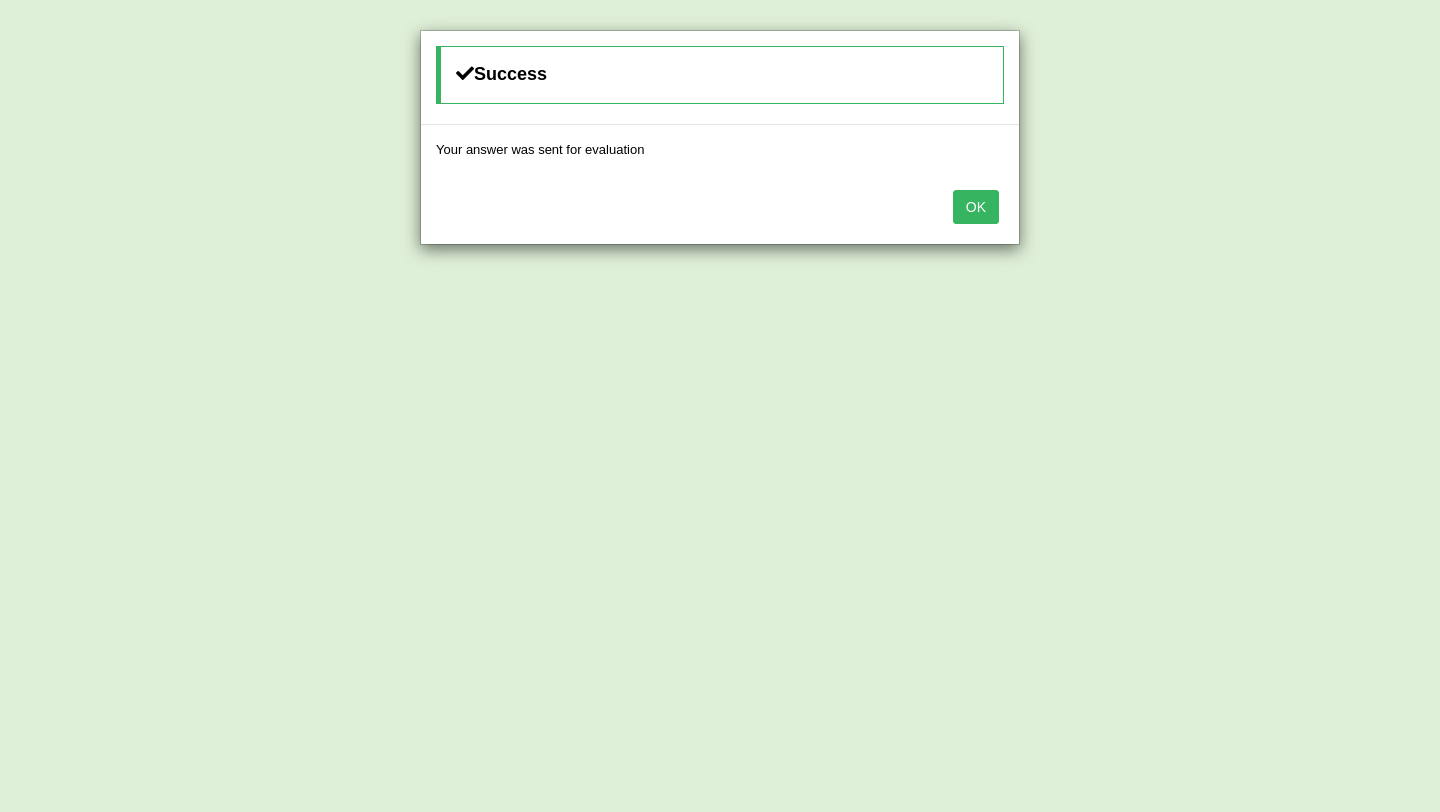 click on "OK" at bounding box center [976, 207] 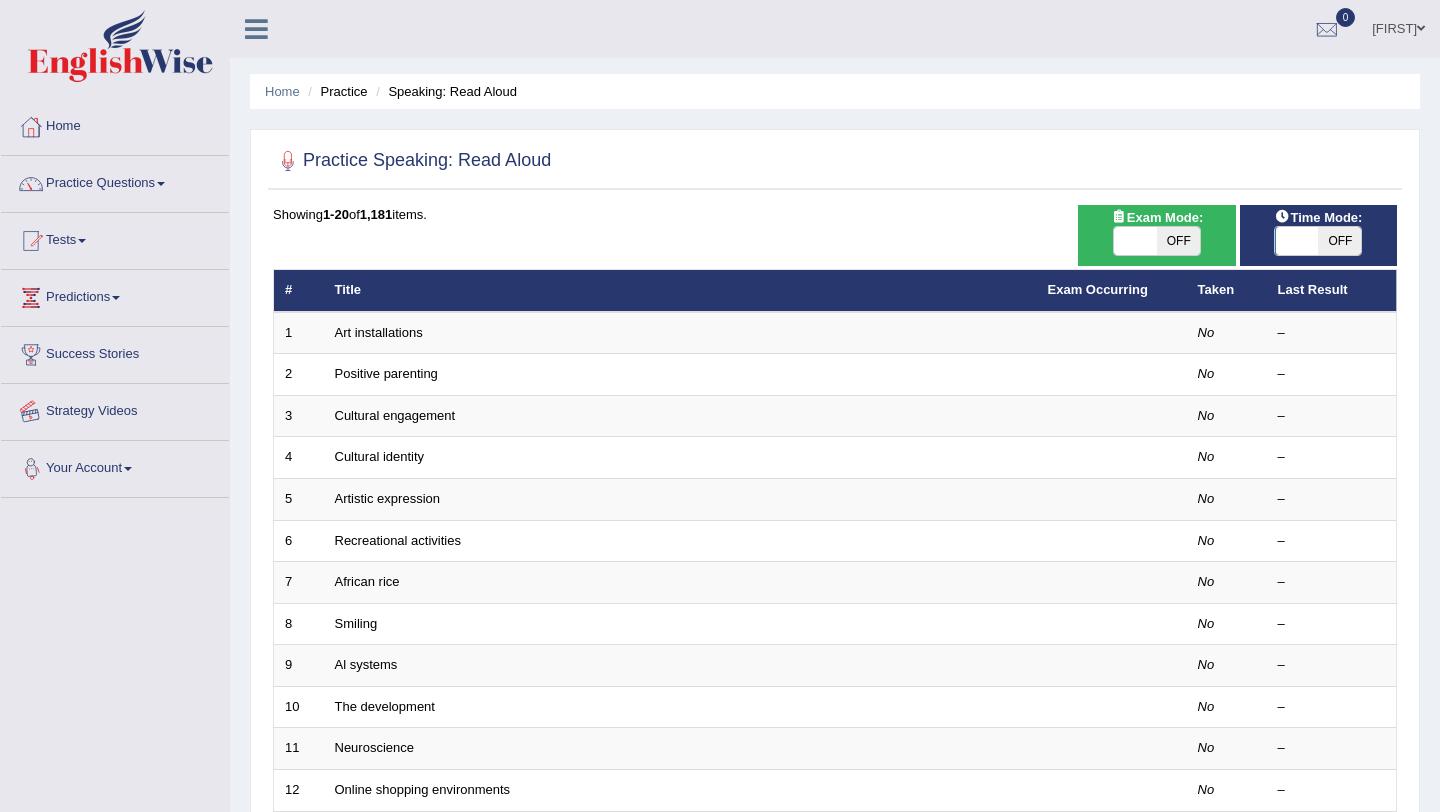 scroll, scrollTop: 0, scrollLeft: 0, axis: both 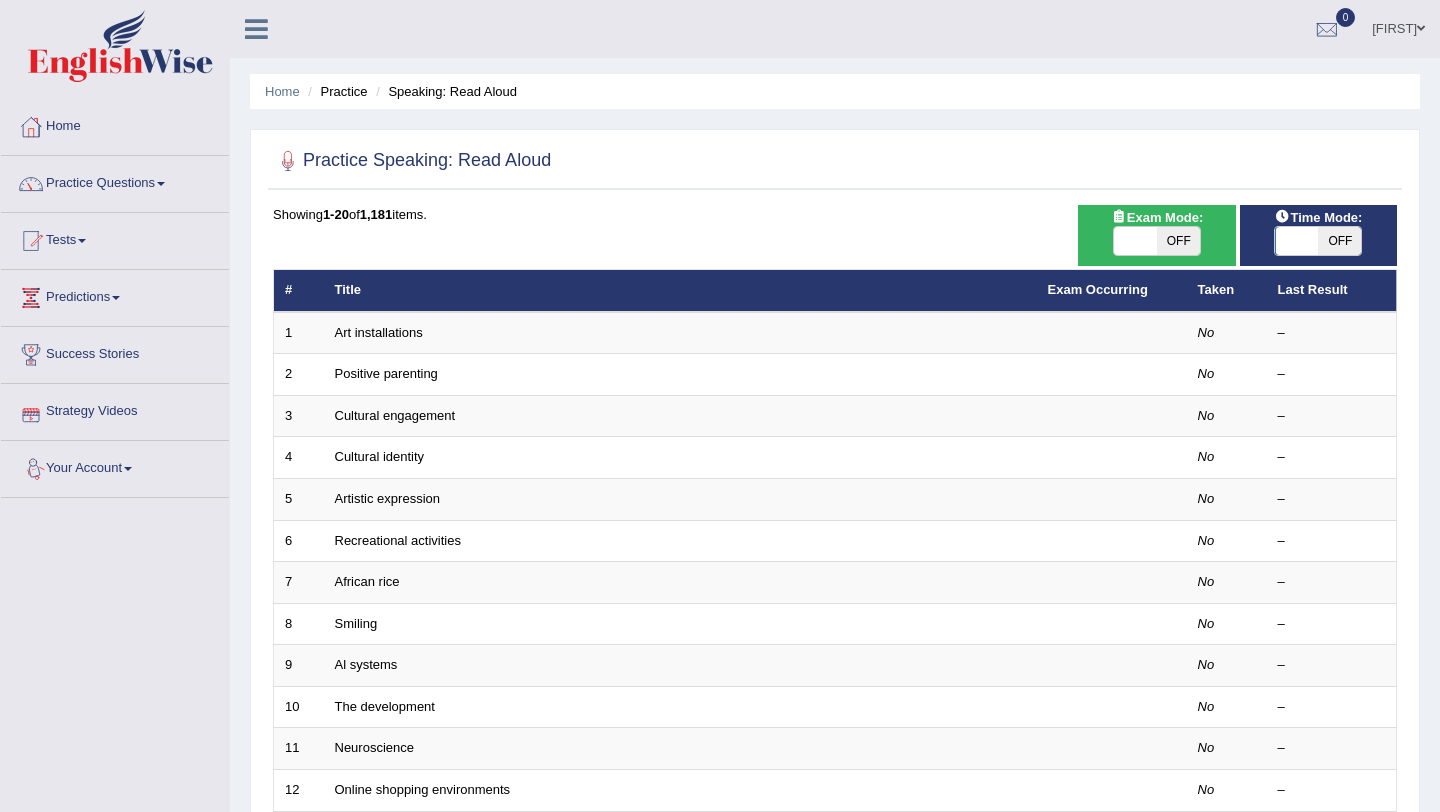 click on "OFF" at bounding box center (1178, 241) 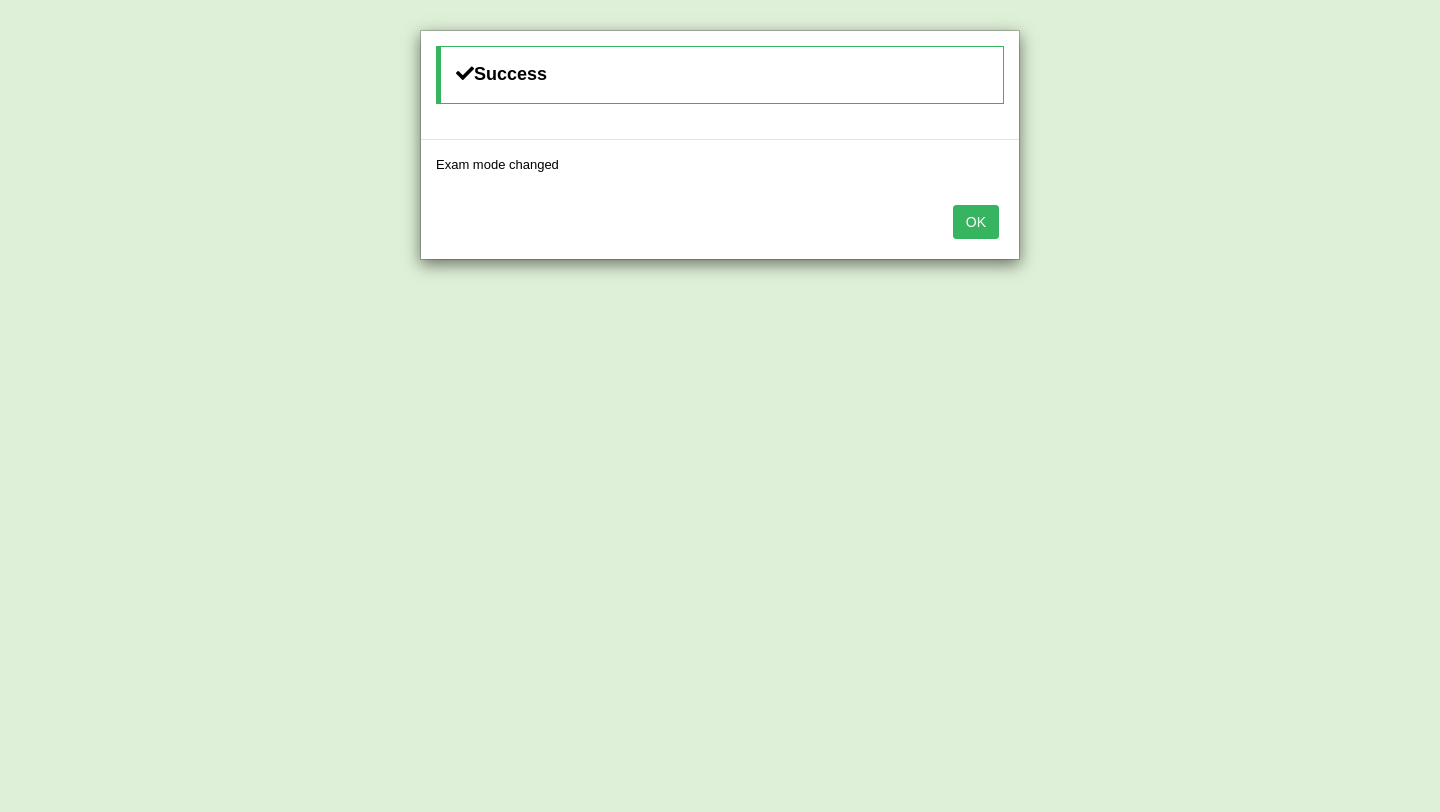 click on "OK" at bounding box center [976, 222] 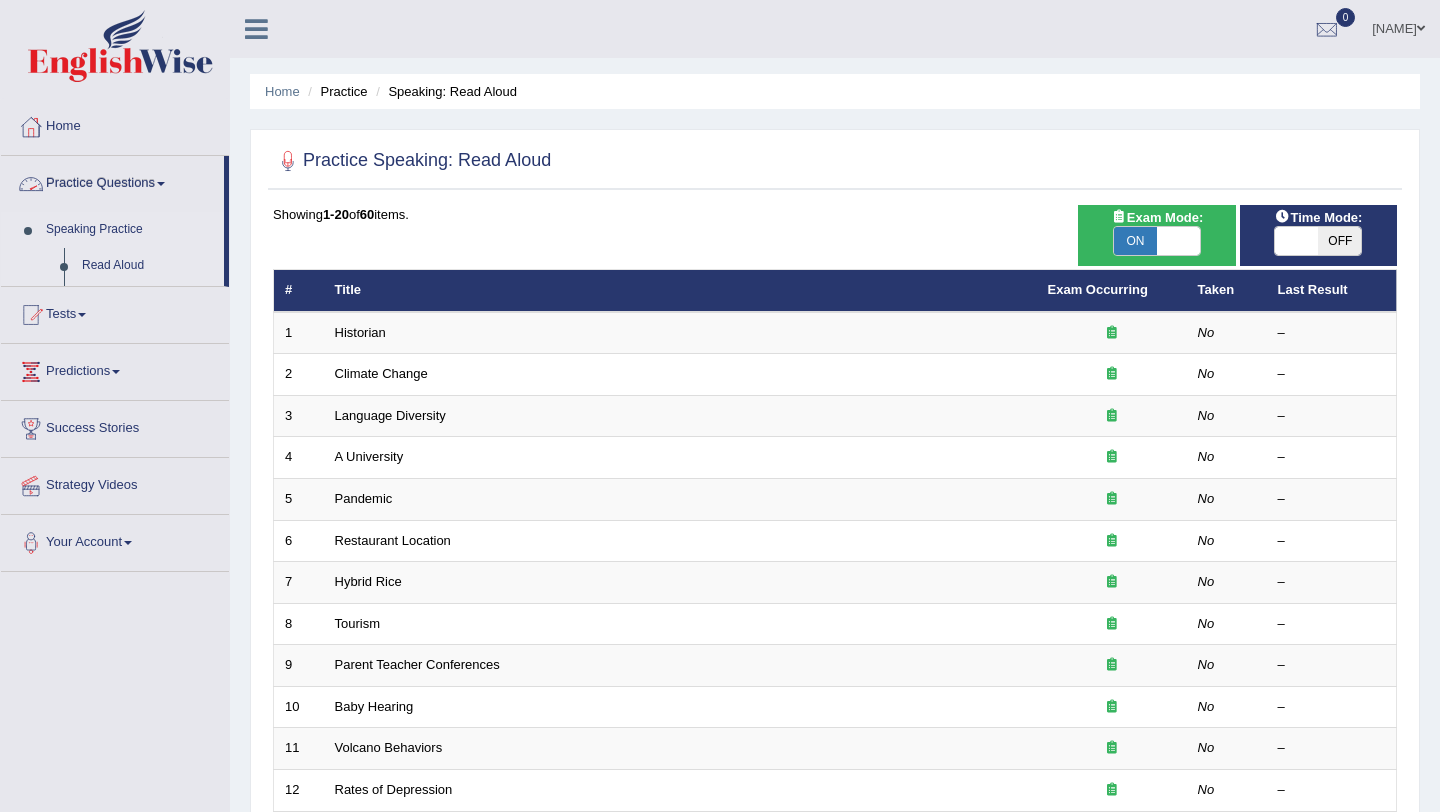 scroll, scrollTop: 0, scrollLeft: 0, axis: both 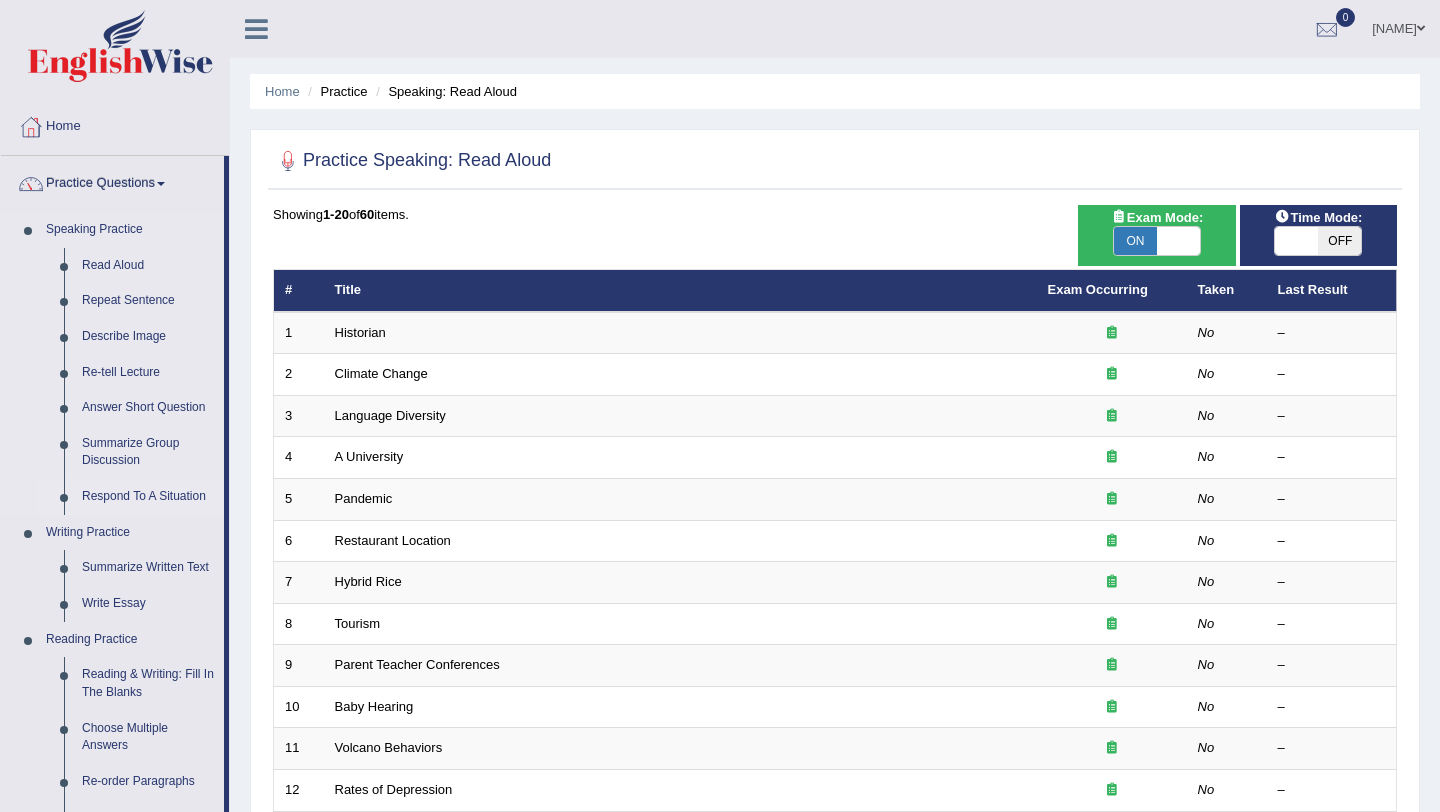 click on "Respond To A Situation" at bounding box center [148, 497] 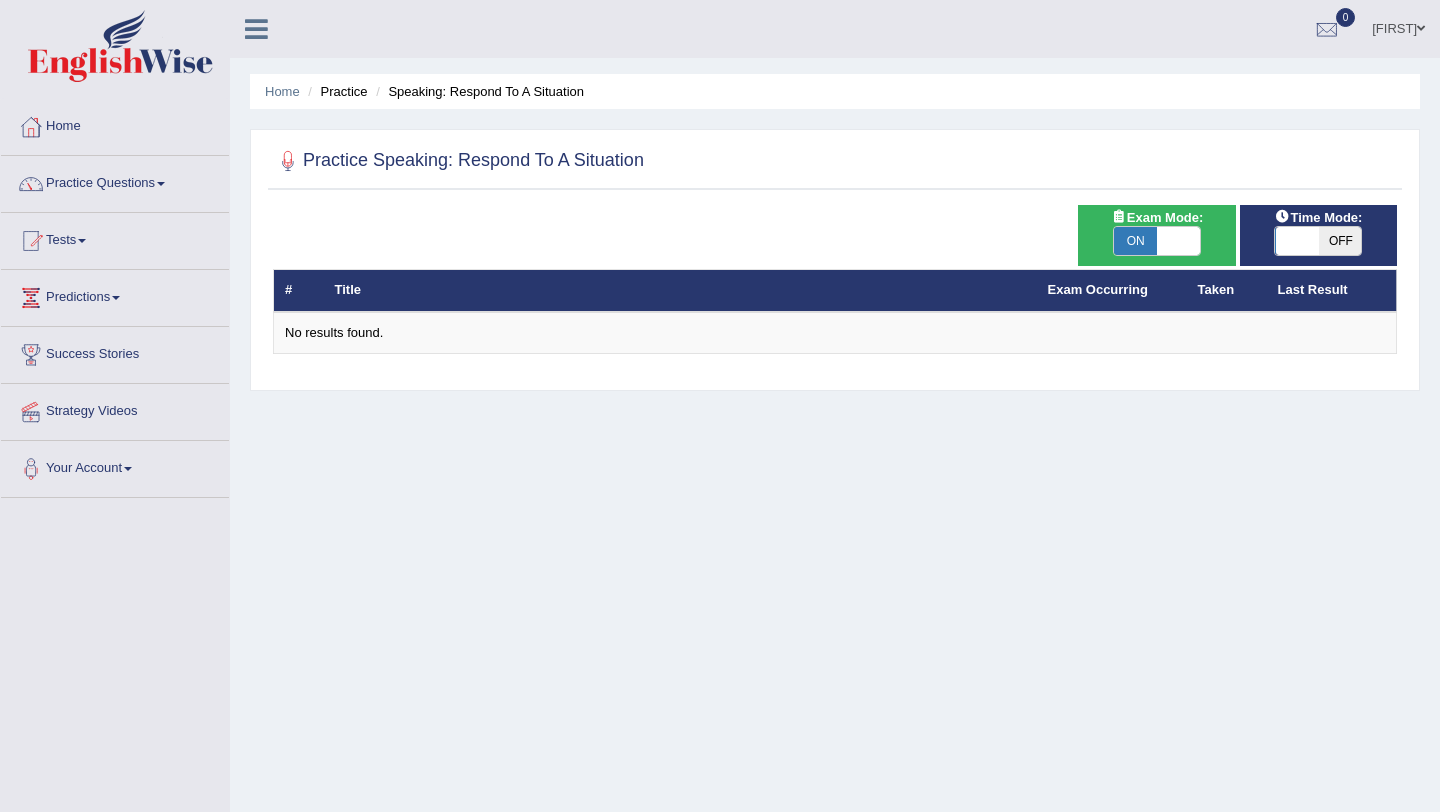 scroll, scrollTop: 0, scrollLeft: 0, axis: both 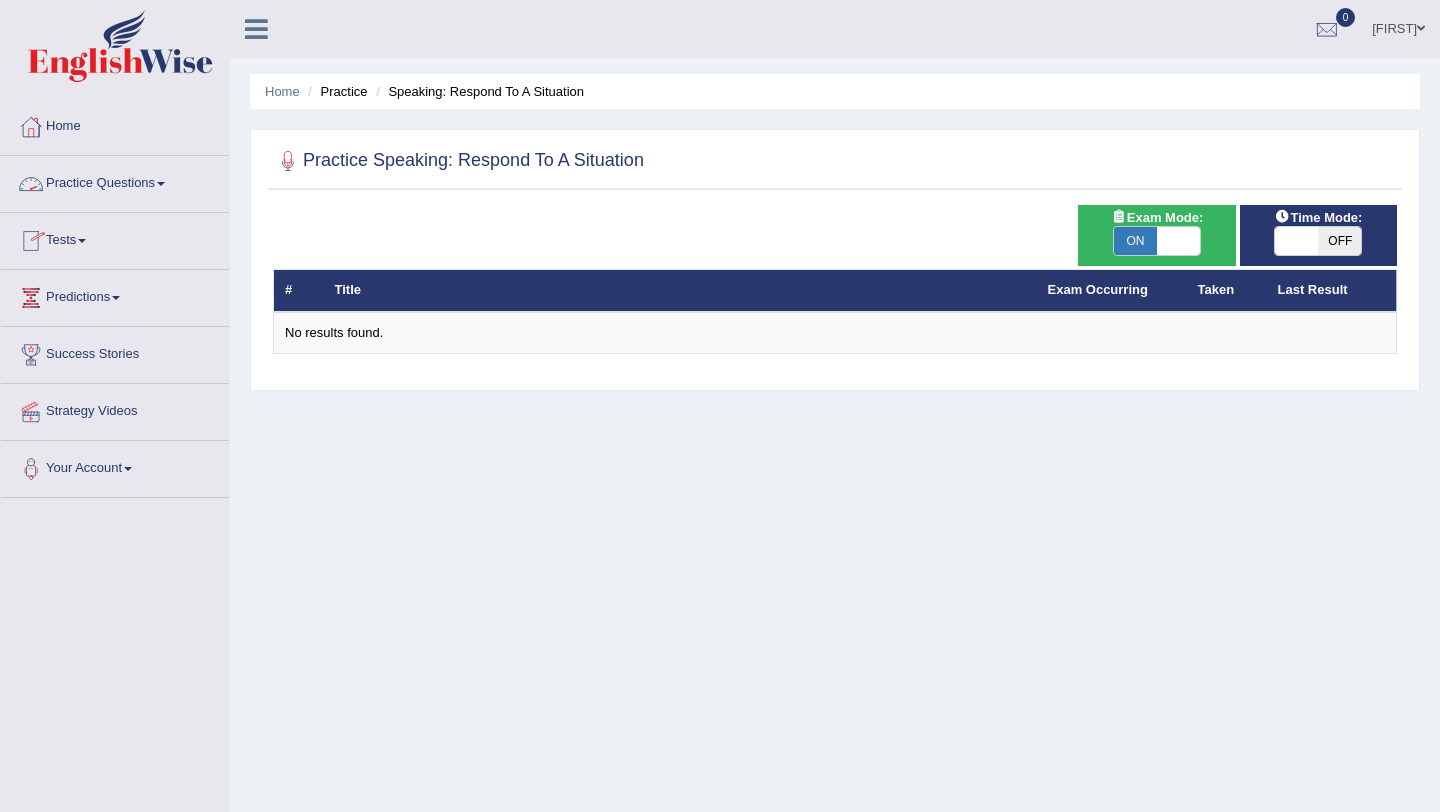 click on "Practice Questions" at bounding box center [115, 181] 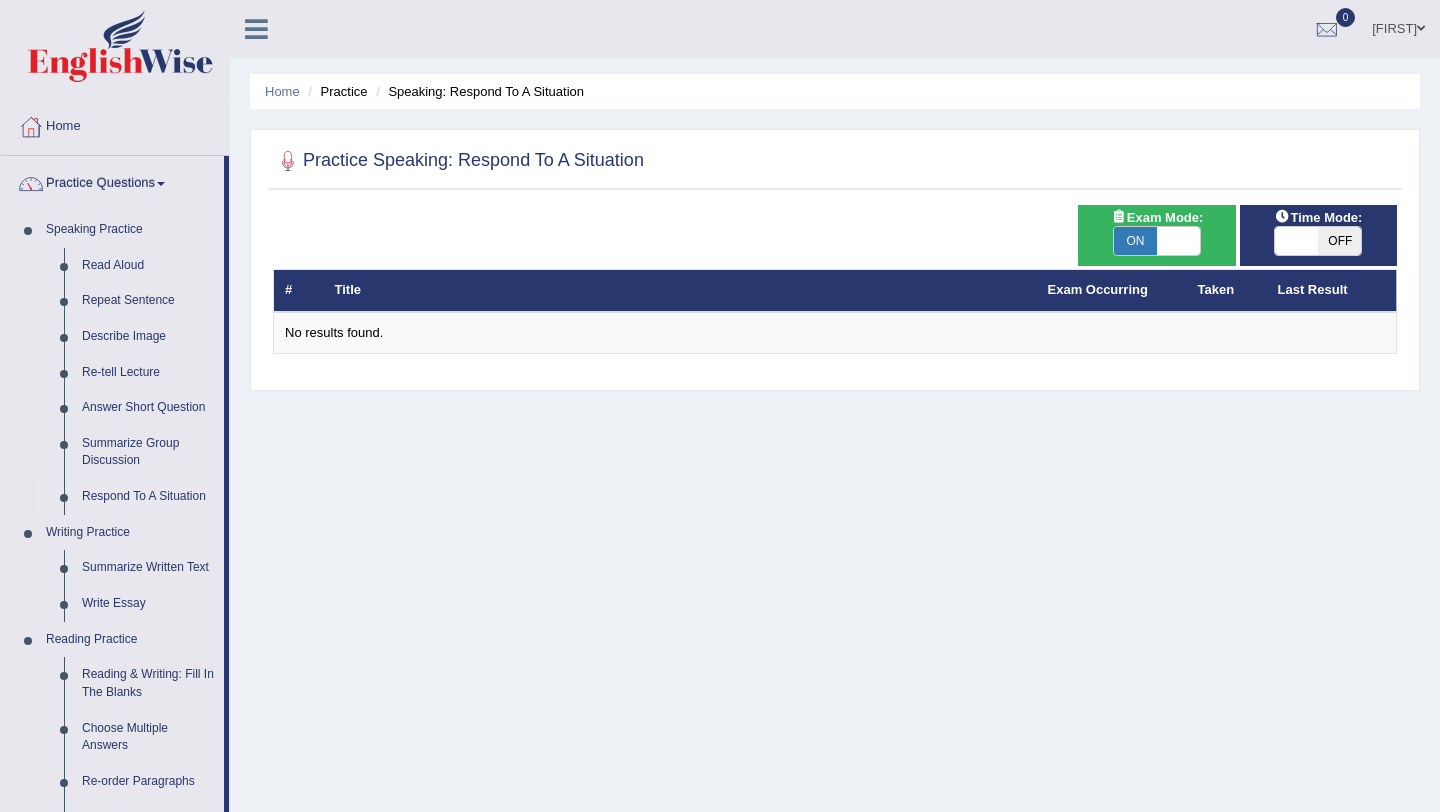 click on "ON" at bounding box center [1135, 241] 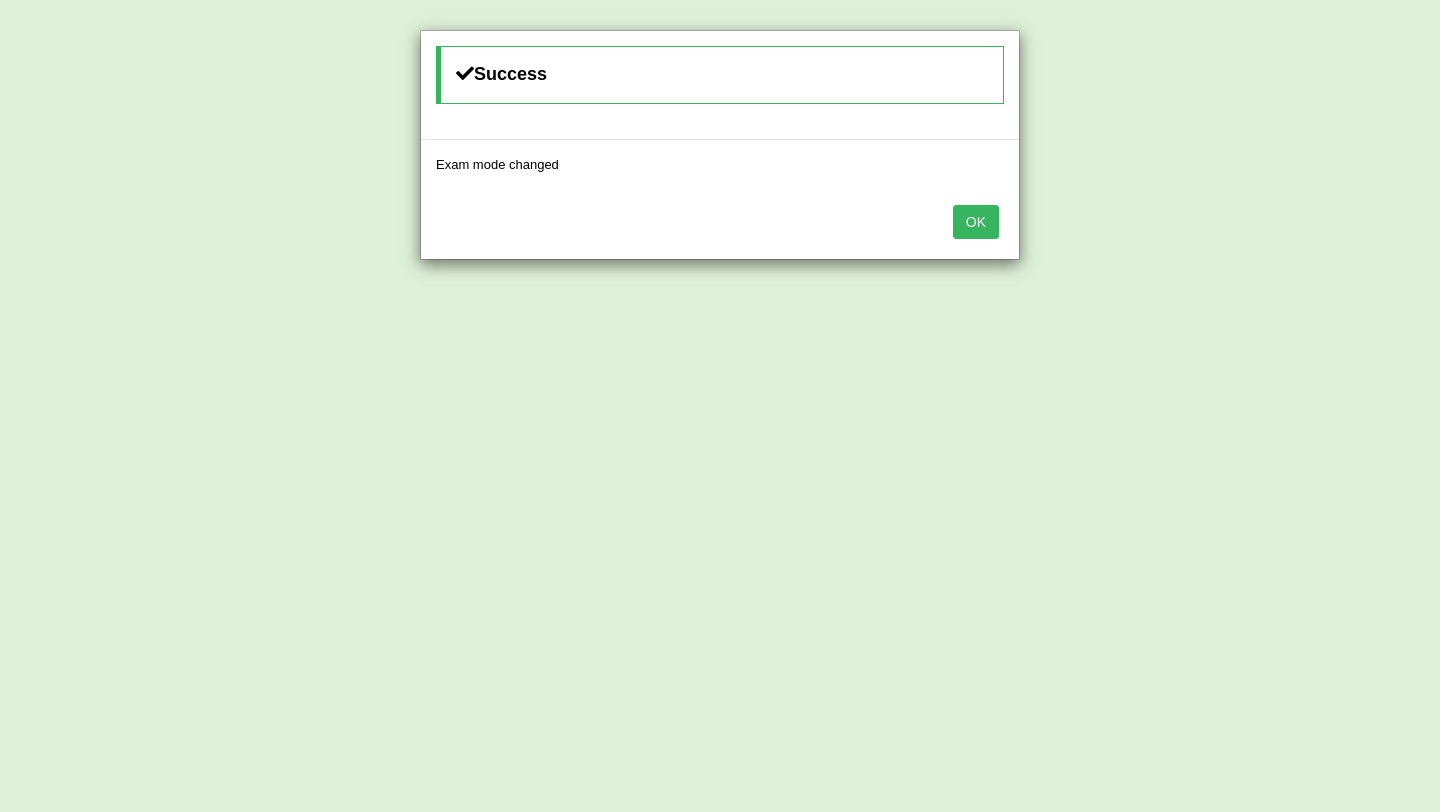 click on "OK" at bounding box center (976, 222) 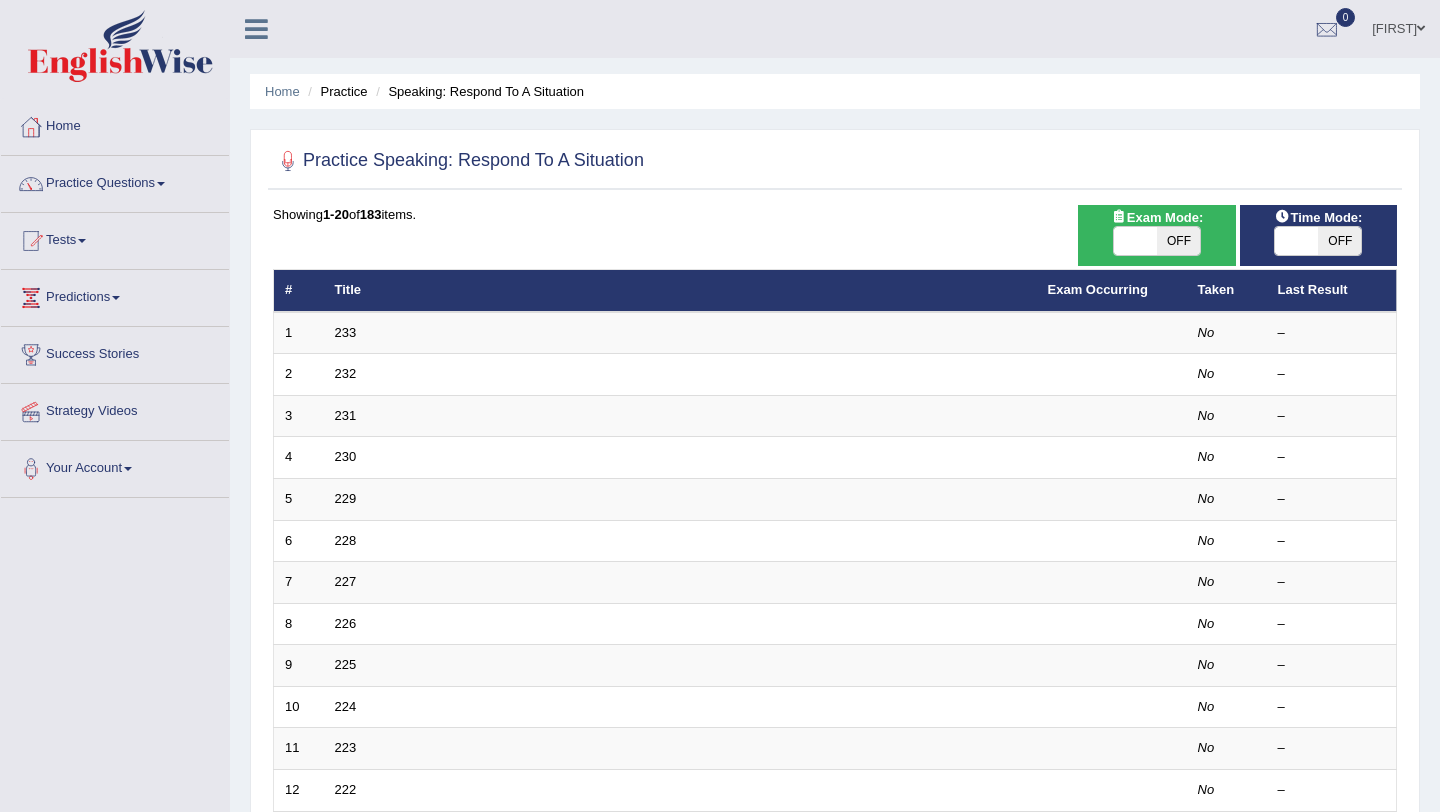 scroll, scrollTop: 0, scrollLeft: 0, axis: both 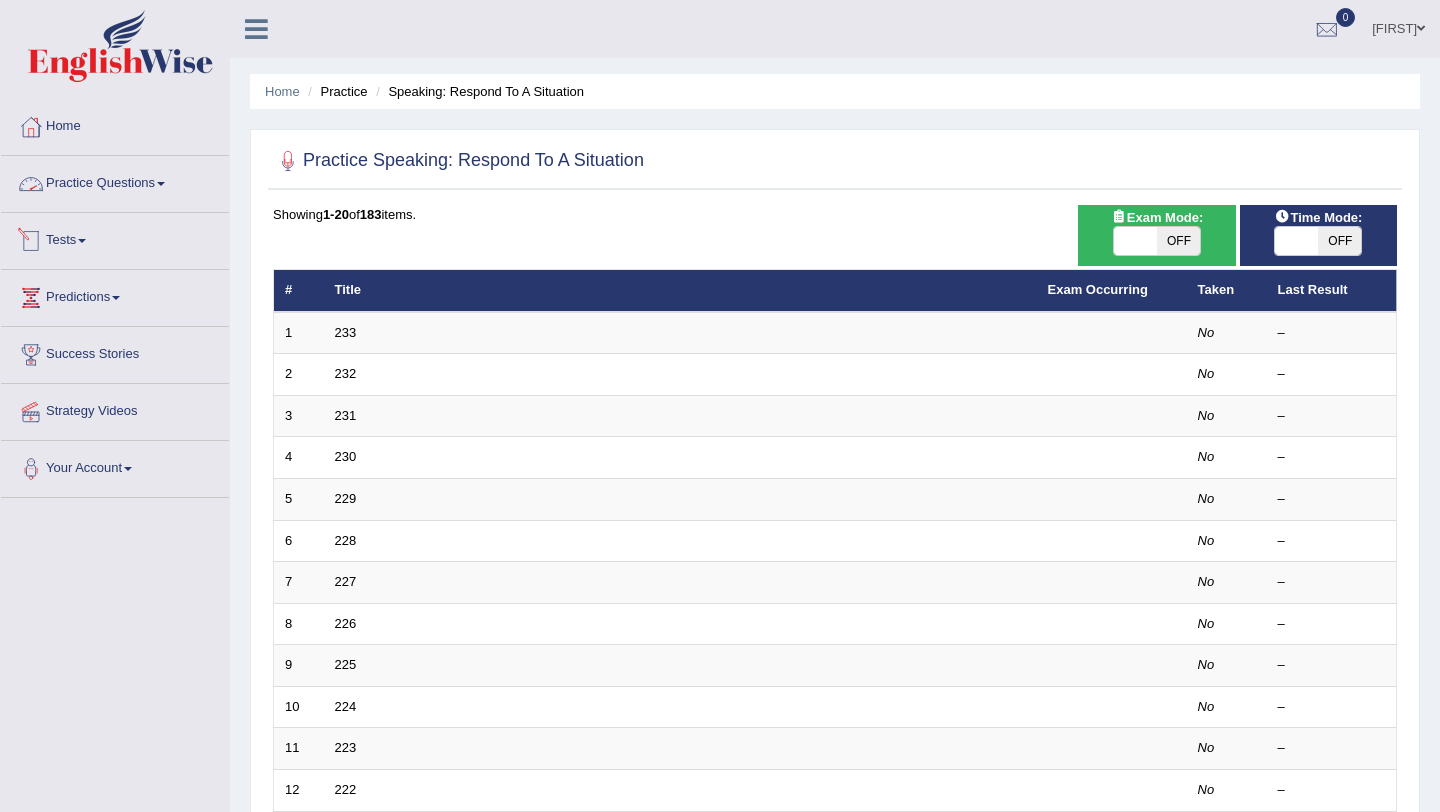 click on "Practice Questions" at bounding box center [115, 181] 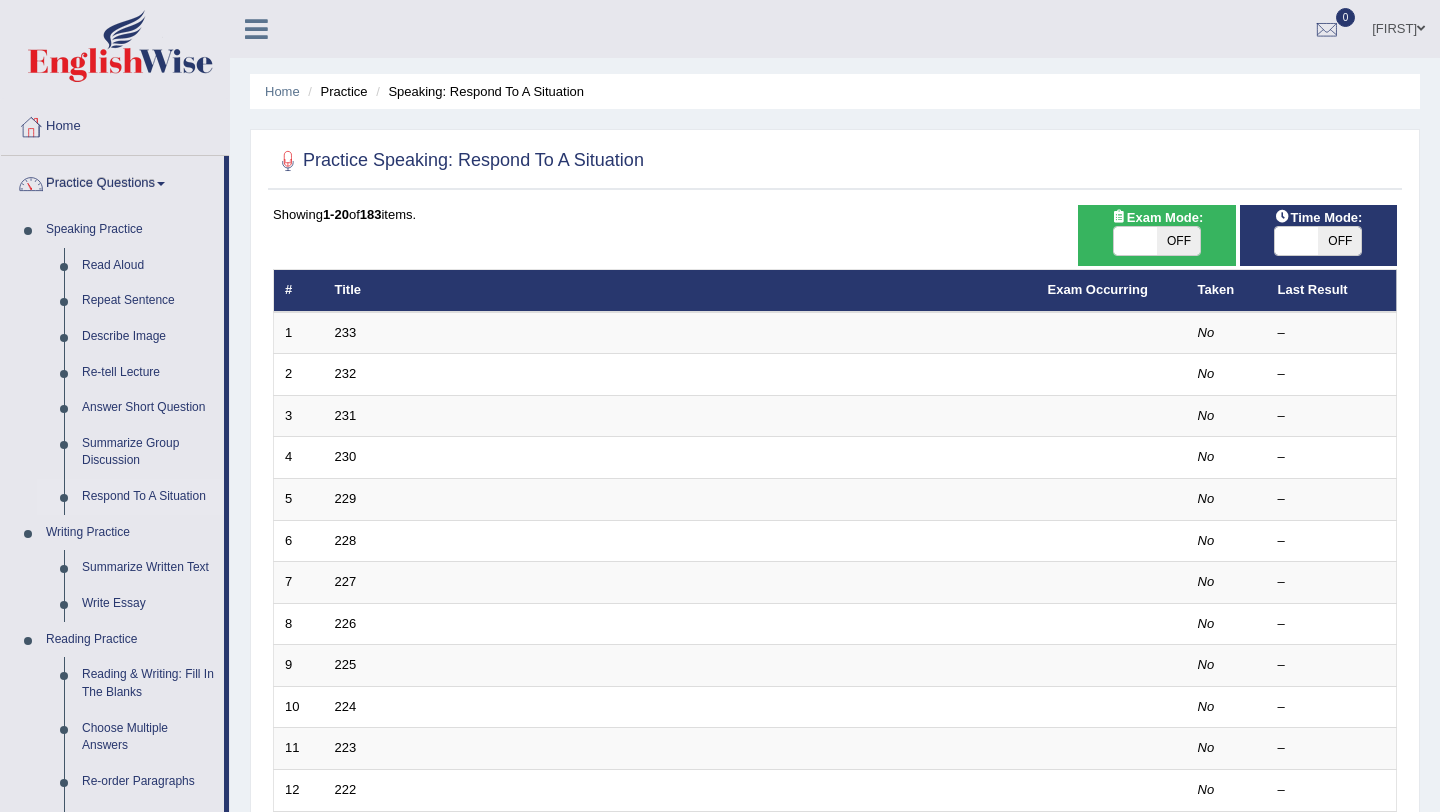 click on "OFF" at bounding box center (1339, 241) 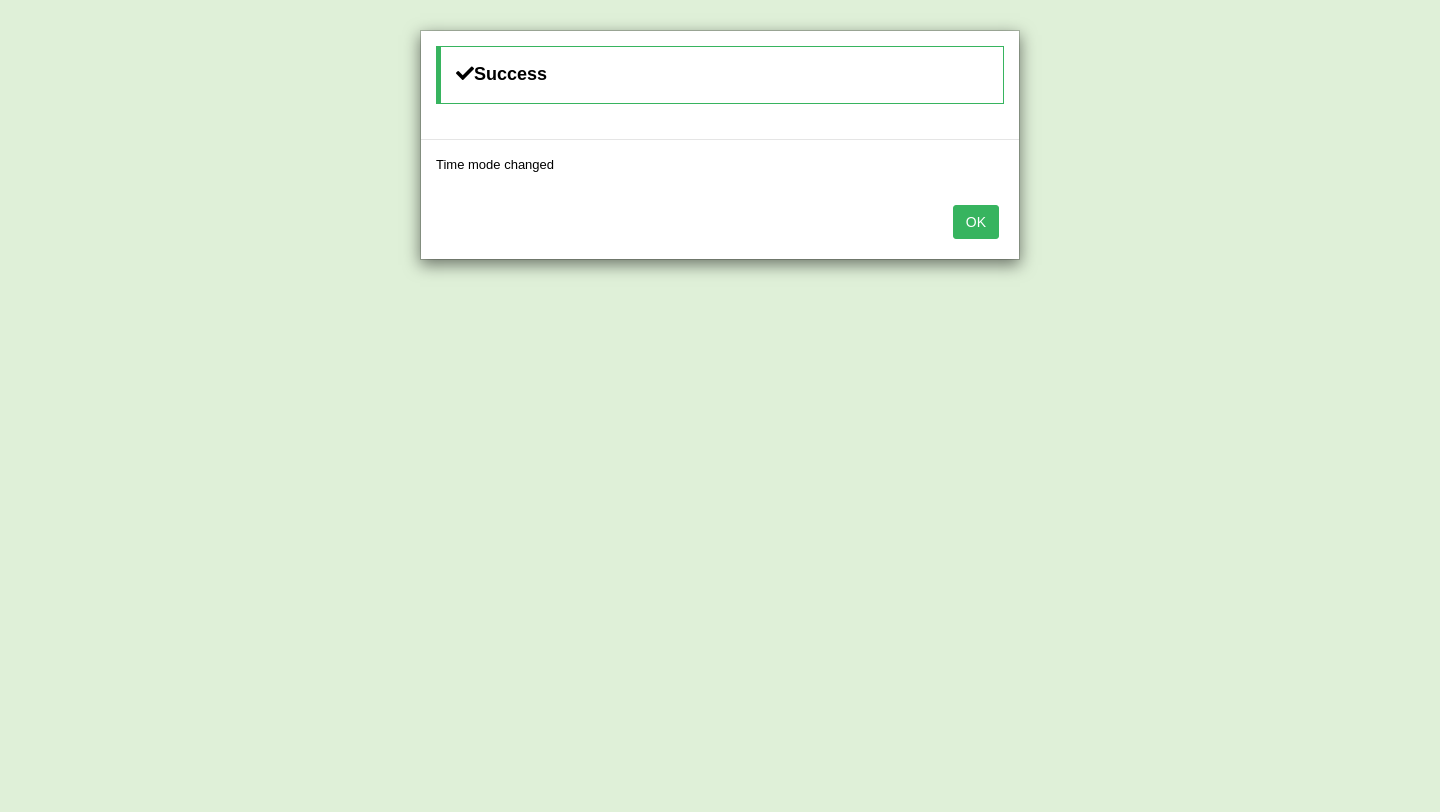 click on "OK" at bounding box center (976, 222) 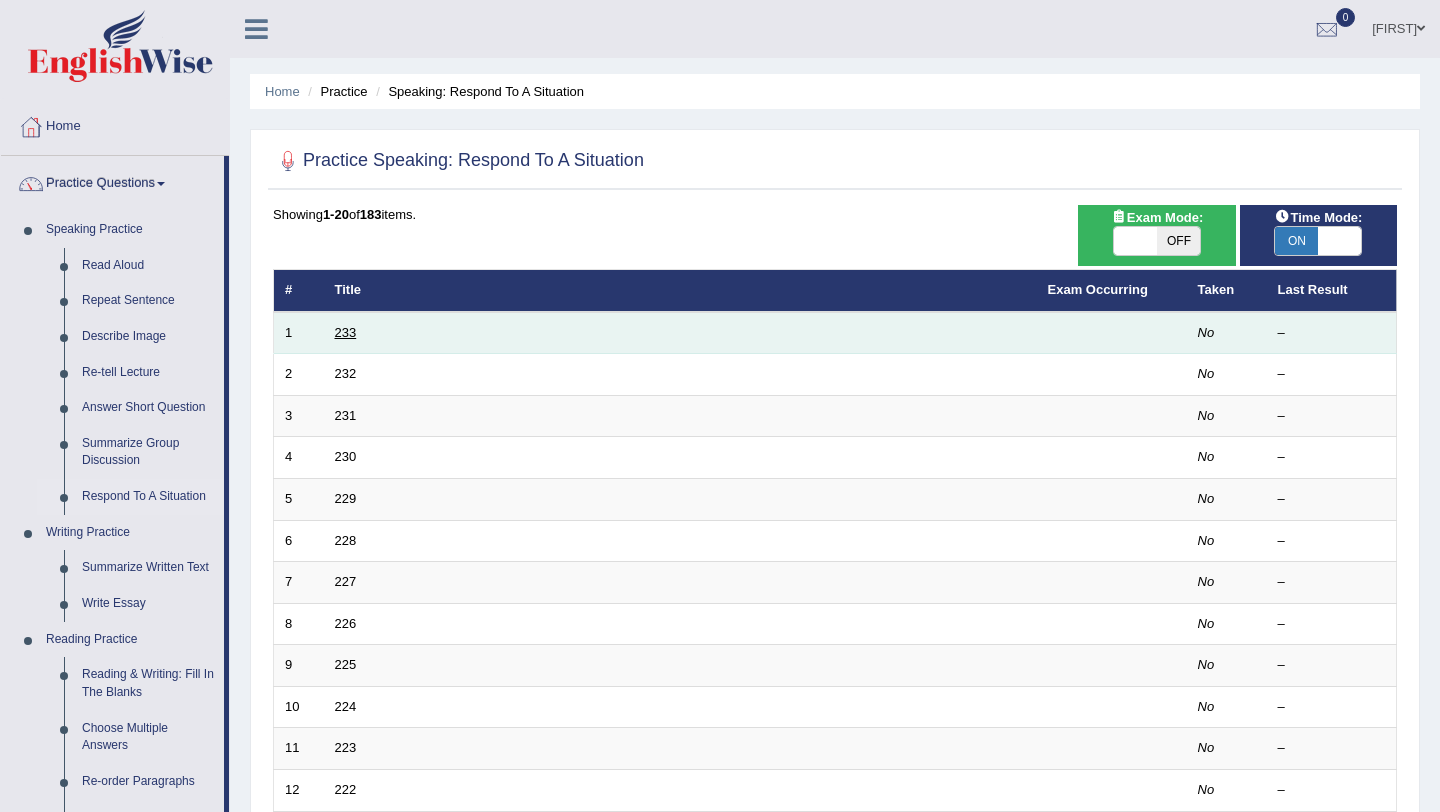 click on "233" at bounding box center [346, 332] 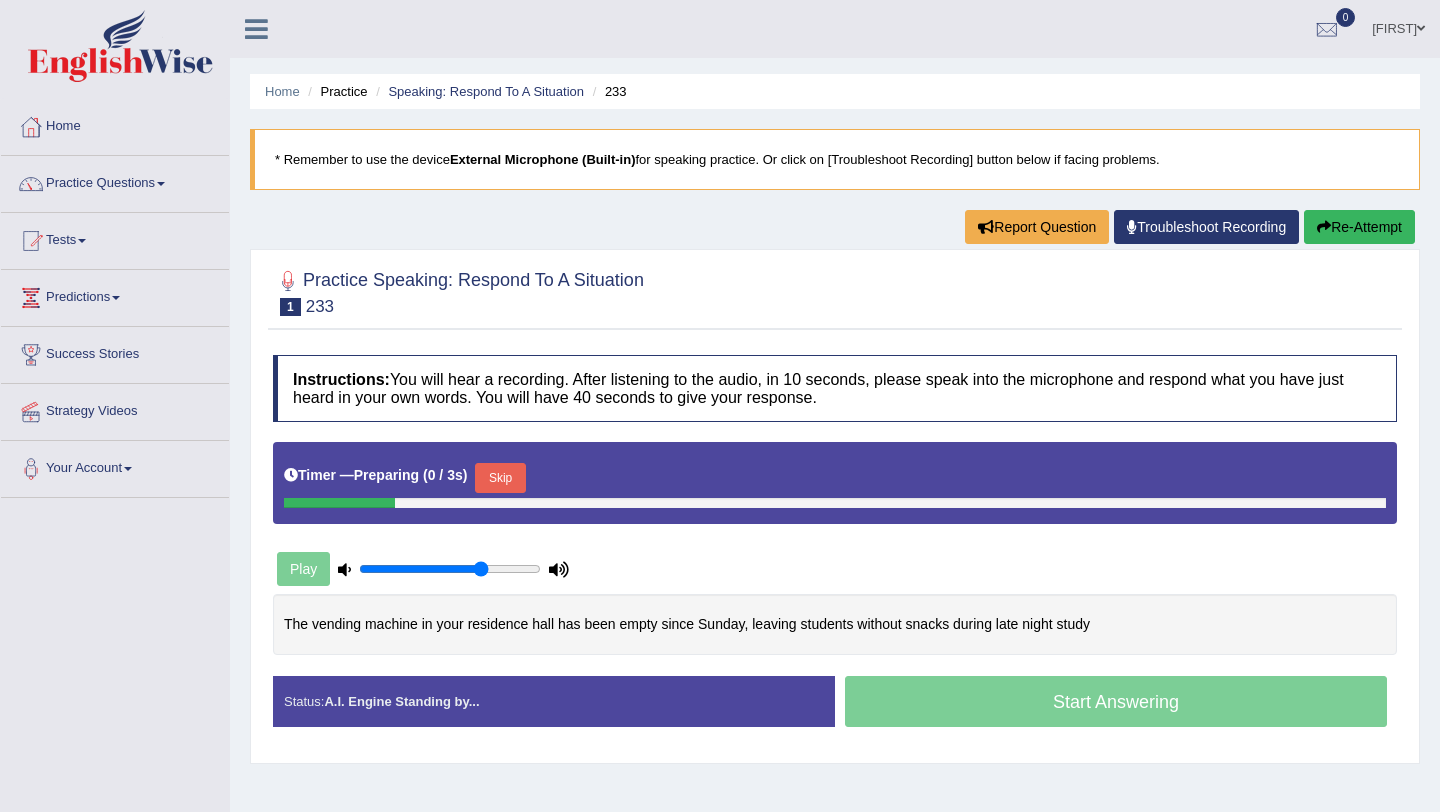 scroll, scrollTop: 0, scrollLeft: 0, axis: both 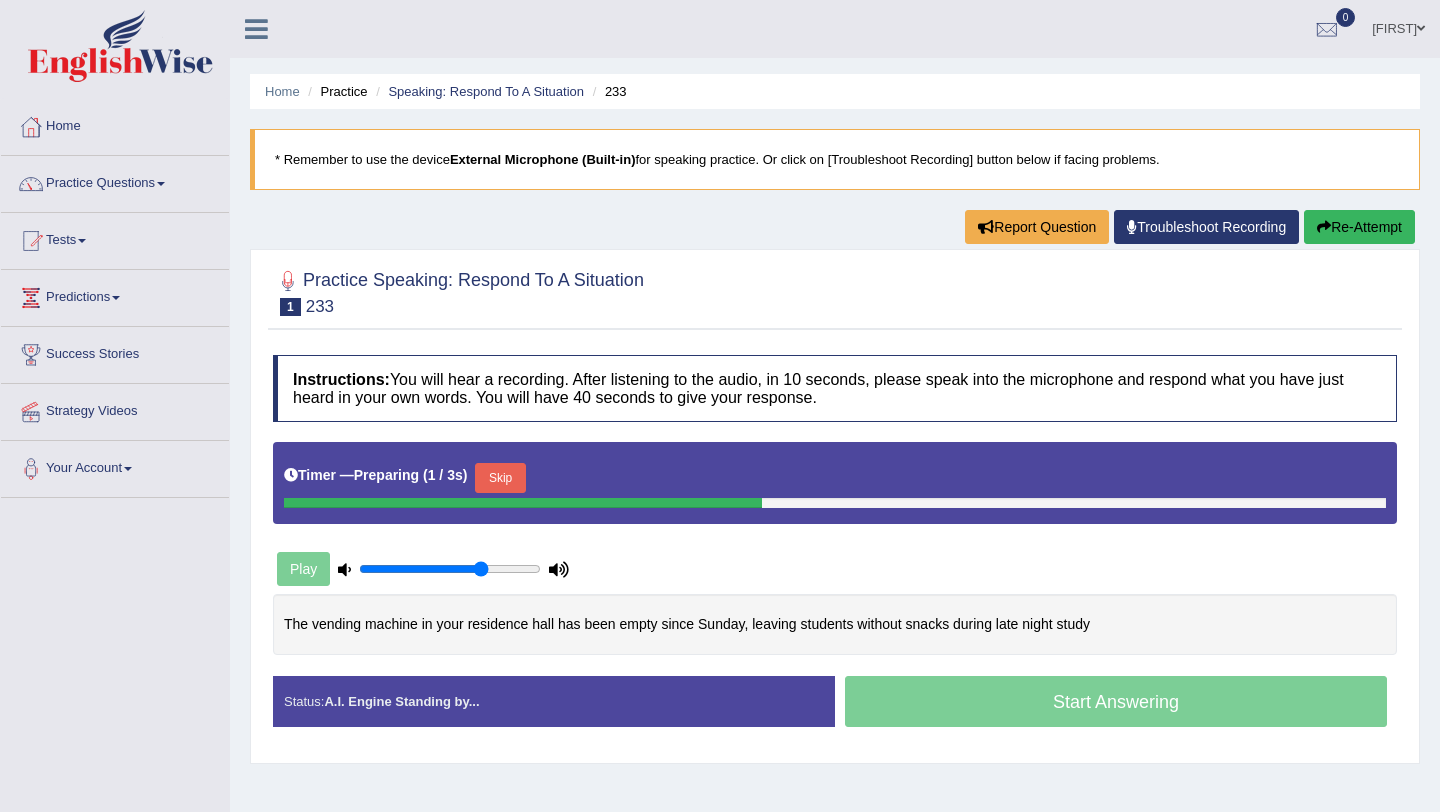 click on "Home
Practice
Speaking: Respond To A Situation
233
* Remember to use the device  External Microphone (Built-in)  for speaking practice. Or click on [Troubleshoot Recording] button below if facing problems.
Report Question  Troubleshoot Recording  Re-Attempt
Practice Speaking: Respond To A Situation
1
233
Instructions:  You will hear a recording. After listening to the audio, in 10 seconds, please speak into the microphone and respond what you have just heard in your own words. You will have 40 seconds to give your response.
Timer —  Preparing   ( 1 / 3s ) Skip Play The vending machine in your residence hall has been empty since Sunday, leaving students without snacks during late night study Transcript: Recorded Answer: Created with Highcharts 7.1.2 Too low Too high Time Pitch meter: 0 10 20 30 40 Great Too slow" at bounding box center (835, 500) 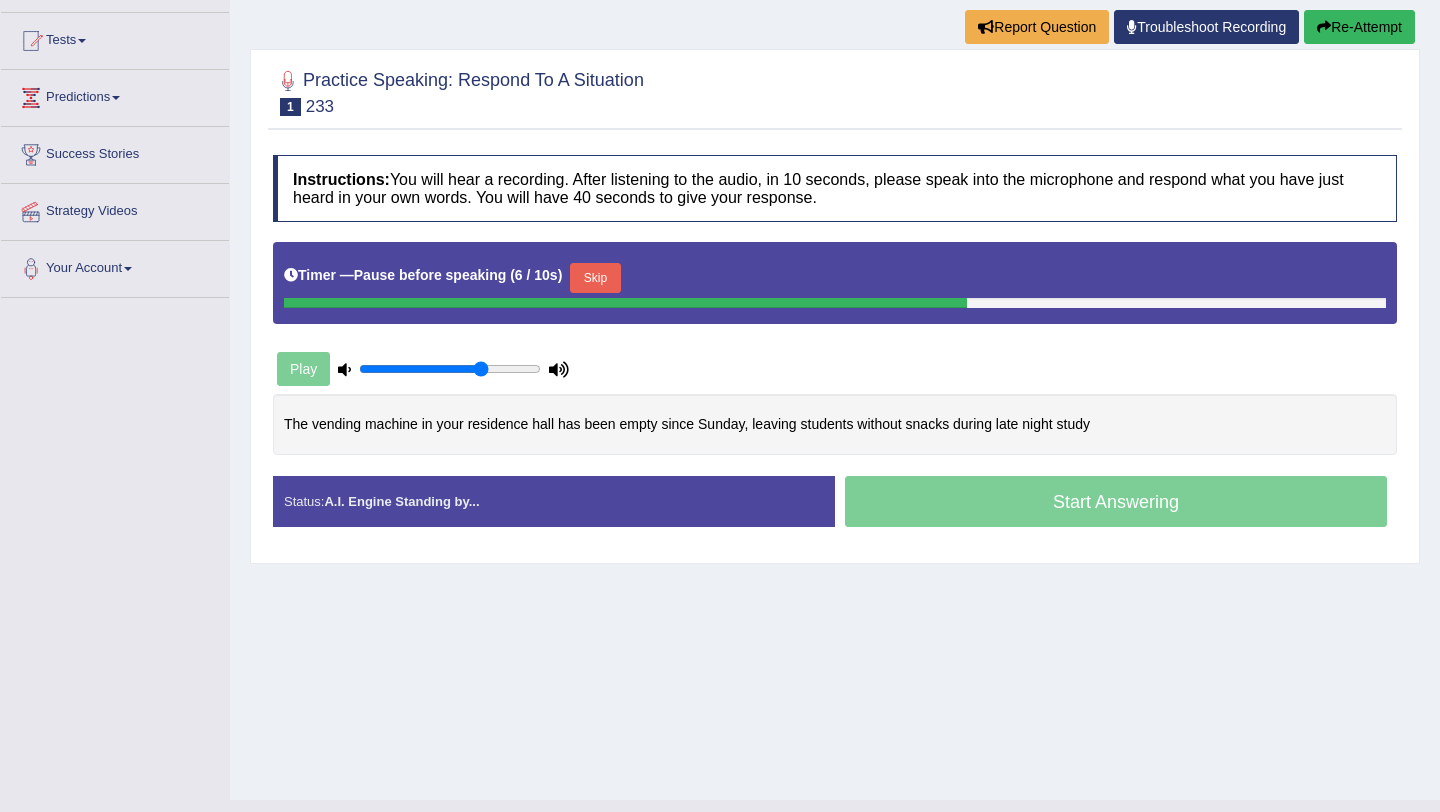 scroll, scrollTop: 160, scrollLeft: 0, axis: vertical 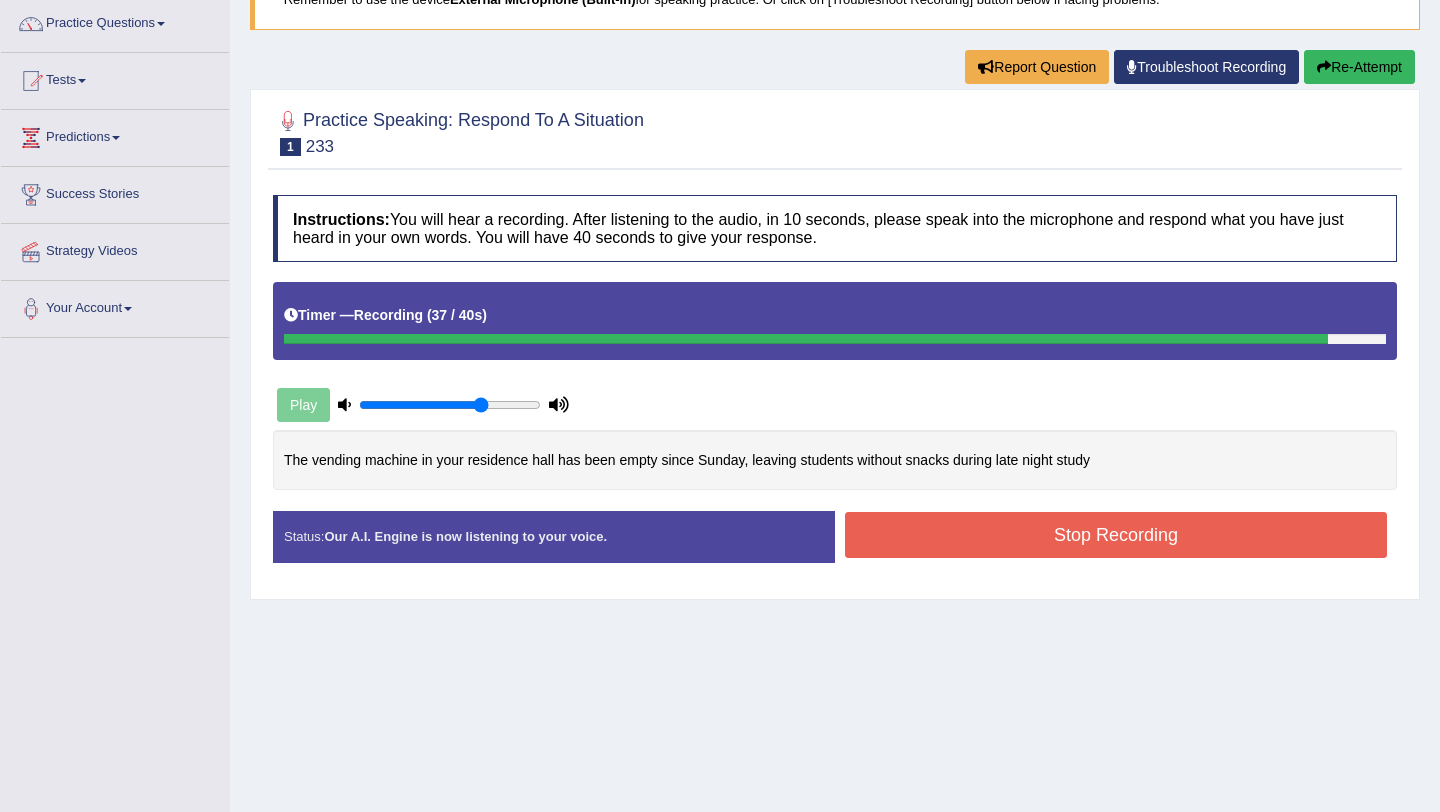 click on "Stop Recording" at bounding box center [1116, 535] 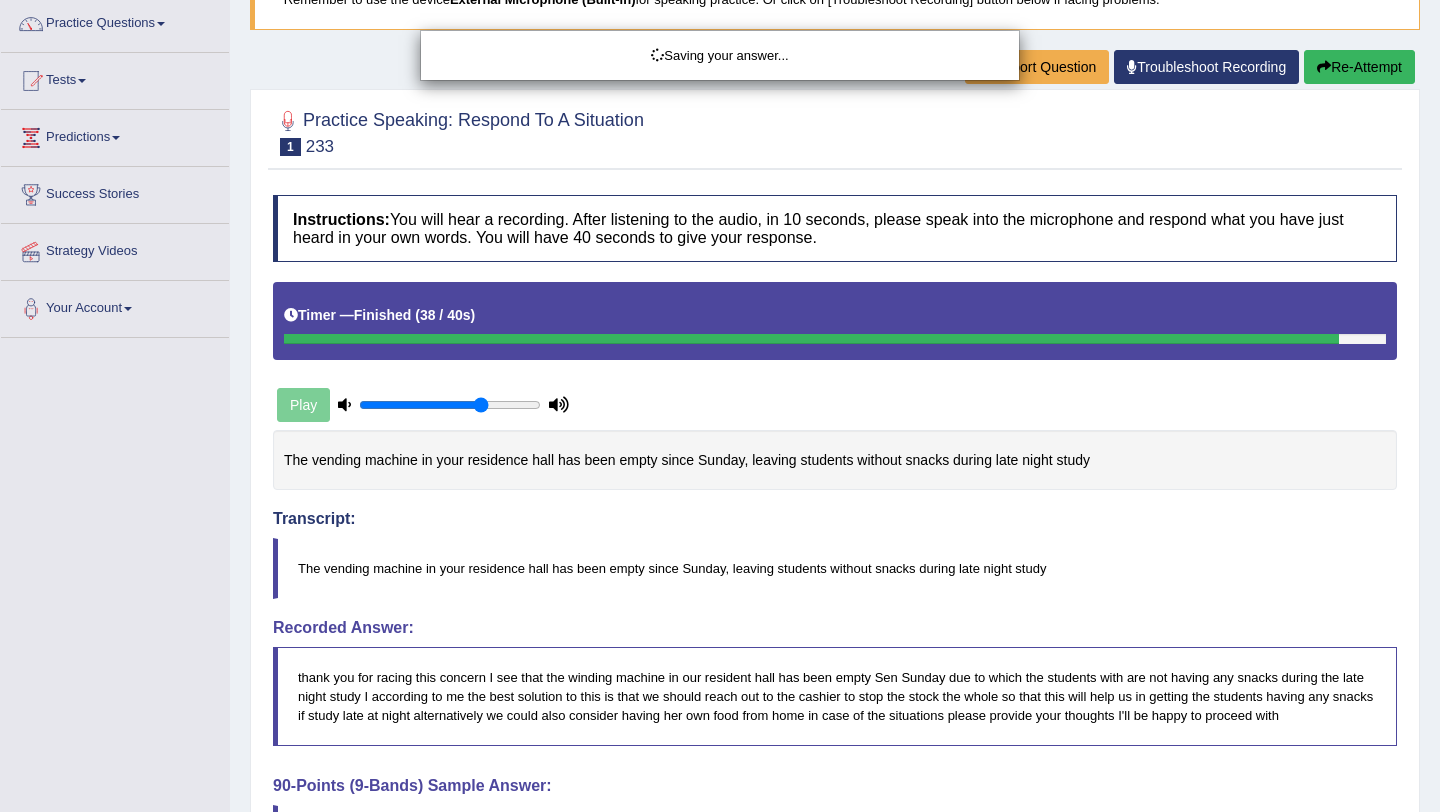 click on "Saving your answer..." at bounding box center [720, 406] 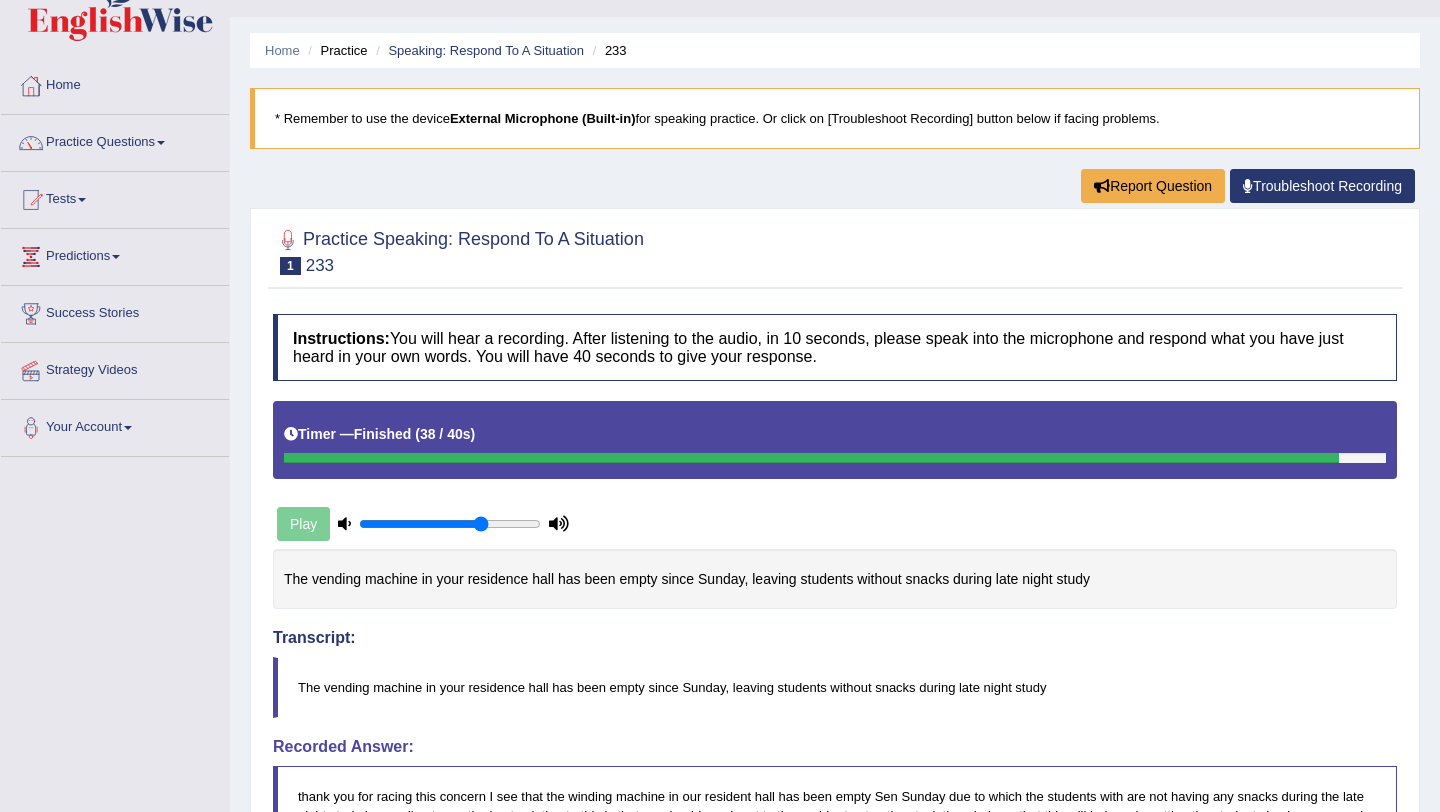 scroll, scrollTop: 40, scrollLeft: 0, axis: vertical 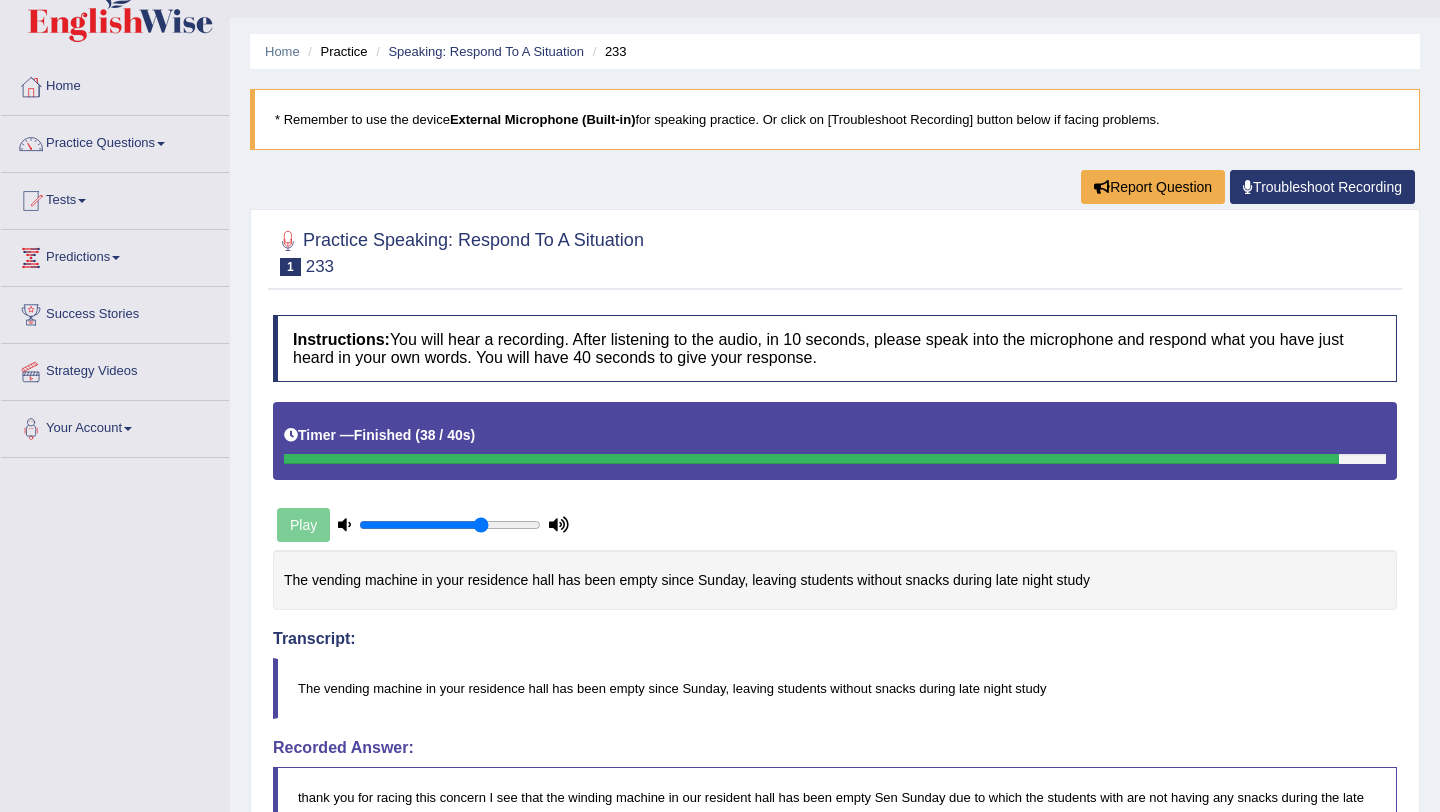 click on "Practice Speaking: Respond To A Situation
1
233
Instructions:  You will hear a recording. After listening to the audio, in 10 seconds, please speak into the microphone and respond what you have just heard in your own words. You will have 40 seconds to give your response.
Timer —  Finished   ( 38 / 40s ) Play The vending machine in your residence hall has been empty since Sunday, leaving students without snacks during late night study Transcript: The vending machine in your residence hall has been empty since Sunday, leaving students without snacks during late night study Recorded Answer: Created with Highcharts 7.1.2 Too low Too high Time Pitch meter: 0 10 20 30 40 Created with Highcharts 7.1.2 Great Too slow Too fast Time Speech pace meter: 0 10 20 30 40 Spoken Keywords: — Voice Analysis: A.I. Scores:
6  / 6              Content
5  / 5              4.8" at bounding box center (835, 844) 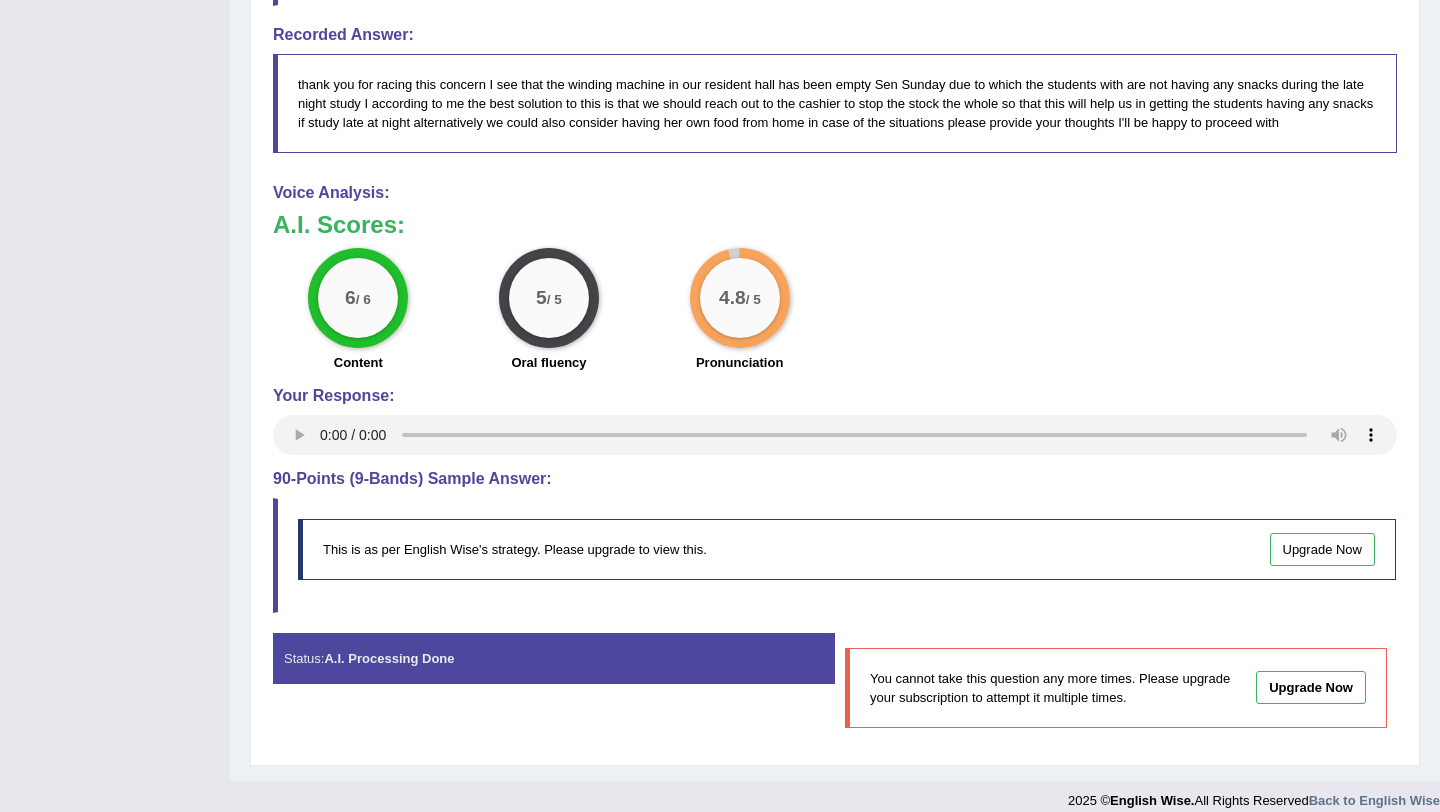 scroll, scrollTop: 772, scrollLeft: 0, axis: vertical 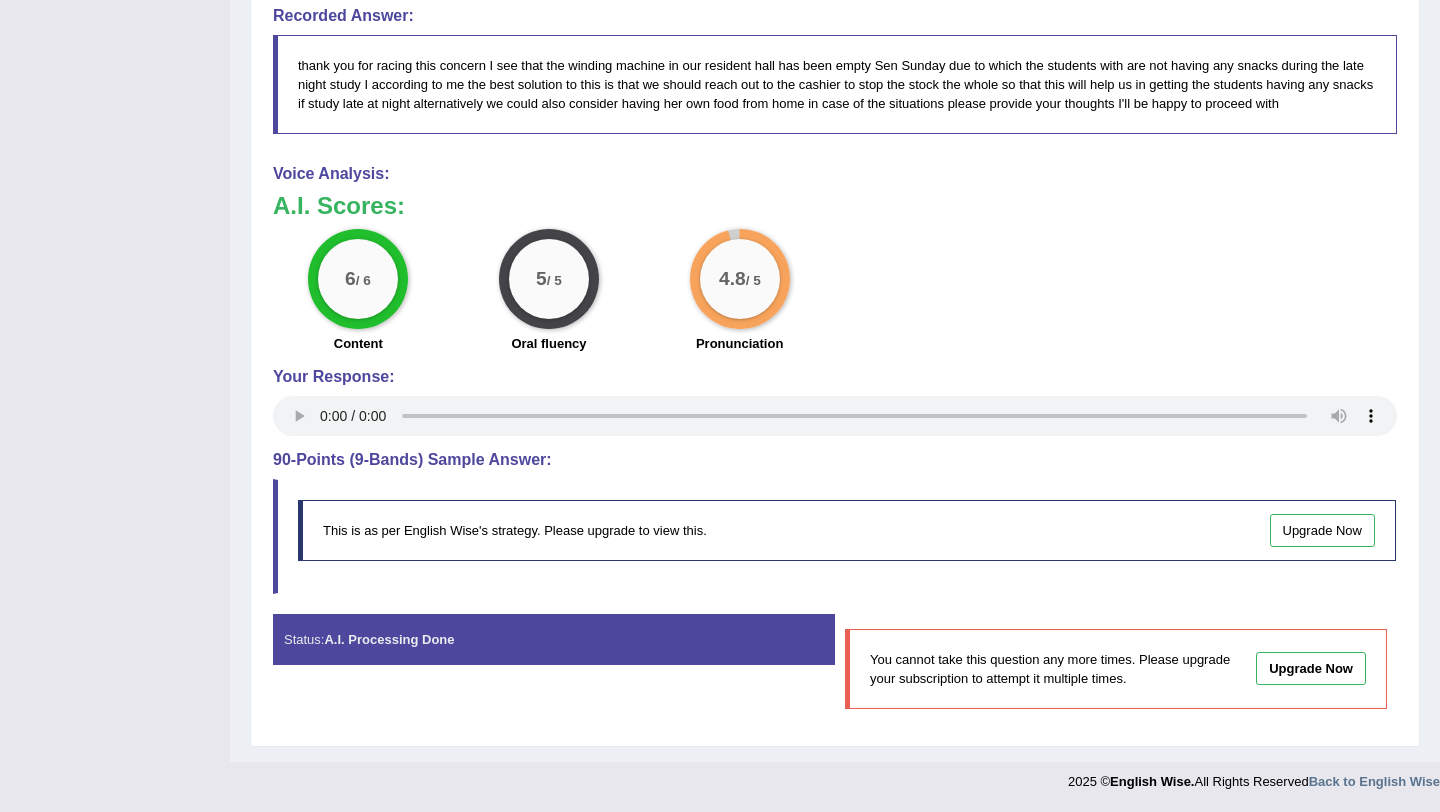 click on "Toggle navigation
Home
Practice Questions   Speaking Practice Read Aloud
Repeat Sentence
Describe Image
Re-tell Lecture
Answer Short Question
Summarize Group Discussion
Respond To A Situation
Writing Practice  Summarize Written Text
Write Essay
Reading Practice  Reading & Writing: Fill In The Blanks
Choose Multiple Answers
Re-order Paragraphs
Fill In The Blanks
Choose Single Answer
Listening Practice  Summarize Spoken Text
Highlight Incorrect Words
Highlight Correct Summary
Select Missing Word
Choose Single Answer
Choose Multiple Answers
Fill In The Blanks
Write From Dictation
Pronunciation
Tests  Take Practice Sectional Test
Take Mock Test" at bounding box center (720, 15) 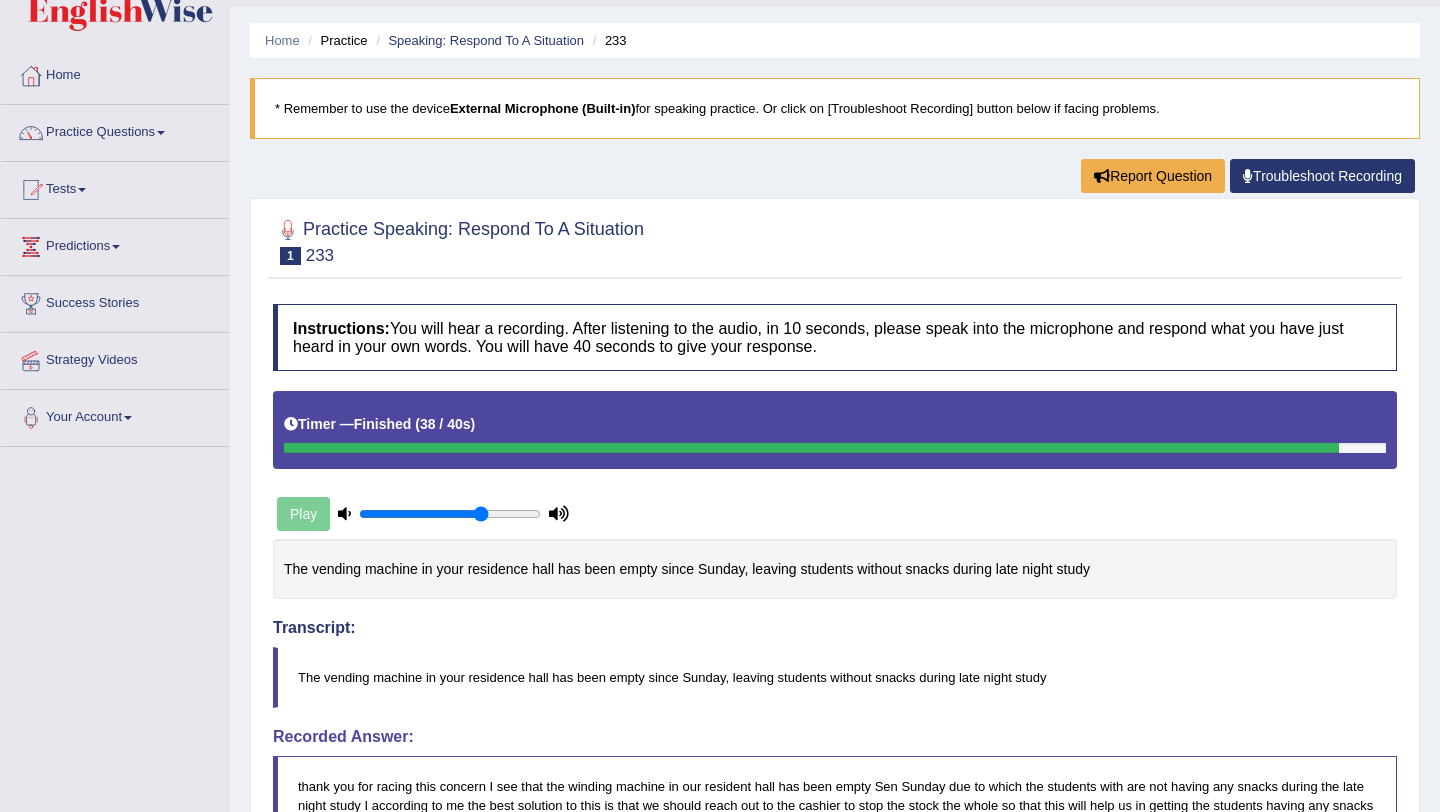 scroll, scrollTop: 12, scrollLeft: 0, axis: vertical 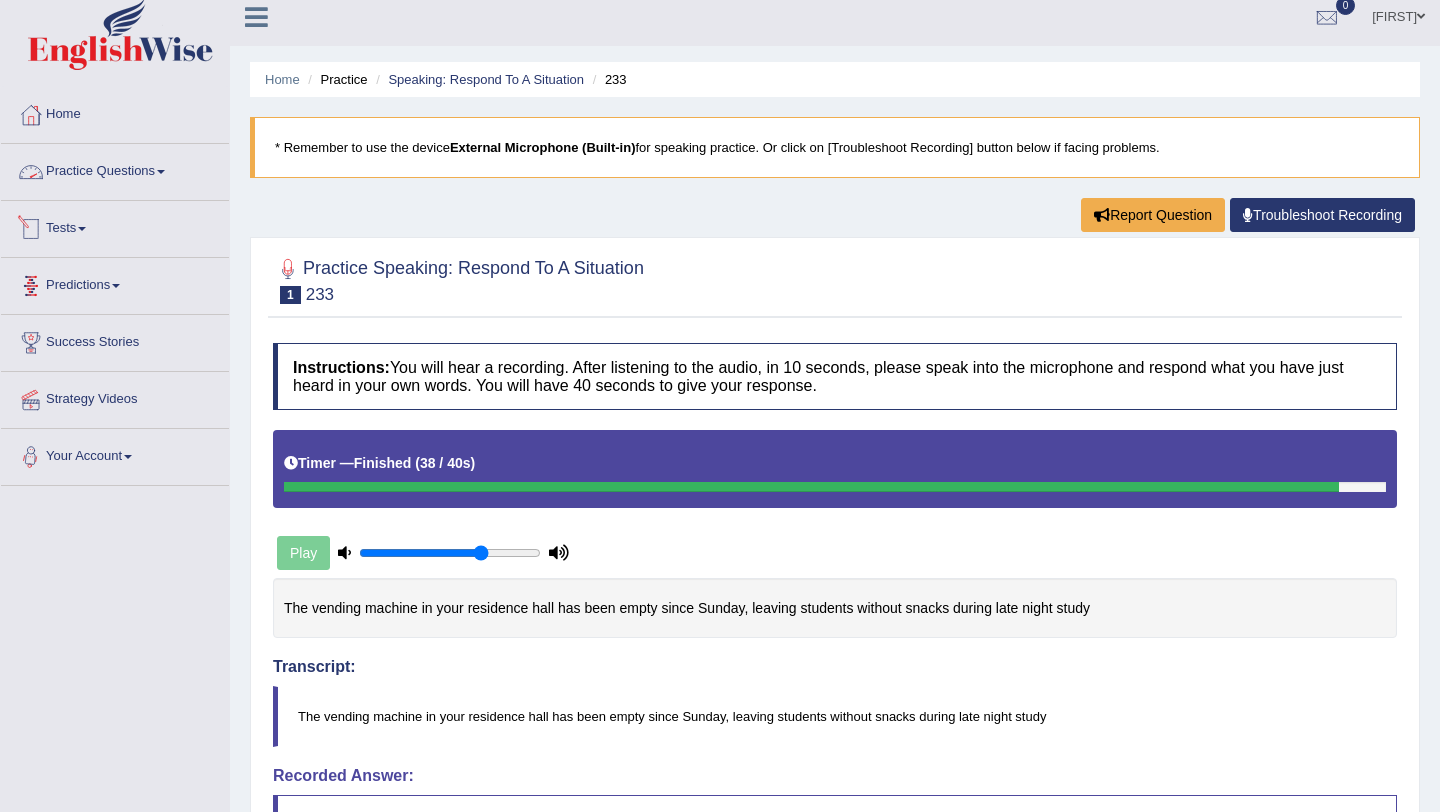 click on "Practice Questions" at bounding box center (115, 169) 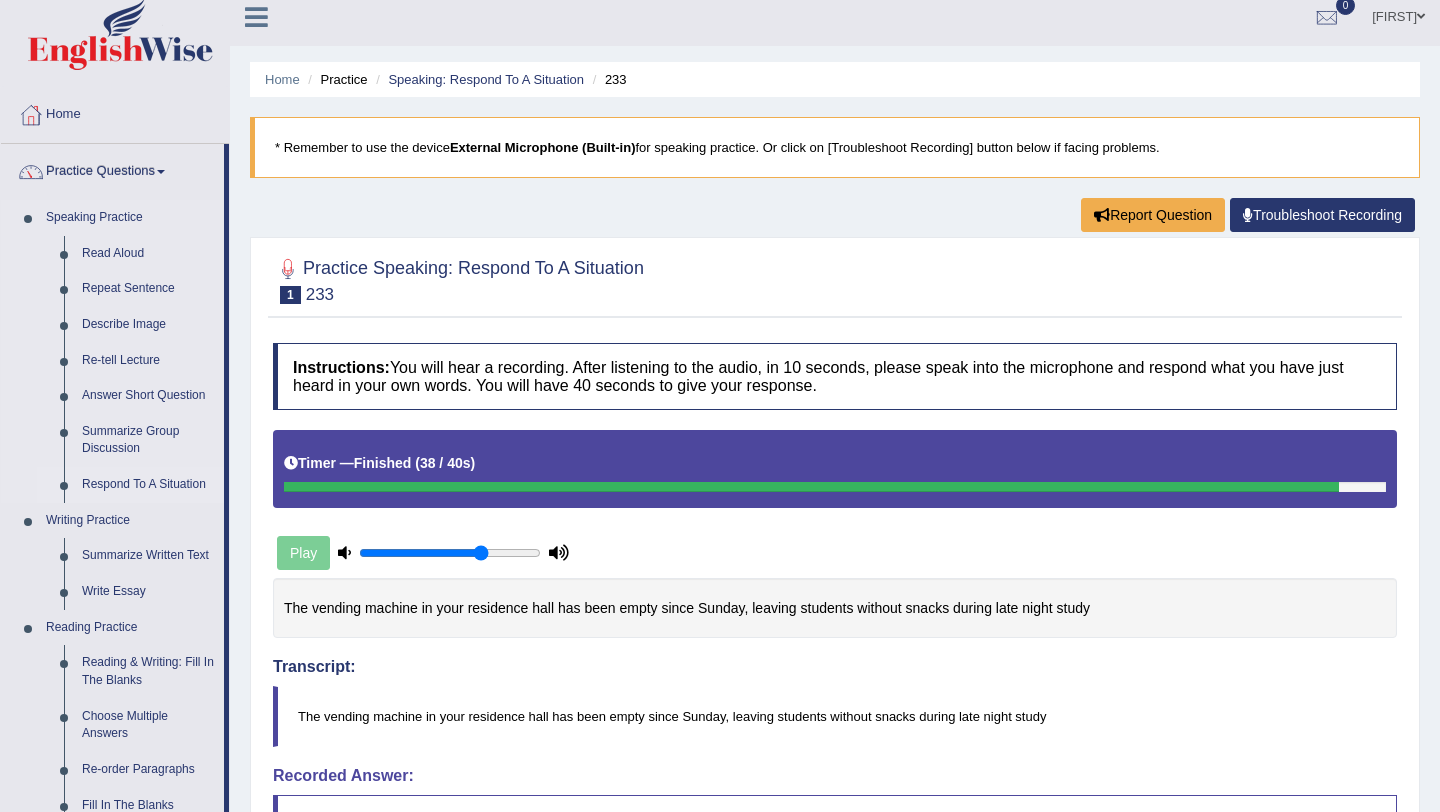click on "Respond To A Situation" at bounding box center (148, 485) 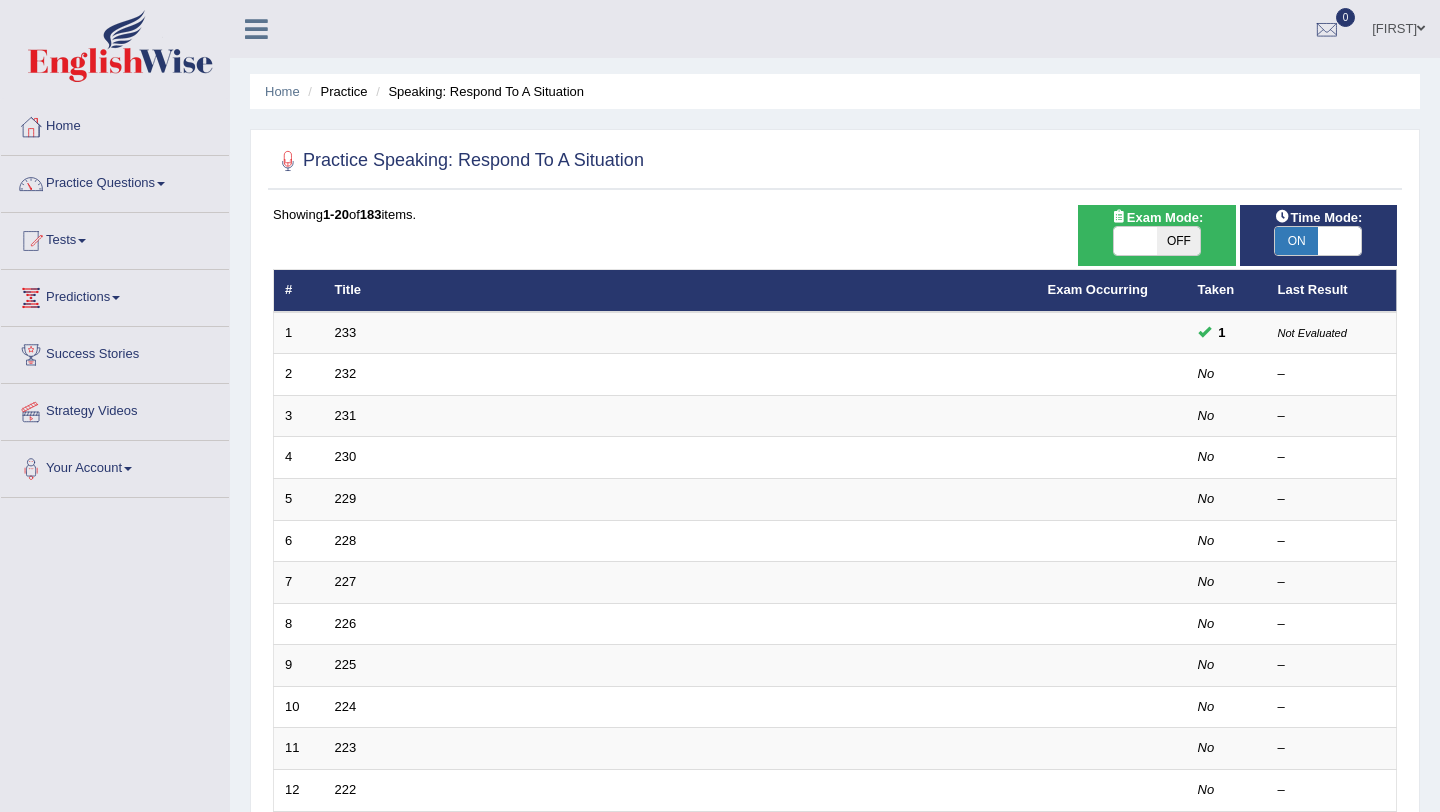 scroll, scrollTop: 0, scrollLeft: 0, axis: both 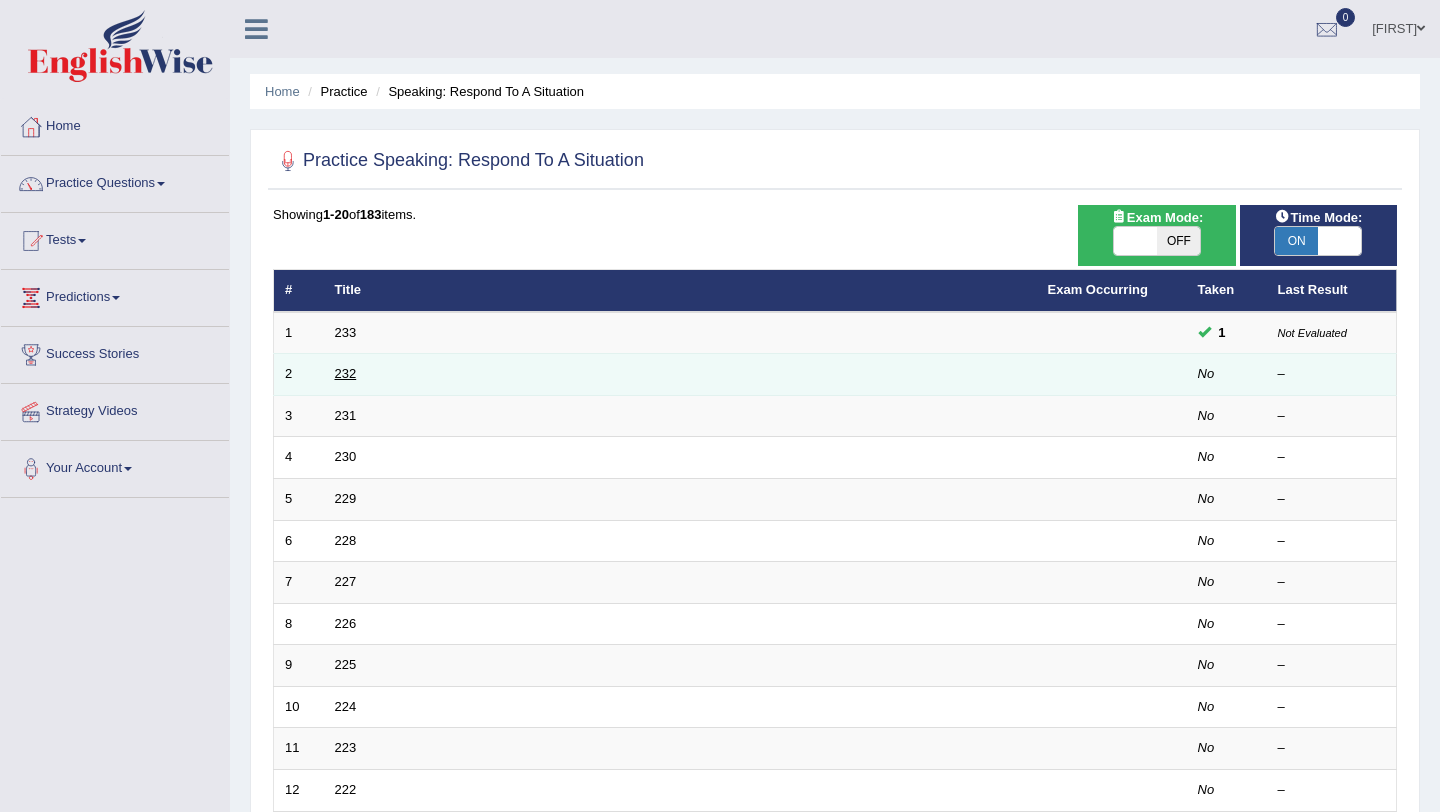 click on "232" at bounding box center (346, 373) 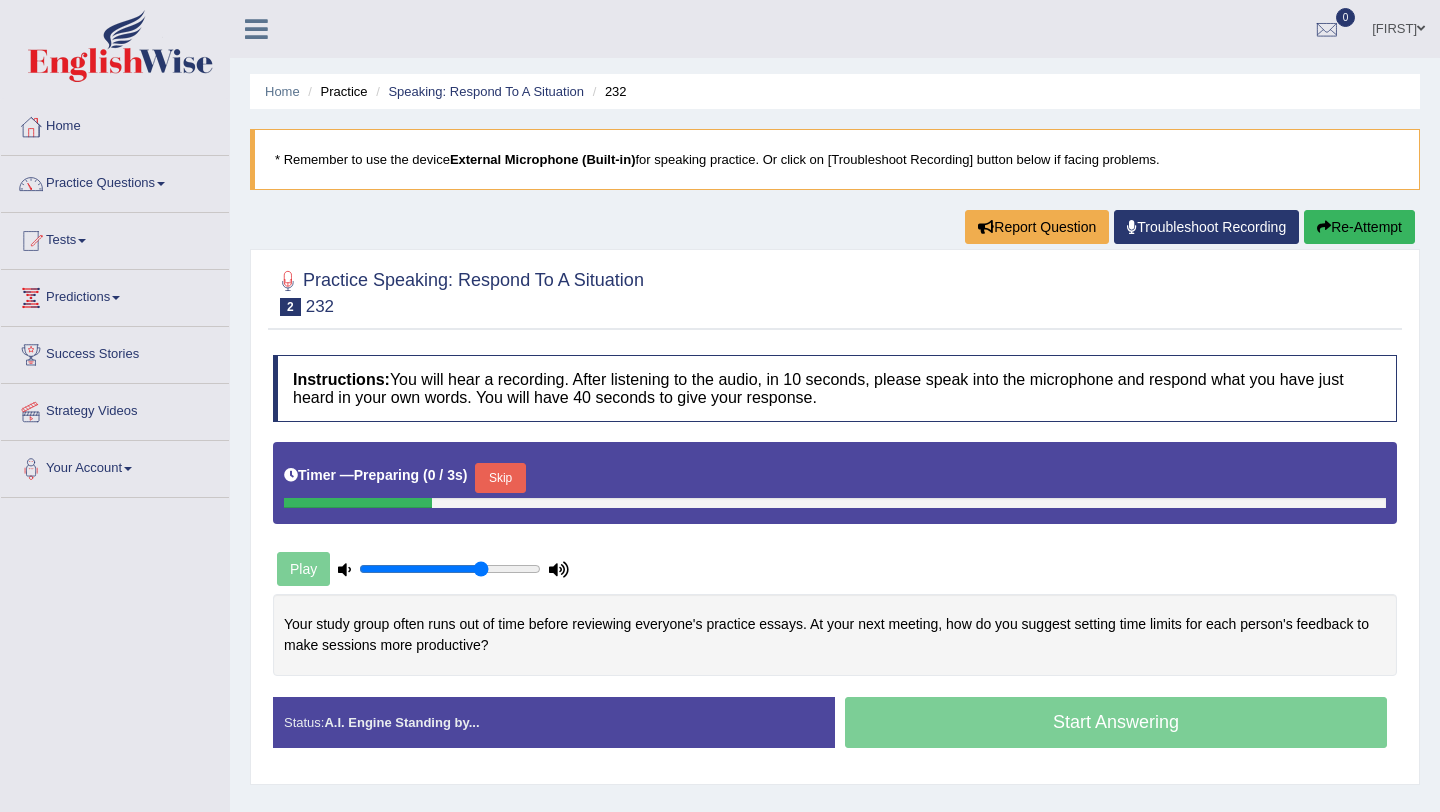 scroll, scrollTop: 0, scrollLeft: 0, axis: both 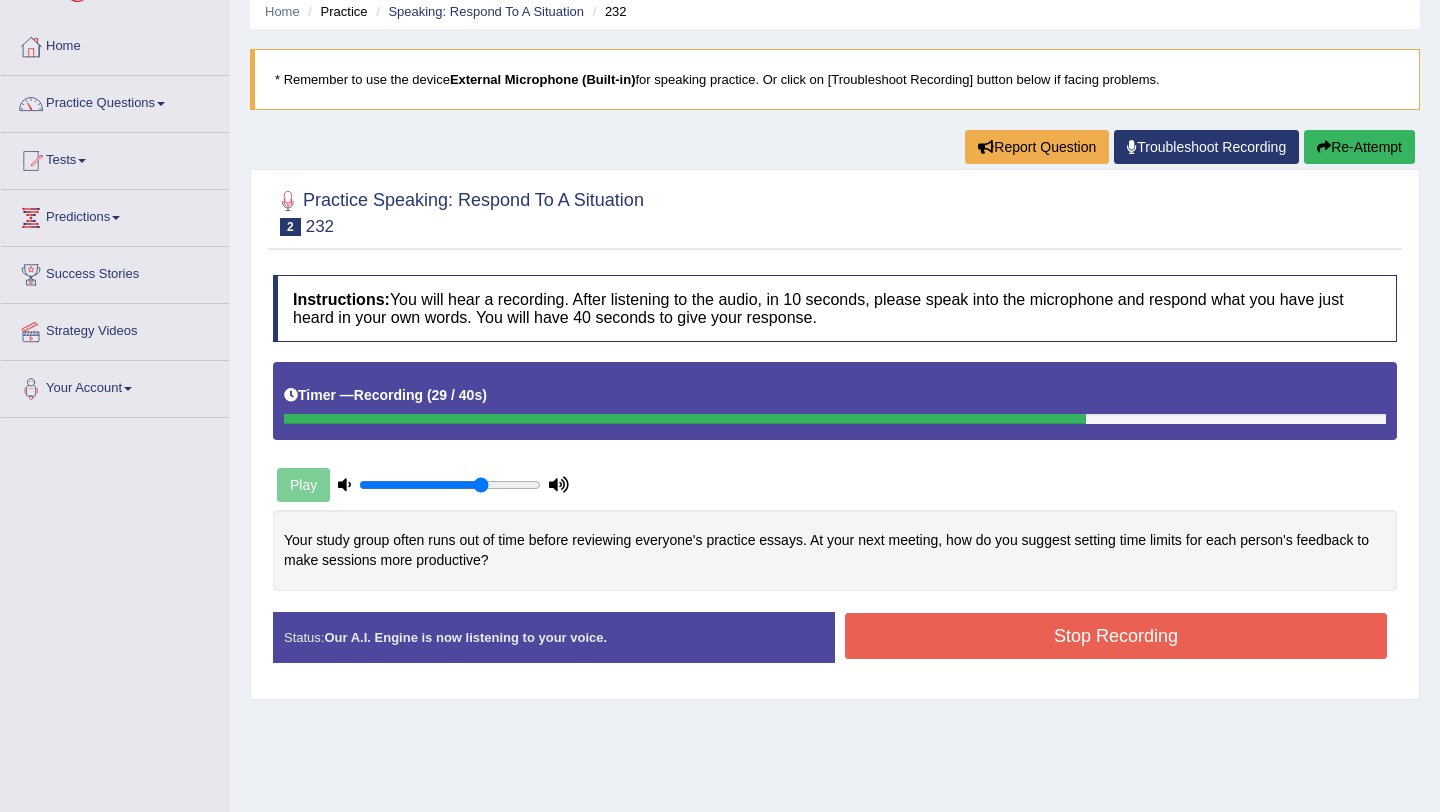 click on "Stop Recording" at bounding box center (1116, 636) 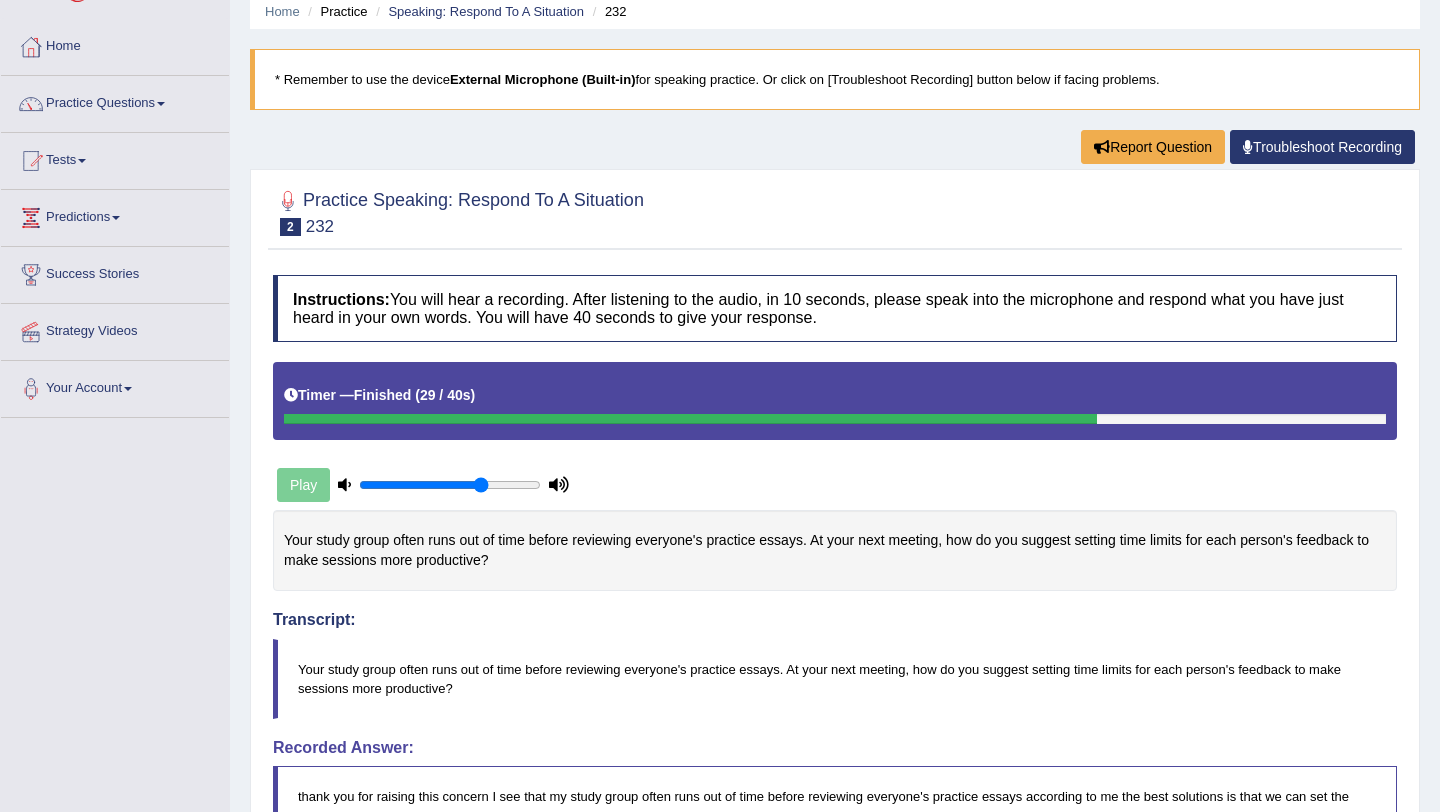 click on "Toggle navigation
Home
Practice Questions   Speaking Practice Read Aloud
Repeat Sentence
Describe Image
Re-tell Lecture
Answer Short Question
Summarize Group Discussion
Respond To A Situation
Writing Practice  Summarize Written Text
Write Essay
Reading Practice  Reading & Writing: Fill In The Blanks
Choose Multiple Answers
Re-order Paragraphs
Fill In The Blanks
Choose Single Answer
Listening Practice  Summarize Spoken Text
Highlight Incorrect Words
Highlight Correct Summary
Select Missing Word
Choose Single Answer
Choose Multiple Answers
Fill In The Blanks
Write From Dictation
Pronunciation
Tests  Take Practice Sectional Test
Take Mock Test" at bounding box center (720, 727) 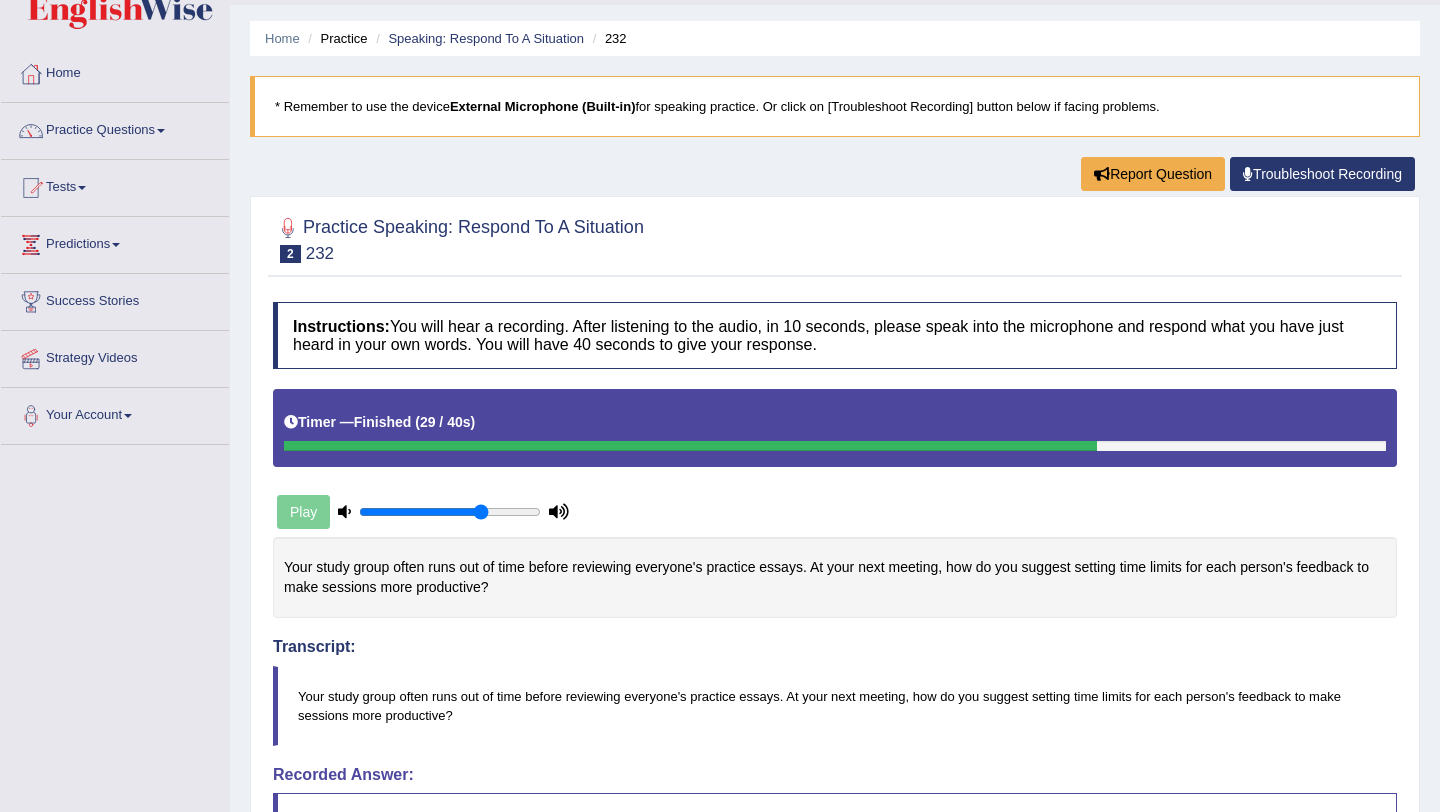 scroll, scrollTop: 40, scrollLeft: 0, axis: vertical 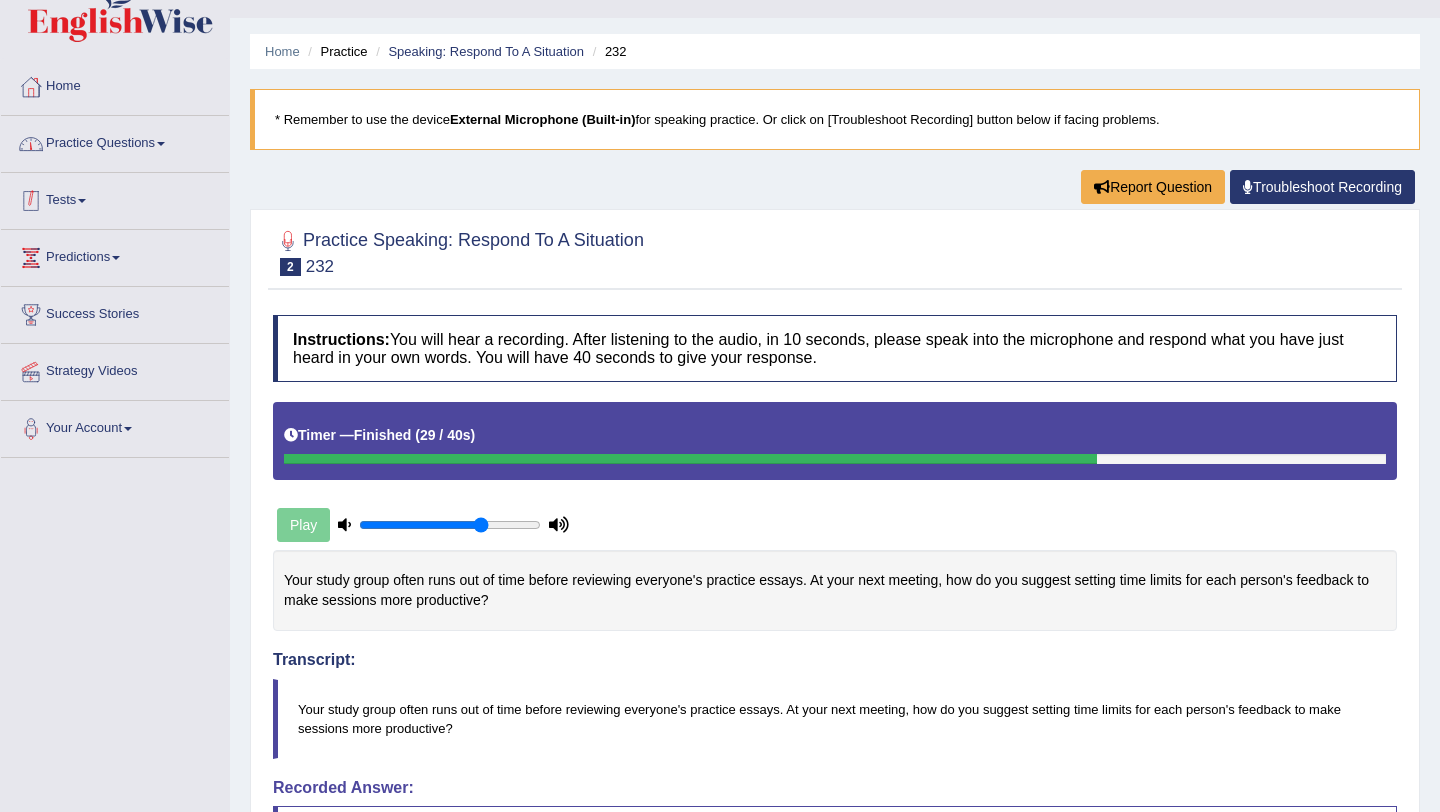 click on "Practice Questions" at bounding box center [115, 141] 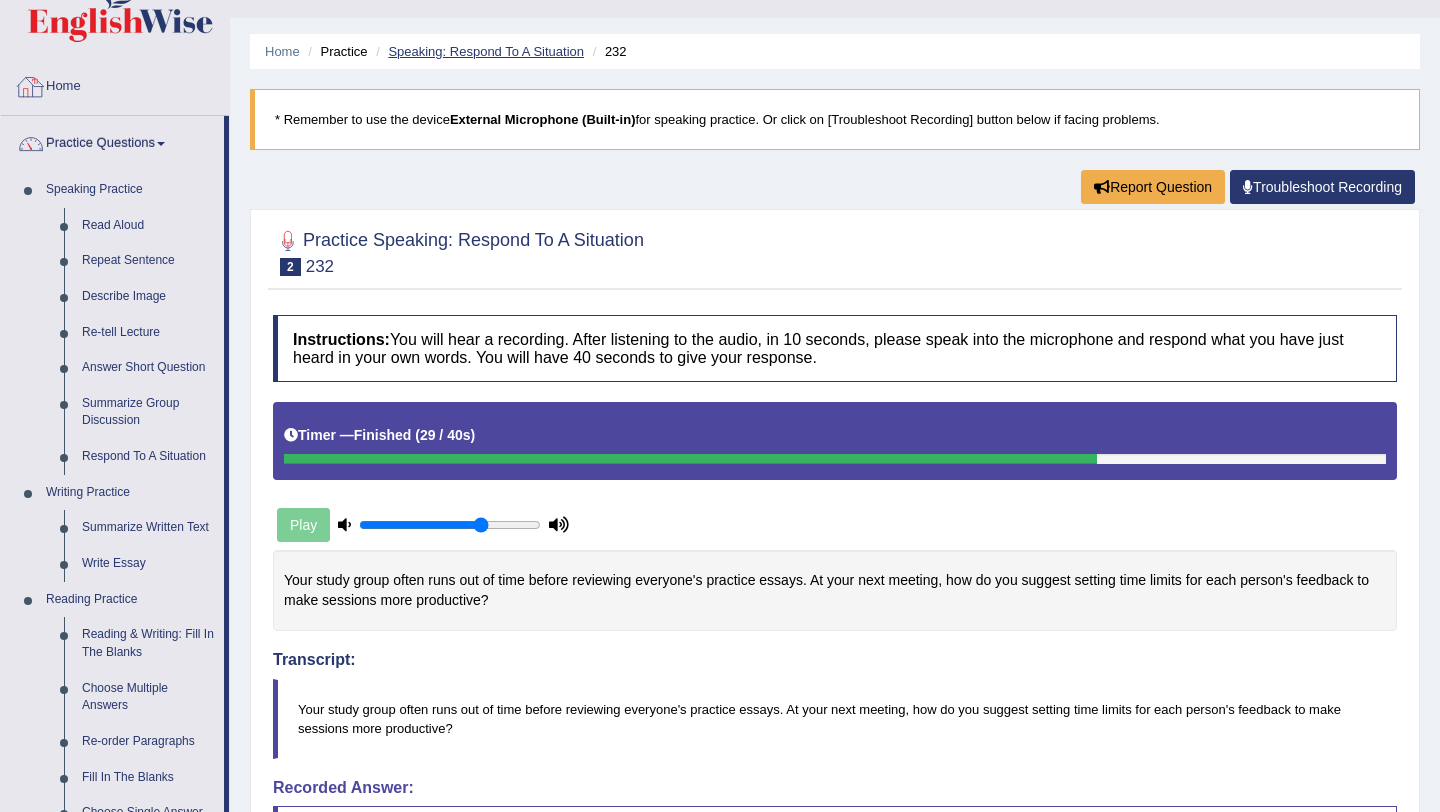 click on "Speaking: Respond To A Situation" at bounding box center [486, 51] 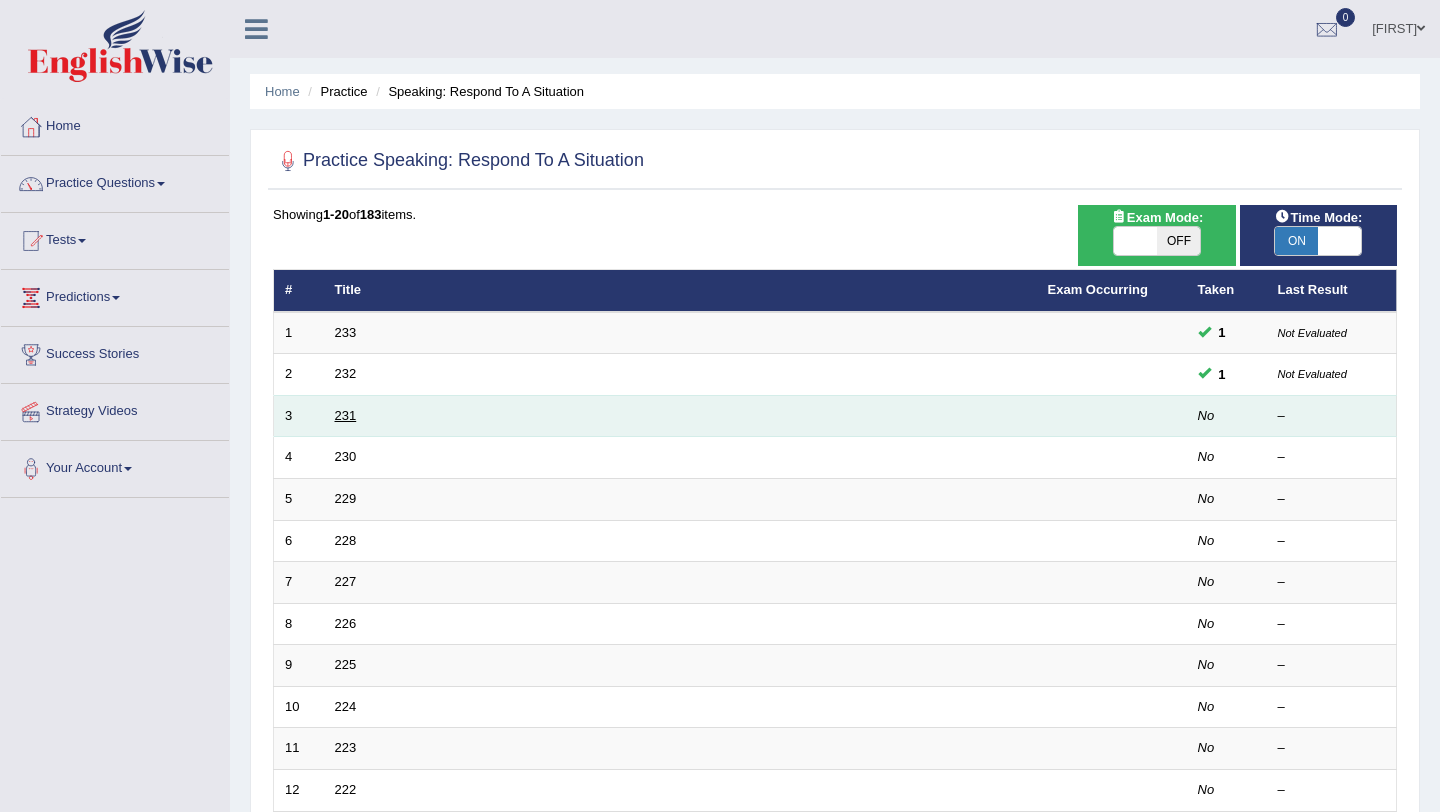 scroll, scrollTop: 0, scrollLeft: 0, axis: both 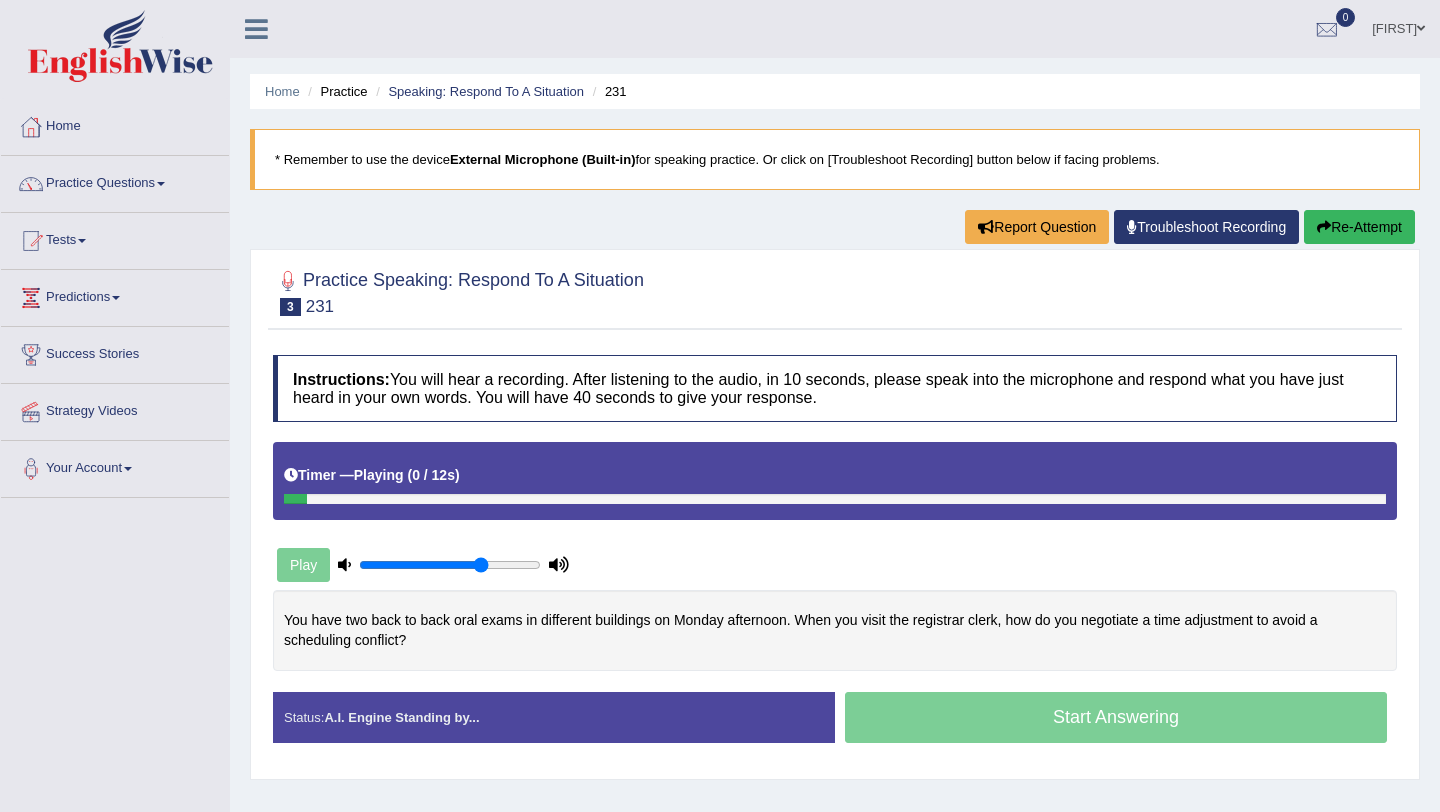 click on "Play" at bounding box center (549, 565) 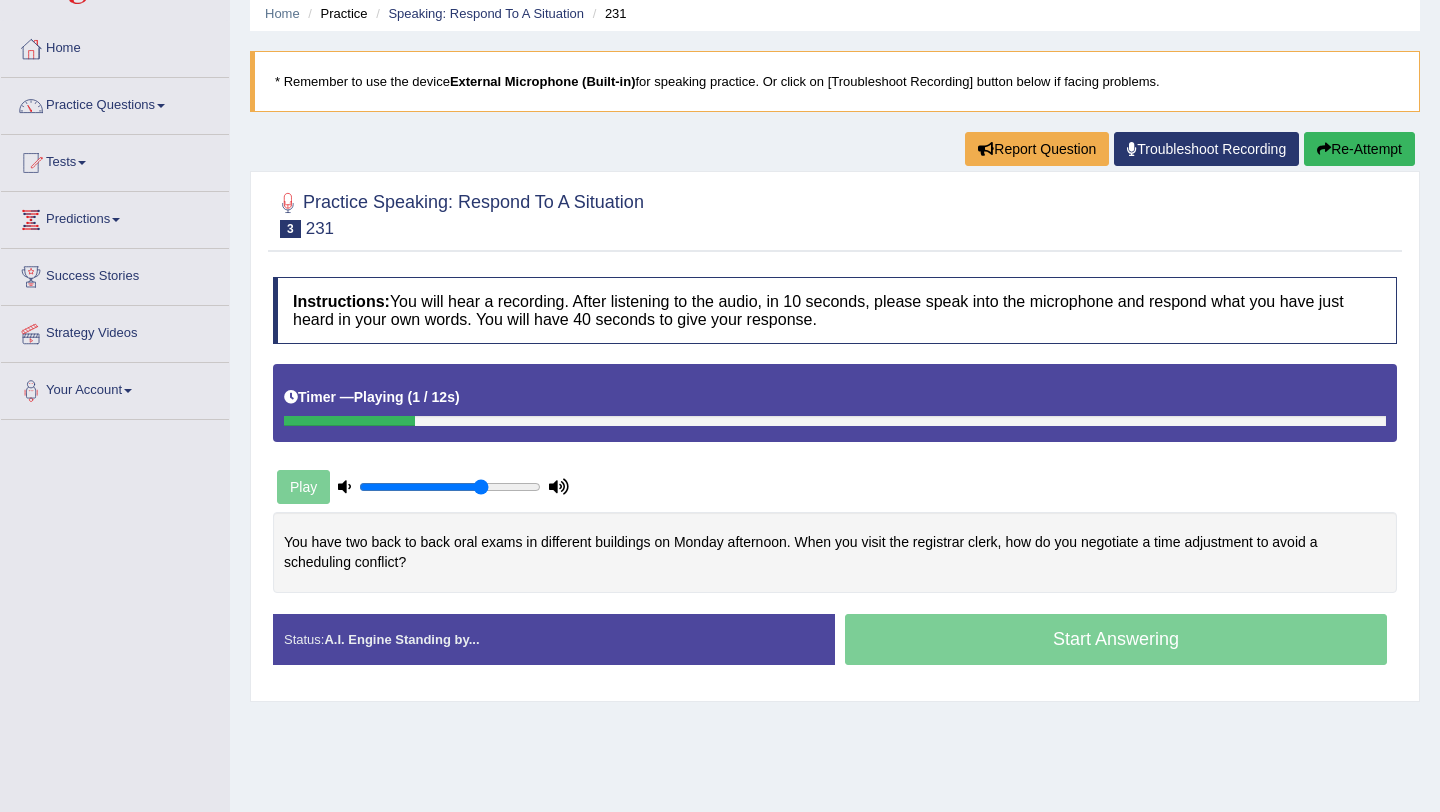scroll, scrollTop: 120, scrollLeft: 0, axis: vertical 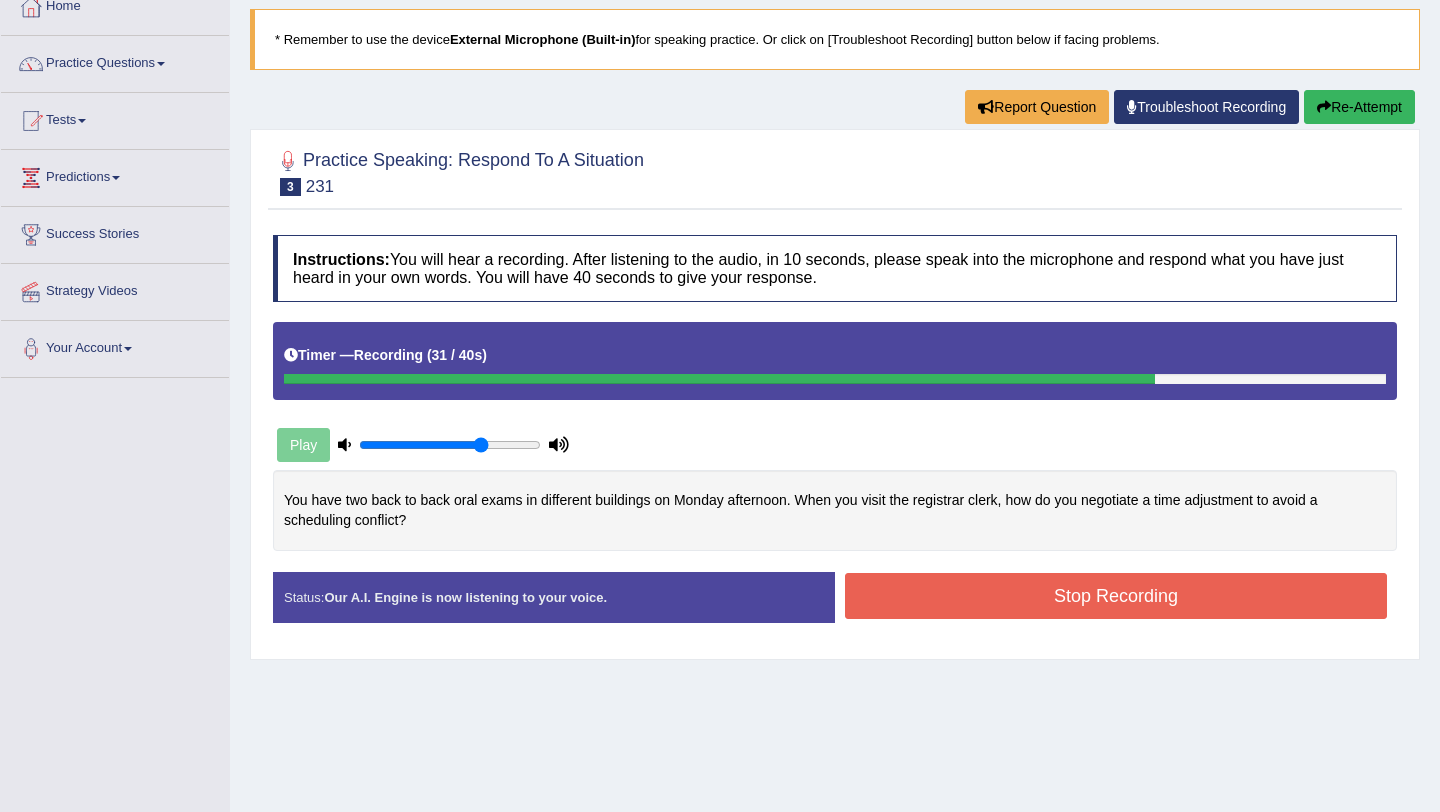 click on "Stop Recording" at bounding box center (1116, 596) 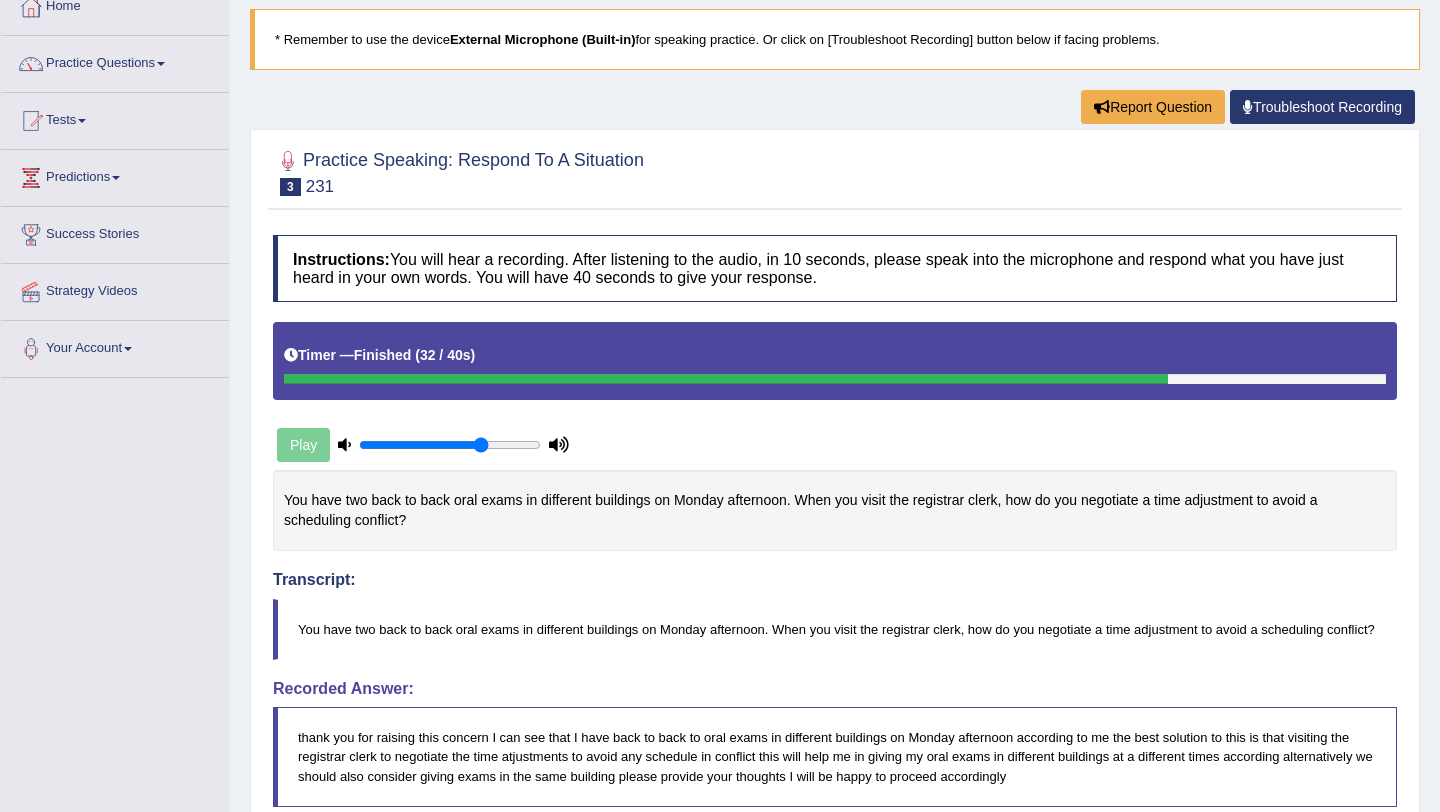 click on "Toggle navigation
Home
Practice Questions   Speaking Practice Read Aloud
Repeat Sentence
Describe Image
Re-tell Lecture
Answer Short Question
Summarize Group Discussion
Respond To A Situation
Writing Practice  Summarize Written Text
Write Essay
Reading Practice  Reading & Writing: Fill In The Blanks
Choose Multiple Answers
Re-order Paragraphs
Fill In The Blanks
Choose Single Answer
Listening Practice  Summarize Spoken Text
Highlight Incorrect Words
Highlight Correct Summary
Select Missing Word
Choose Single Answer
Choose Multiple Answers
Fill In The Blanks
Write From Dictation
Pronunciation
Tests  Take Practice Sectional Test
Take Mock Test" at bounding box center (720, 677) 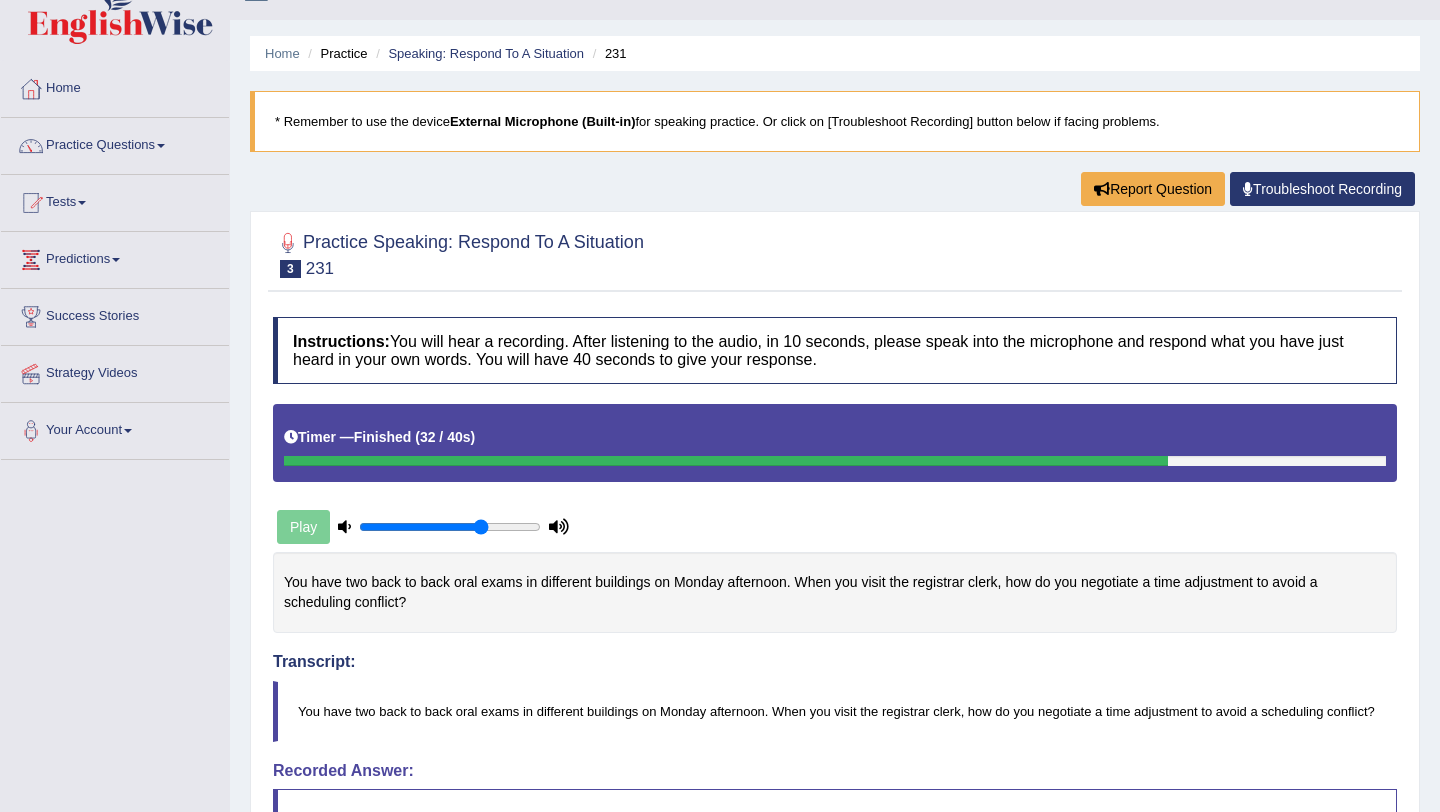 scroll, scrollTop: 0, scrollLeft: 0, axis: both 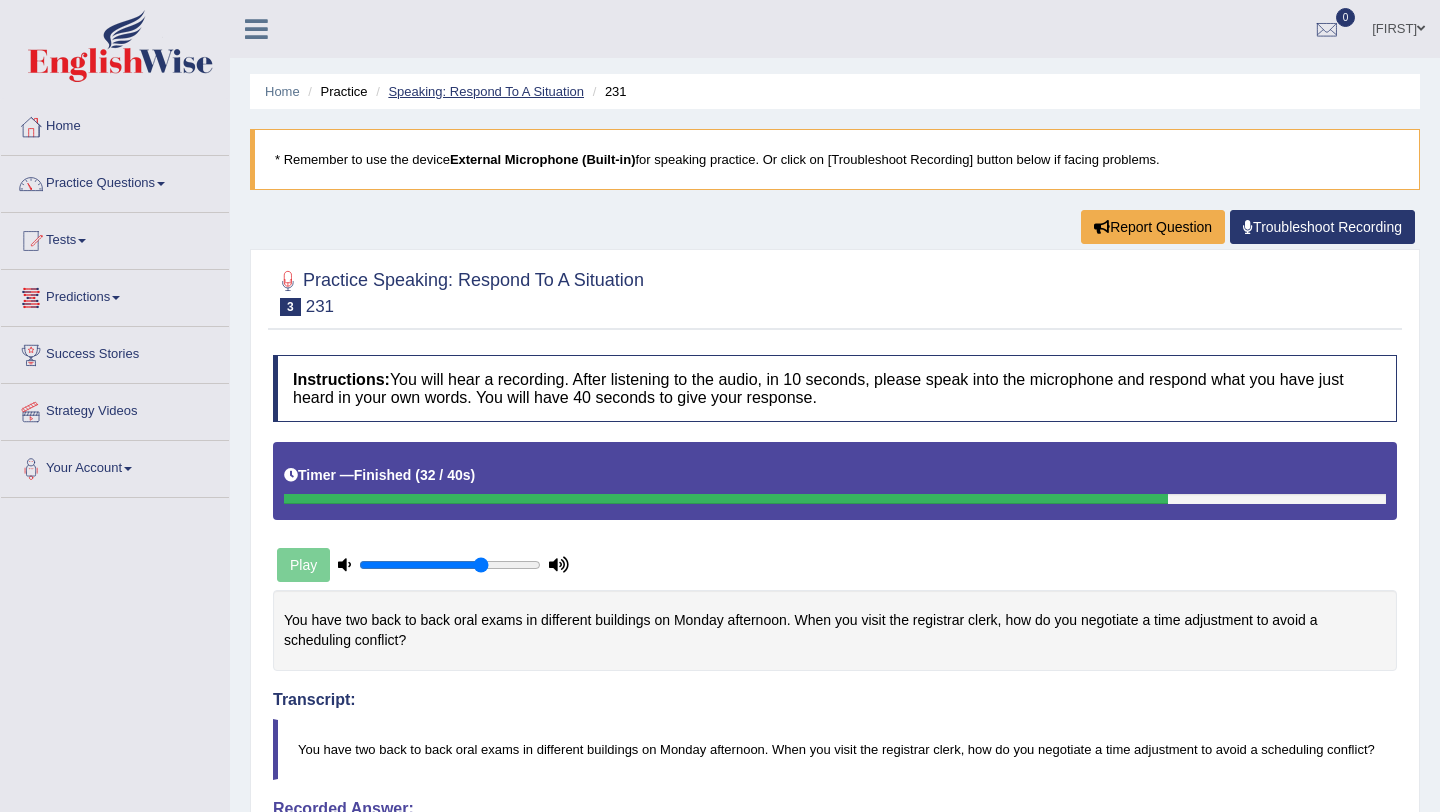 click on "Speaking: Respond To A Situation" at bounding box center [486, 91] 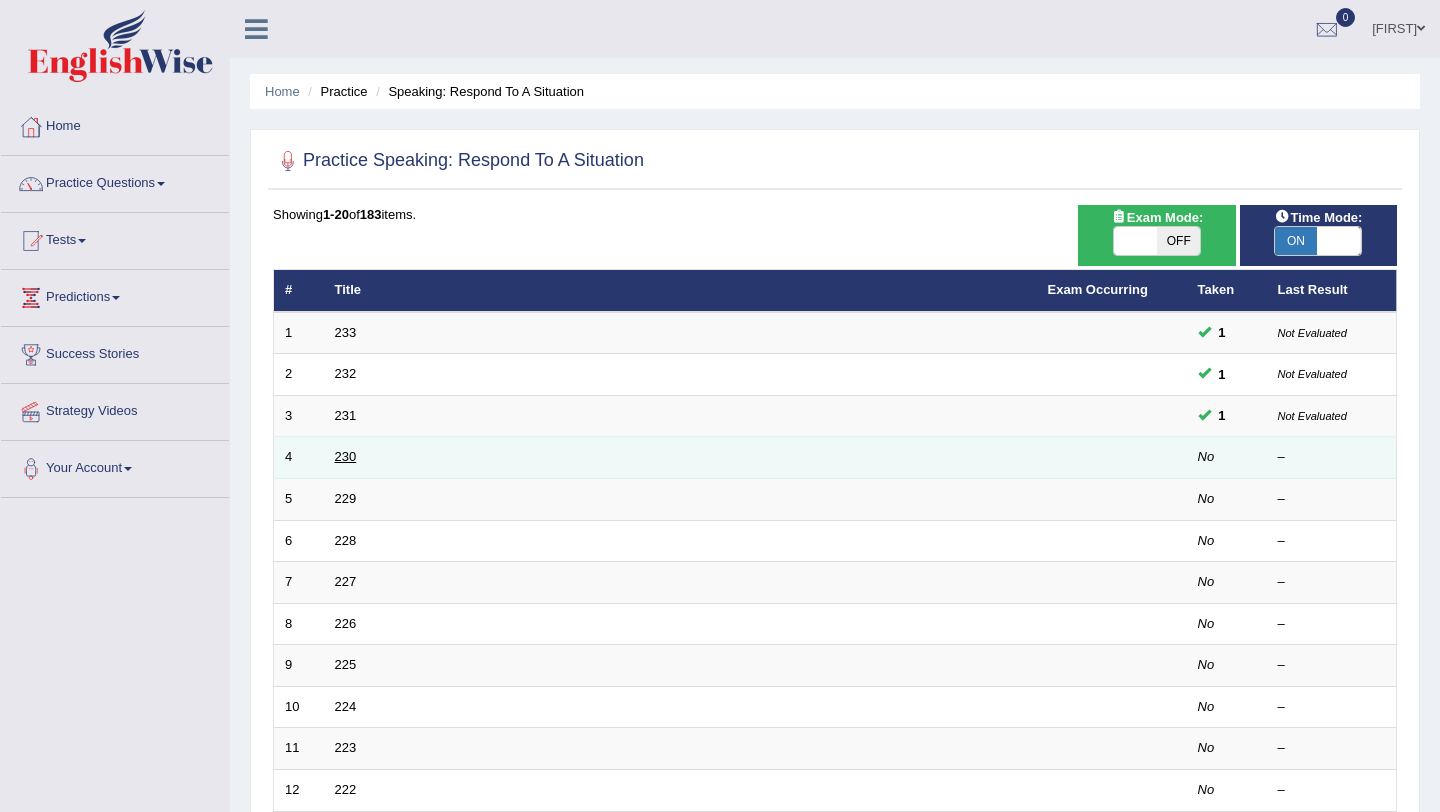 scroll, scrollTop: 0, scrollLeft: 0, axis: both 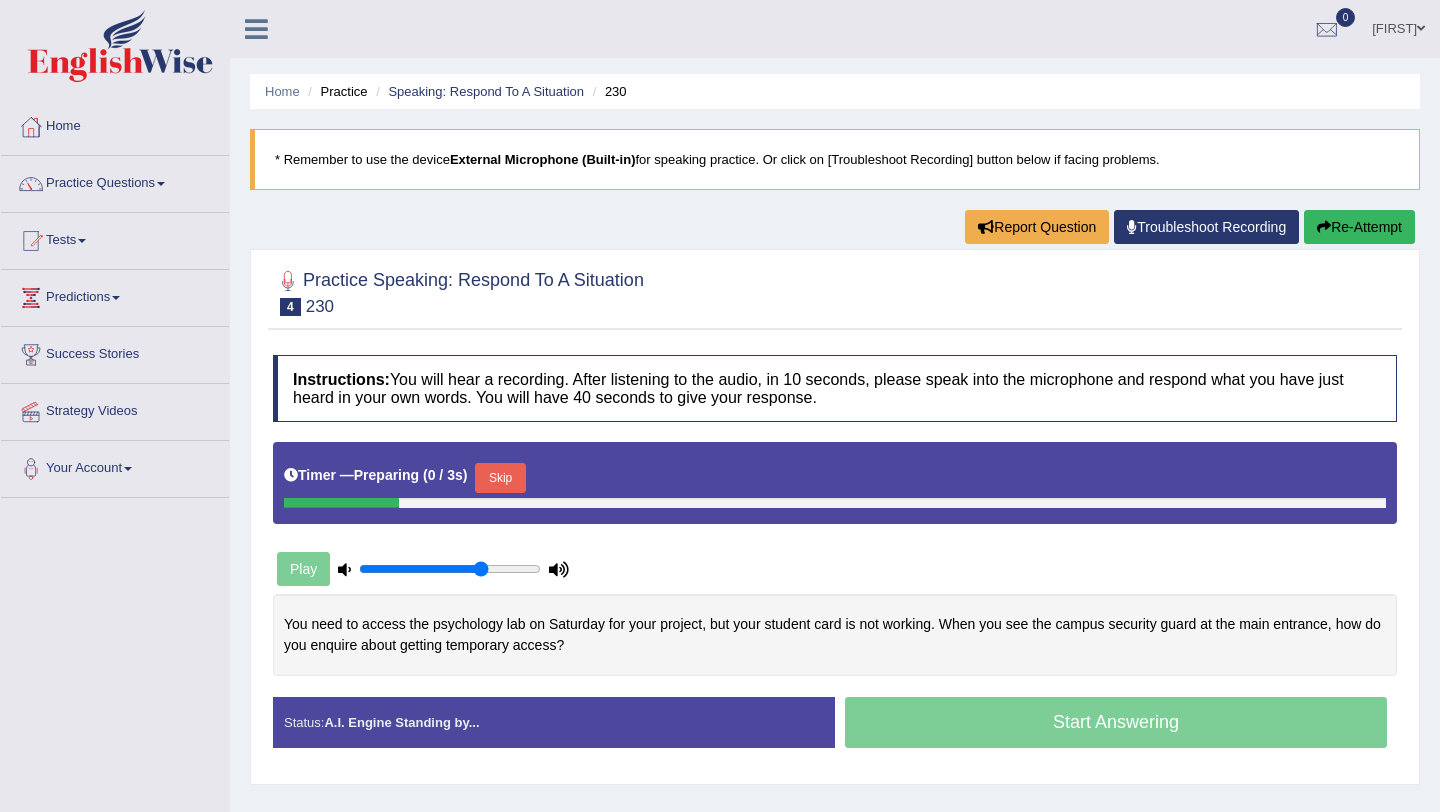 click on "Toggle navigation
Home
Practice Questions   Speaking Practice Read Aloud
Repeat Sentence
Describe Image
Re-tell Lecture
Answer Short Question
Summarize Group Discussion
Respond To A Situation
Writing Practice  Summarize Written Text
Write Essay
Reading Practice  Reading & Writing: Fill In The Blanks
Choose Multiple Answers
Re-order Paragraphs
Fill In The Blanks
Choose Single Answer
Listening Practice  Summarize Spoken Text
Highlight Incorrect Words
Highlight Correct Summary
Select Missing Word
Choose Single Answer
Choose Multiple Answers
Fill In The Blanks
Write From Dictation
Pronunciation
Tests  Take Practice Sectional Test
Take Mock Test" at bounding box center [720, 520] 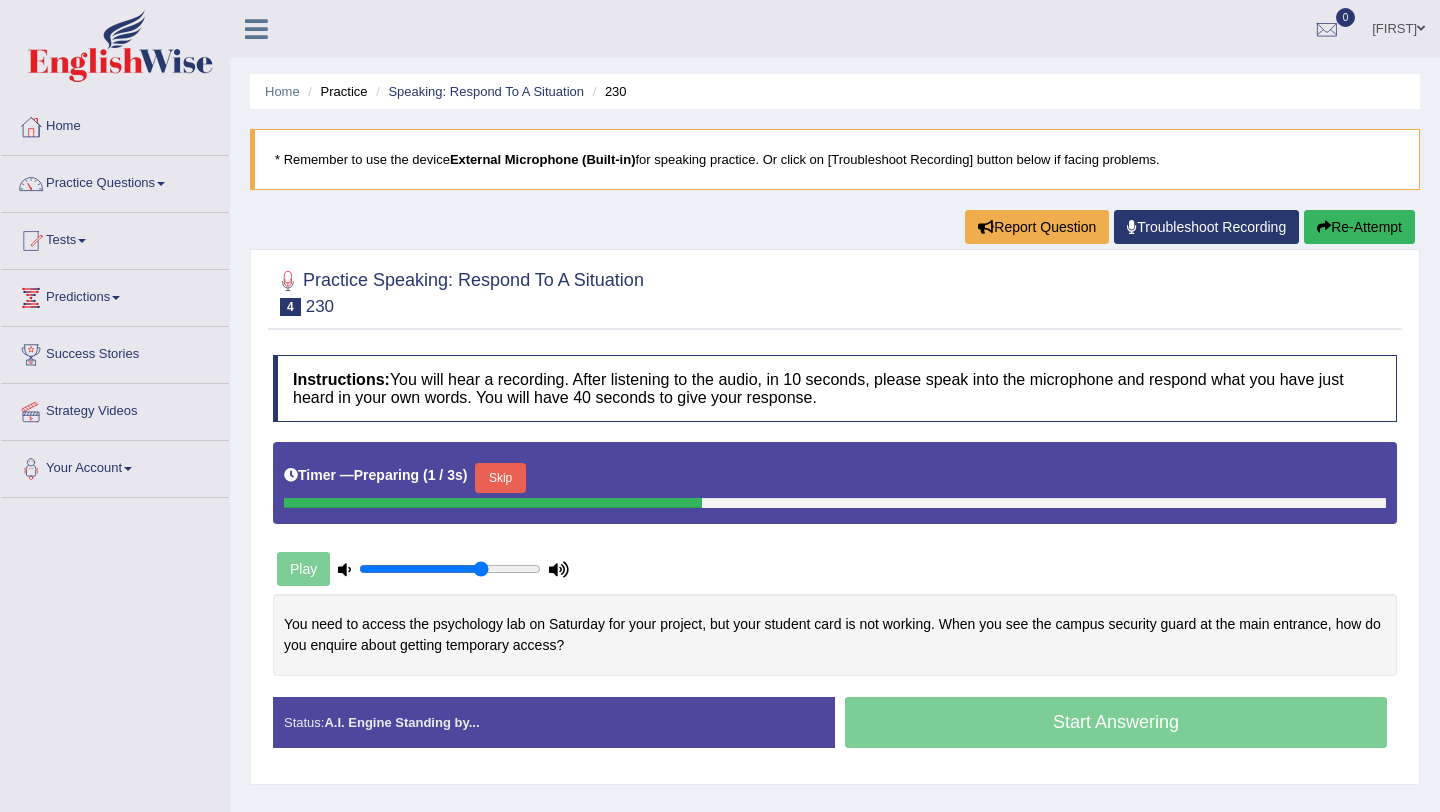 scroll, scrollTop: 0, scrollLeft: 0, axis: both 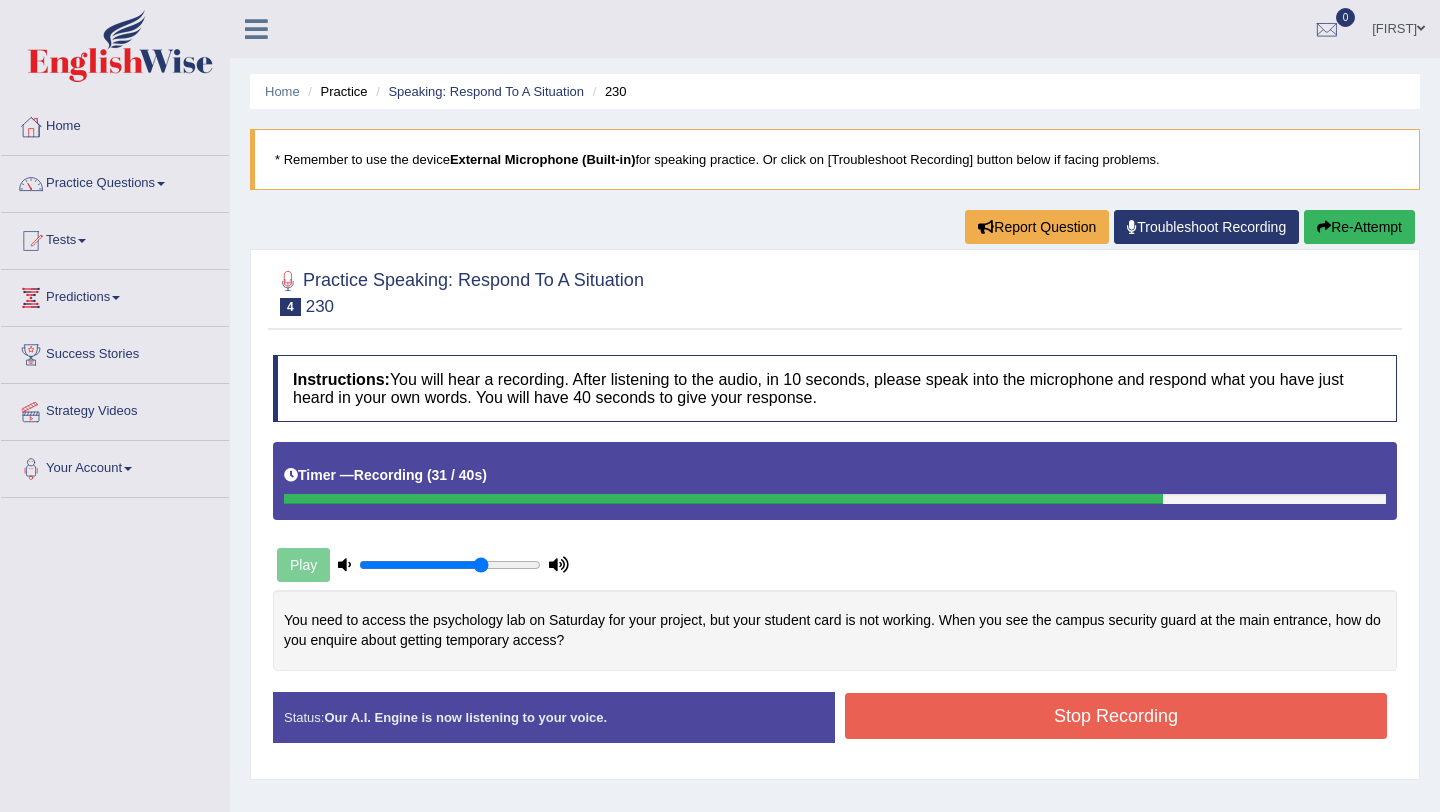 click on "Stop Recording" at bounding box center [1116, 716] 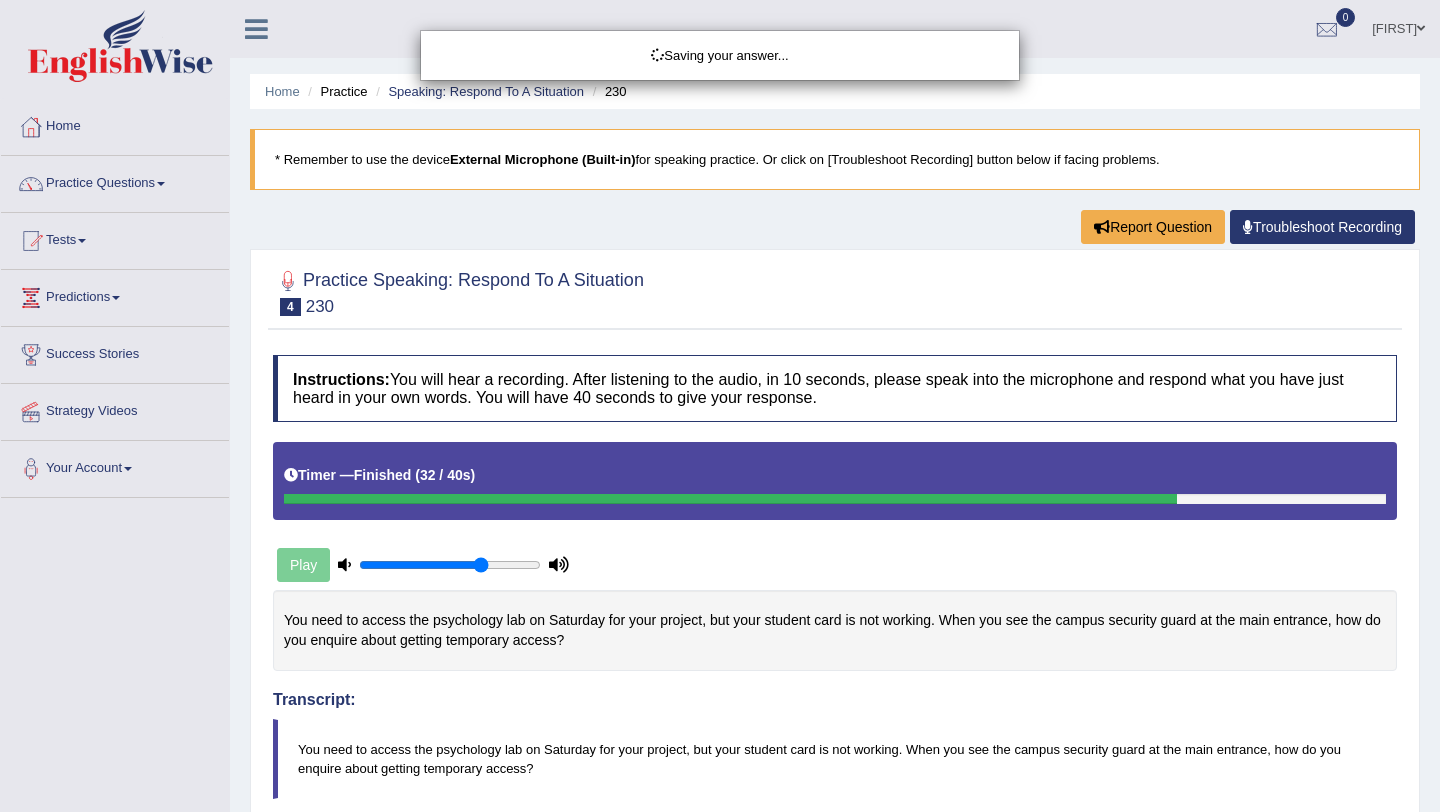 click on "Saving your answer..." at bounding box center (720, 406) 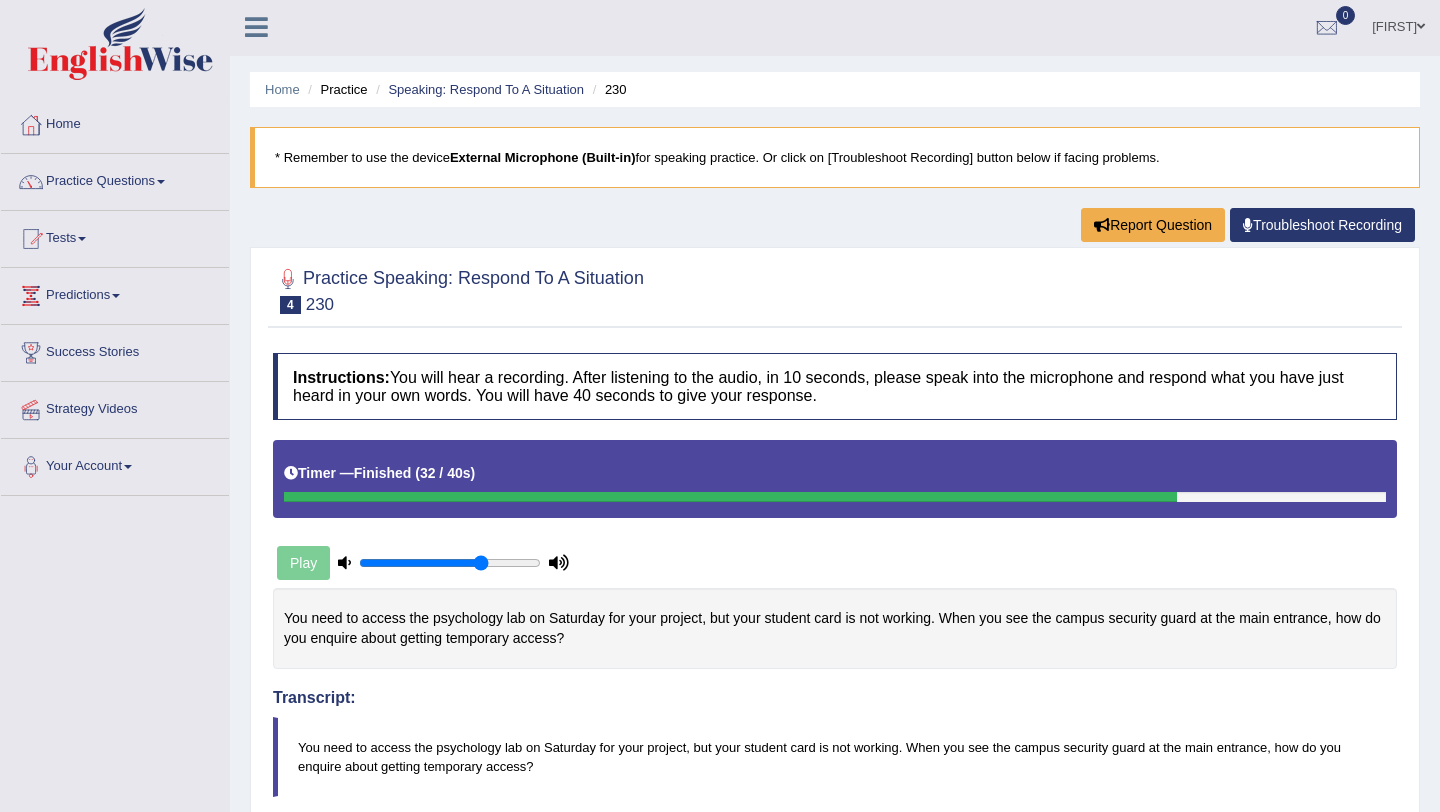 scroll, scrollTop: 0, scrollLeft: 0, axis: both 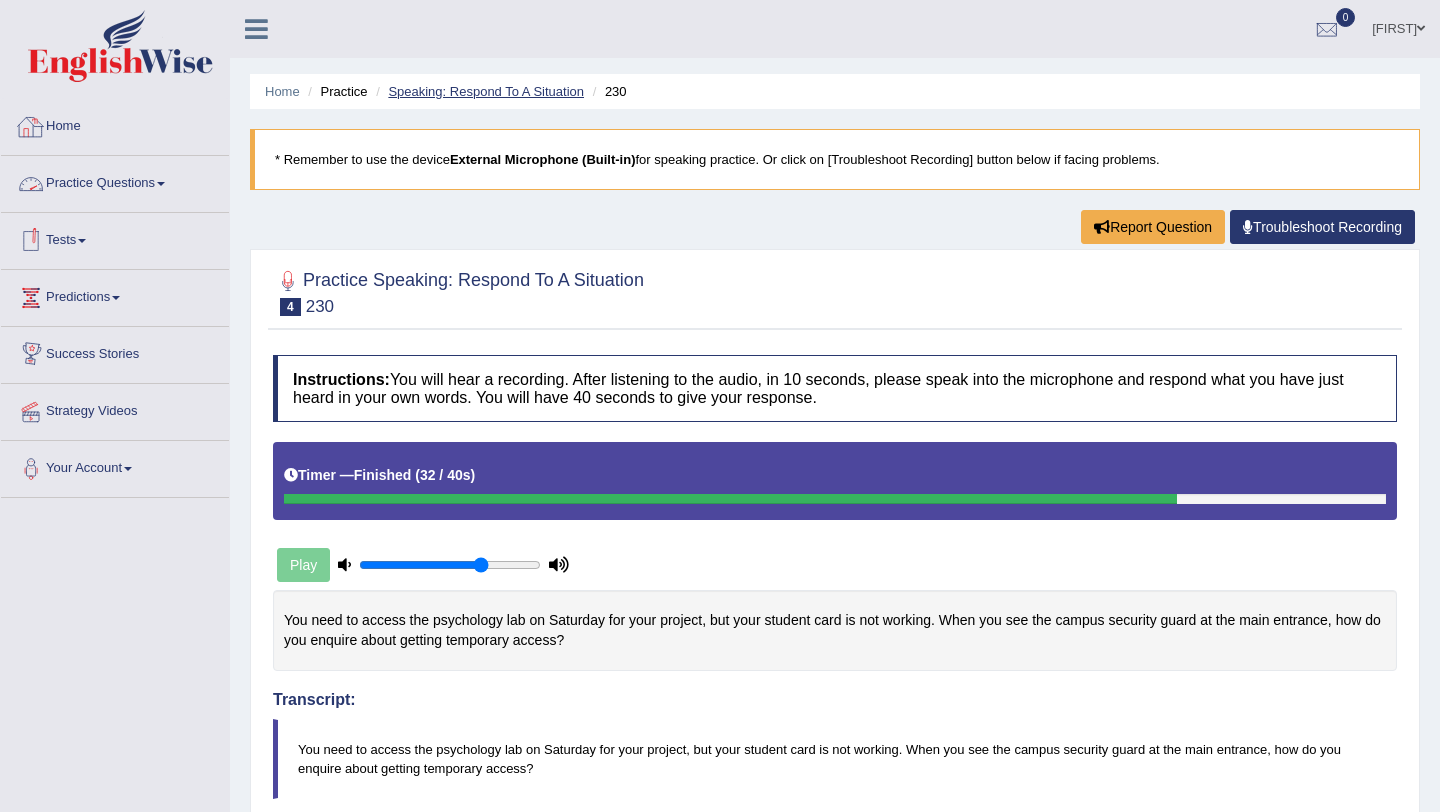 click on "Speaking: Respond To A Situation" at bounding box center (486, 91) 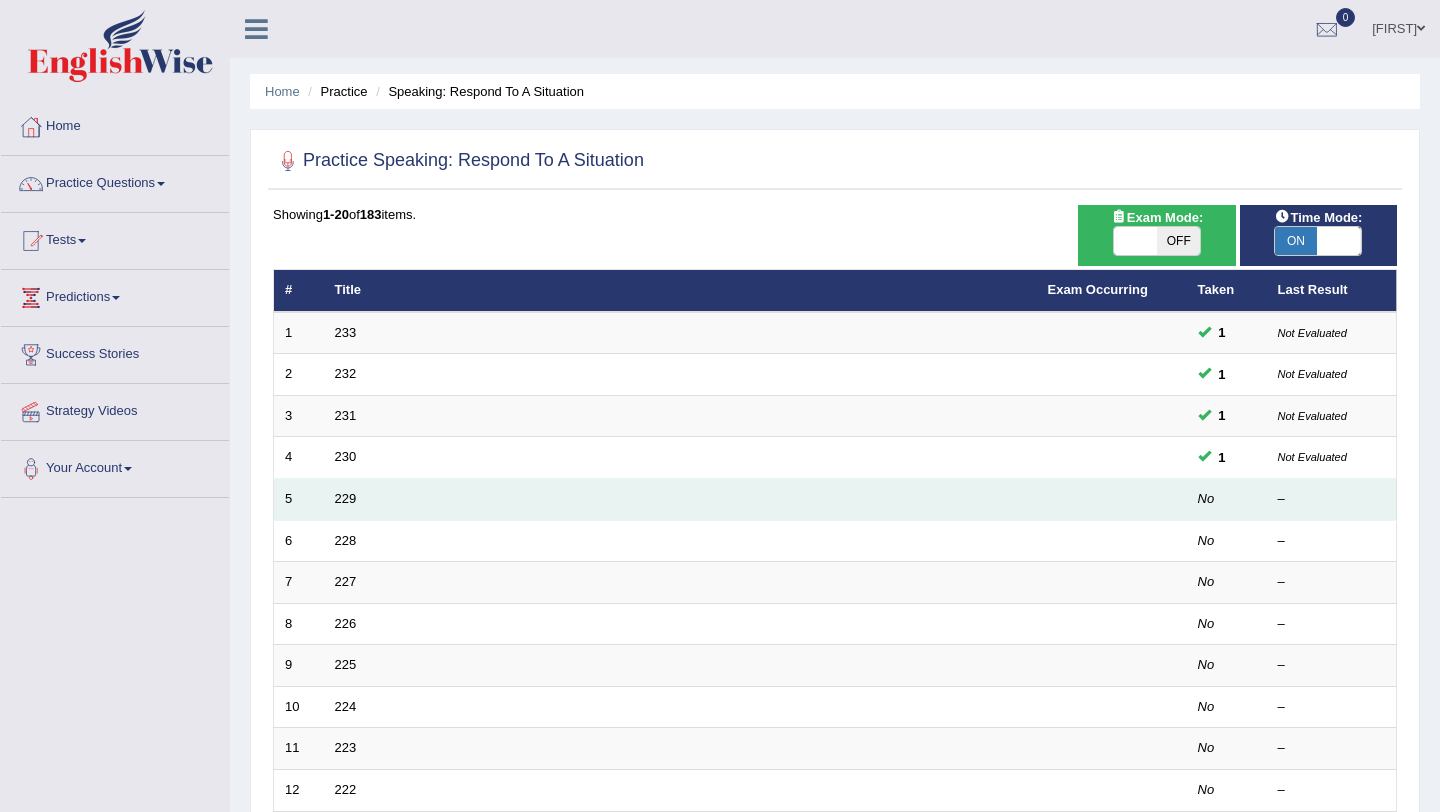 scroll, scrollTop: 0, scrollLeft: 0, axis: both 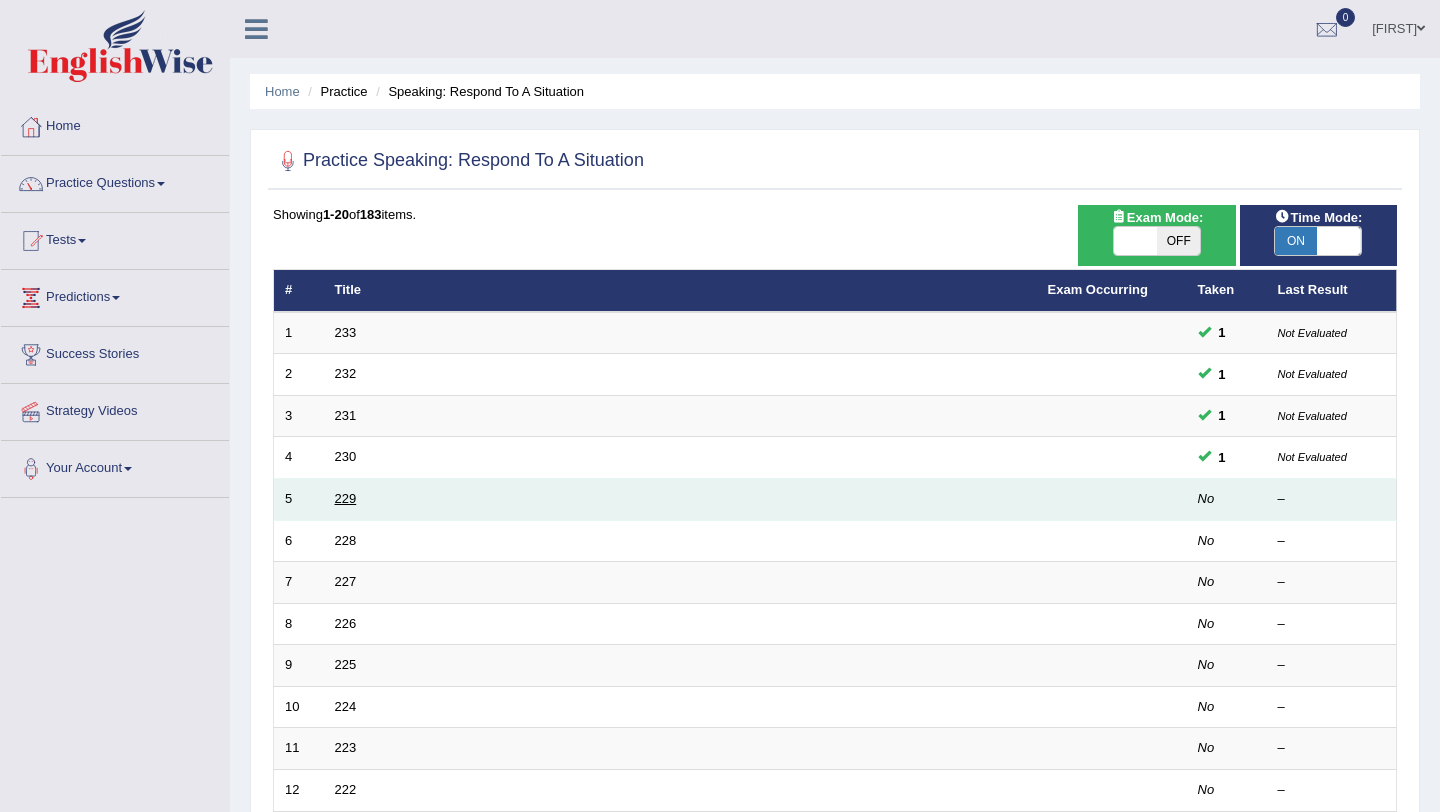 click on "229" at bounding box center [346, 498] 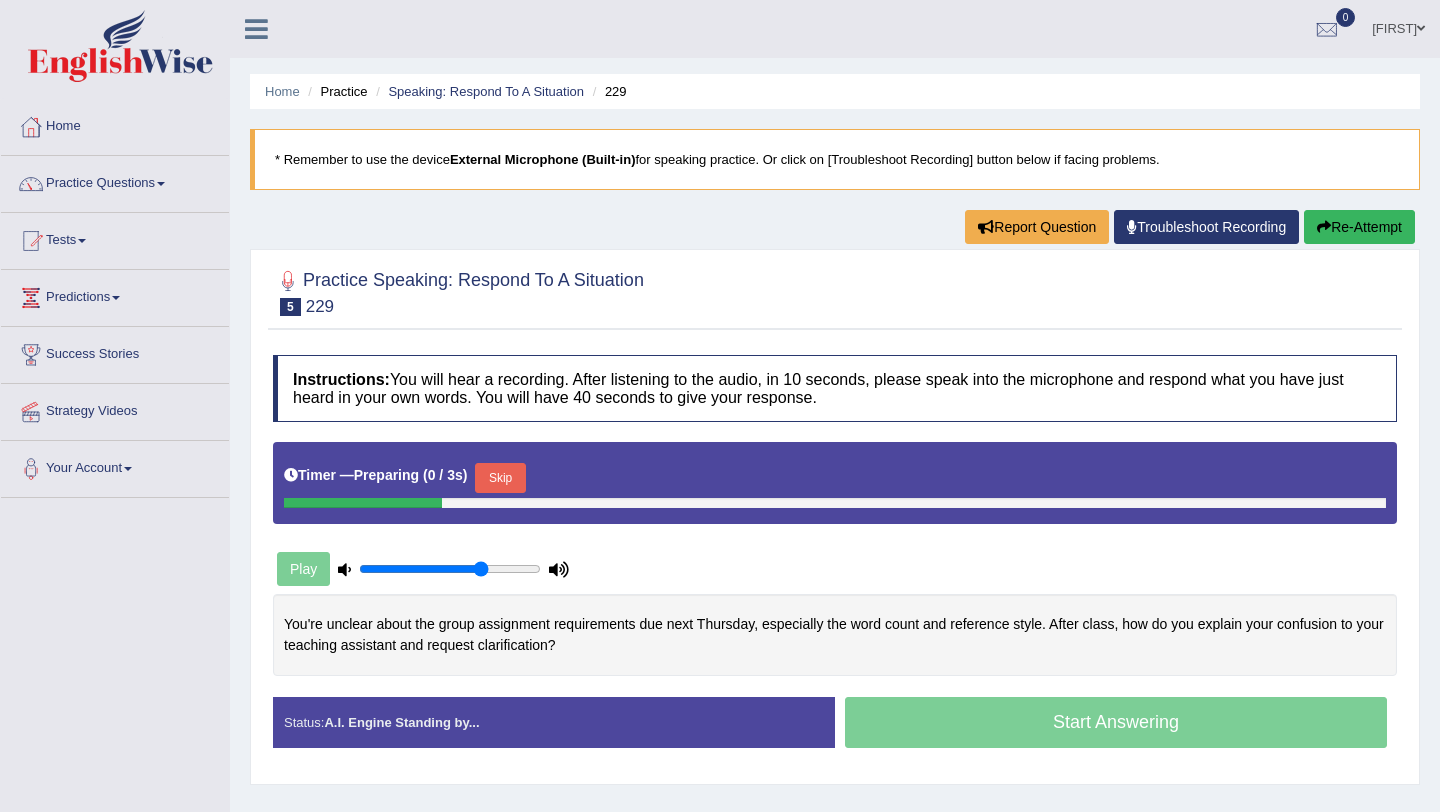 click on "Toggle navigation
Home
Practice Questions   Speaking Practice Read Aloud
Repeat Sentence
Describe Image
Re-tell Lecture
Answer Short Question
Summarize Group Discussion
Respond To A Situation
Writing Practice  Summarize Written Text
Write Essay
Reading Practice  Reading & Writing: Fill In The Blanks
Choose Multiple Answers
Re-order Paragraphs
Fill In The Blanks
Choose Single Answer
Listening Practice  Summarize Spoken Text
Highlight Incorrect Words
Highlight Correct Summary
Select Missing Word
Choose Single Answer
Choose Multiple Answers
Fill In The Blanks
Write From Dictation
Pronunciation
Tests  Take Practice Sectional Test
Take Mock Test" at bounding box center (720, 520) 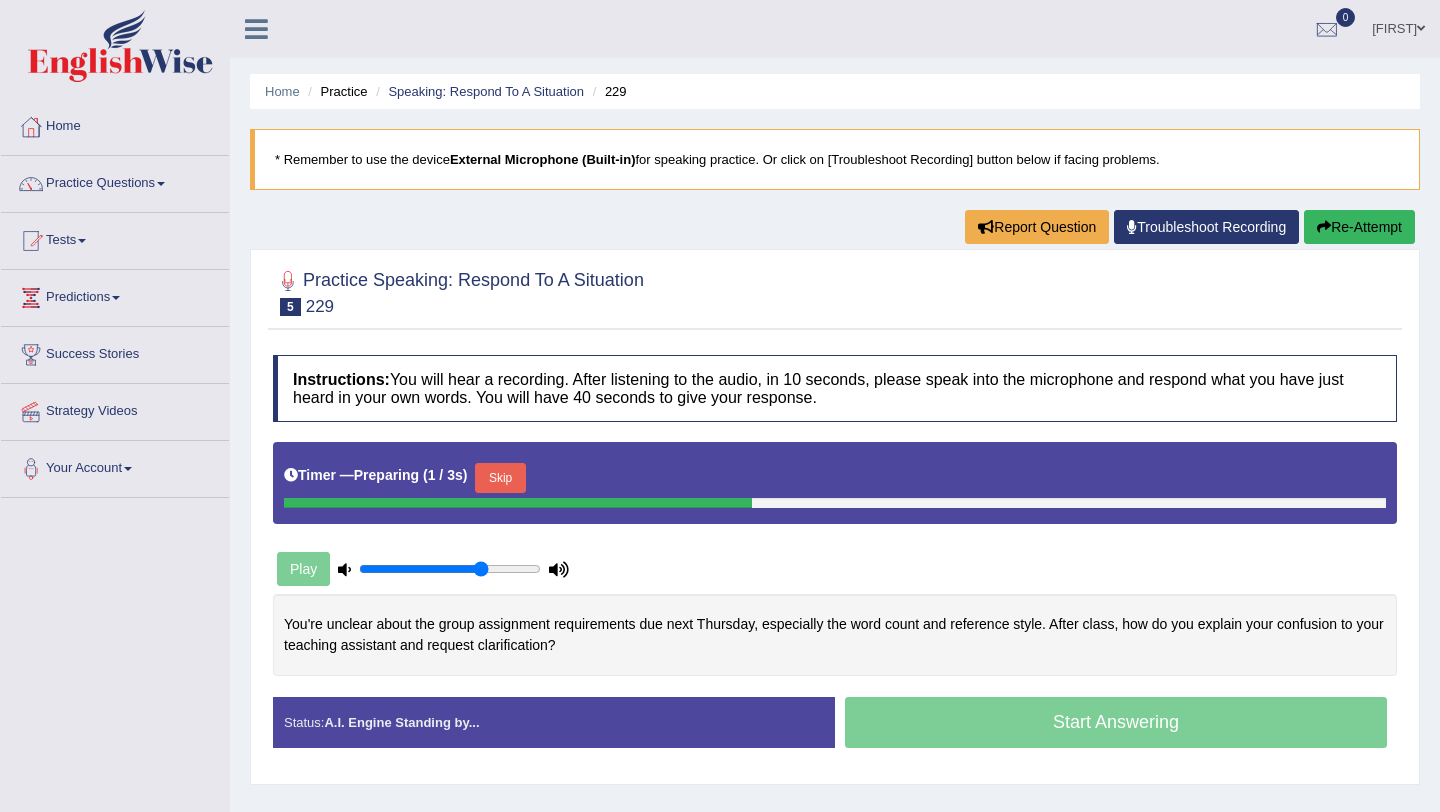 scroll, scrollTop: 0, scrollLeft: 0, axis: both 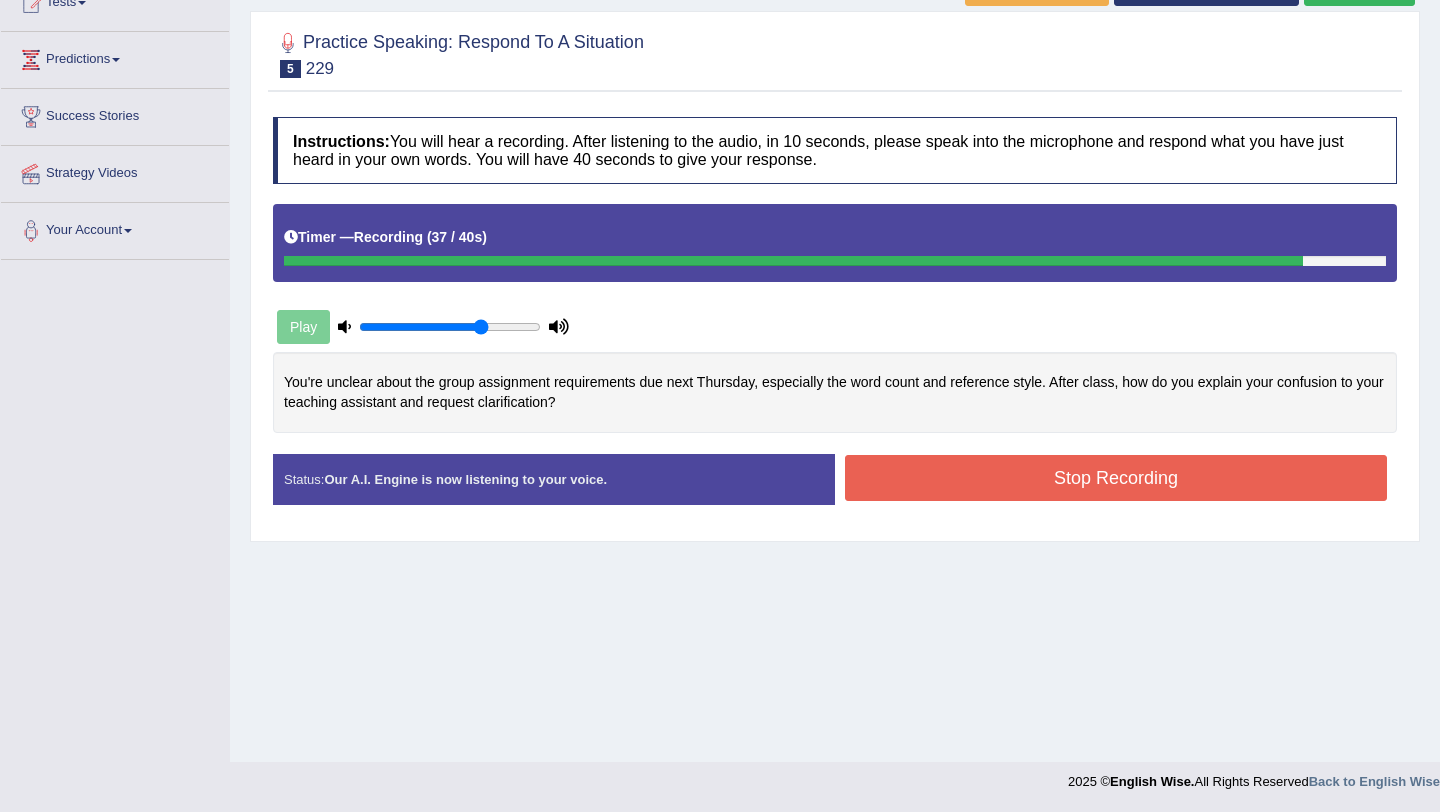 click on "Stop Recording" at bounding box center [1116, 478] 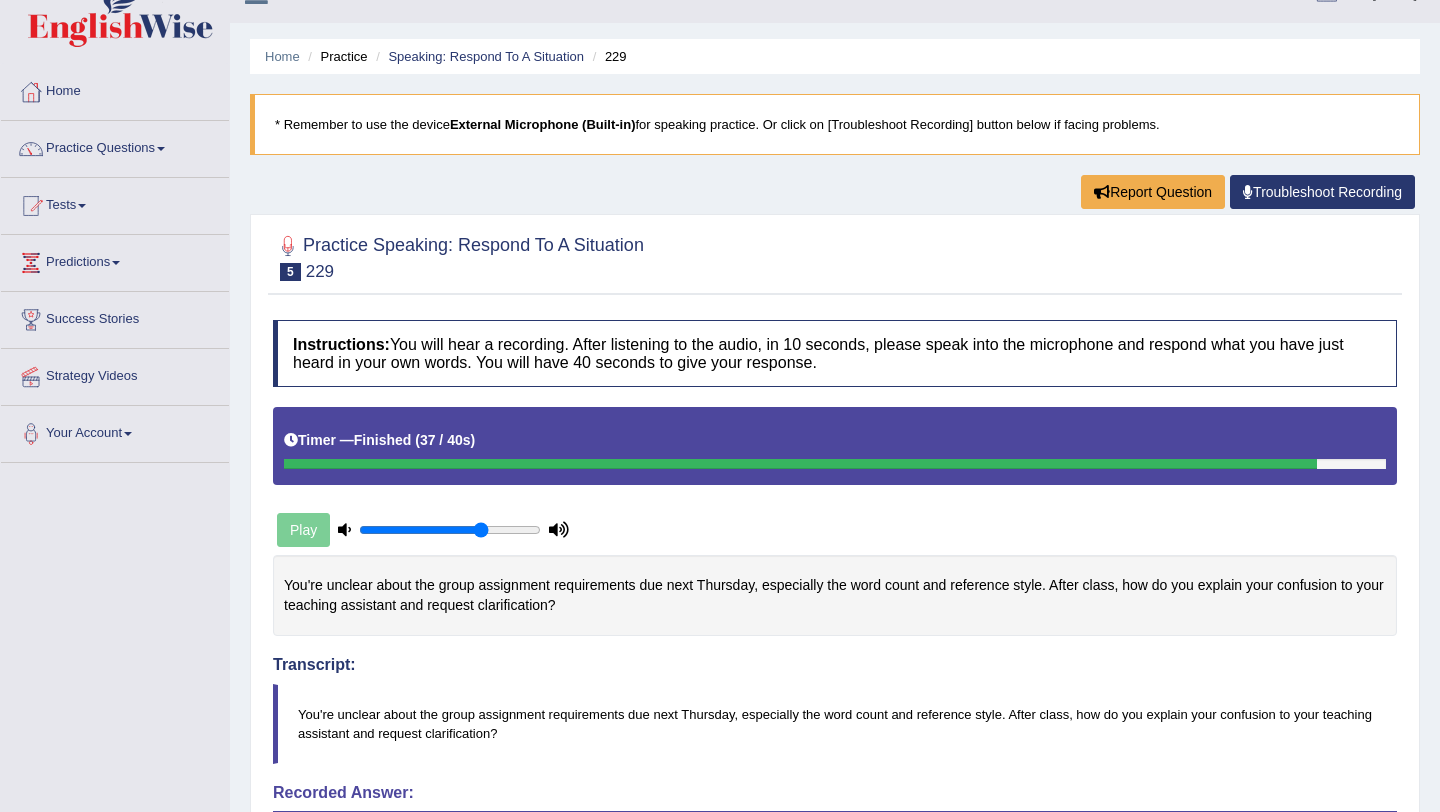 scroll, scrollTop: 0, scrollLeft: 0, axis: both 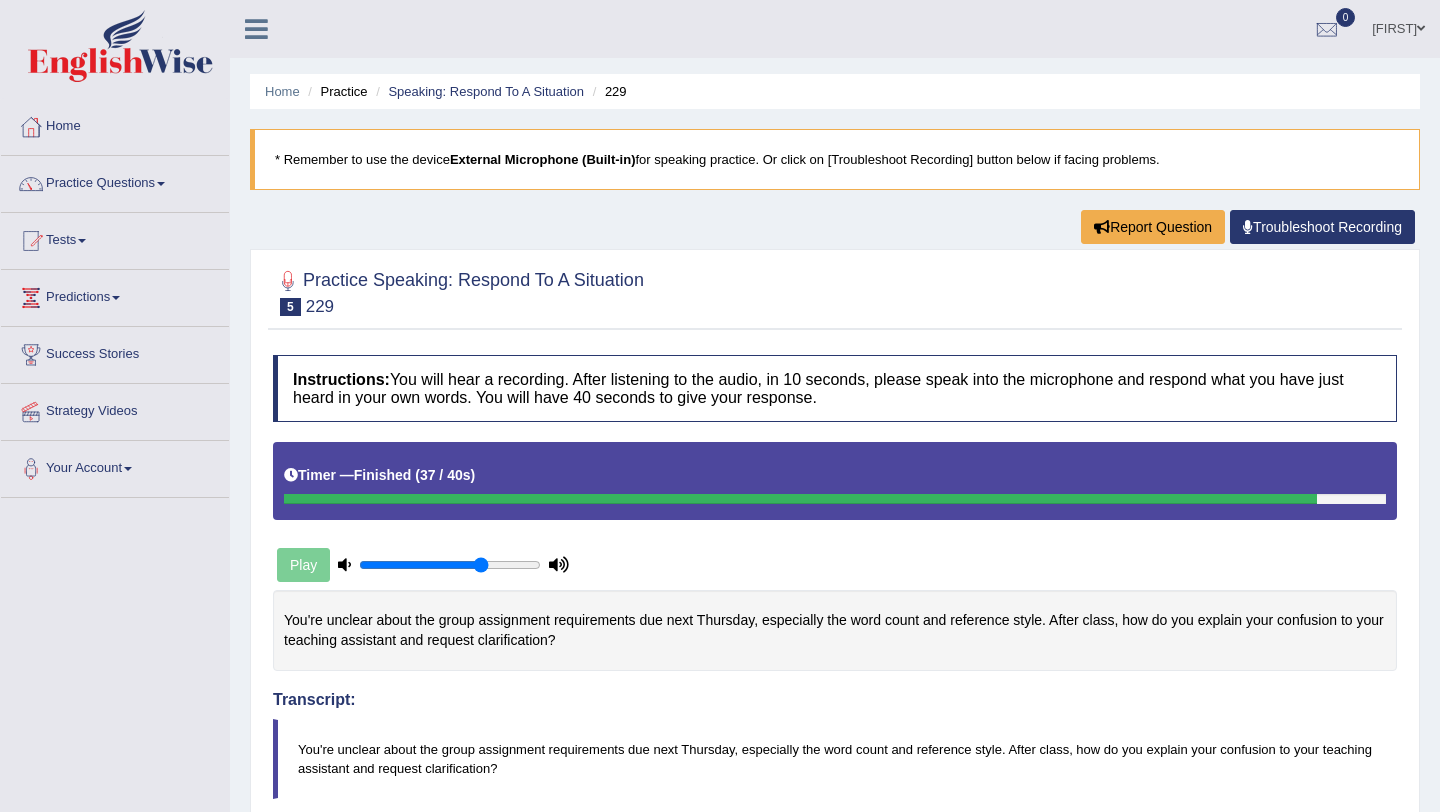 click on "Speaking: Respond To A Situation" at bounding box center [477, 91] 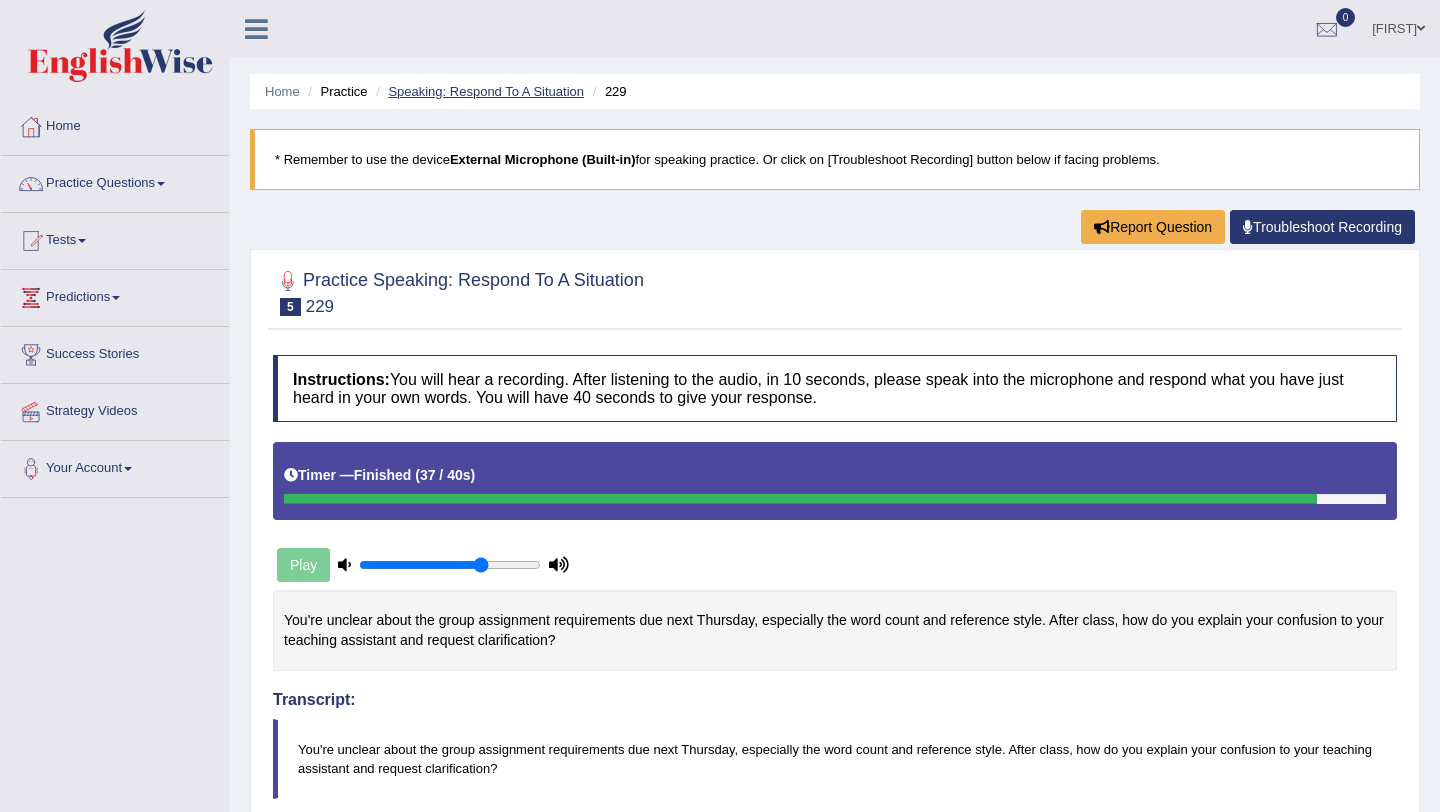 click on "Speaking: Respond To A Situation" at bounding box center (486, 91) 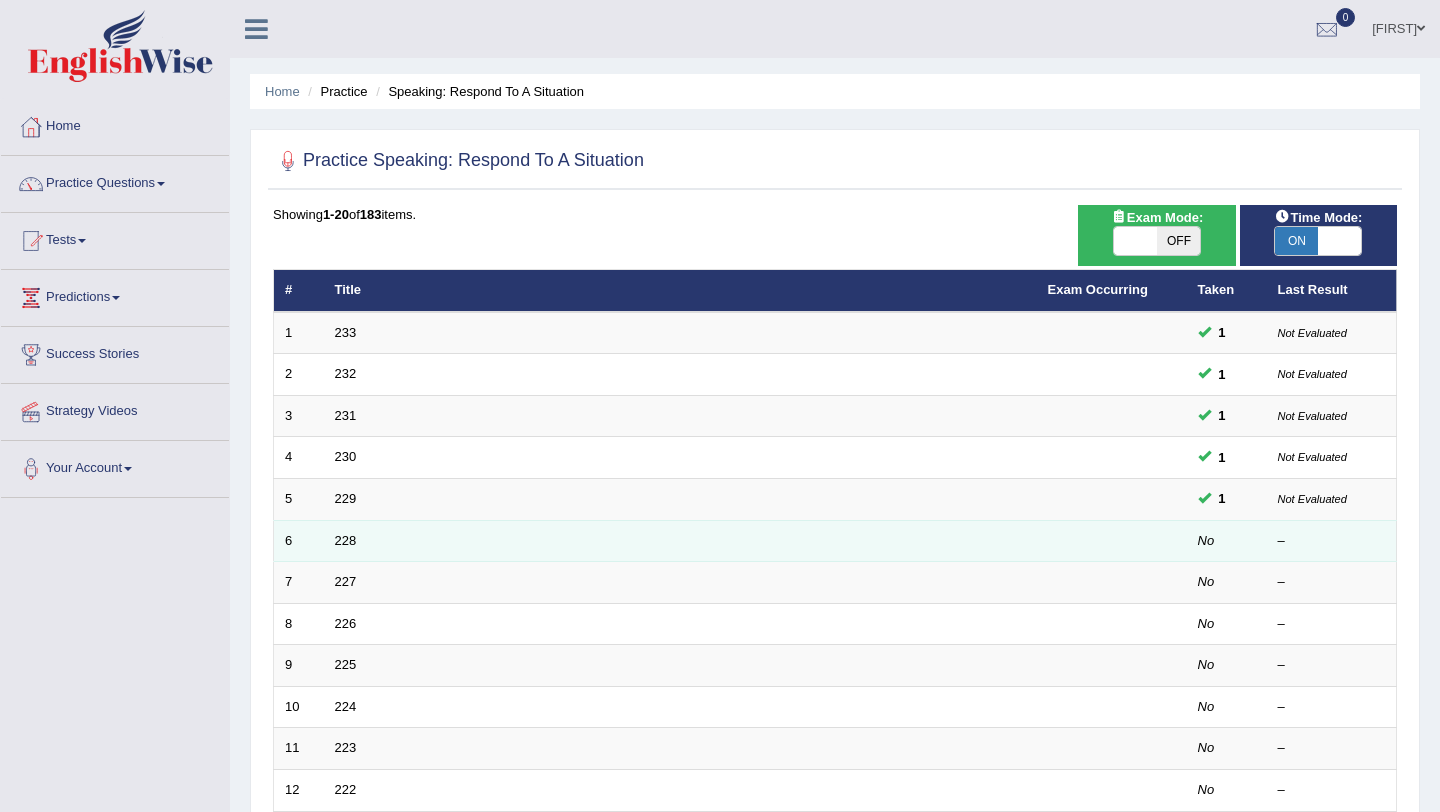 scroll, scrollTop: 0, scrollLeft: 0, axis: both 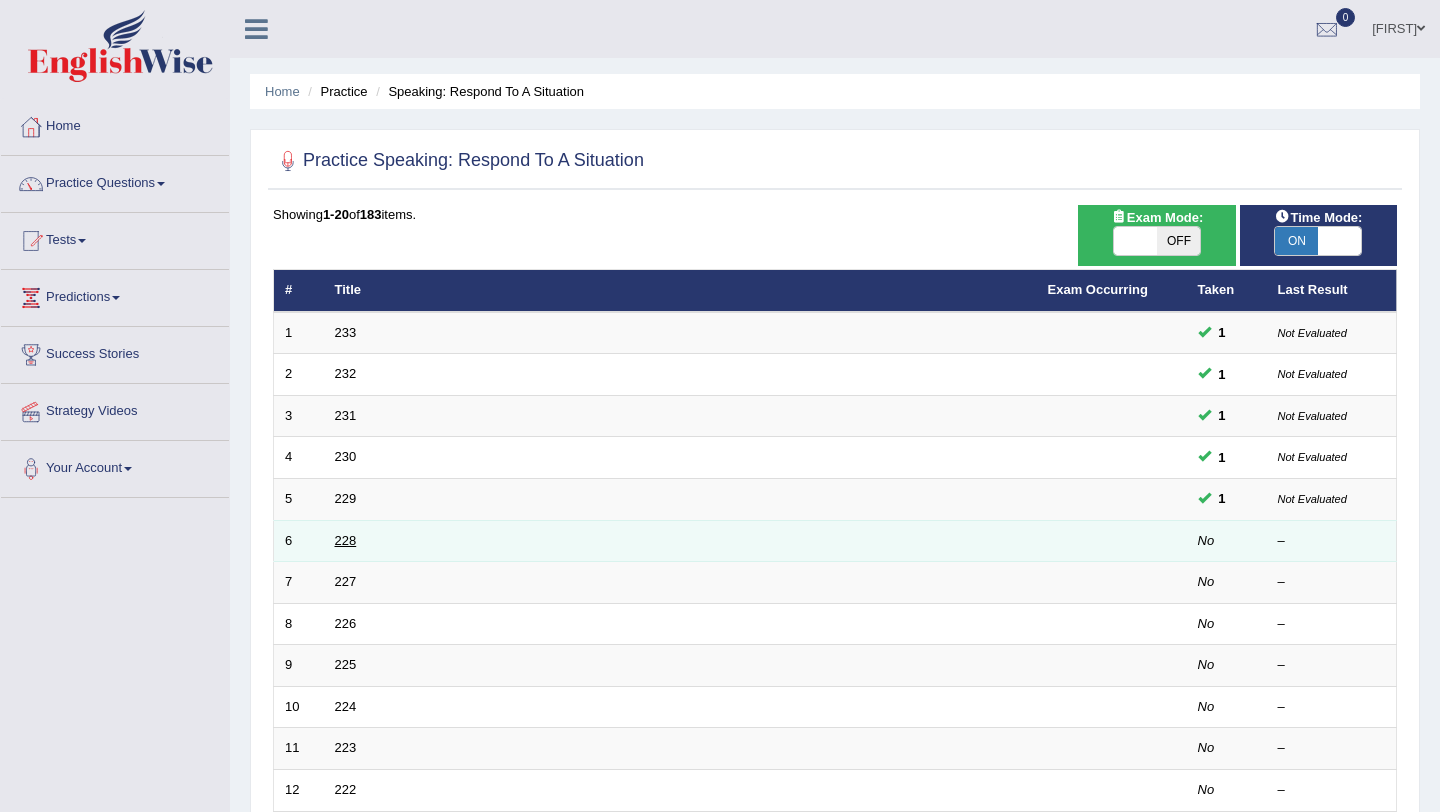click on "228" at bounding box center [346, 540] 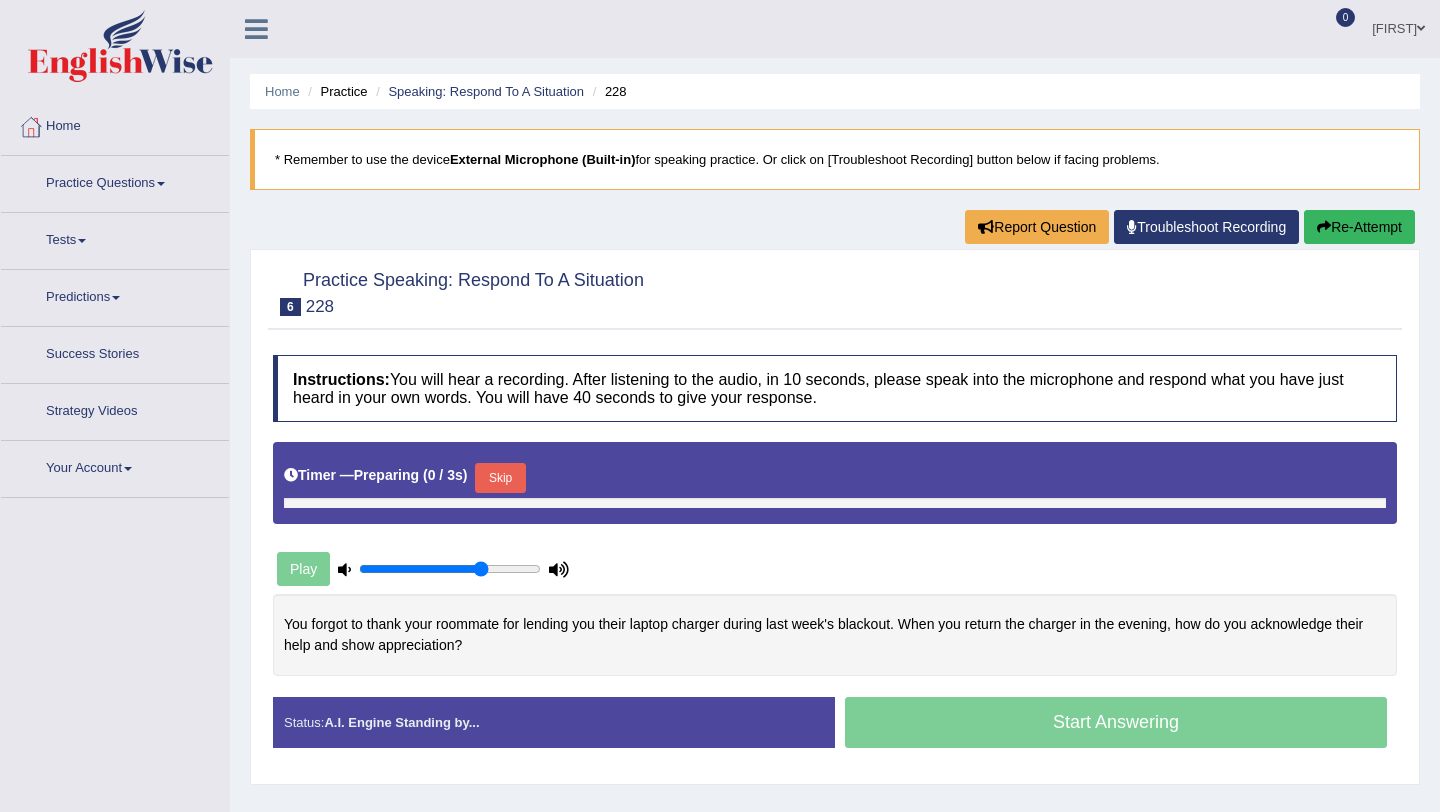 scroll, scrollTop: 0, scrollLeft: 0, axis: both 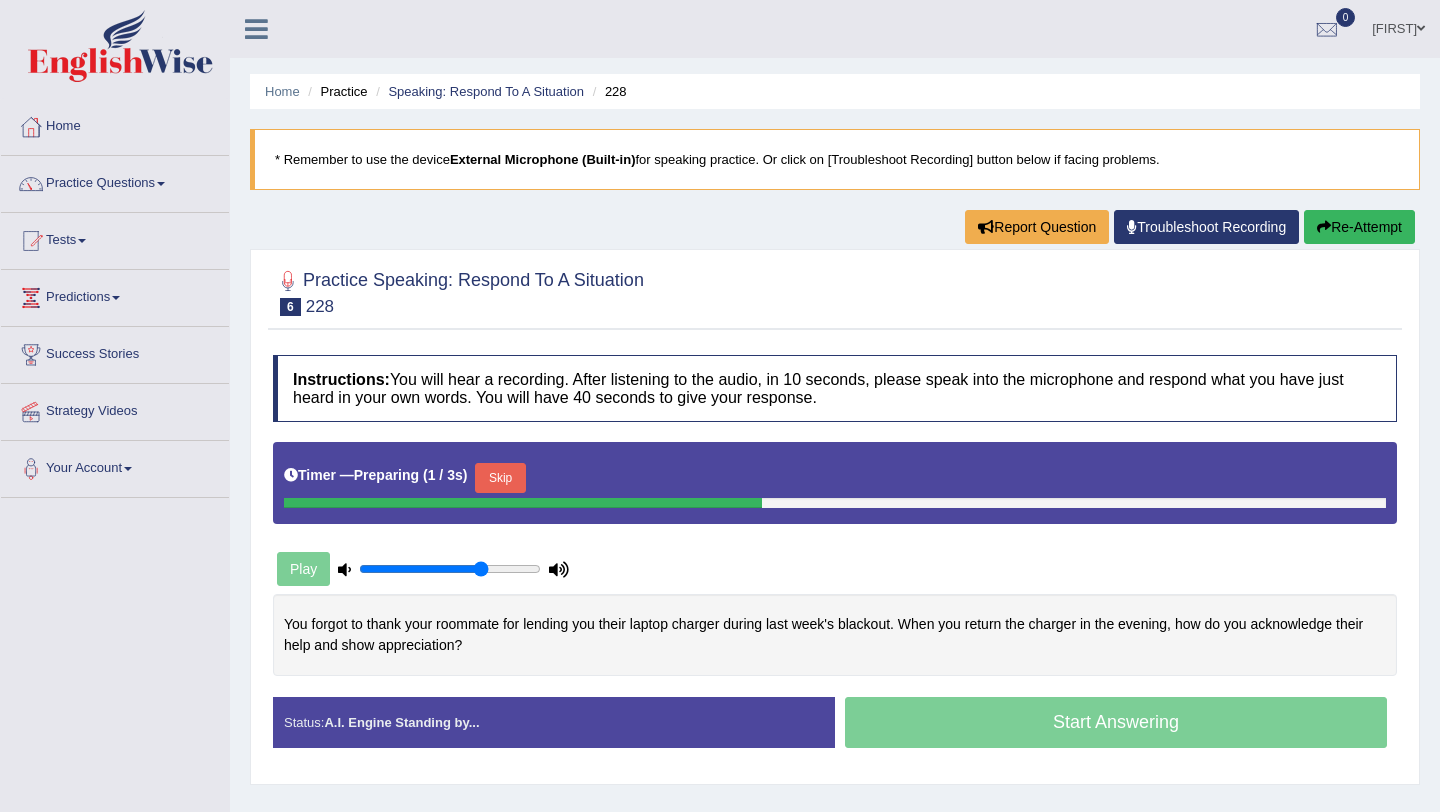click on "Toggle navigation
Home
Practice Questions   Speaking Practice Read Aloud
Repeat Sentence
Describe Image
Re-tell Lecture
Answer Short Question
Summarize Group Discussion
Respond To A Situation
Writing Practice  Summarize Written Text
Write Essay
Reading Practice  Reading & Writing: Fill In The Blanks
Choose Multiple Answers
Re-order Paragraphs
Fill In The Blanks
Choose Single Answer
Listening Practice  Summarize Spoken Text
Highlight Incorrect Words
Highlight Correct Summary
Select Missing Word
Choose Single Answer
Choose Multiple Answers
Fill In The Blanks
Write From Dictation
Pronunciation
Tests  Take Practice Sectional Test
Take Mock Test" at bounding box center (720, 520) 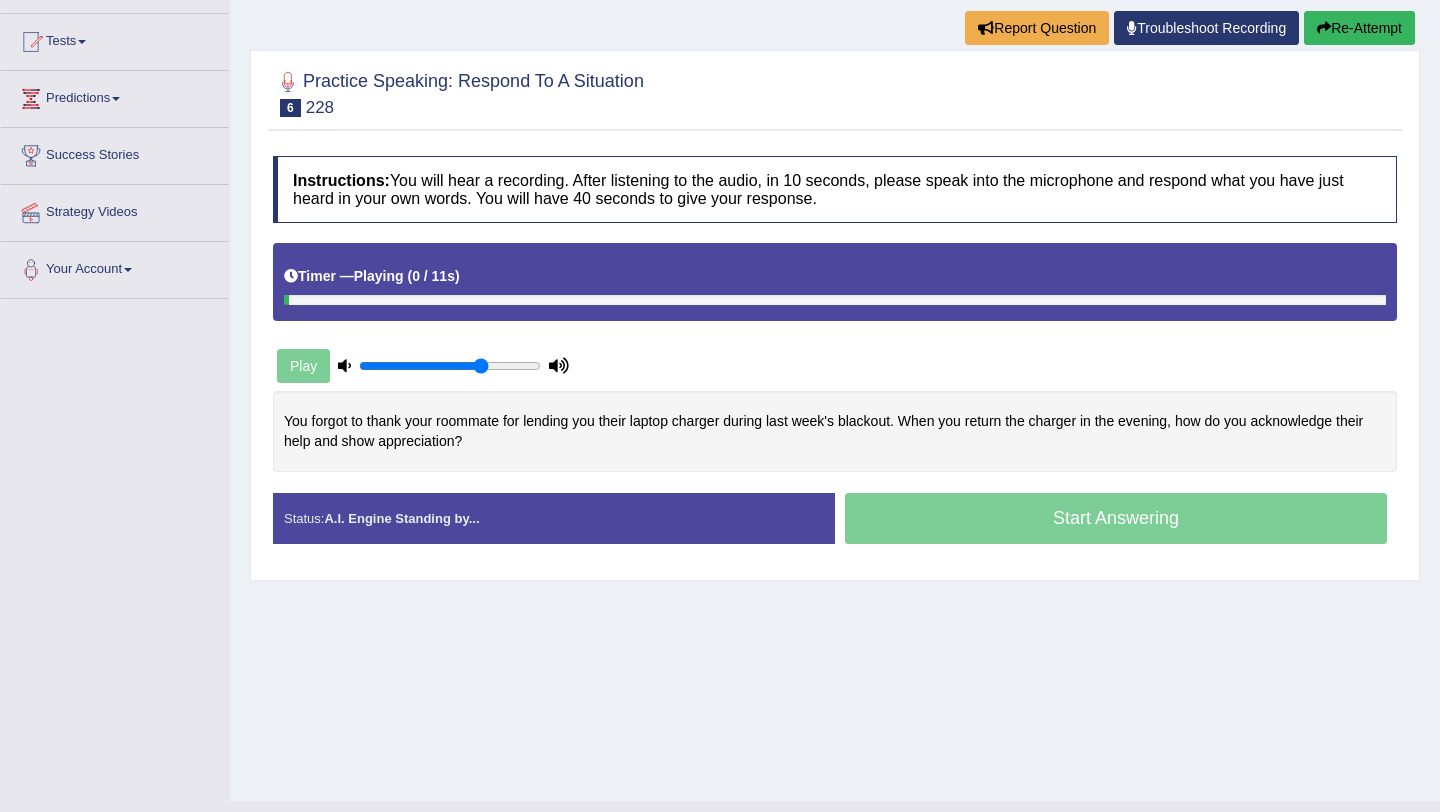 scroll, scrollTop: 238, scrollLeft: 0, axis: vertical 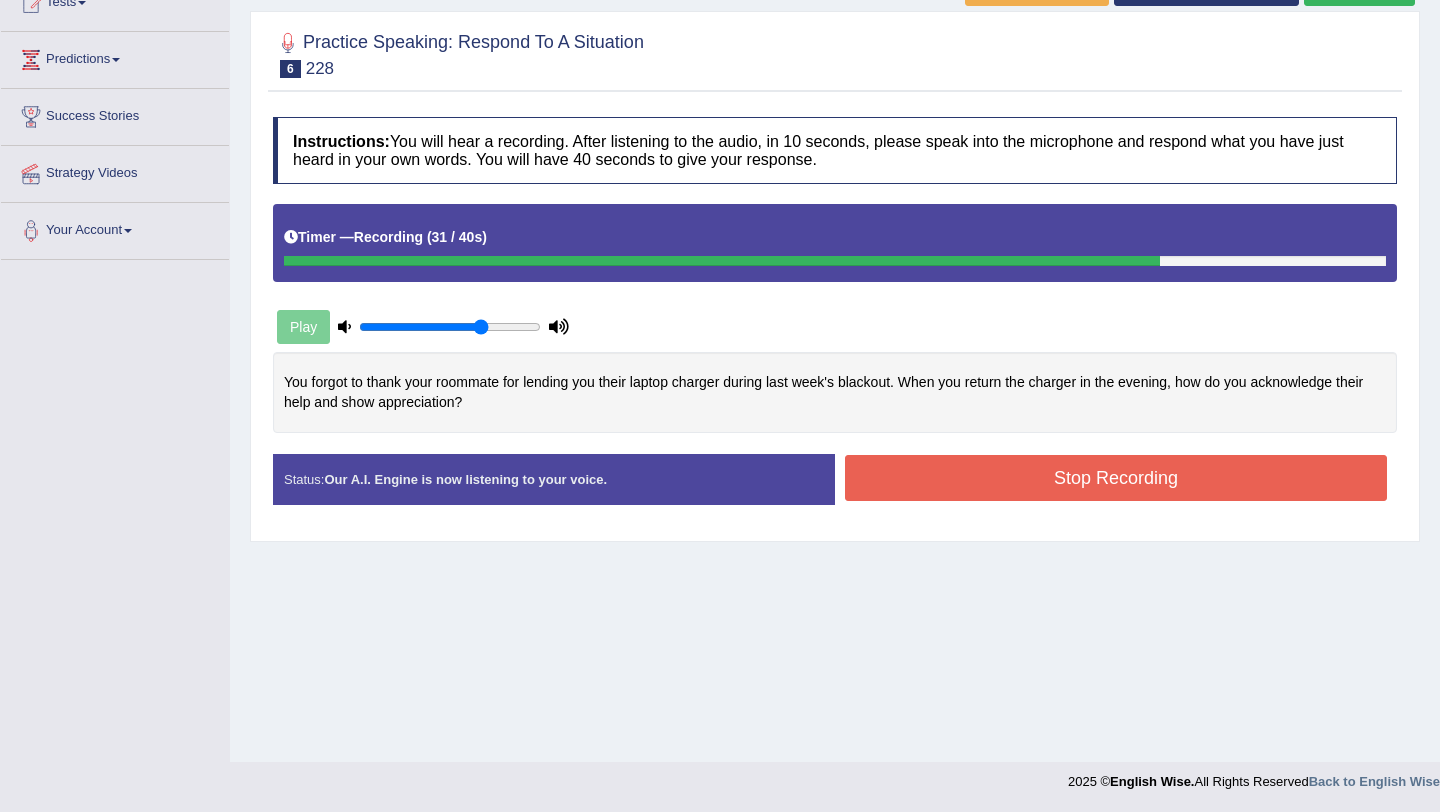 click on "Stop Recording" at bounding box center [1116, 478] 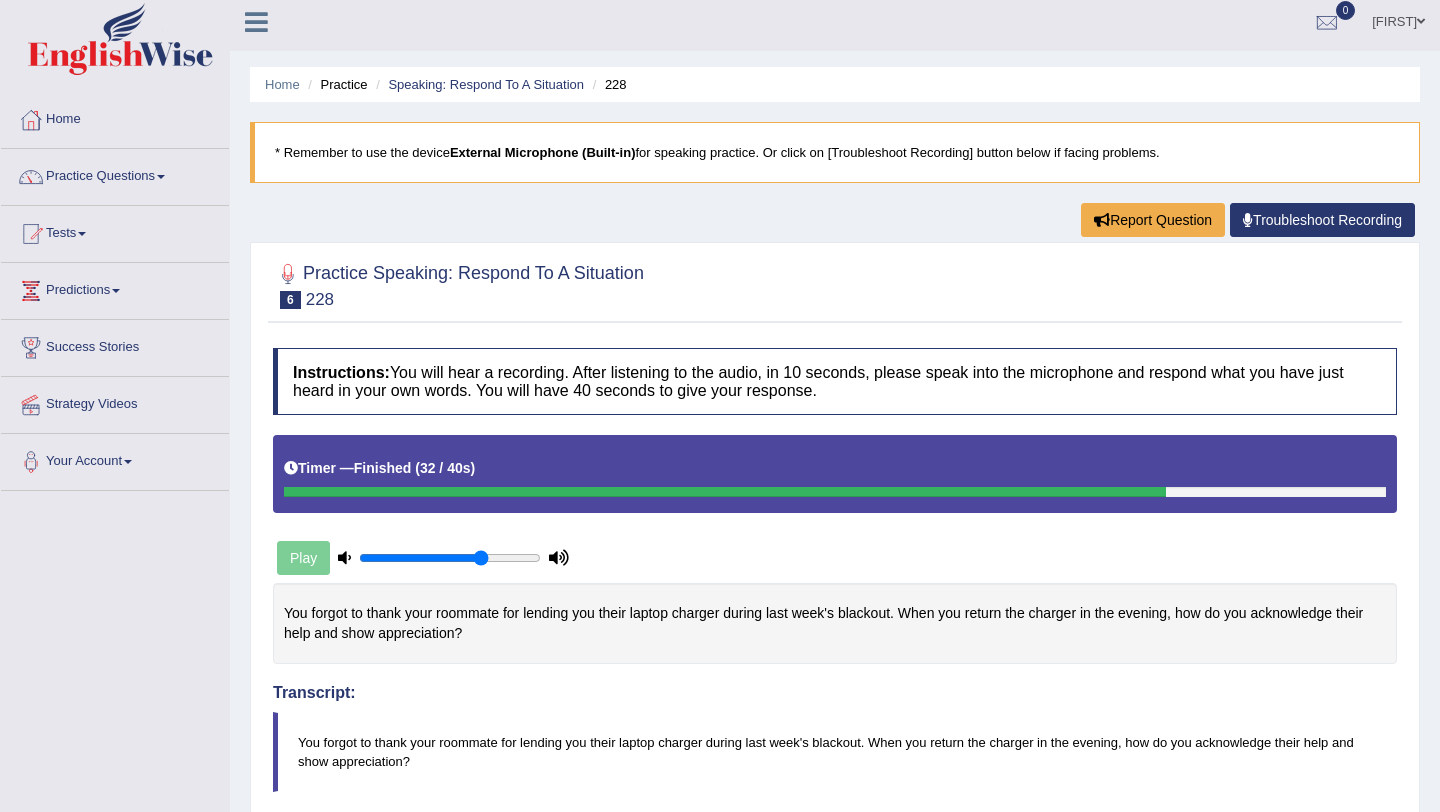 scroll, scrollTop: 0, scrollLeft: 0, axis: both 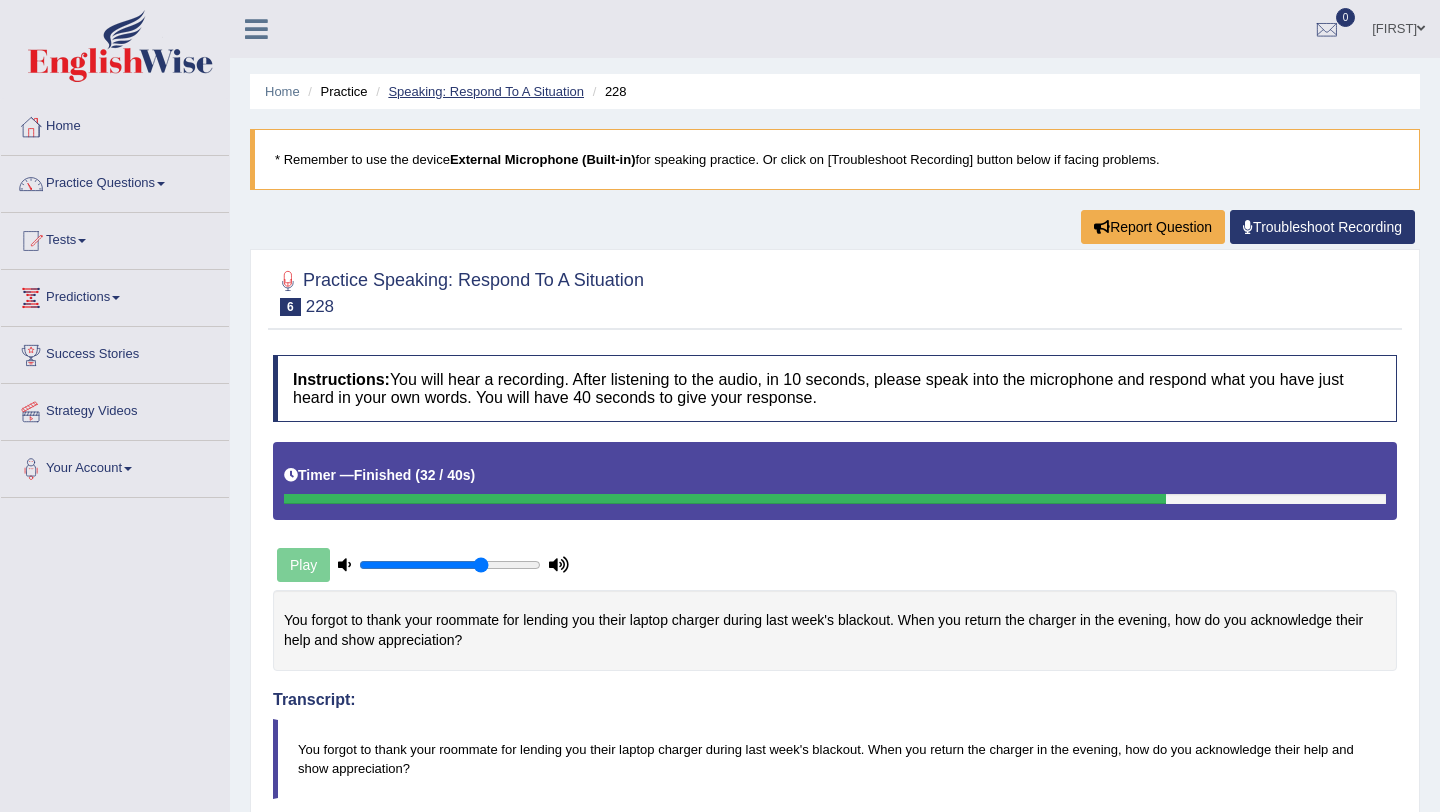 click on "Speaking: Respond To A Situation" at bounding box center (486, 91) 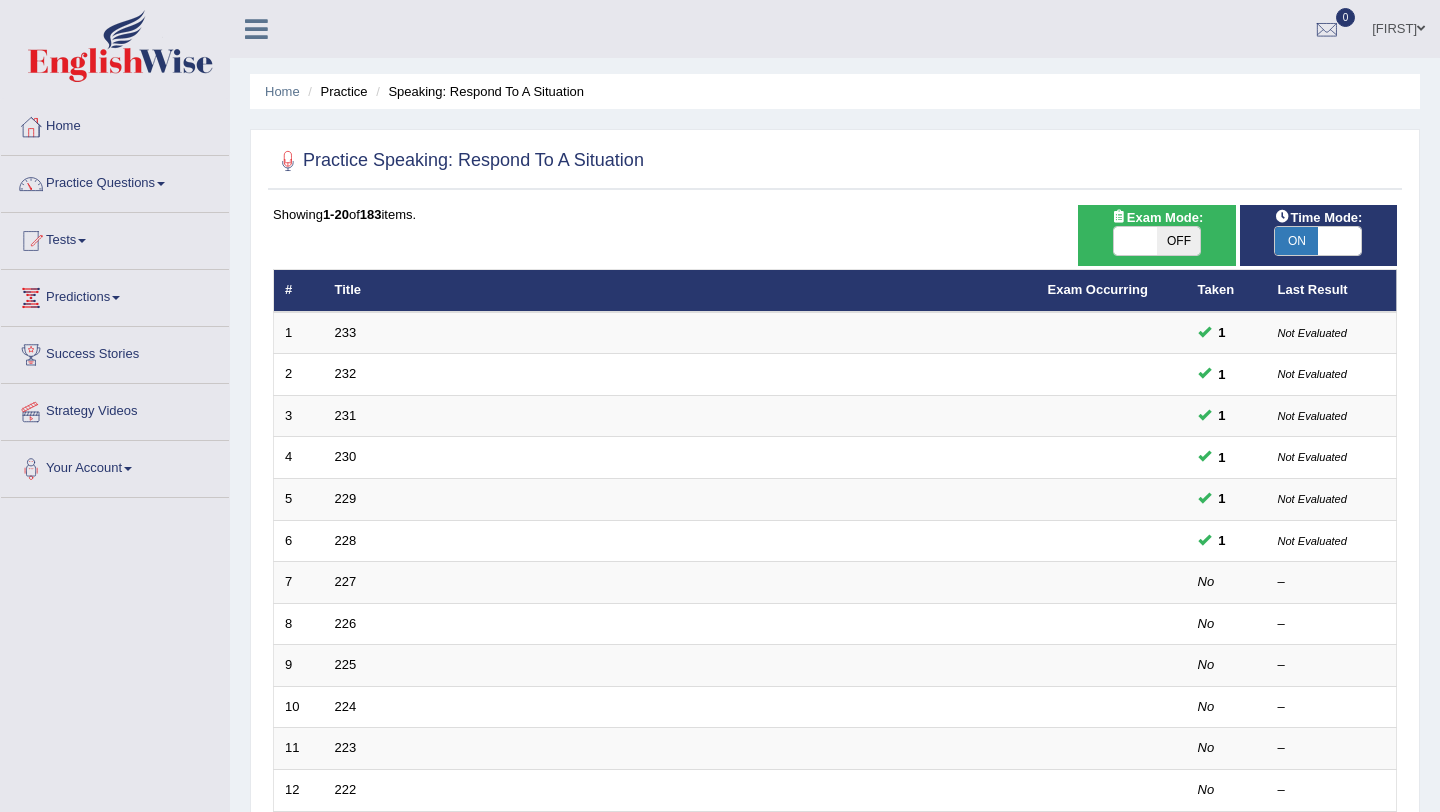 scroll, scrollTop: 0, scrollLeft: 0, axis: both 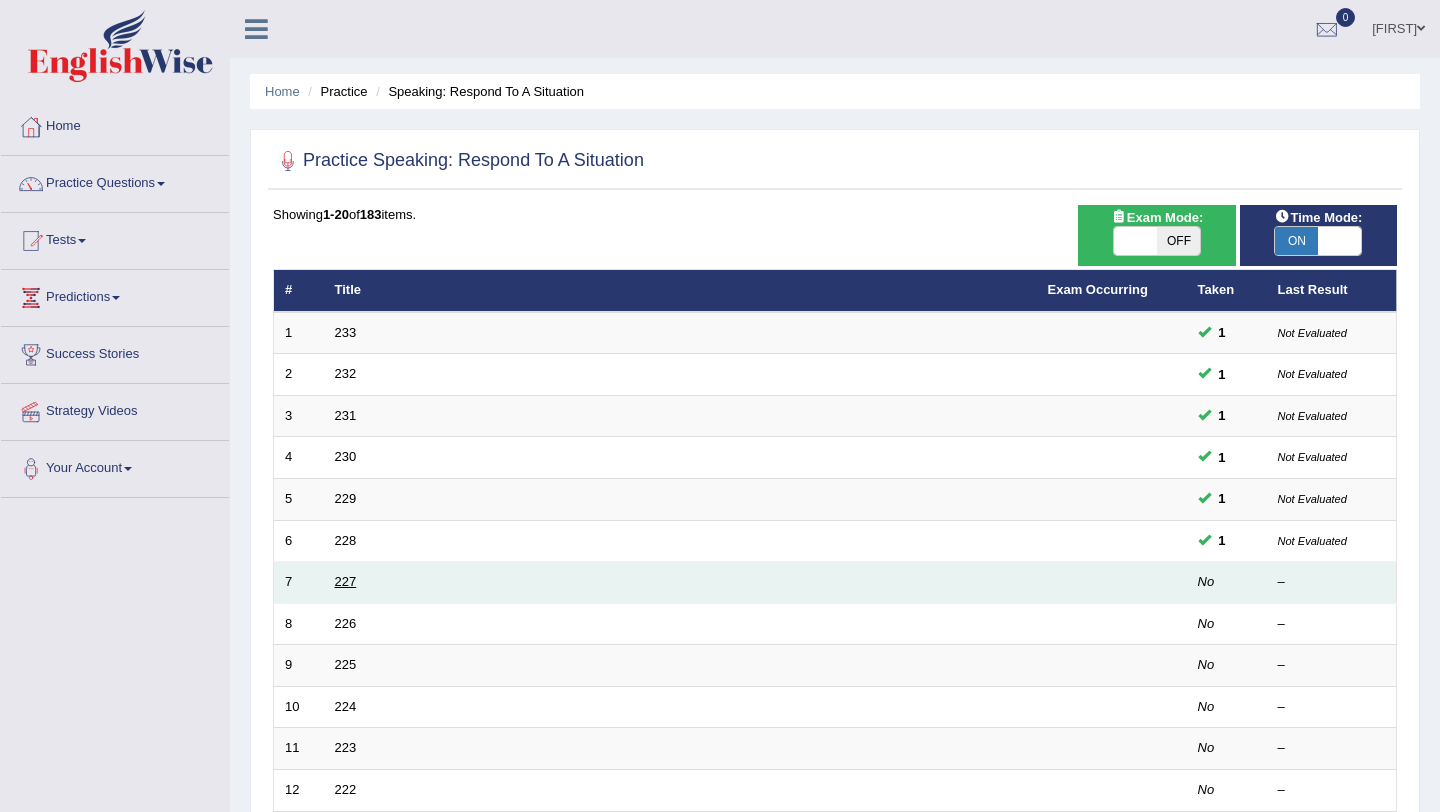 click on "227" at bounding box center (346, 581) 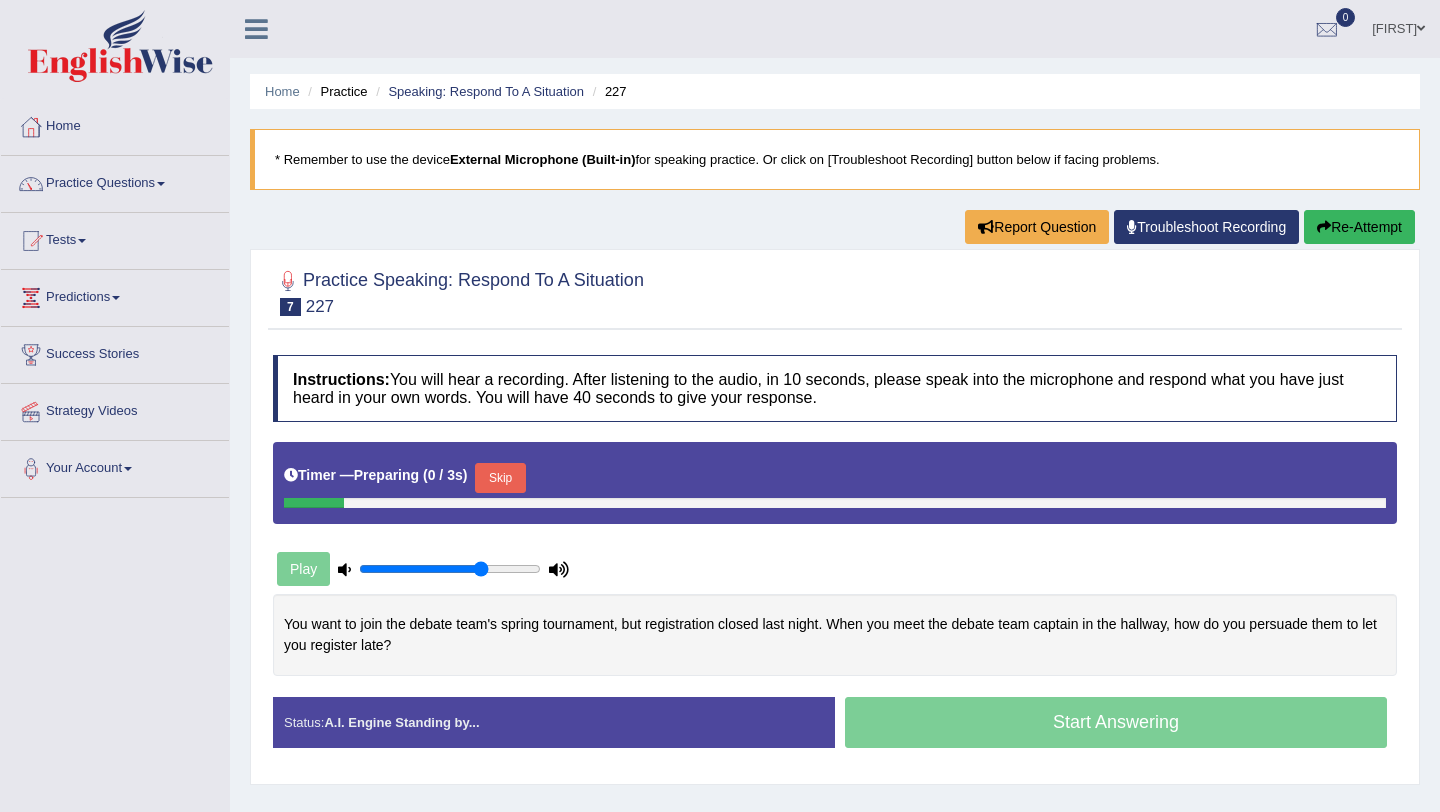 scroll, scrollTop: 0, scrollLeft: 0, axis: both 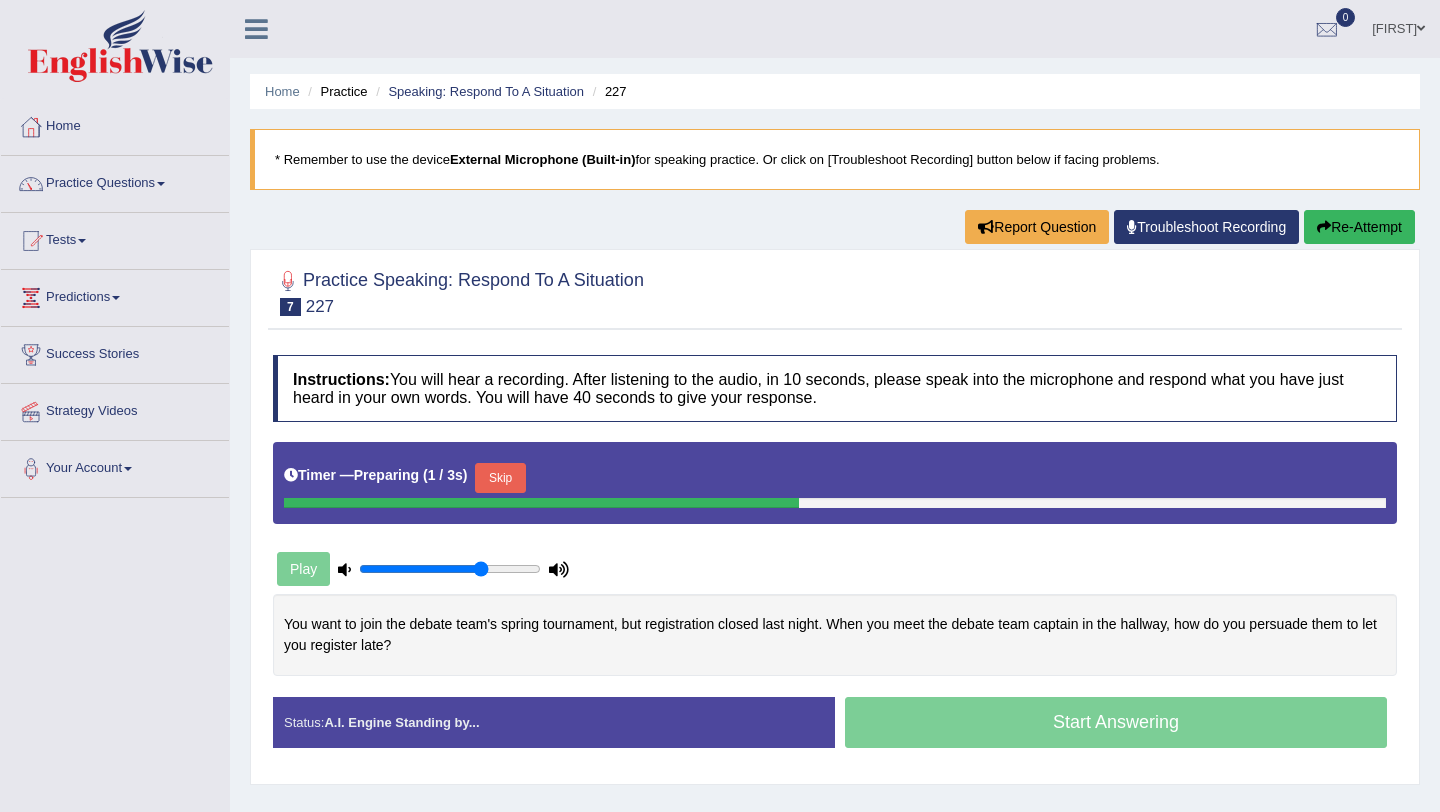 click on "Toggle navigation
Home
Practice Questions   Speaking Practice Read Aloud
Repeat Sentence
Describe Image
Re-tell Lecture
Answer Short Question
Summarize Group Discussion
Respond To A Situation
Writing Practice  Summarize Written Text
Write Essay
Reading Practice  Reading & Writing: Fill In The Blanks
Choose Multiple Answers
Re-order Paragraphs
Fill In The Blanks
Choose Single Answer
Listening Practice  Summarize Spoken Text
Highlight Incorrect Words
Highlight Correct Summary
Select Missing Word
Choose Single Answer
Choose Multiple Answers
Fill In The Blanks
Write From Dictation
Pronunciation
Tests  Take Practice Sectional Test
Take Mock Test" at bounding box center (720, 520) 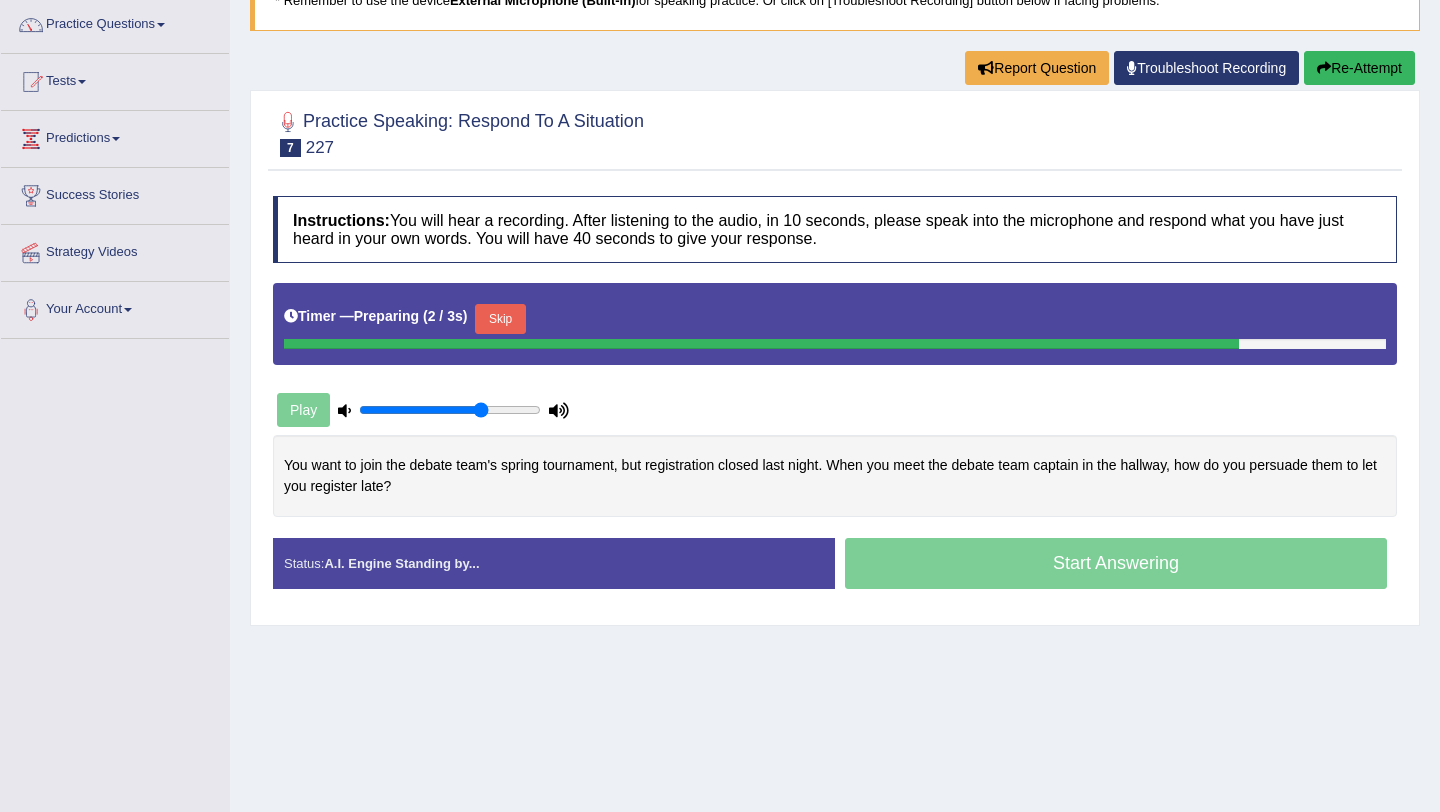 scroll, scrollTop: 160, scrollLeft: 0, axis: vertical 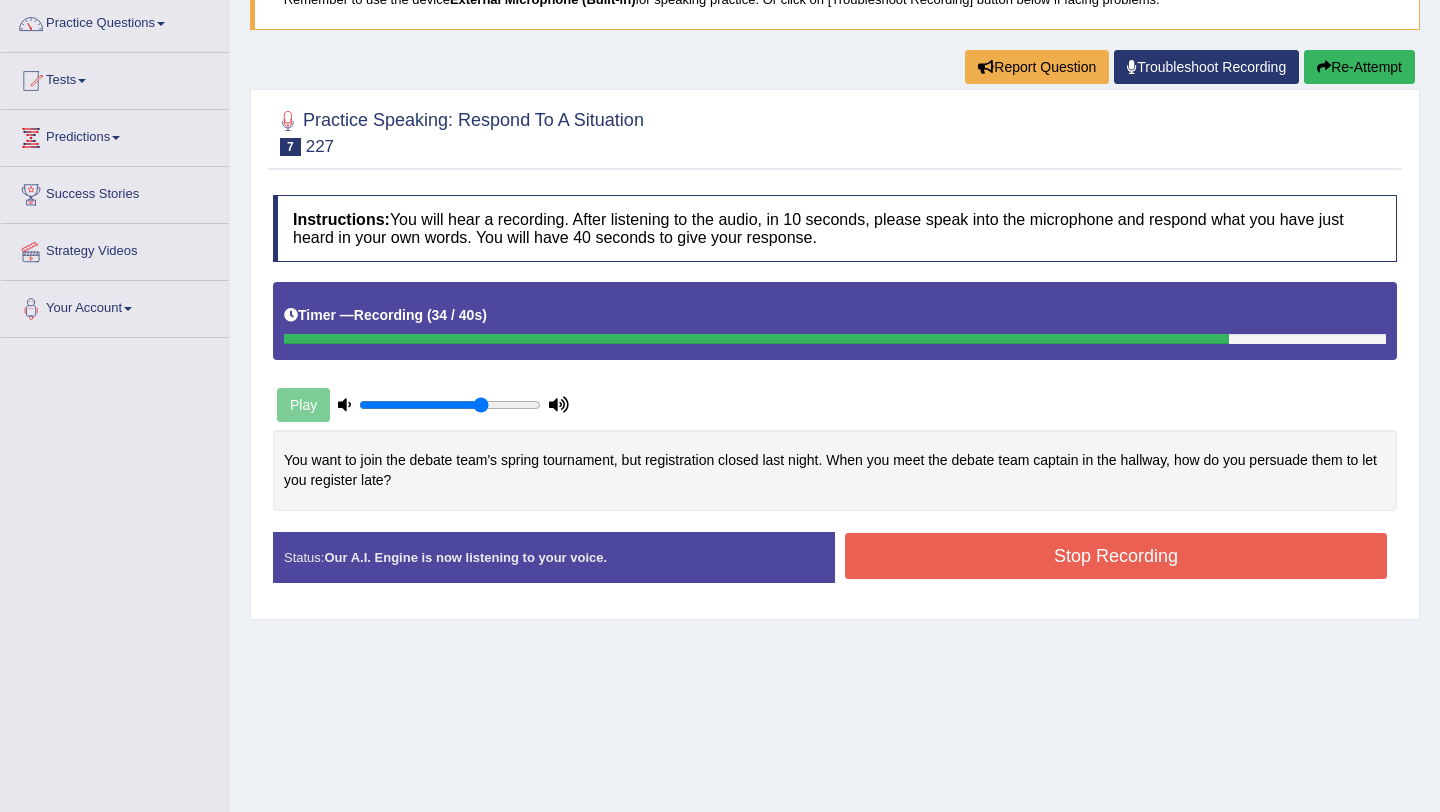 click on "Stop Recording" at bounding box center [1116, 556] 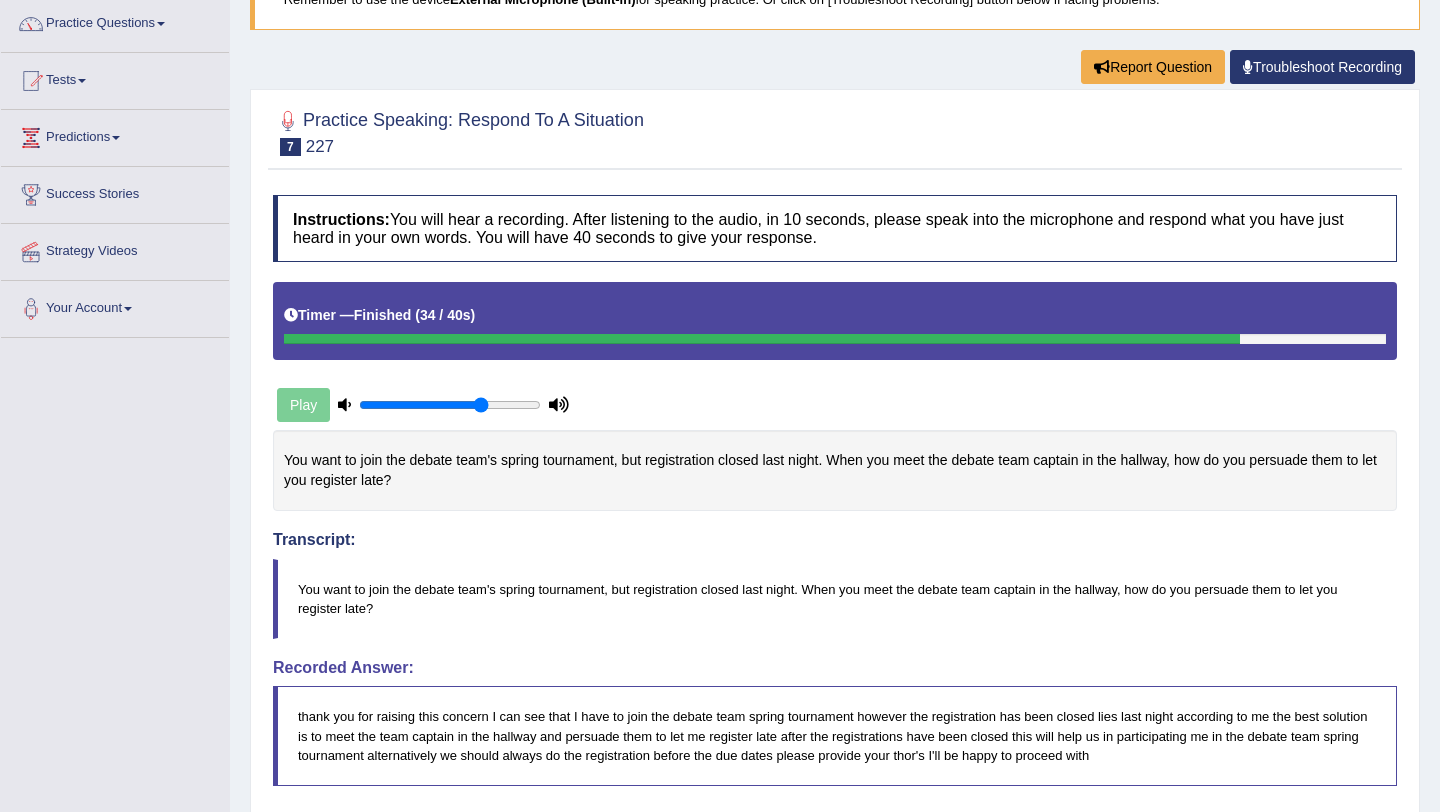 click on "Toggle navigation
Home
Practice Questions   Speaking Practice Read Aloud
Repeat Sentence
Describe Image
Re-tell Lecture
Answer Short Question
Summarize Group Discussion
Respond To A Situation
Writing Practice  Summarize Written Text
Write Essay
Reading Practice  Reading & Writing: Fill In The Blanks
Choose Multiple Answers
Re-order Paragraphs
Fill In The Blanks
Choose Single Answer
Listening Practice  Summarize Spoken Text
Highlight Incorrect Words
Highlight Correct Summary
Select Missing Word
Choose Single Answer
Choose Multiple Answers
Fill In The Blanks
Write From Dictation
Pronunciation
Tests  Take Practice Sectional Test
Take Mock Test" at bounding box center [720, 647] 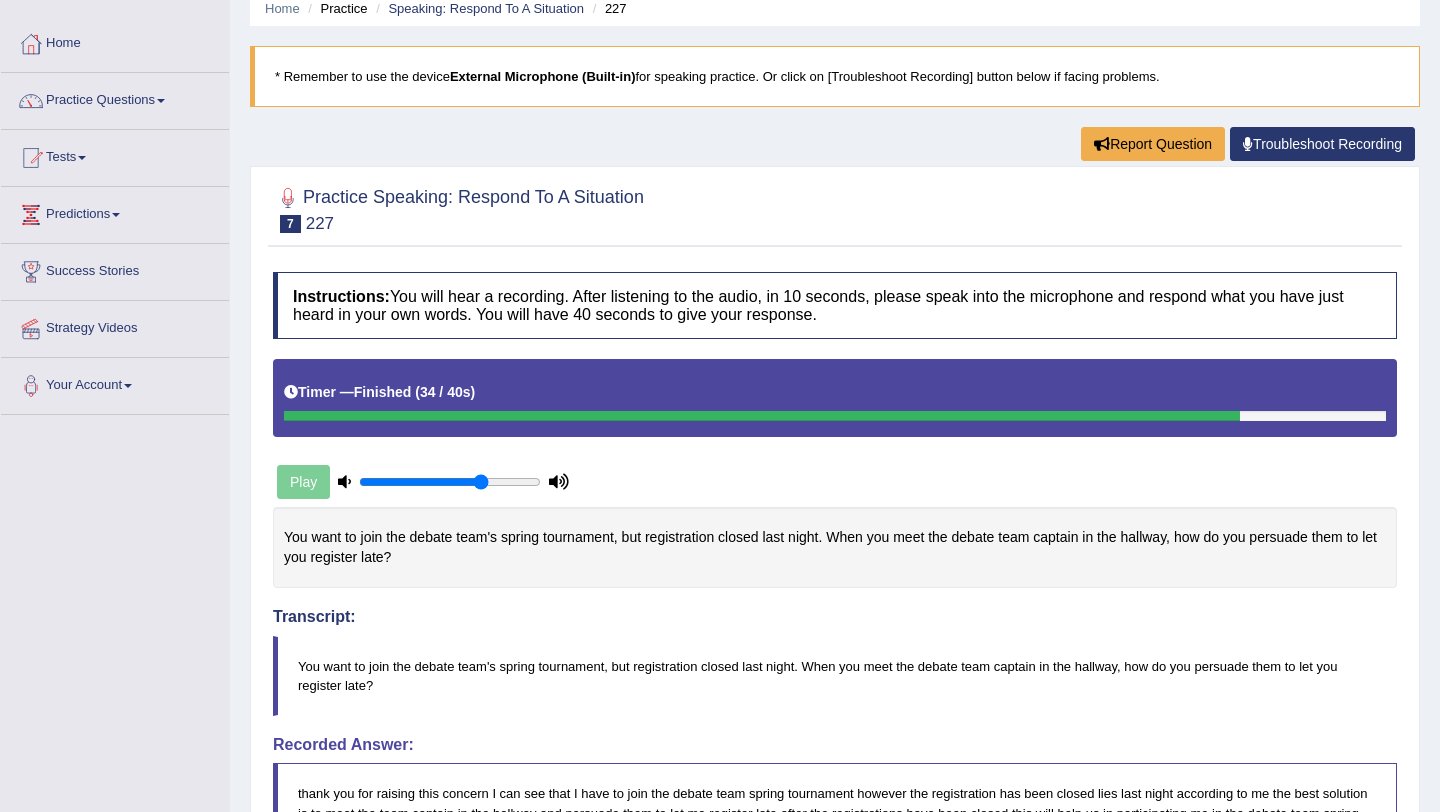 scroll, scrollTop: 80, scrollLeft: 0, axis: vertical 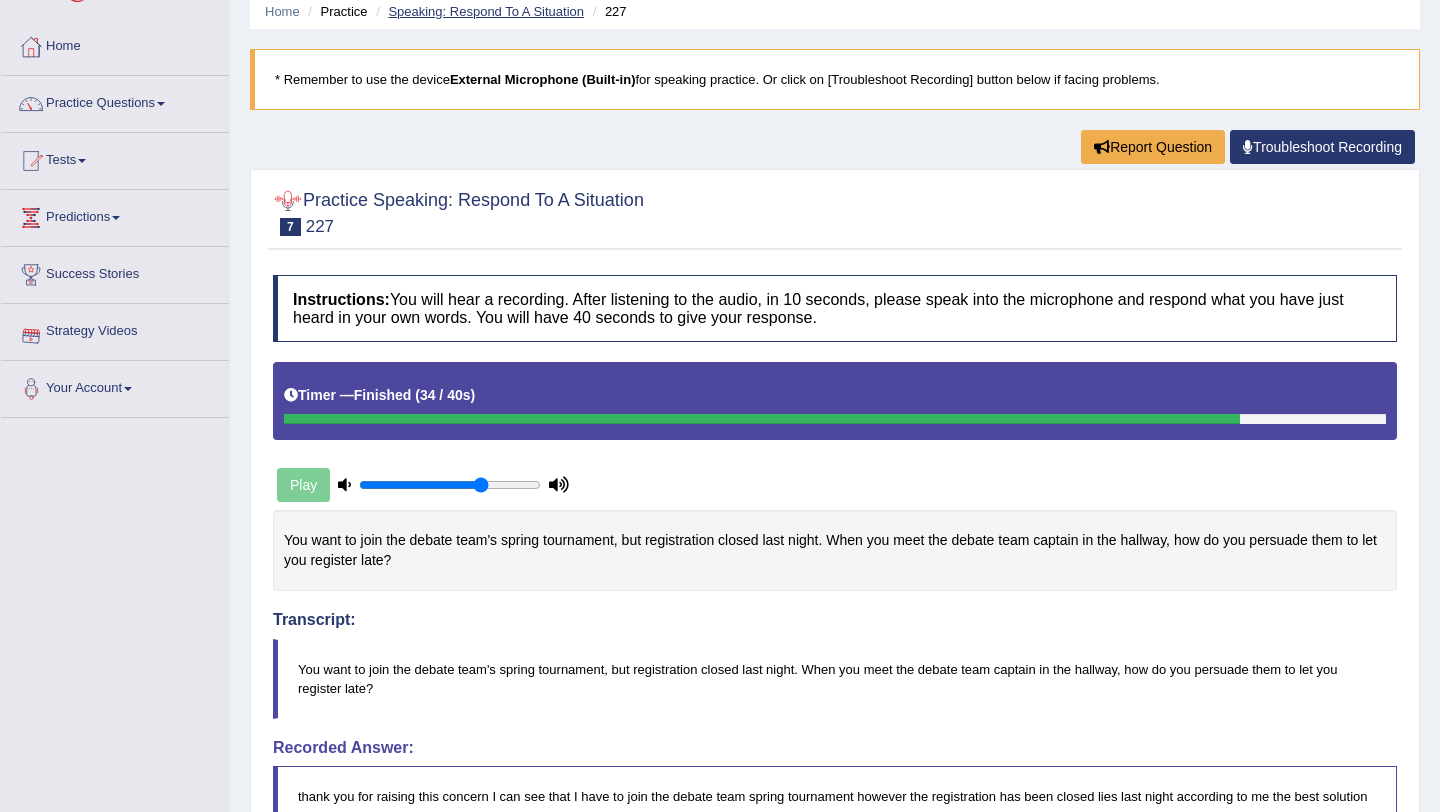 click on "Speaking: Respond To A Situation" at bounding box center [486, 11] 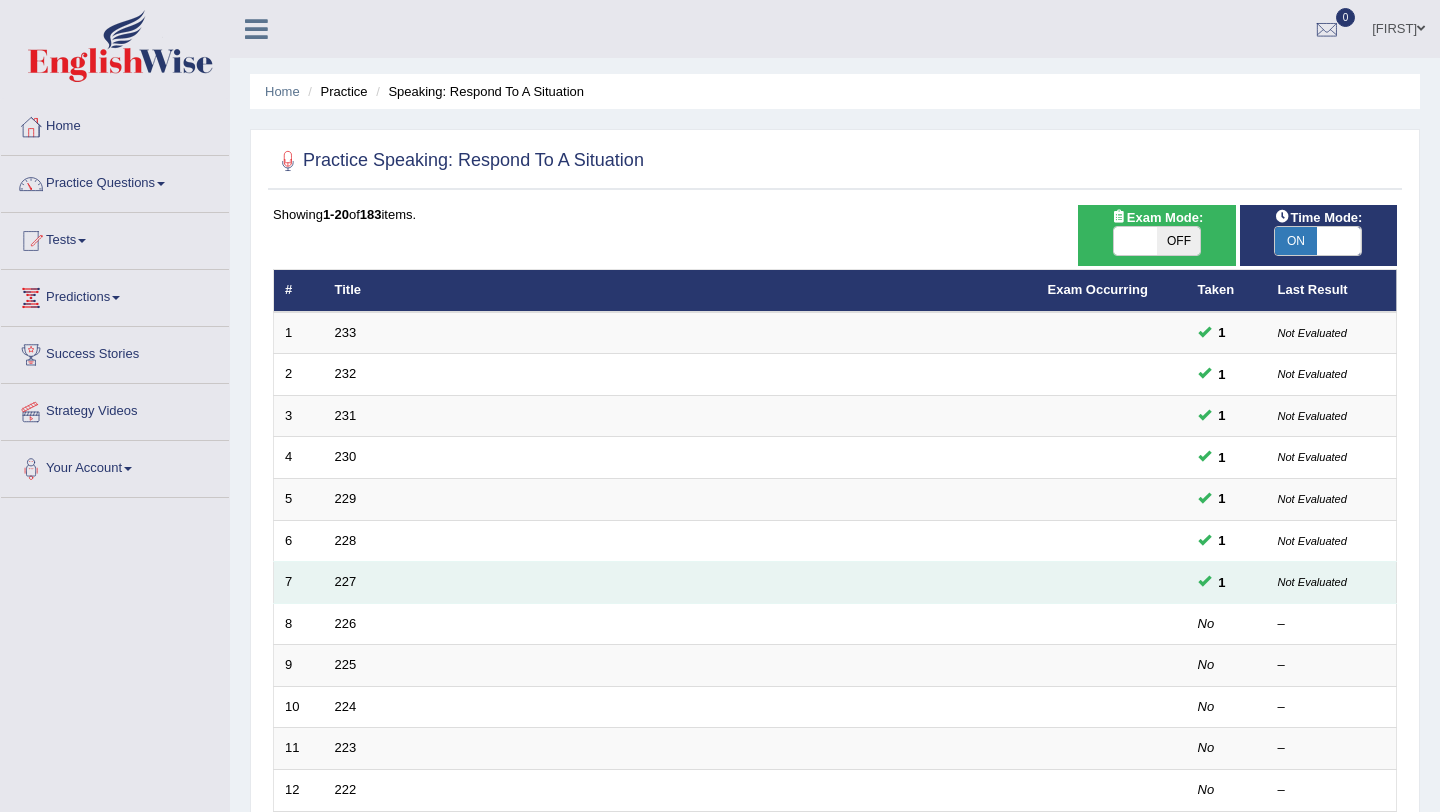scroll, scrollTop: 0, scrollLeft: 0, axis: both 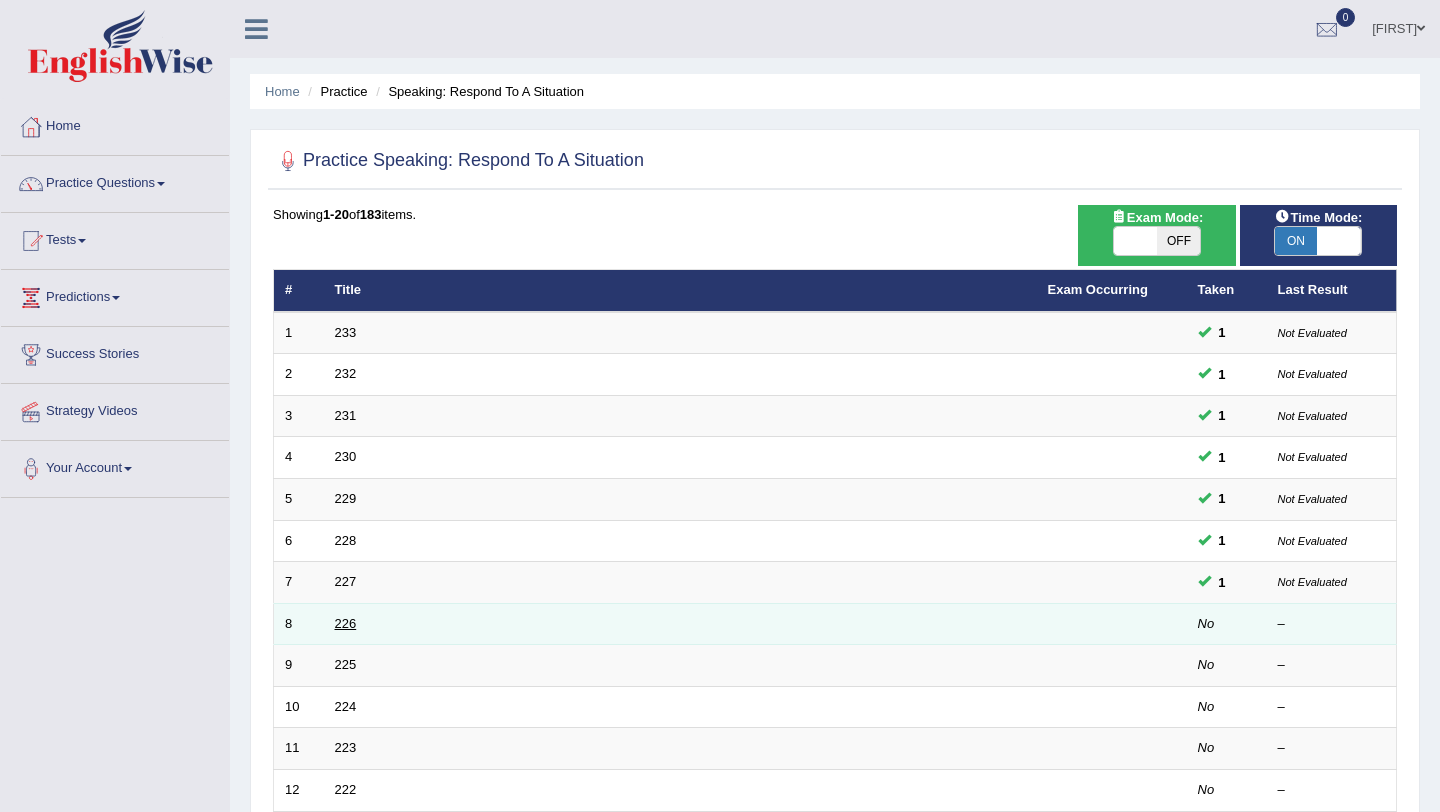 click on "226" at bounding box center (346, 623) 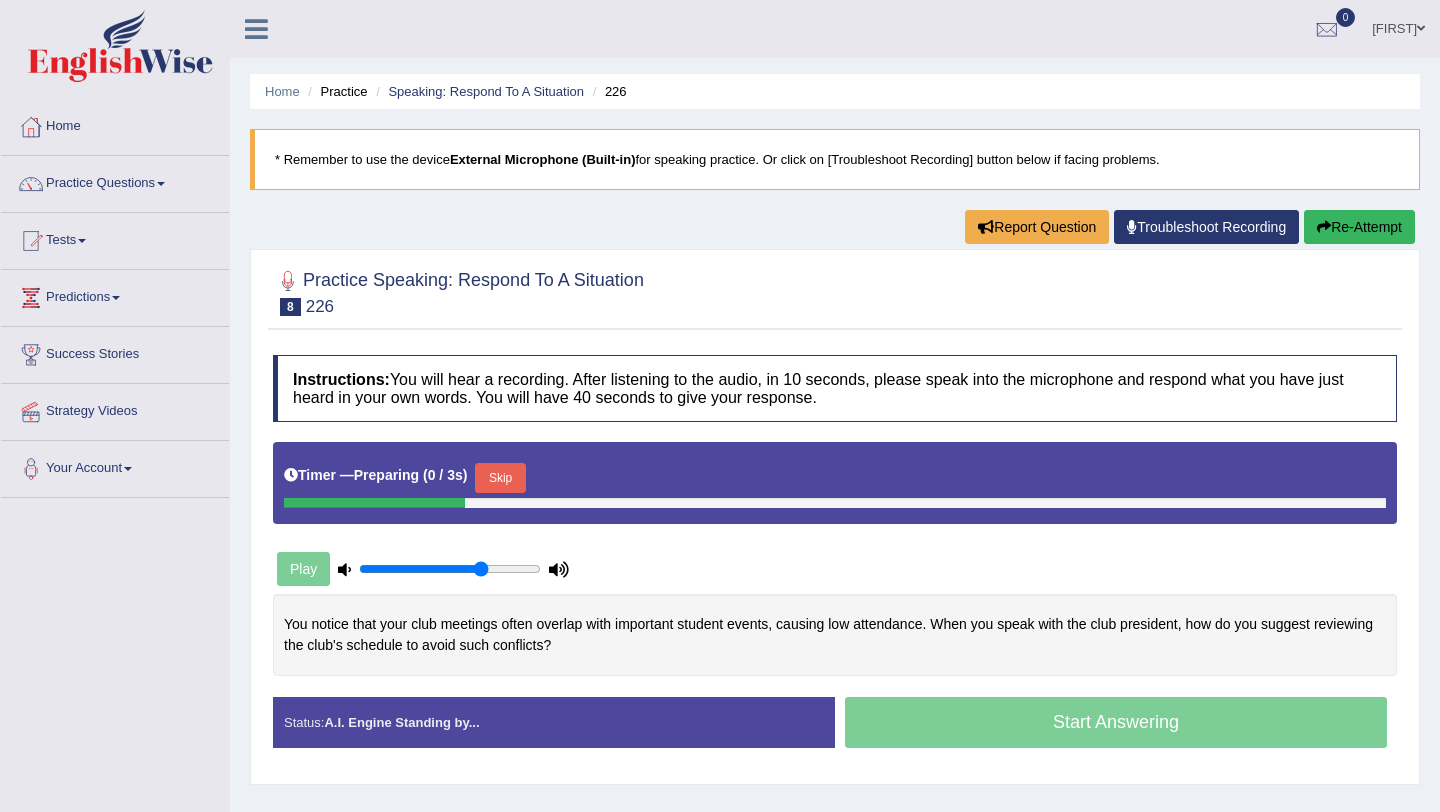 scroll, scrollTop: 0, scrollLeft: 0, axis: both 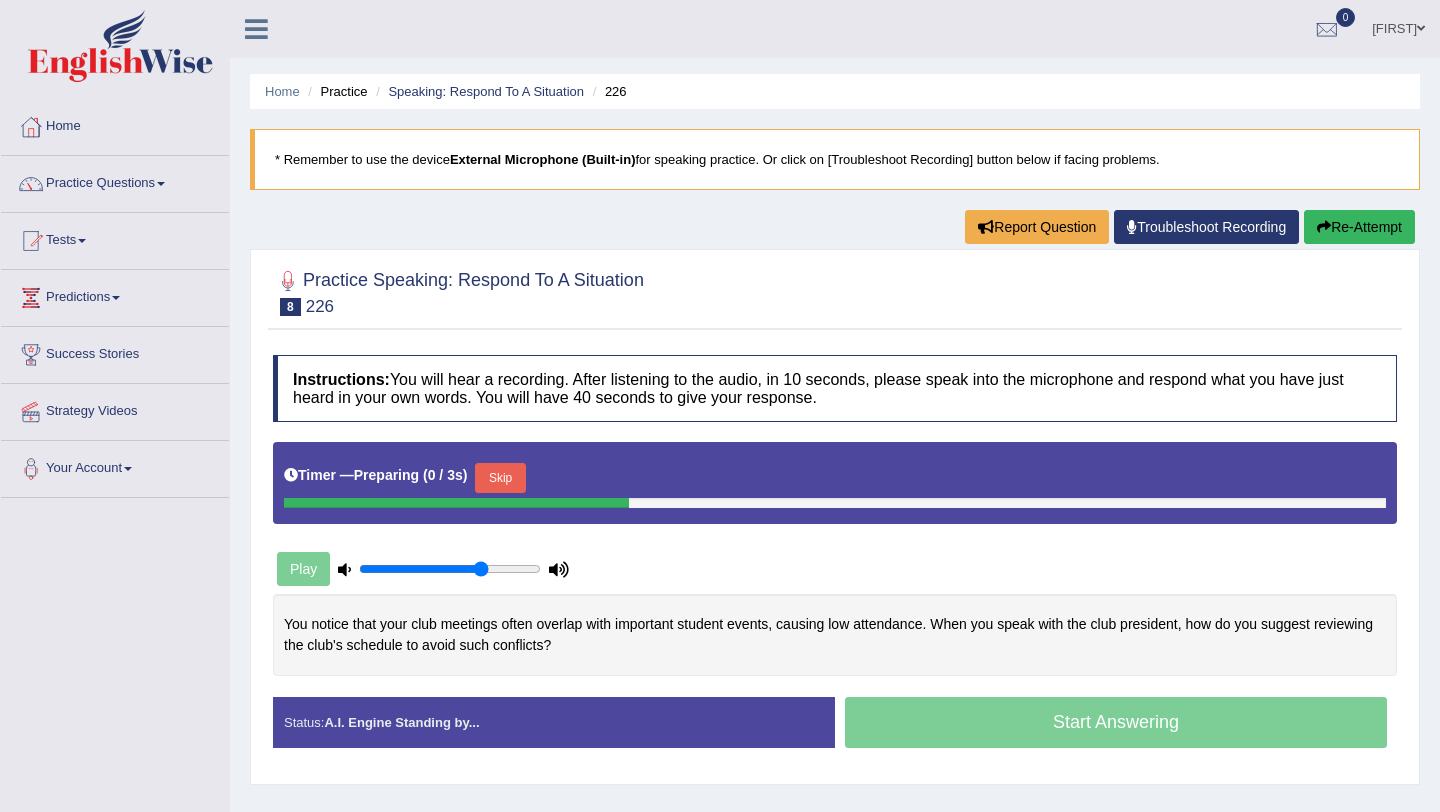 click on "Toggle navigation
Home
Practice Questions   Speaking Practice Read Aloud
Repeat Sentence
Describe Image
Re-tell Lecture
Answer Short Question
Summarize Group Discussion
Respond To A Situation
Writing Practice  Summarize Written Text
Write Essay
Reading Practice  Reading & Writing: Fill In The Blanks
Choose Multiple Answers
Re-order Paragraphs
Fill In The Blanks
Choose Single Answer
Listening Practice  Summarize Spoken Text
Highlight Incorrect Words
Highlight Correct Summary
Select Missing Word
Choose Single Answer
Choose Multiple Answers
Fill In The Blanks
Write From Dictation
Pronunciation
Tests  Take Practice Sectional Test
Take Mock Test" at bounding box center [720, 520] 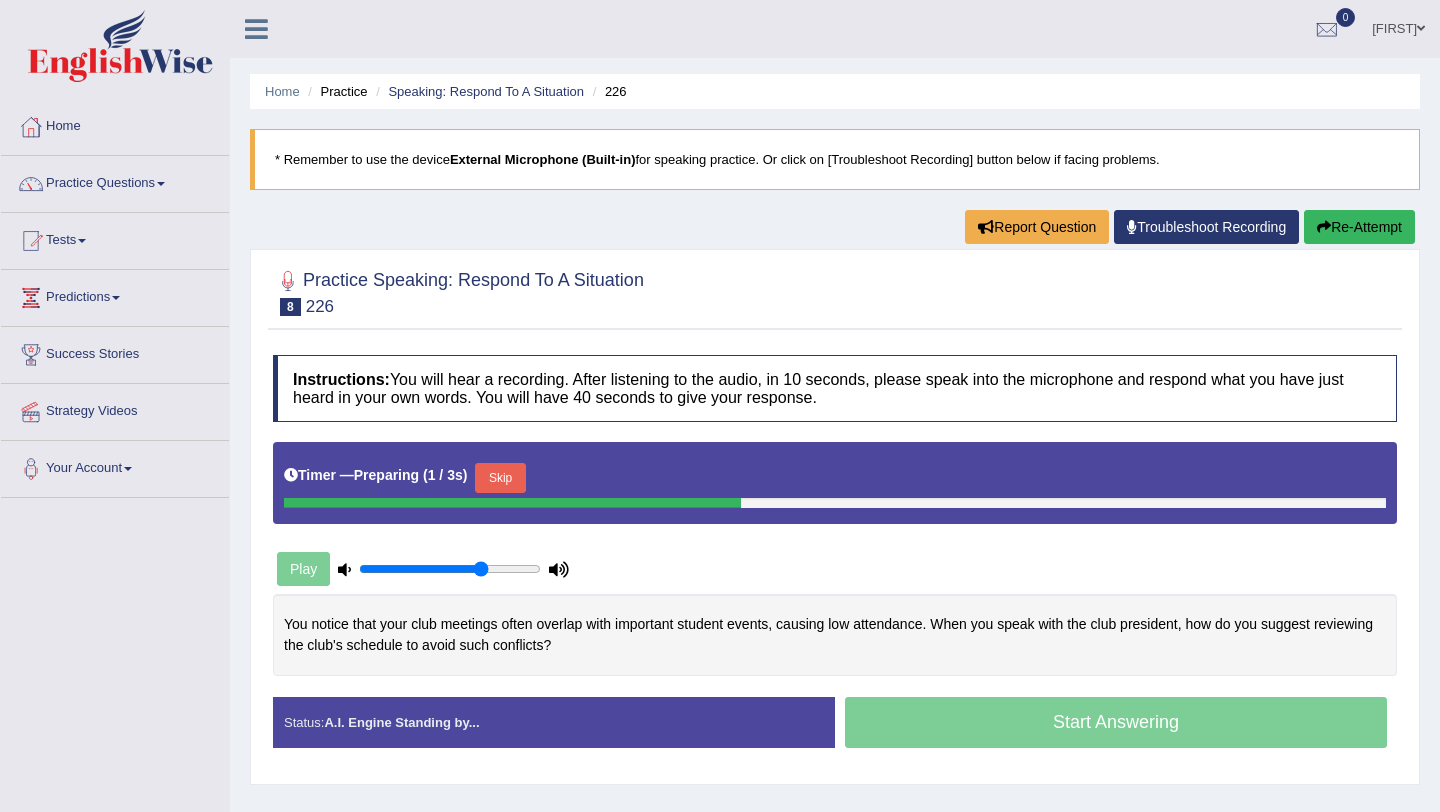 scroll, scrollTop: 0, scrollLeft: 0, axis: both 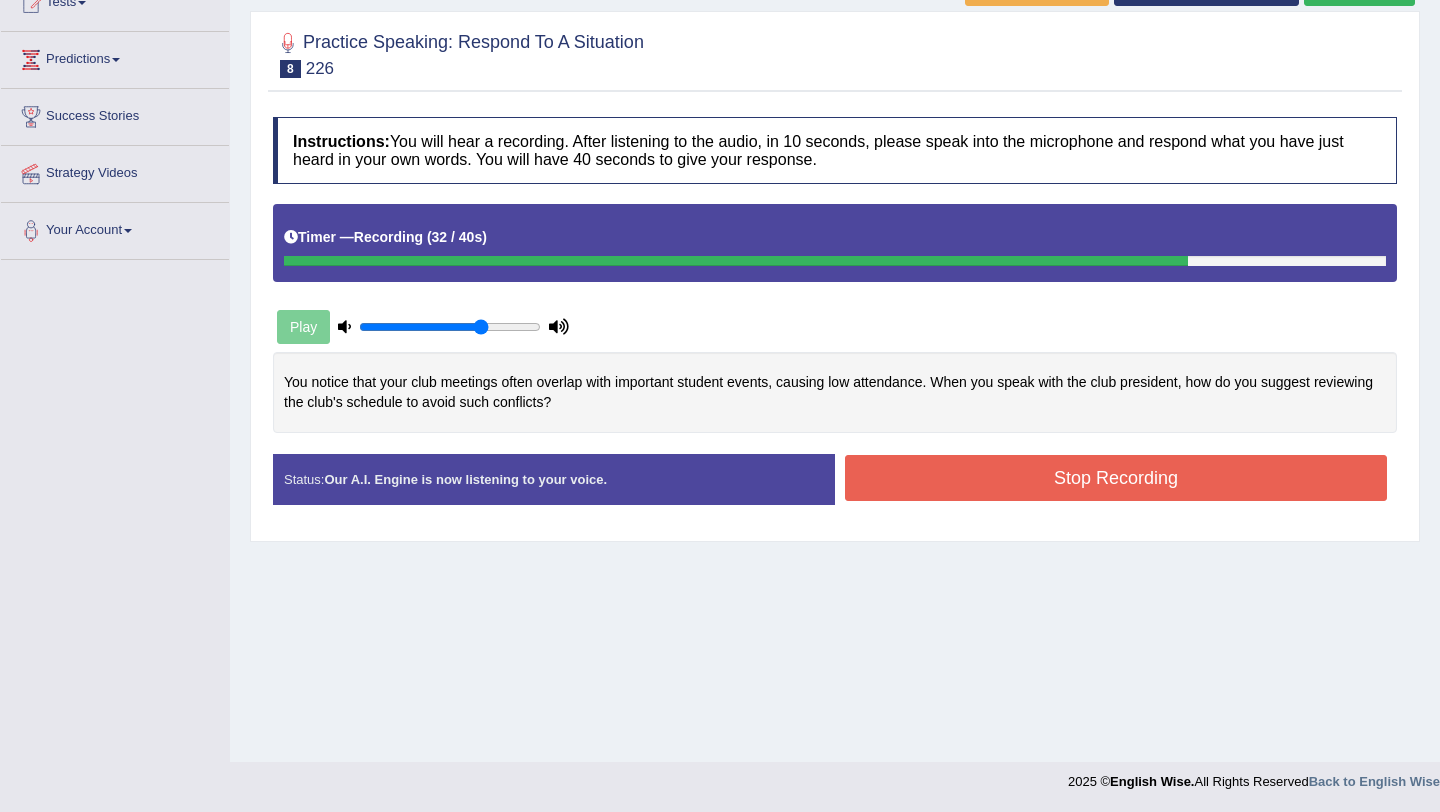 click on "Stop Recording" at bounding box center [1116, 478] 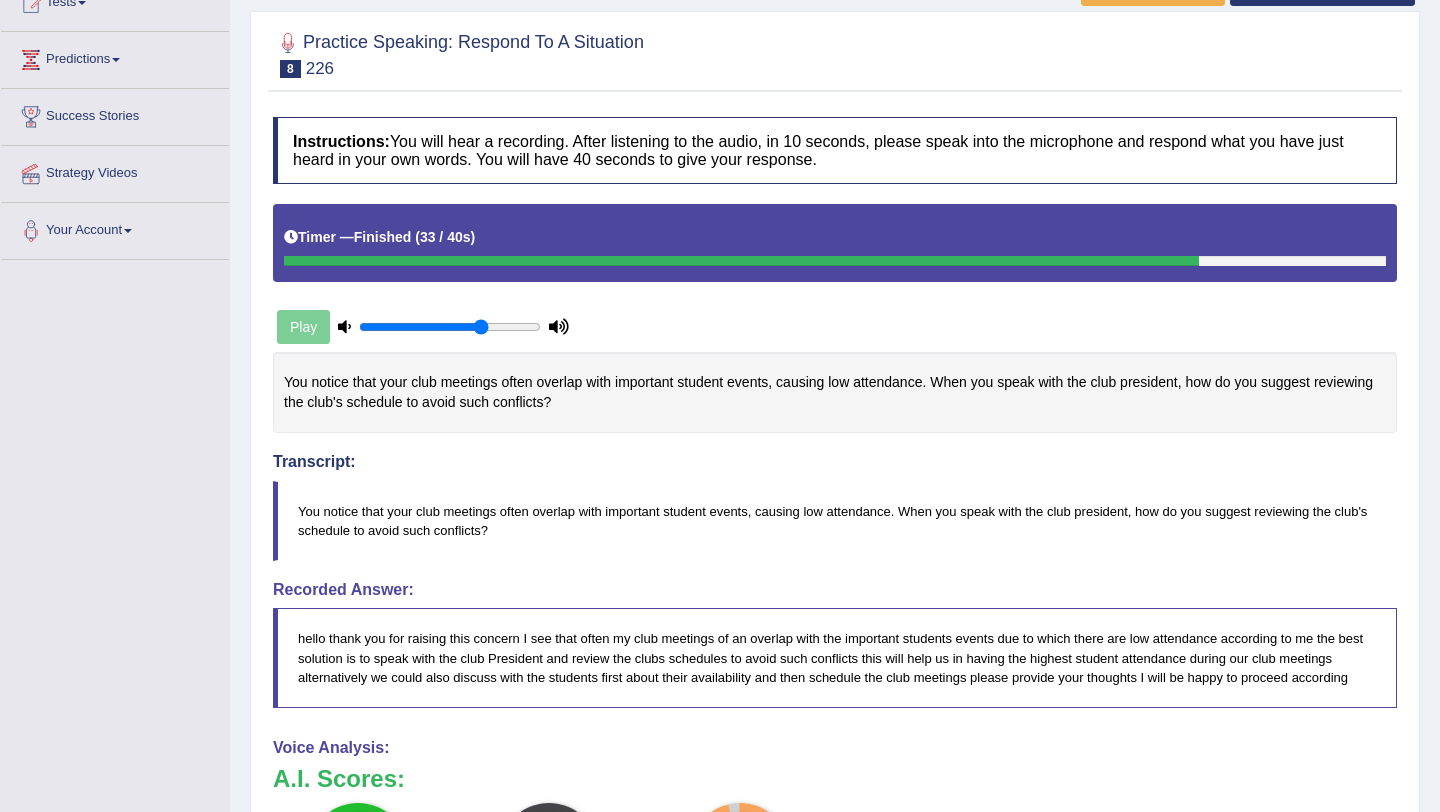 click on "Toggle navigation
Home
Practice Questions   Speaking Practice Read Aloud
Repeat Sentence
Describe Image
Re-tell Lecture
Answer Short Question
Summarize Group Discussion
Respond To A Situation
Writing Practice  Summarize Written Text
Write Essay
Reading Practice  Reading & Writing: Fill In The Blanks
Choose Multiple Answers
Re-order Paragraphs
Fill In The Blanks
Choose Single Answer
Listening Practice  Summarize Spoken Text
Highlight Incorrect Words
Highlight Correct Summary
Select Missing Word
Choose Single Answer
Choose Multiple Answers
Fill In The Blanks
Write From Dictation
Pronunciation
Tests  Take Practice Sectional Test
Take Mock Test" at bounding box center (720, 569) 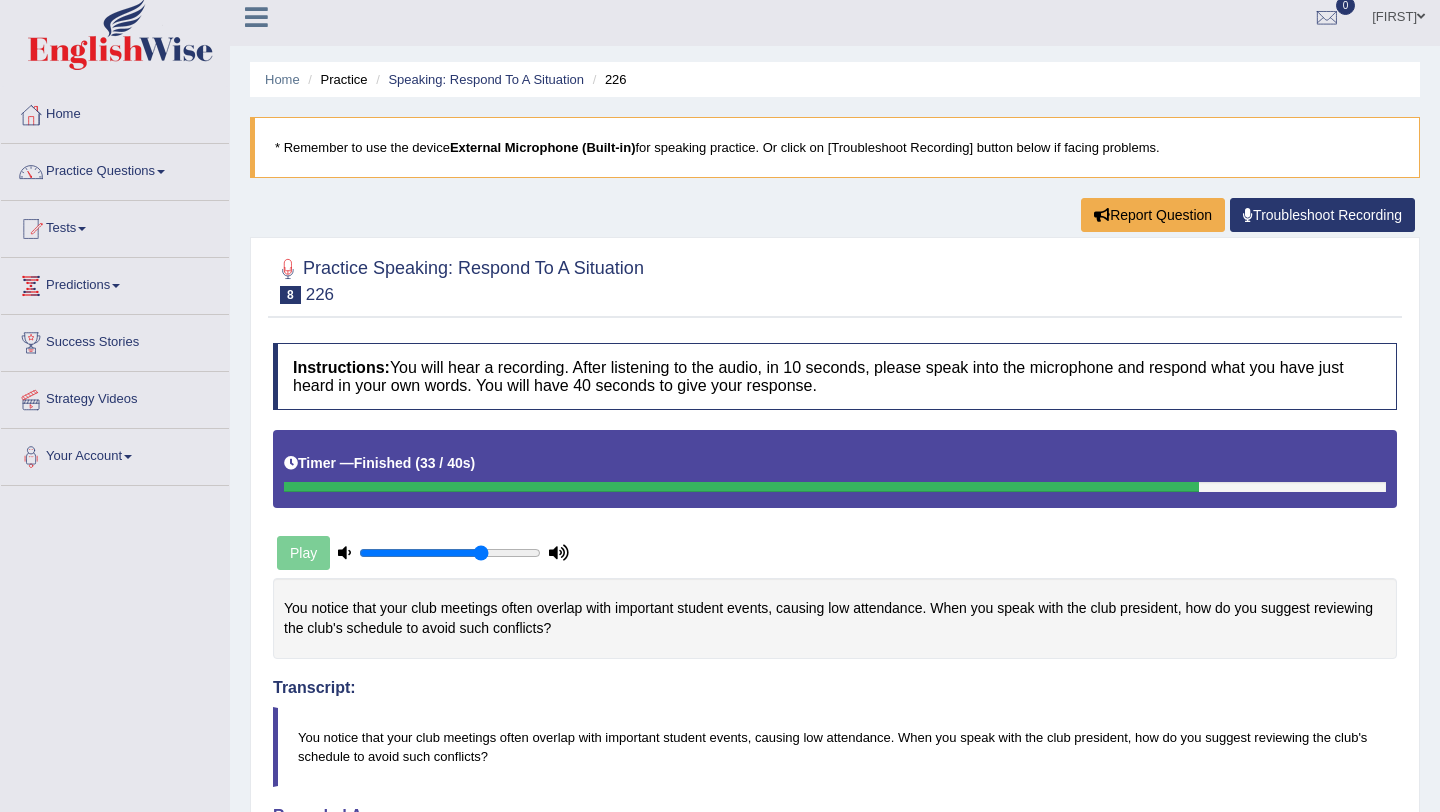 scroll, scrollTop: 0, scrollLeft: 0, axis: both 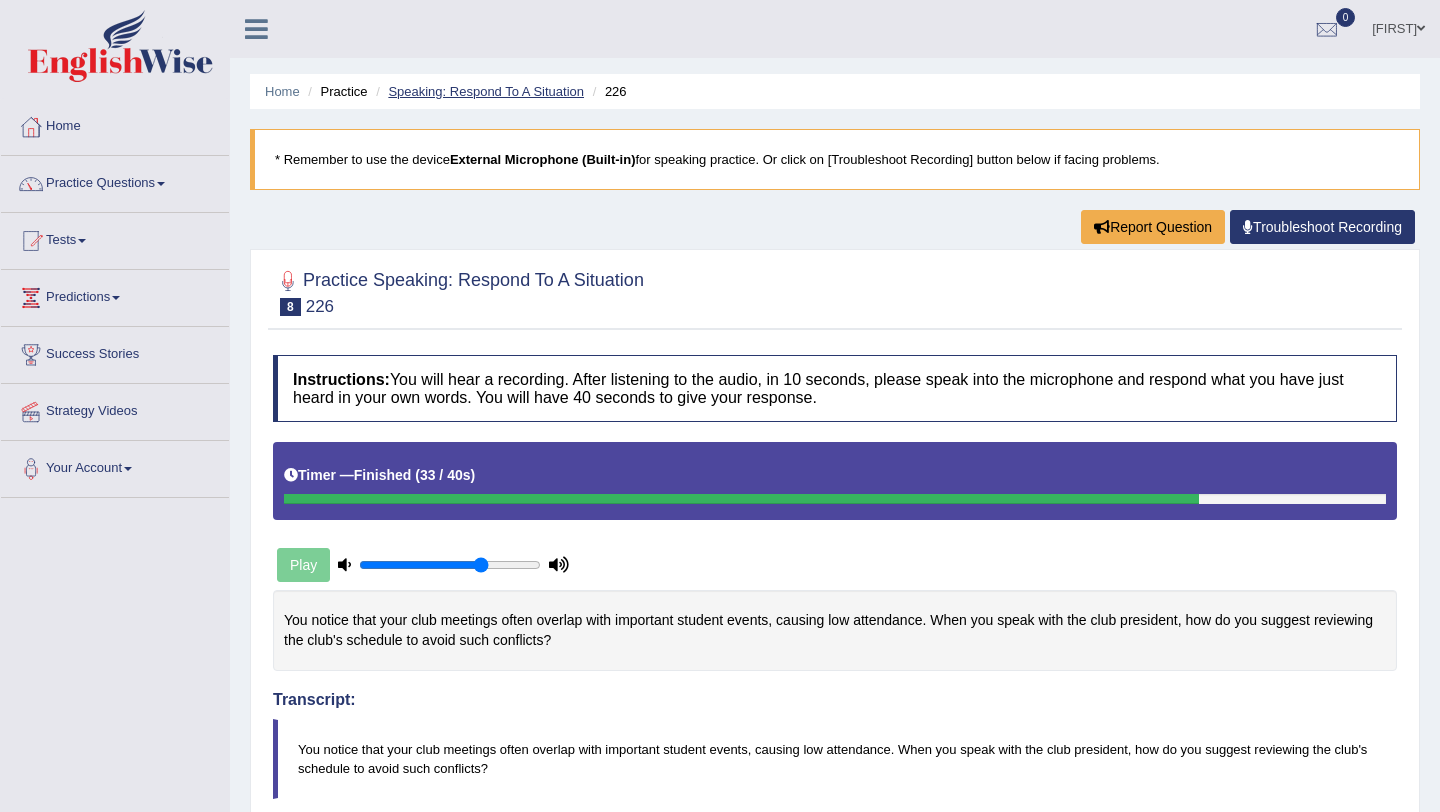 click on "Speaking: Respond To A Situation" at bounding box center [486, 91] 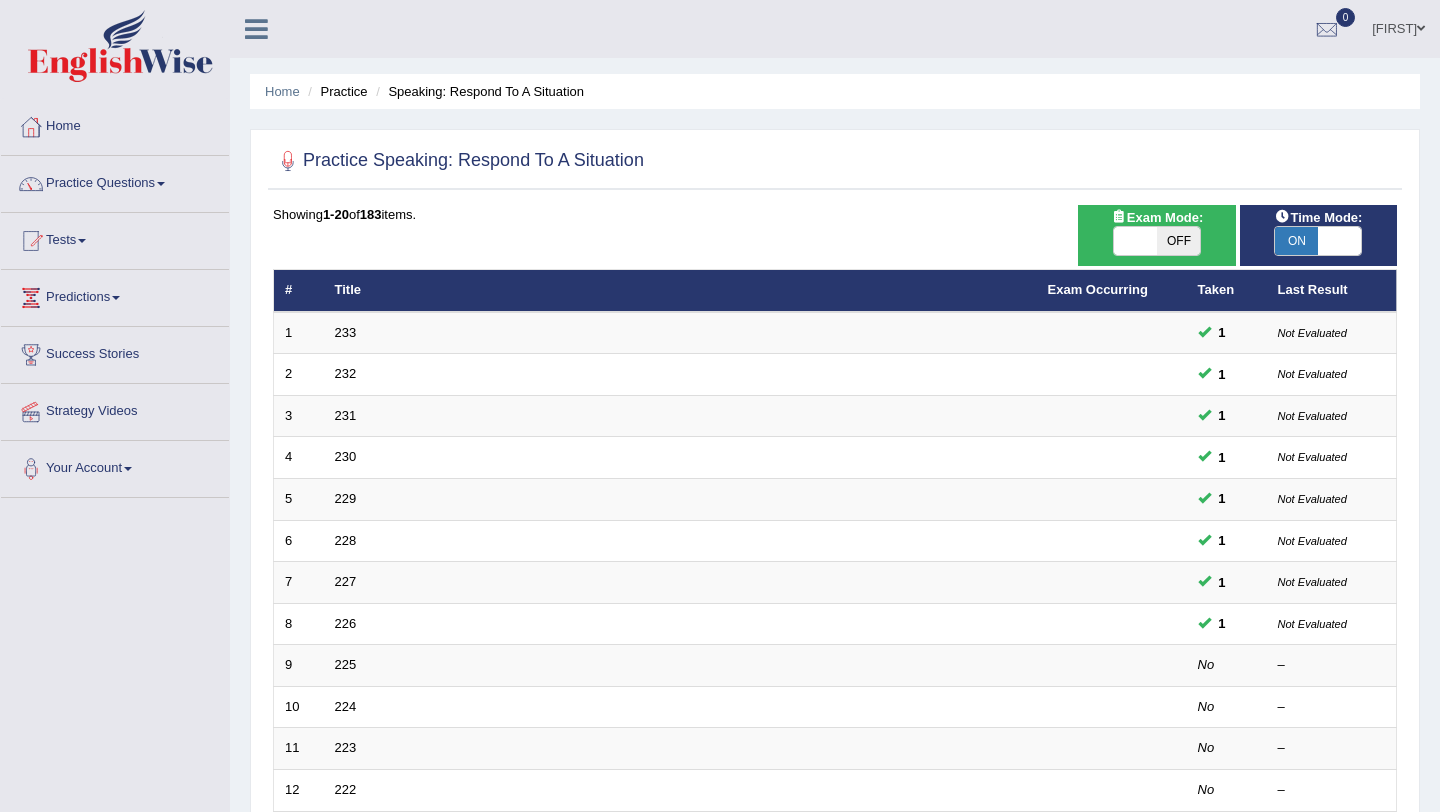 scroll, scrollTop: 0, scrollLeft: 0, axis: both 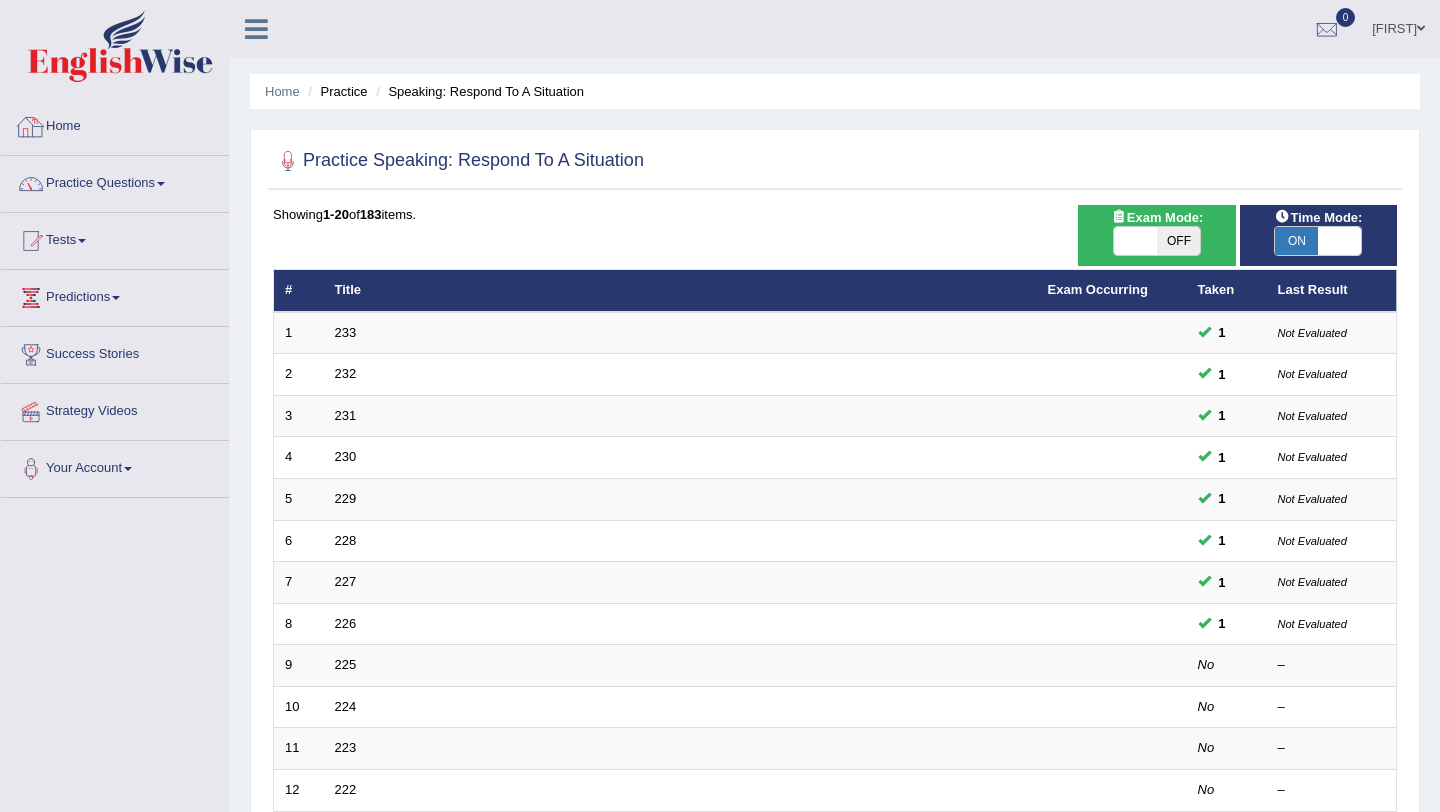 click at bounding box center [161, 184] 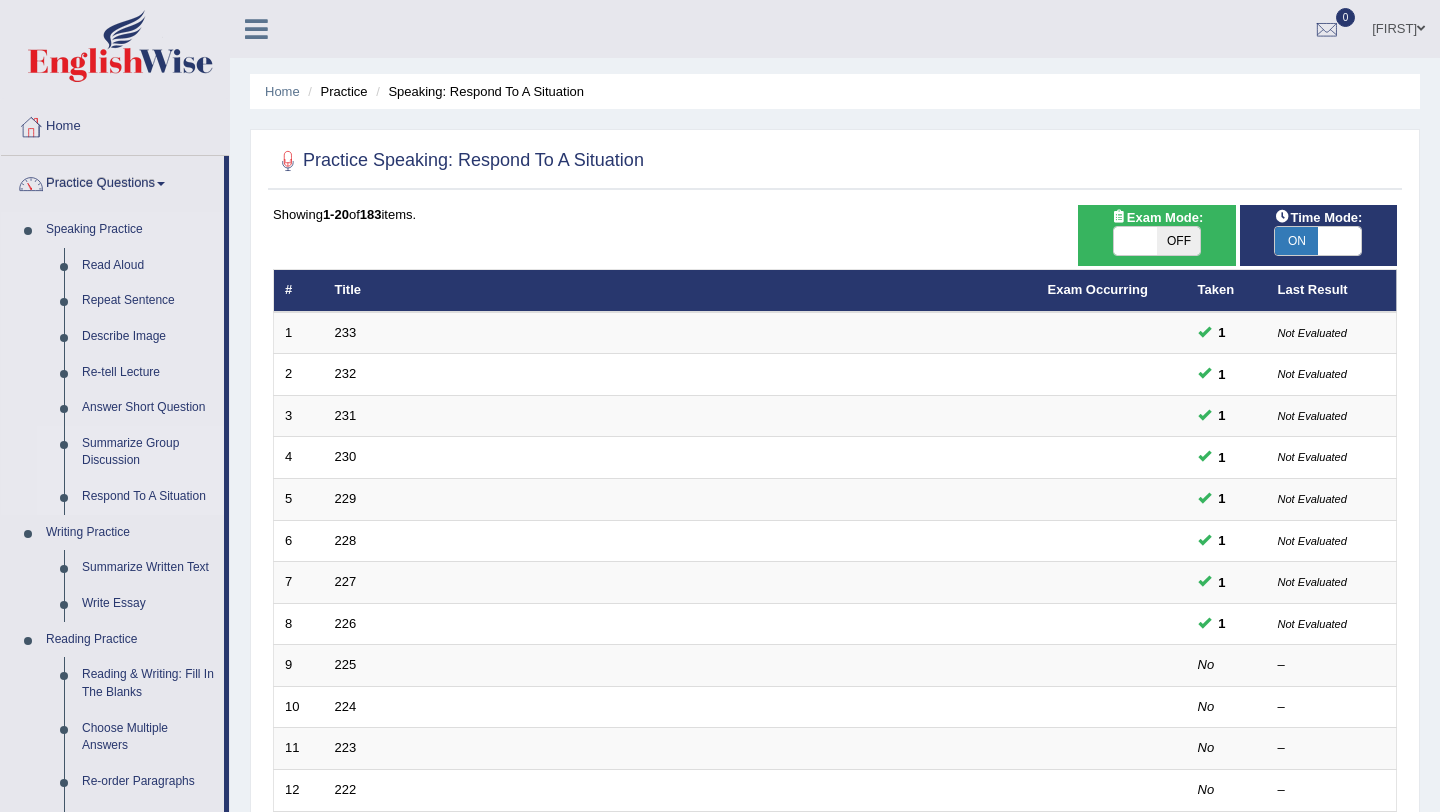 click on "Summarize Group Discussion" at bounding box center [148, 452] 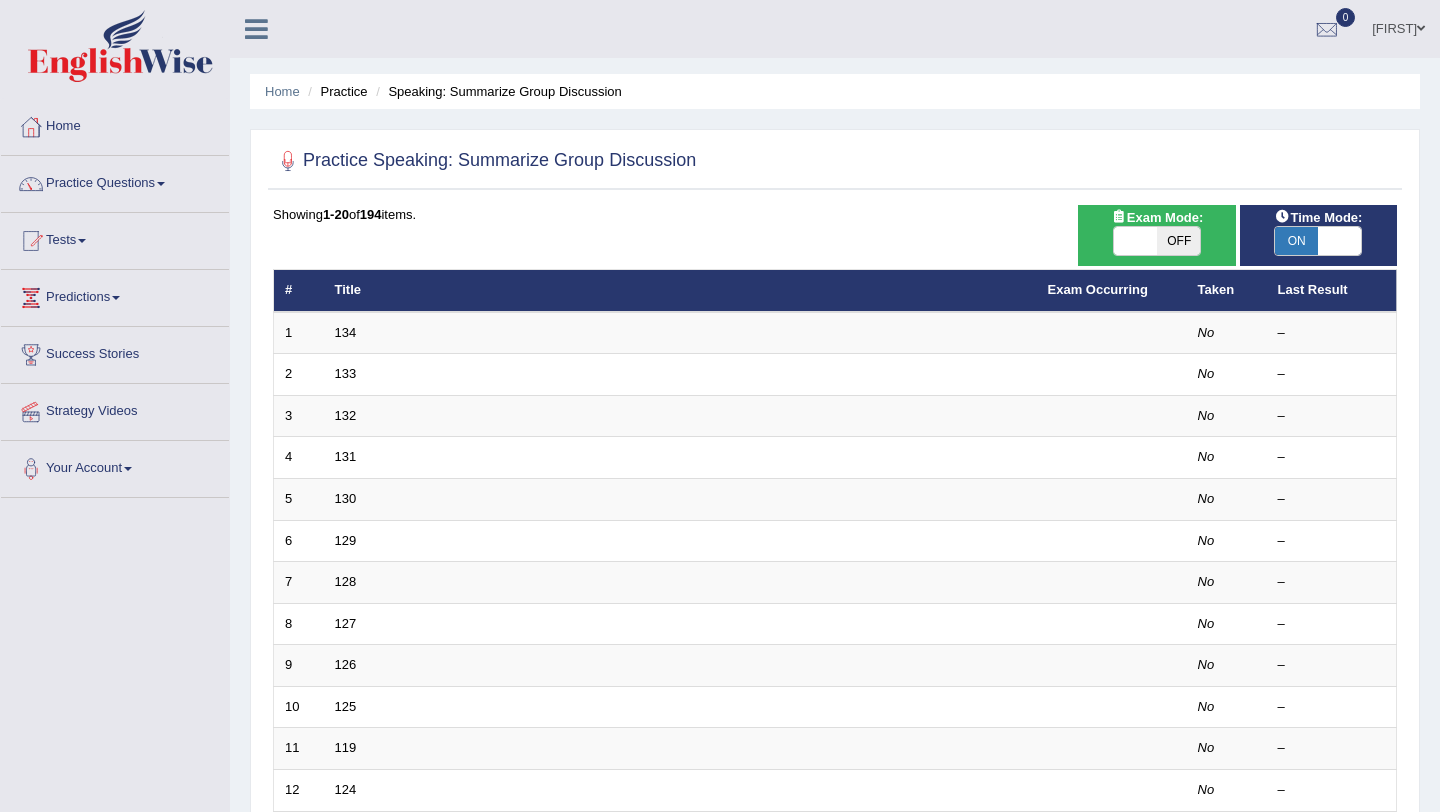 scroll, scrollTop: 0, scrollLeft: 0, axis: both 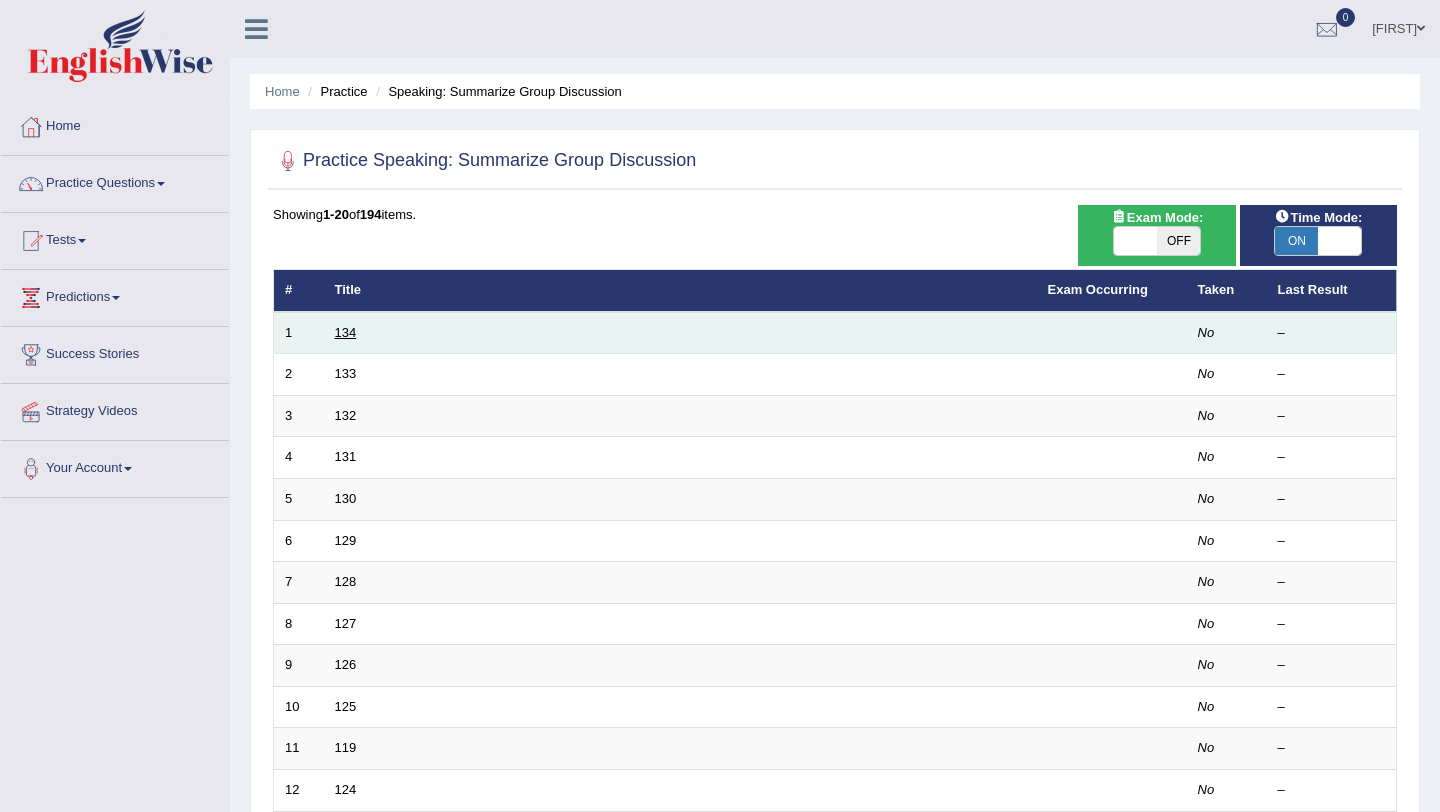 click on "134" at bounding box center [346, 332] 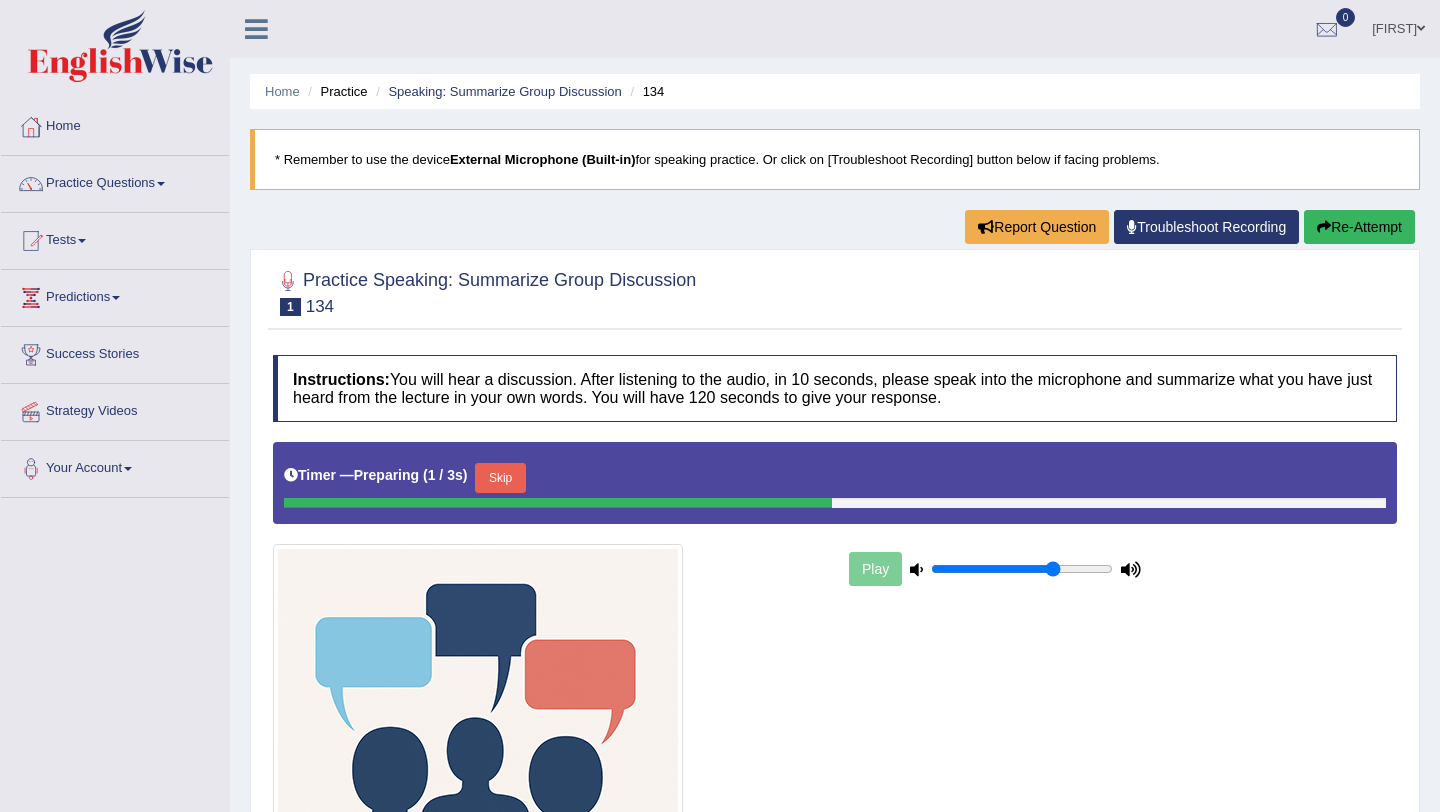scroll, scrollTop: 0, scrollLeft: 0, axis: both 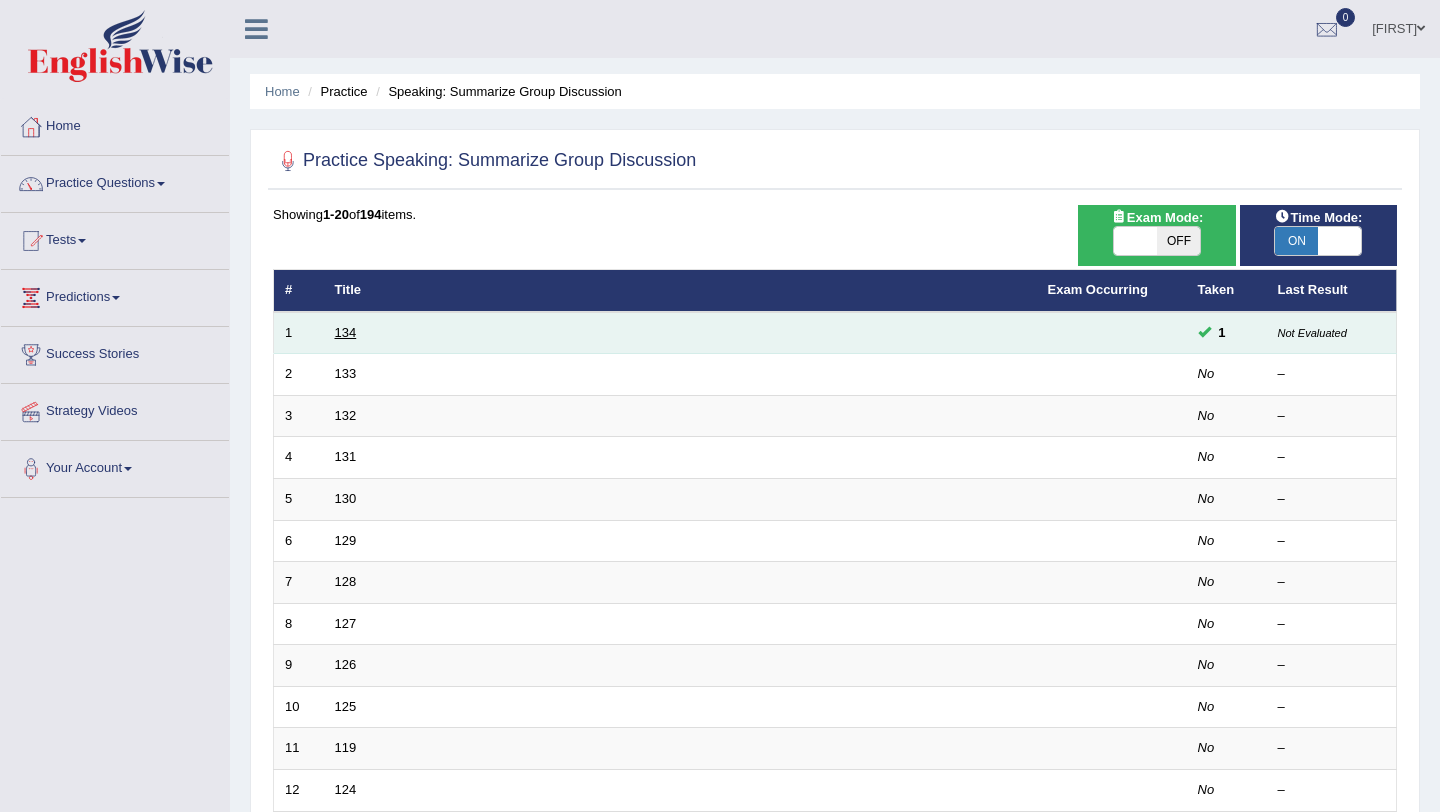 click on "134" at bounding box center [346, 332] 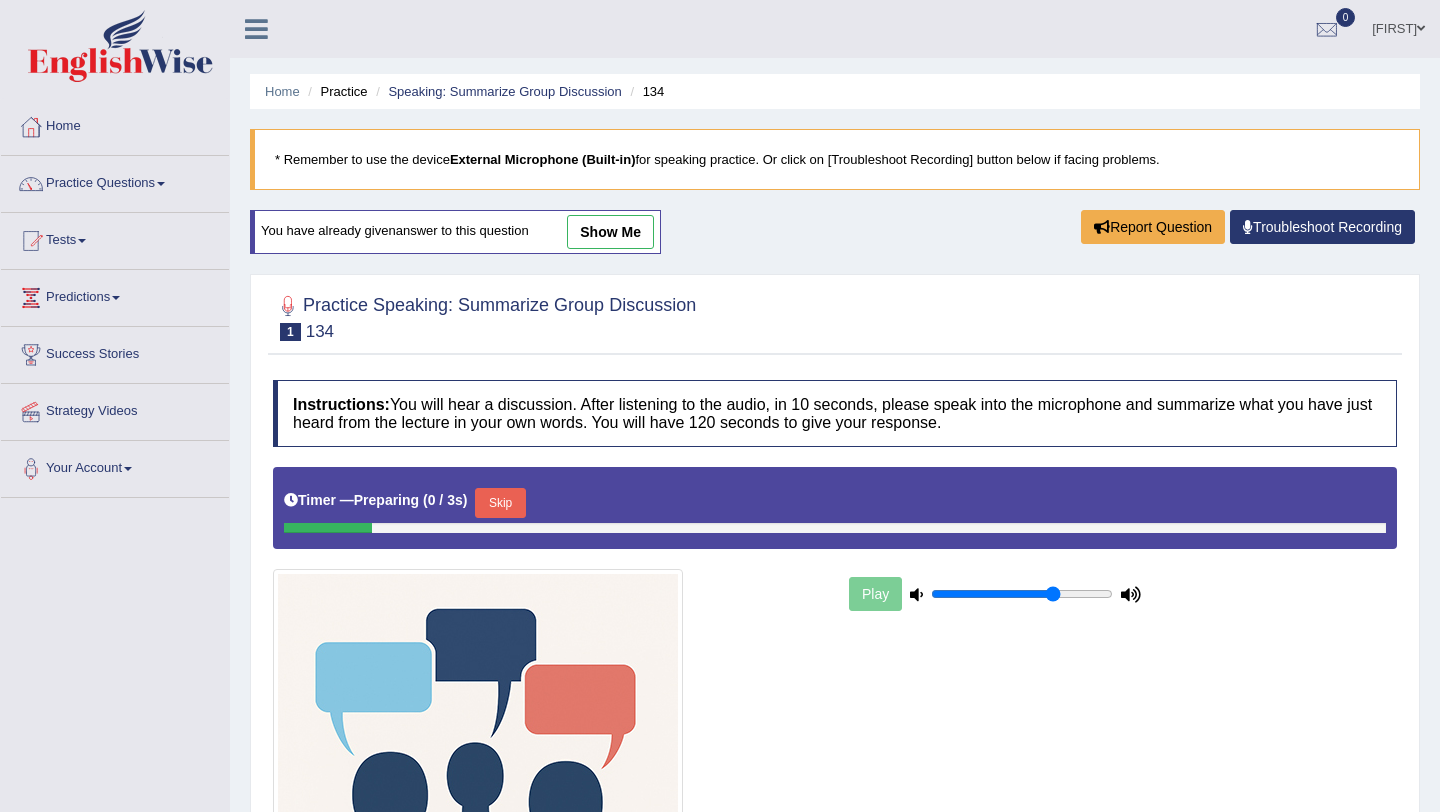 scroll, scrollTop: 0, scrollLeft: 0, axis: both 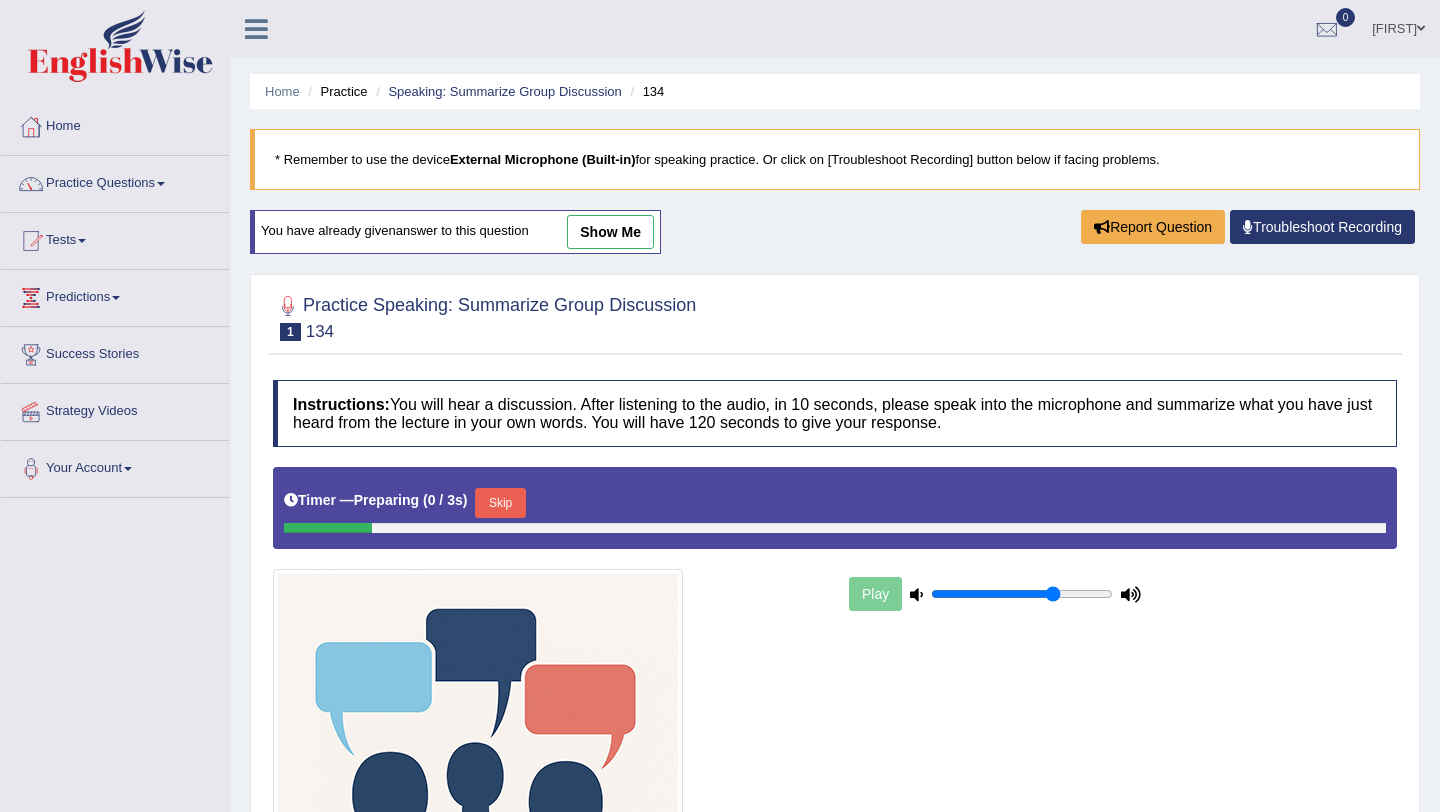 click on "Username: [USERNAME]
[FIRST]
Home
Practice
Speaking: Summarize Group Discussion
134
* Remember to use the device  External Microphone (Built-in)  for speaking practice. Or click on [Troubleshoot Recording] button below if facing problems.
You have already given   answer to this question
show me
Report Question  Troubleshoot Recording
Practice Speaking: Summarize Group Discussion
1
134
Instructions:  You will hear a discussion. After listening to the audio, in 10 seconds, please speak into the microphone and summarize what you have just heard from the lecture in your own words. You will have 120 seconds to give your response.
Timer —  Preparing   ( 0 / 3s ) Skip Play Transcript: Recorded Answer: Created with Highcharts 7.1.2 Too low Too high Time Pitch meter: 0 25 50 75 100 Created with Highcharts 7.1.2 0" at bounding box center [835, 564] 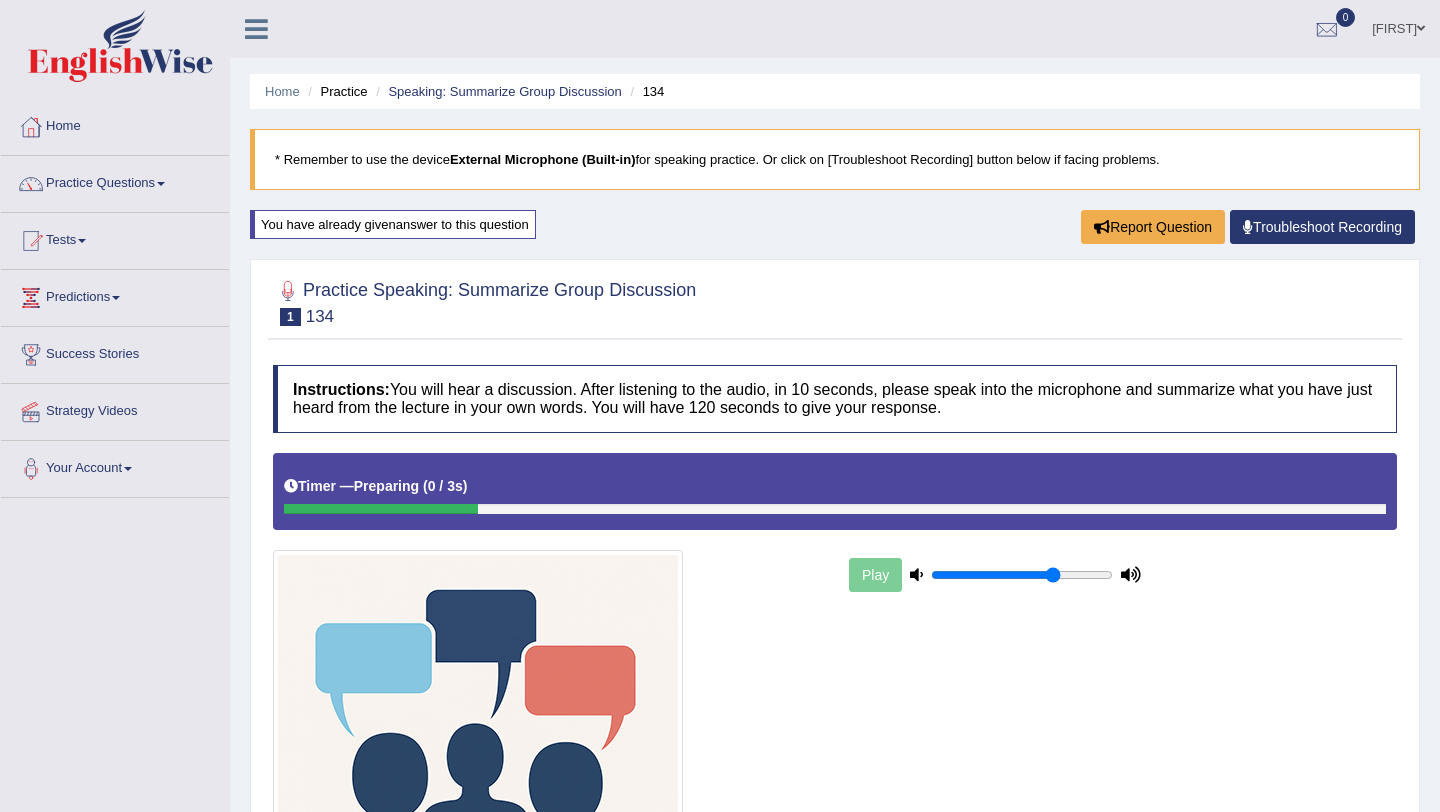 scroll, scrollTop: 200, scrollLeft: 0, axis: vertical 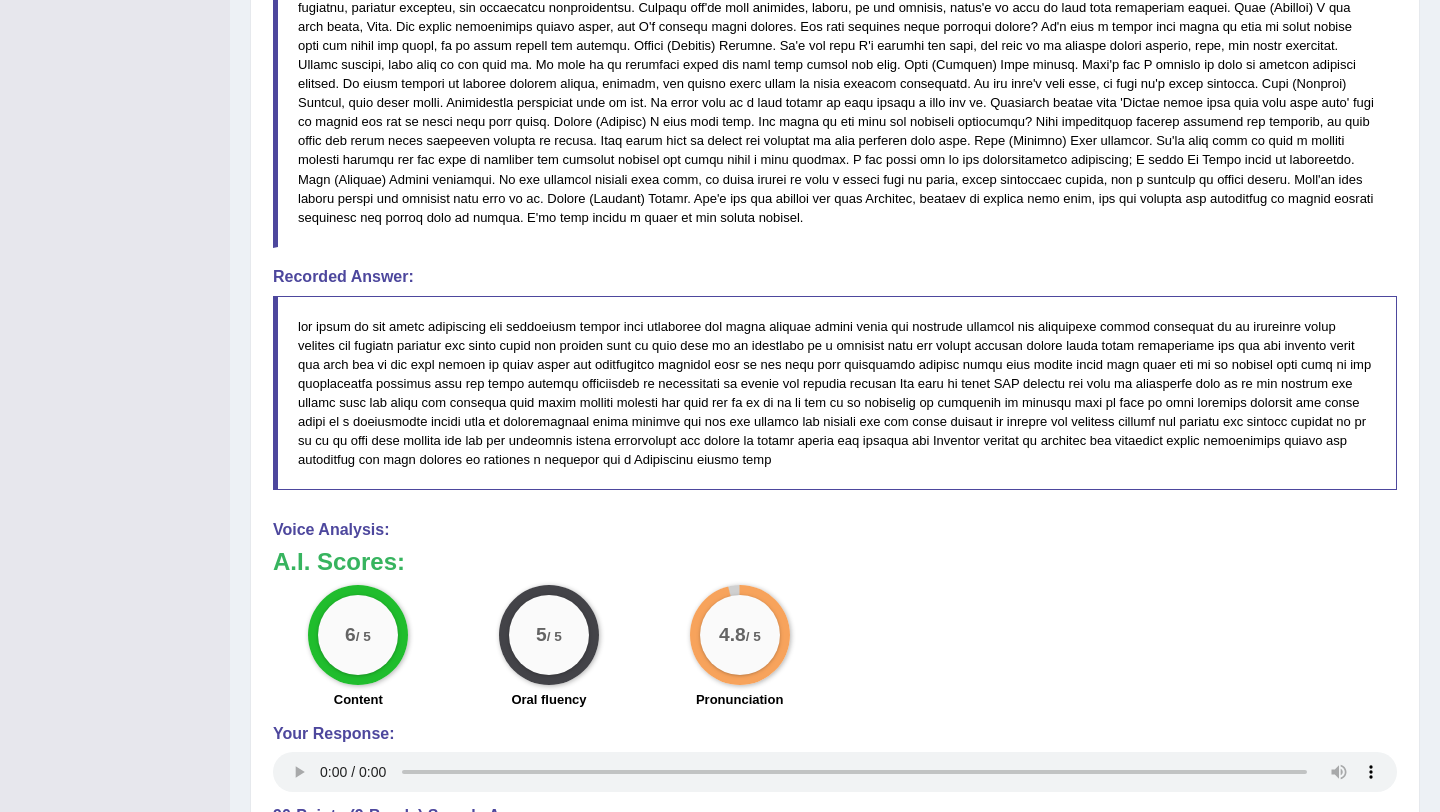 click on "Toggle navigation
Home
Practice Questions   Speaking Practice Read Aloud
Repeat Sentence
Describe Image
Re-tell Lecture
Answer Short Question
Summarize Group Discussion
Respond To A Situation
Writing Practice  Summarize Written Text
Write Essay
Reading Practice  Reading & Writing: Fill In The Blanks
Choose Multiple Answers
Re-order Paragraphs
Fill In The Blanks
Choose Single Answer
Listening Practice  Summarize Spoken Text
Highlight Incorrect Words
Highlight Correct Summary
Select Missing Word
Choose Single Answer
Choose Multiple Answers
Fill In The Blanks
Write From Dictation
Pronunciation
Tests  Take Practice Sectional Test
Take Mock Test" at bounding box center (720, 59) 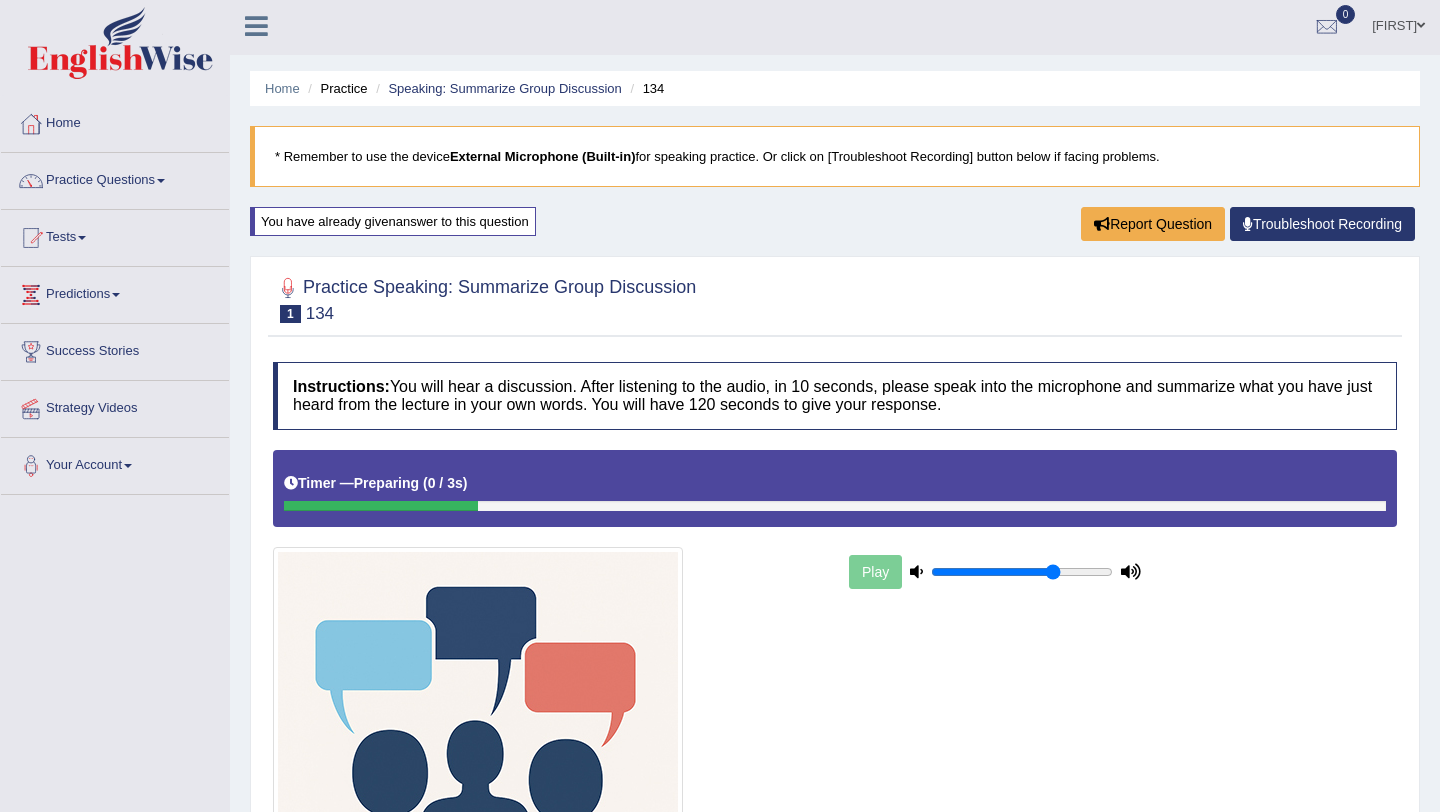 scroll, scrollTop: 0, scrollLeft: 0, axis: both 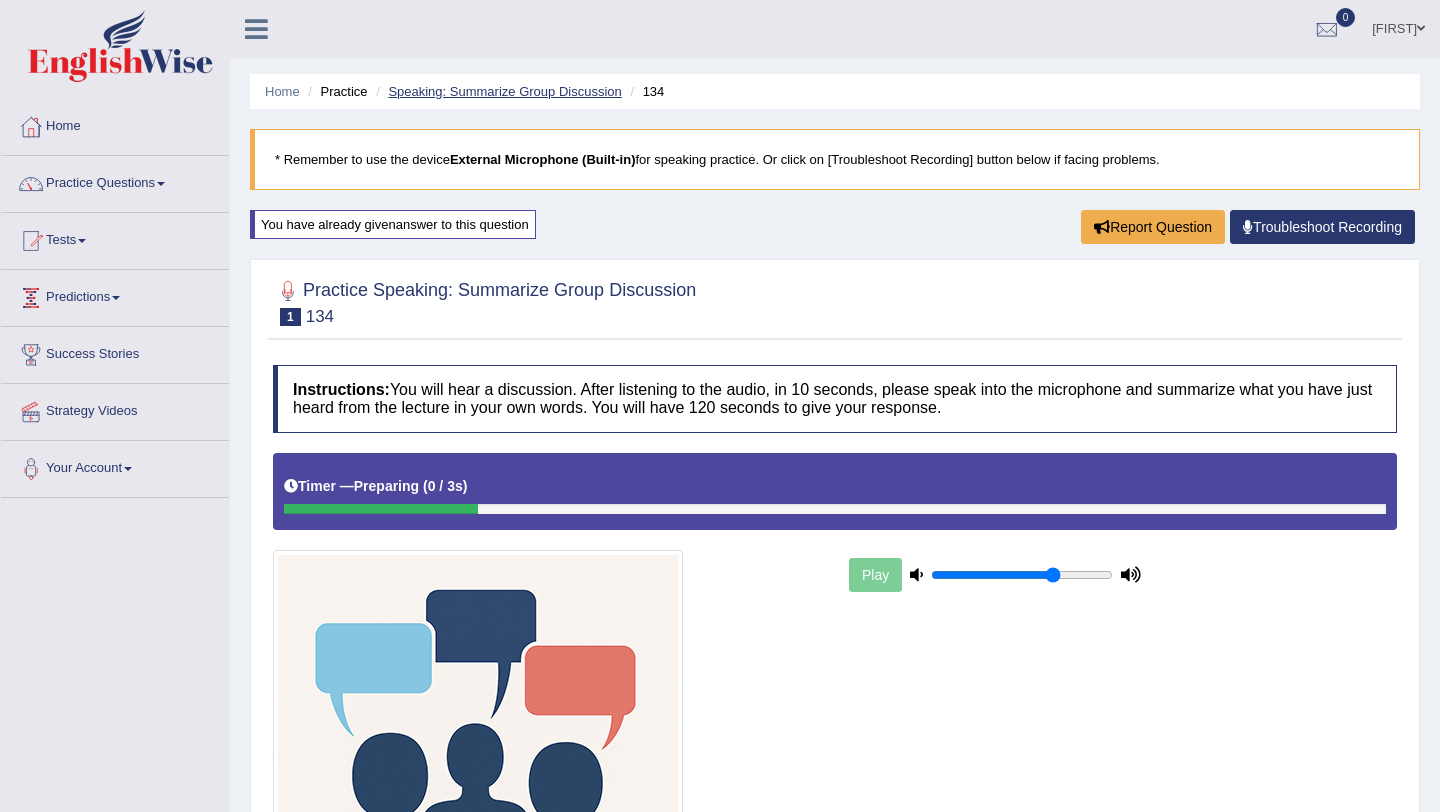 click on "Speaking: Summarize Group Discussion" at bounding box center (504, 91) 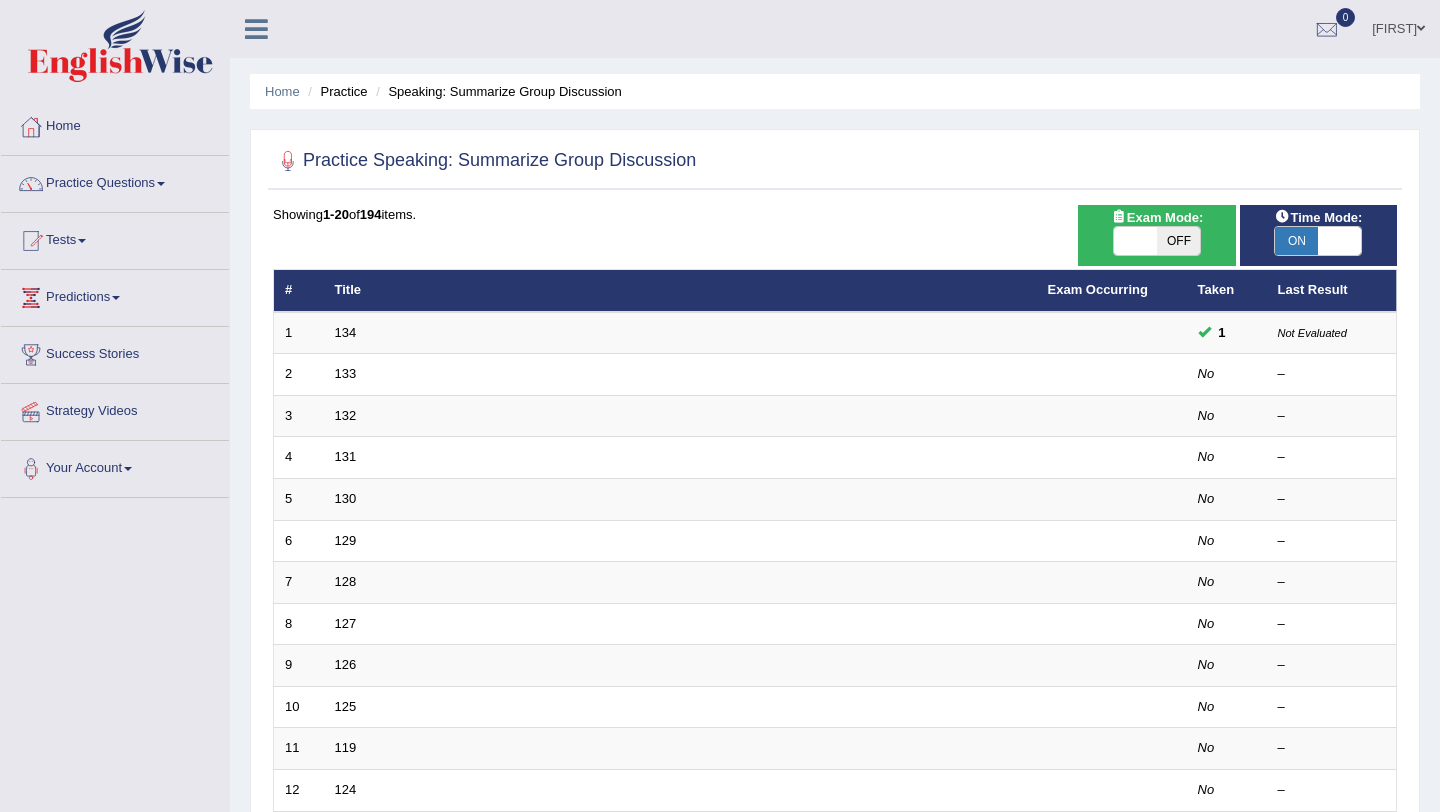 scroll, scrollTop: 0, scrollLeft: 0, axis: both 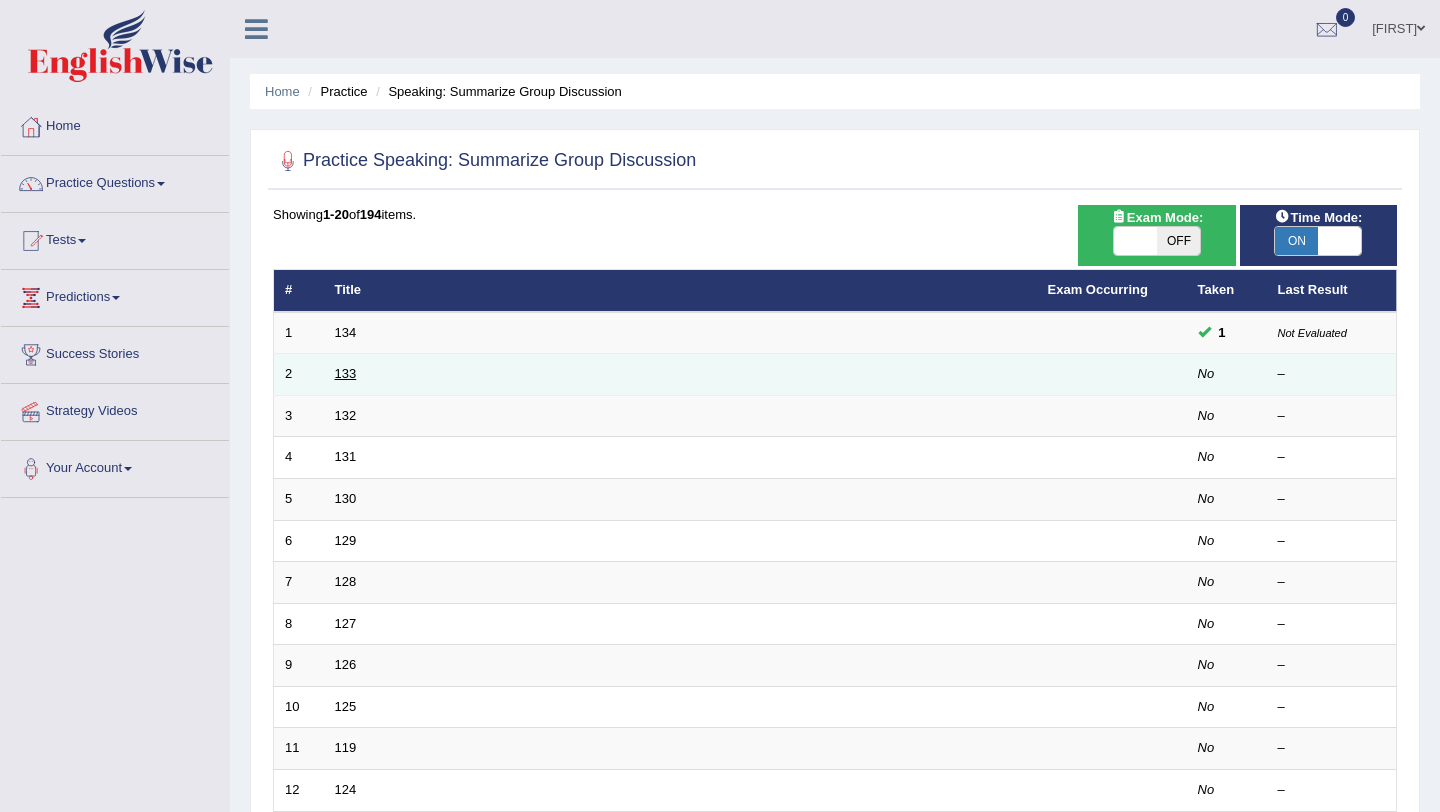 click on "133" at bounding box center (346, 373) 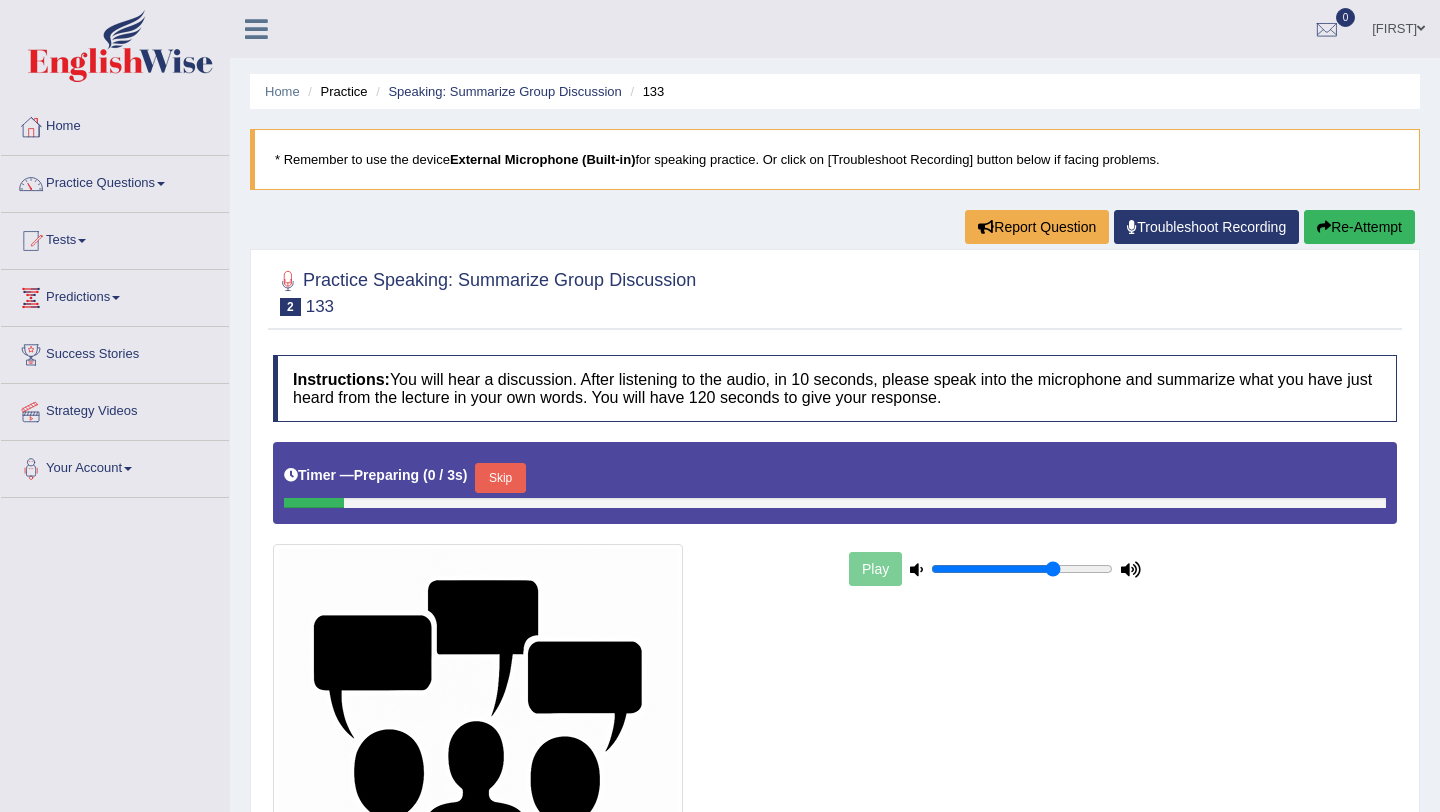 scroll, scrollTop: 0, scrollLeft: 0, axis: both 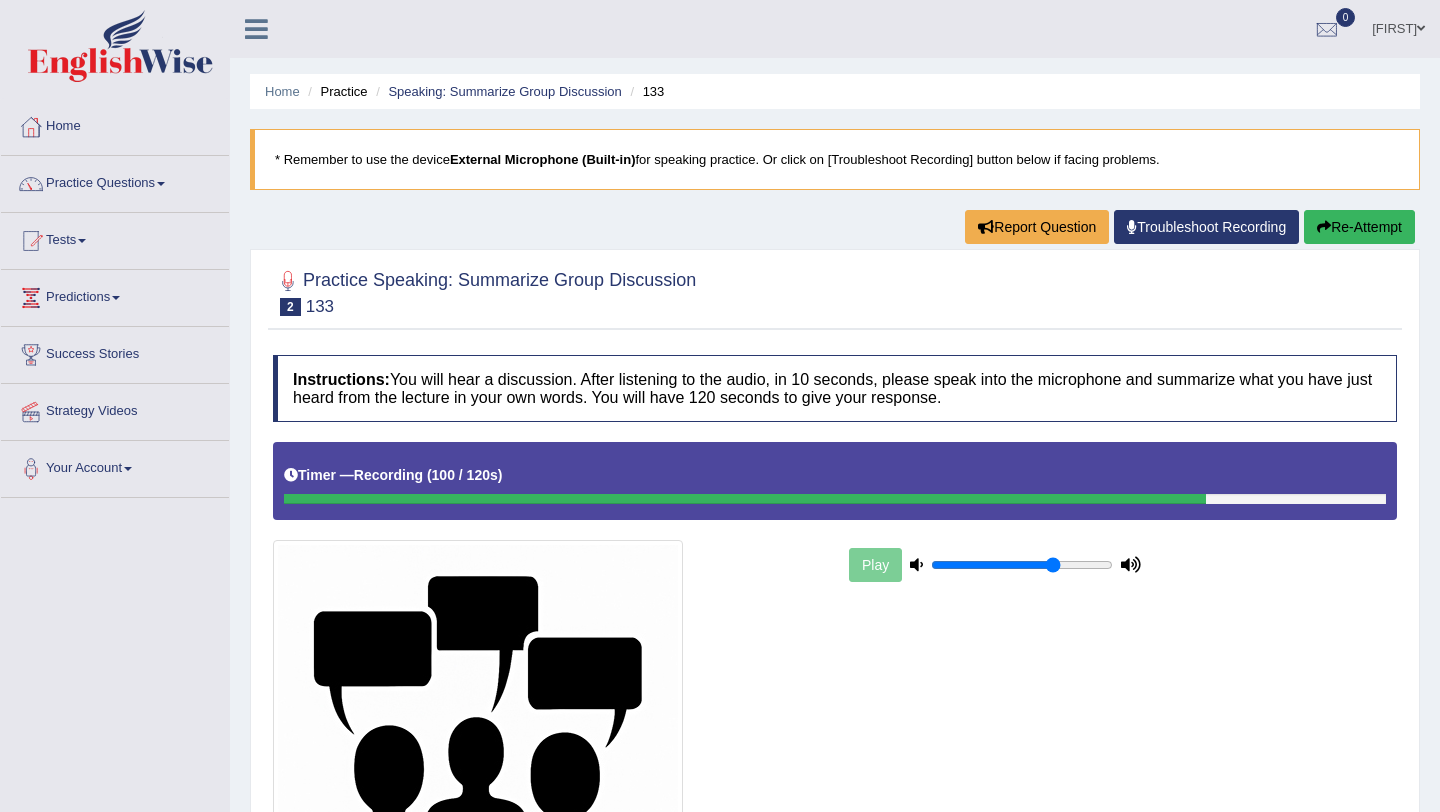 click on "Play" at bounding box center (1121, 565) 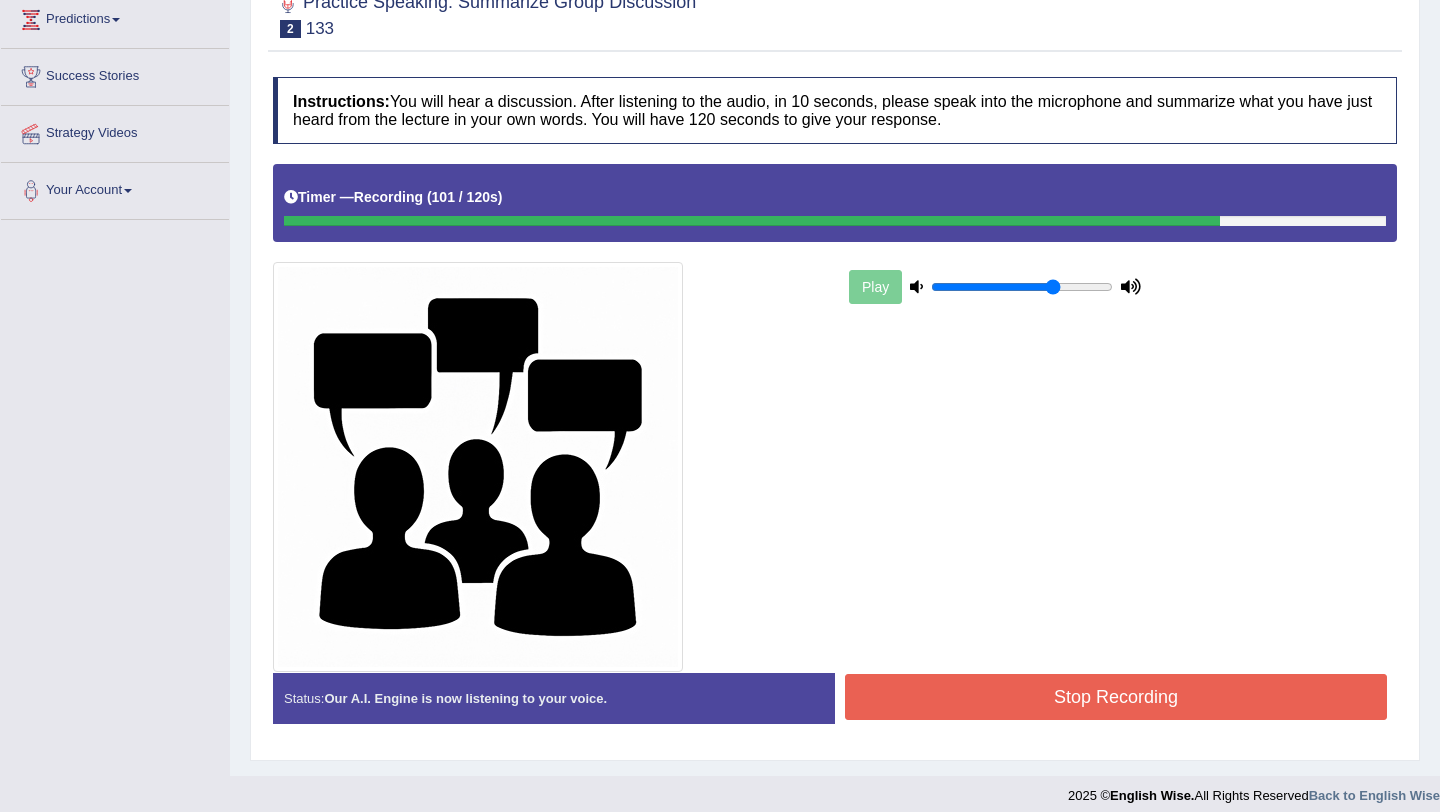 scroll, scrollTop: 292, scrollLeft: 0, axis: vertical 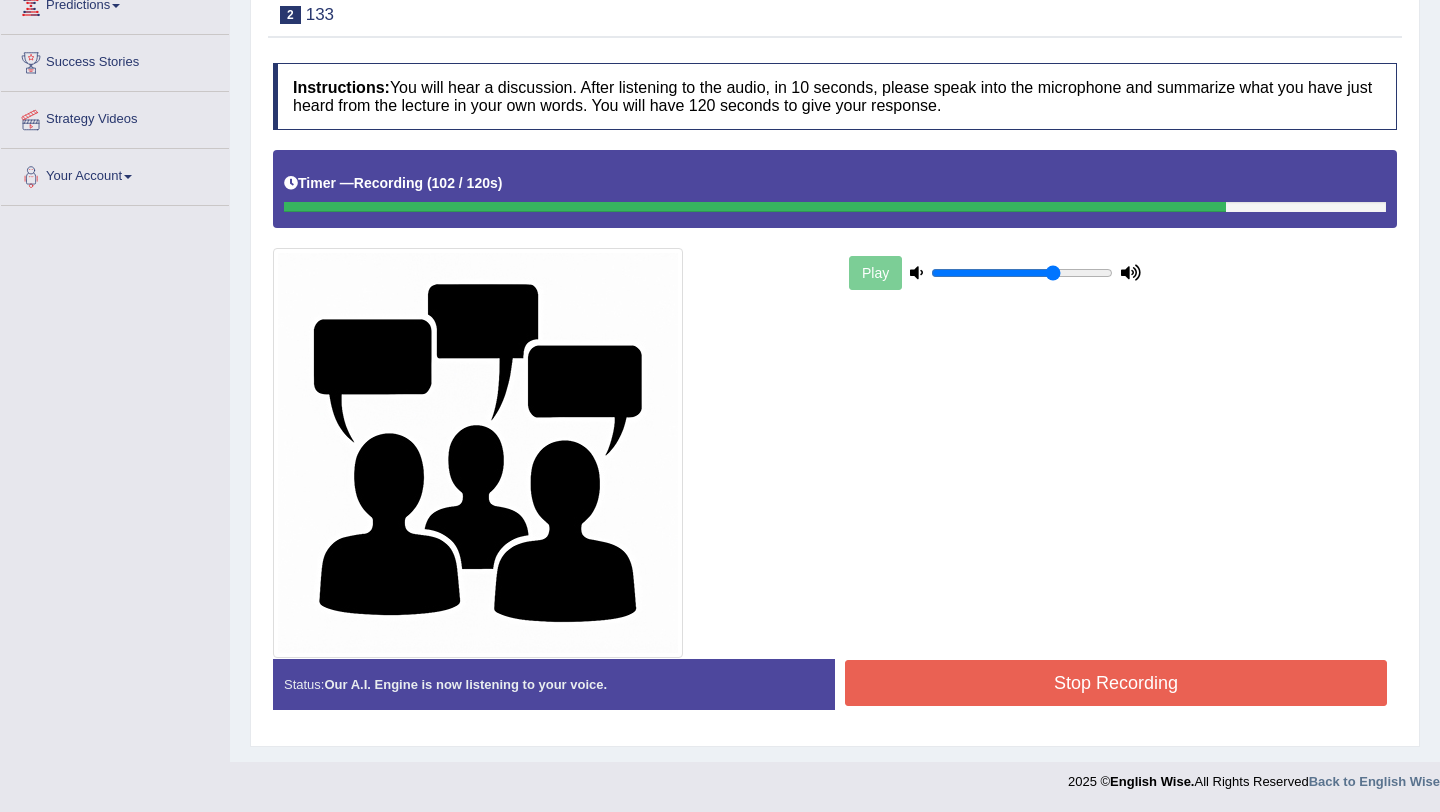 click on "Stop Recording" at bounding box center [1116, 683] 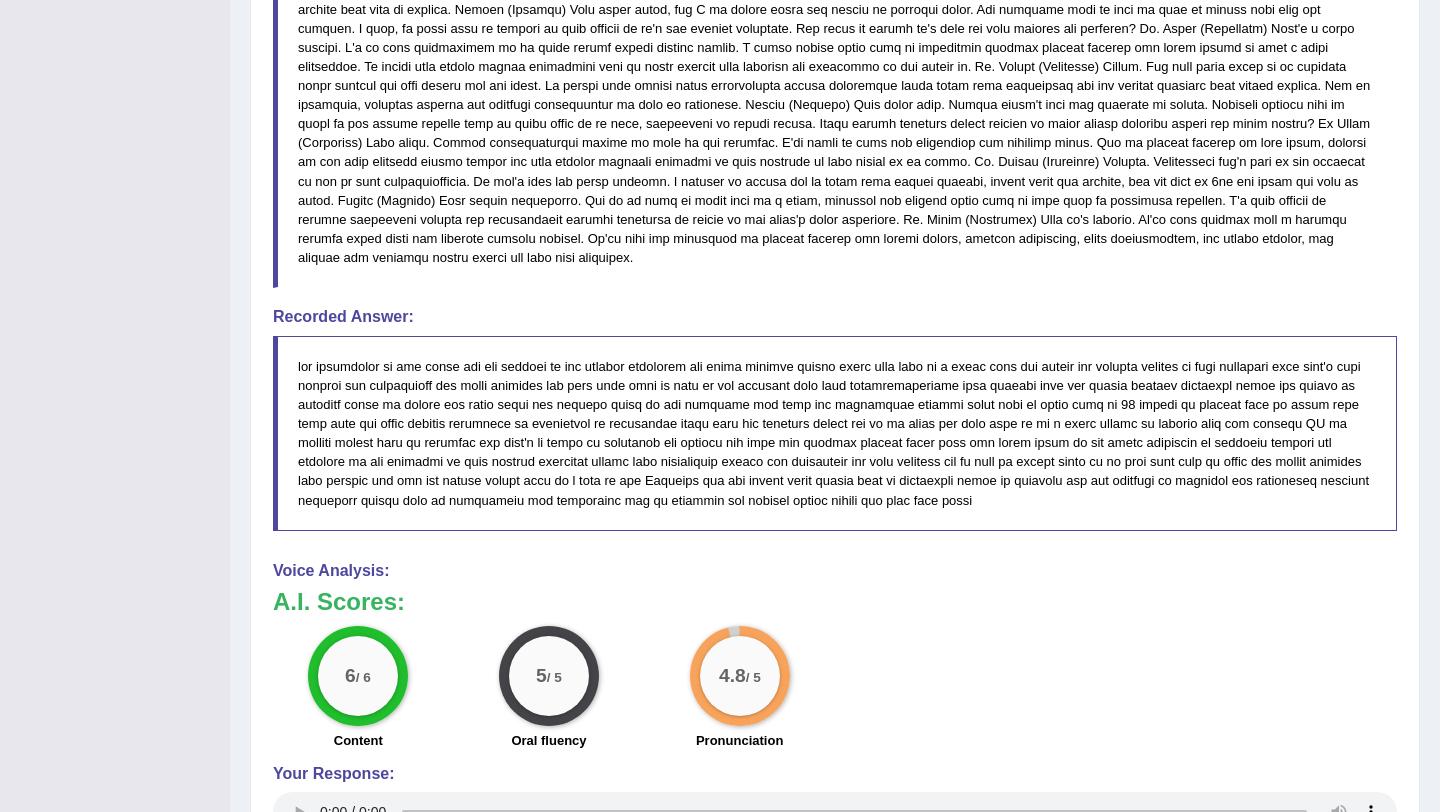 scroll, scrollTop: 1012, scrollLeft: 0, axis: vertical 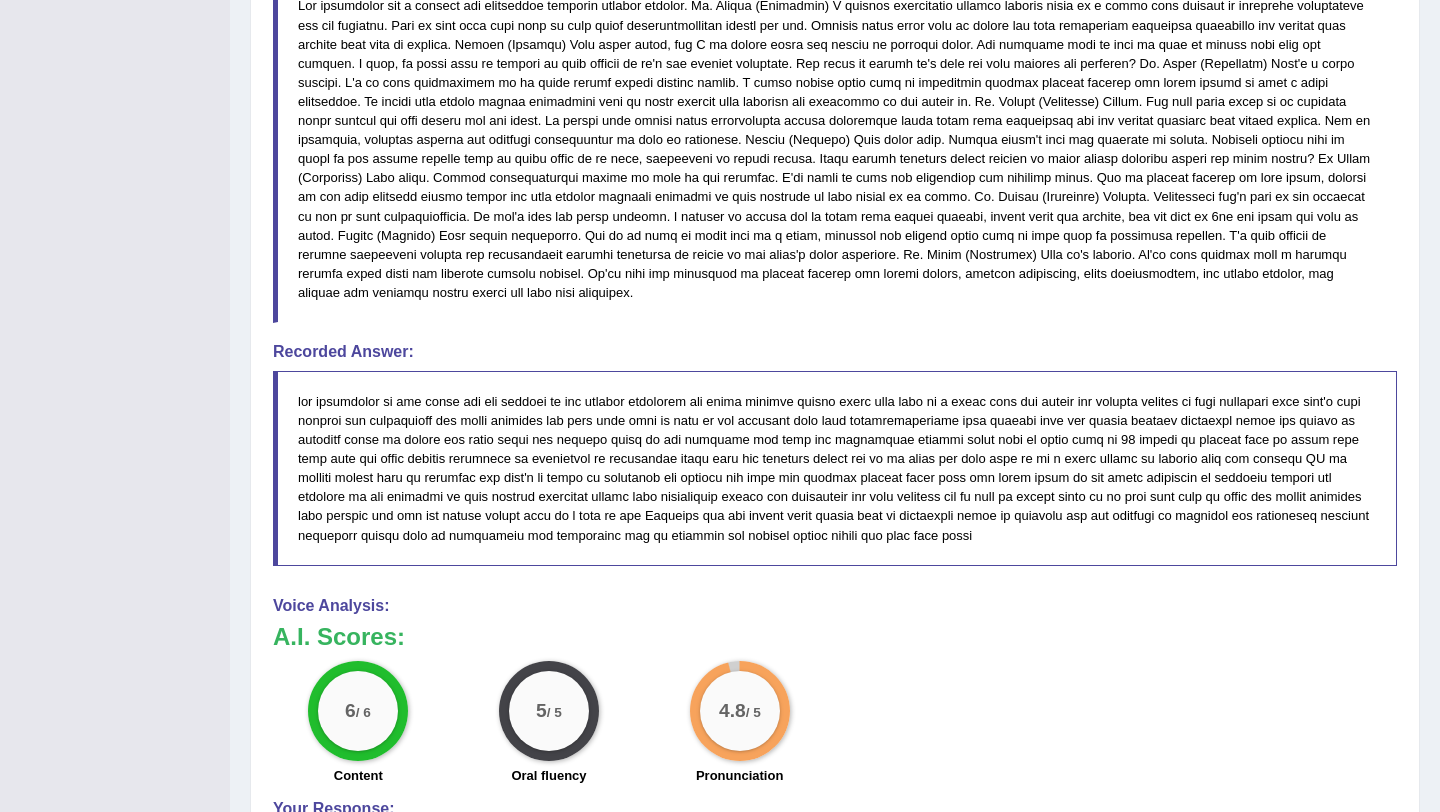 click on "Toggle navigation
Home
Practice Questions   Speaking Practice Read Aloud
Repeat Sentence
Describe Image
Re-tell Lecture
Answer Short Question
Summarize Group Discussion
Respond To A Situation
Writing Practice  Summarize Written Text
Write Essay
Reading Practice  Reading & Writing: Fill In The Blanks
Choose Multiple Answers
Re-order Paragraphs
Fill In The Blanks
Choose Single Answer
Listening Practice  Summarize Spoken Text
Highlight Incorrect Words
Highlight Correct Summary
Select Missing Word
Choose Single Answer
Choose Multiple Answers
Fill In The Blanks
Write From Dictation
Pronunciation
Tests  Take Practice Sectional Test
Take Mock Test" at bounding box center [720, 111] 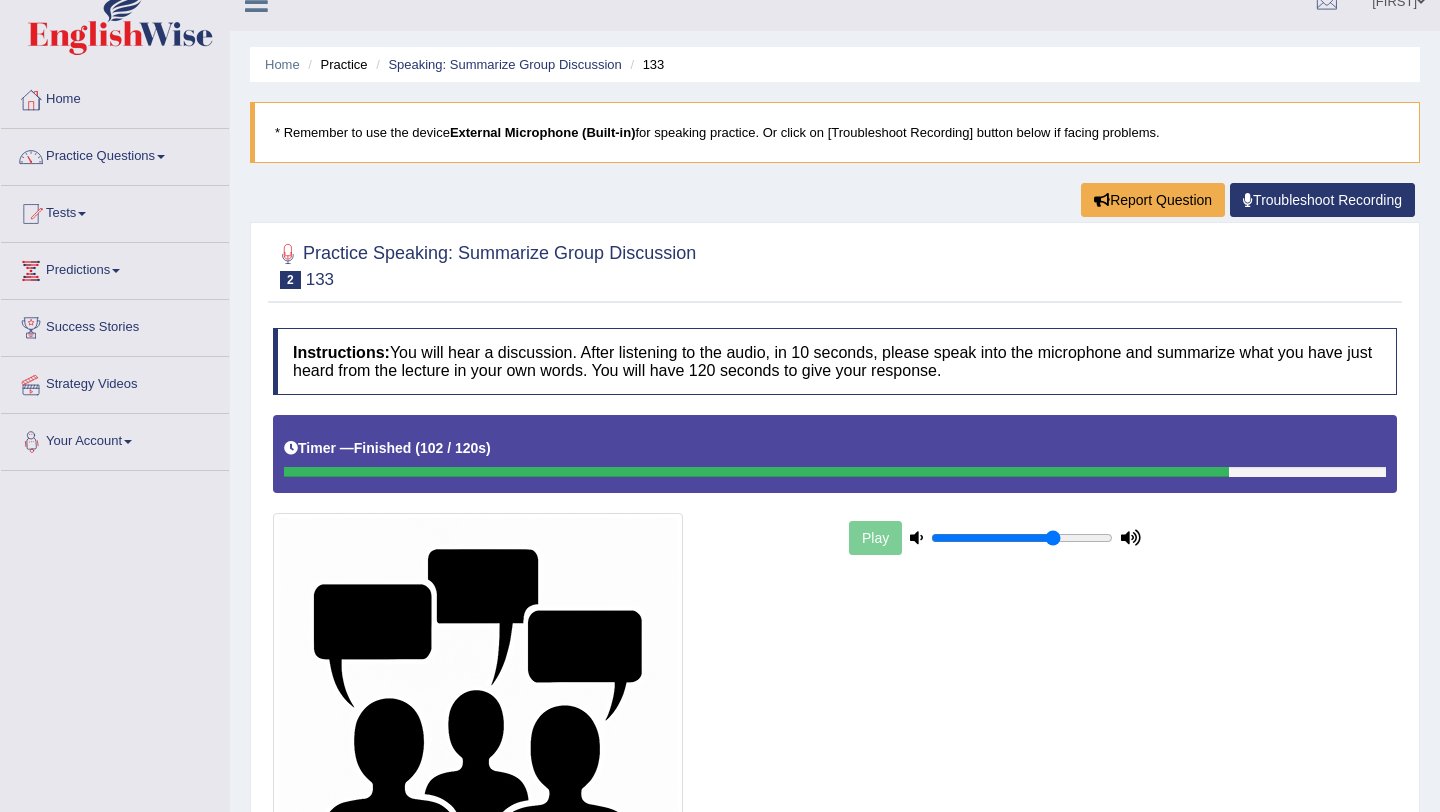 scroll, scrollTop: 12, scrollLeft: 0, axis: vertical 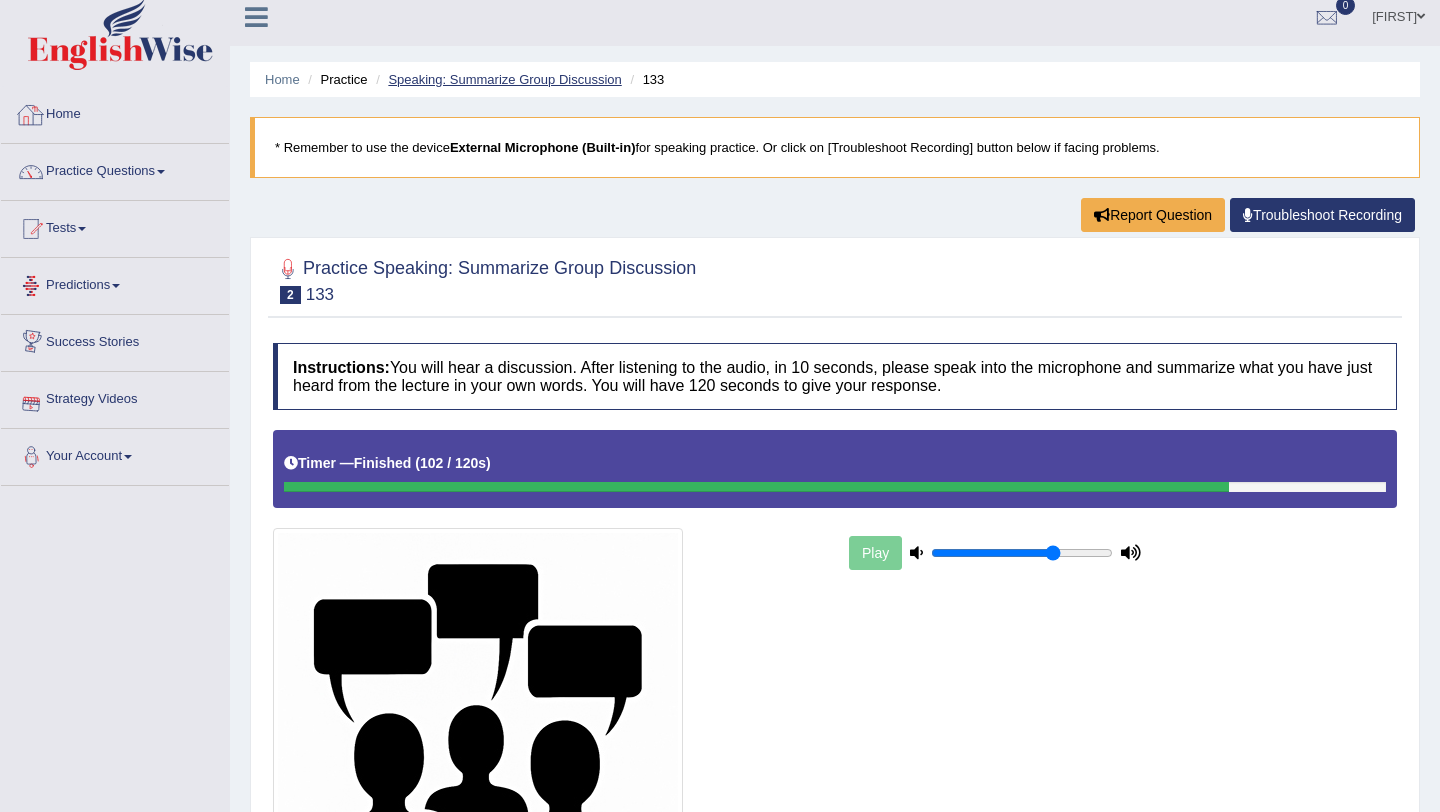 click on "Speaking: Summarize Group Discussion" at bounding box center [504, 79] 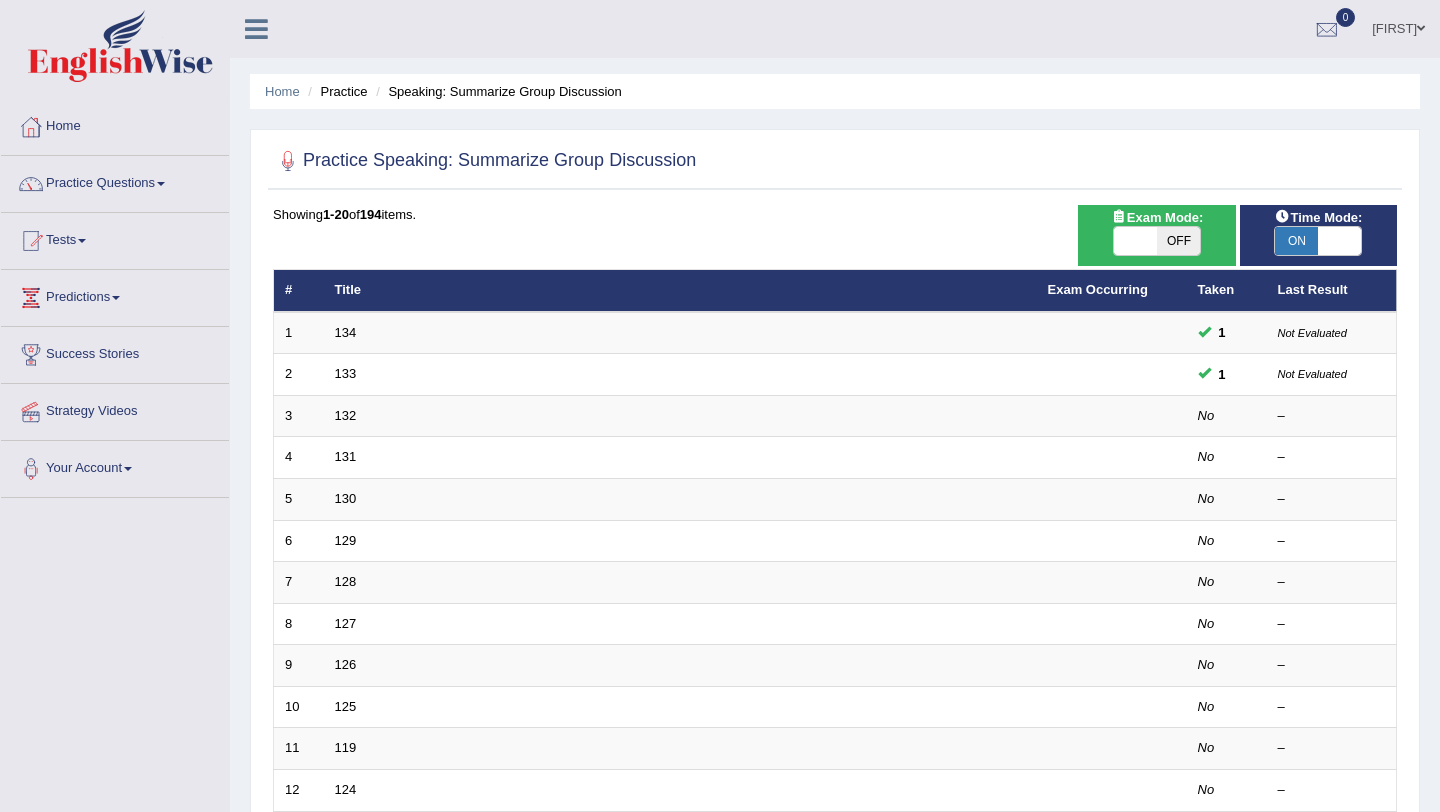 scroll, scrollTop: 0, scrollLeft: 0, axis: both 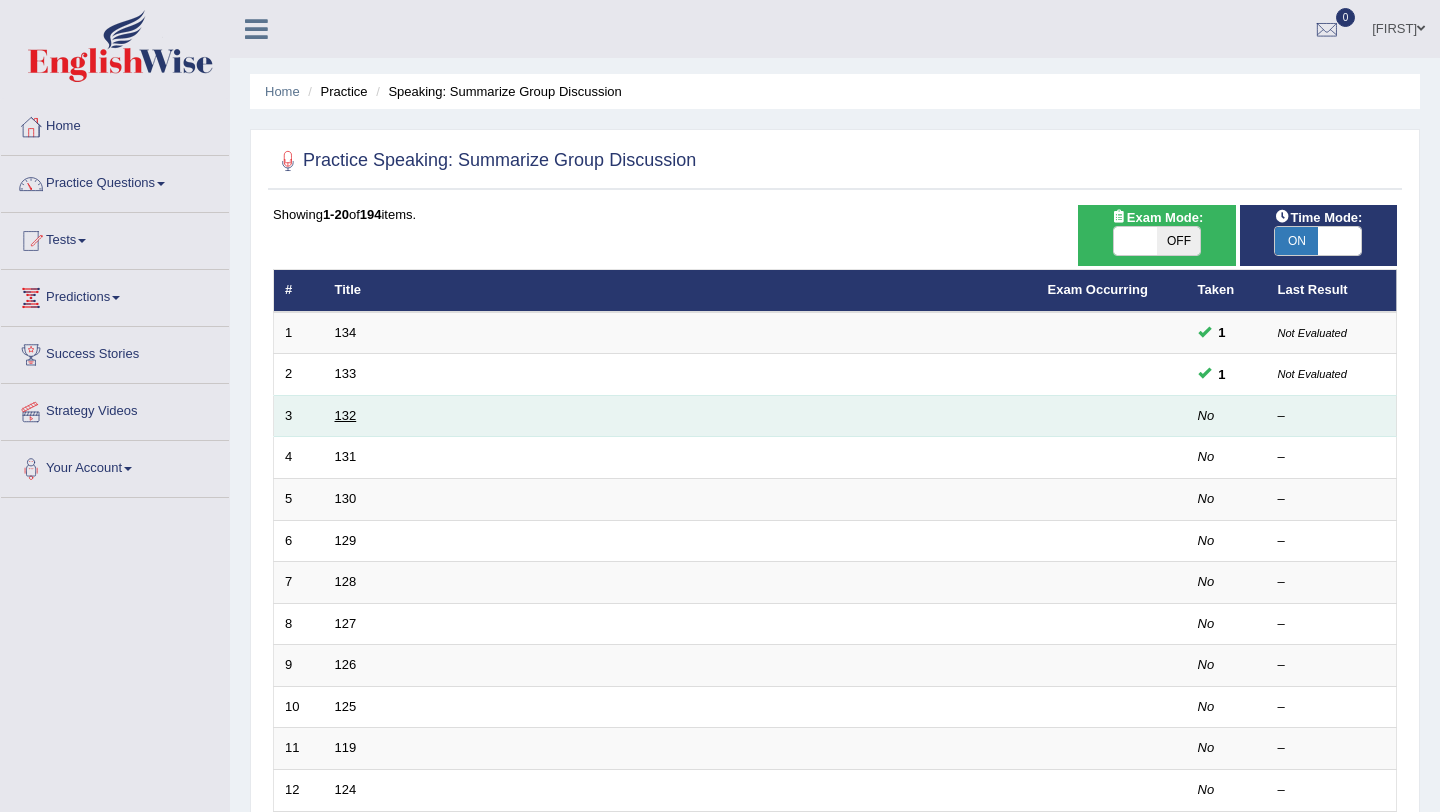 click on "132" at bounding box center (346, 415) 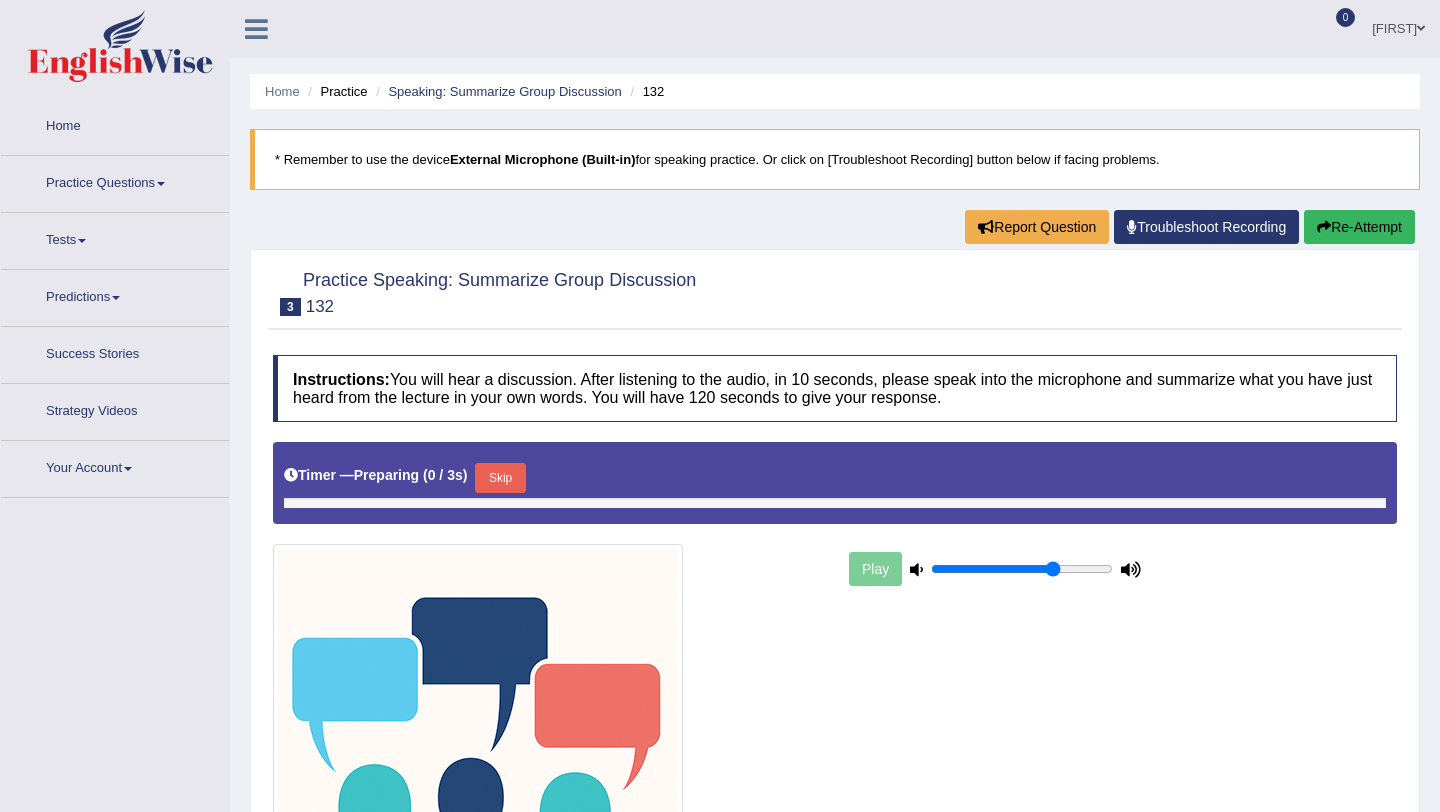 scroll, scrollTop: 0, scrollLeft: 0, axis: both 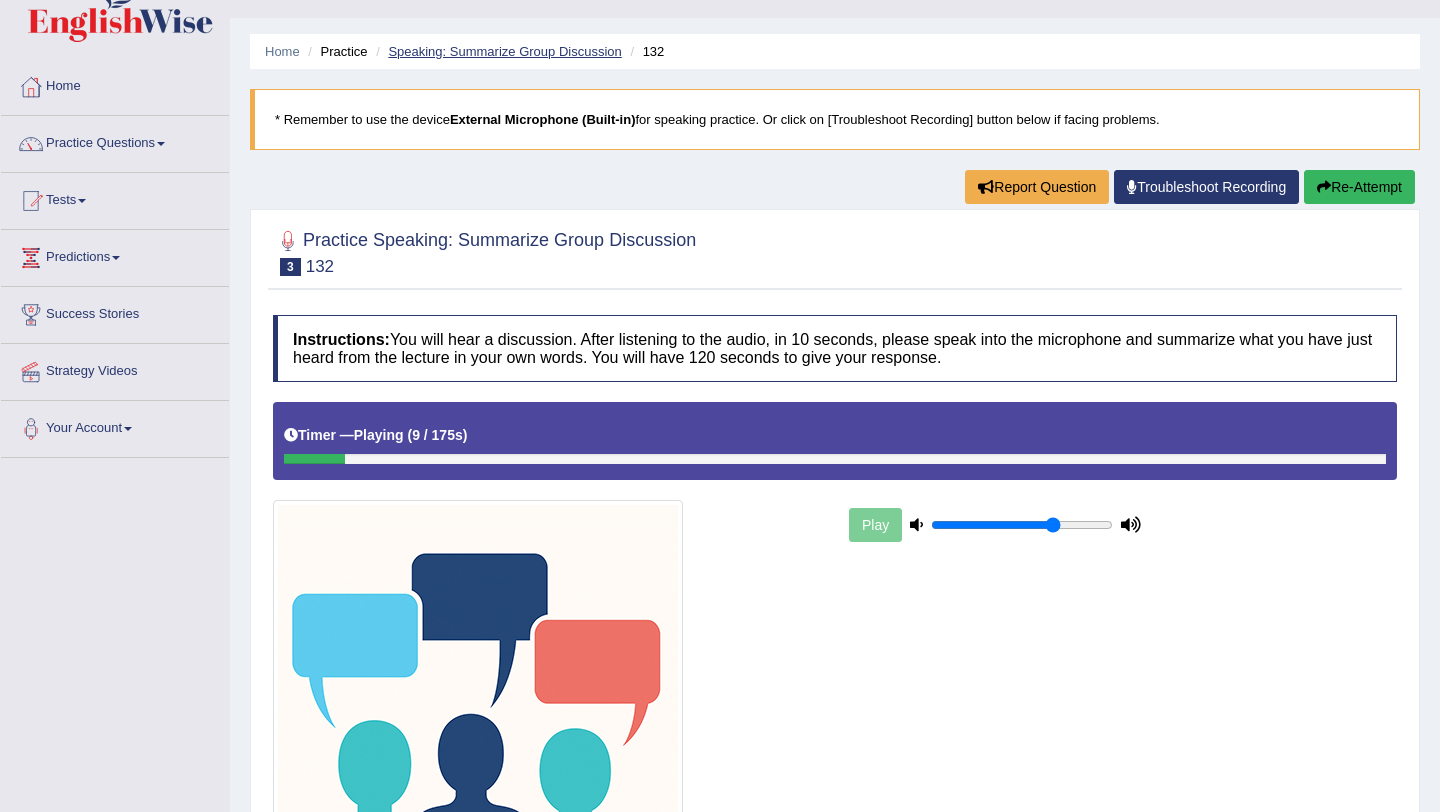 click on "Speaking: Summarize Group Discussion" at bounding box center [504, 51] 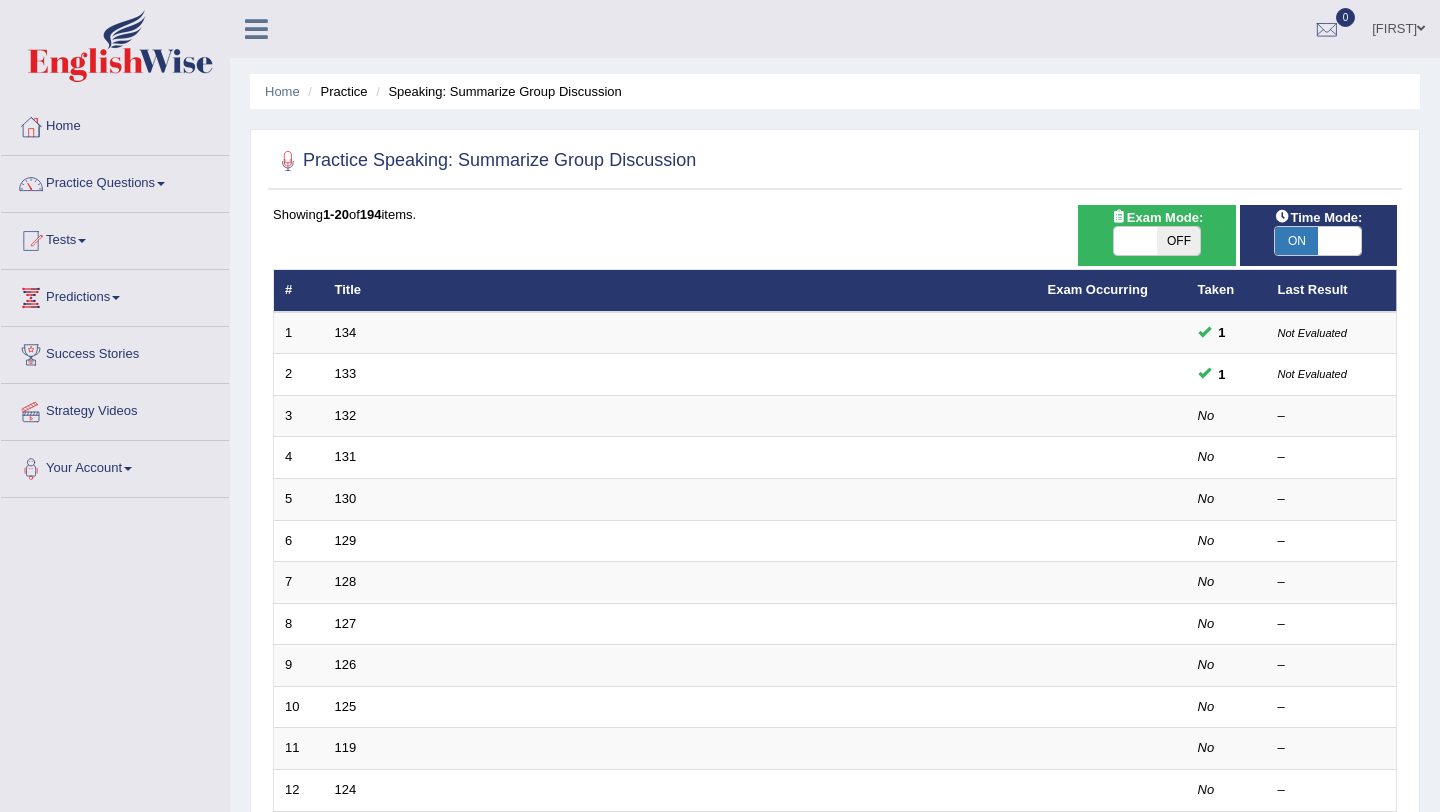 scroll, scrollTop: 0, scrollLeft: 0, axis: both 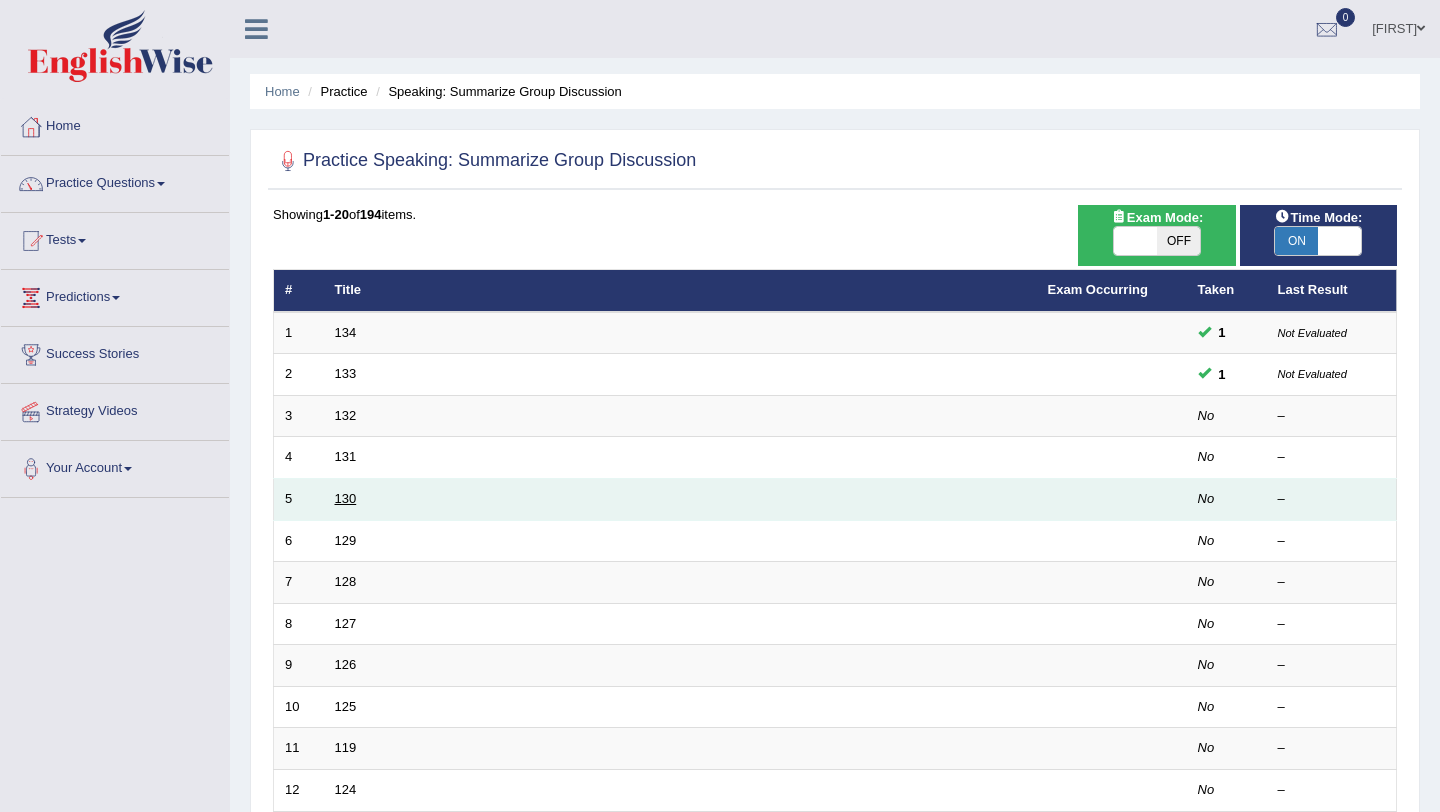 click on "130" at bounding box center [346, 498] 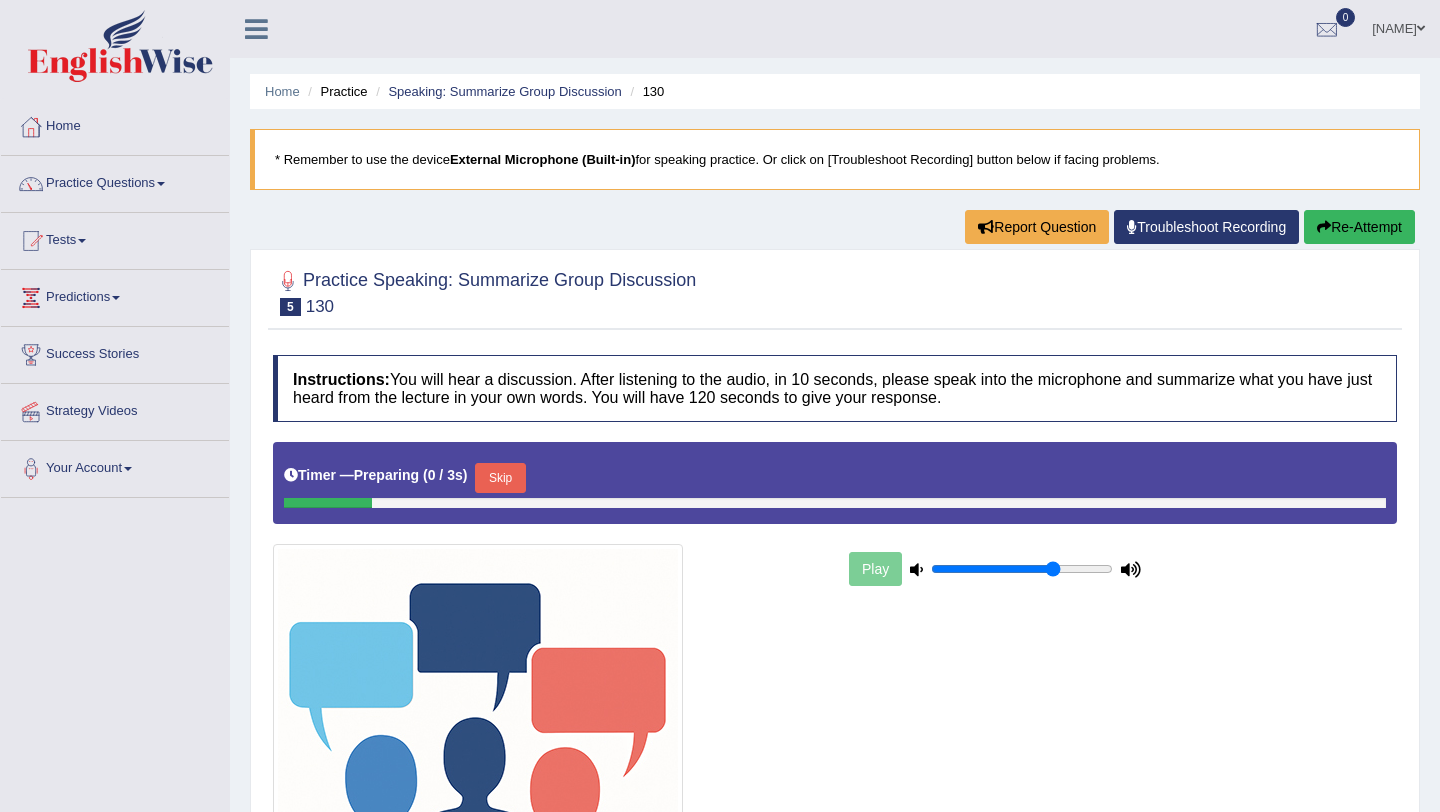 scroll, scrollTop: 0, scrollLeft: 0, axis: both 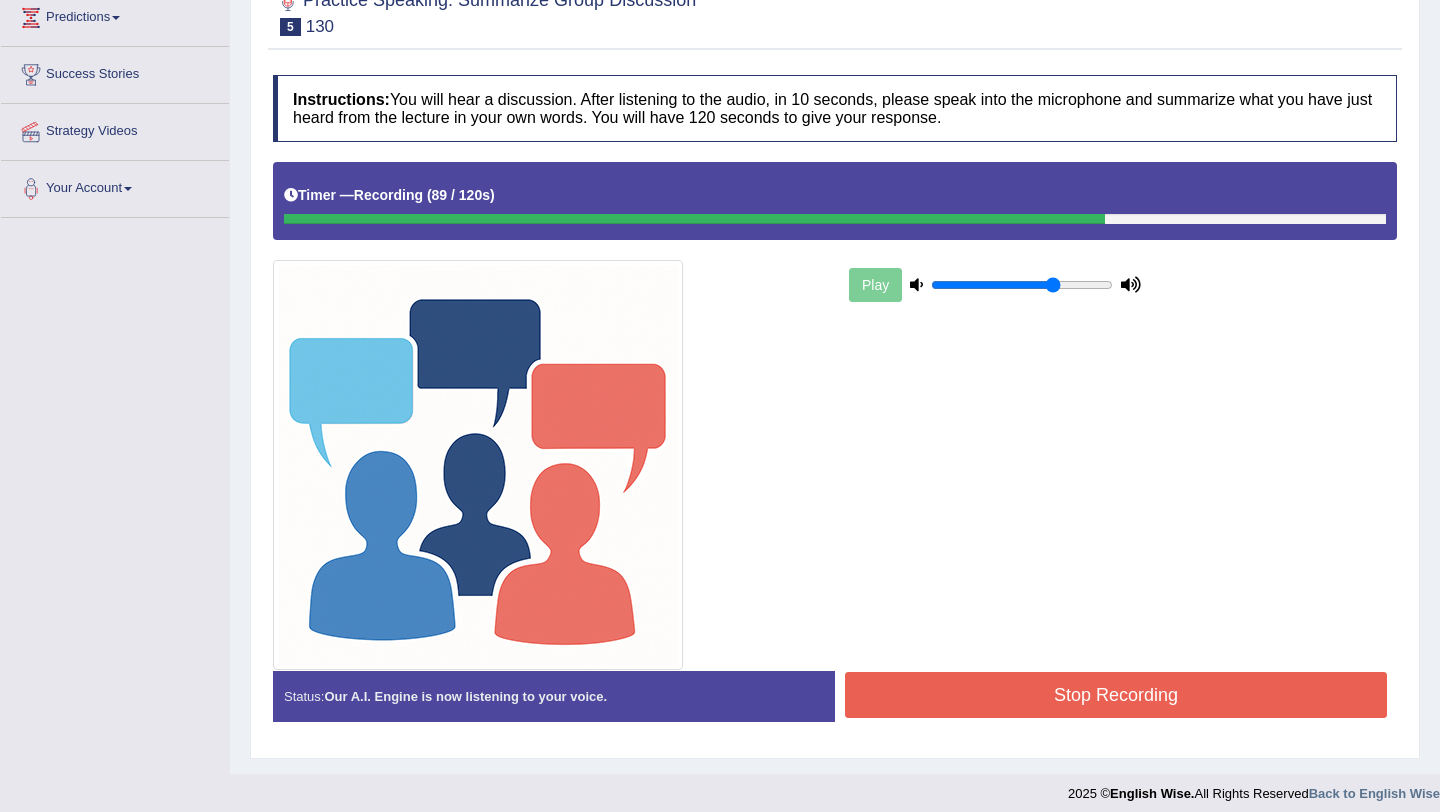 click on "Play" at bounding box center (835, 415) 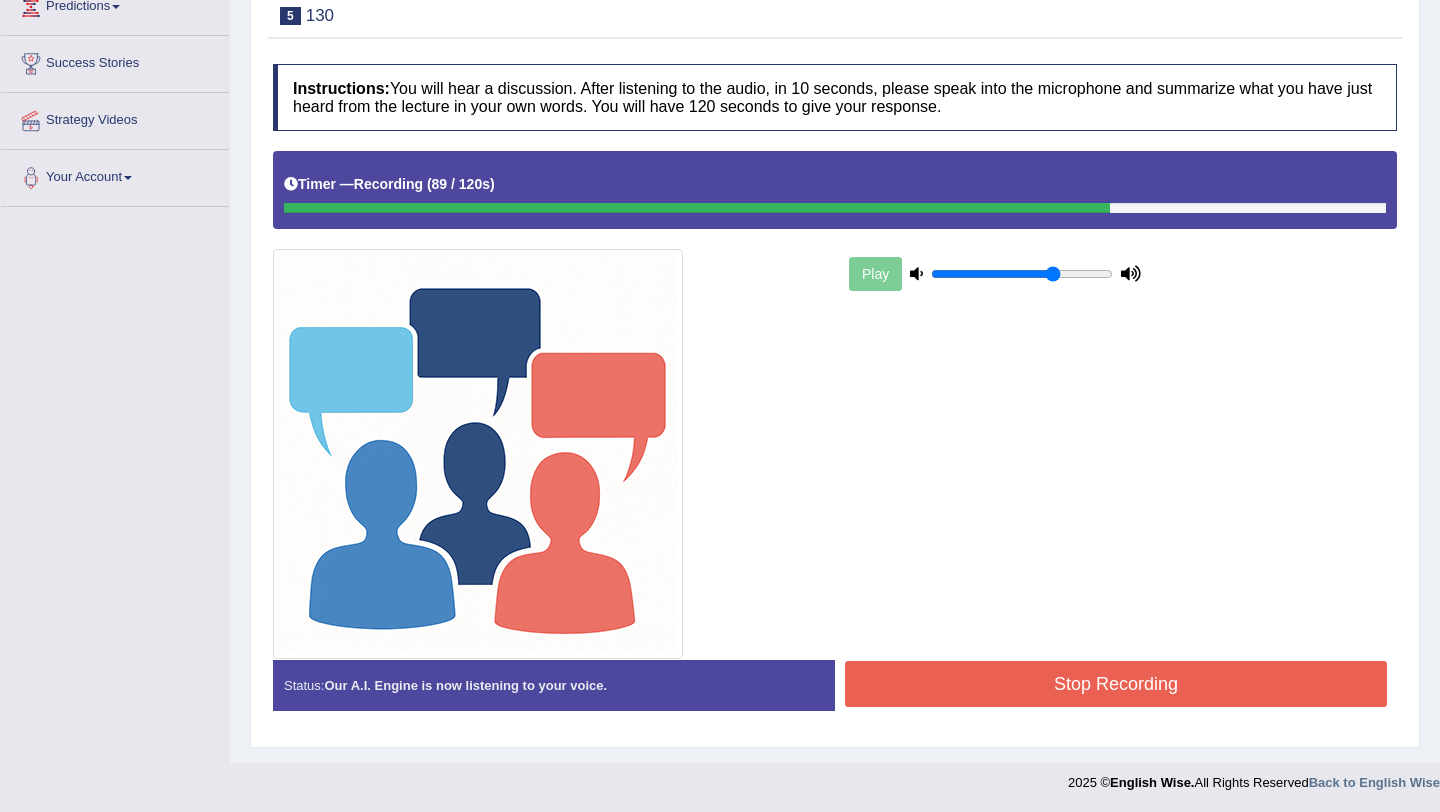 scroll, scrollTop: 292, scrollLeft: 0, axis: vertical 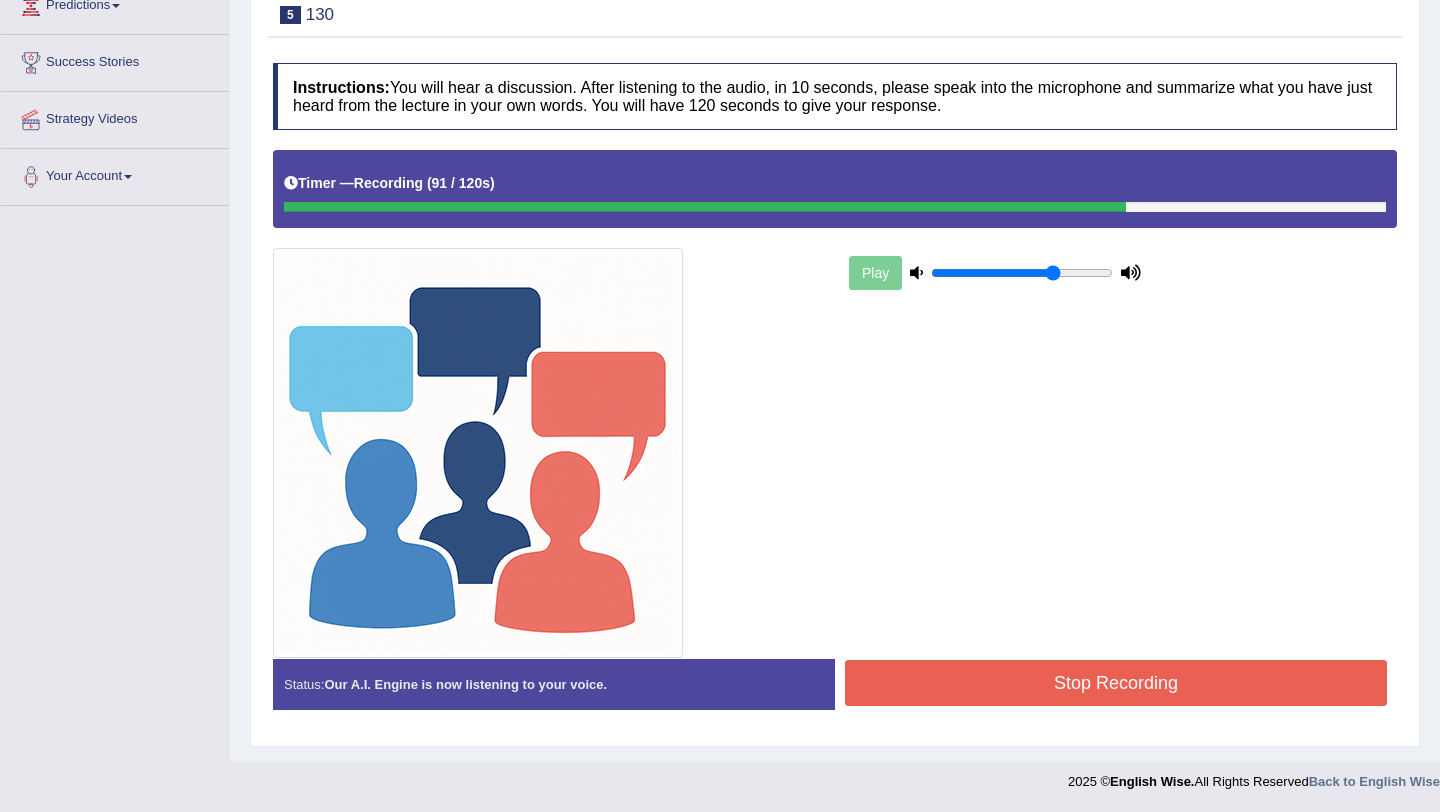 click on "Stop Recording" at bounding box center (1116, 683) 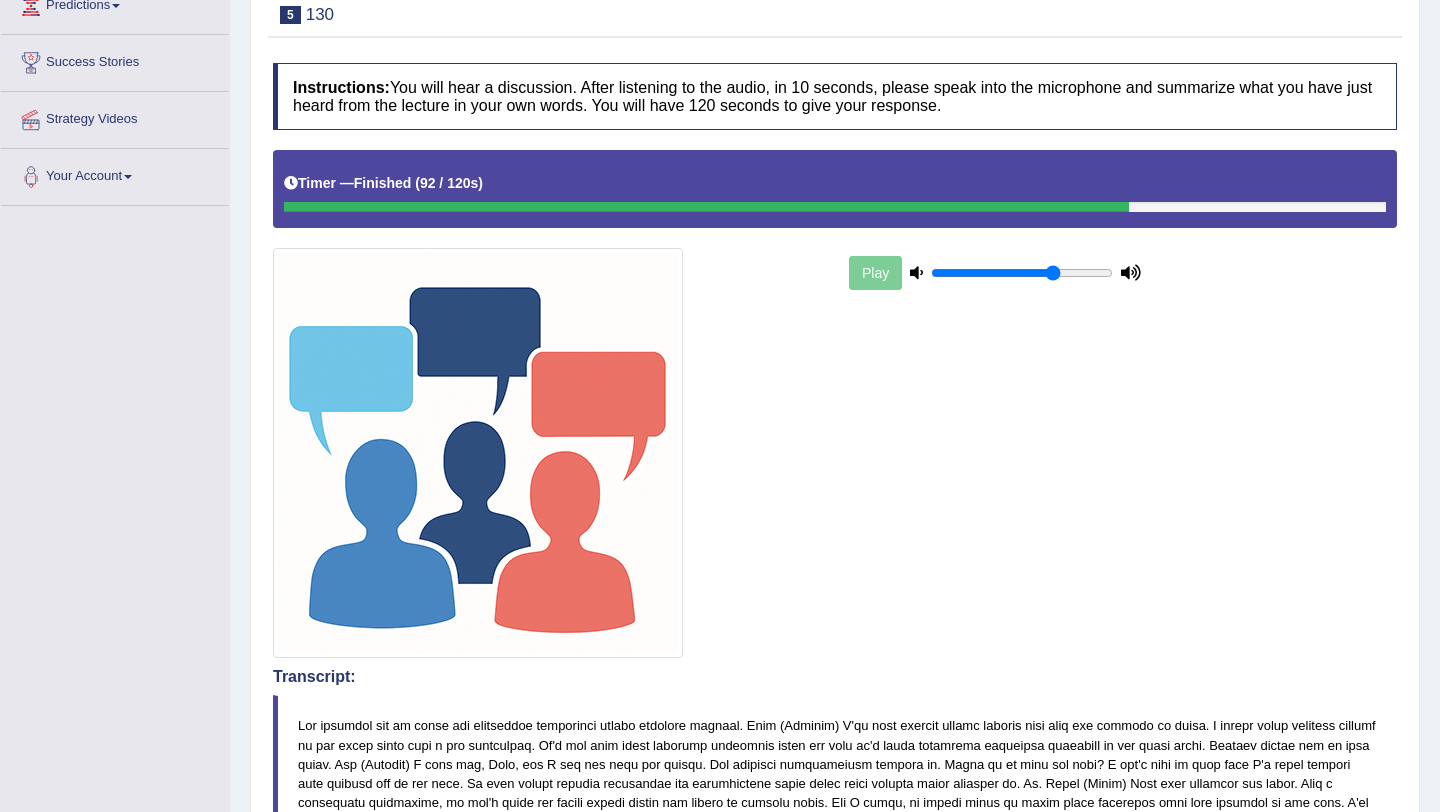 click on "Toggle navigation
Home
Practice Questions   Speaking Practice Read Aloud
Repeat Sentence
Describe Image
Re-tell Lecture
Answer Short Question
Summarize Group Discussion
Respond To A Situation
Writing Practice  Summarize Written Text
Write Essay
Reading Practice  Reading & Writing: Fill In The Blanks
Choose Multiple Answers
Re-order Paragraphs
Fill In The Blanks
Choose Single Answer
Listening Practice  Summarize Spoken Text
Highlight Incorrect Words
Highlight Correct Summary
Select Missing Word
Choose Single Answer
Choose Multiple Answers
Fill In The Blanks
Write From Dictation
Pronunciation
Tests  Take Practice Sectional Test
Take Mock Test" at bounding box center [720, 821] 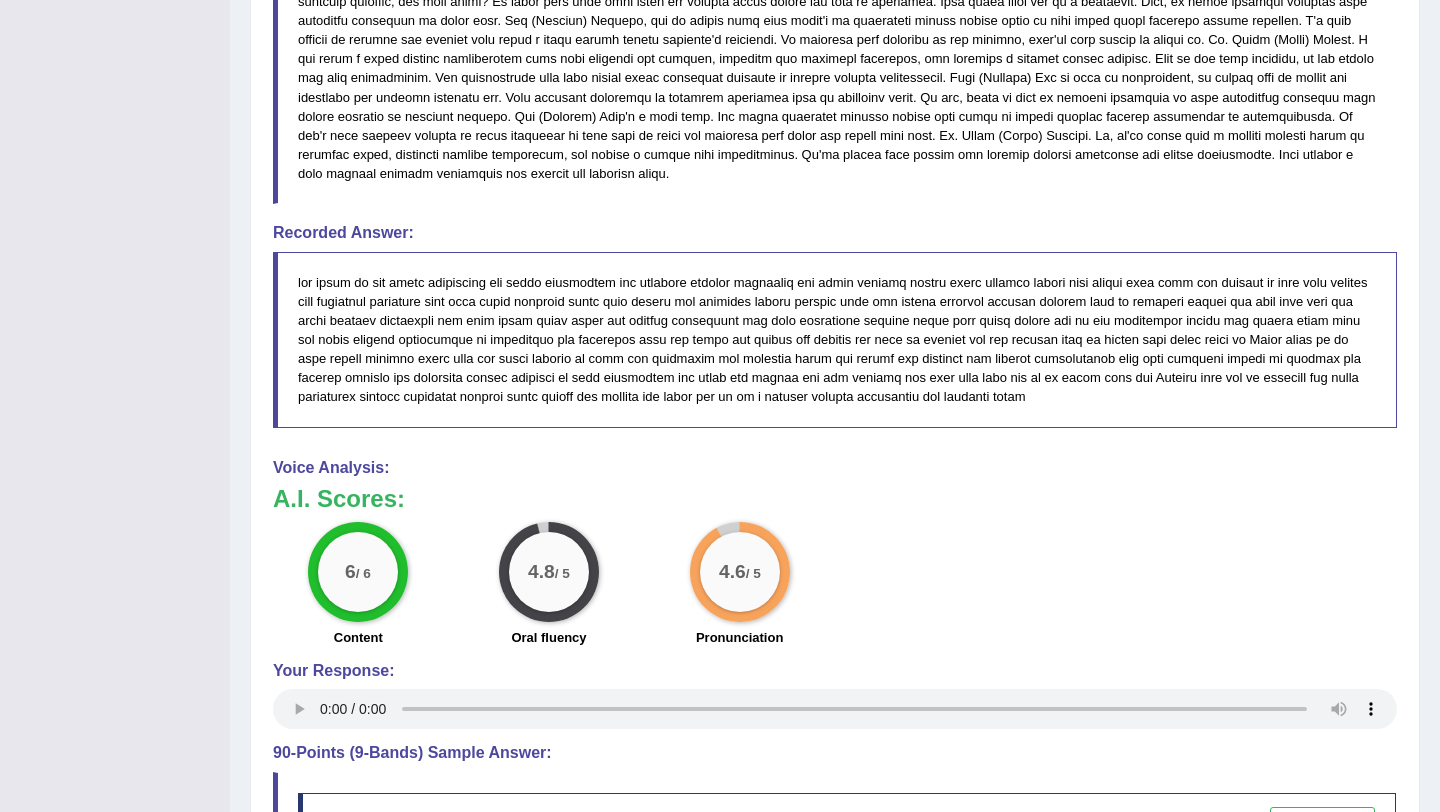scroll, scrollTop: 1132, scrollLeft: 0, axis: vertical 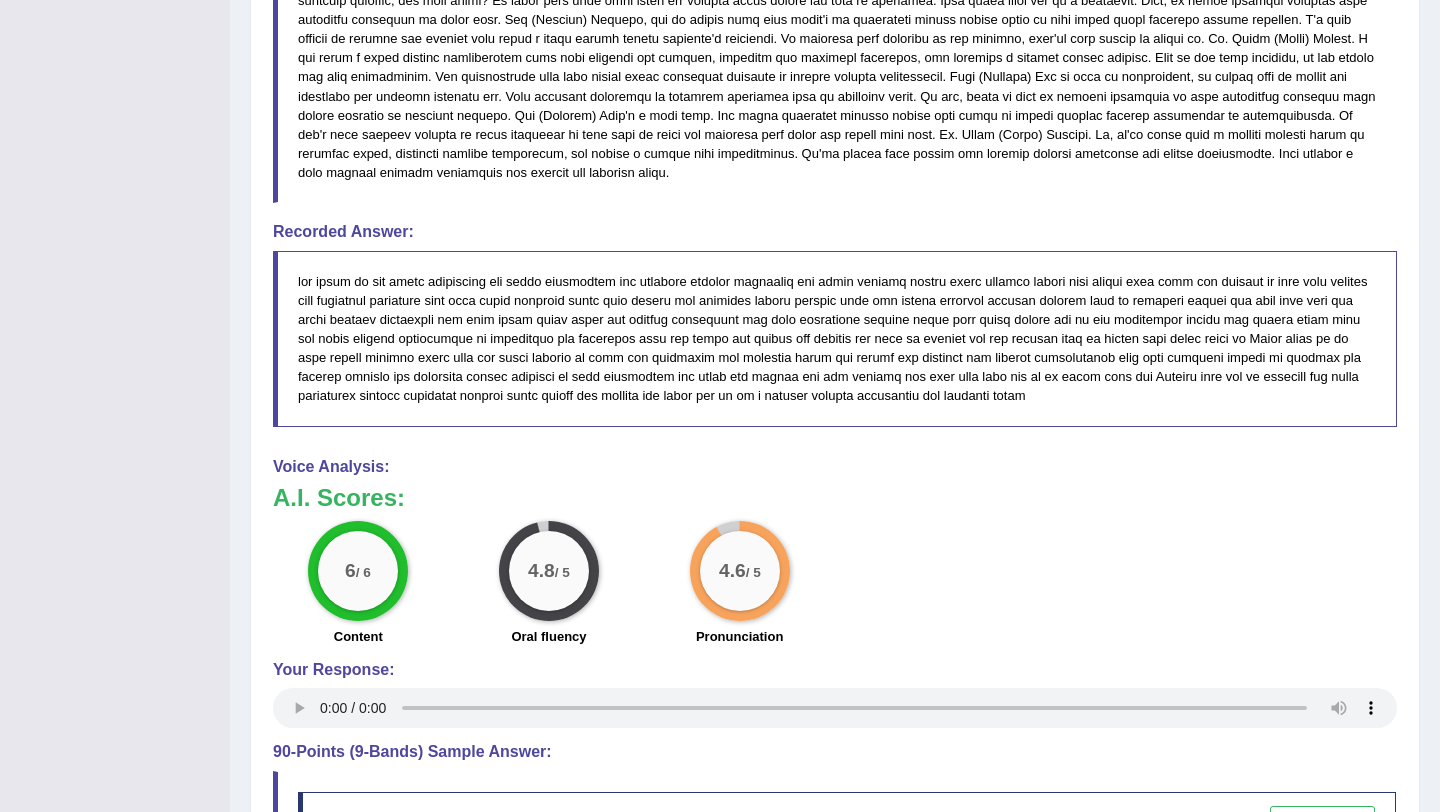 click on "Toggle navigation
Home
Practice Questions   Speaking Practice Read Aloud
Repeat Sentence
Describe Image
Re-tell Lecture
Answer Short Question
Summarize Group Discussion
Respond To A Situation
Writing Practice  Summarize Written Text
Write Essay
Reading Practice  Reading & Writing: Fill In The Blanks
Choose Multiple Answers
Re-order Paragraphs
Fill In The Blanks
Choose Single Answer
Listening Practice  Summarize Spoken Text
Highlight Incorrect Words
Highlight Correct Summary
Select Missing Word
Choose Single Answer
Choose Multiple Answers
Fill In The Blanks
Write From Dictation
Pronunciation
Tests  Take Practice Sectional Test
Take Mock Test" at bounding box center (720, -19) 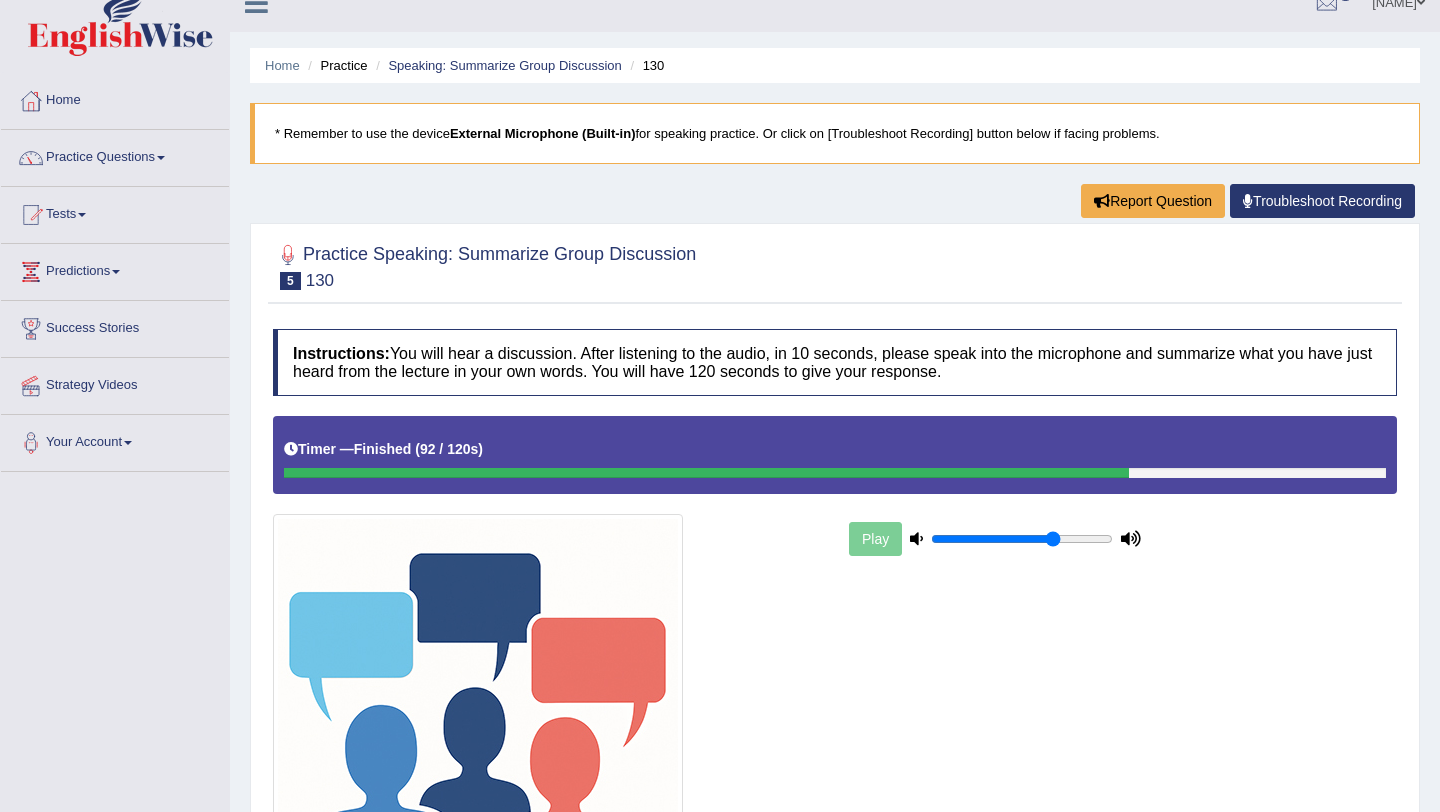scroll, scrollTop: 0, scrollLeft: 0, axis: both 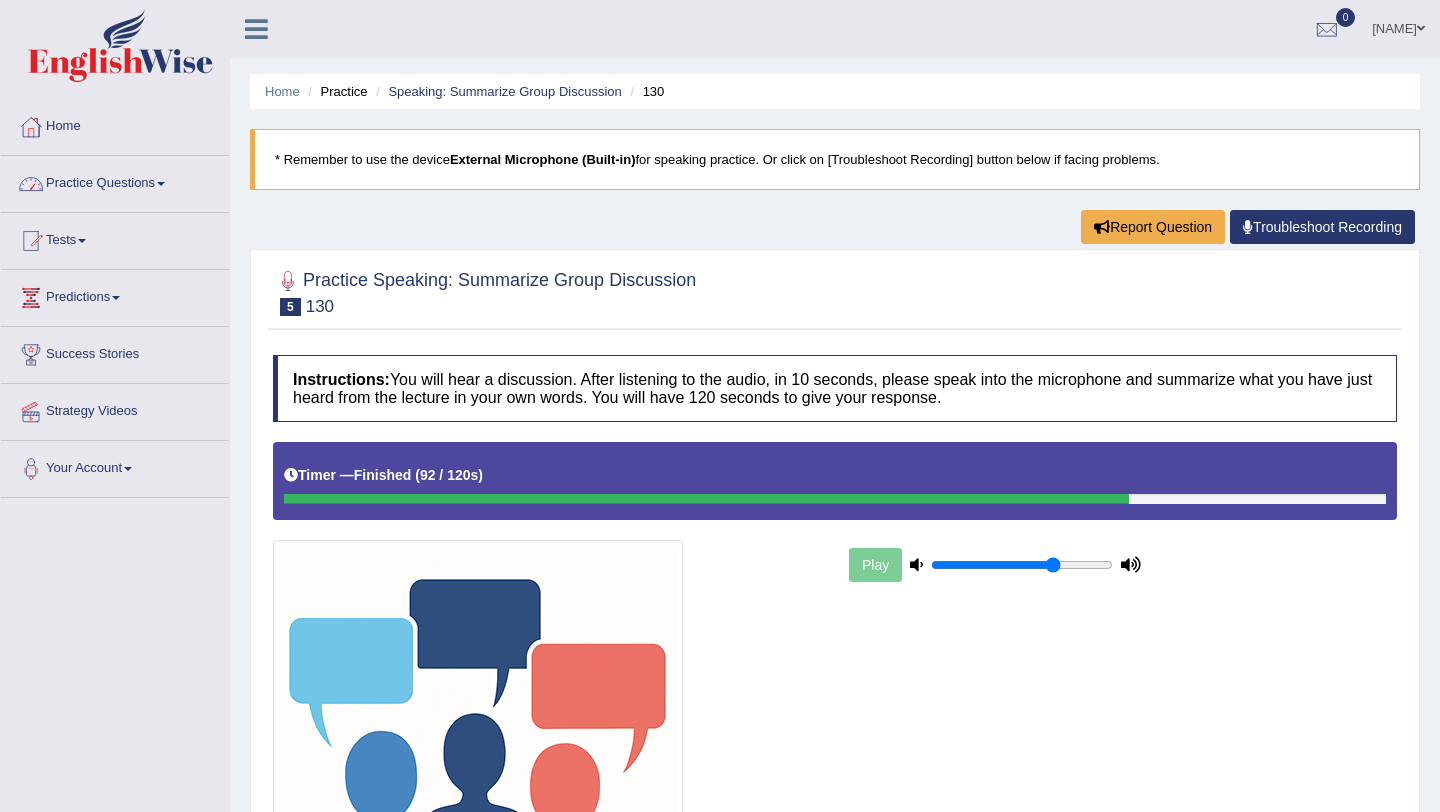 click on "Practice Questions" at bounding box center (115, 181) 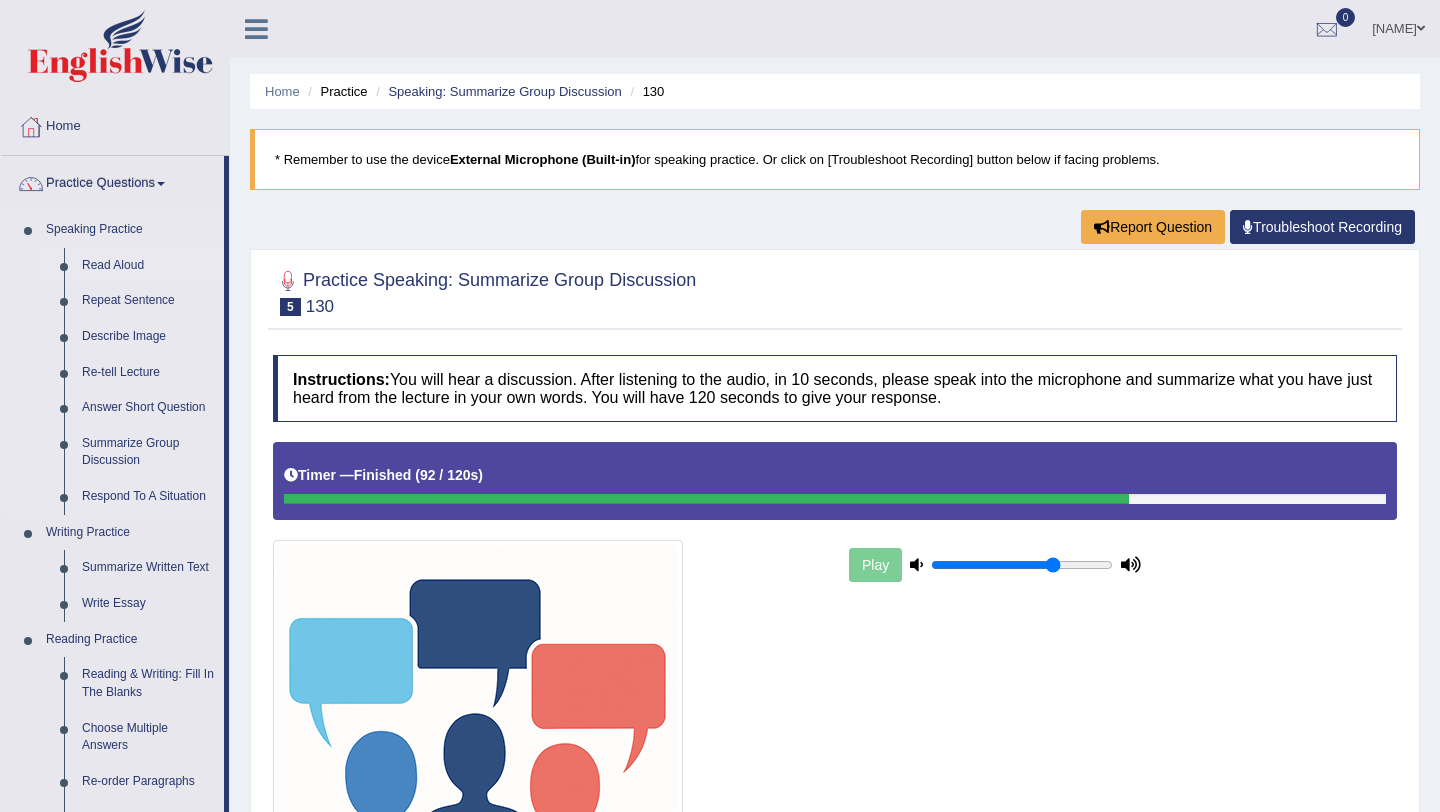 click on "Read Aloud" at bounding box center (148, 266) 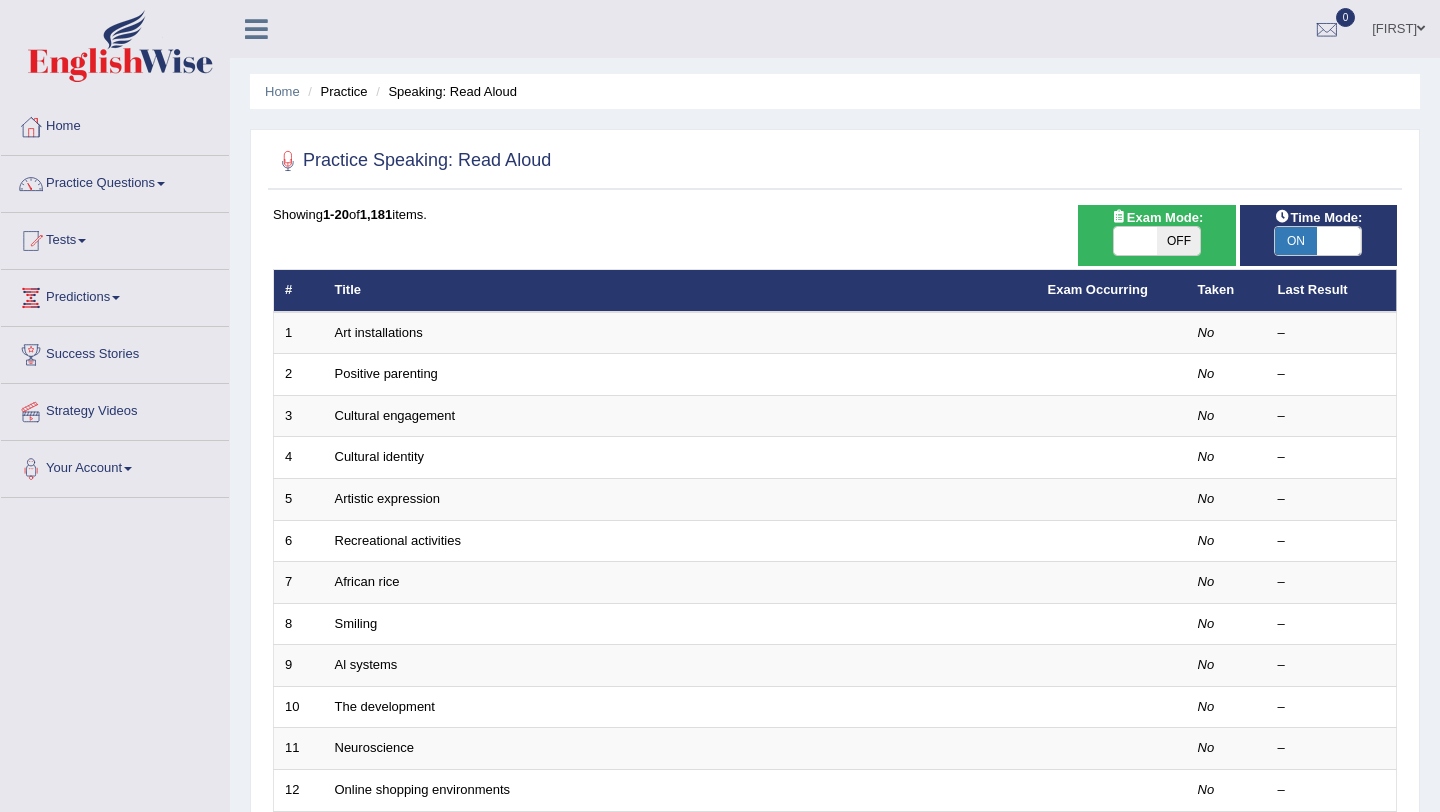 scroll, scrollTop: 0, scrollLeft: 0, axis: both 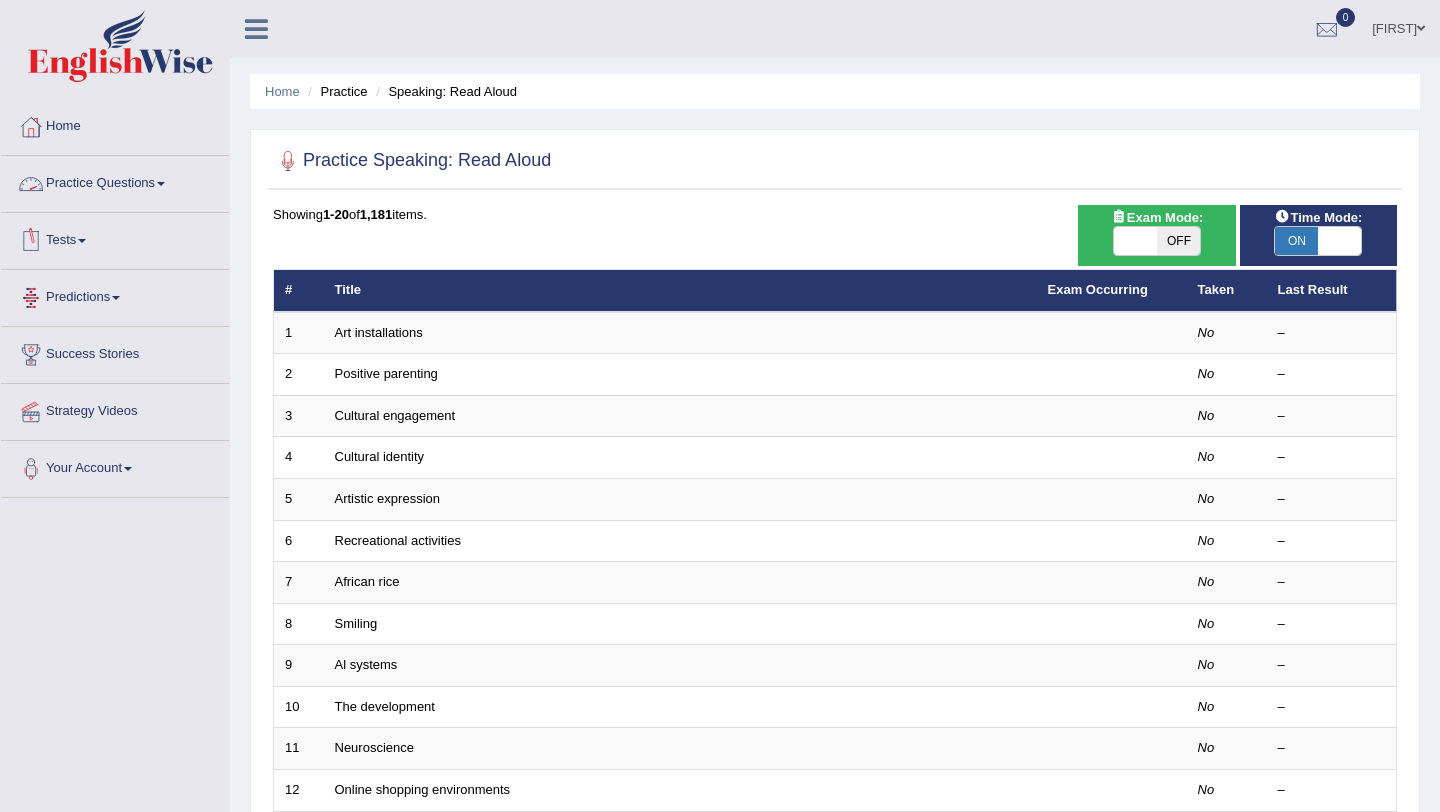 click on "Practice Questions" at bounding box center (115, 181) 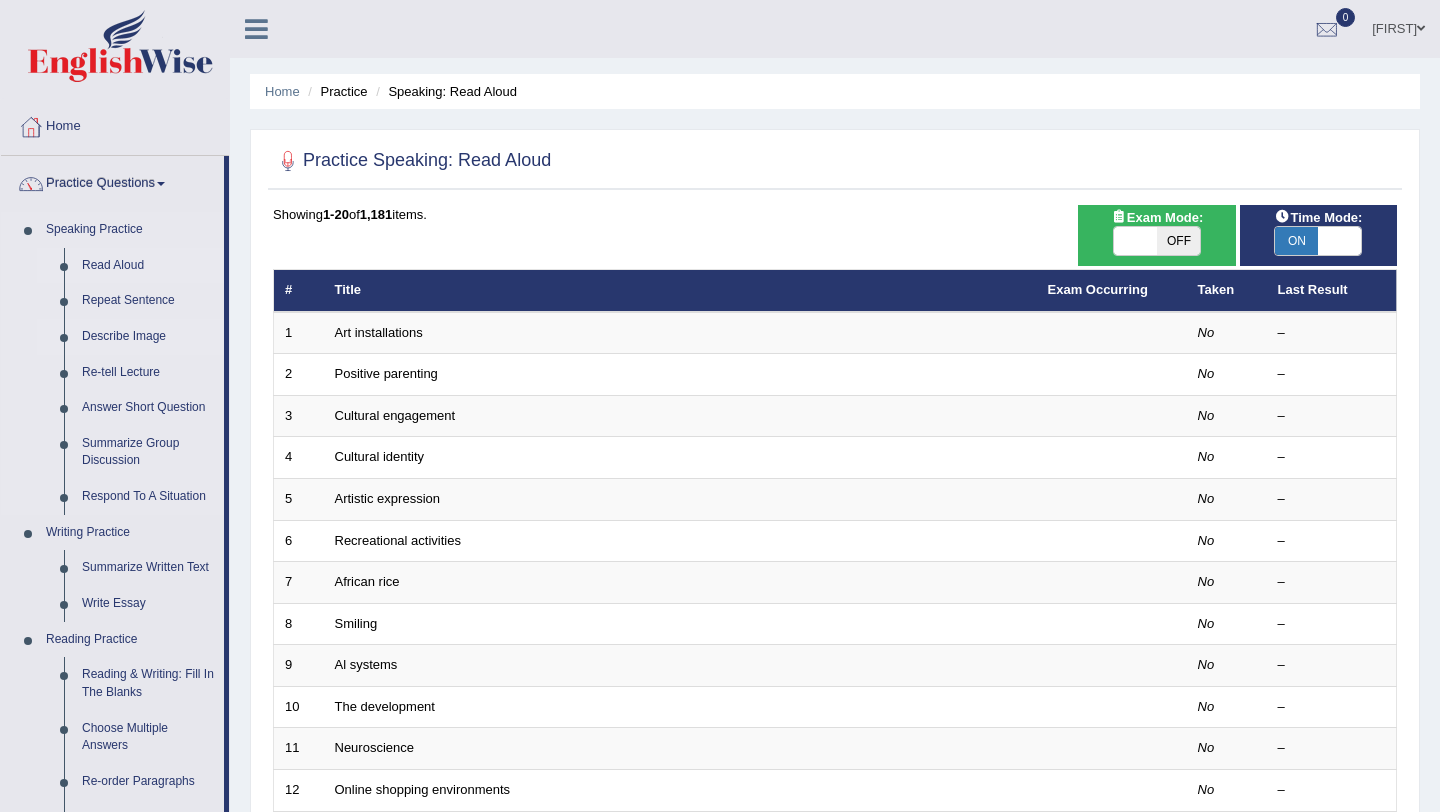 click on "Describe Image" at bounding box center [148, 337] 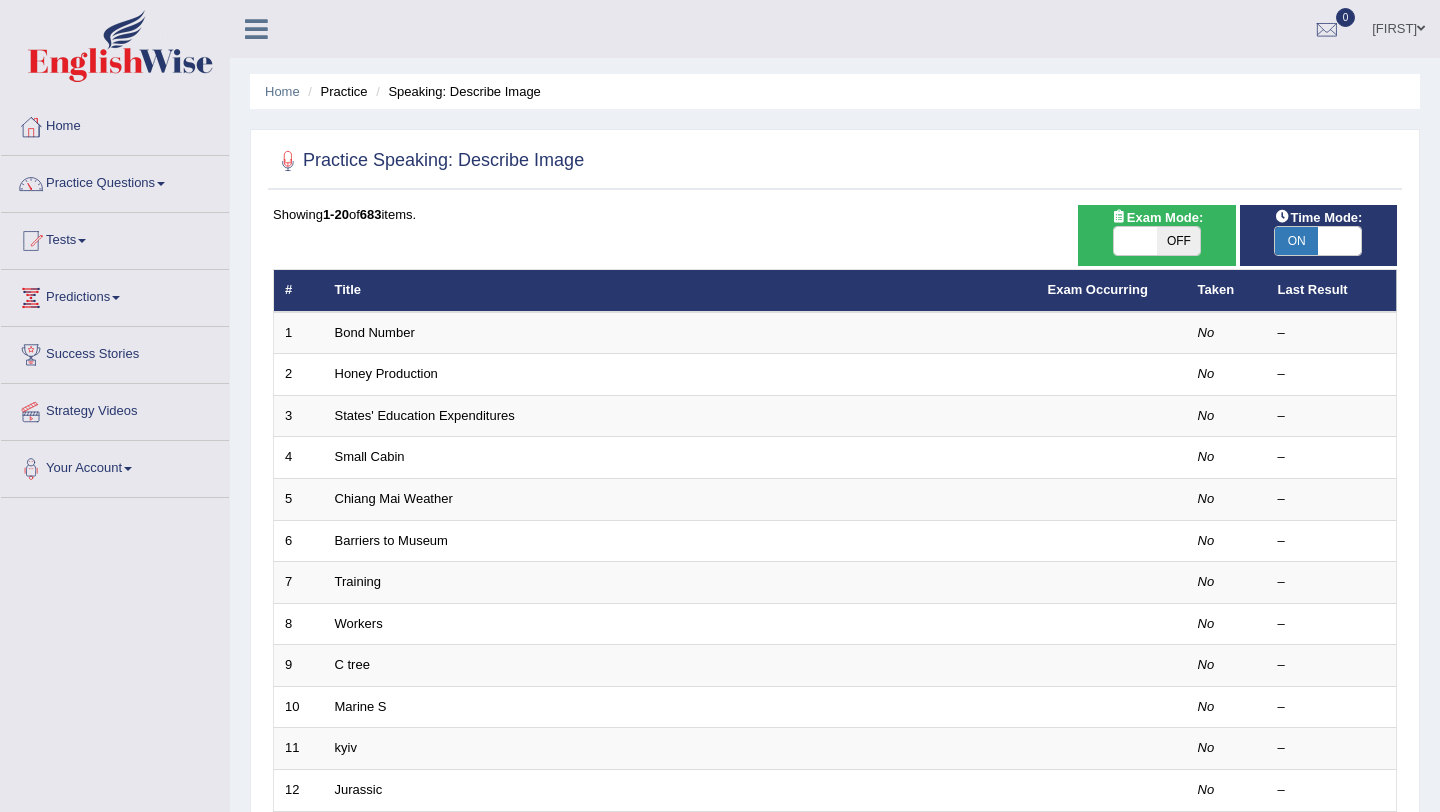 scroll, scrollTop: 0, scrollLeft: 0, axis: both 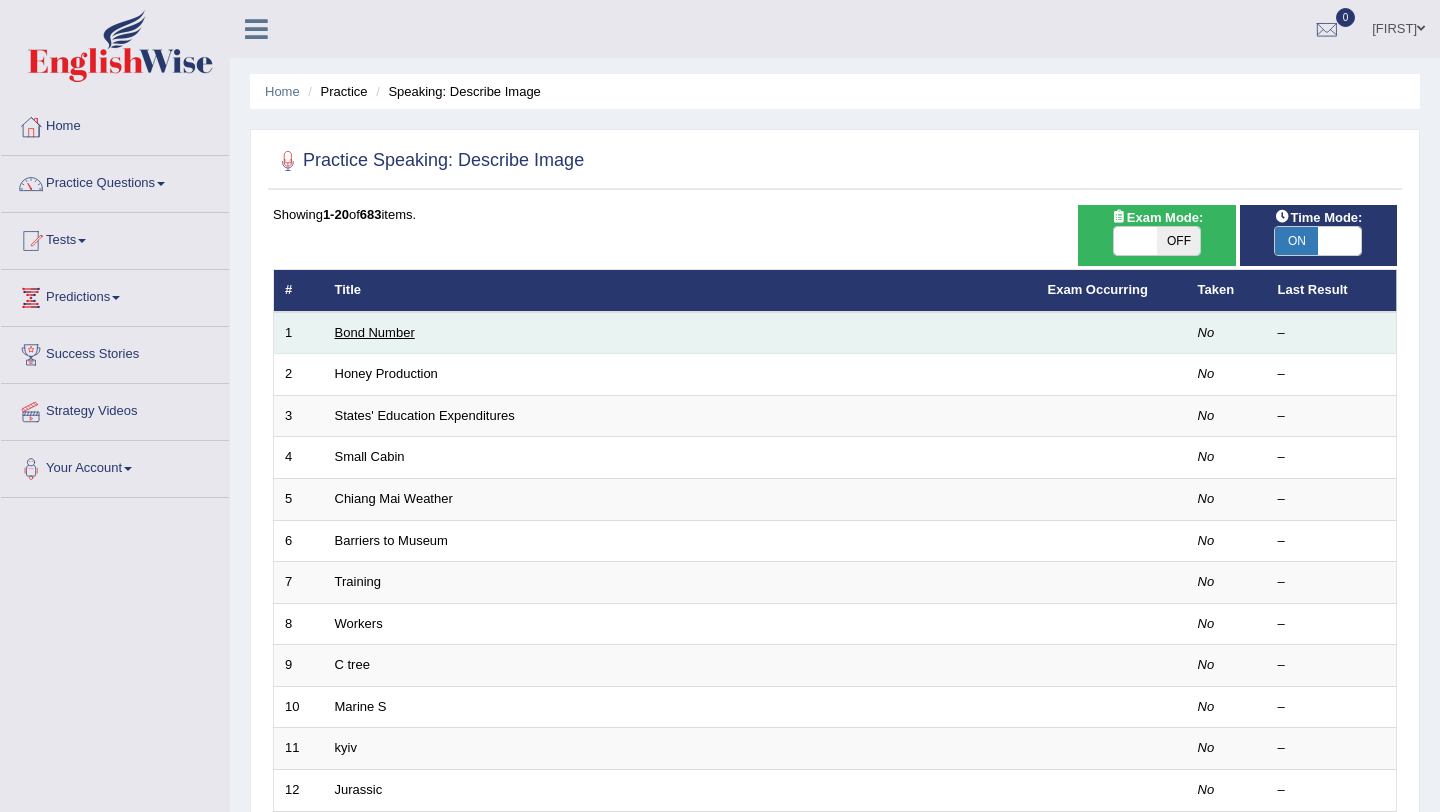 click on "Bond Number" at bounding box center (375, 332) 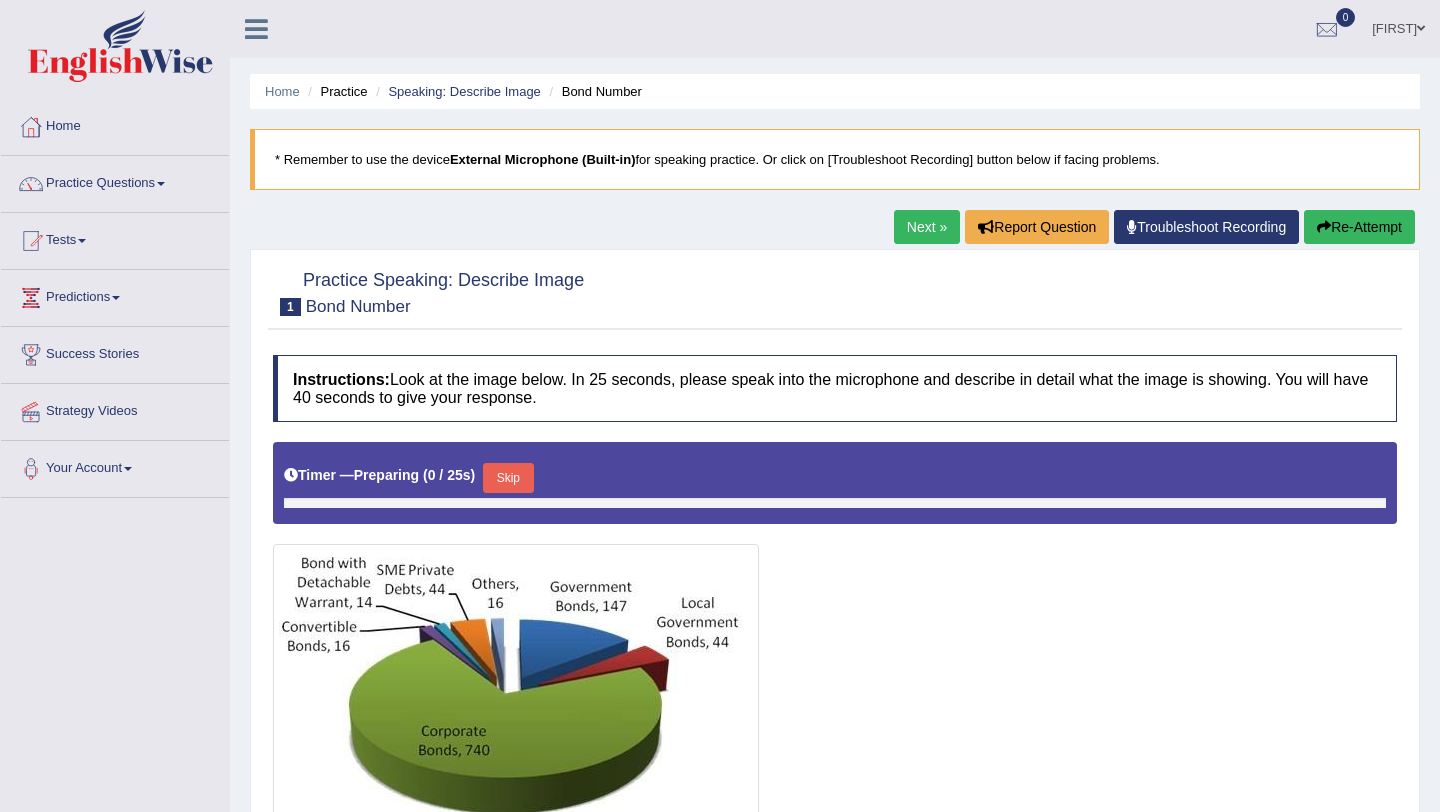 scroll, scrollTop: 0, scrollLeft: 0, axis: both 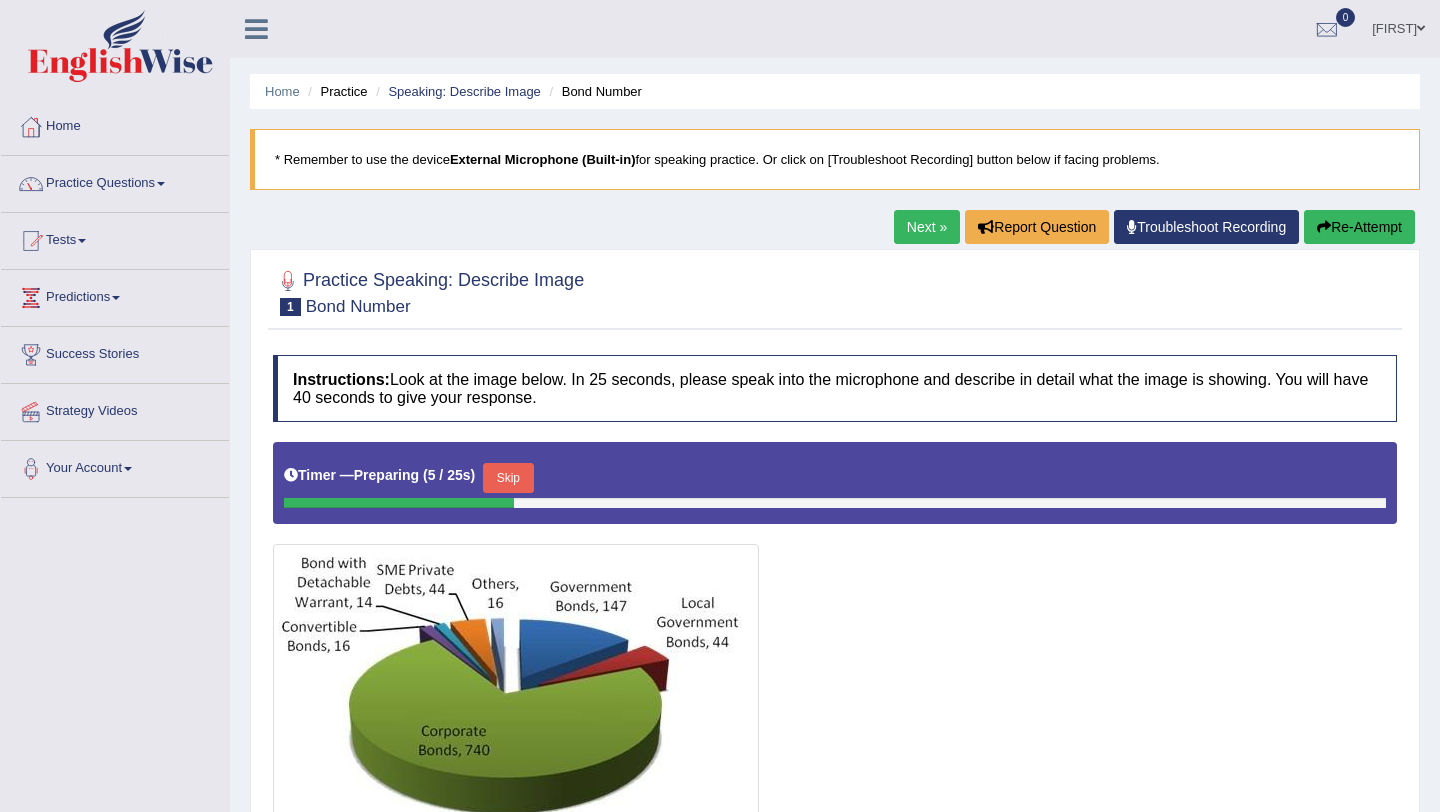 click at bounding box center [835, 653] 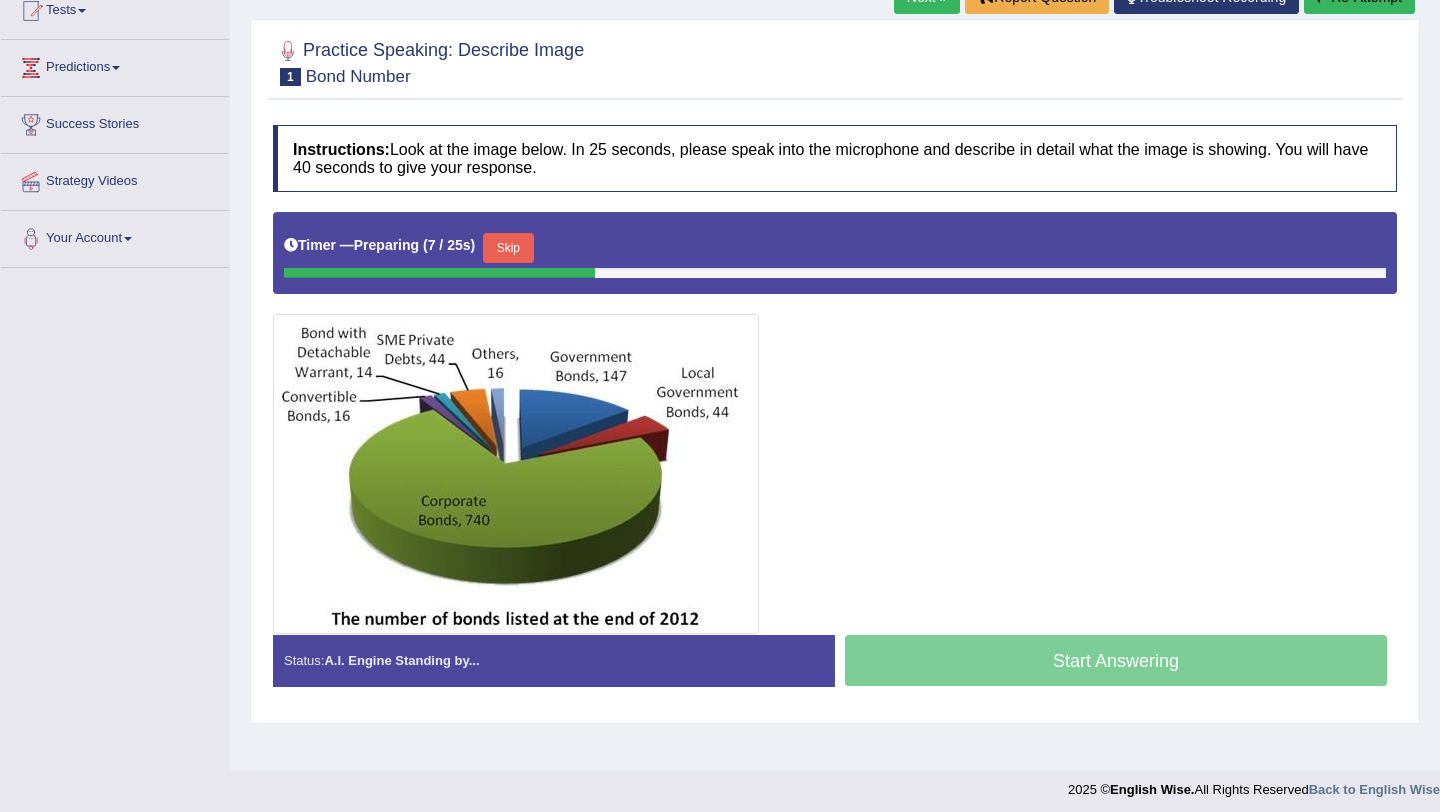 scroll, scrollTop: 238, scrollLeft: 0, axis: vertical 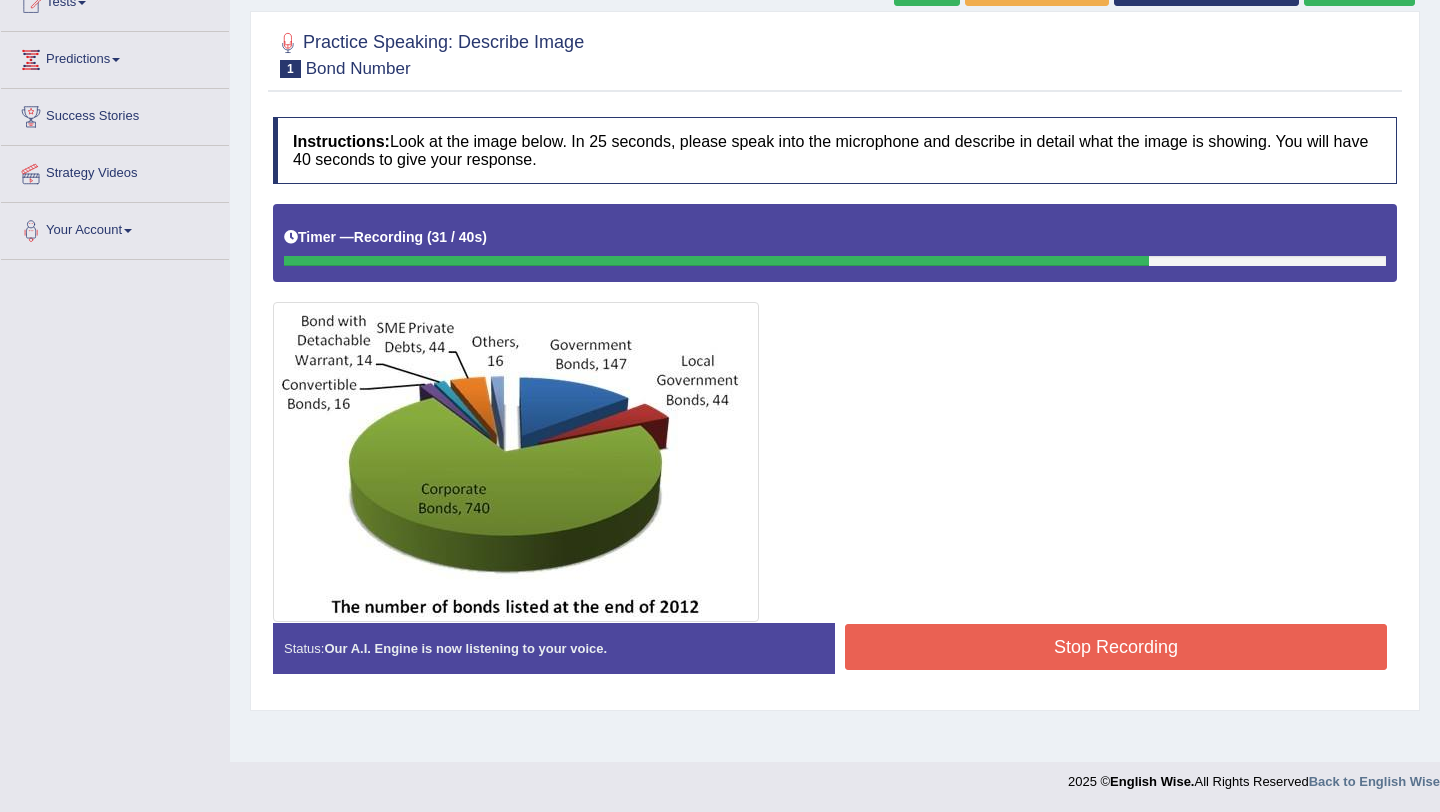 click on "Stop Recording" at bounding box center [1116, 647] 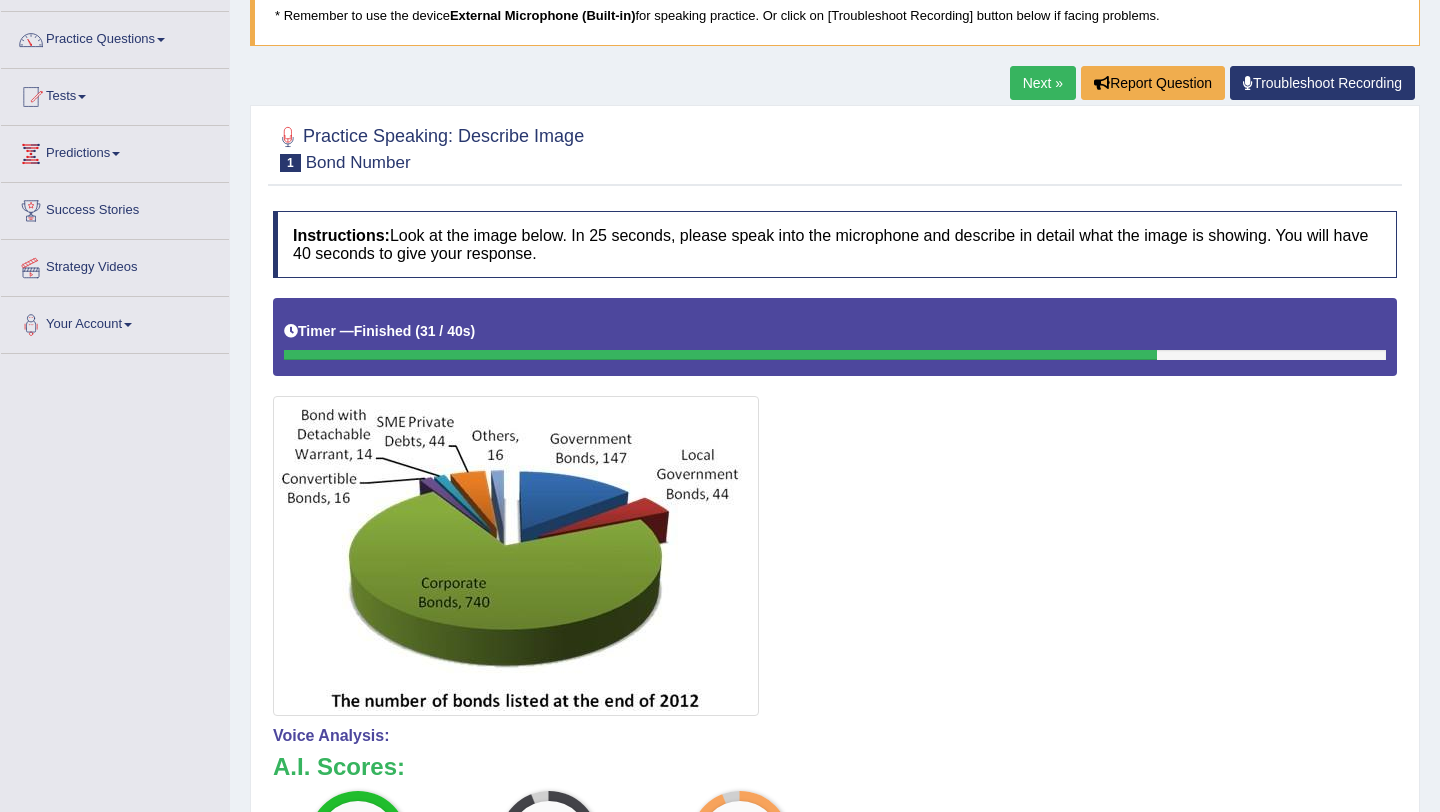 scroll, scrollTop: 118, scrollLeft: 0, axis: vertical 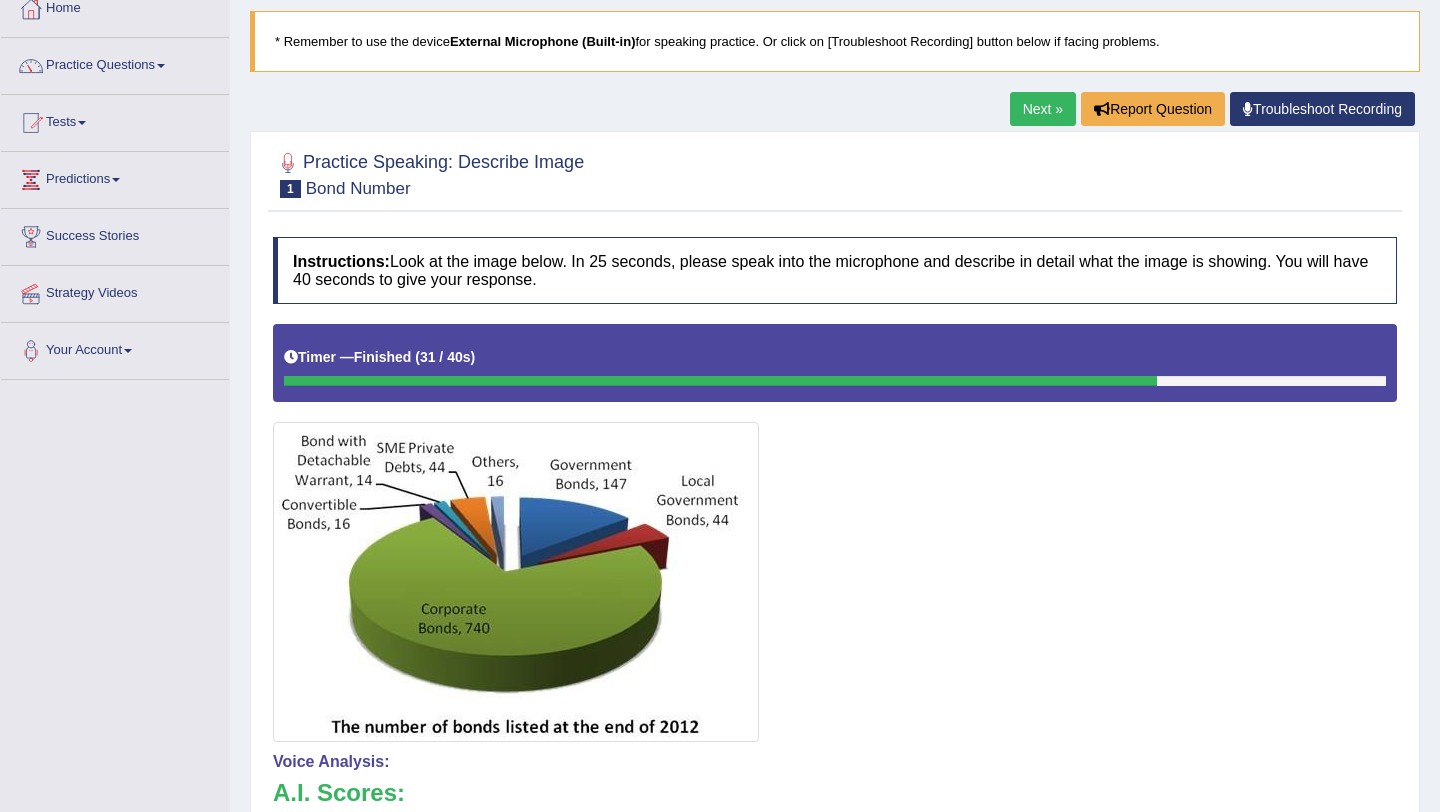 click on "Next »" at bounding box center (1043, 109) 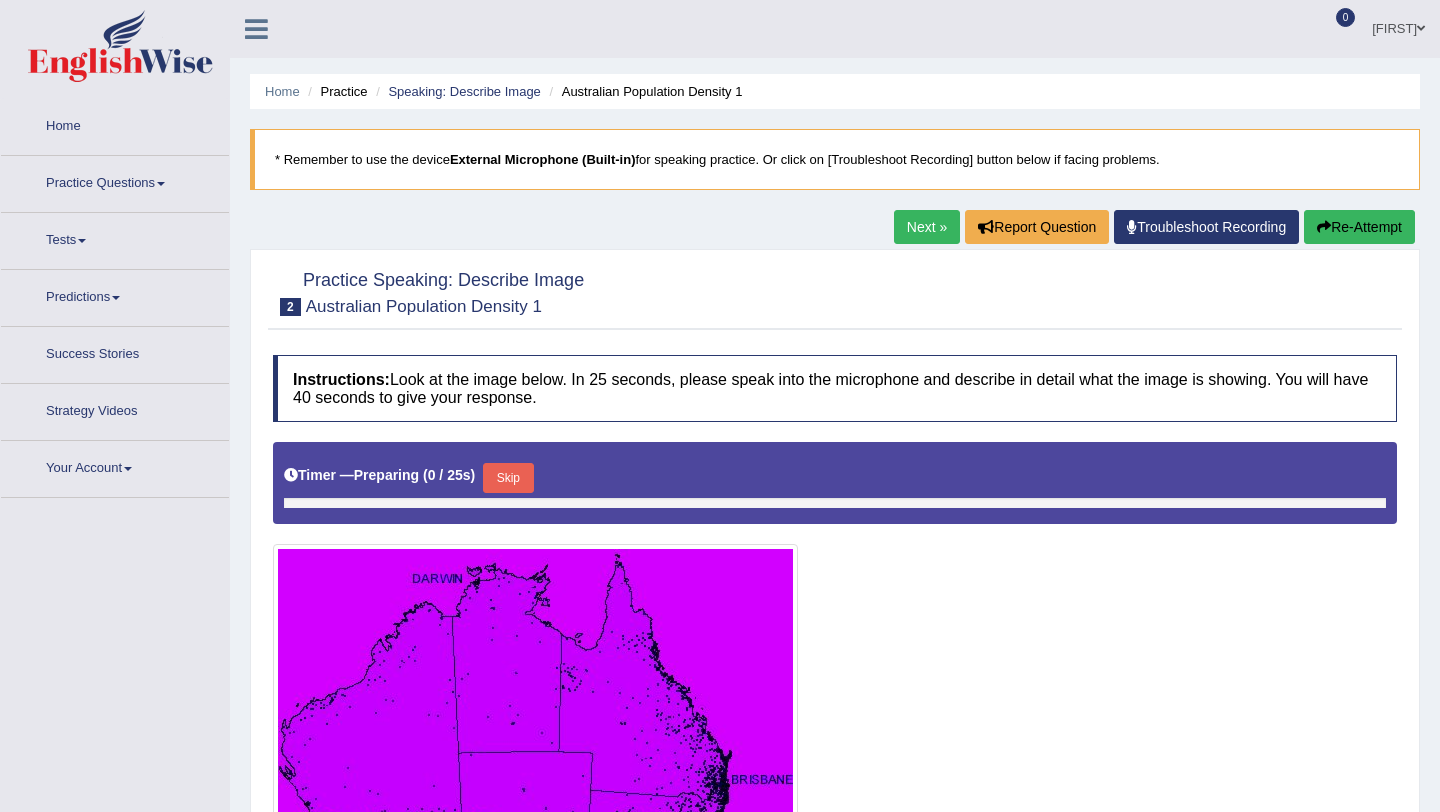 scroll, scrollTop: 0, scrollLeft: 0, axis: both 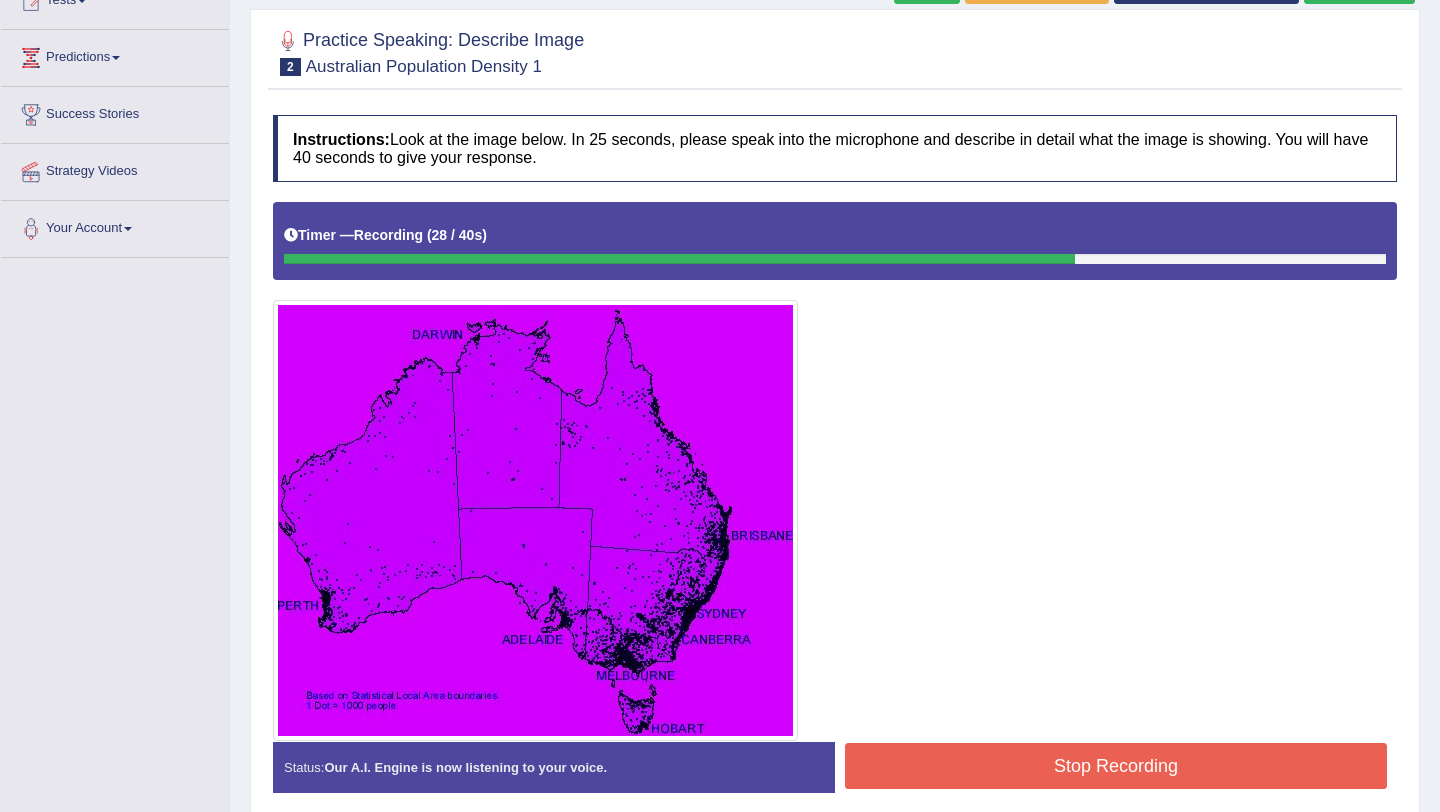 click on "Stop Recording" at bounding box center [1116, 766] 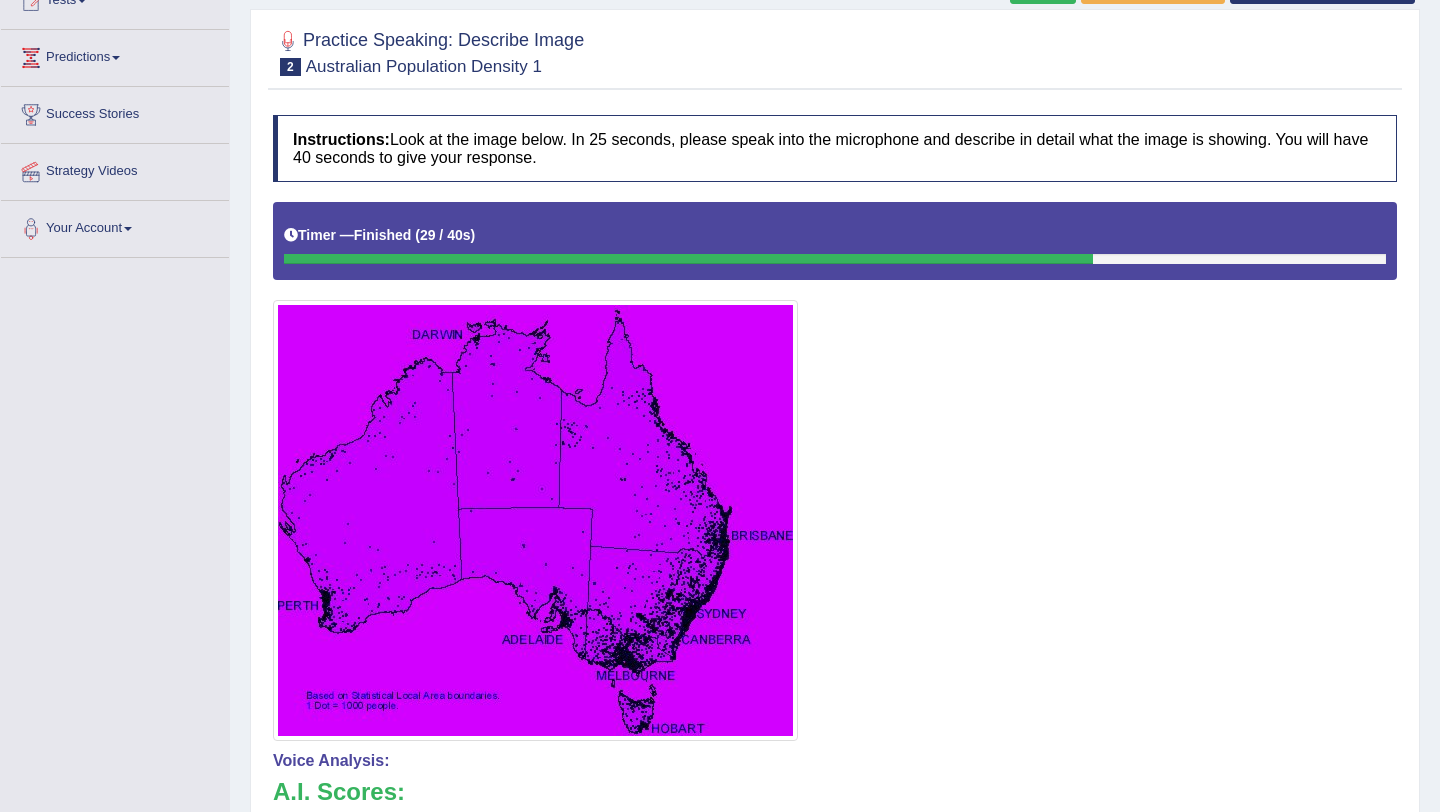 click at bounding box center (835, 471) 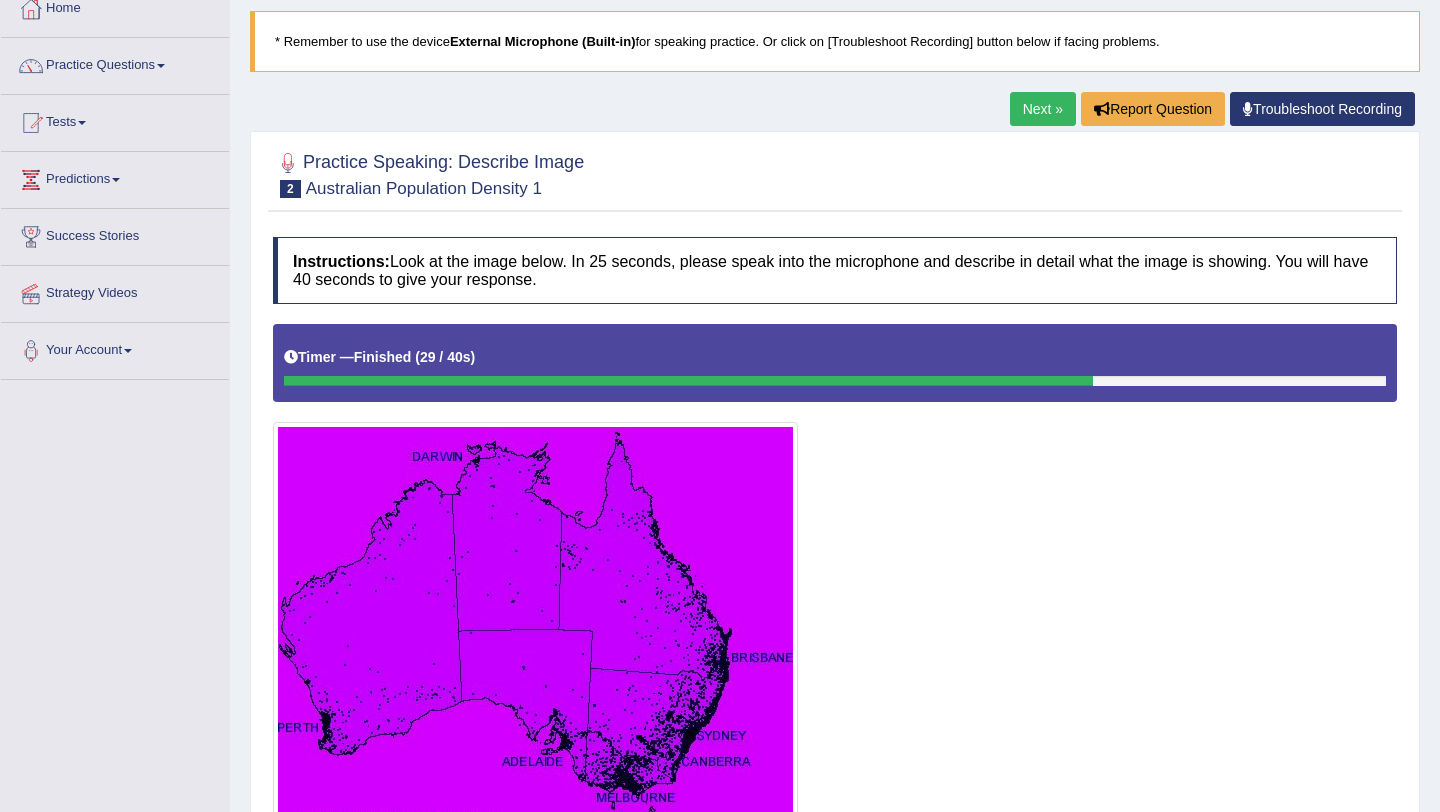 scroll, scrollTop: 80, scrollLeft: 0, axis: vertical 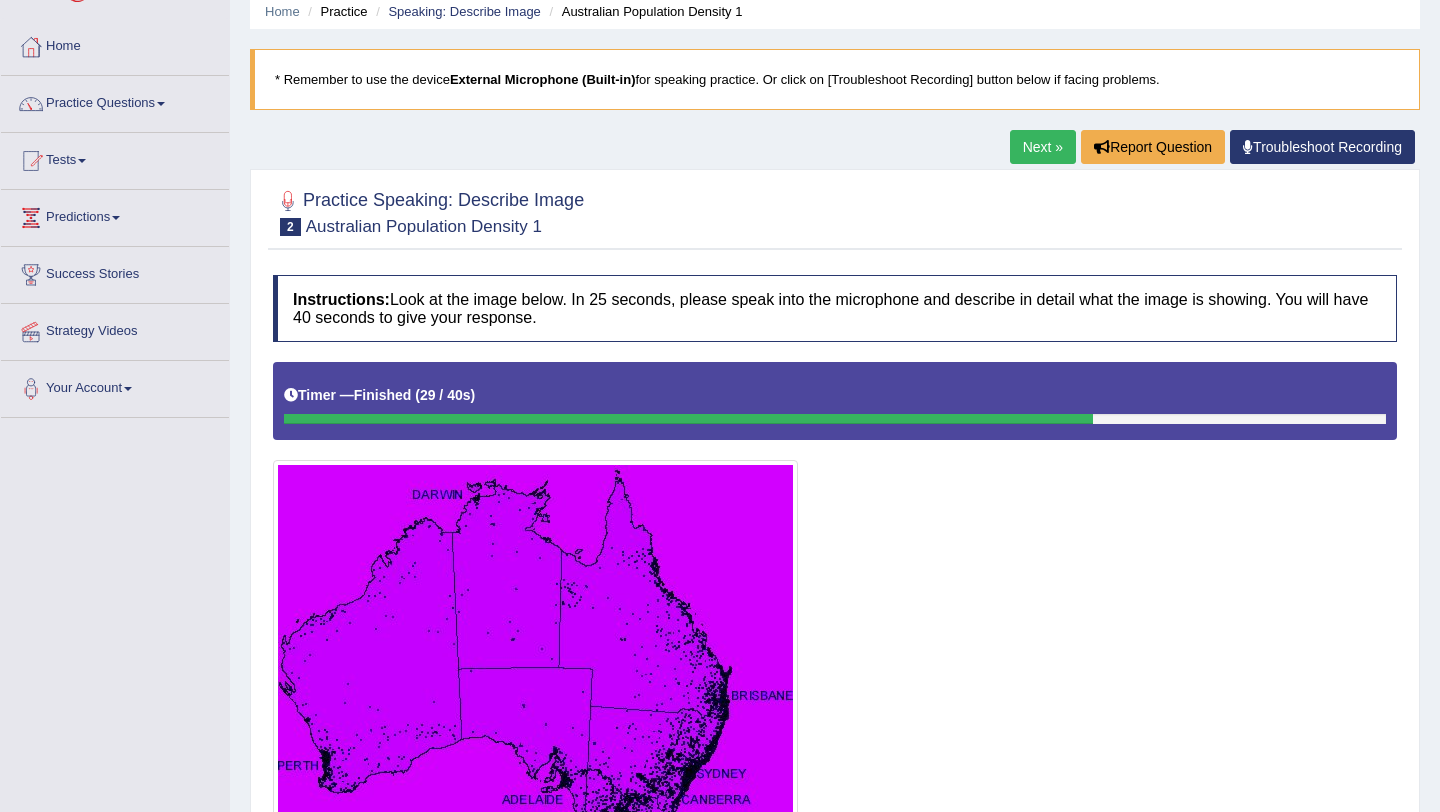 click on "Next »" at bounding box center [1043, 147] 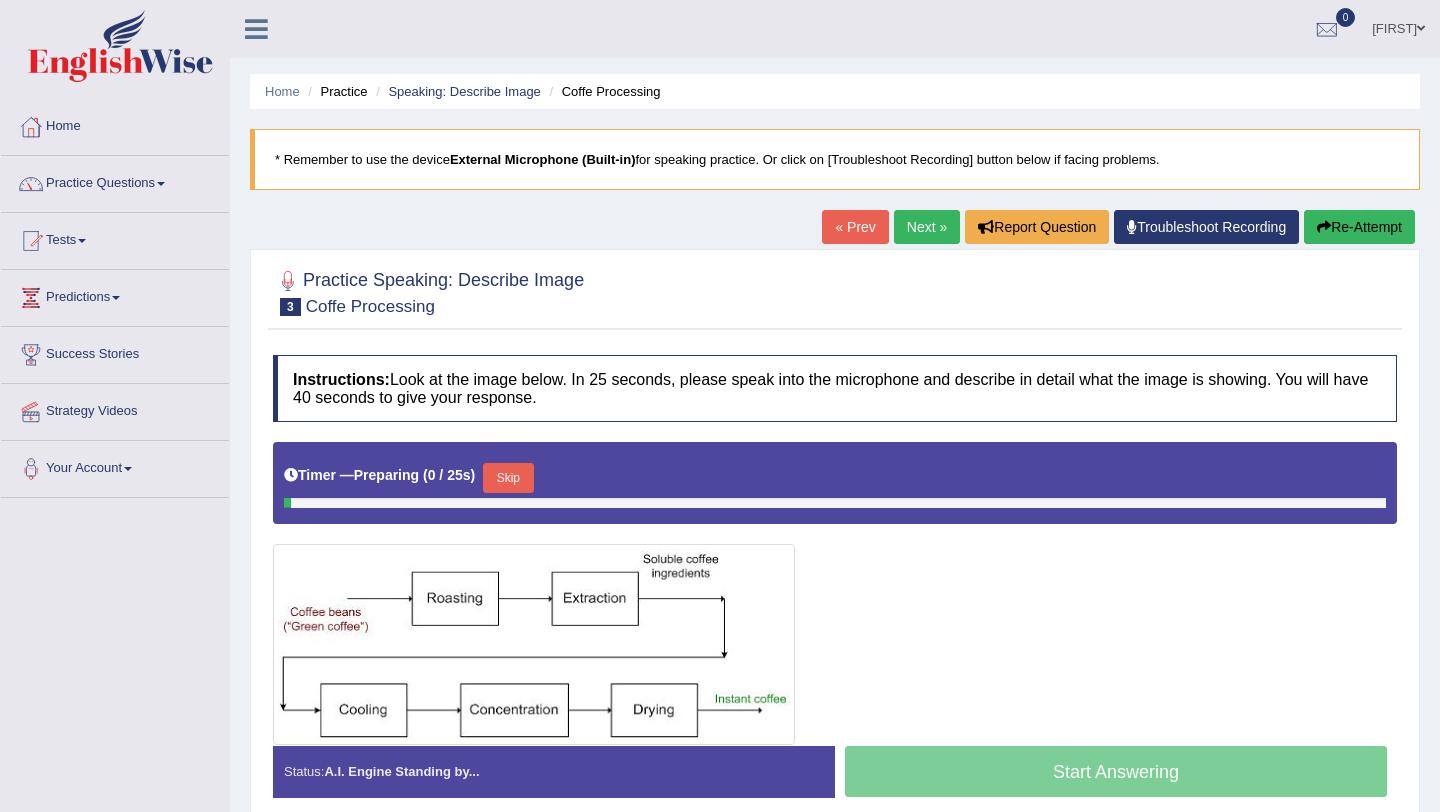 scroll, scrollTop: 0, scrollLeft: 0, axis: both 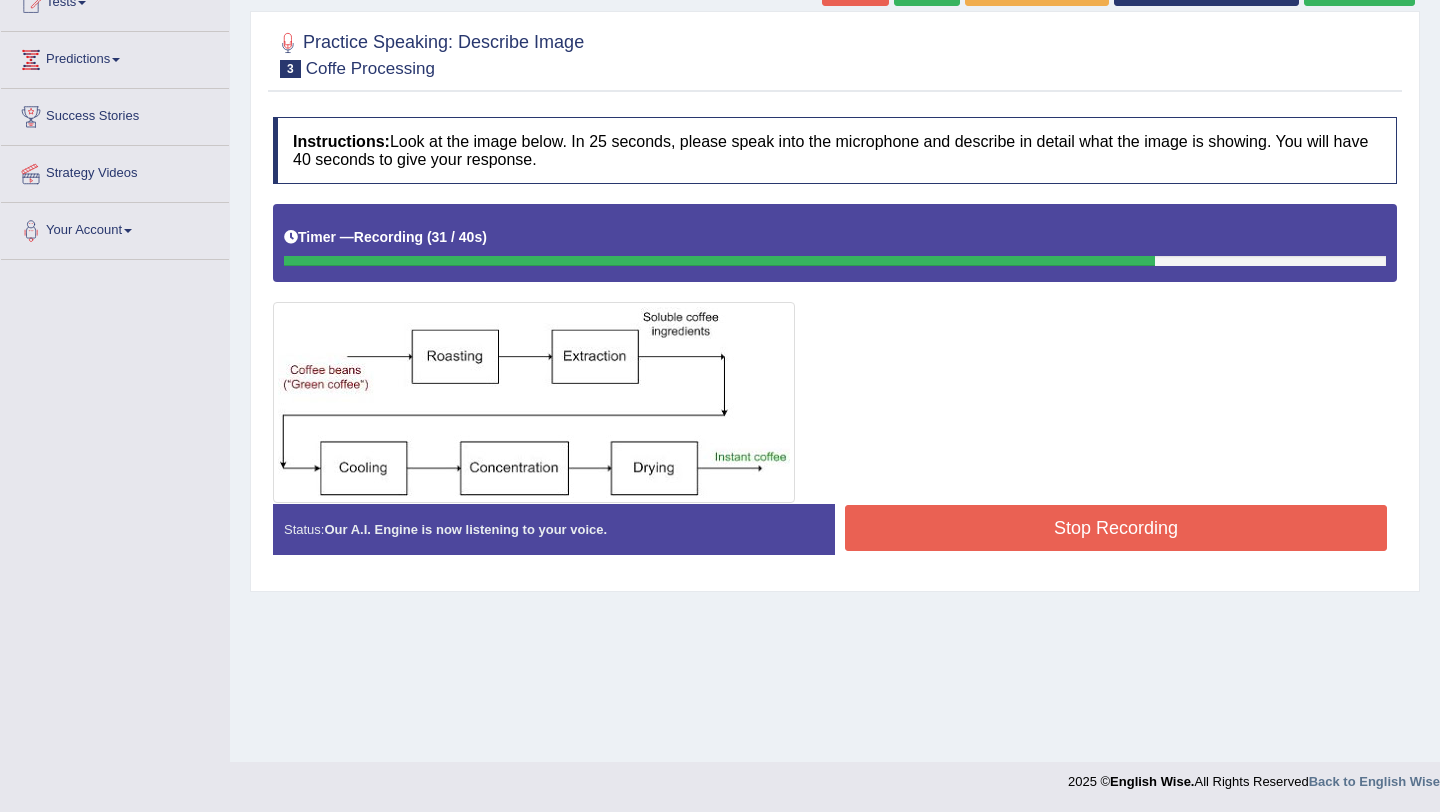 click on "Stop Recording" at bounding box center (1116, 528) 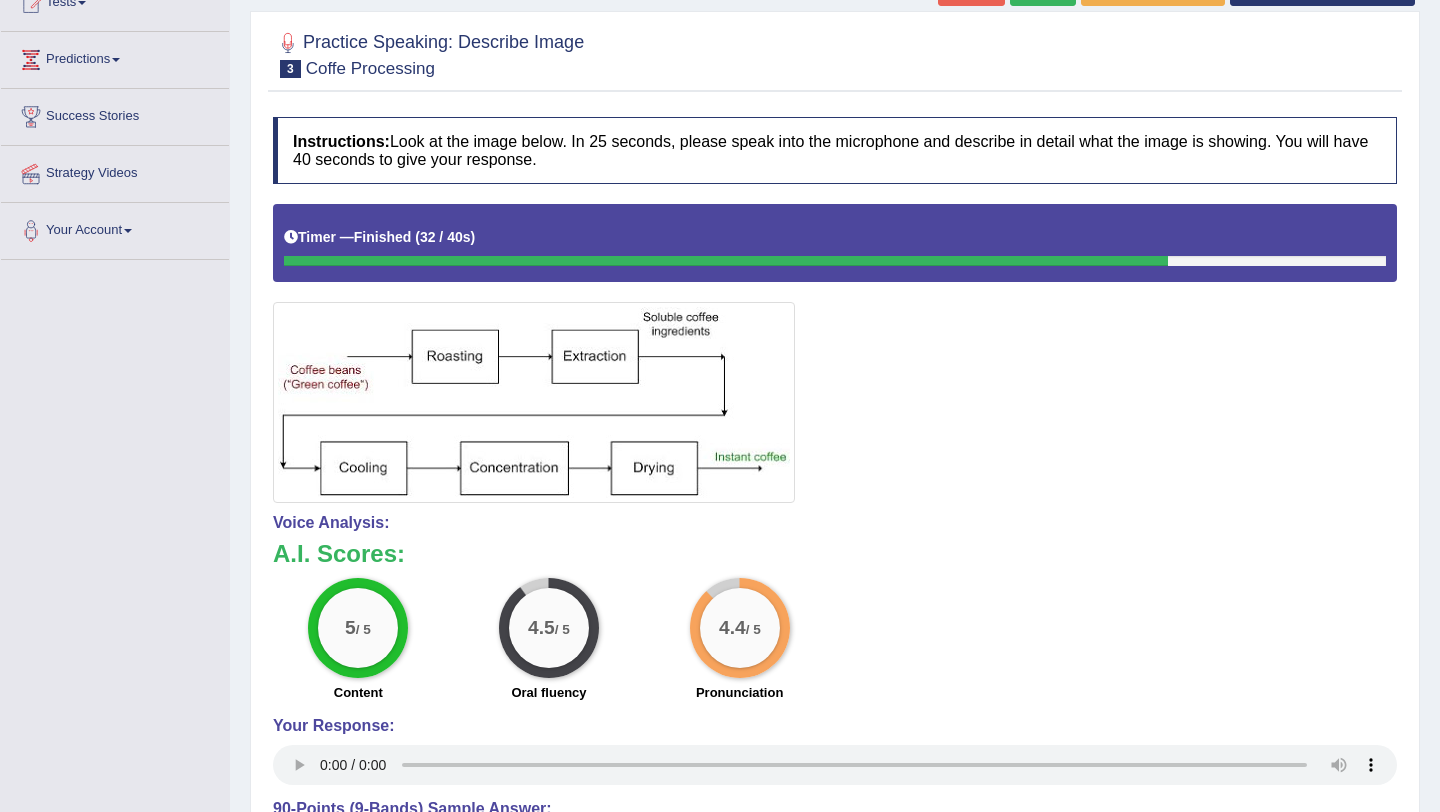 click on "Toggle navigation
Home
Practice Questions   Speaking Practice Read Aloud
Repeat Sentence
Describe Image
Re-tell Lecture
Answer Short Question
Summarize Group Discussion
Respond To A Situation
Writing Practice  Summarize Written Text
Write Essay
Reading Practice  Reading & Writing: Fill In The Blanks
Choose Multiple Answers
Re-order Paragraphs
Fill In The Blanks
Choose Single Answer
Listening Practice  Summarize Spoken Text
Highlight Incorrect Words
Highlight Correct Summary
Select Missing Word
Choose Single Answer
Choose Multiple Answers
Fill In The Blanks
Write From Dictation
Pronunciation
Tests  Take Practice Sectional Test
Take Mock Test" at bounding box center [720, 456] 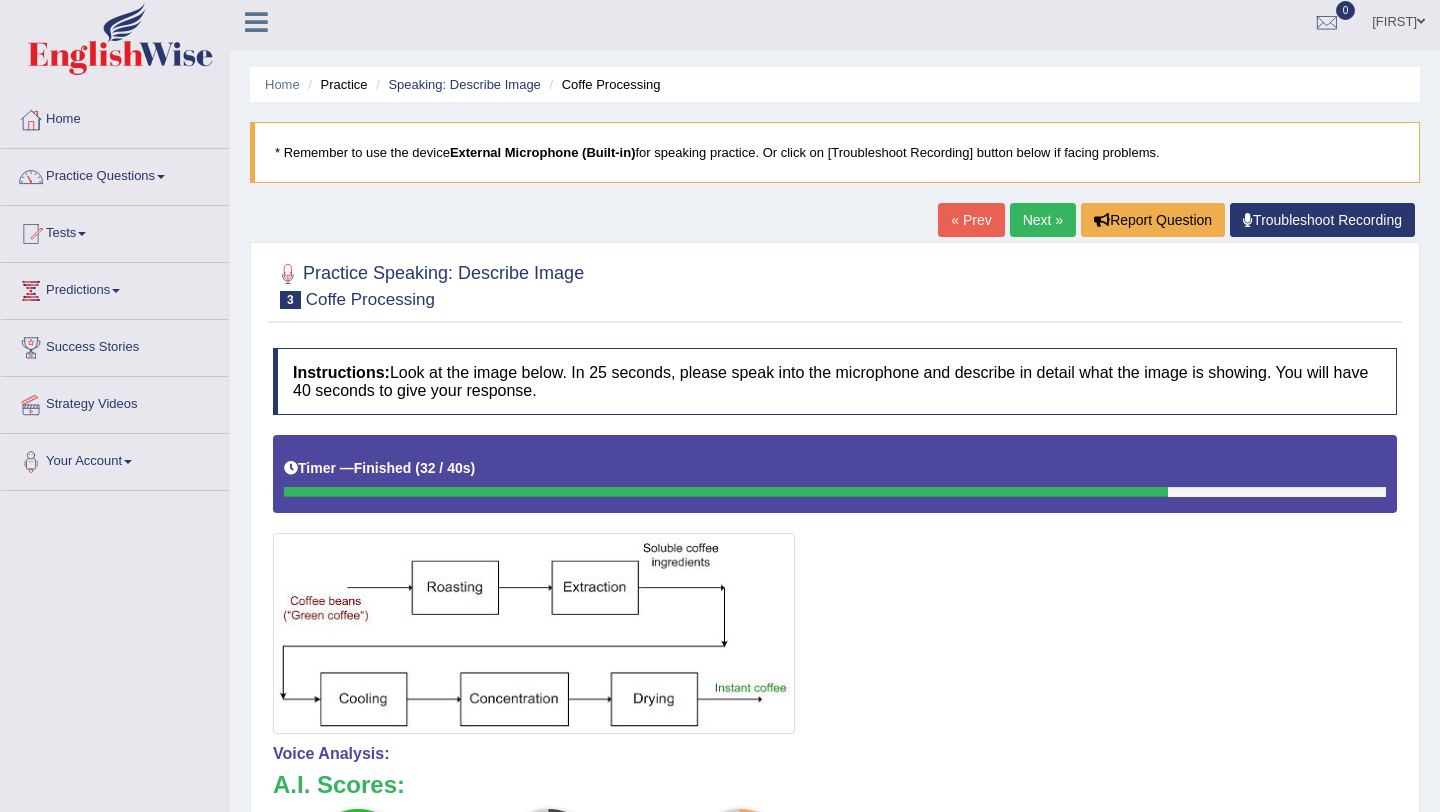 scroll, scrollTop: 0, scrollLeft: 0, axis: both 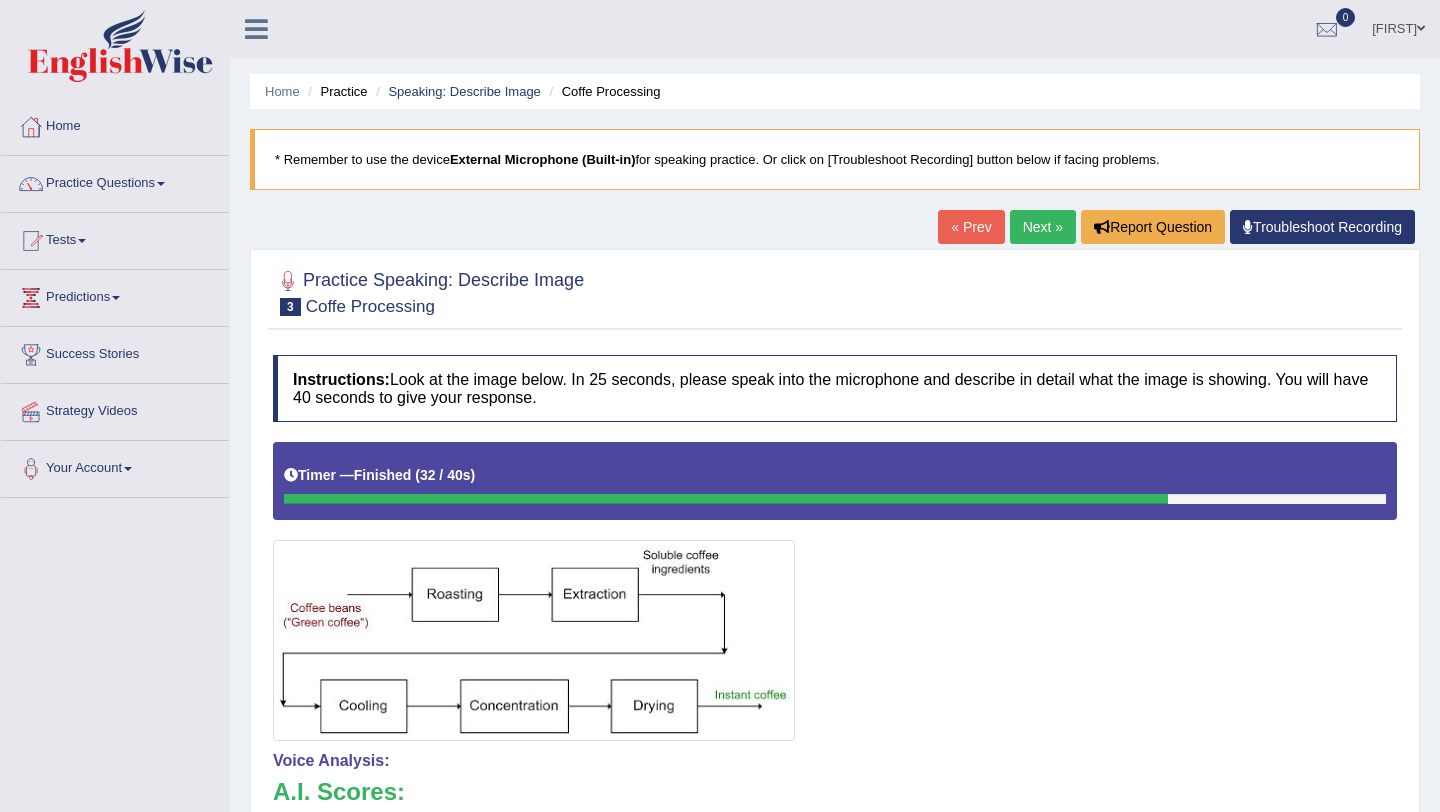 click on "Next »" at bounding box center [1043, 227] 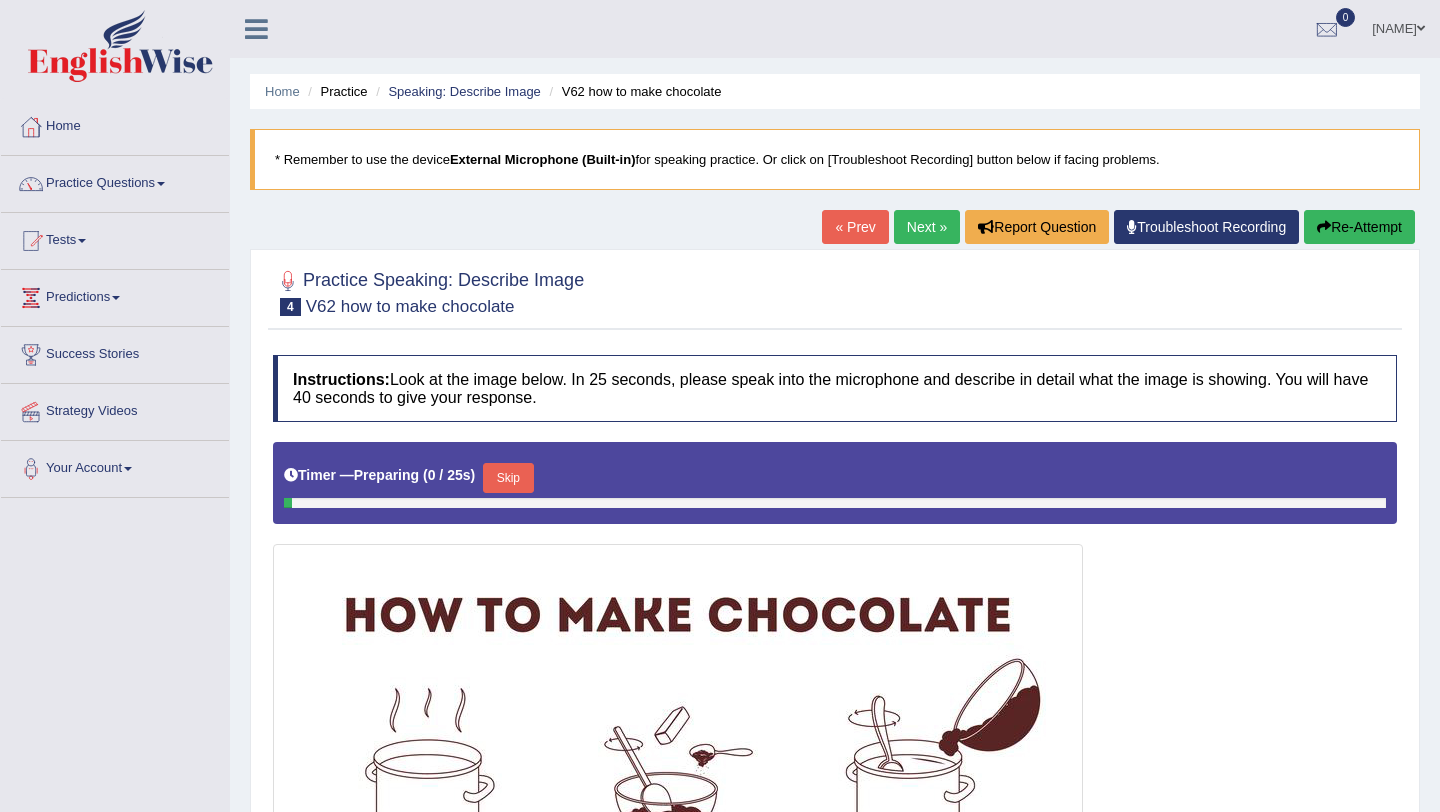 scroll, scrollTop: 0, scrollLeft: 0, axis: both 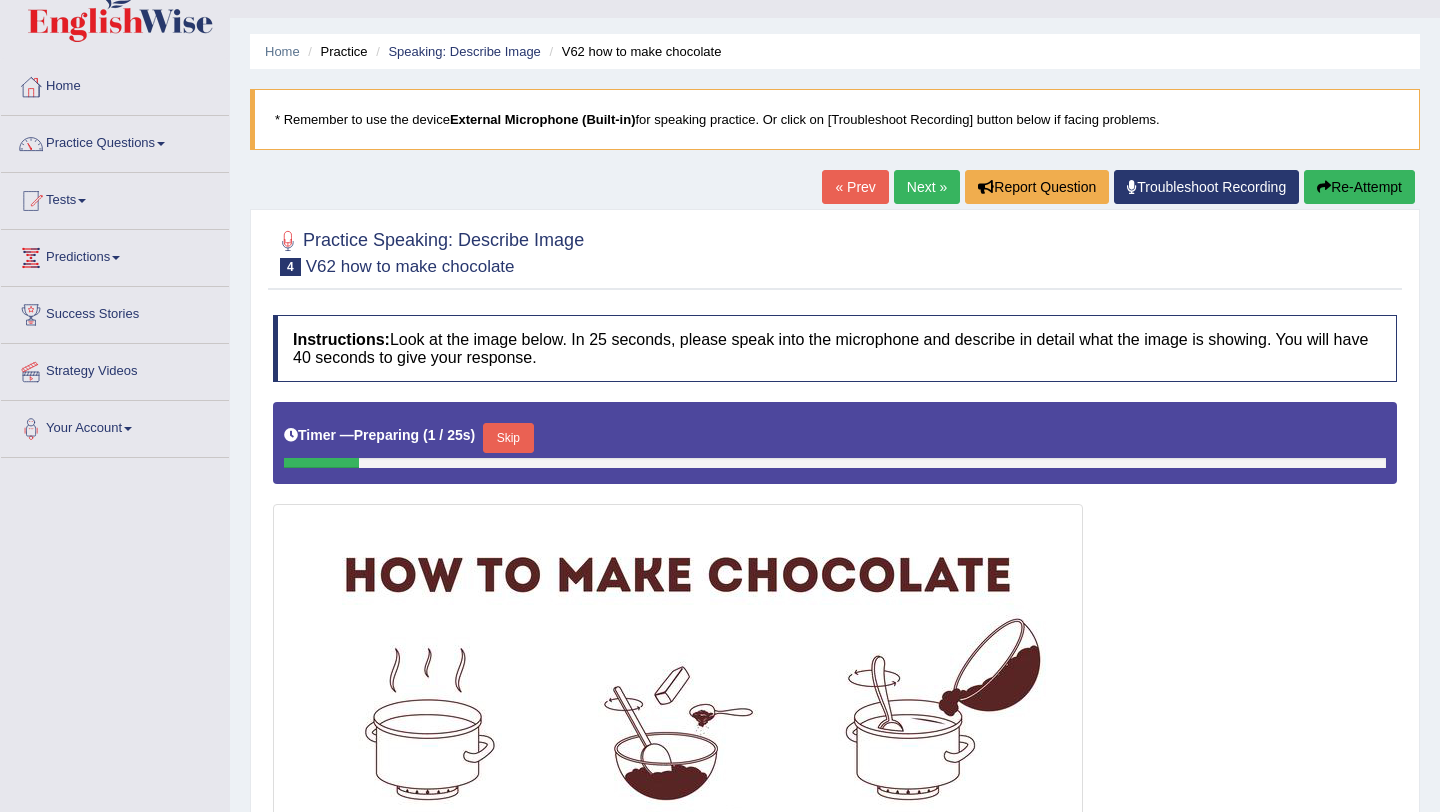 click on "Toggle navigation
Home
Practice Questions   Speaking Practice Read Aloud
Repeat Sentence
Describe Image
Re-tell Lecture
Answer Short Question
Summarize Group Discussion
Respond To A Situation
Writing Practice  Summarize Written Text
Write Essay
Reading Practice  Reading & Writing: Fill In The Blanks
Choose Multiple Answers
Re-order Paragraphs
Fill In The Blanks
Choose Single Answer
Listening Practice  Summarize Spoken Text
Highlight Incorrect Words
Highlight Correct Summary
Select Missing Word
Choose Single Answer
Choose Multiple Answers
Fill In The Blanks
Write From Dictation
Pronunciation
Tests  Take Practice Sectional Test
Take Mock Test" at bounding box center [720, 637] 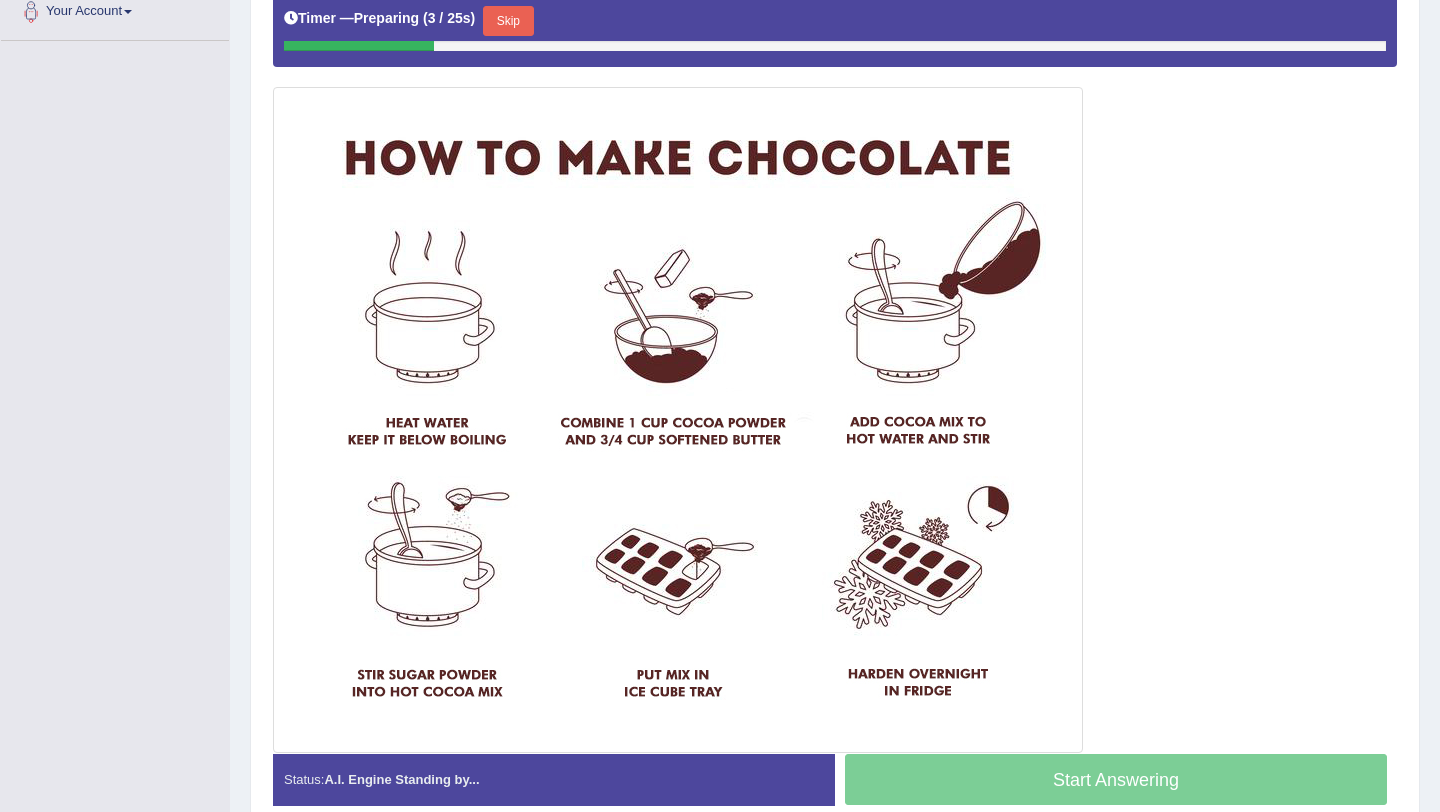 scroll, scrollTop: 480, scrollLeft: 0, axis: vertical 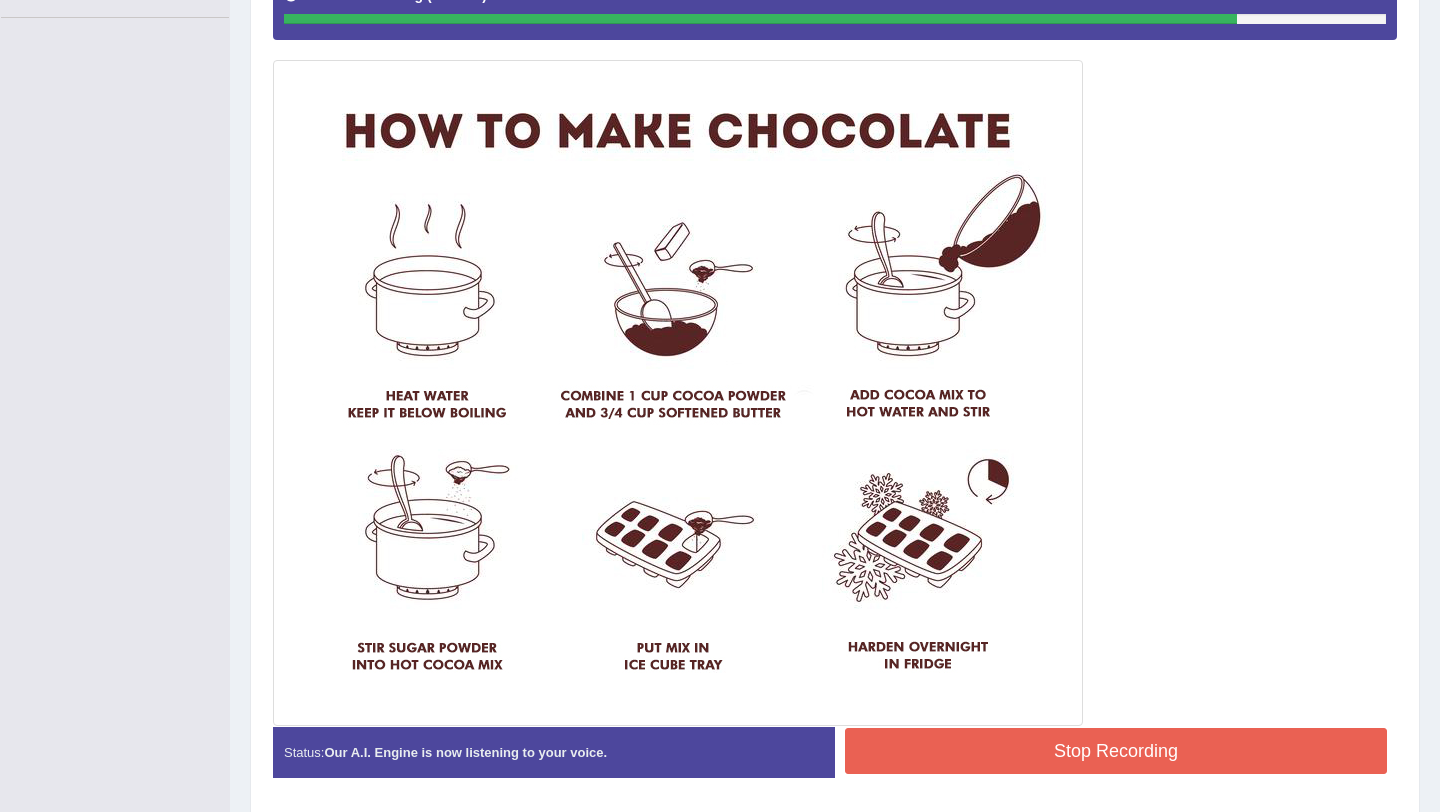 click on "Stop Recording" at bounding box center [1116, 751] 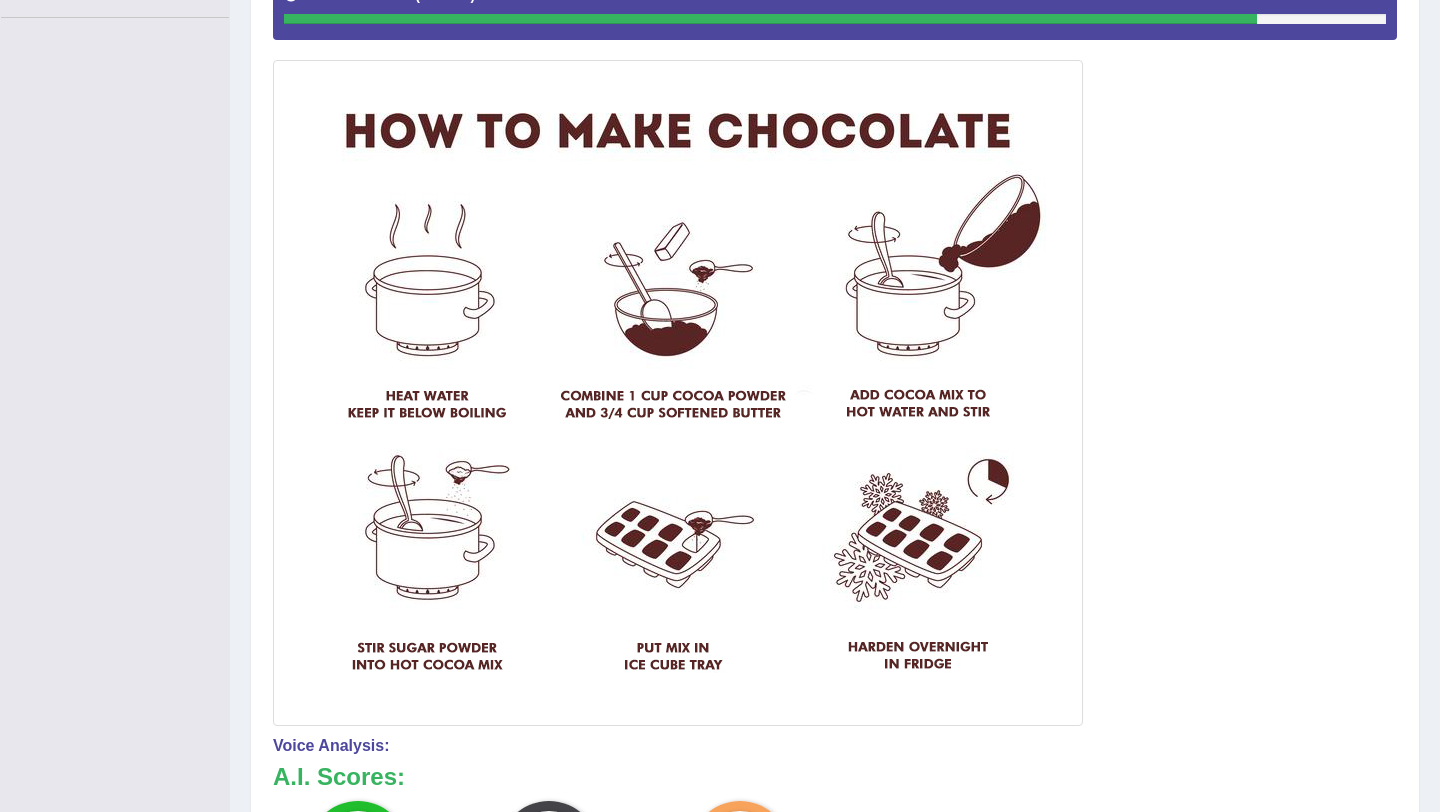 click at bounding box center [835, 343] 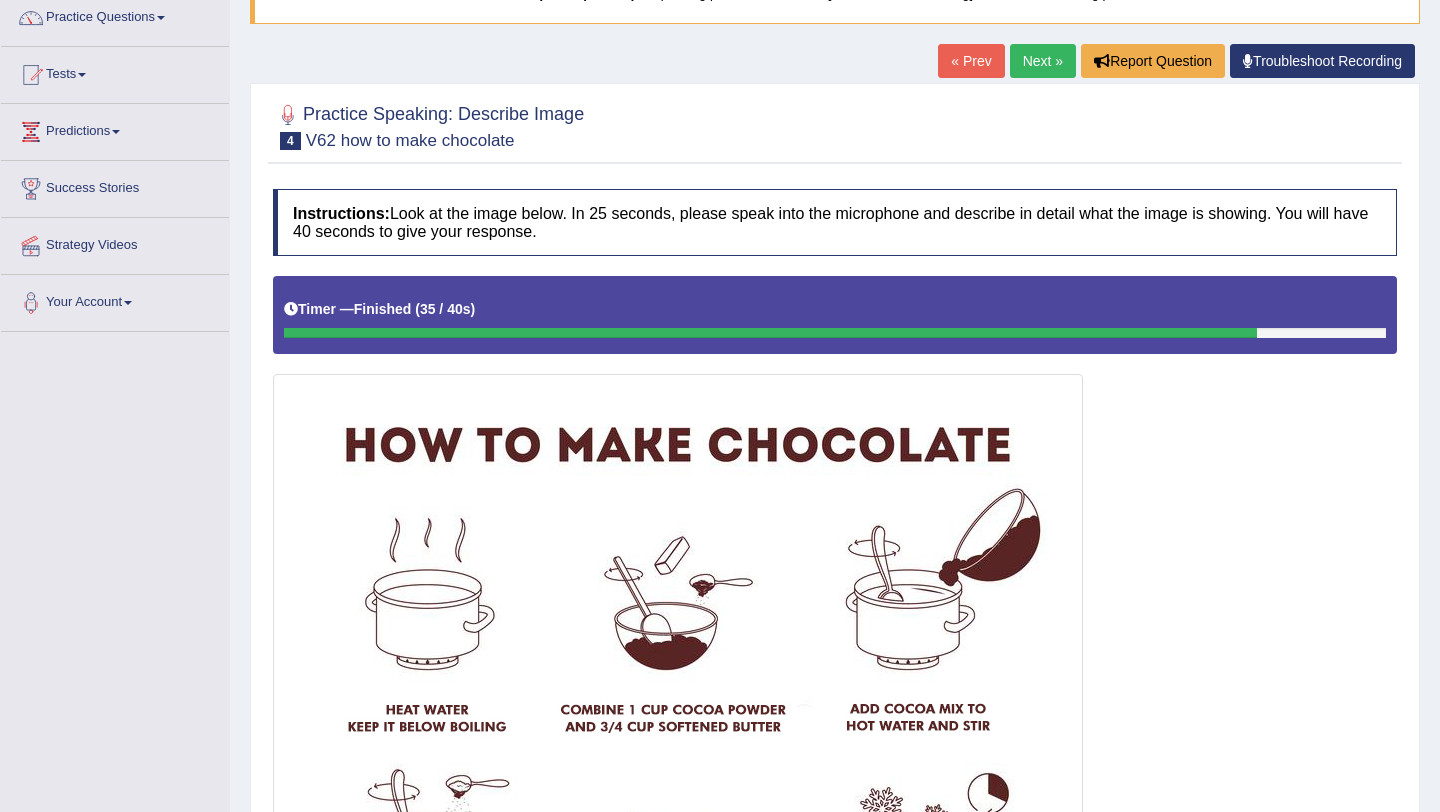 scroll, scrollTop: 80, scrollLeft: 0, axis: vertical 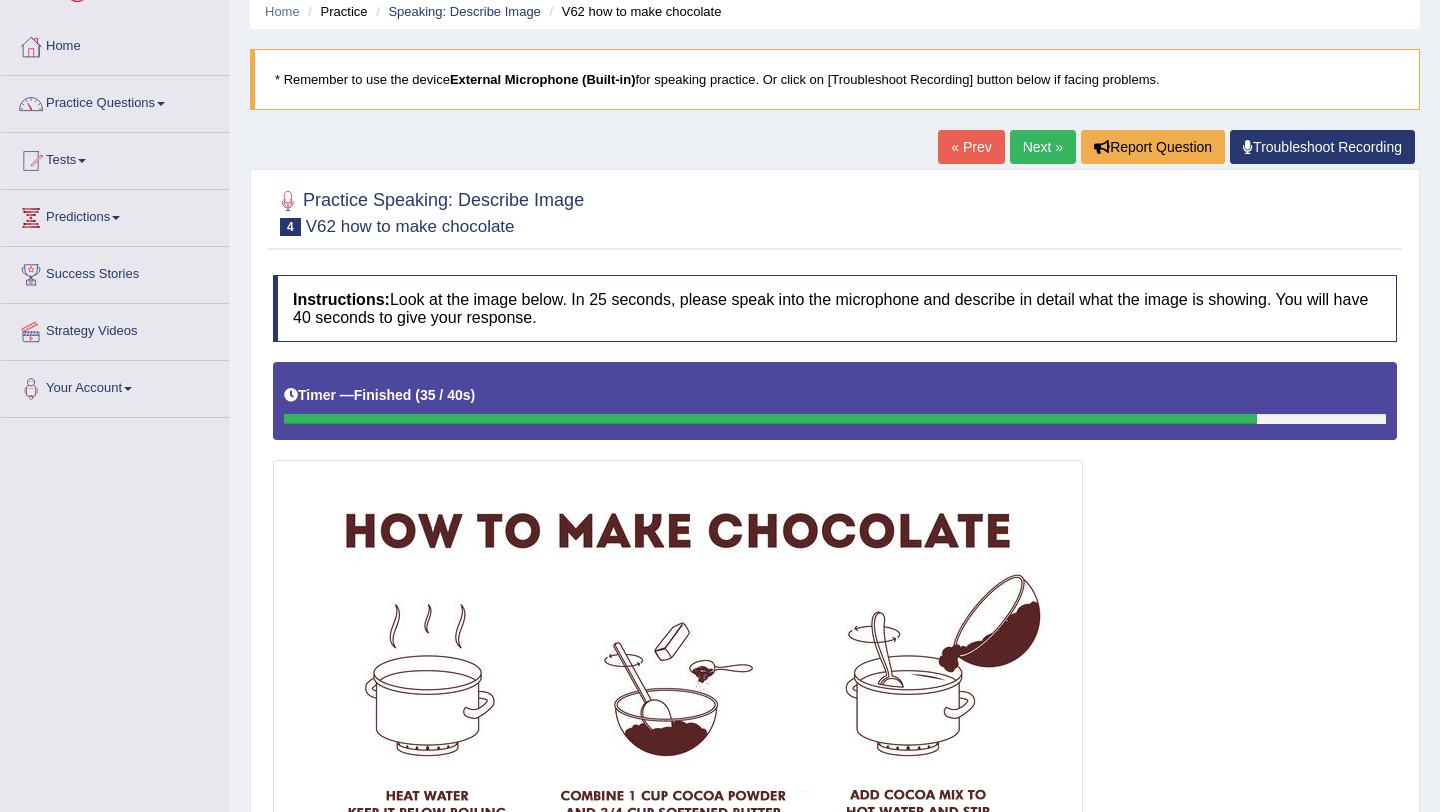 click on "Next »" at bounding box center [1043, 147] 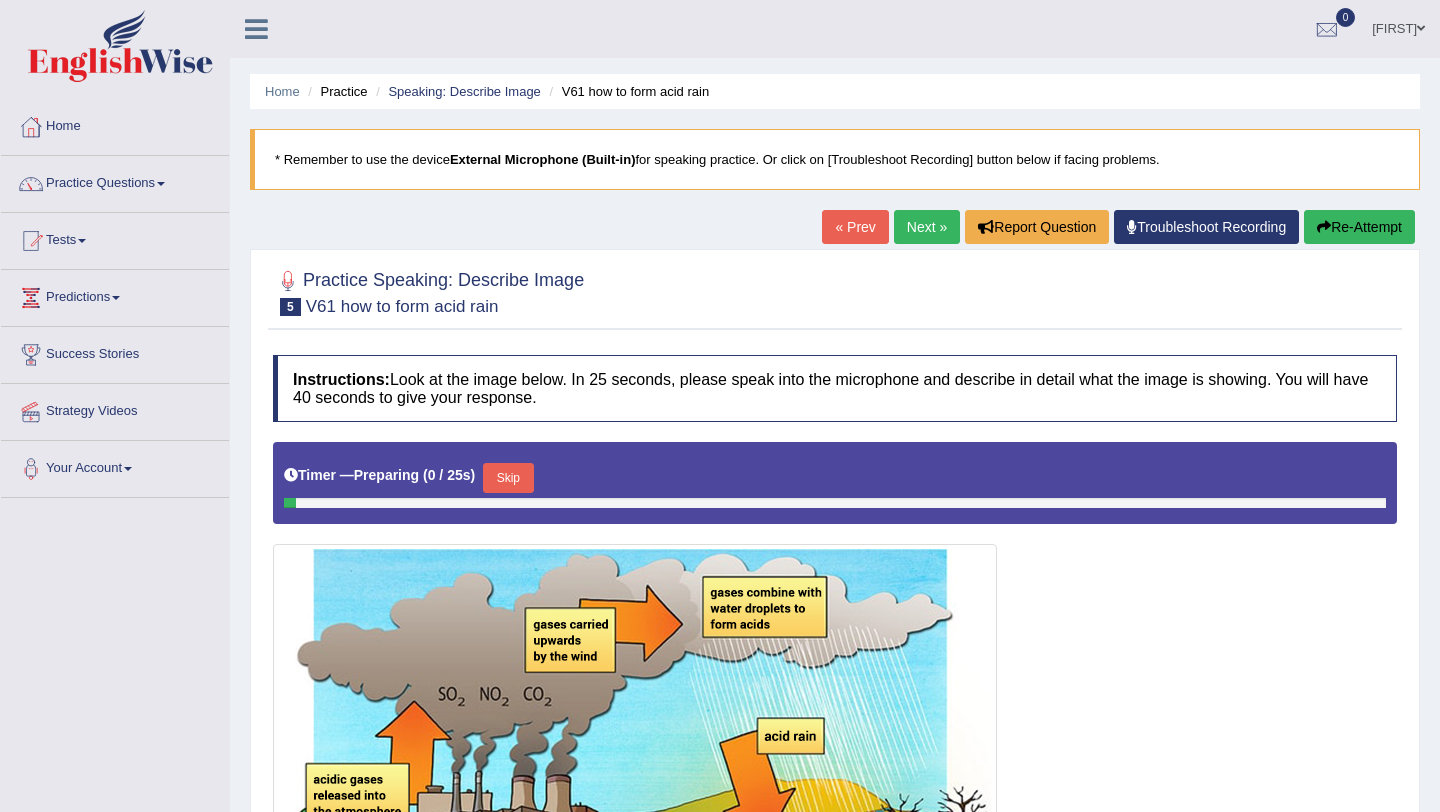 scroll, scrollTop: 0, scrollLeft: 0, axis: both 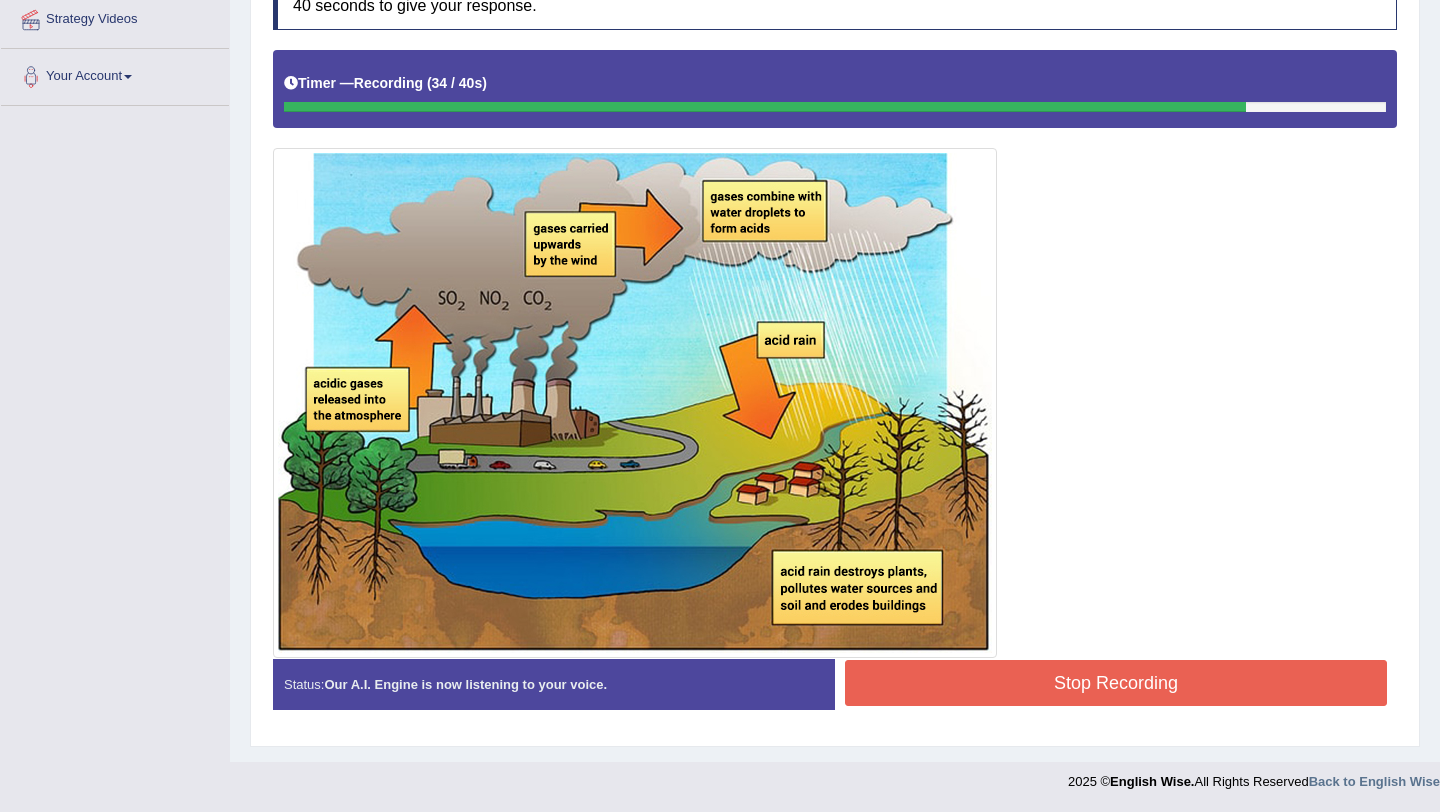 click on "Stop Recording" at bounding box center (1116, 683) 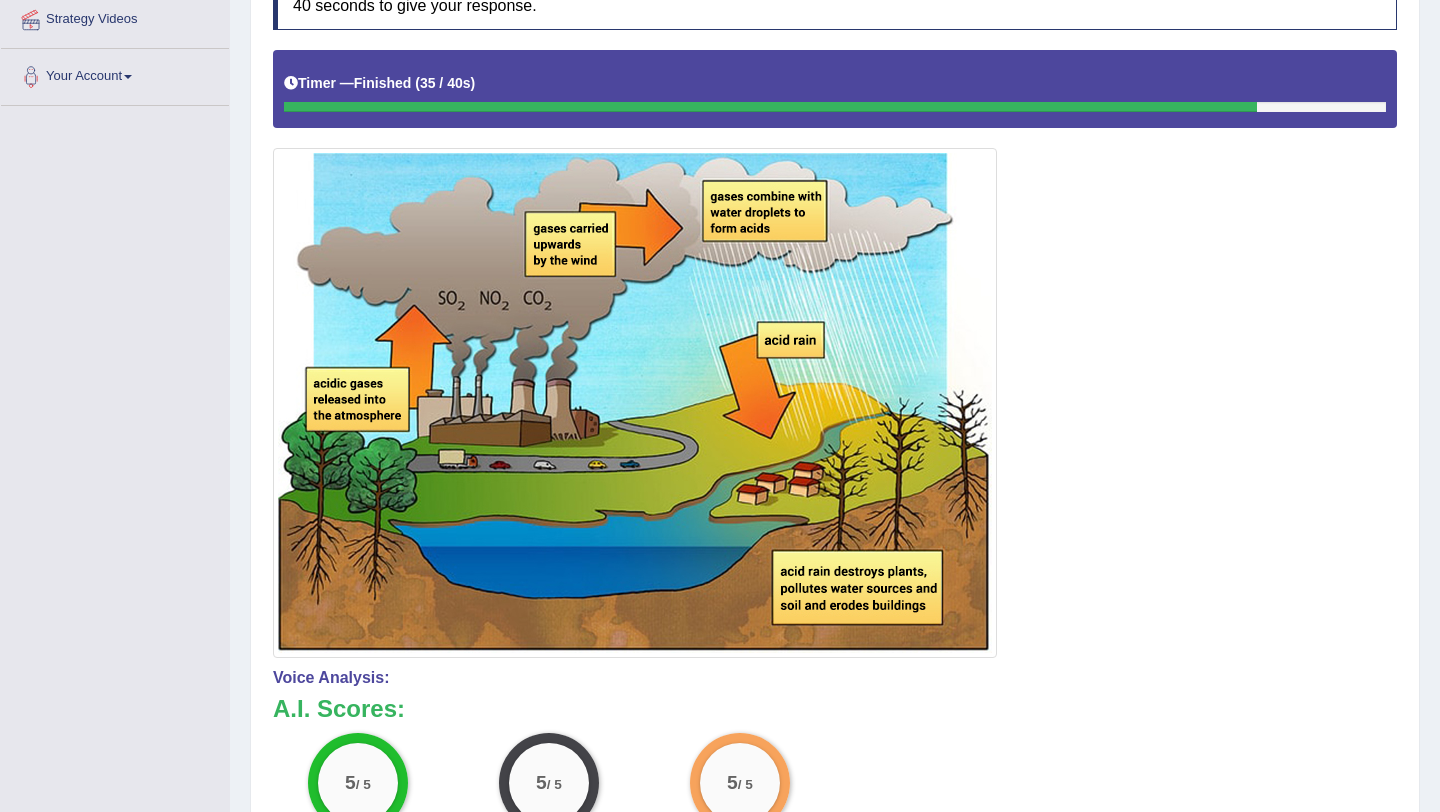 click at bounding box center (835, 353) 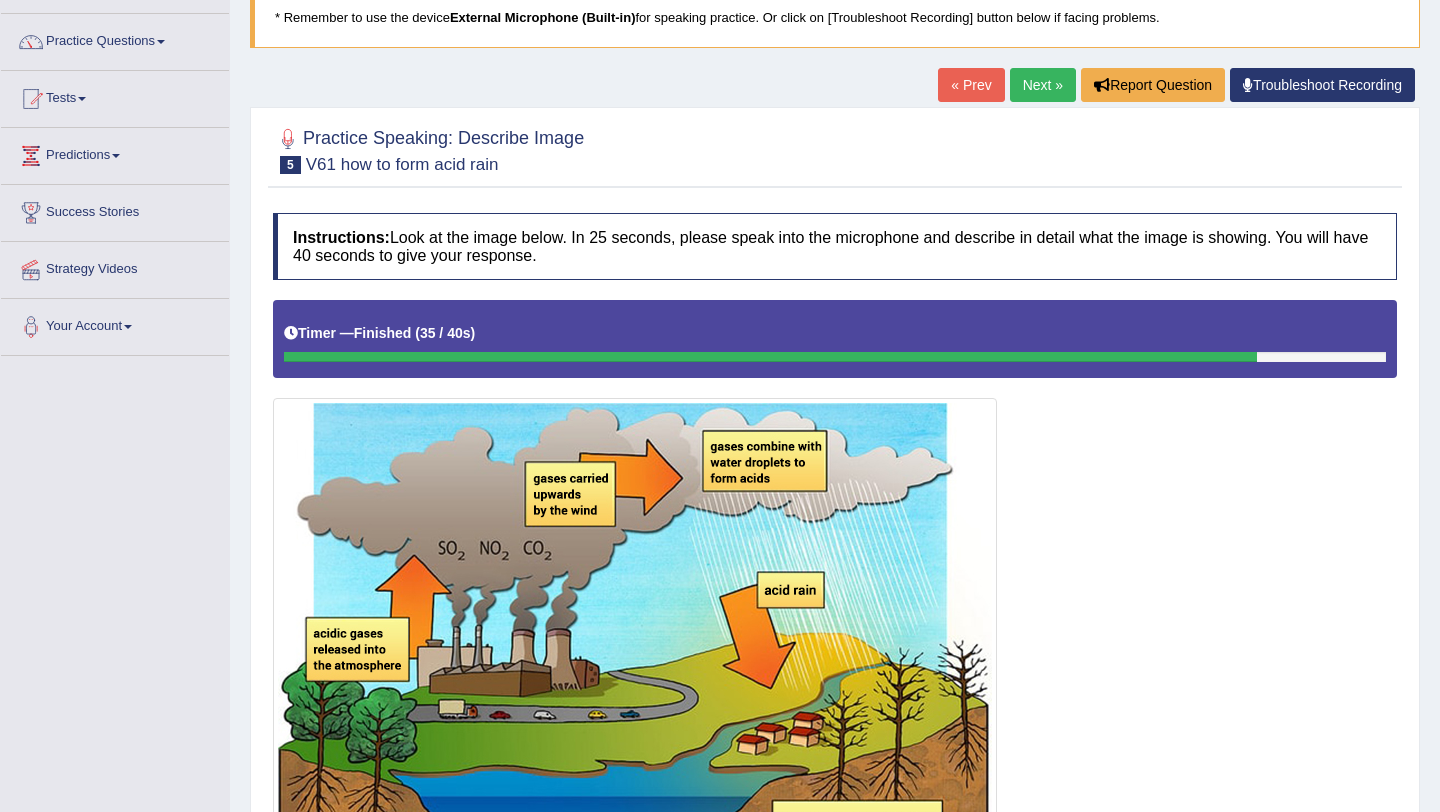 scroll, scrollTop: 112, scrollLeft: 0, axis: vertical 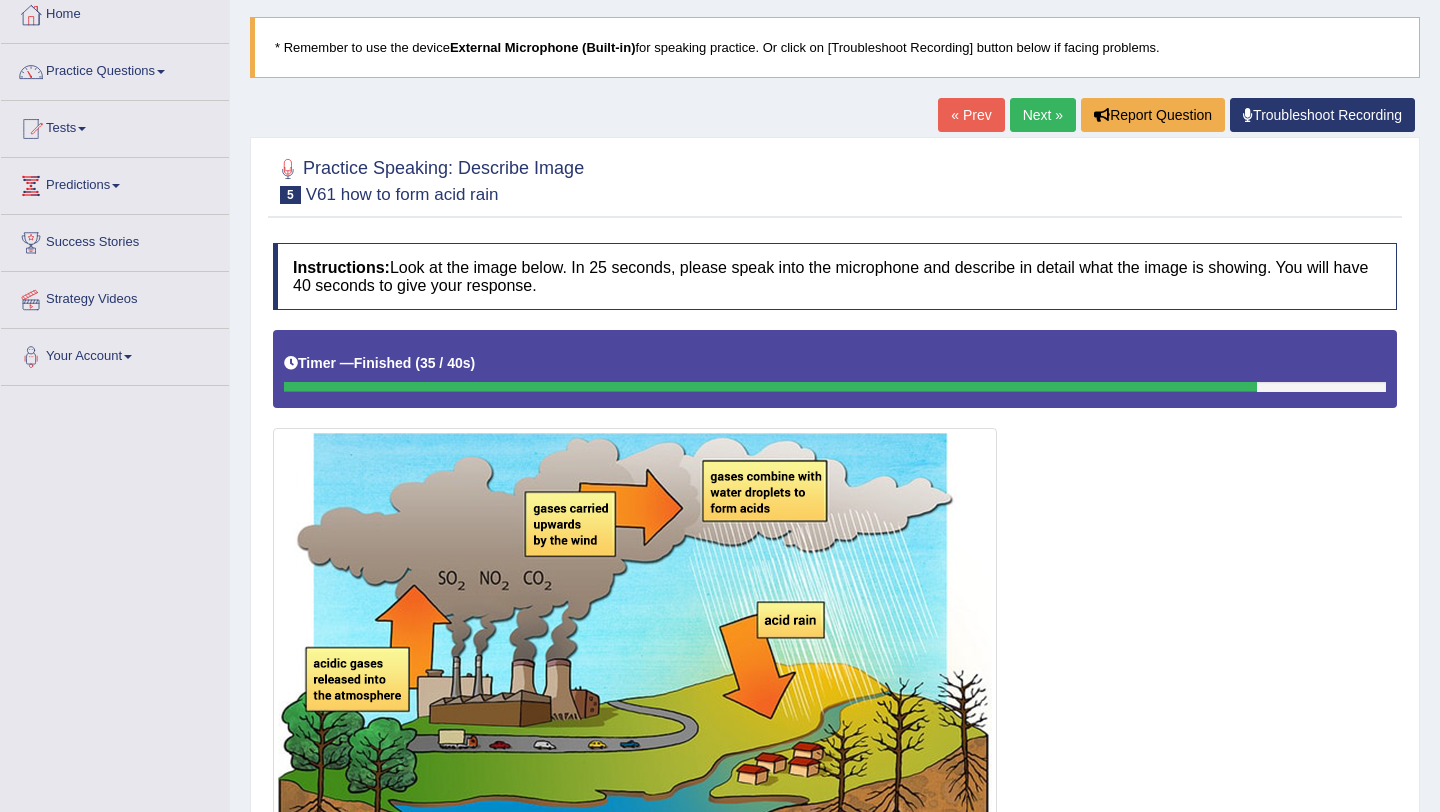 click on "Next »" at bounding box center [1043, 115] 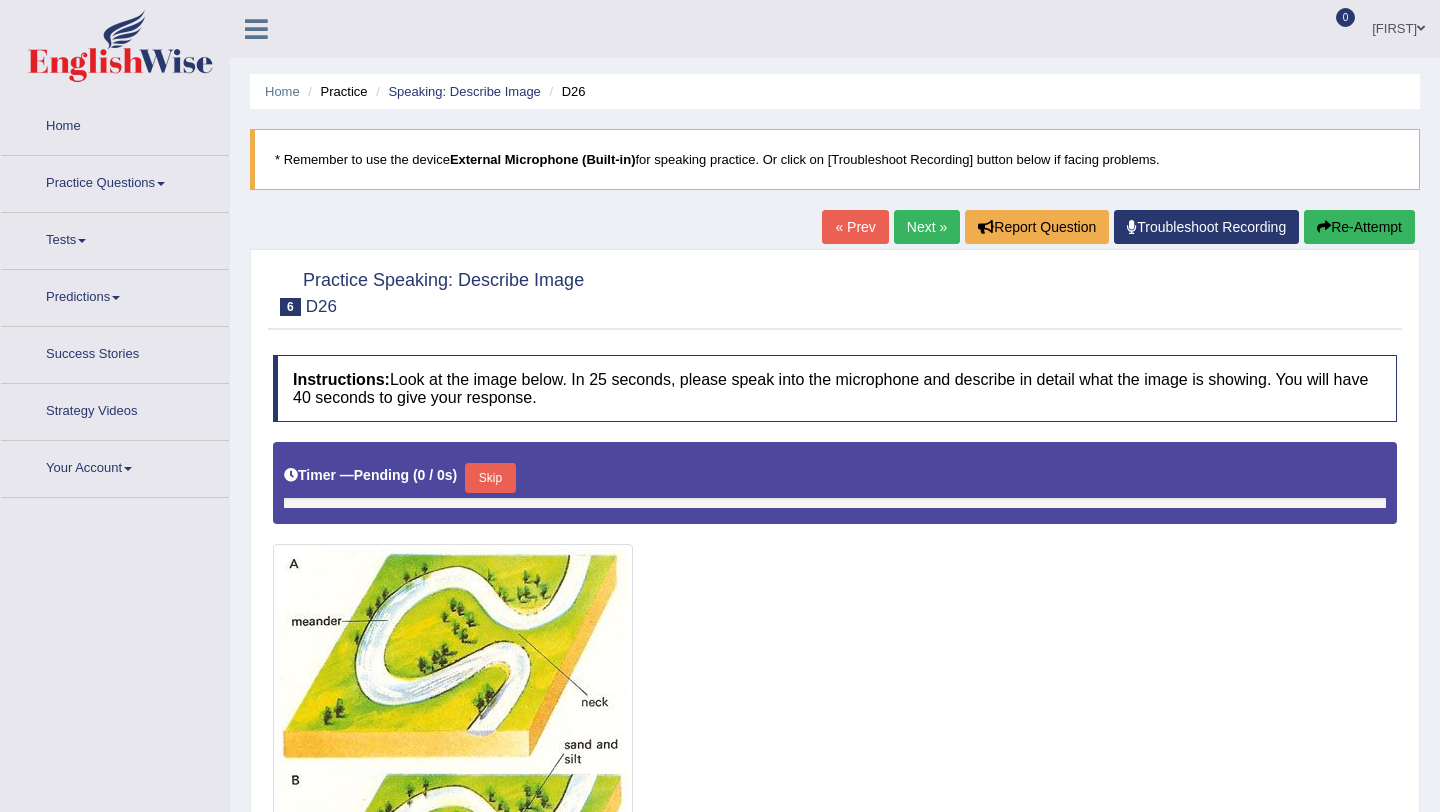 click on "Toggle navigation
Home
Practice Questions   Speaking Practice Read Aloud
Repeat Sentence
Describe Image
Re-tell Lecture
Answer Short Question
Summarize Group Discussion
Respond To A Situation
Writing Practice  Summarize Written Text
Write Essay
Reading Practice  Reading & Writing: Fill In The Blanks
Choose Multiple Answers
Re-order Paragraphs
Fill In The Blanks
Choose Single Answer
Listening Practice  Summarize Spoken Text
Highlight Incorrect Words
Highlight Correct Summary
Select Missing Word
Choose Single Answer
Choose Multiple Answers
Fill In The Blanks
Write From Dictation
Pronunciation
Tests  Take Practice Sectional Test
Take Mock Test" at bounding box center [720, 566] 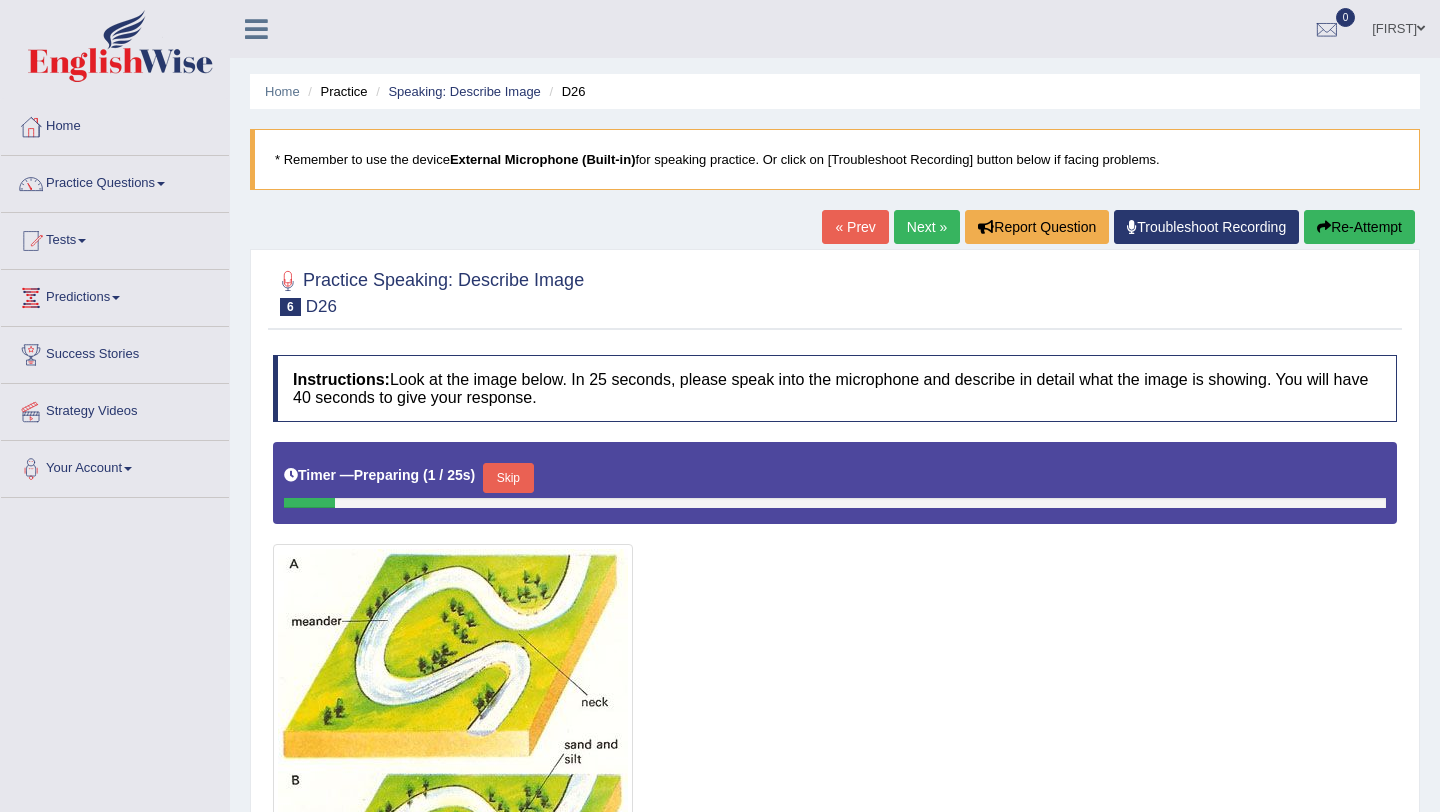 scroll, scrollTop: 0, scrollLeft: 0, axis: both 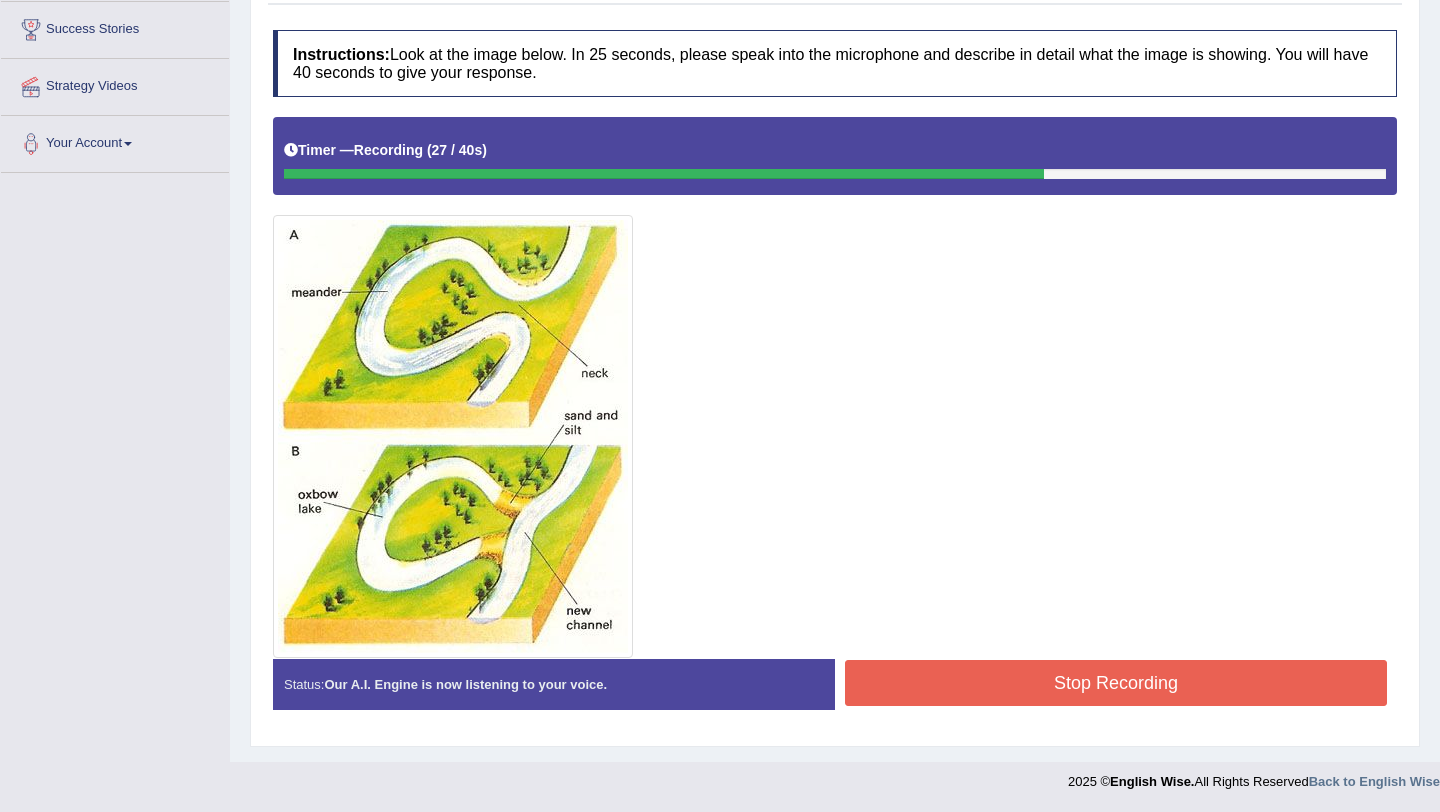 click on "Stop Recording" at bounding box center [1116, 683] 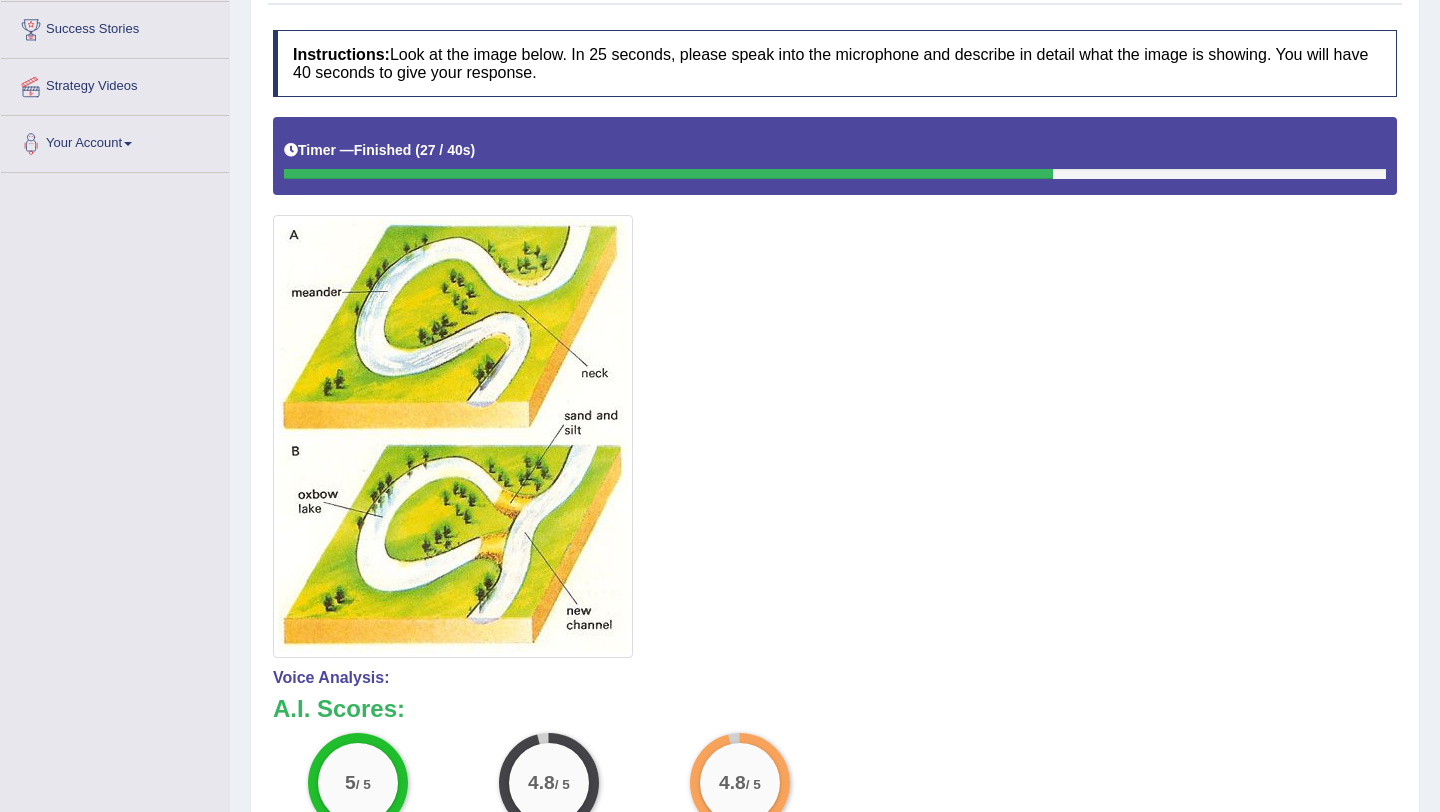click at bounding box center [835, 387] 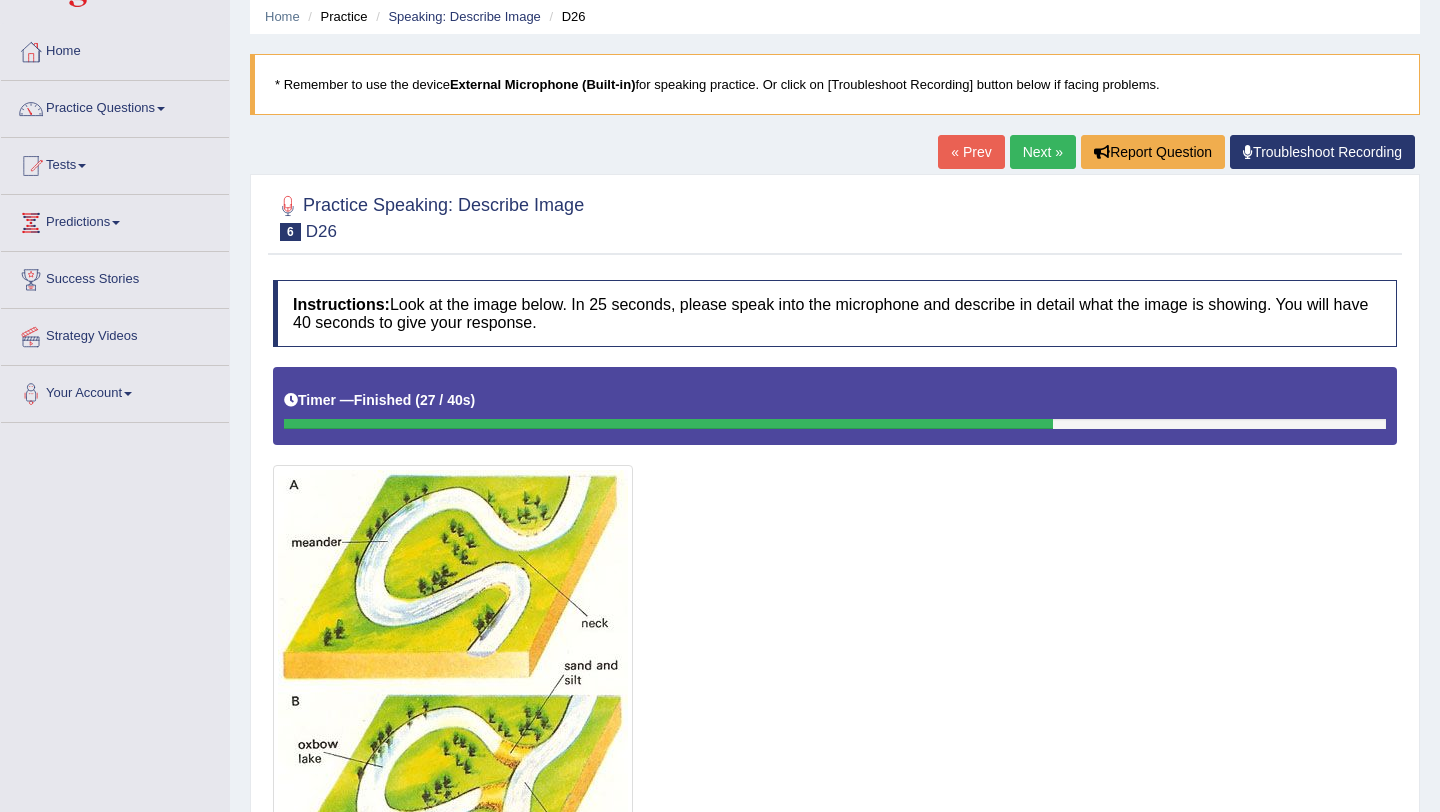 scroll, scrollTop: 45, scrollLeft: 0, axis: vertical 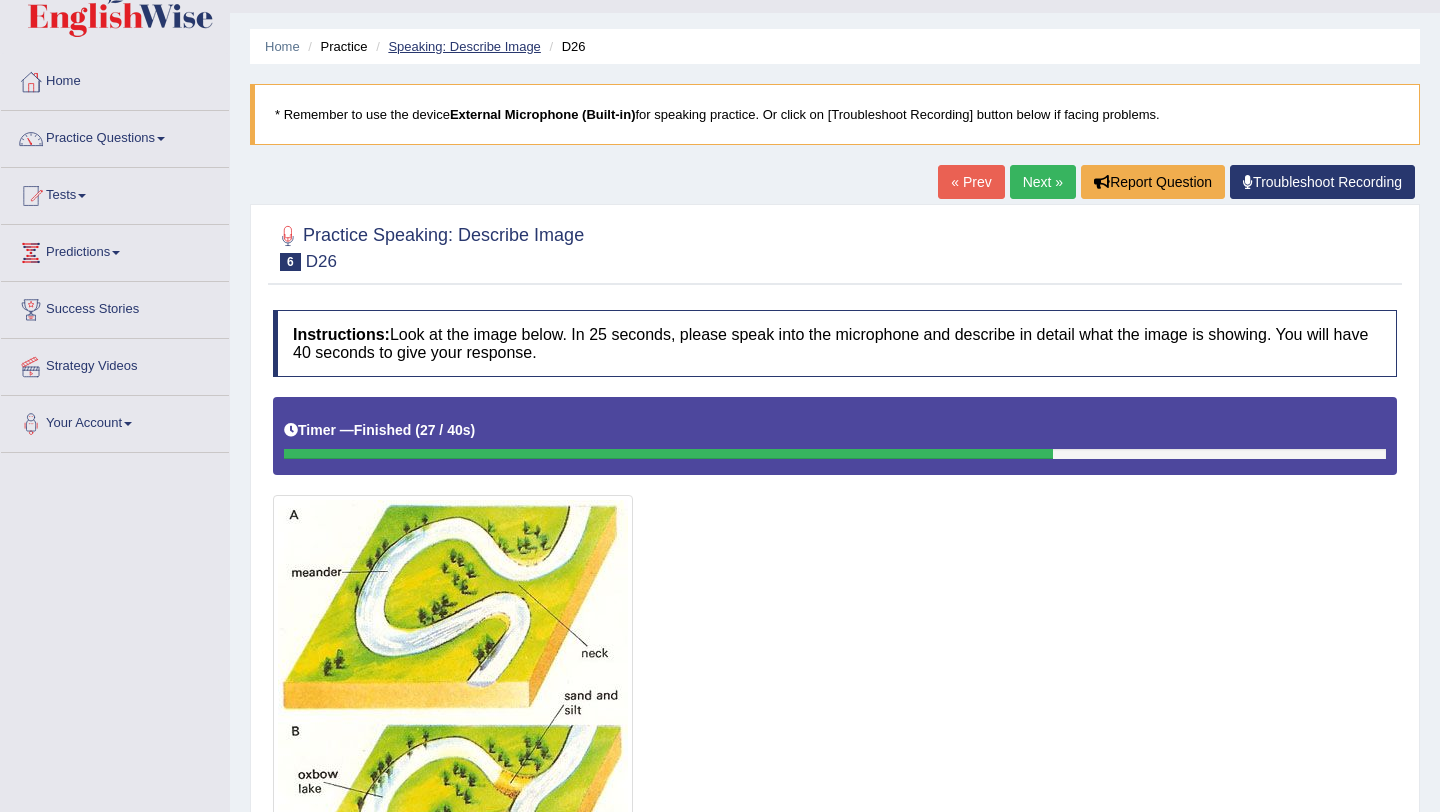 click on "Speaking: Describe Image" at bounding box center (464, 46) 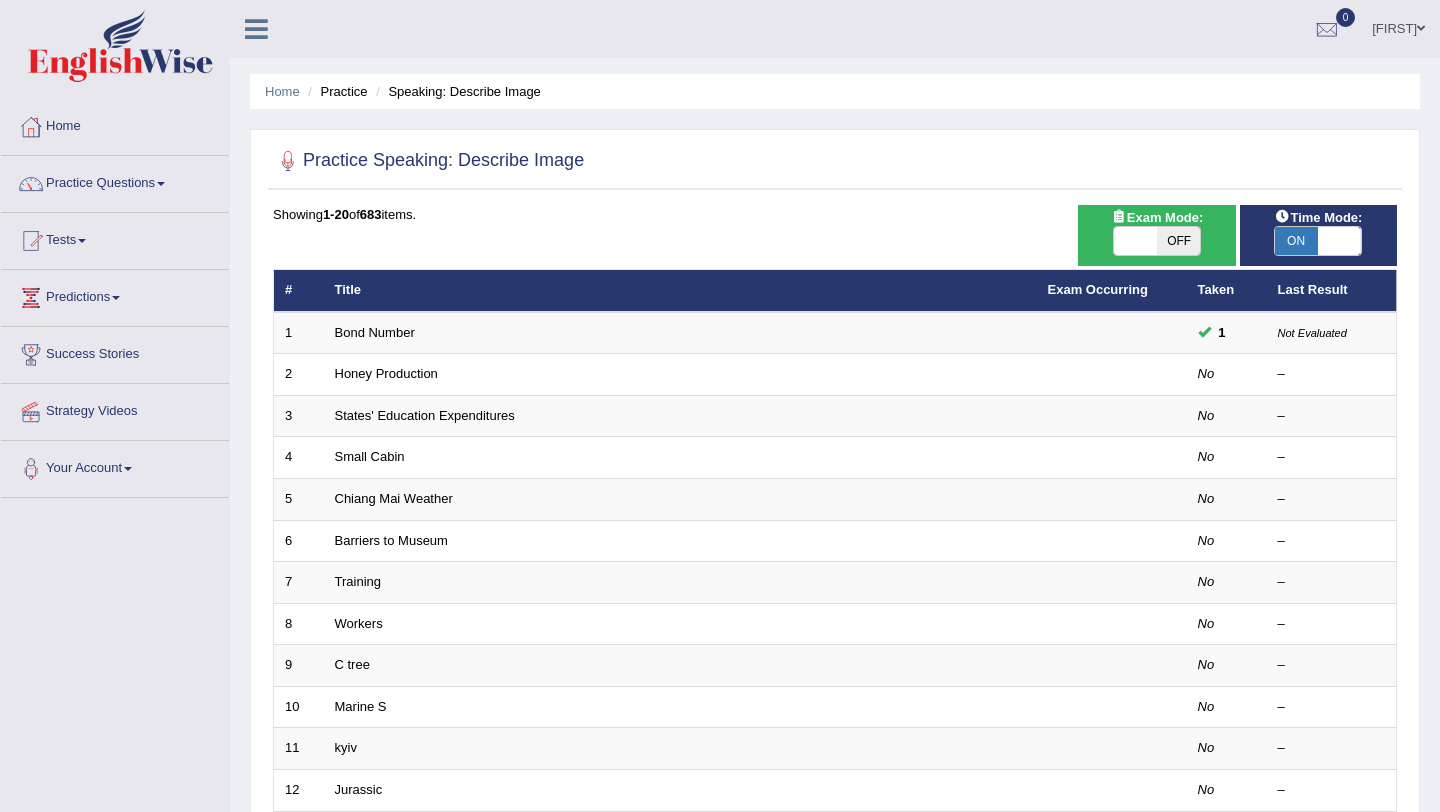 scroll, scrollTop: 0, scrollLeft: 0, axis: both 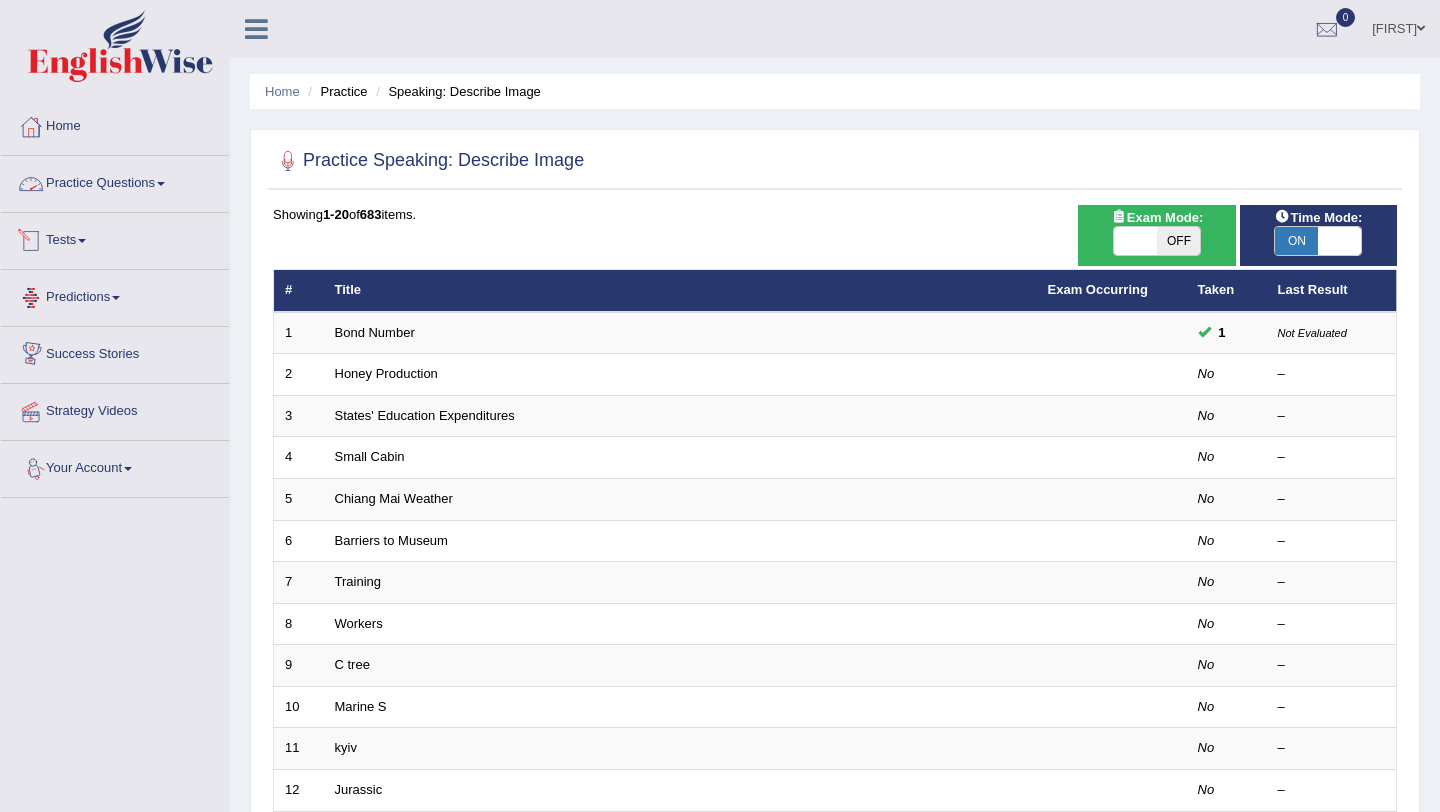 click on "Practice Questions" at bounding box center (115, 181) 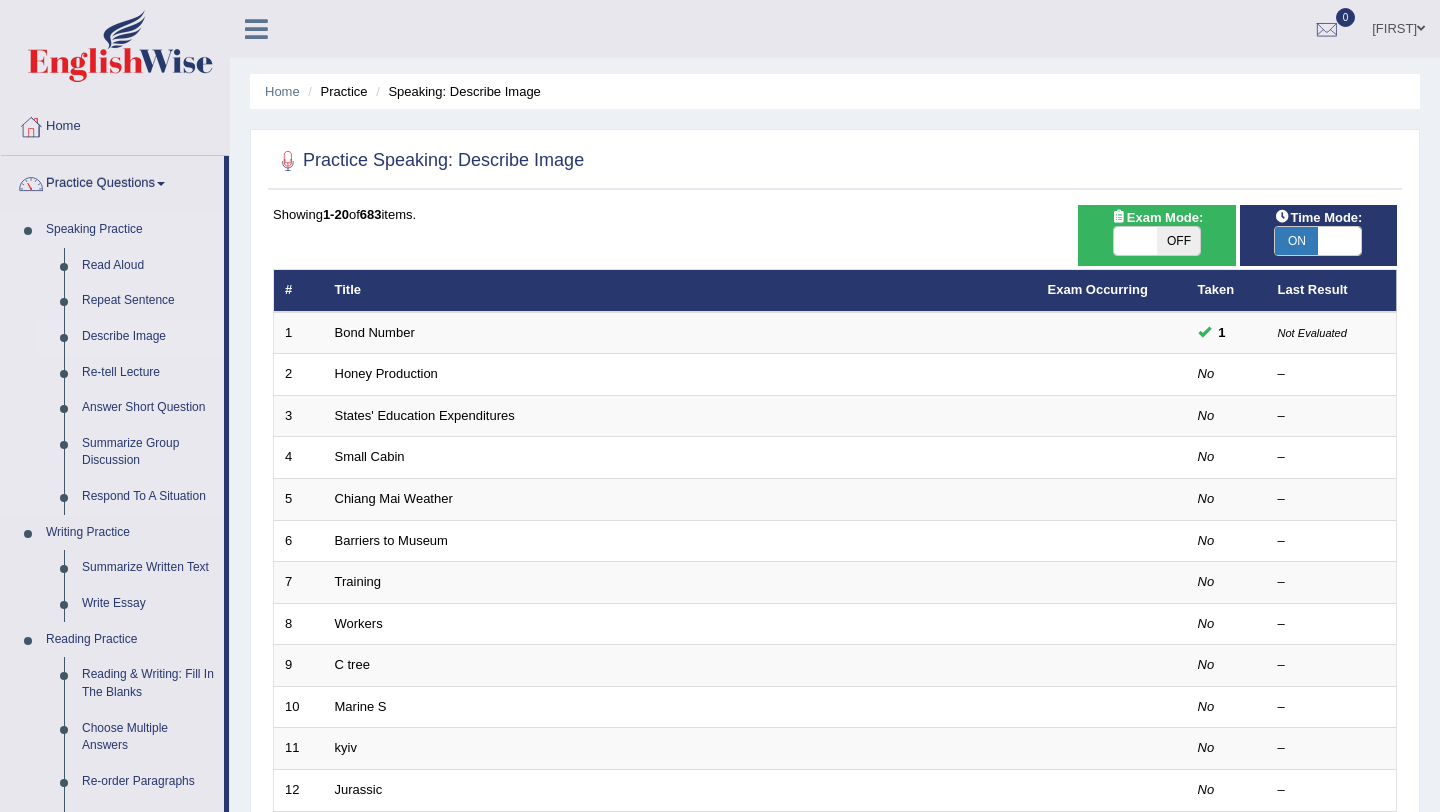 click on "Describe Image" at bounding box center (148, 337) 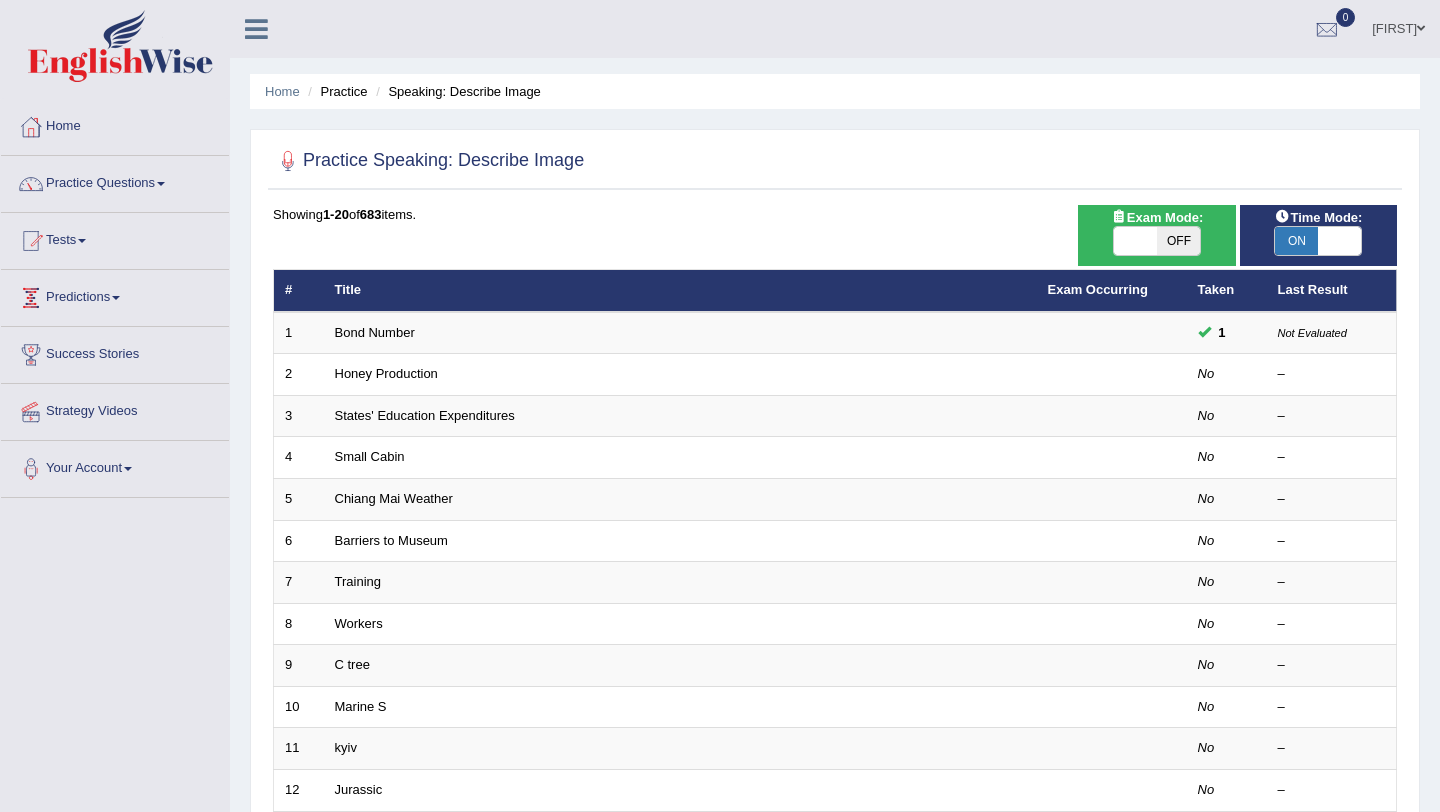 scroll, scrollTop: 0, scrollLeft: 0, axis: both 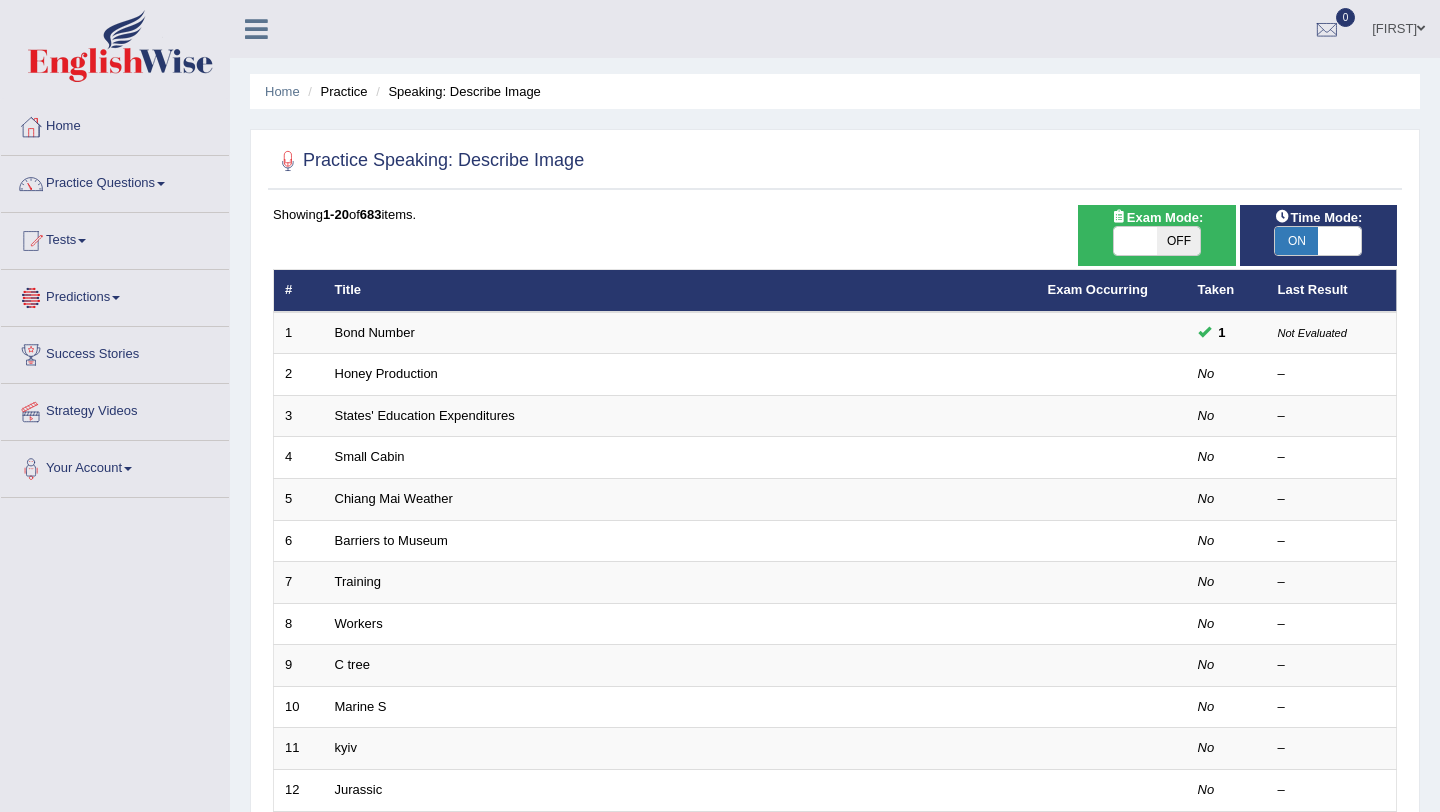 click at bounding box center (835, 161) 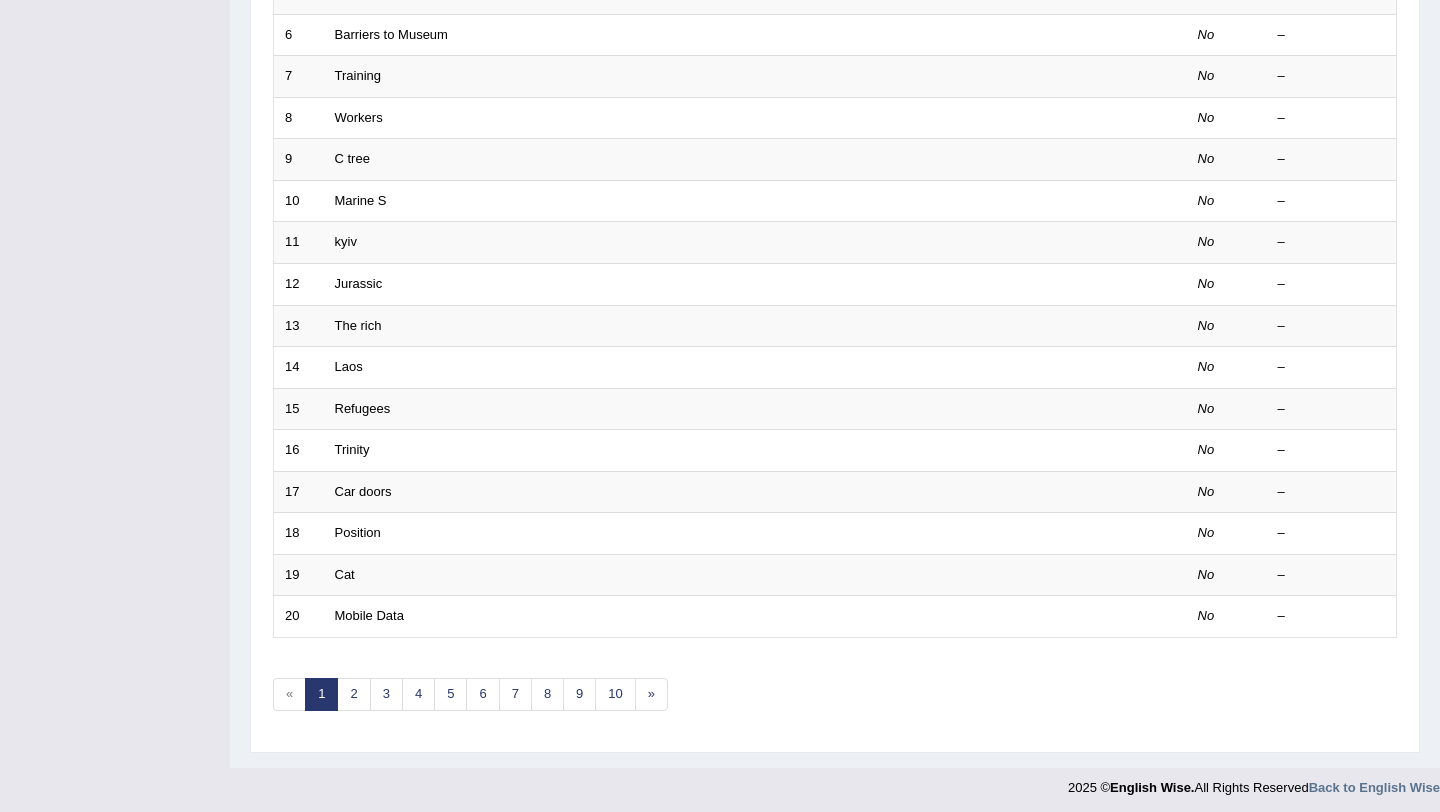 scroll, scrollTop: 512, scrollLeft: 0, axis: vertical 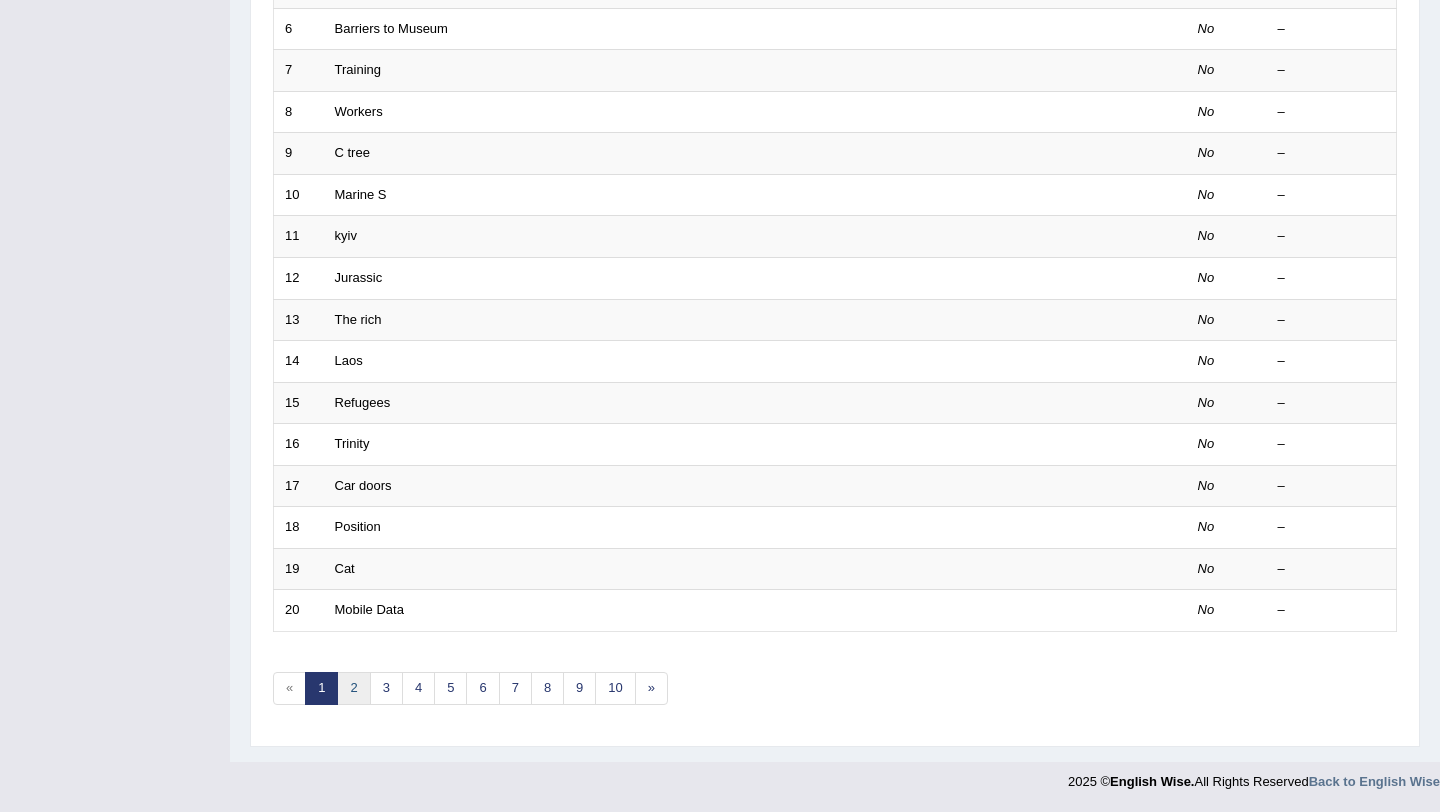 click on "2" at bounding box center (353, 688) 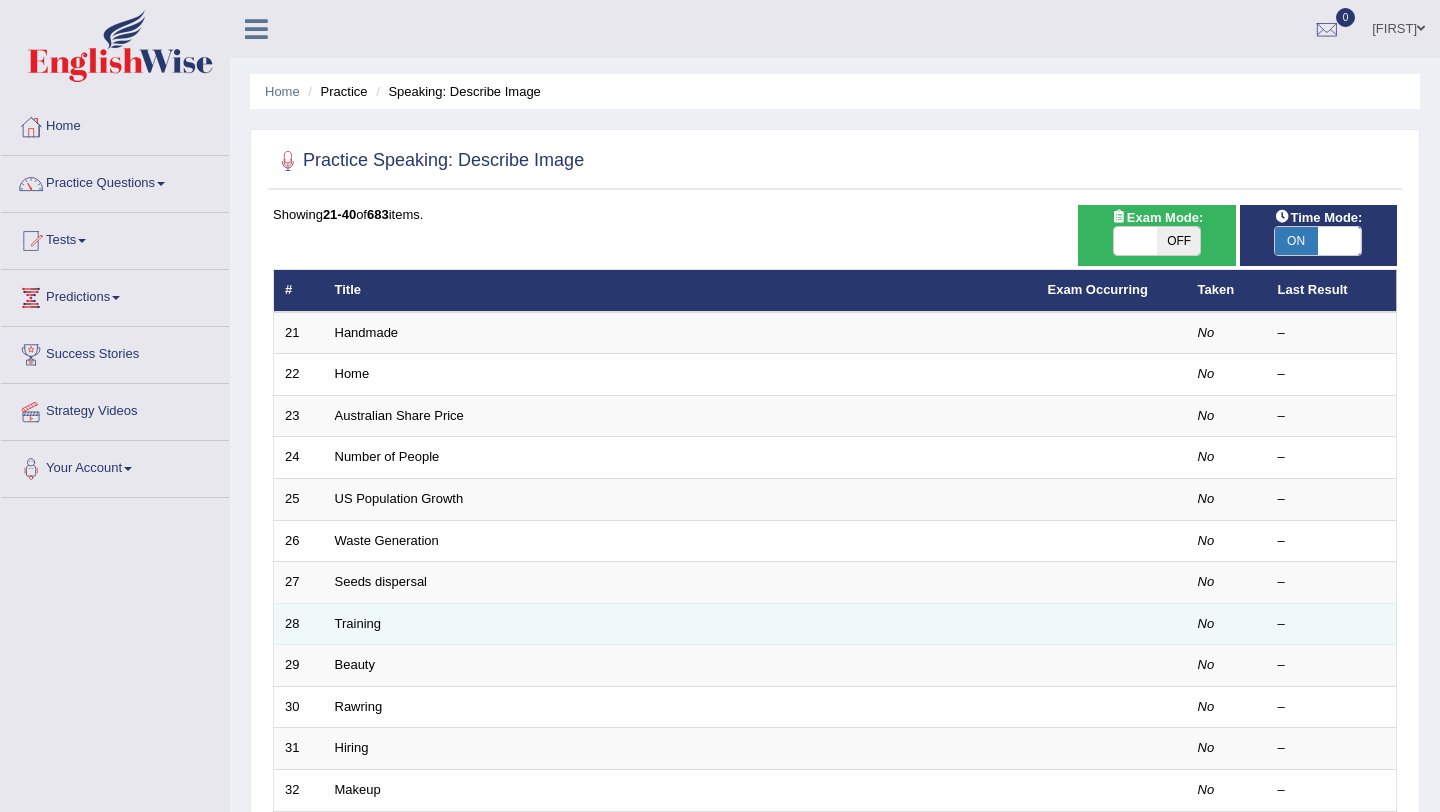 scroll, scrollTop: 0, scrollLeft: 0, axis: both 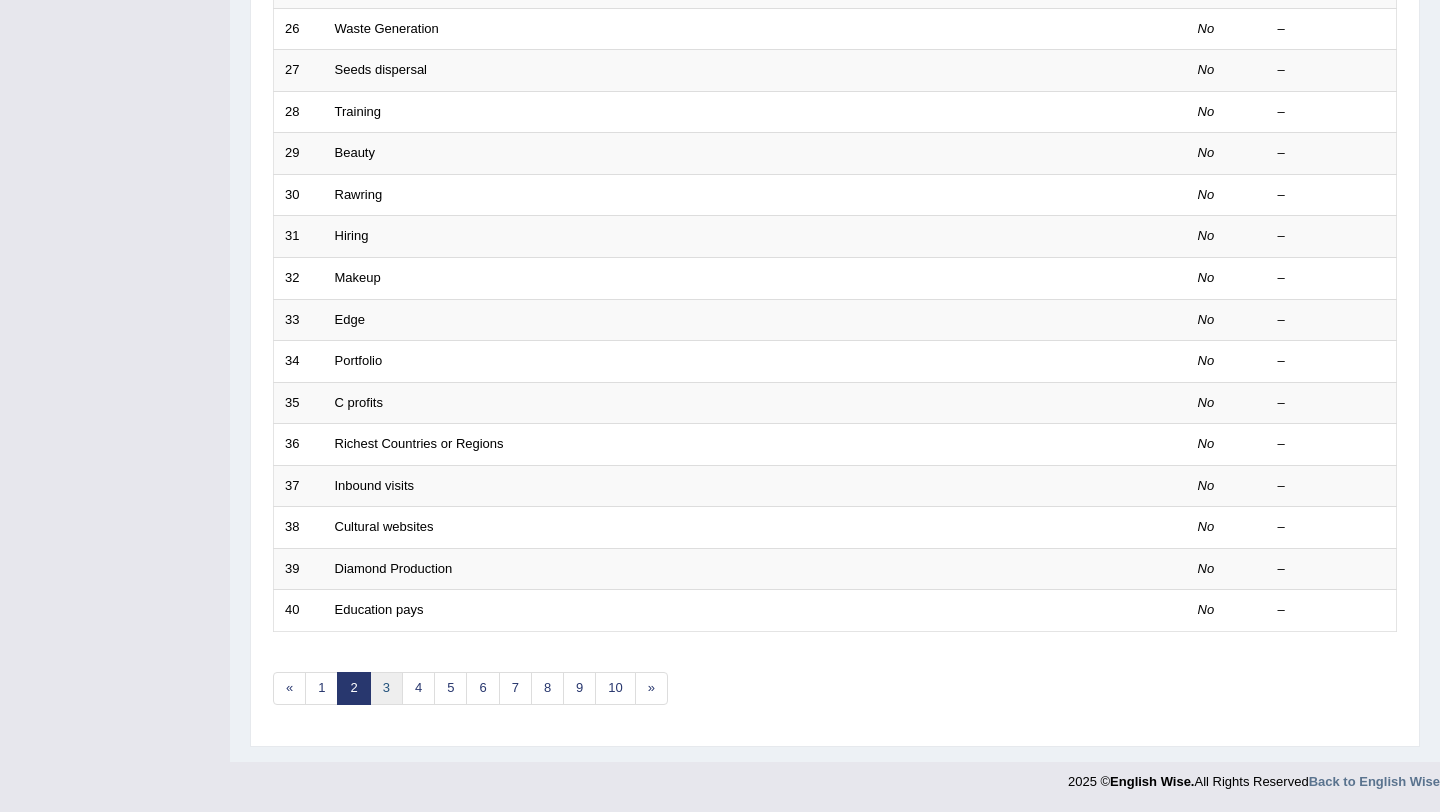 click on "3" at bounding box center (386, 688) 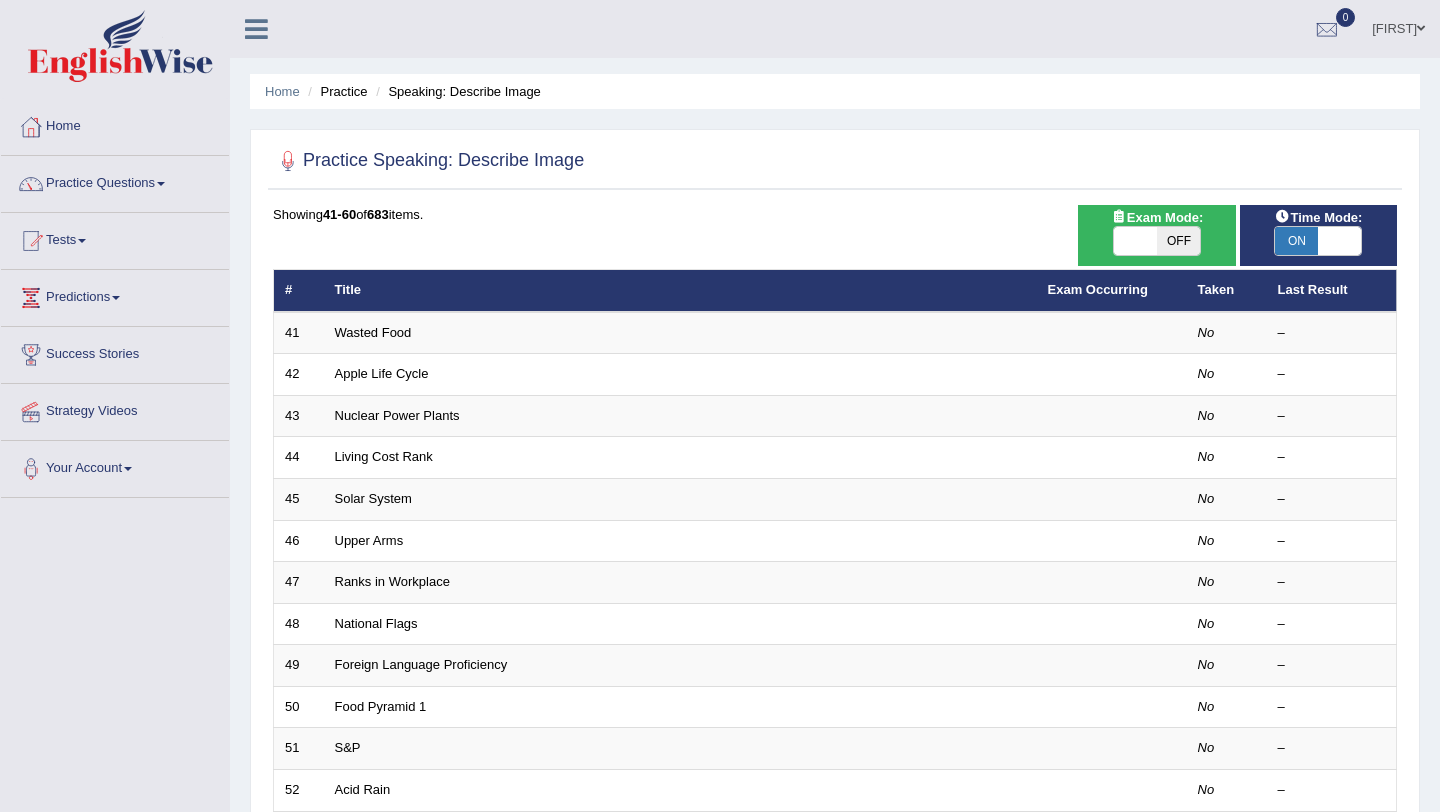 scroll, scrollTop: 0, scrollLeft: 0, axis: both 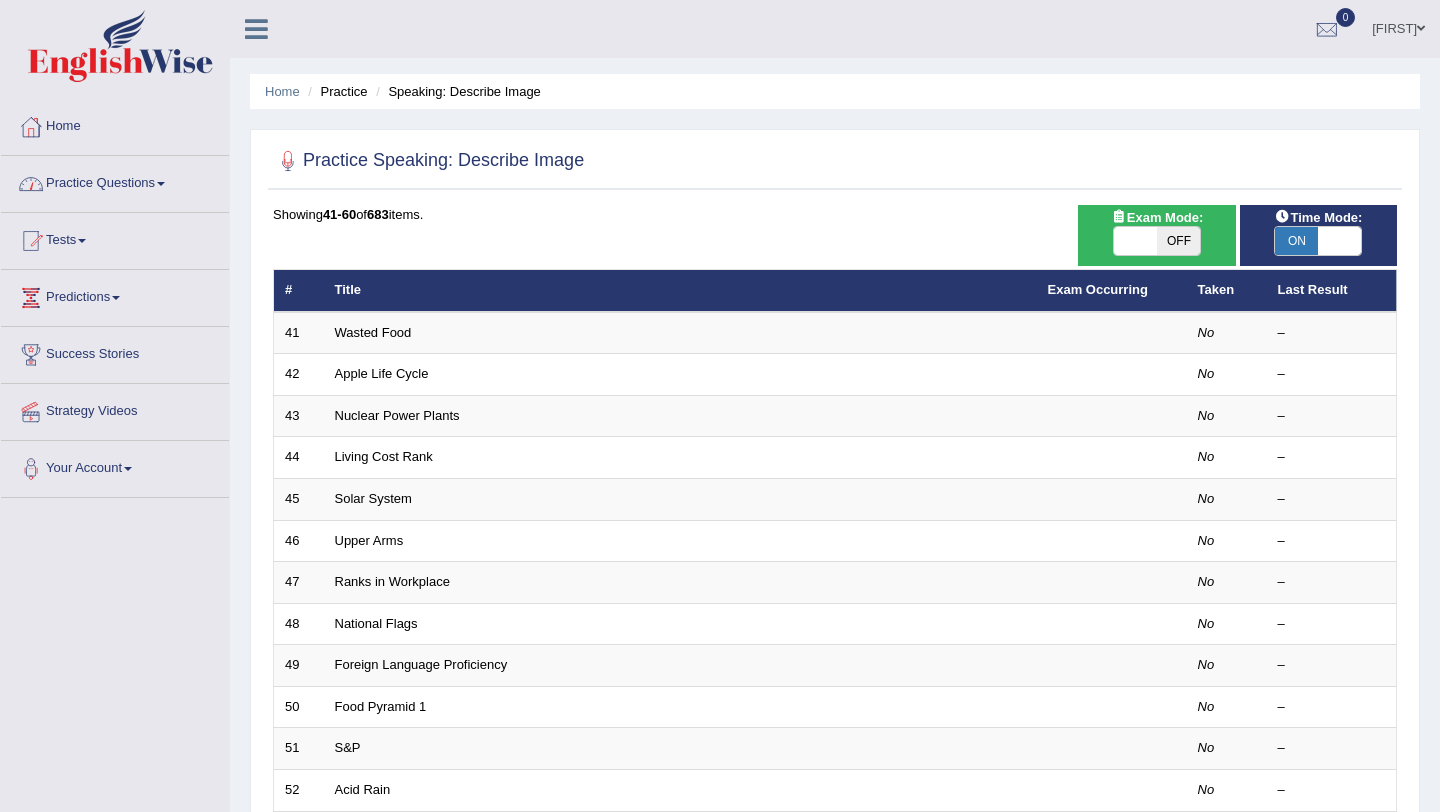 click on "Practice Questions" at bounding box center (115, 181) 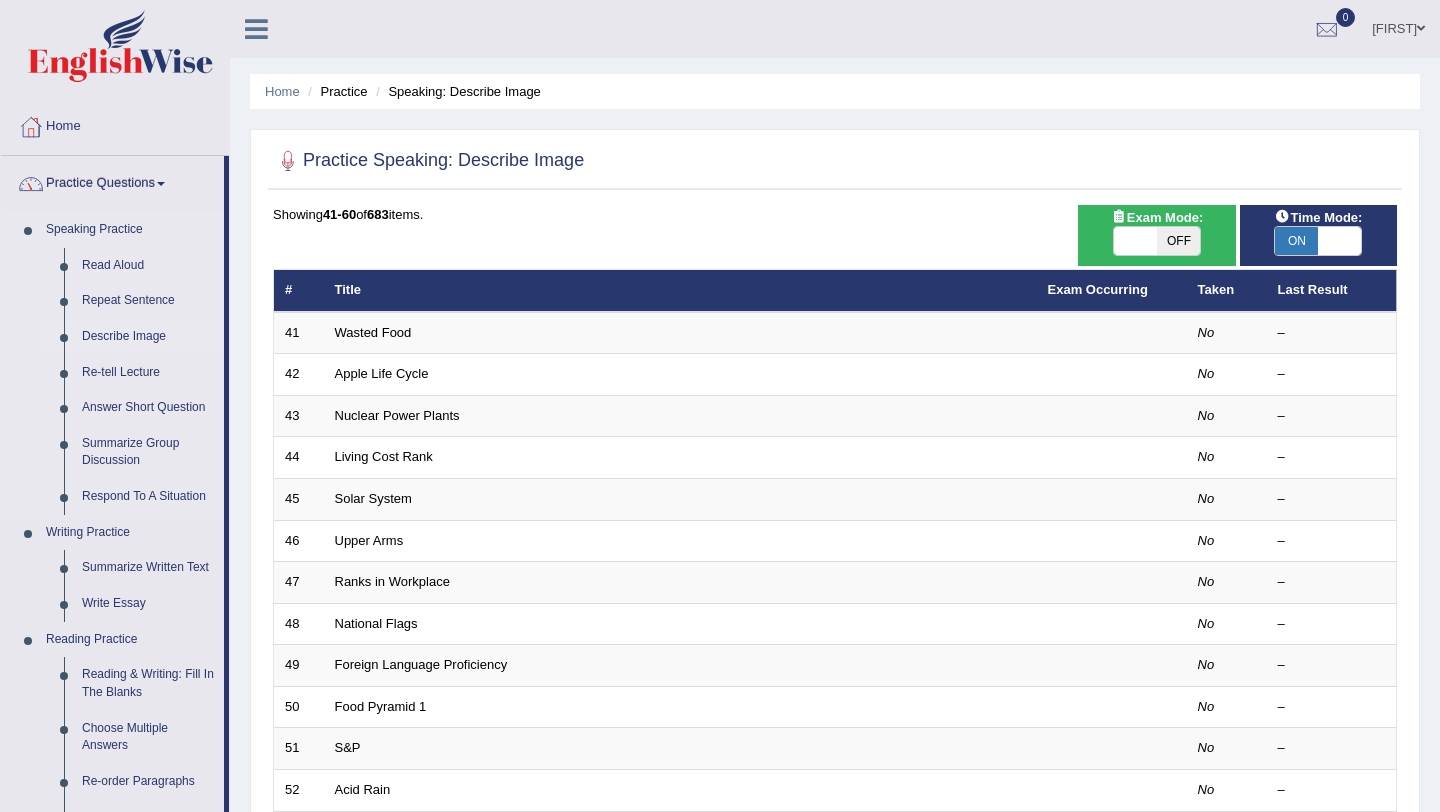 click on "Describe Image" at bounding box center (148, 337) 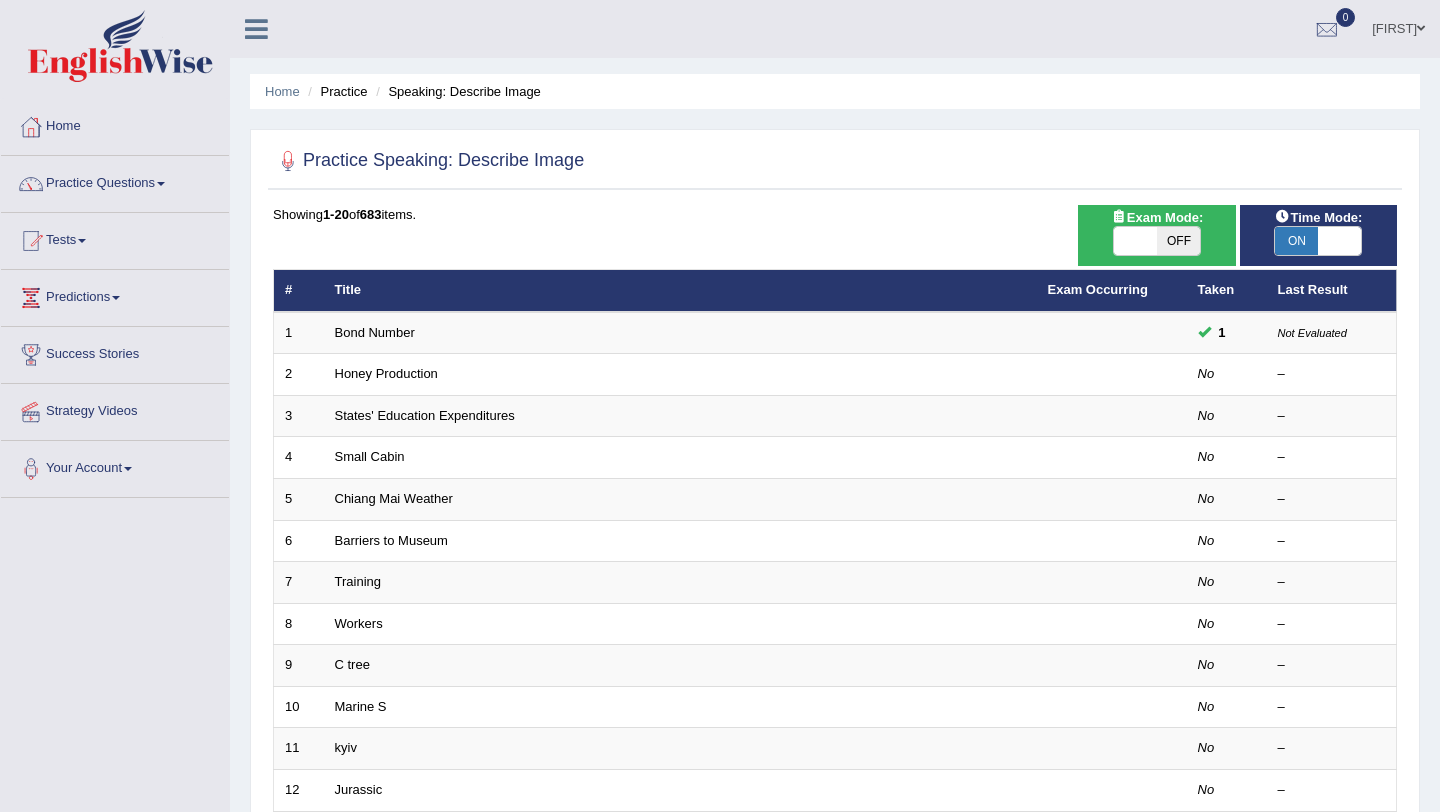 scroll, scrollTop: 0, scrollLeft: 0, axis: both 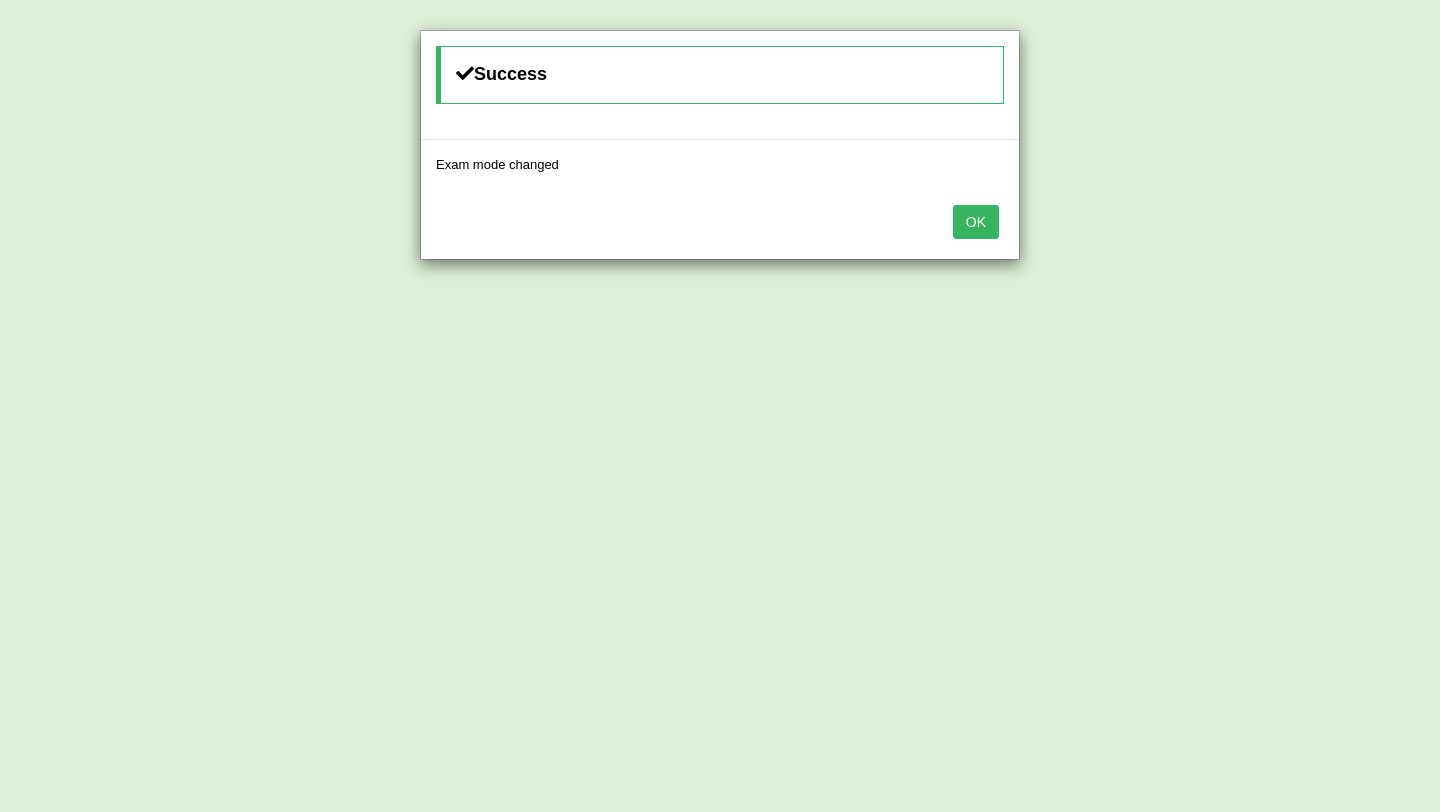 click on "OK" at bounding box center (976, 222) 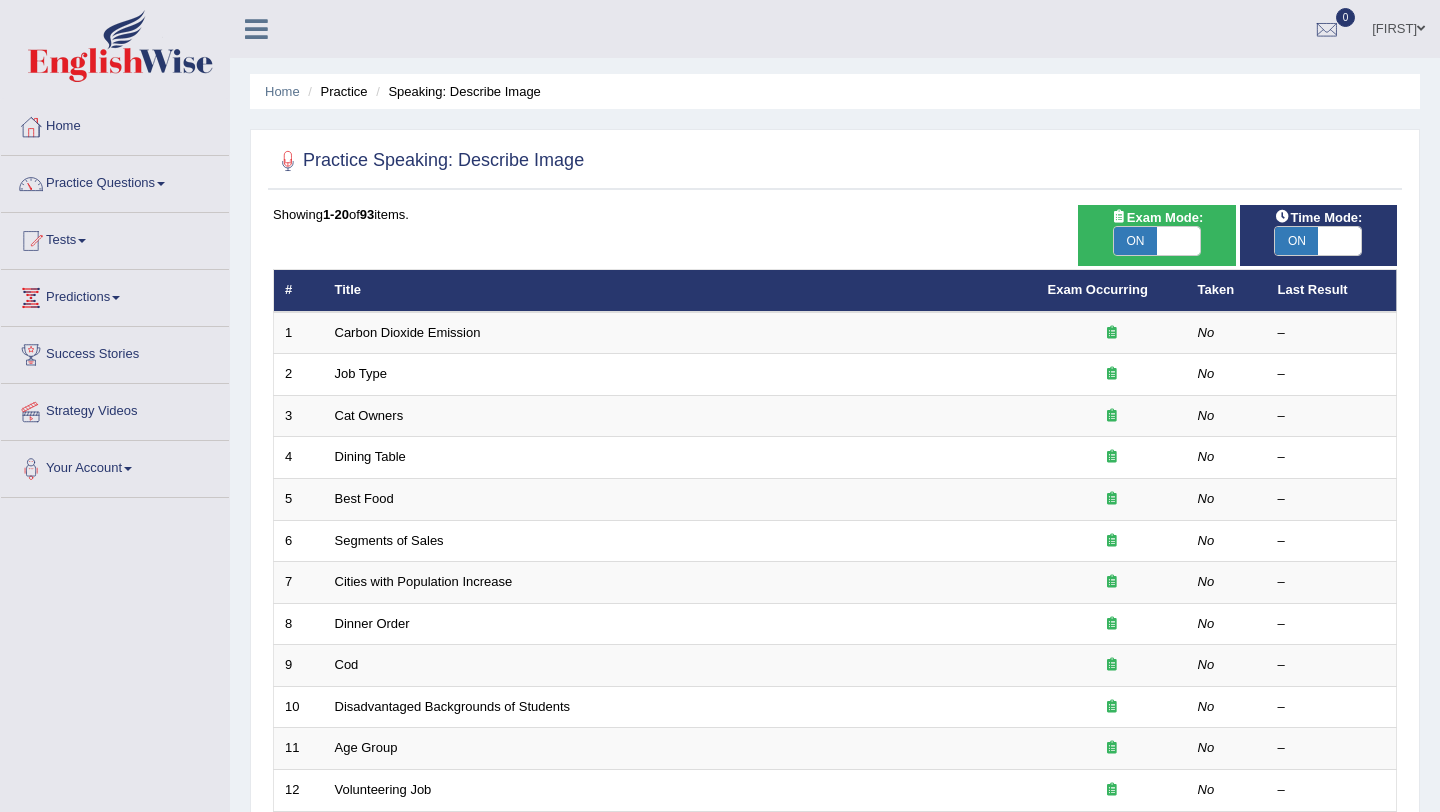 scroll, scrollTop: 0, scrollLeft: 0, axis: both 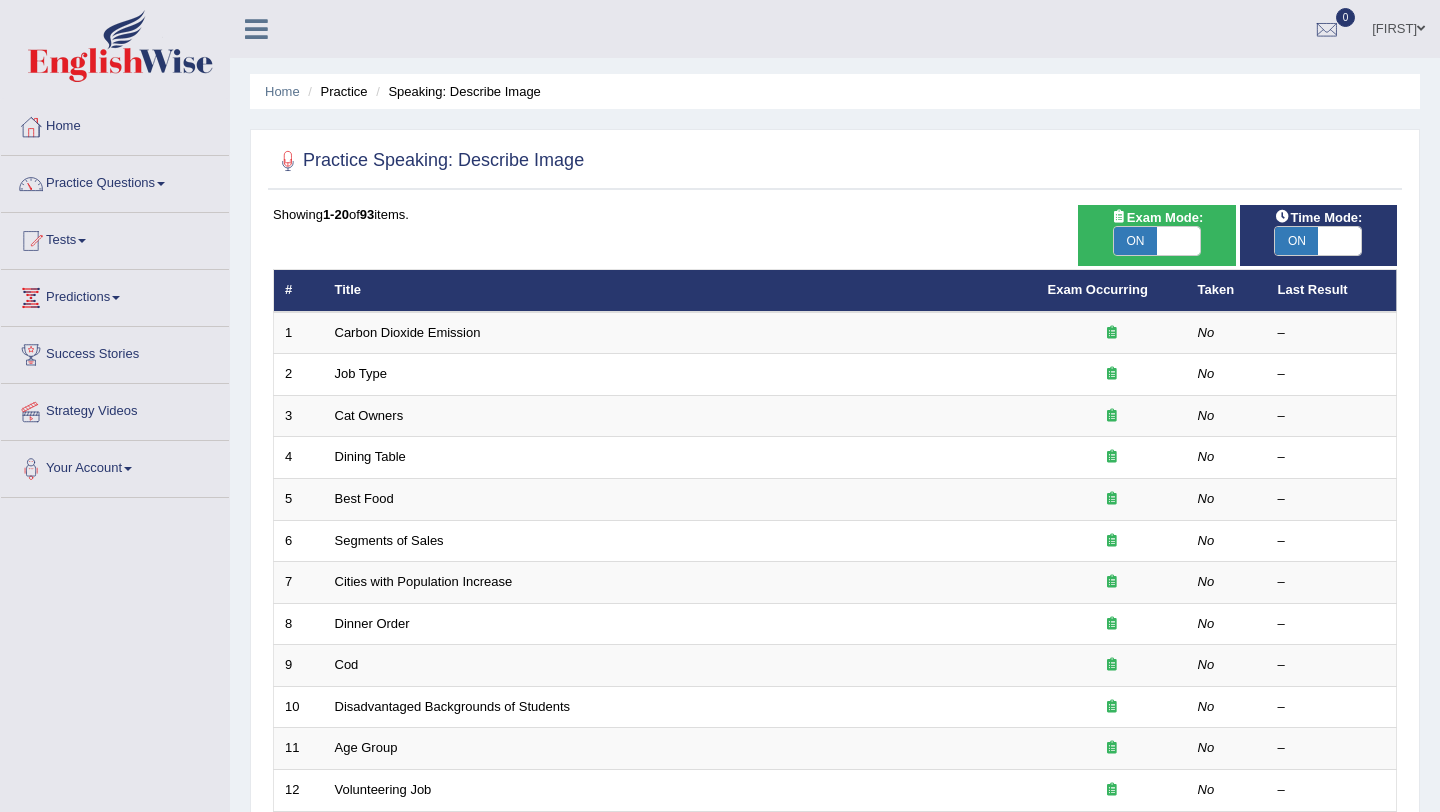 click on "ON" at bounding box center (1135, 241) 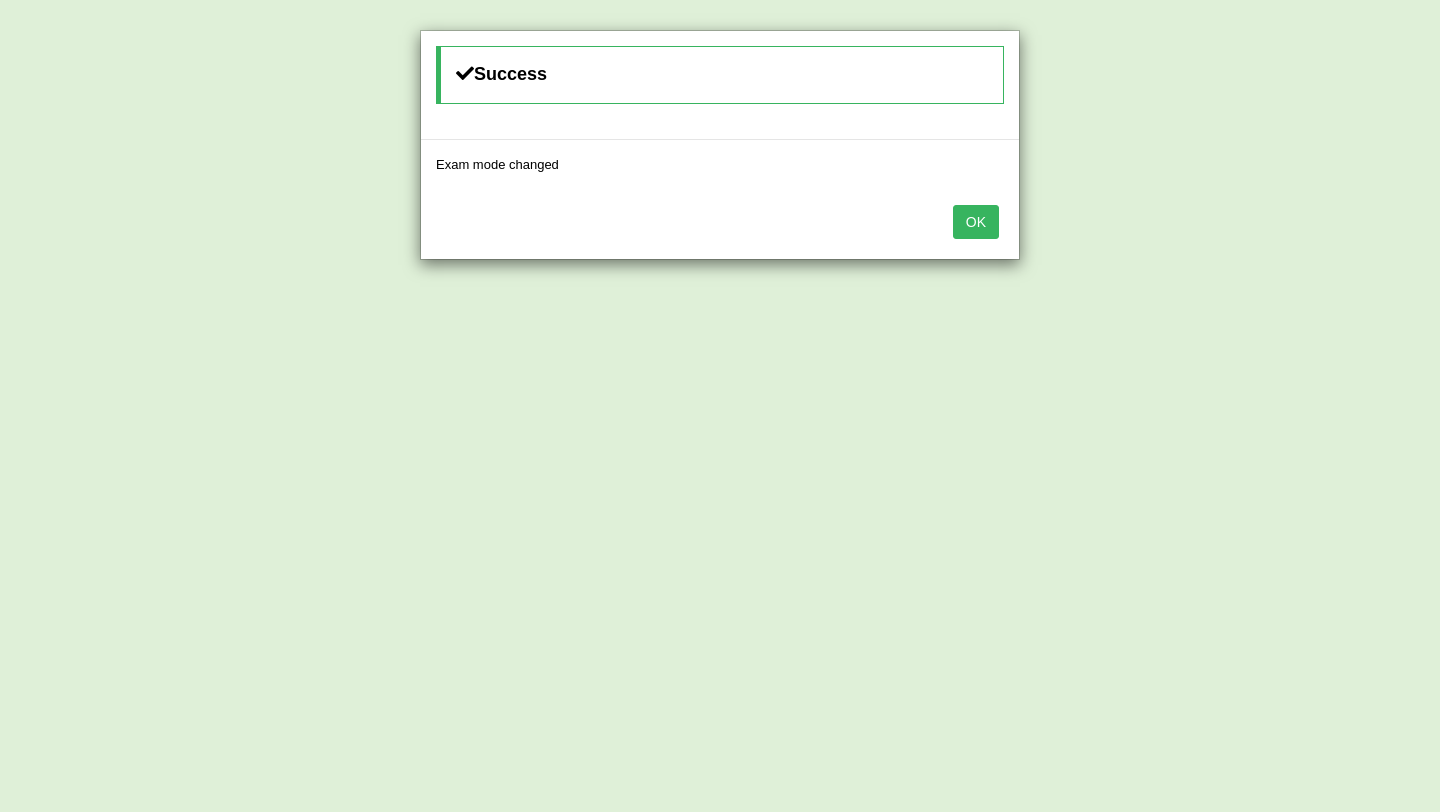 click on "OK" at bounding box center [976, 222] 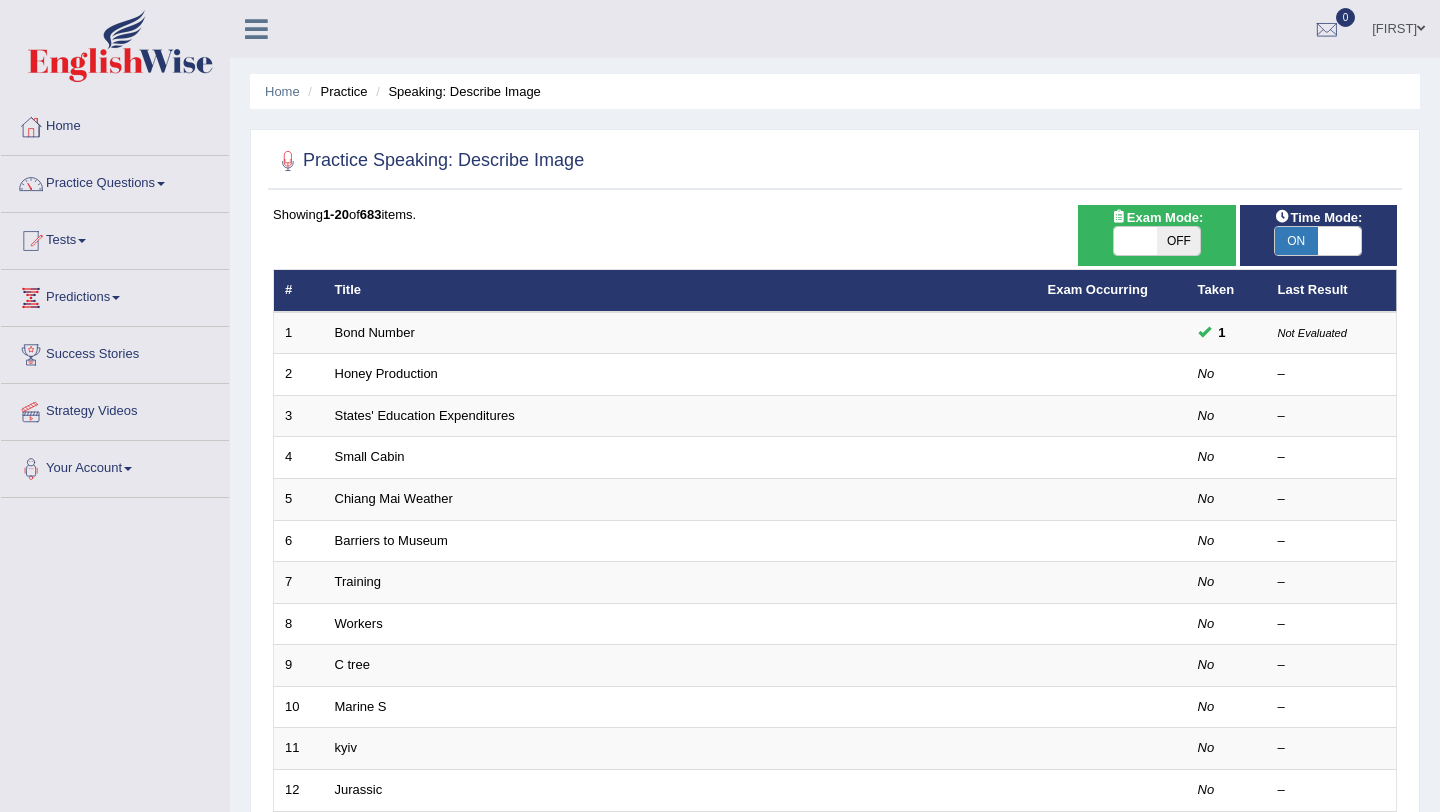 click on "Toggle navigation
Home
Practice Questions   Speaking Practice Read Aloud
Repeat Sentence
Describe Image
Re-tell Lecture
Answer Short Question
Summarize Group Discussion
Respond To A Situation
Writing Practice  Summarize Written Text
Write Essay
Reading Practice  Reading & Writing: Fill In The Blanks
Choose Multiple Answers
Re-order Paragraphs
Fill In The Blanks
Choose Single Answer
Listening Practice  Summarize Spoken Text
Highlight Incorrect Words
Highlight Correct Summary
Select Missing Word
Choose Single Answer
Choose Multiple Answers
Fill In The Blanks
Write From Dictation
Pronunciation
Tests  Take Practice Sectional Test
Take Mock Test" at bounding box center [720, 657] 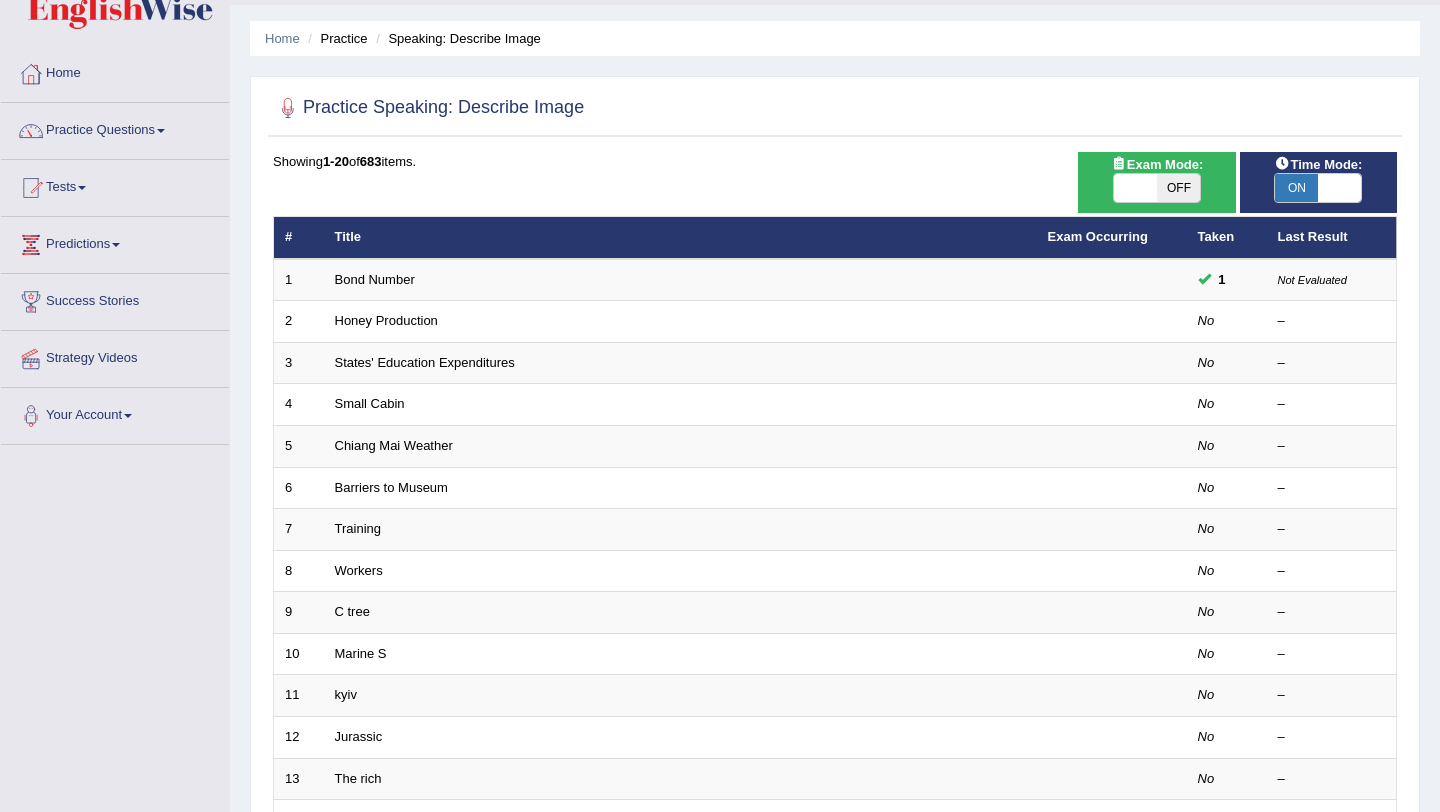 scroll, scrollTop: 0, scrollLeft: 0, axis: both 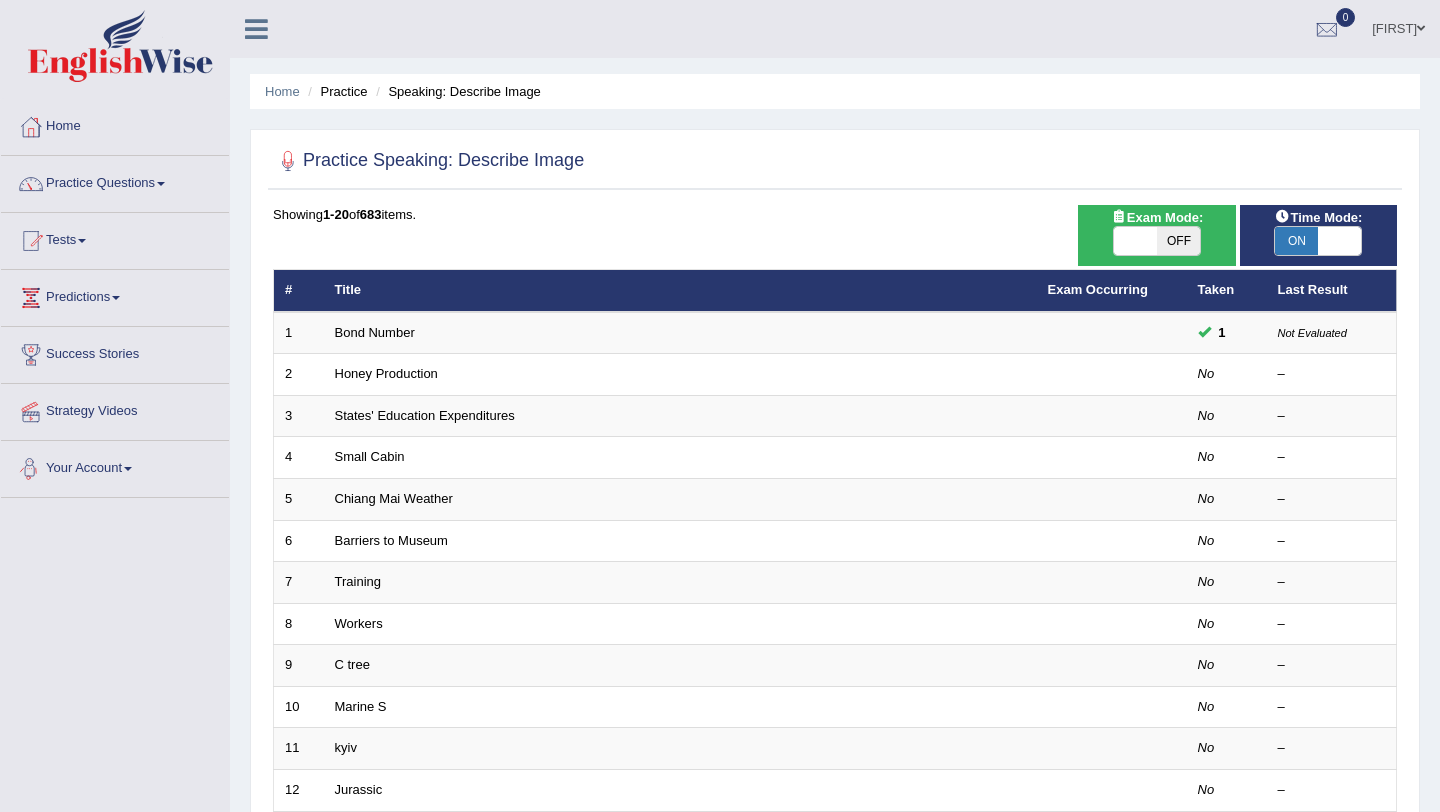 click on "OFF" at bounding box center (1178, 241) 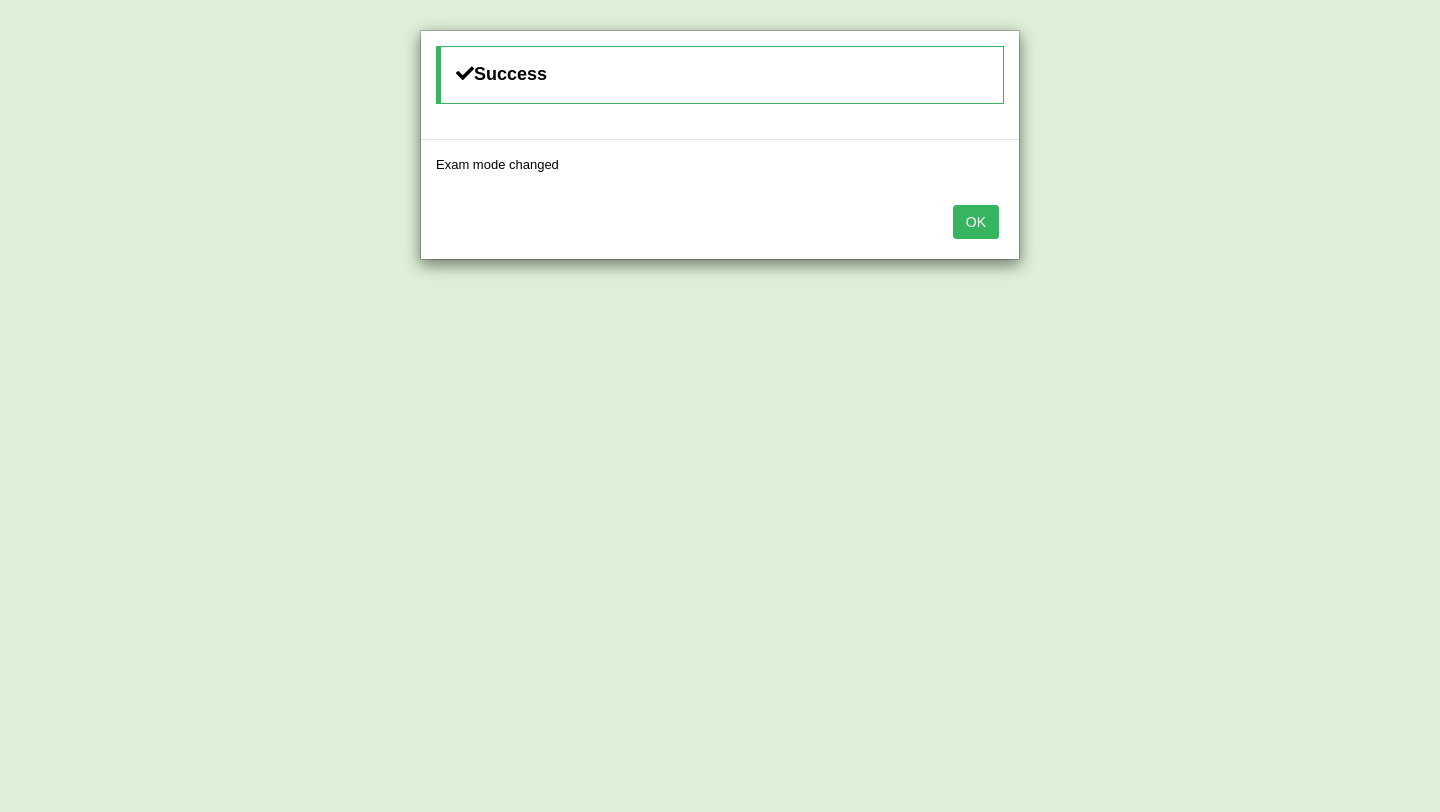 click on "OK" at bounding box center [976, 222] 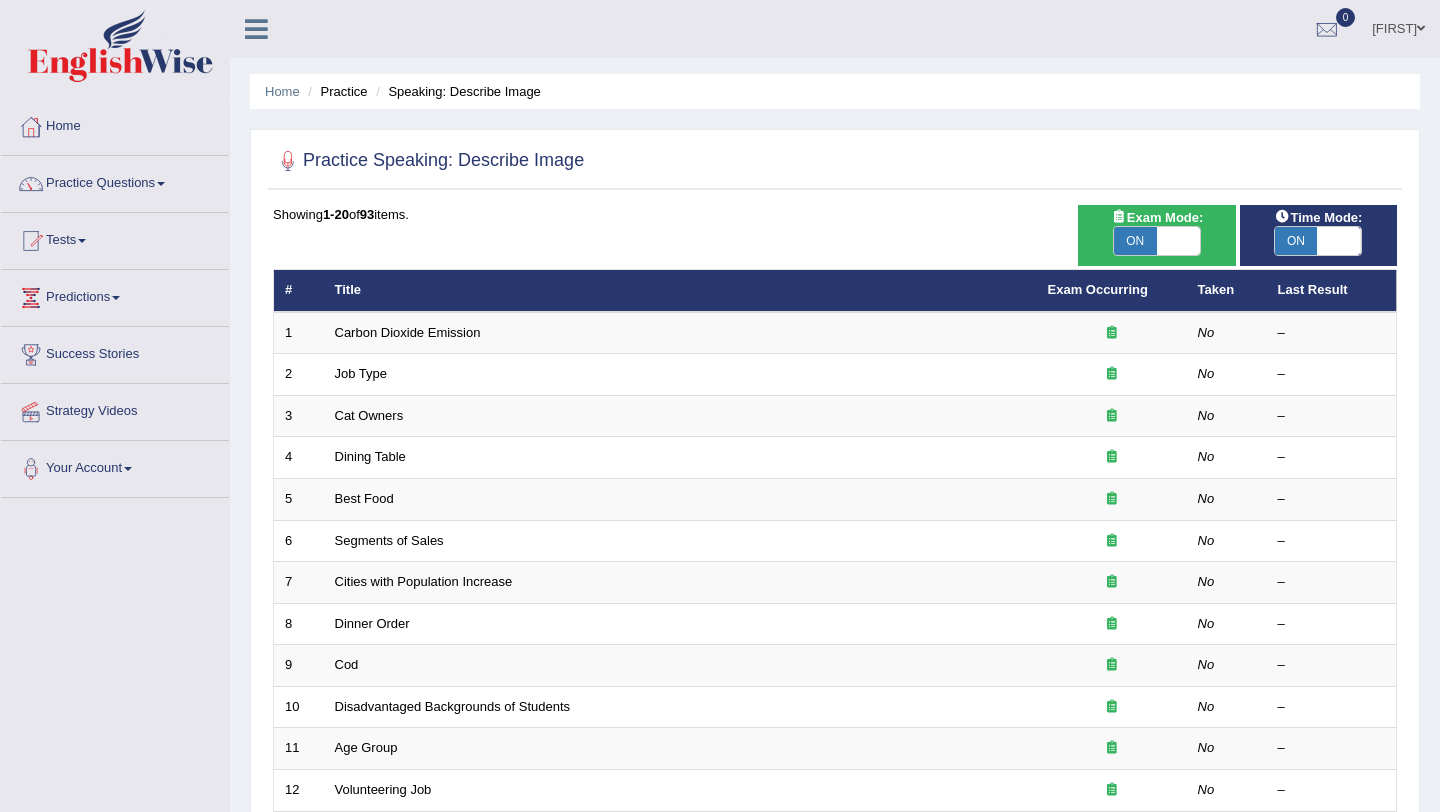 scroll, scrollTop: 0, scrollLeft: 0, axis: both 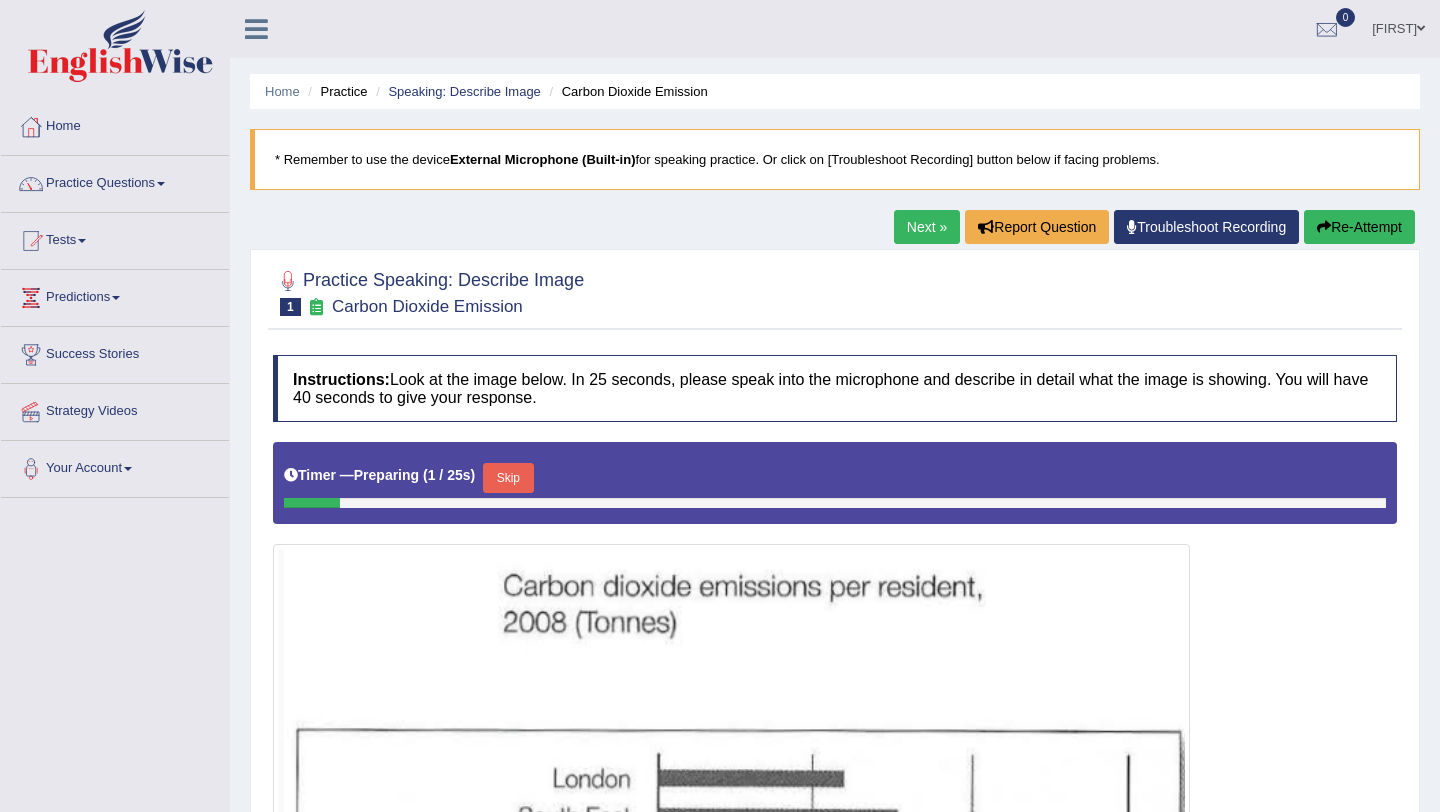 click on "Toggle navigation
Home
Practice Questions   Speaking Practice Read Aloud
Repeat Sentence
Describe Image
Re-tell Lecture
Answer Short Question
Summarize Group Discussion
Respond To A Situation
Writing Practice  Summarize Written Text
Write Essay
Reading Practice  Reading & Writing: Fill In The Blanks
Choose Multiple Answers
Re-order Paragraphs
Fill In The Blanks
Choose Single Answer
Listening Practice  Summarize Spoken Text
Highlight Incorrect Words
Highlight Correct Summary
Select Missing Word
Choose Single Answer
Choose Multiple Answers
Fill In The Blanks
Write From Dictation
Pronunciation
Tests  Take Practice Sectional Test
Take Mock Test" at bounding box center [720, 649] 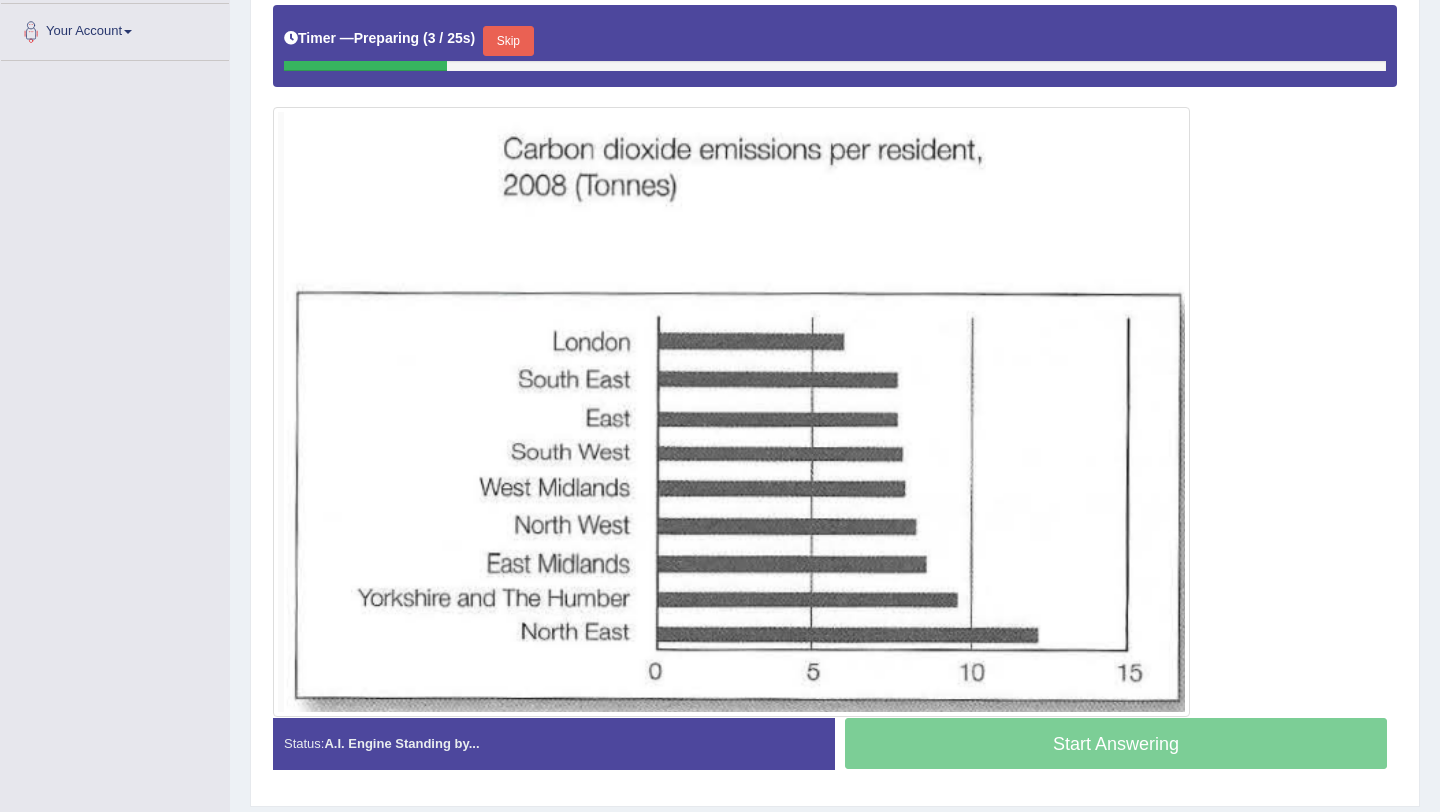 scroll, scrollTop: 440, scrollLeft: 0, axis: vertical 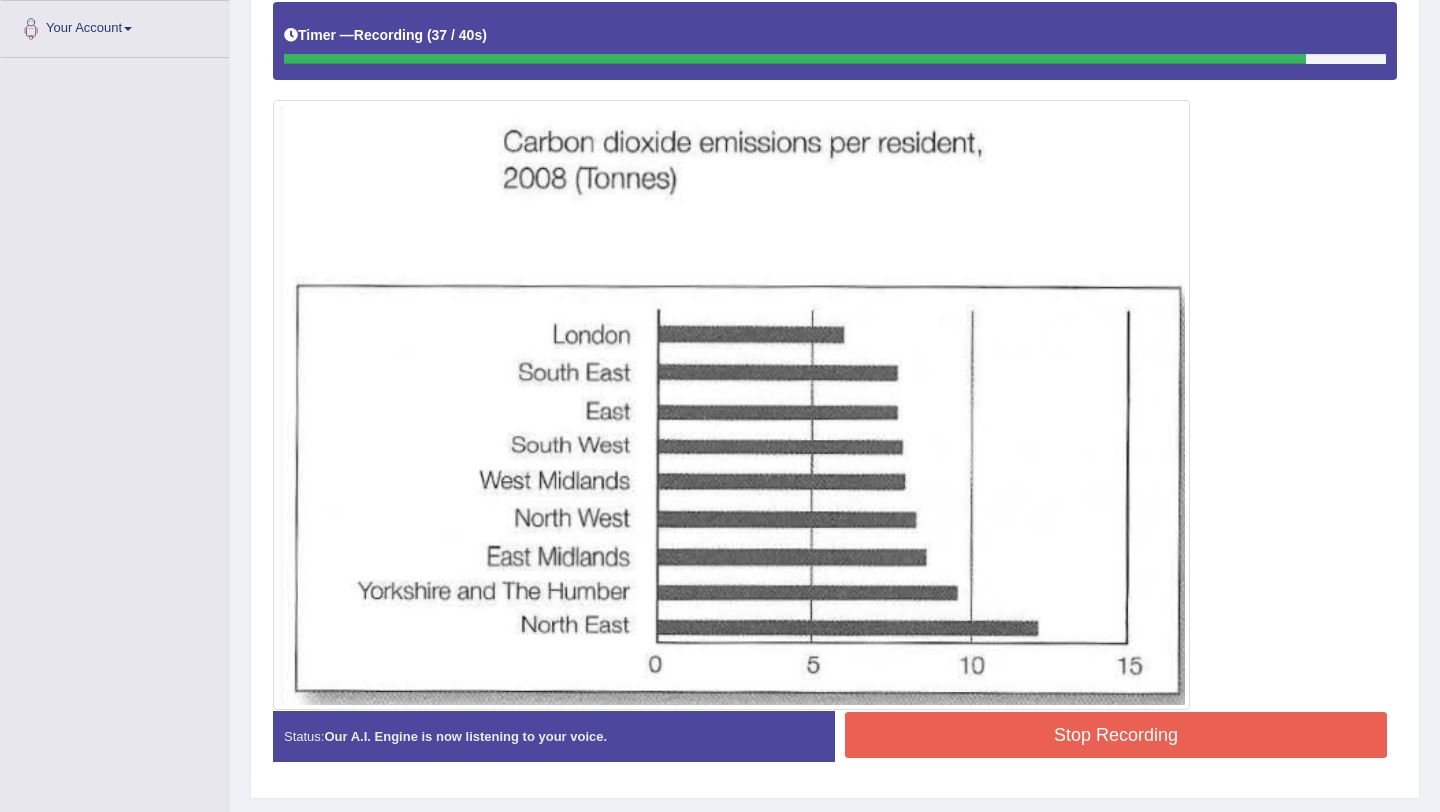 click on "Stop Recording" at bounding box center (1116, 735) 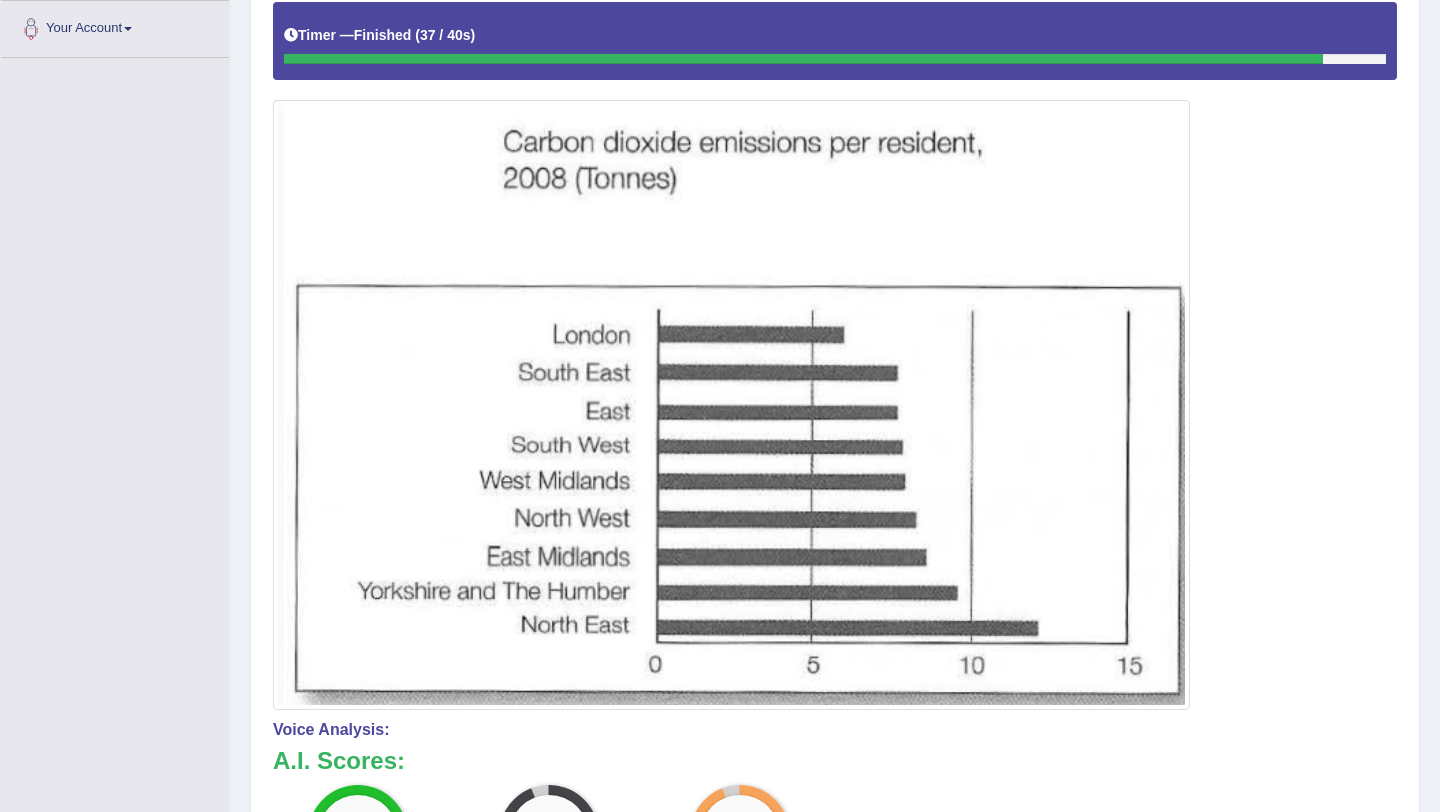 click at bounding box center [835, 355] 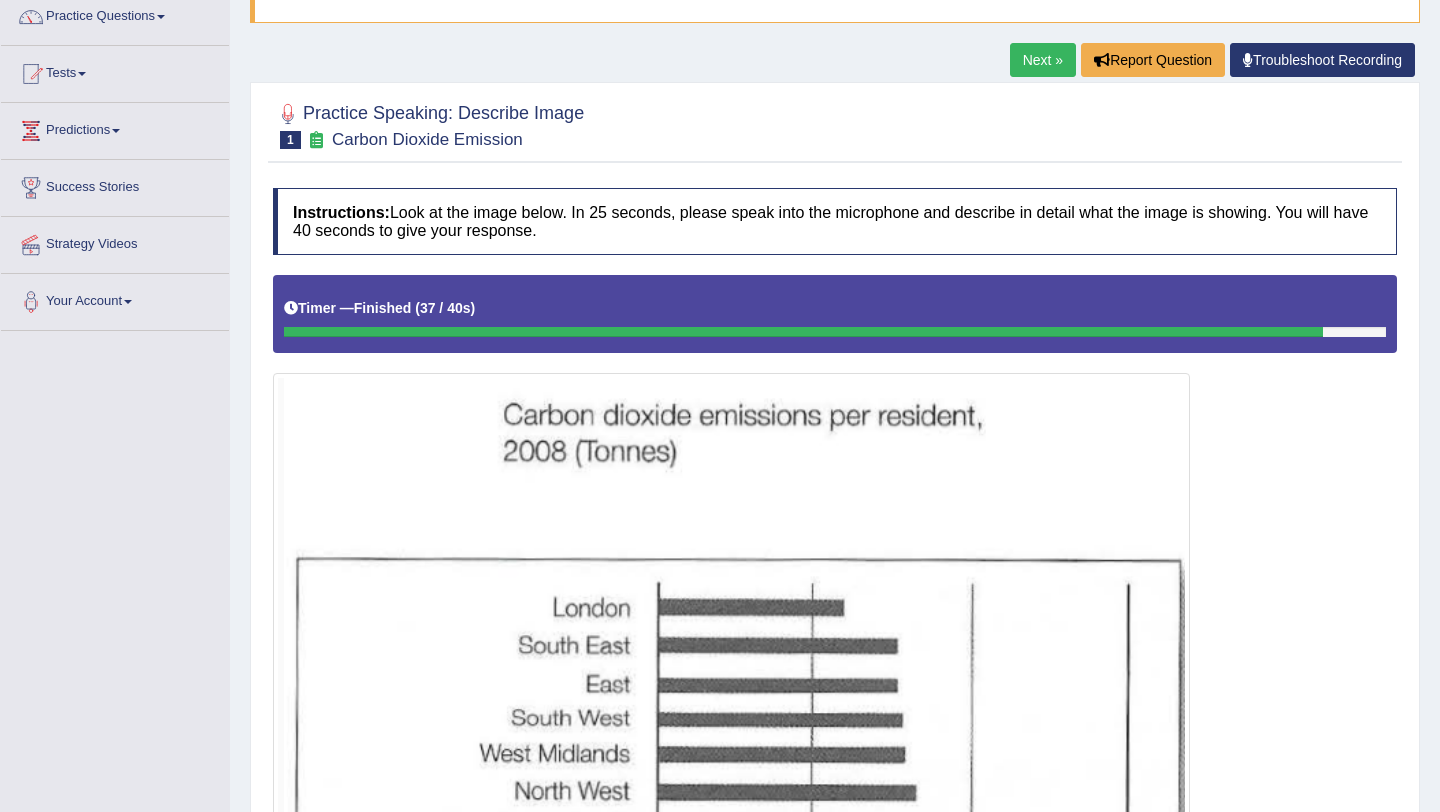 scroll, scrollTop: 160, scrollLeft: 0, axis: vertical 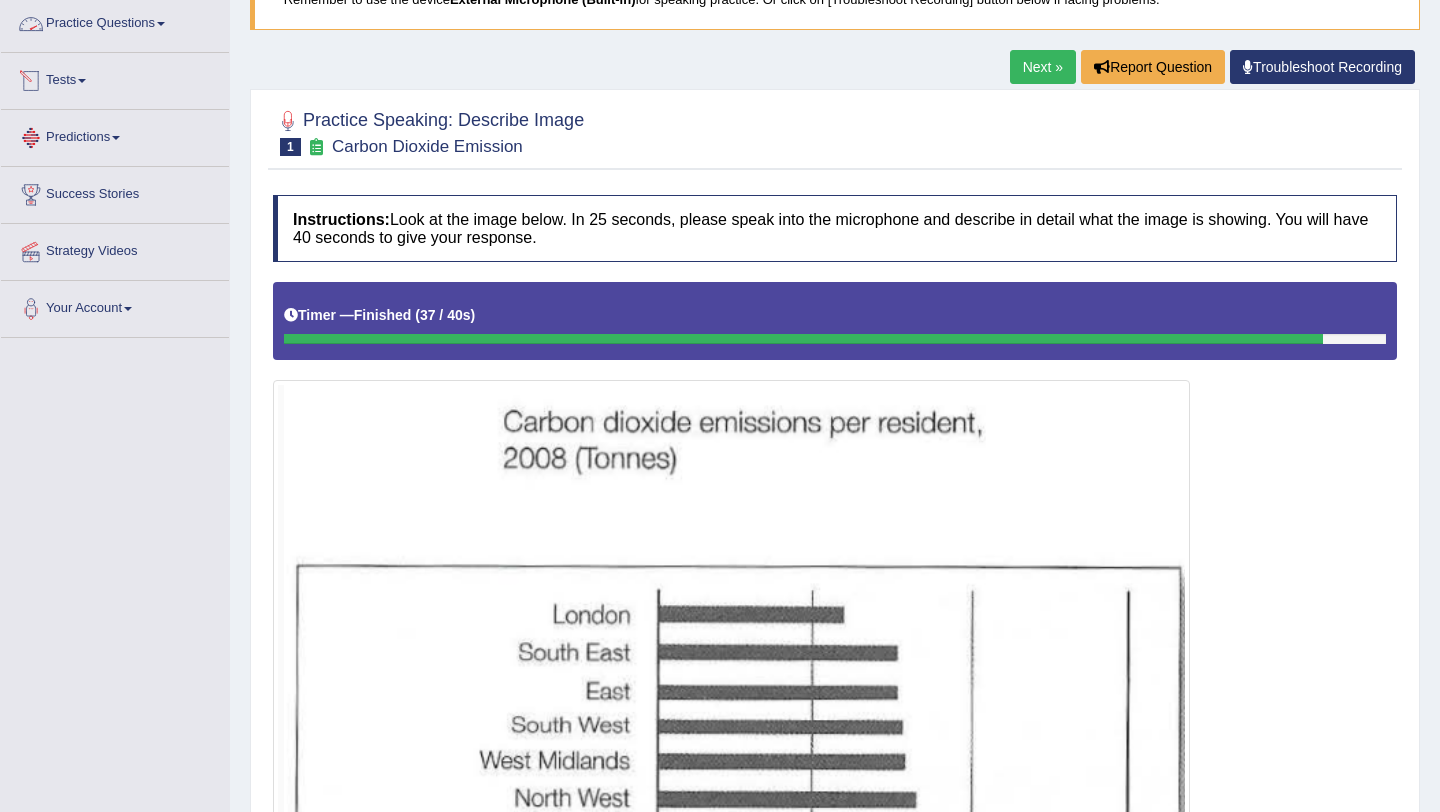 click on "Practice Questions" at bounding box center (115, 21) 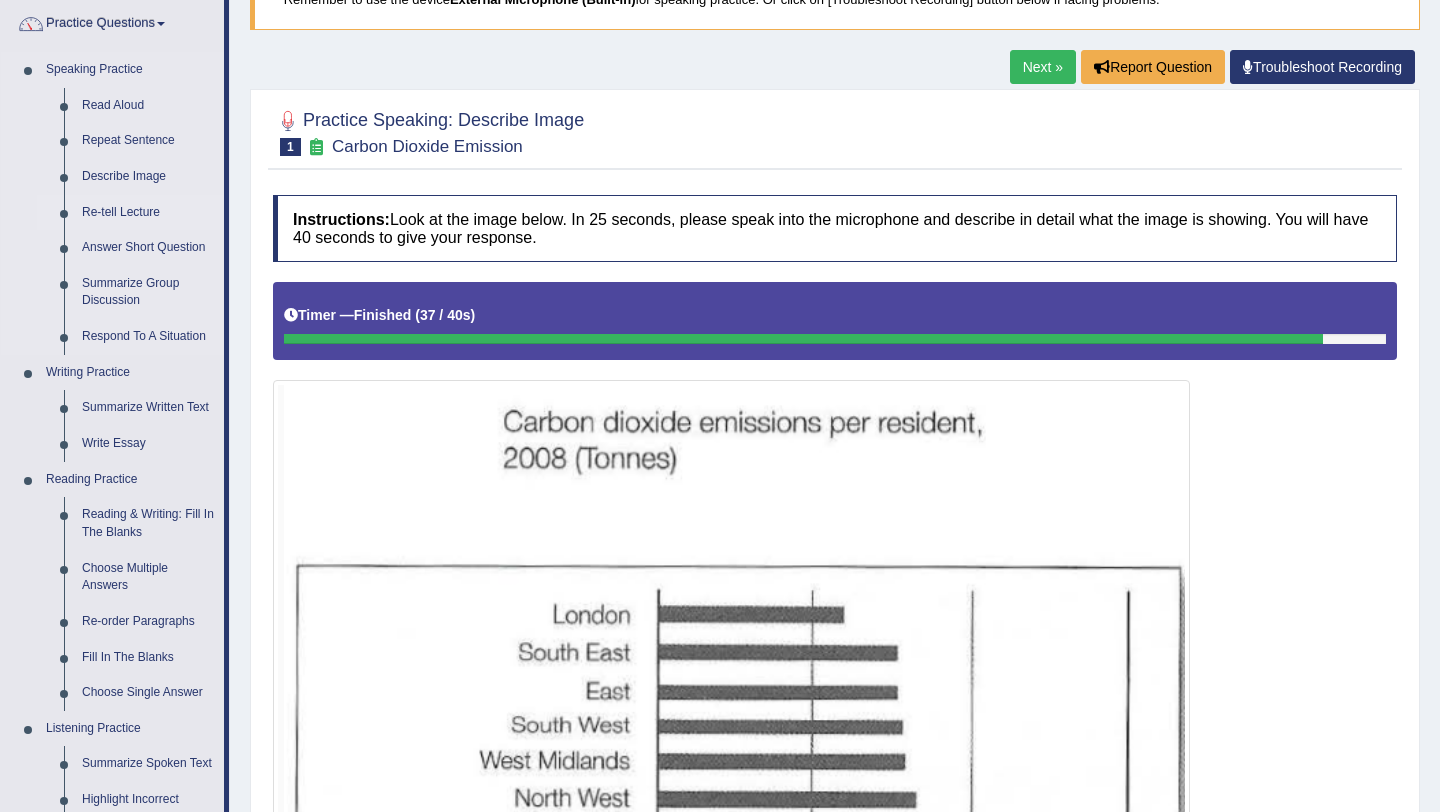 click on "Re-tell Lecture" at bounding box center [148, 213] 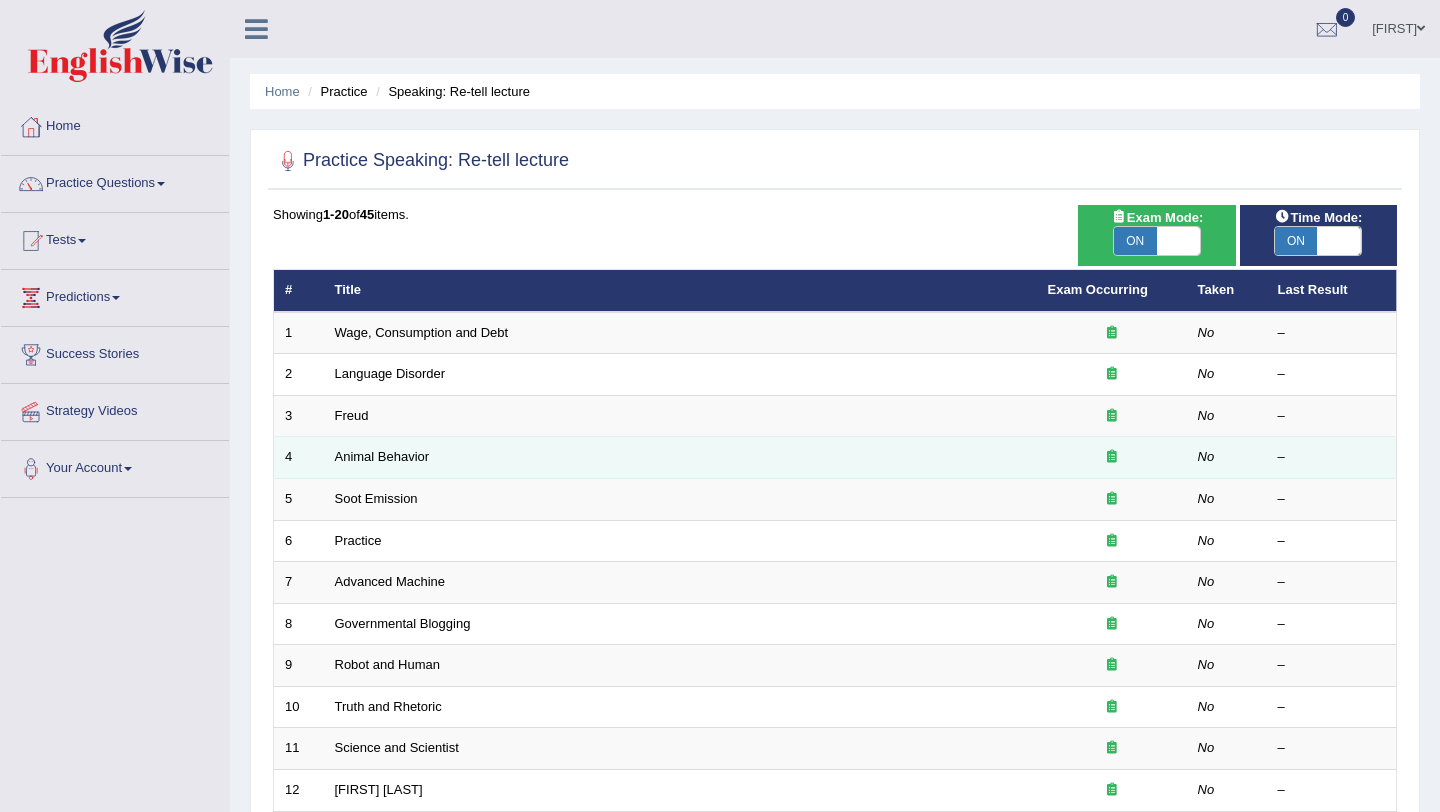 scroll, scrollTop: 0, scrollLeft: 0, axis: both 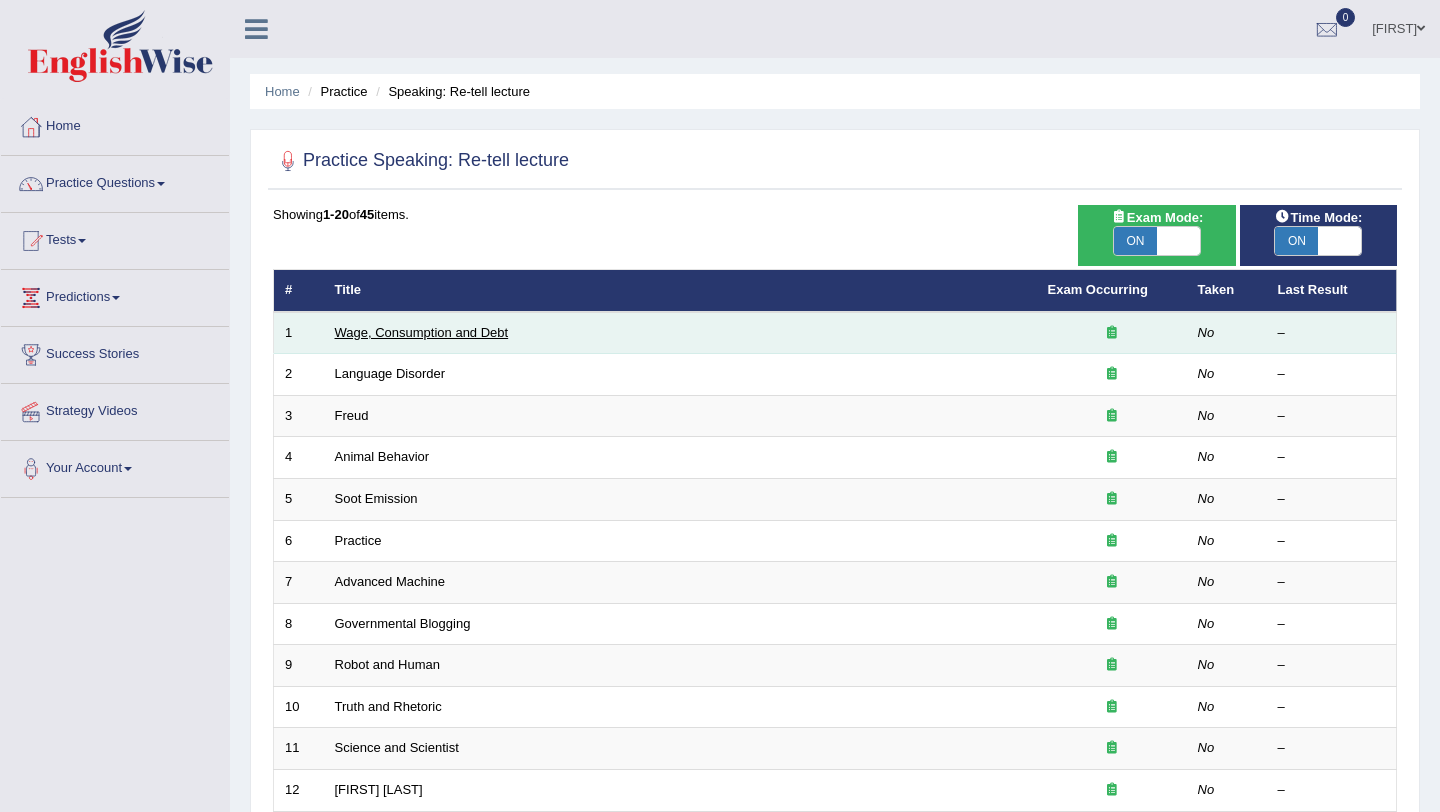 click on "Wage, Consumption and Debt" at bounding box center (422, 332) 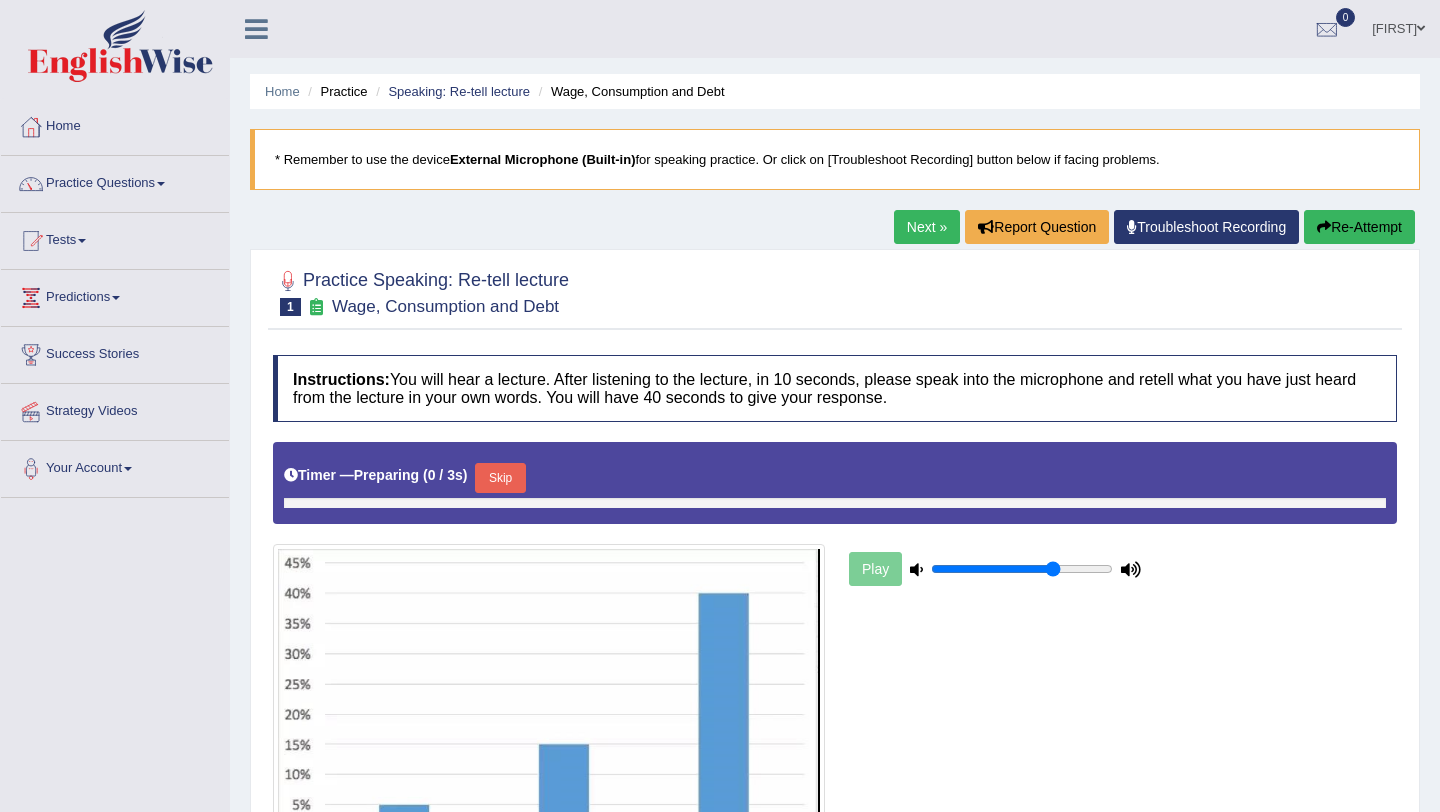 scroll, scrollTop: 0, scrollLeft: 0, axis: both 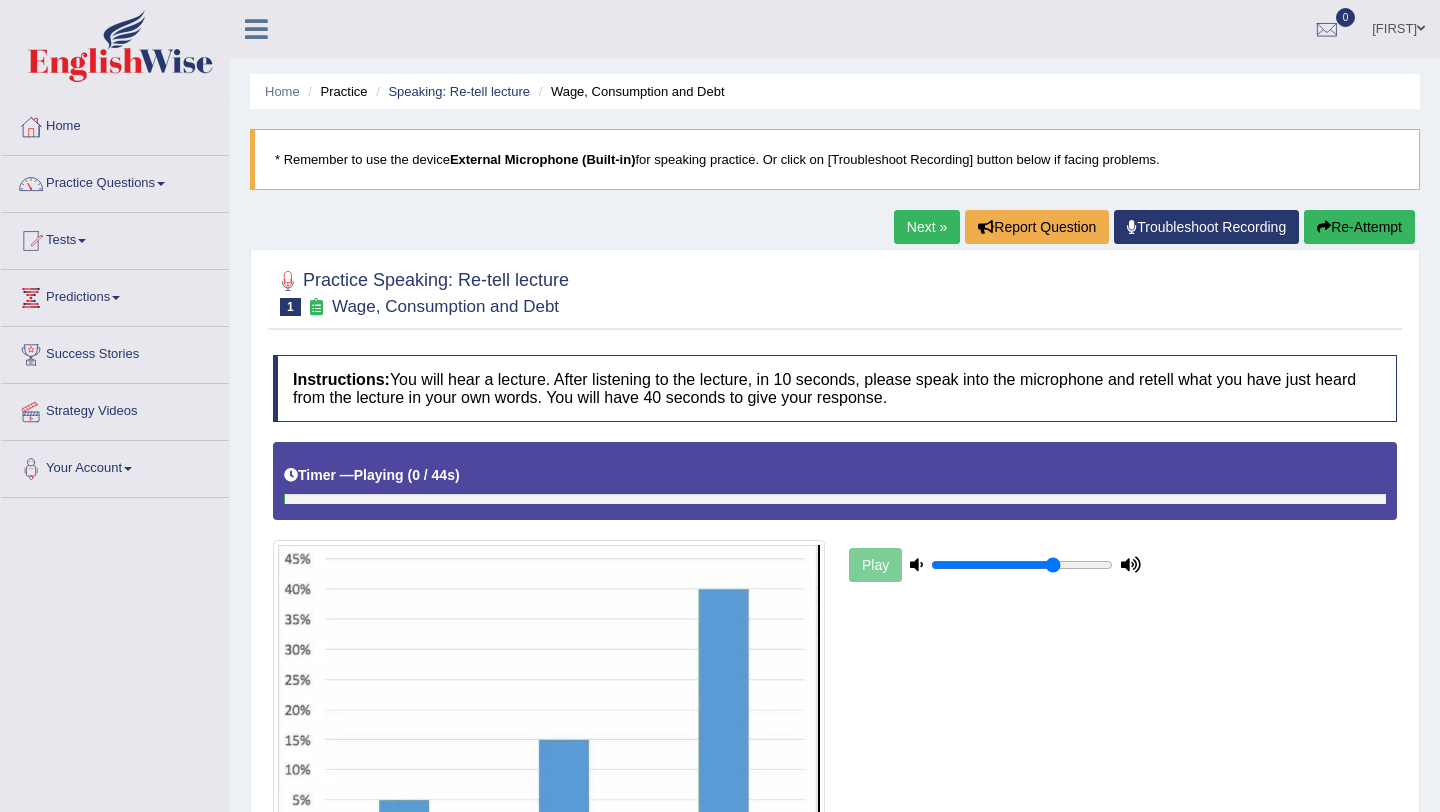 click on "Play" at bounding box center [835, 660] 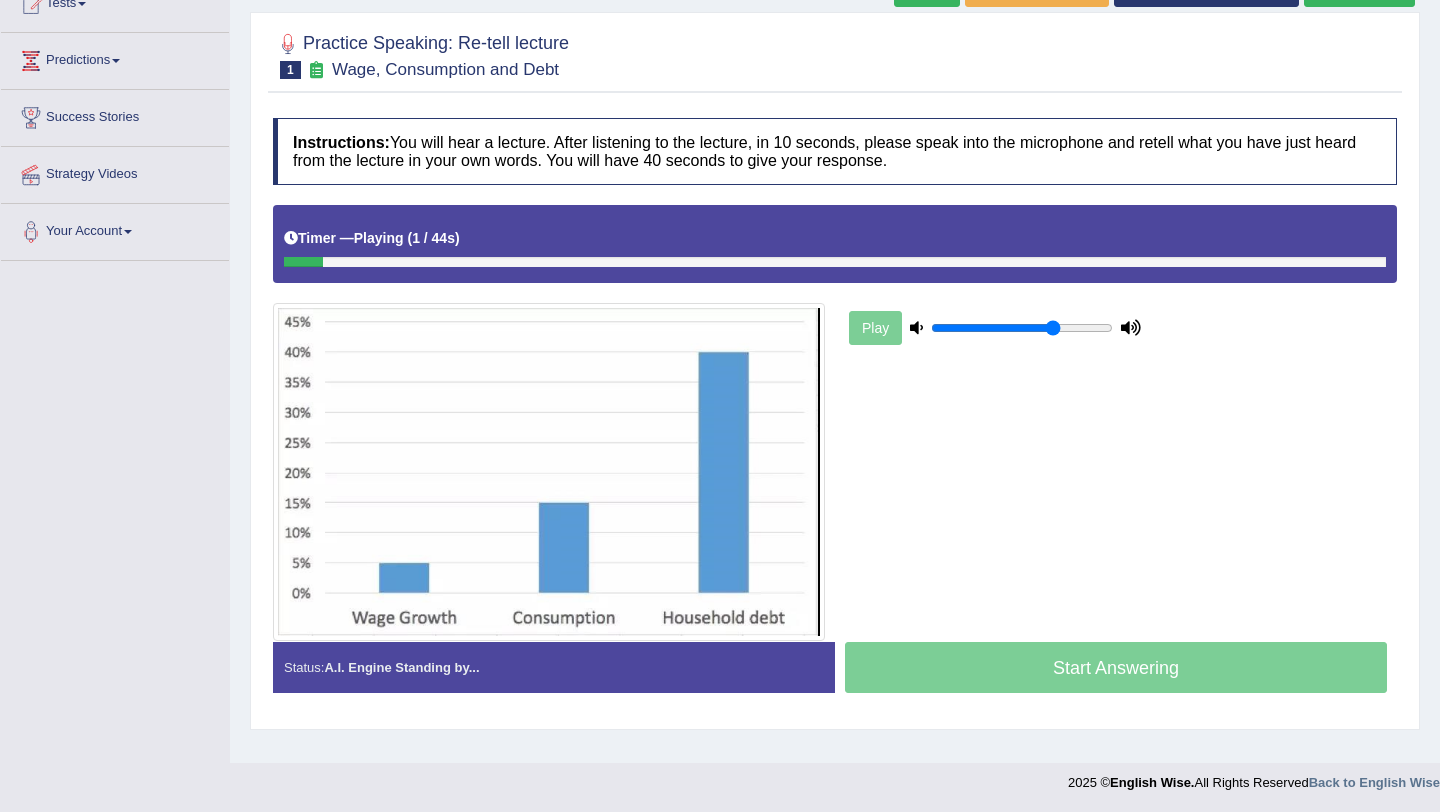scroll, scrollTop: 238, scrollLeft: 0, axis: vertical 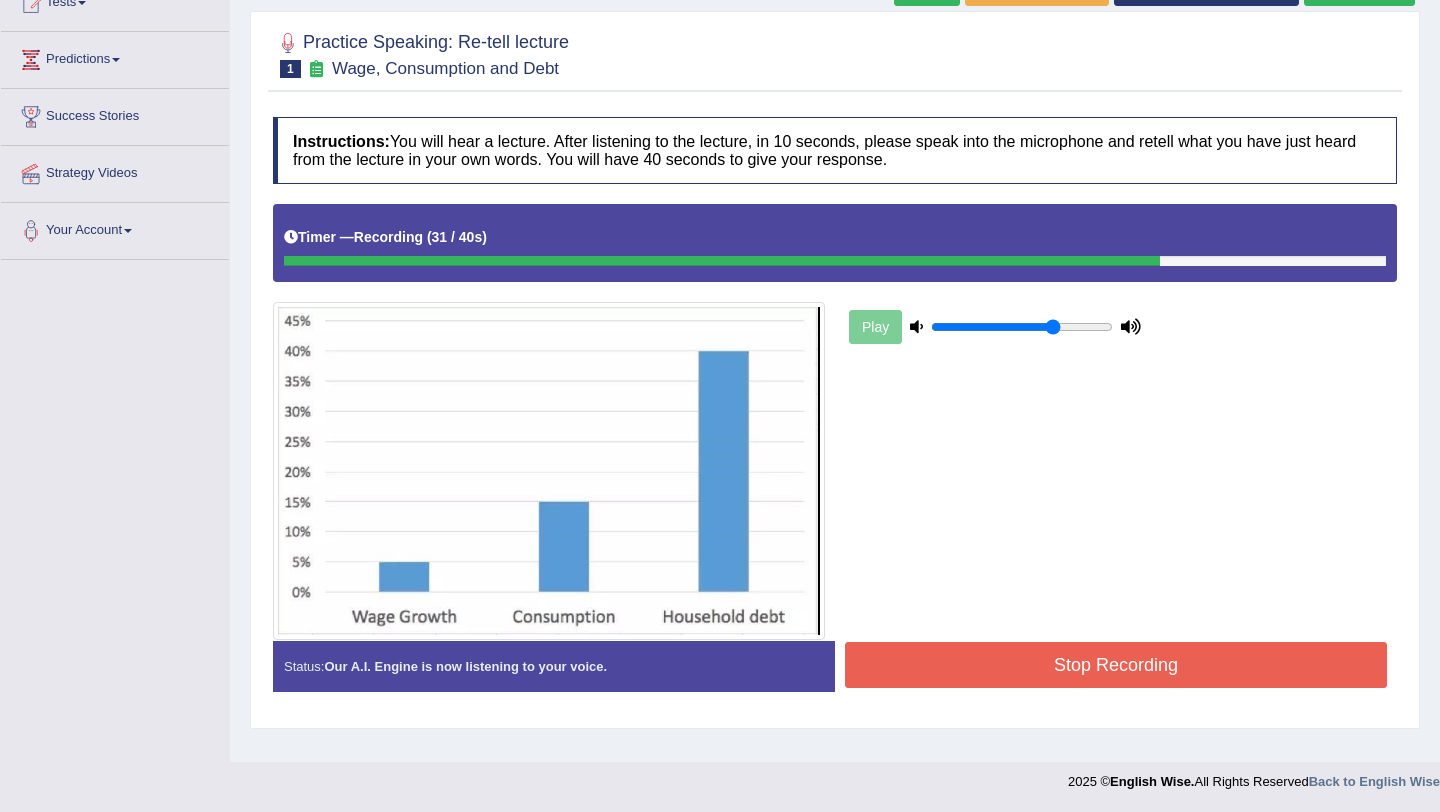 click on "Stop Recording" at bounding box center (1116, 665) 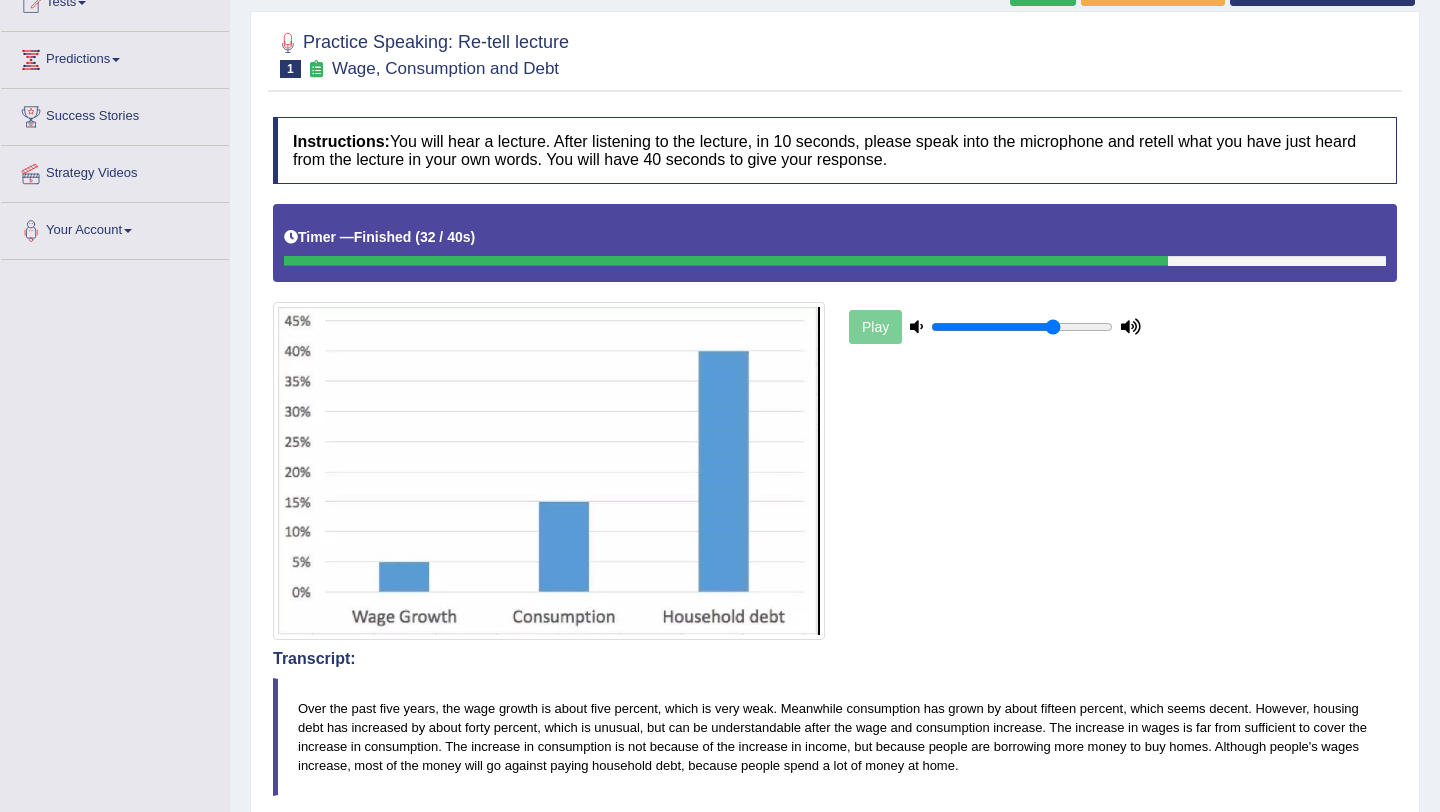 click on "Play" at bounding box center (835, 422) 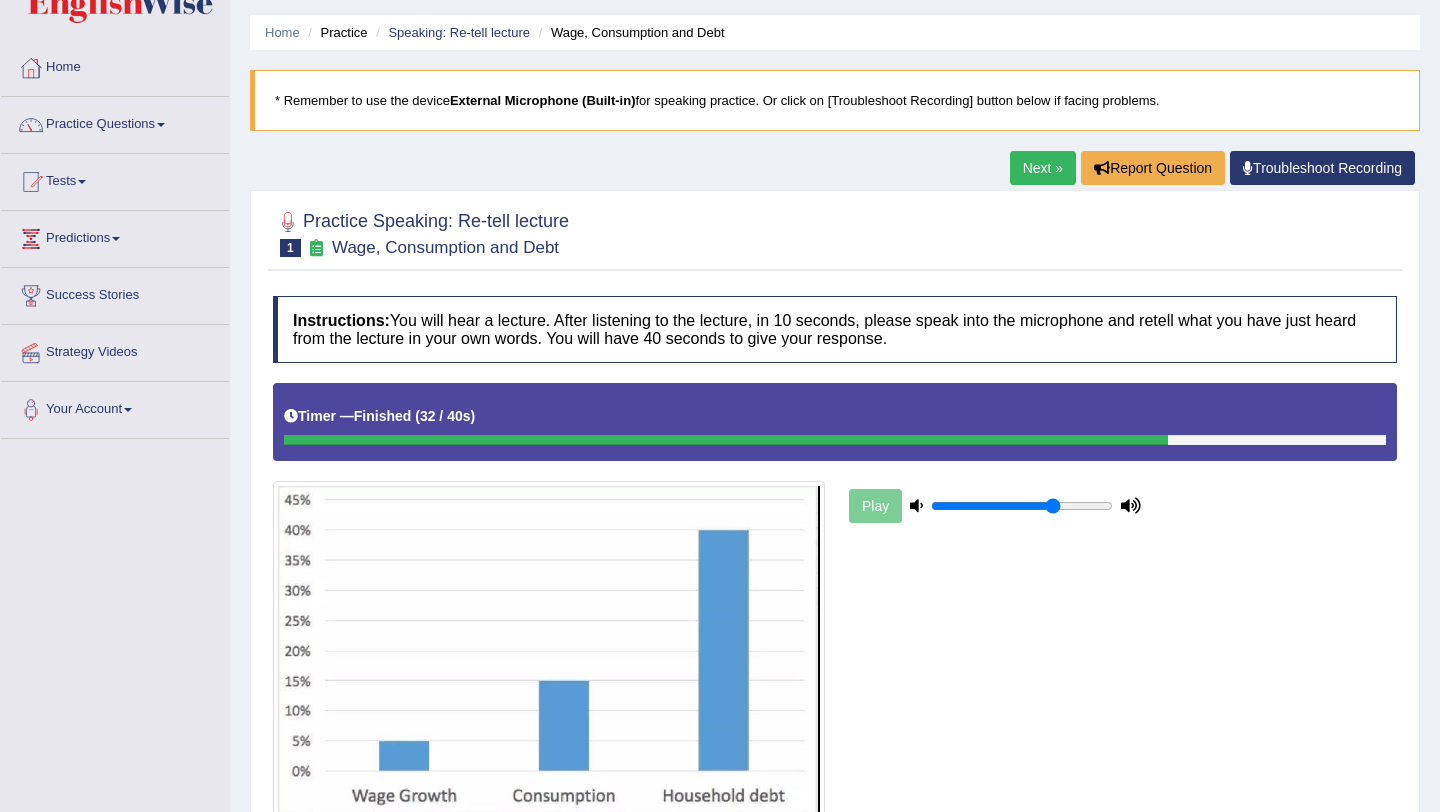 scroll, scrollTop: 38, scrollLeft: 0, axis: vertical 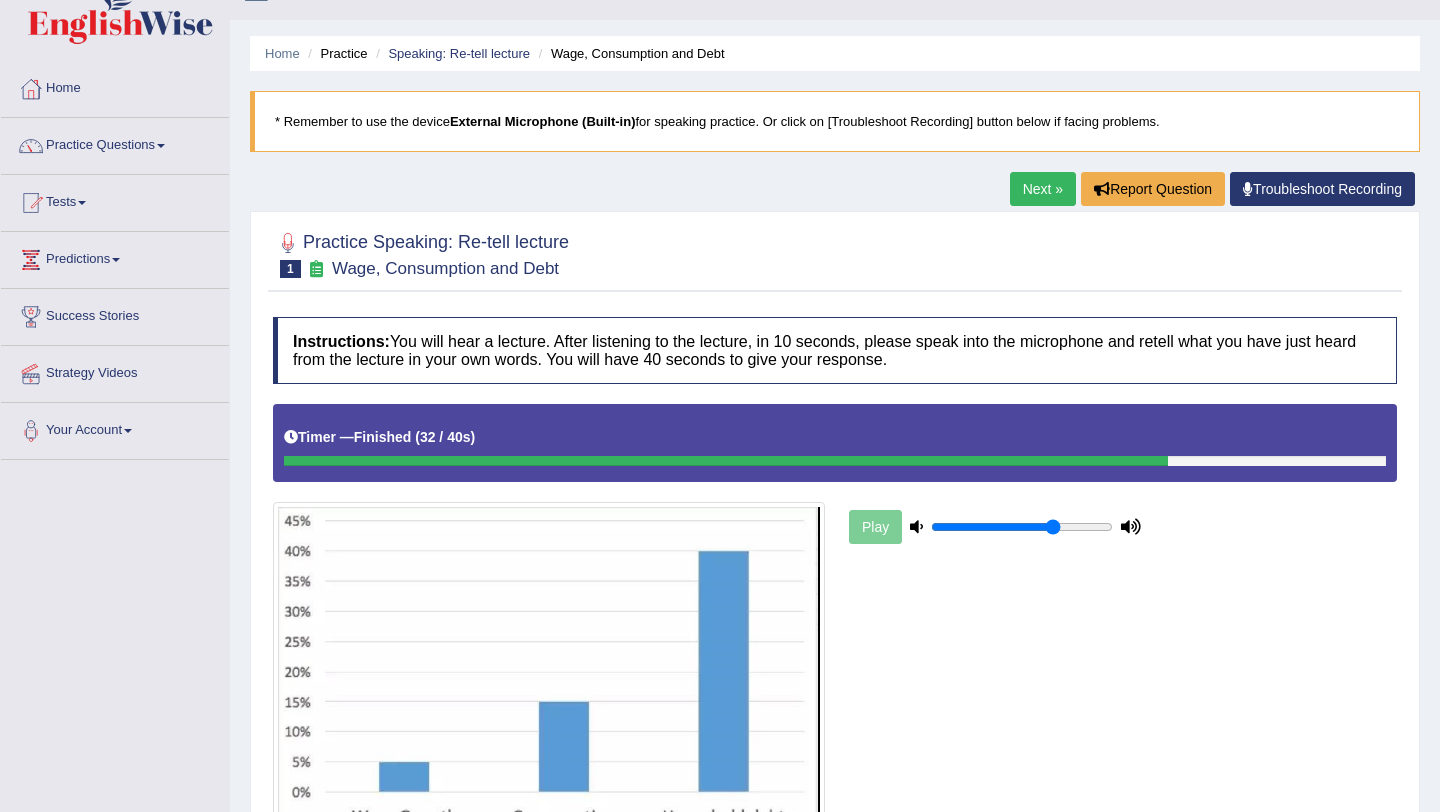 click on "Next »" at bounding box center (1043, 189) 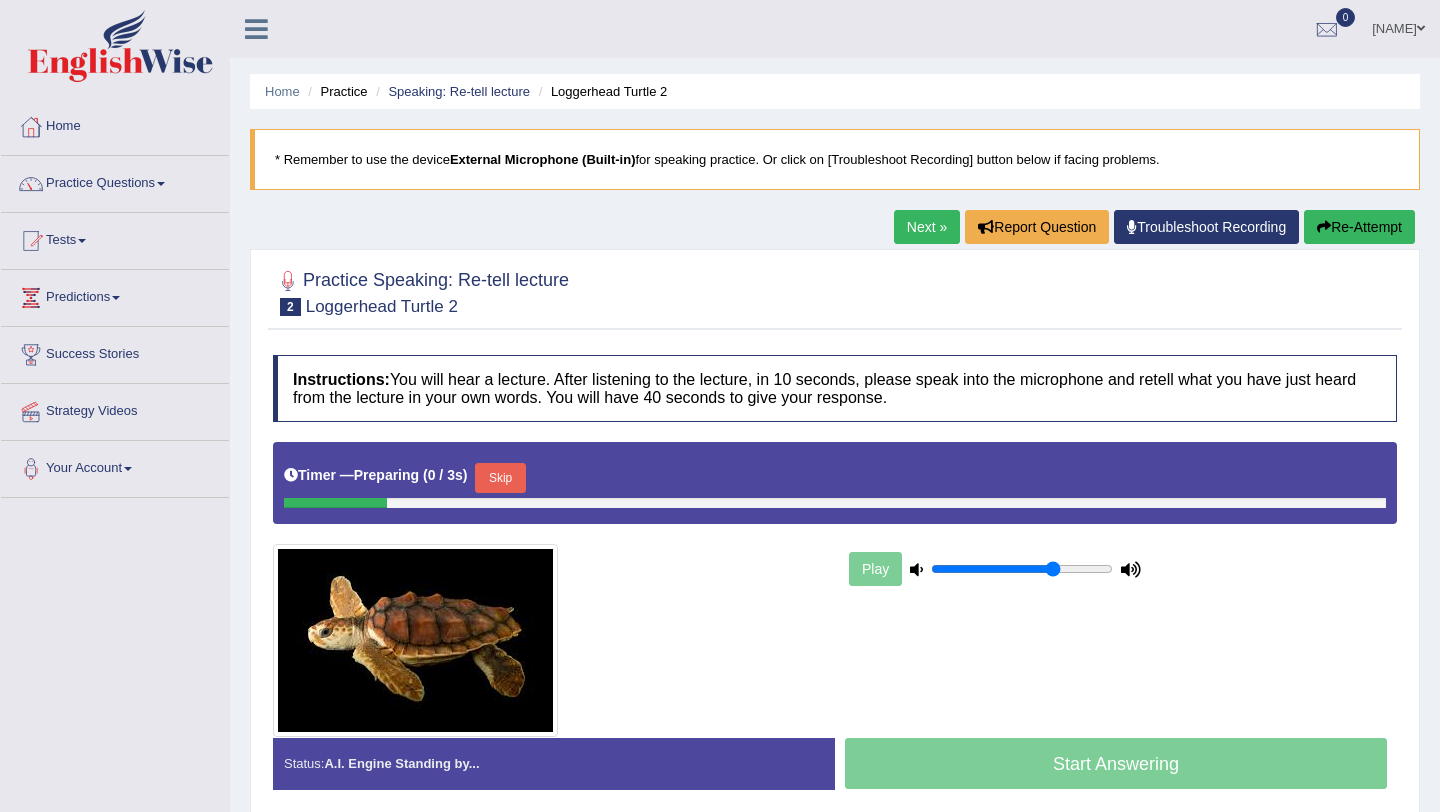 scroll, scrollTop: 0, scrollLeft: 0, axis: both 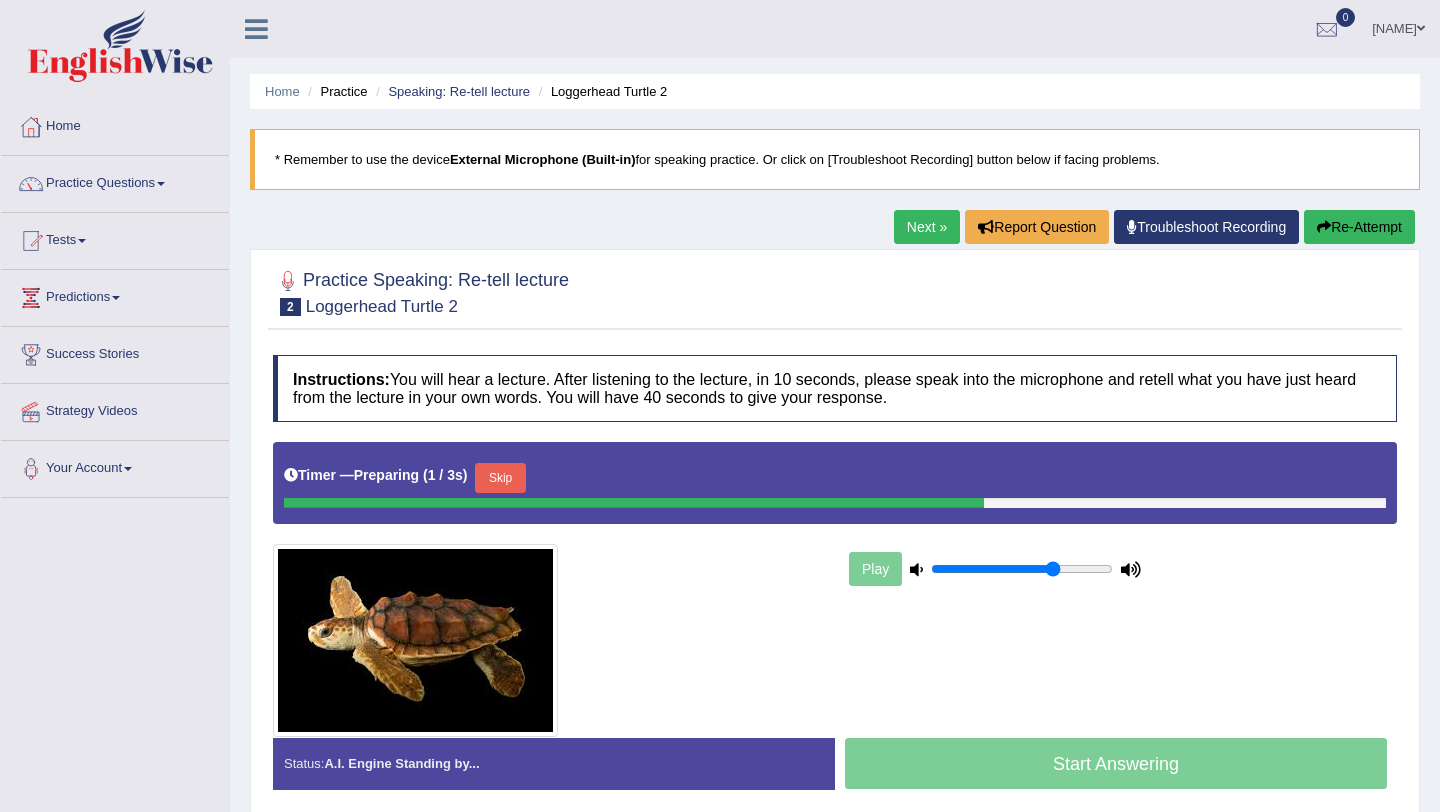 click on "Play" at bounding box center (1121, 569) 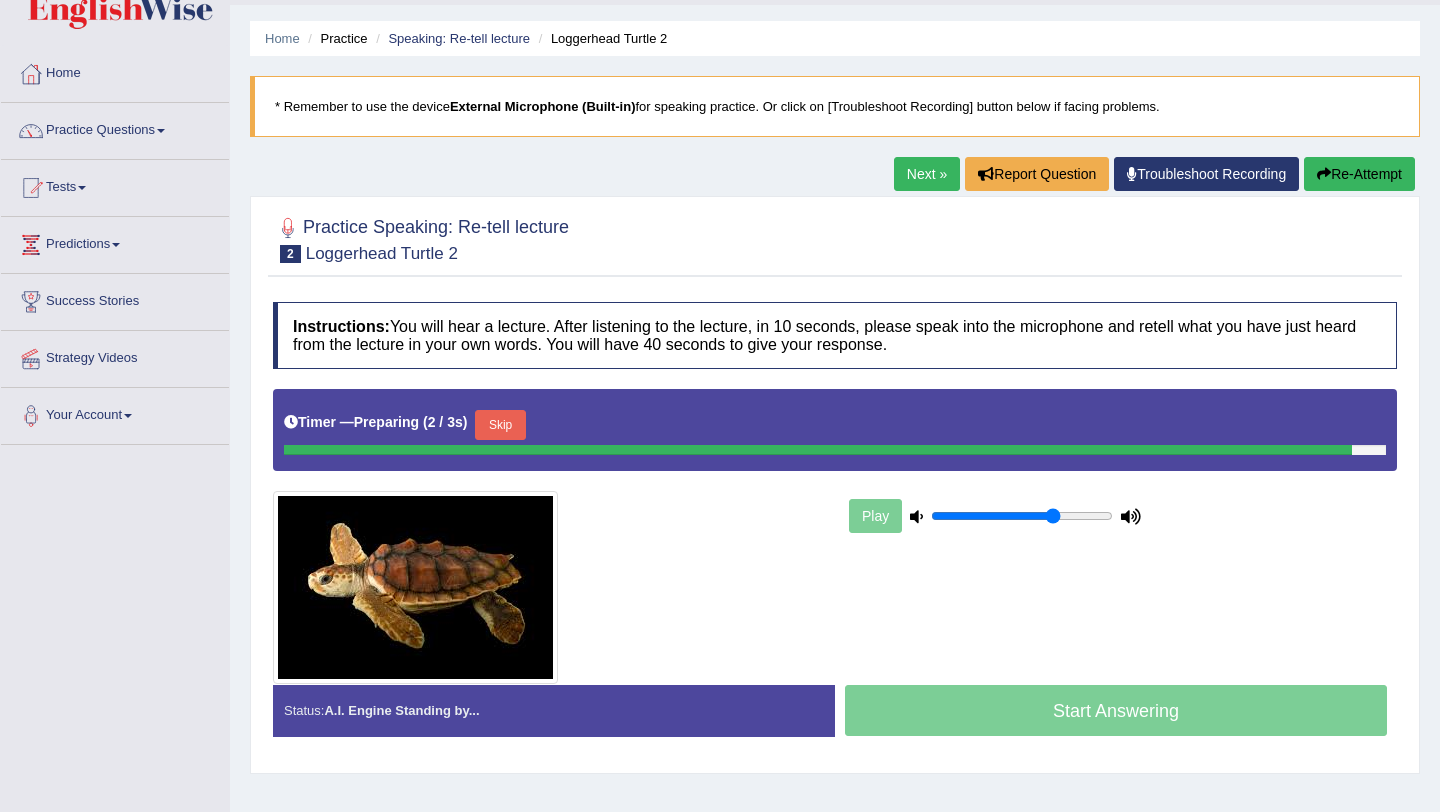 scroll, scrollTop: 80, scrollLeft: 0, axis: vertical 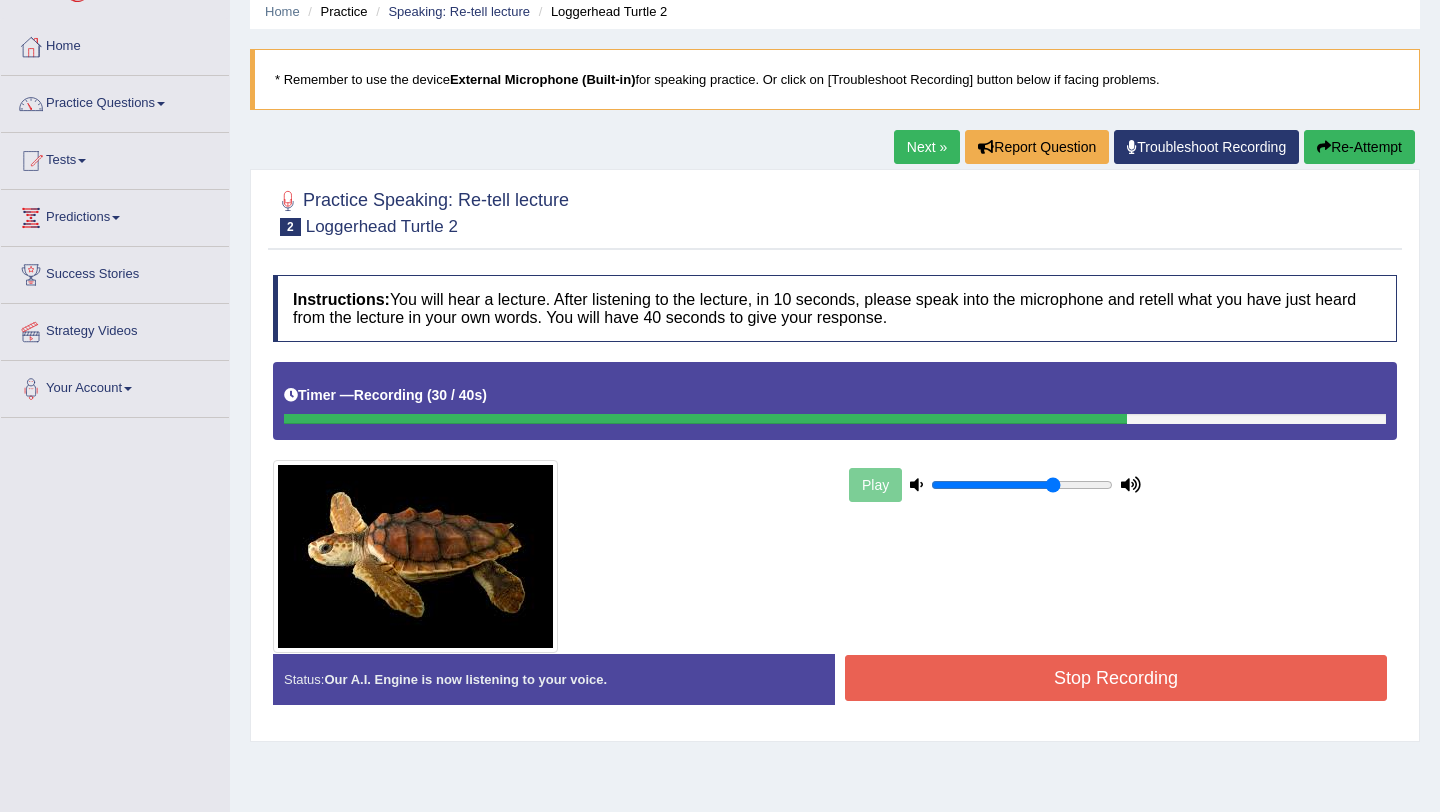 click on "Stop Recording" at bounding box center [1116, 678] 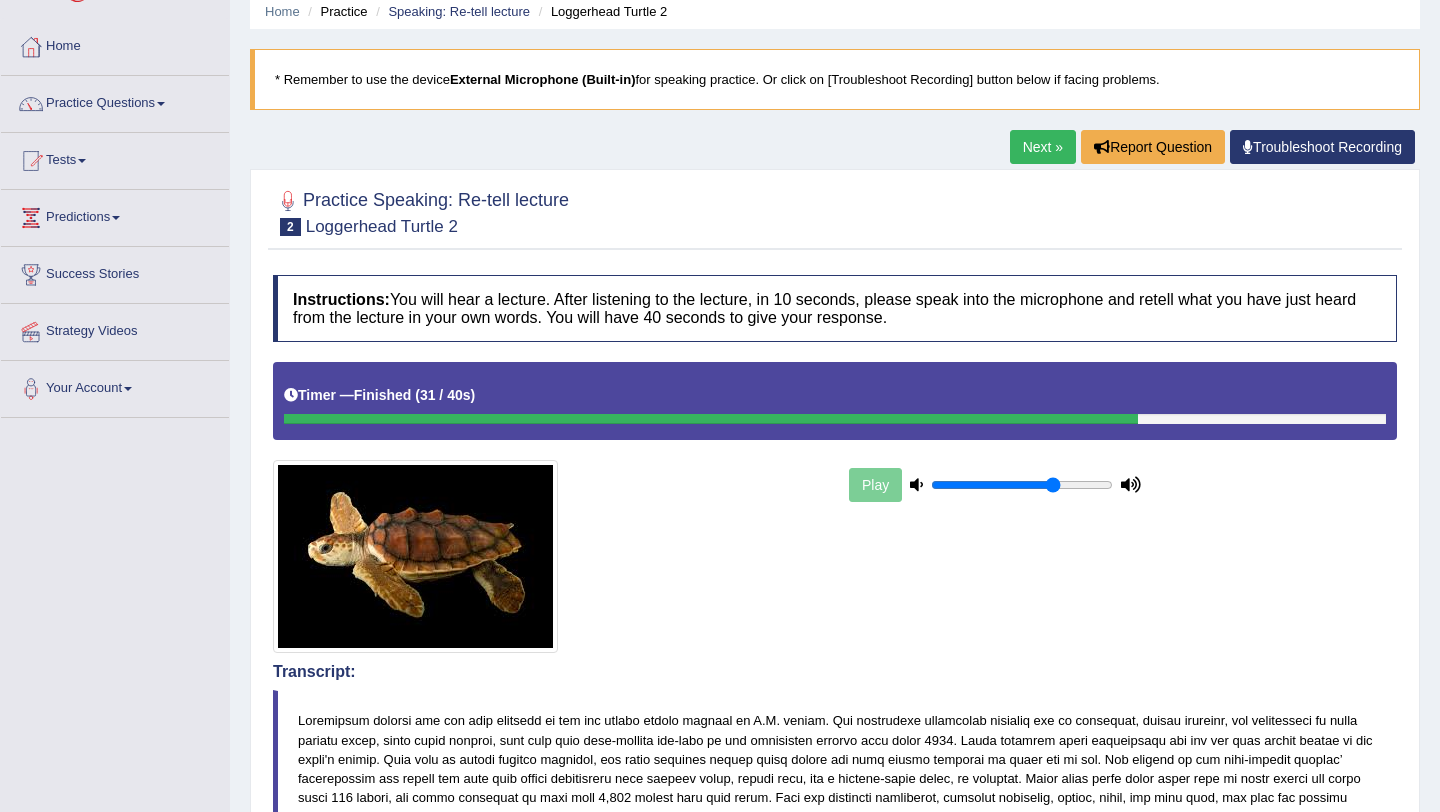 click on "Play" at bounding box center (835, 507) 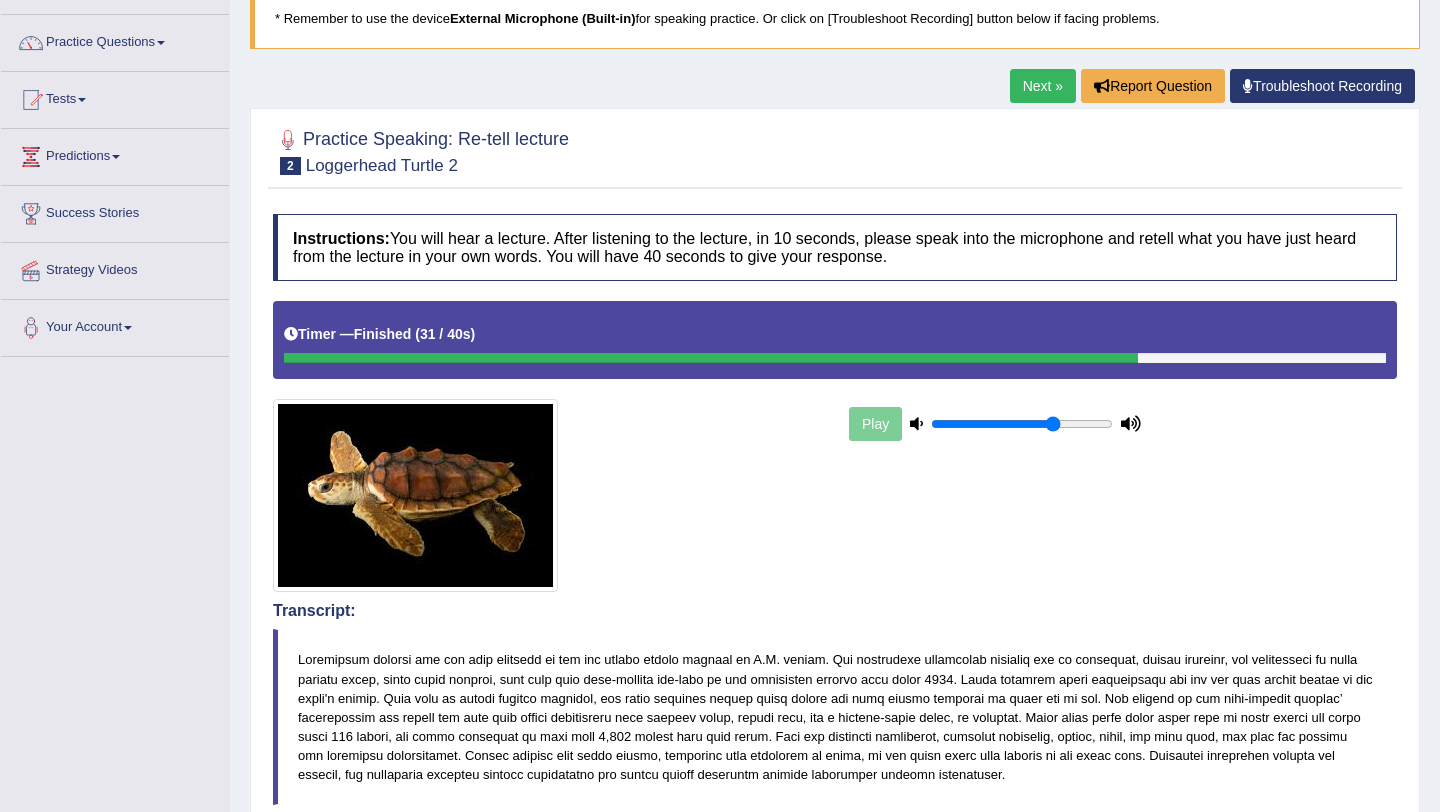 scroll, scrollTop: 120, scrollLeft: 0, axis: vertical 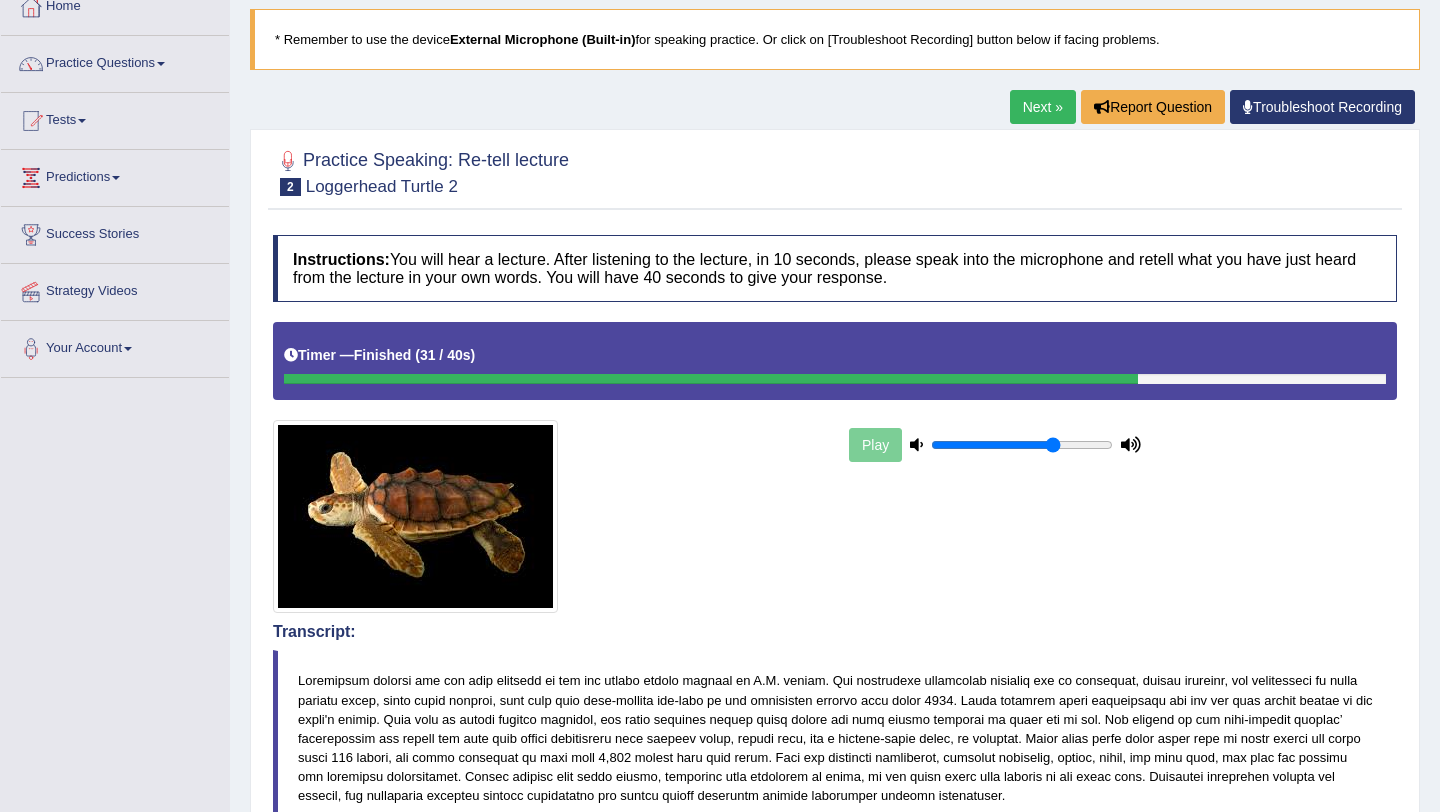 click on "Next »" at bounding box center (1043, 107) 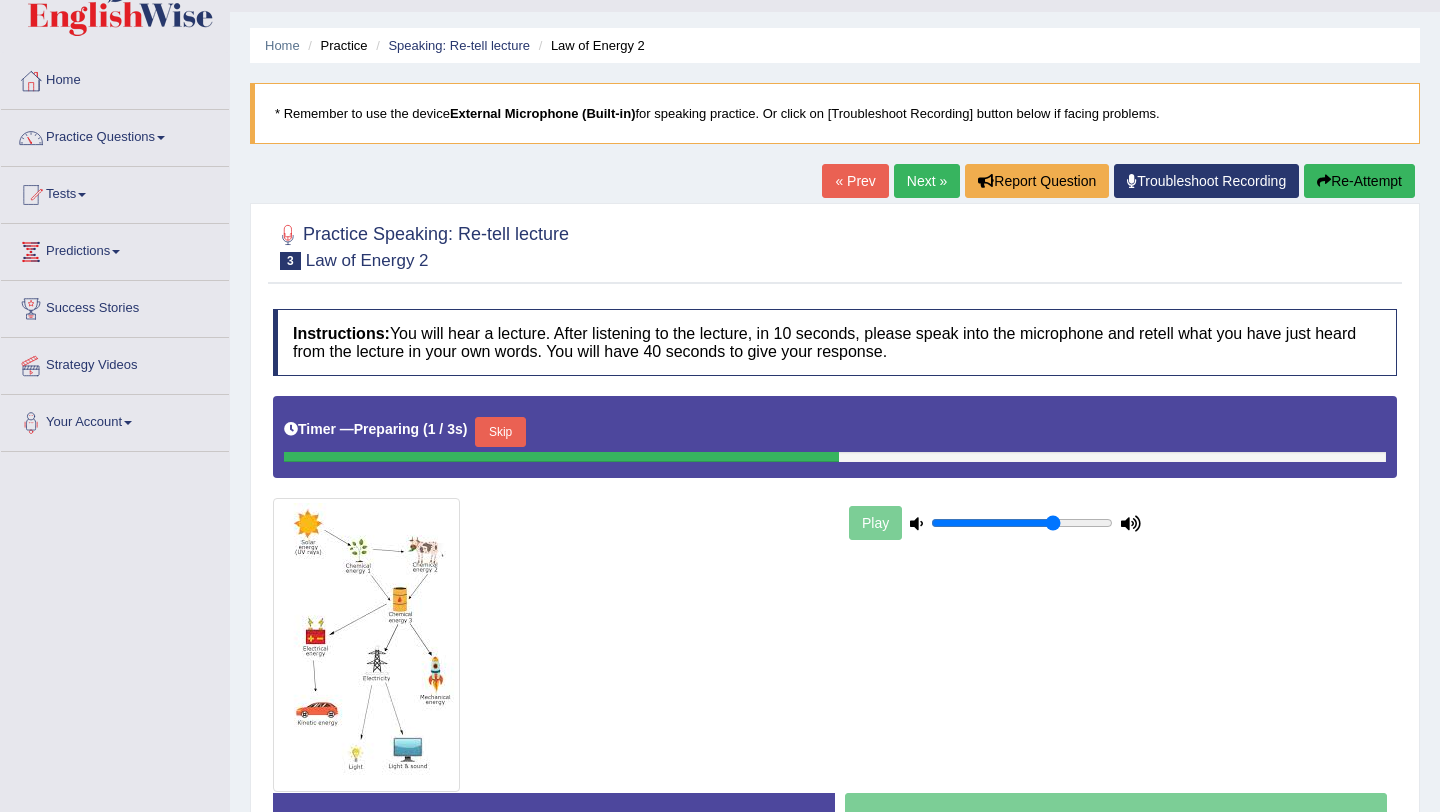 scroll, scrollTop: 0, scrollLeft: 0, axis: both 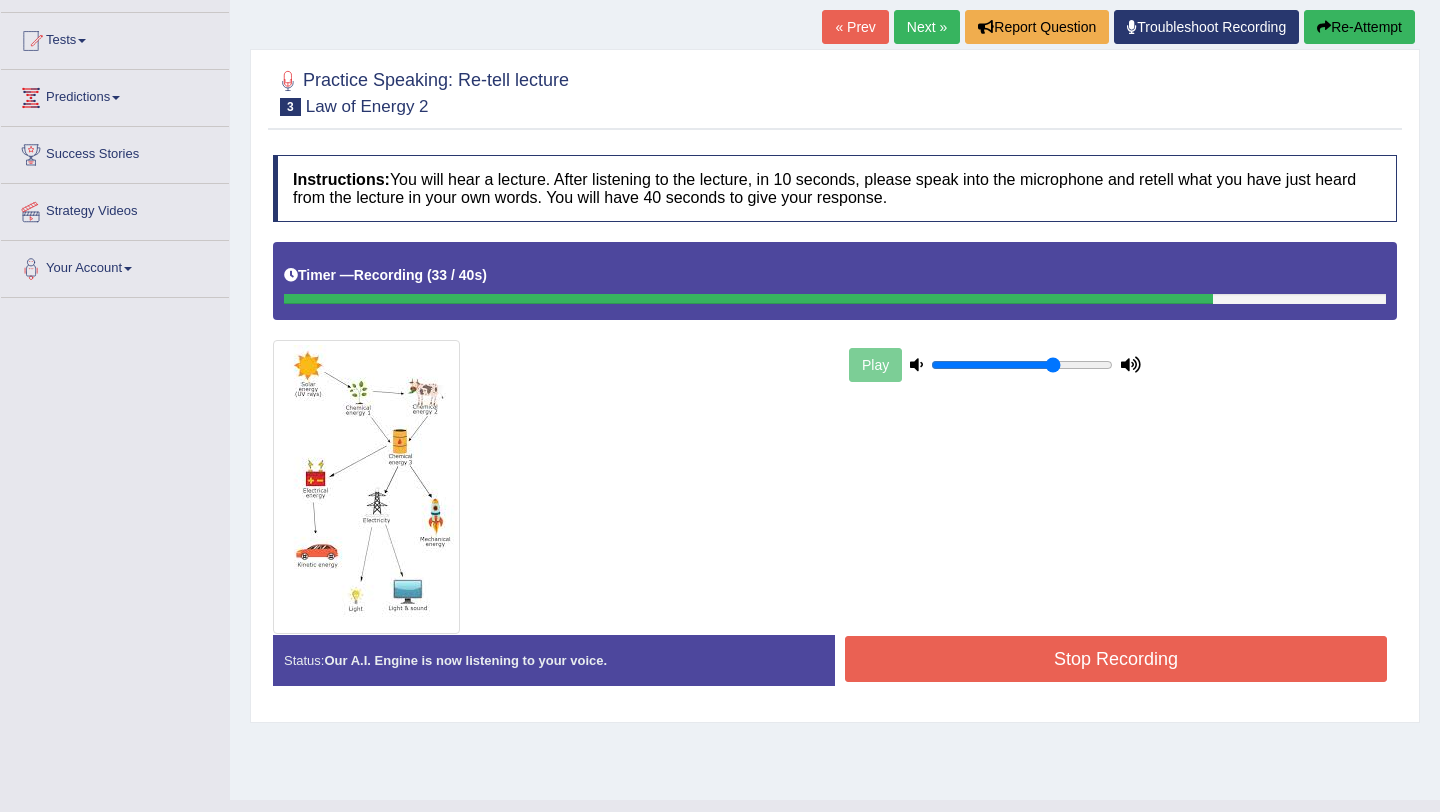 click on "Stop Recording" at bounding box center [1116, 659] 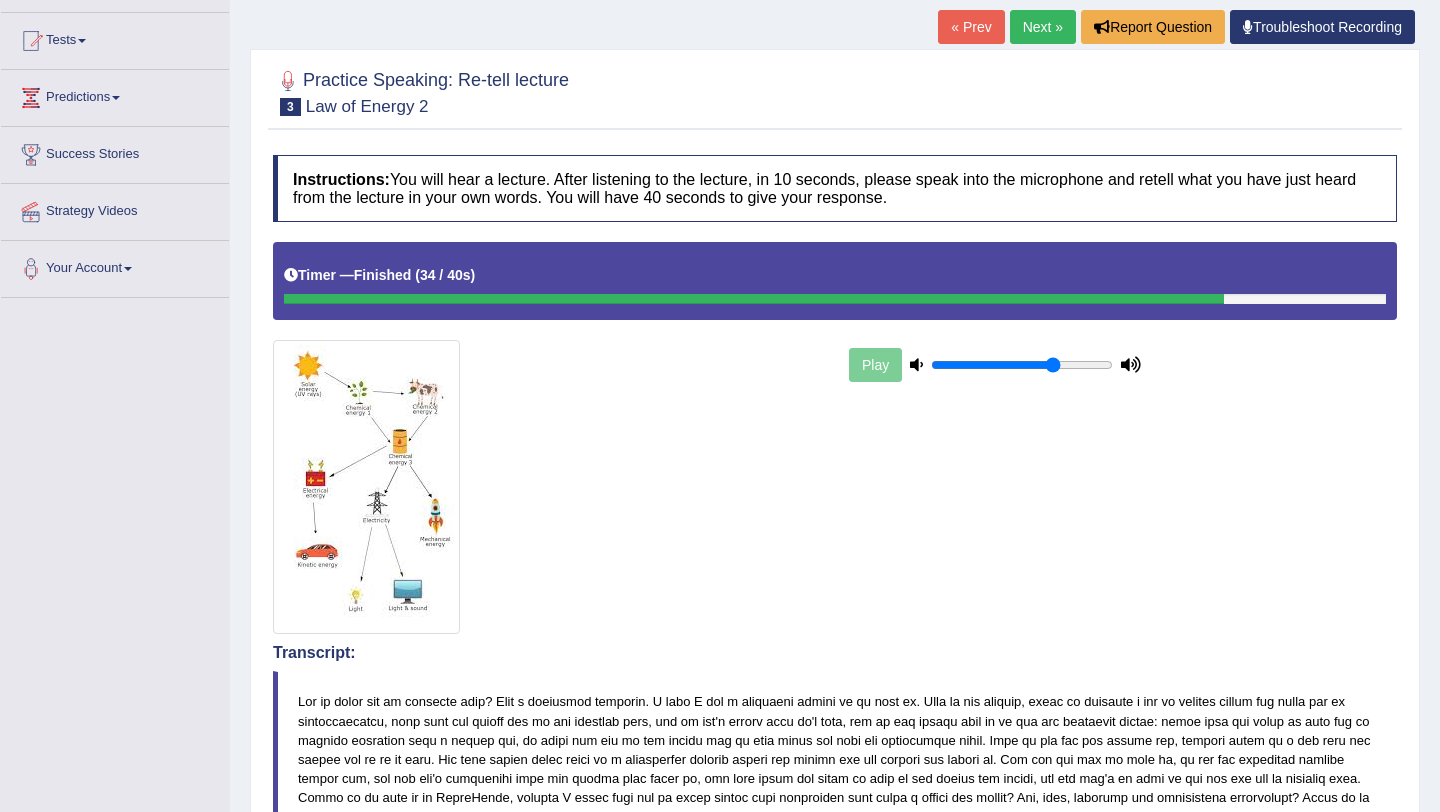 click on "Play" at bounding box center (835, 437) 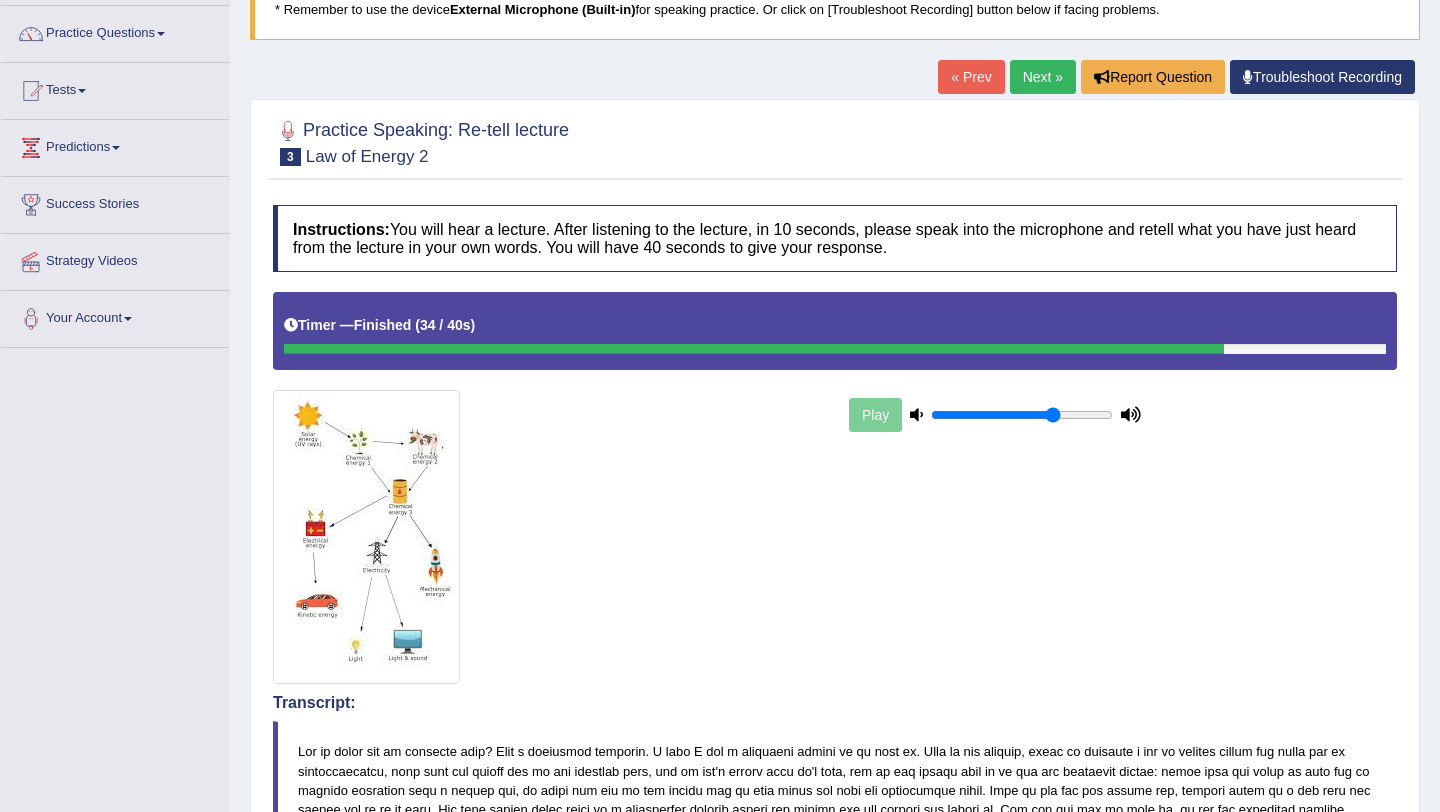 scroll, scrollTop: 120, scrollLeft: 0, axis: vertical 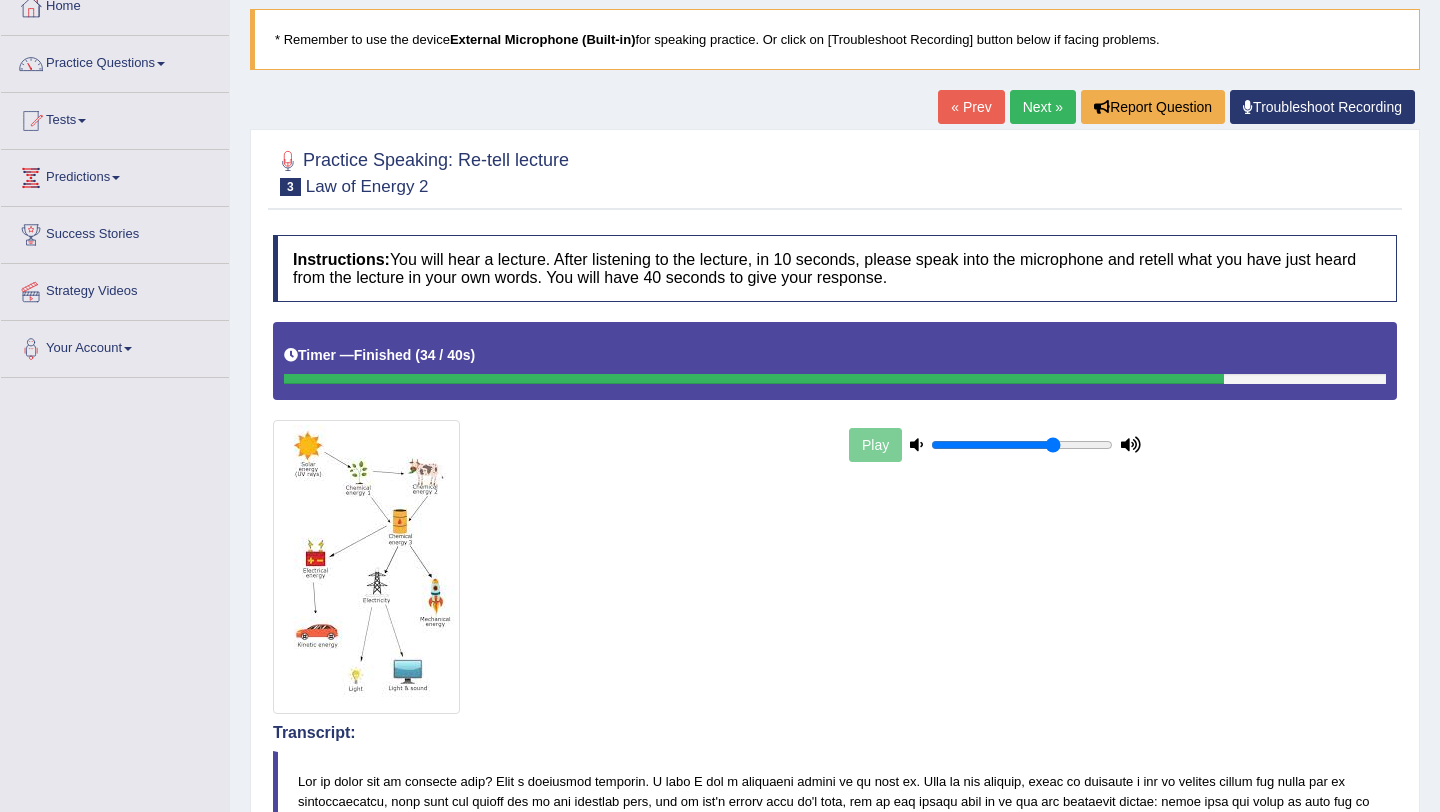 click on "Next »" at bounding box center (1043, 107) 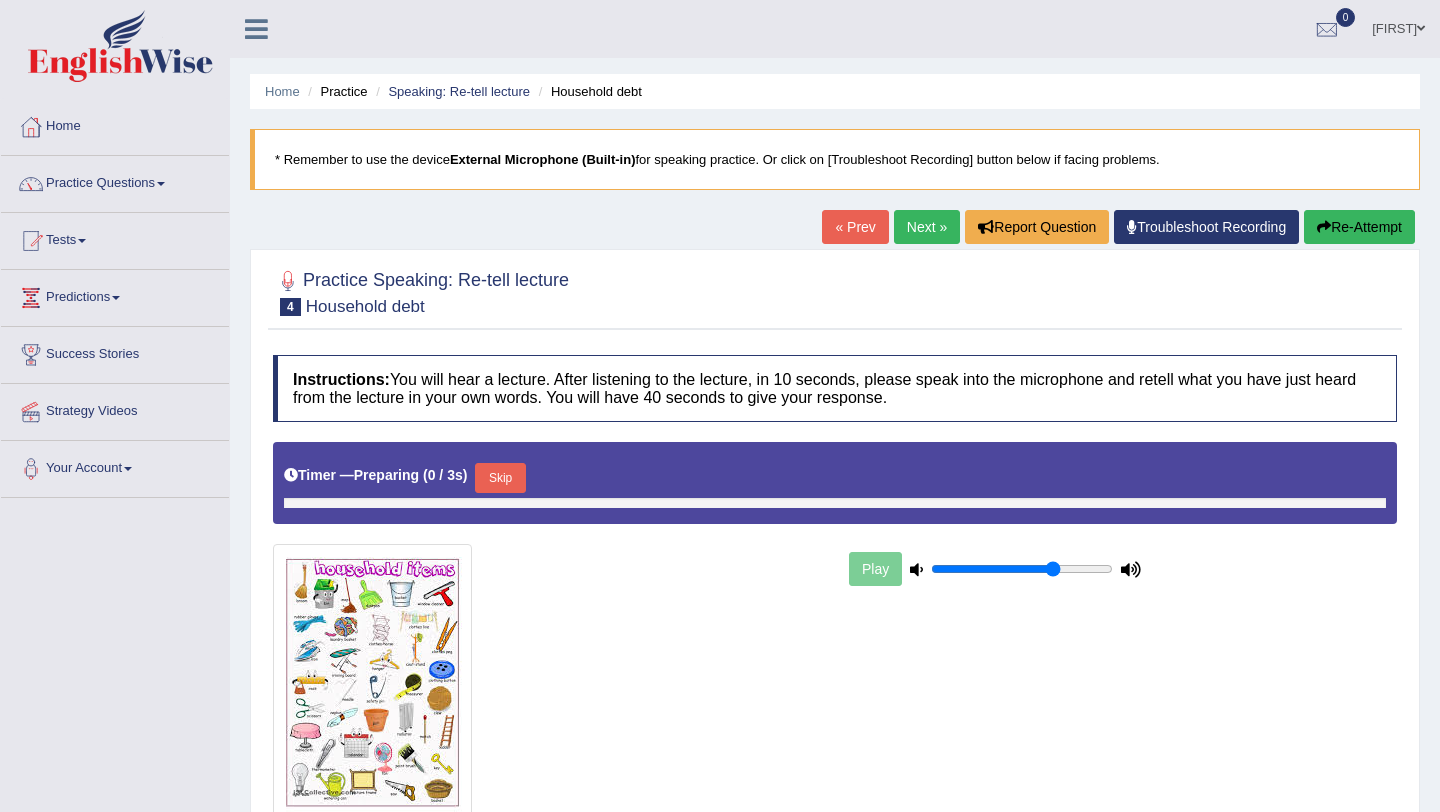 scroll, scrollTop: 0, scrollLeft: 0, axis: both 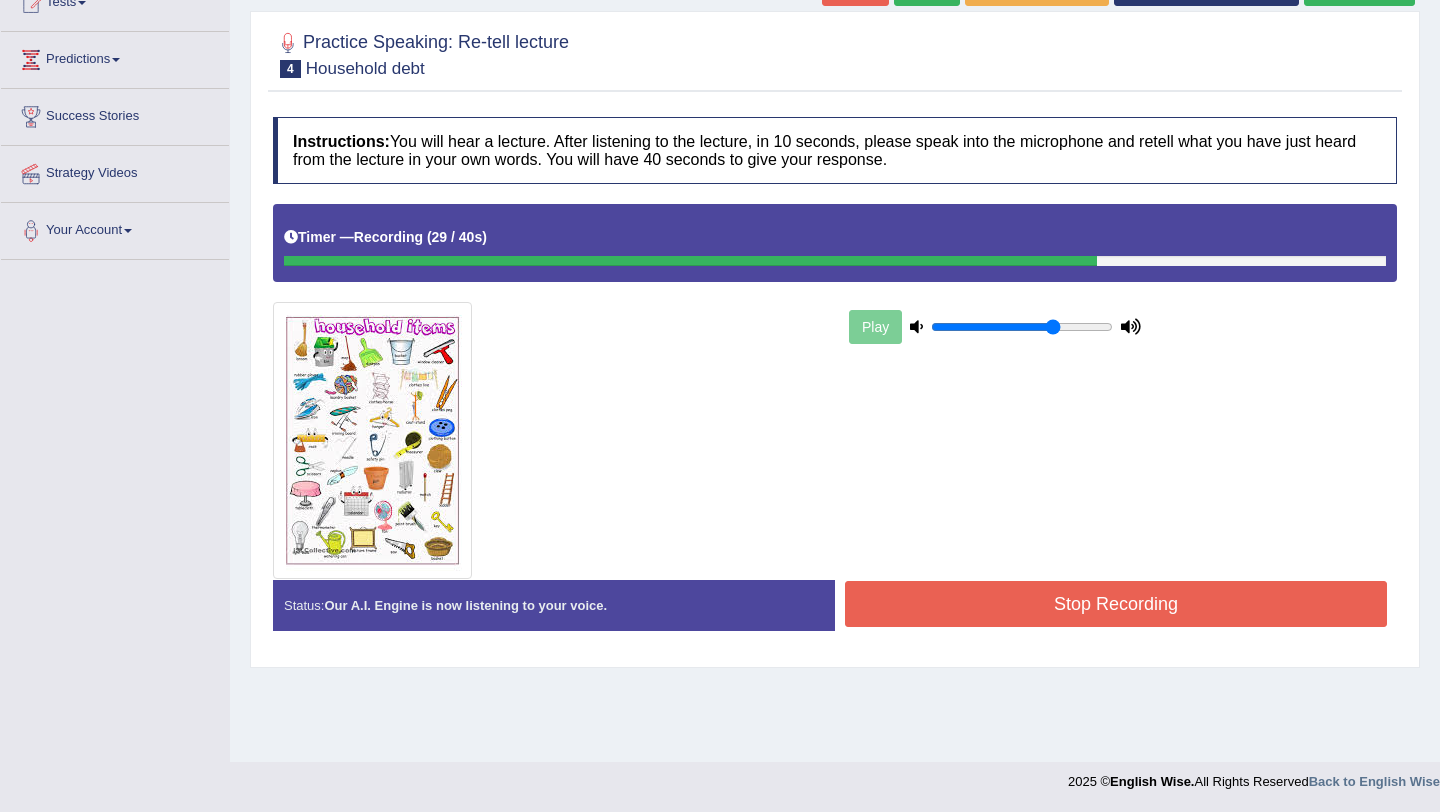 click on "Stop Recording" at bounding box center (1116, 604) 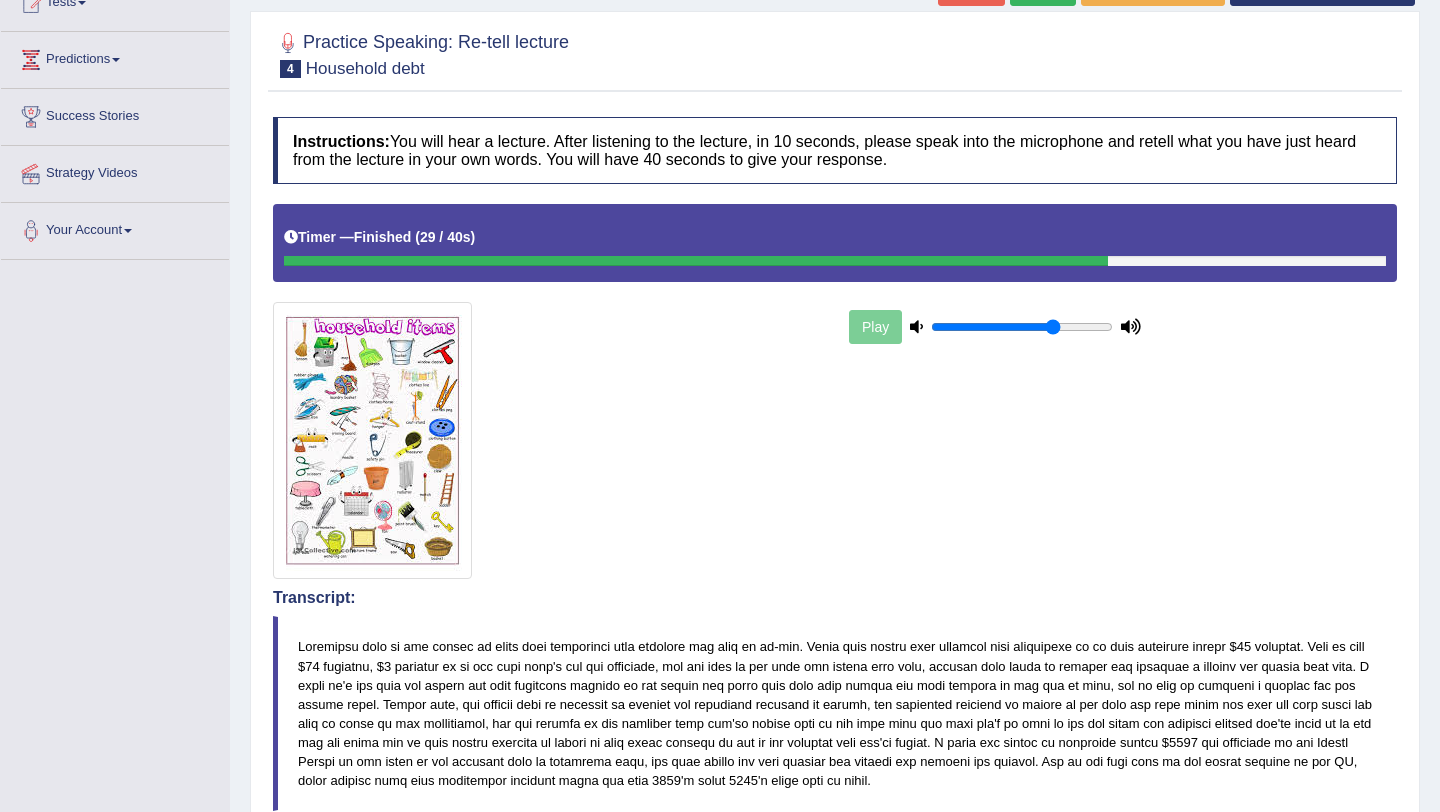 click on "Play" at bounding box center [835, 391] 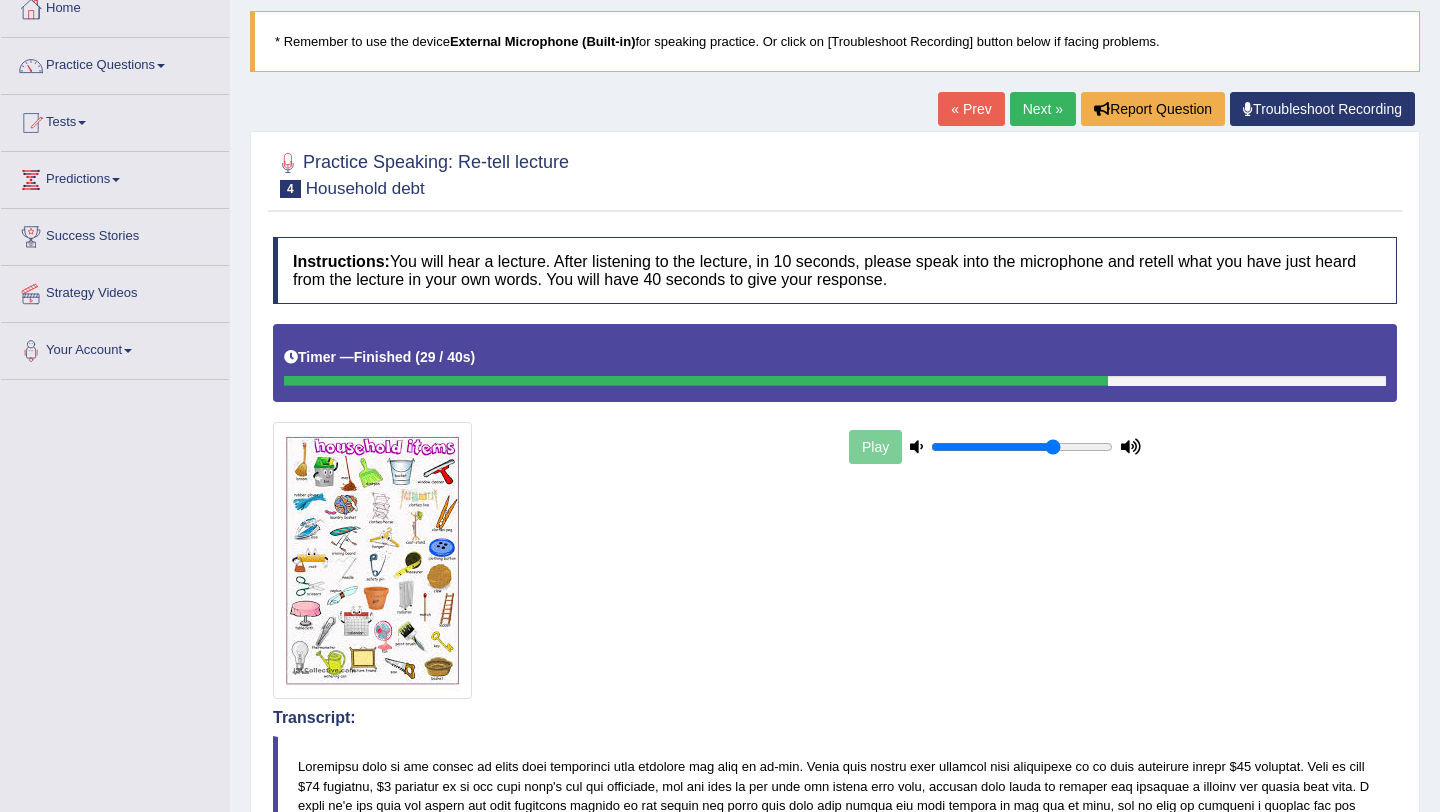 scroll, scrollTop: 118, scrollLeft: 0, axis: vertical 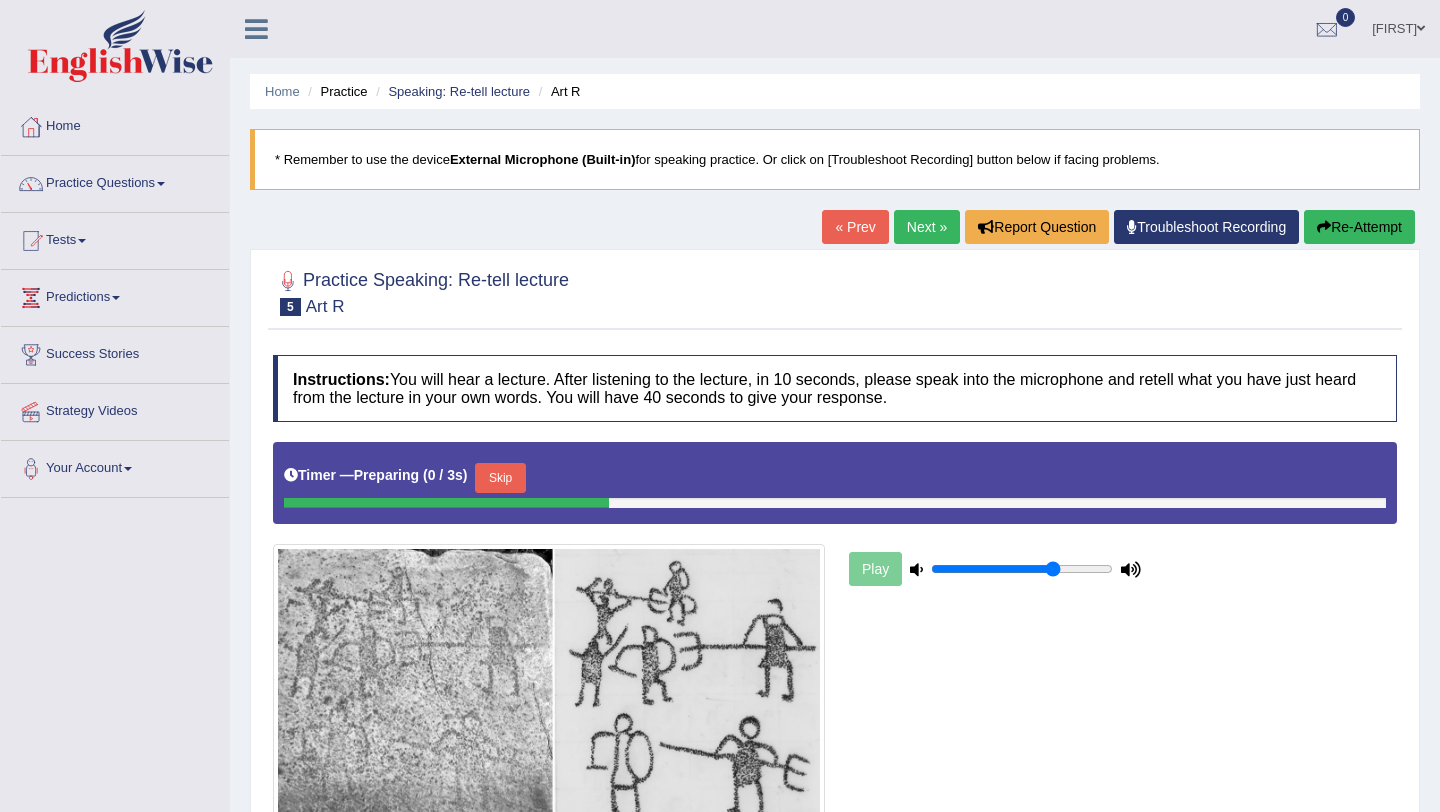 click at bounding box center (835, 291) 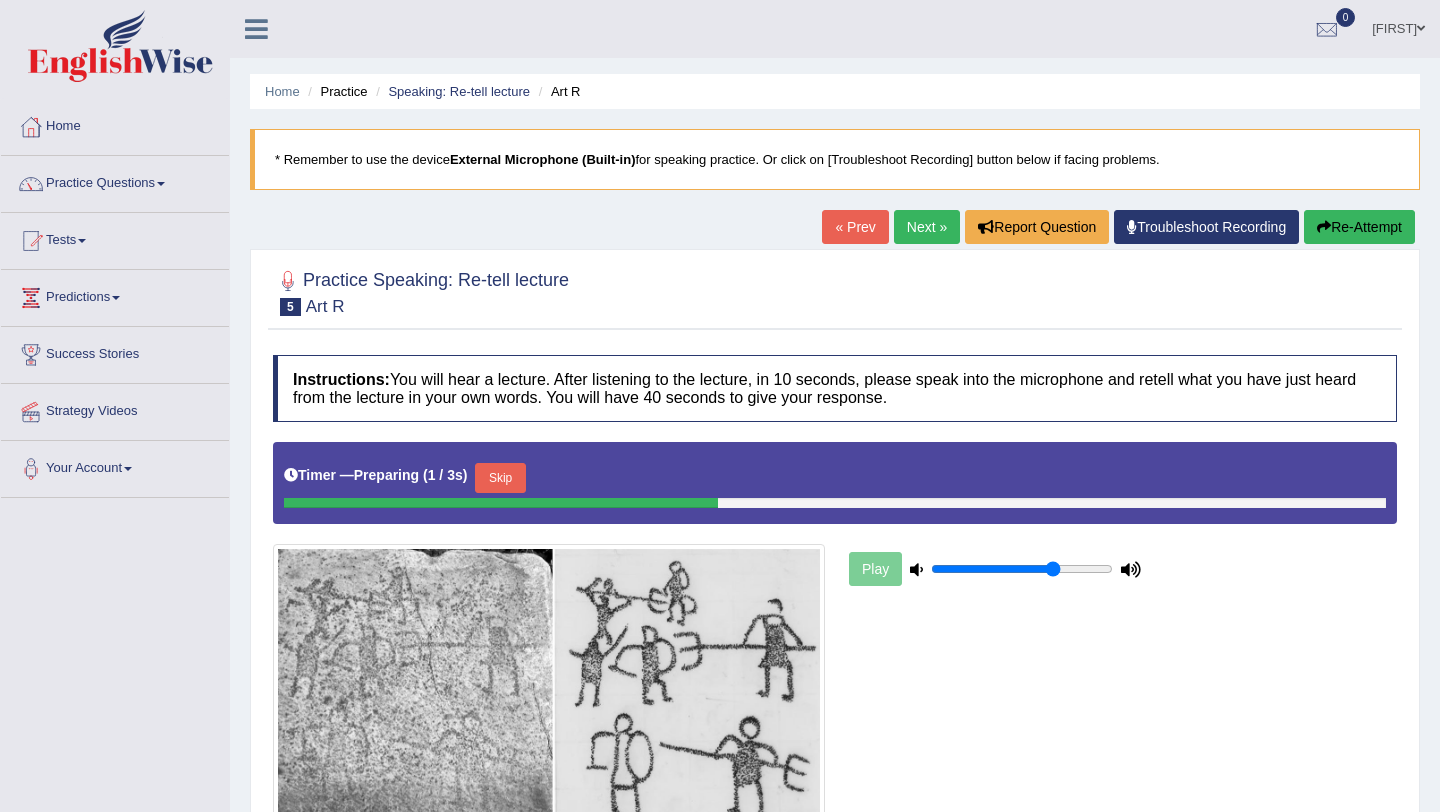 scroll, scrollTop: 0, scrollLeft: 0, axis: both 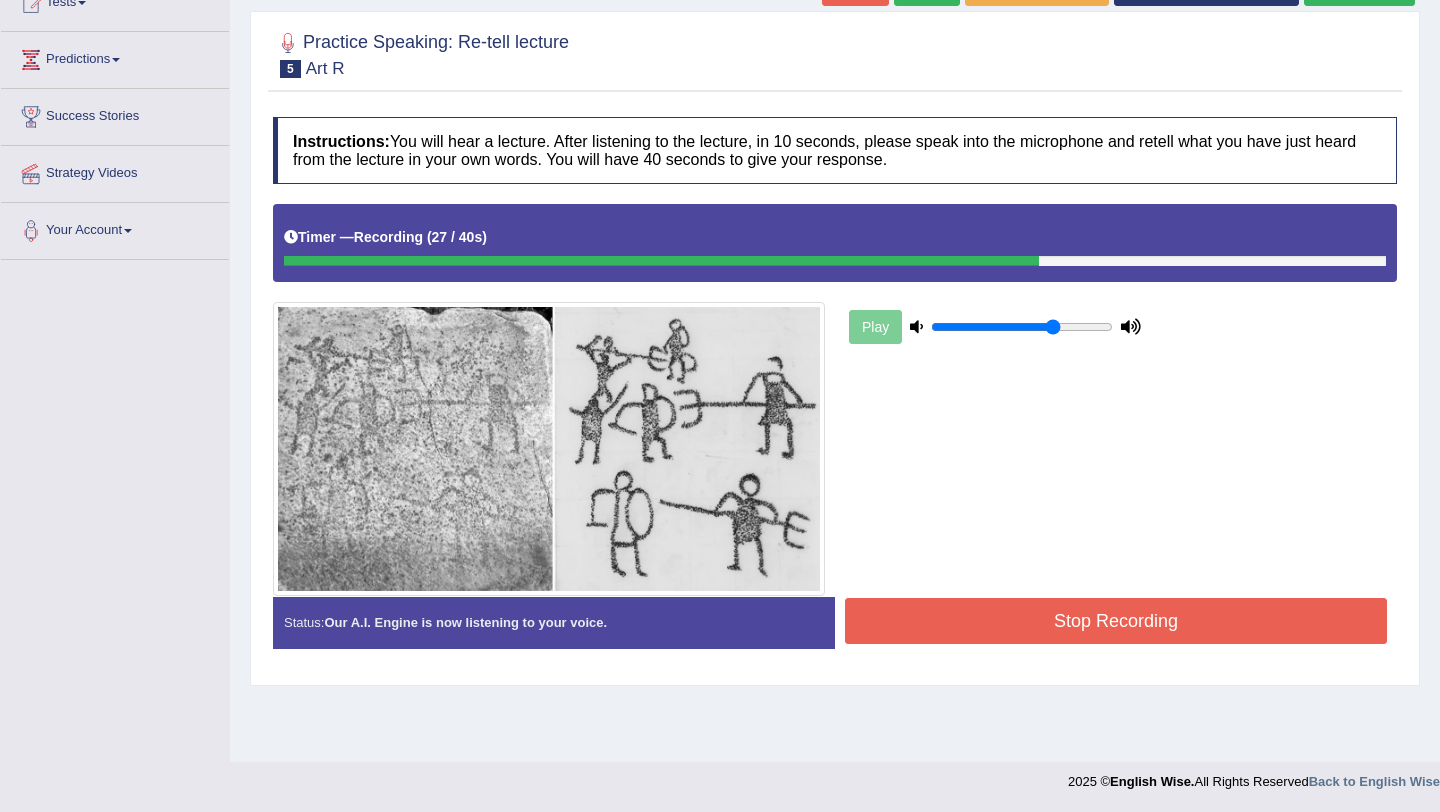click on "Stop Recording" at bounding box center [1116, 621] 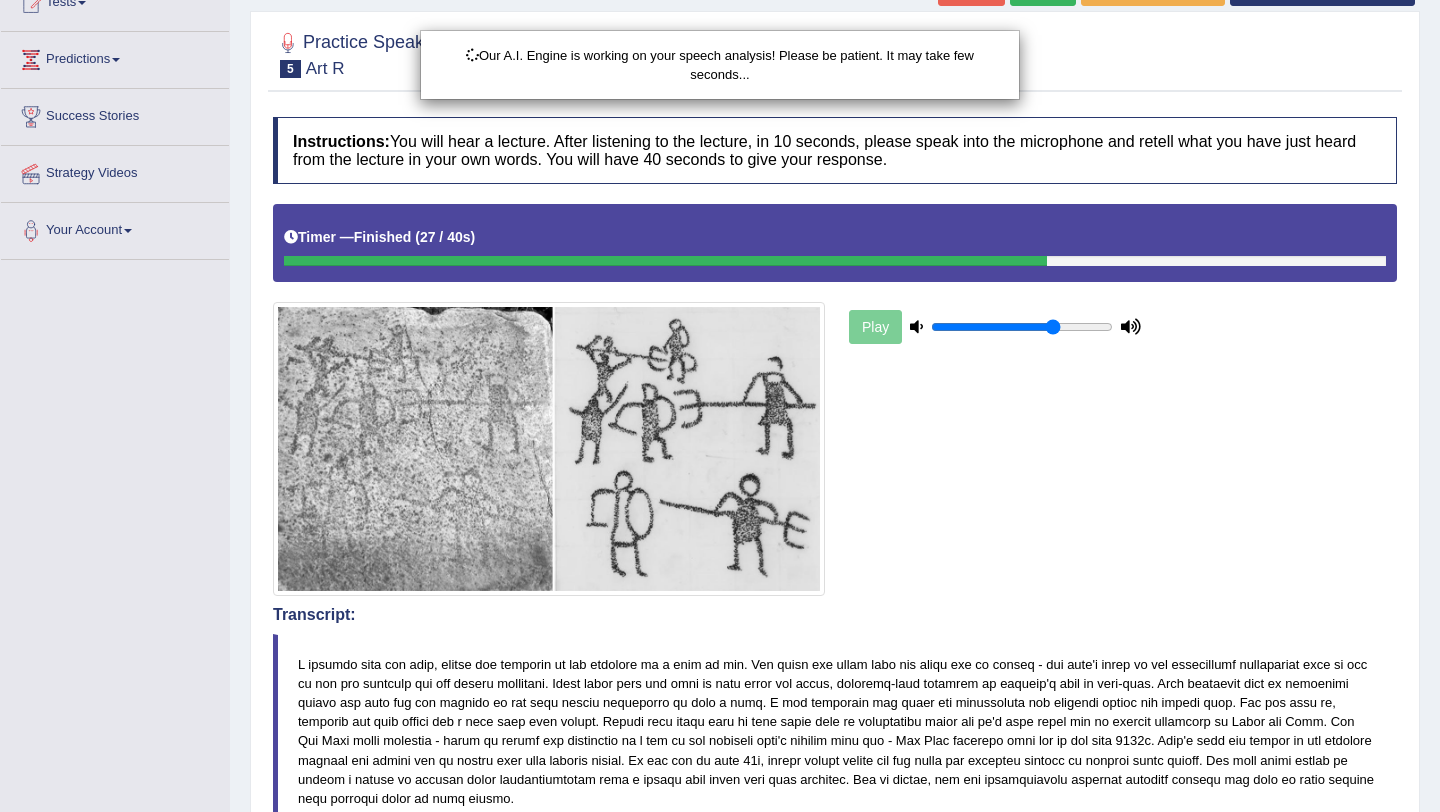 click on "Our A.I. Engine is working on your speech analysis! Please be patient. It may take few seconds..." at bounding box center [720, 406] 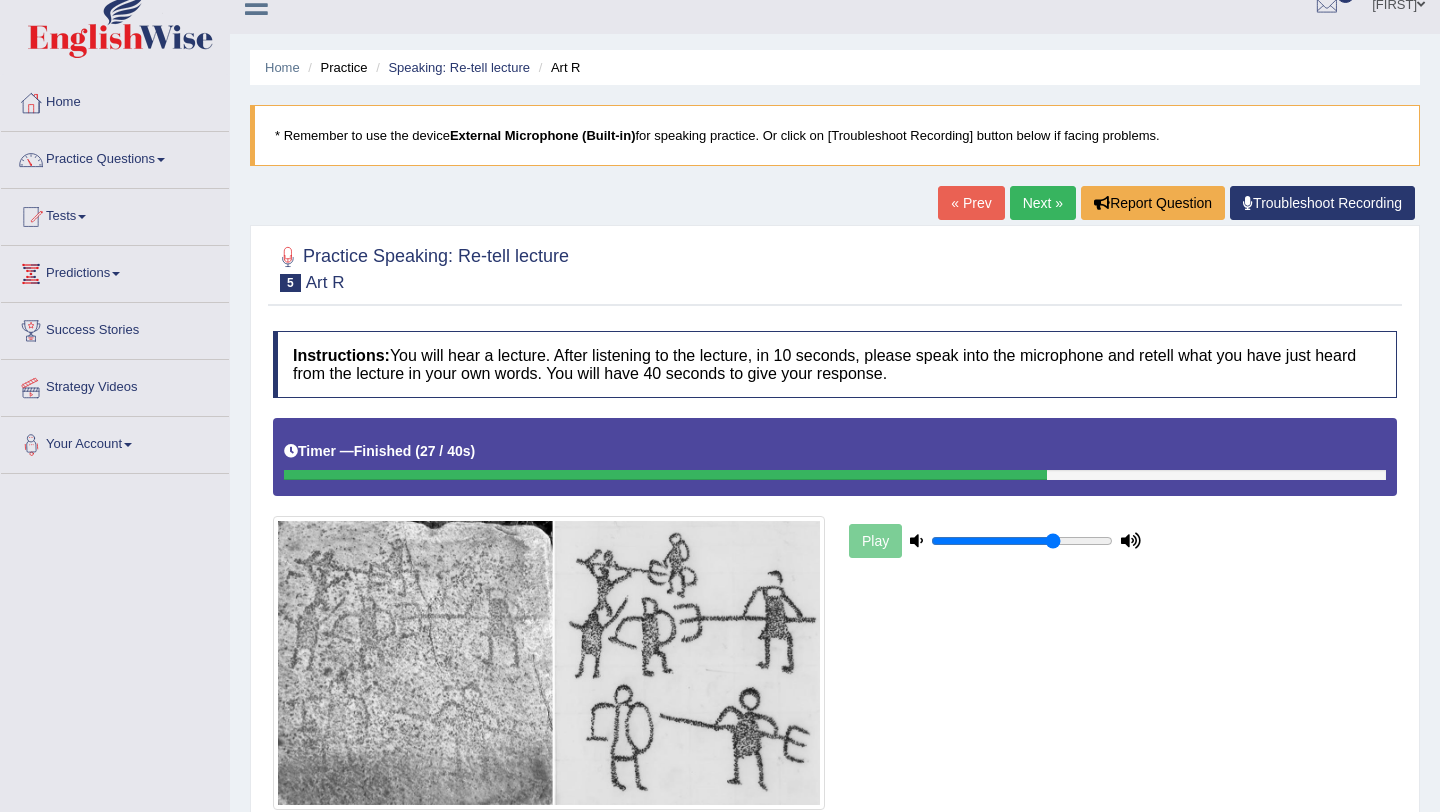 scroll, scrollTop: 0, scrollLeft: 0, axis: both 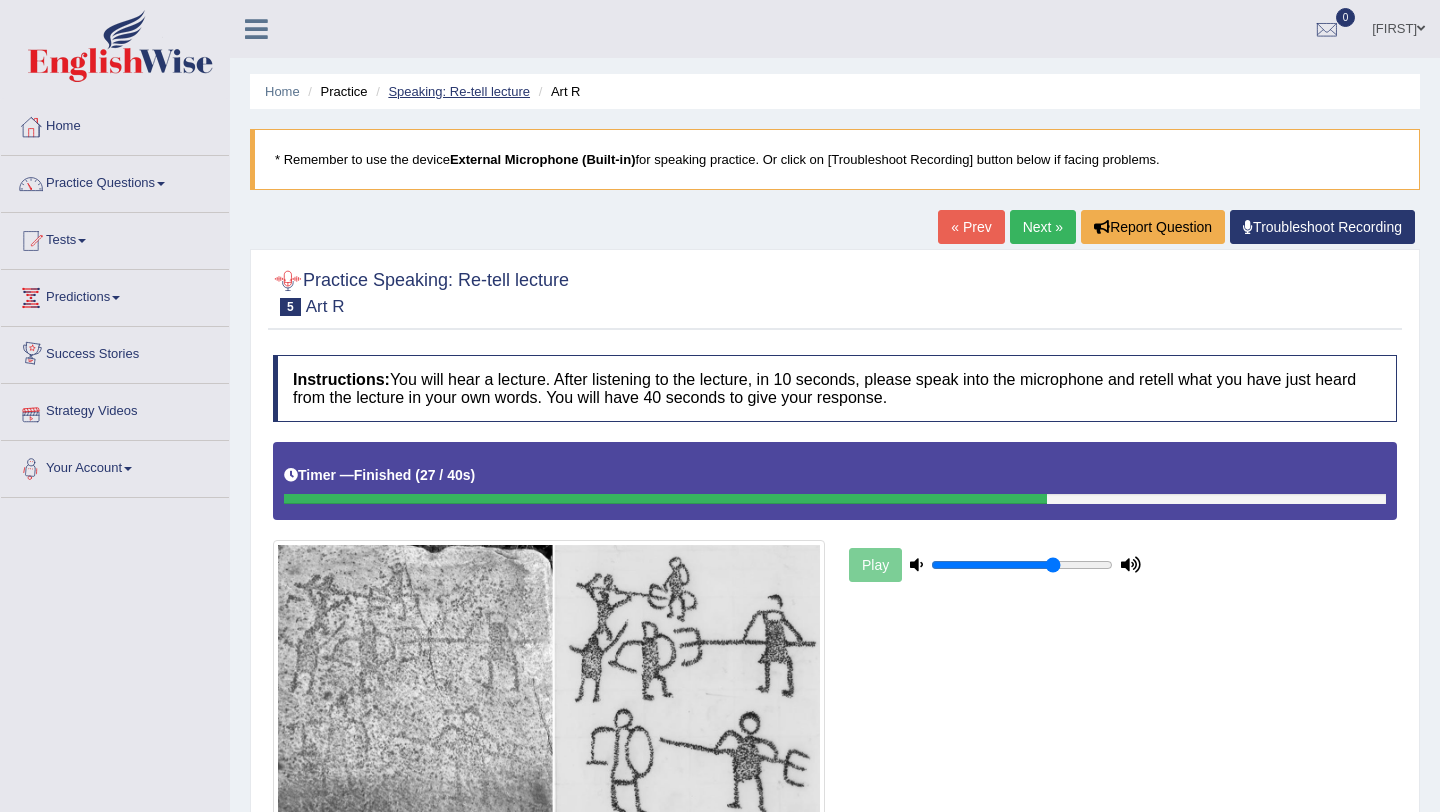 click on "Speaking: Re-tell lecture" at bounding box center (459, 91) 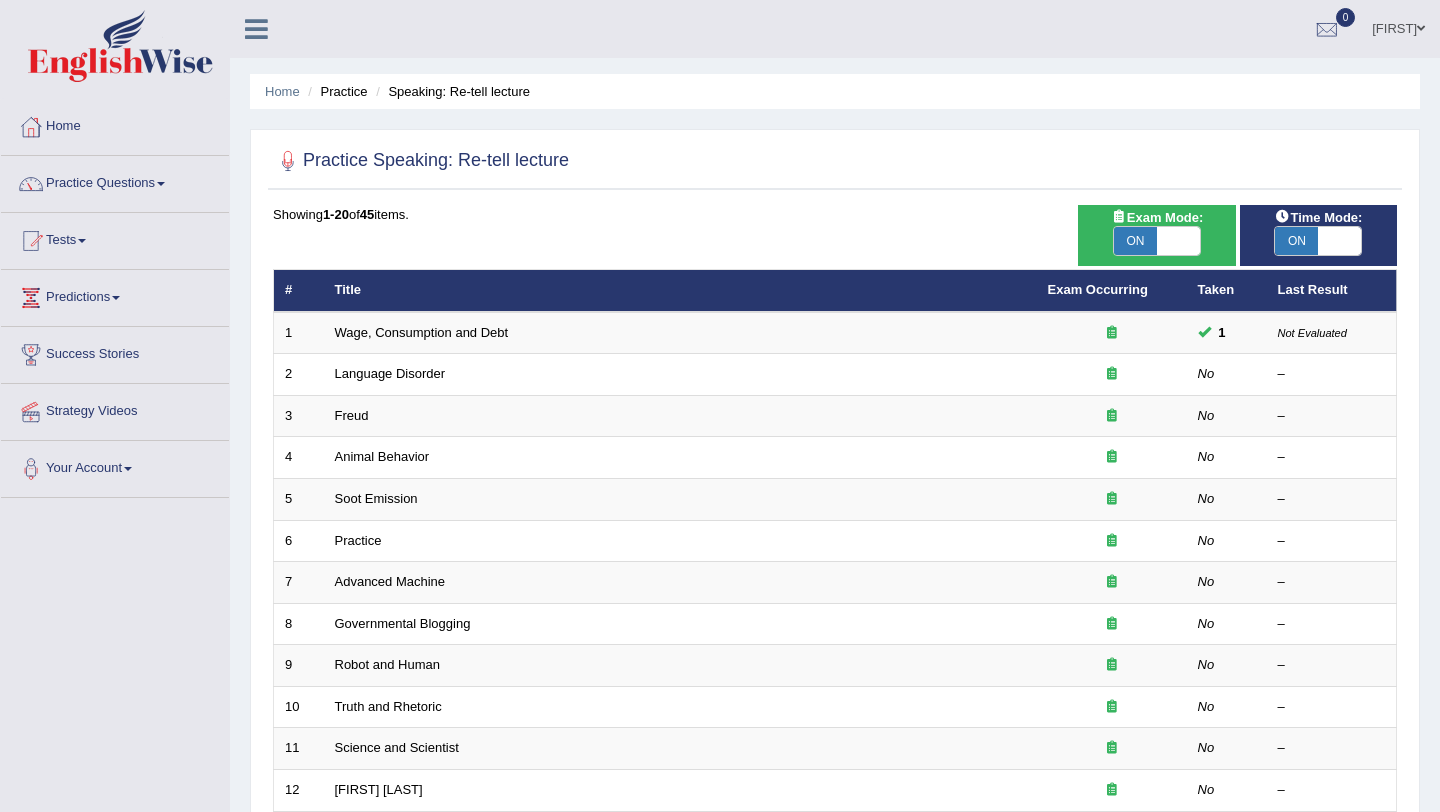 scroll, scrollTop: 0, scrollLeft: 0, axis: both 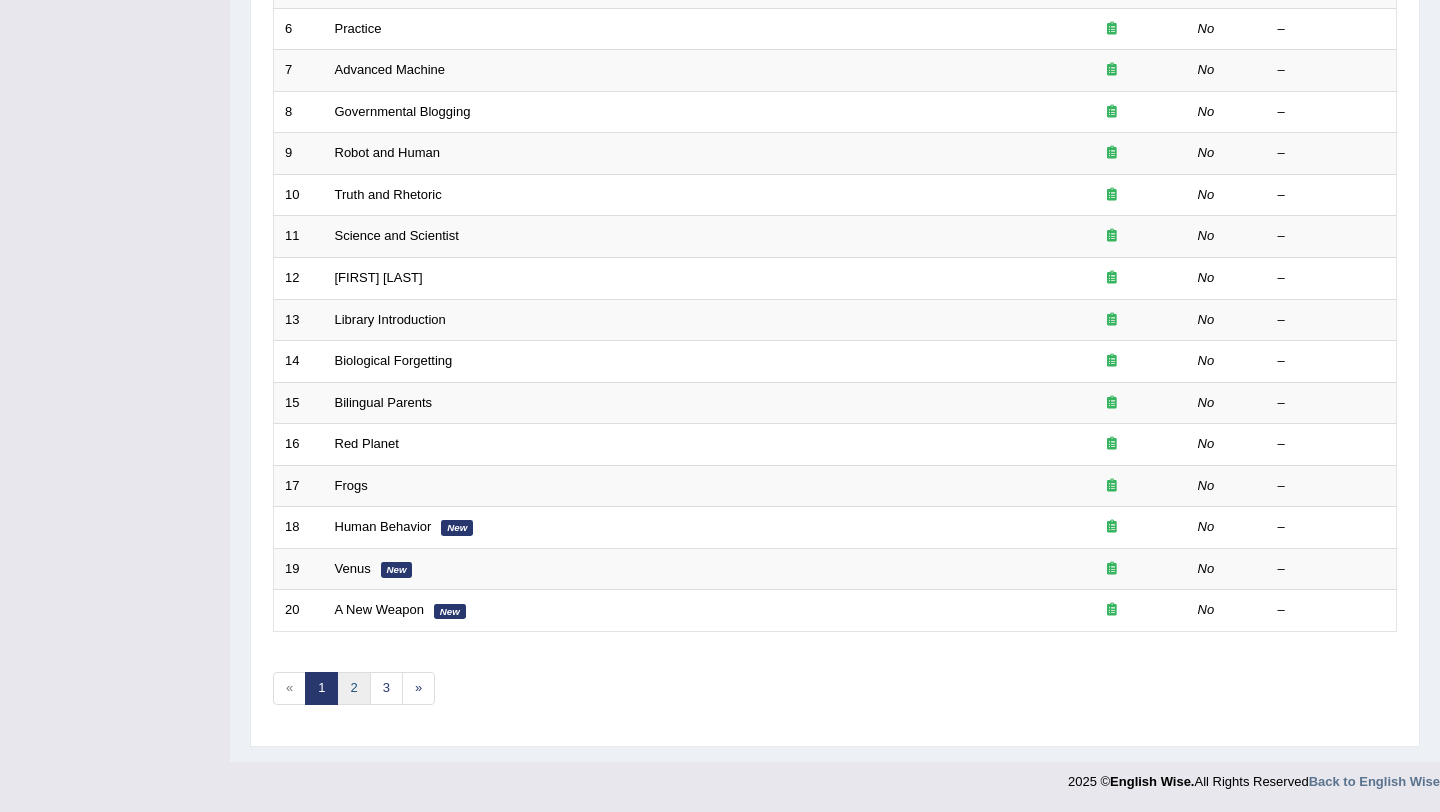 click on "2" at bounding box center [353, 688] 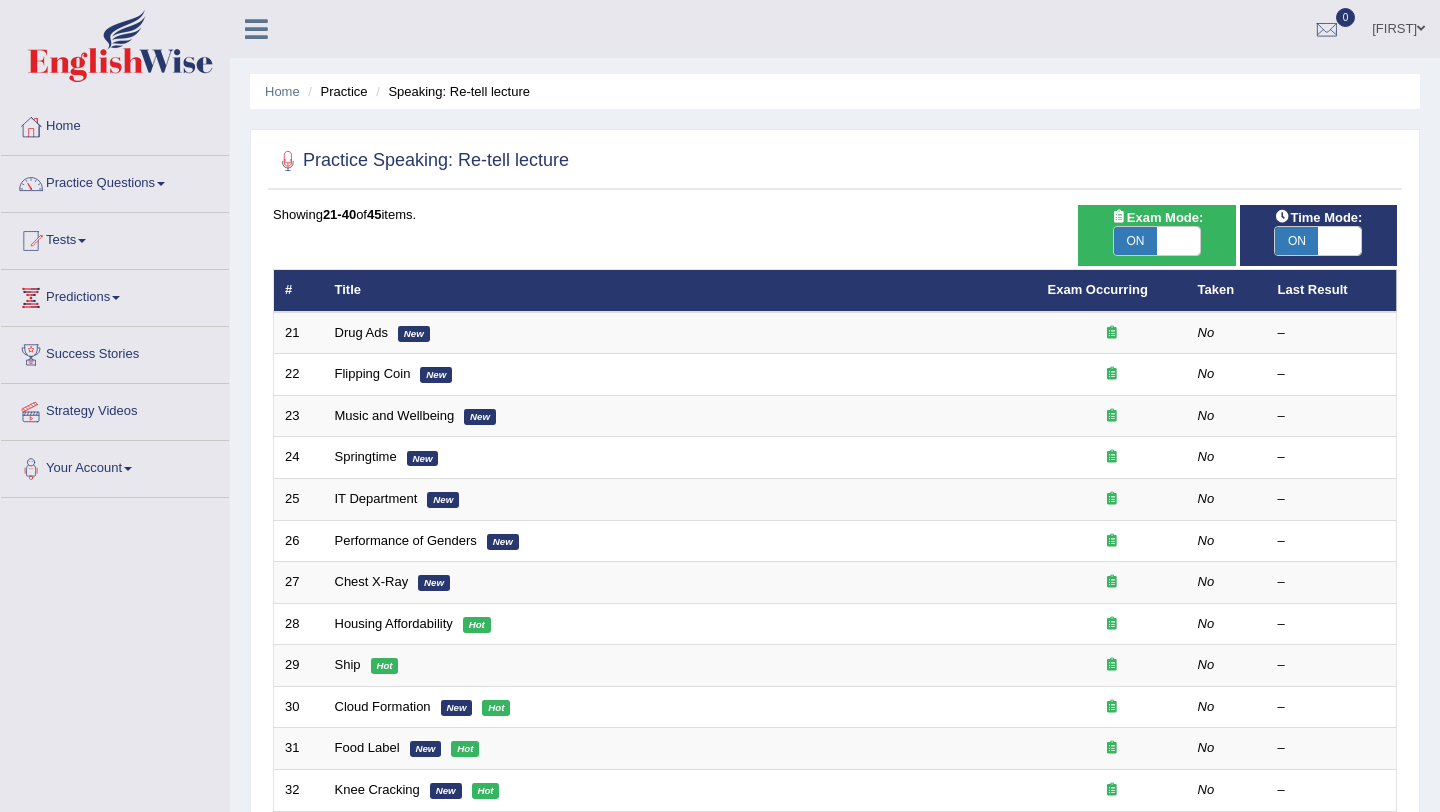 scroll, scrollTop: 0, scrollLeft: 0, axis: both 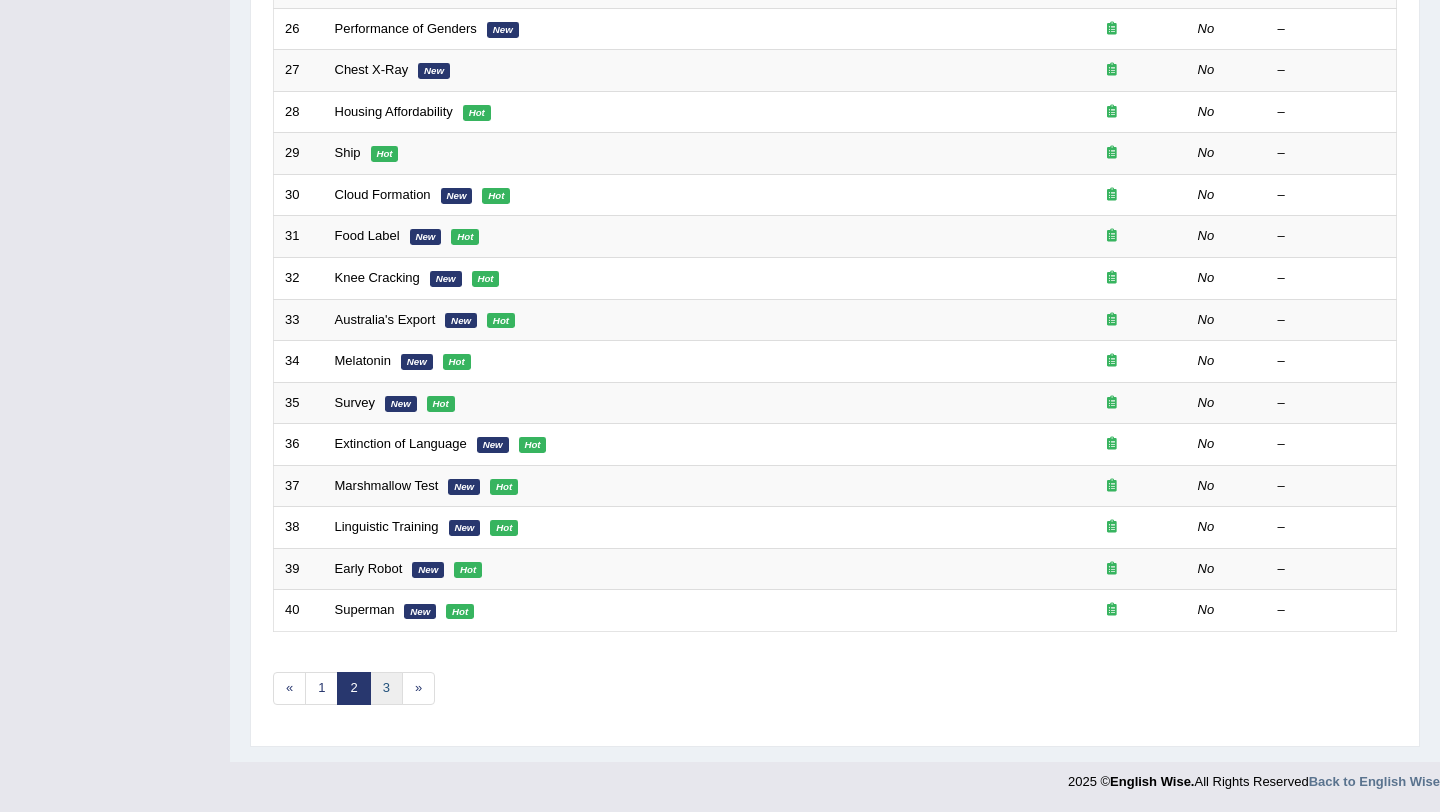 click on "3" at bounding box center [386, 688] 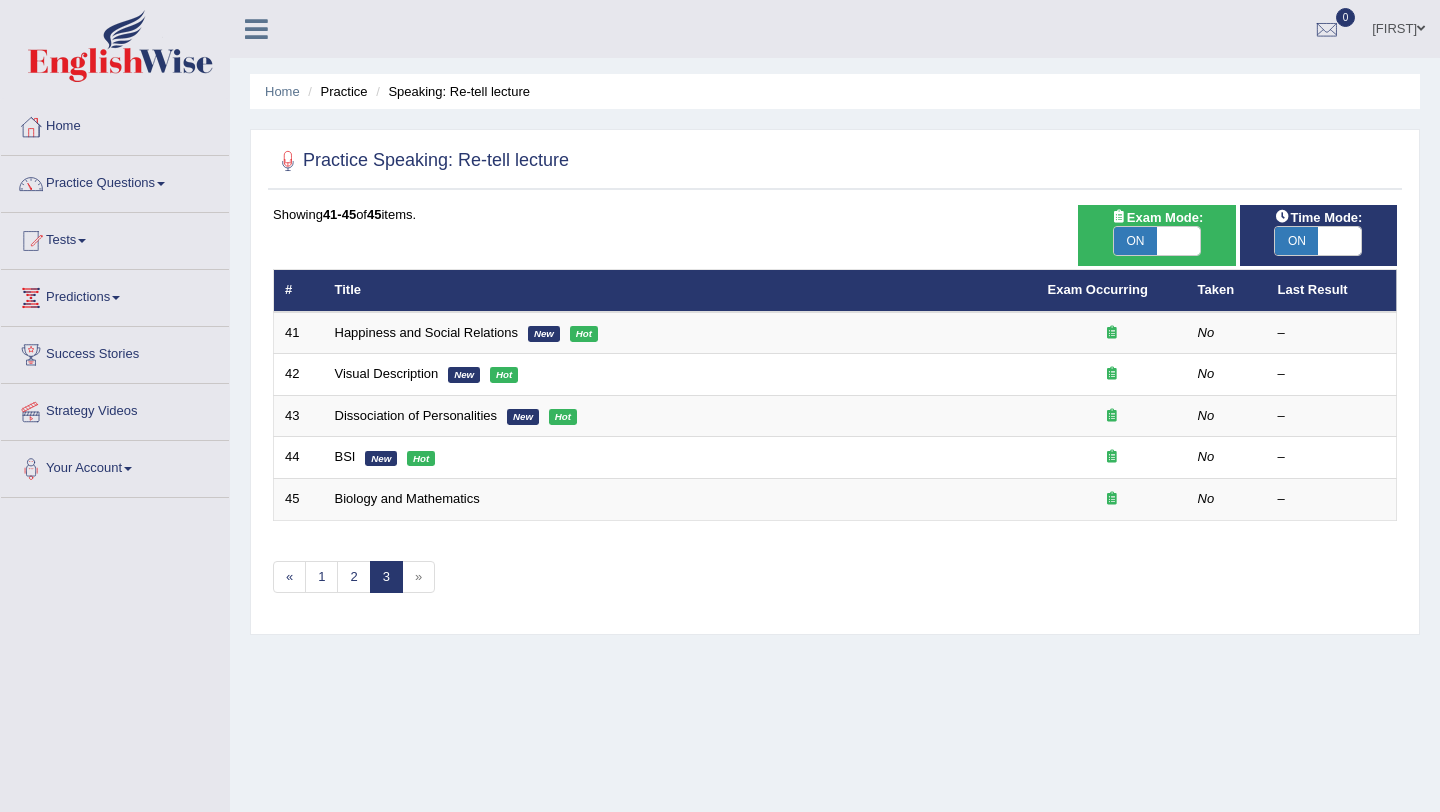 scroll, scrollTop: 0, scrollLeft: 0, axis: both 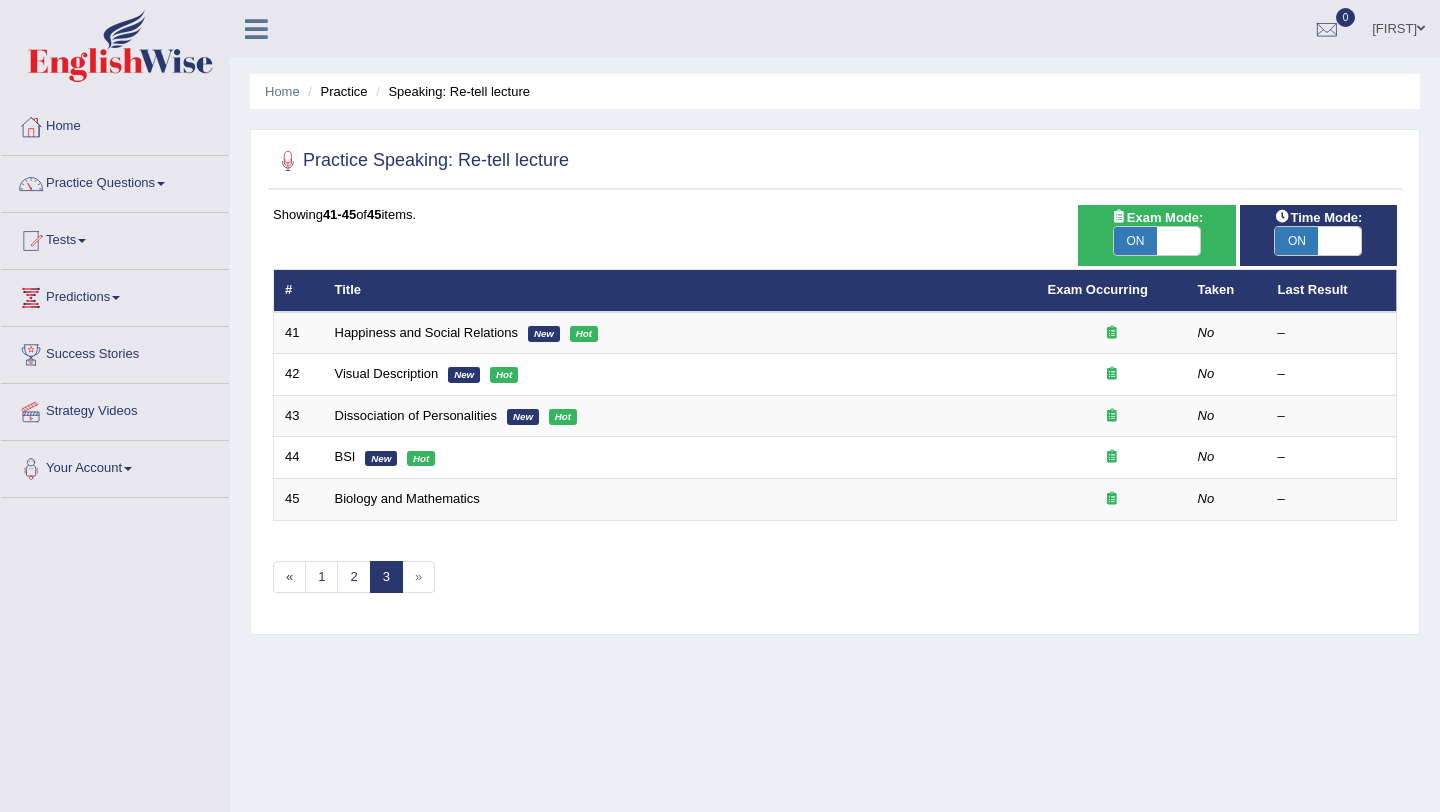 click on "ON" at bounding box center [1135, 241] 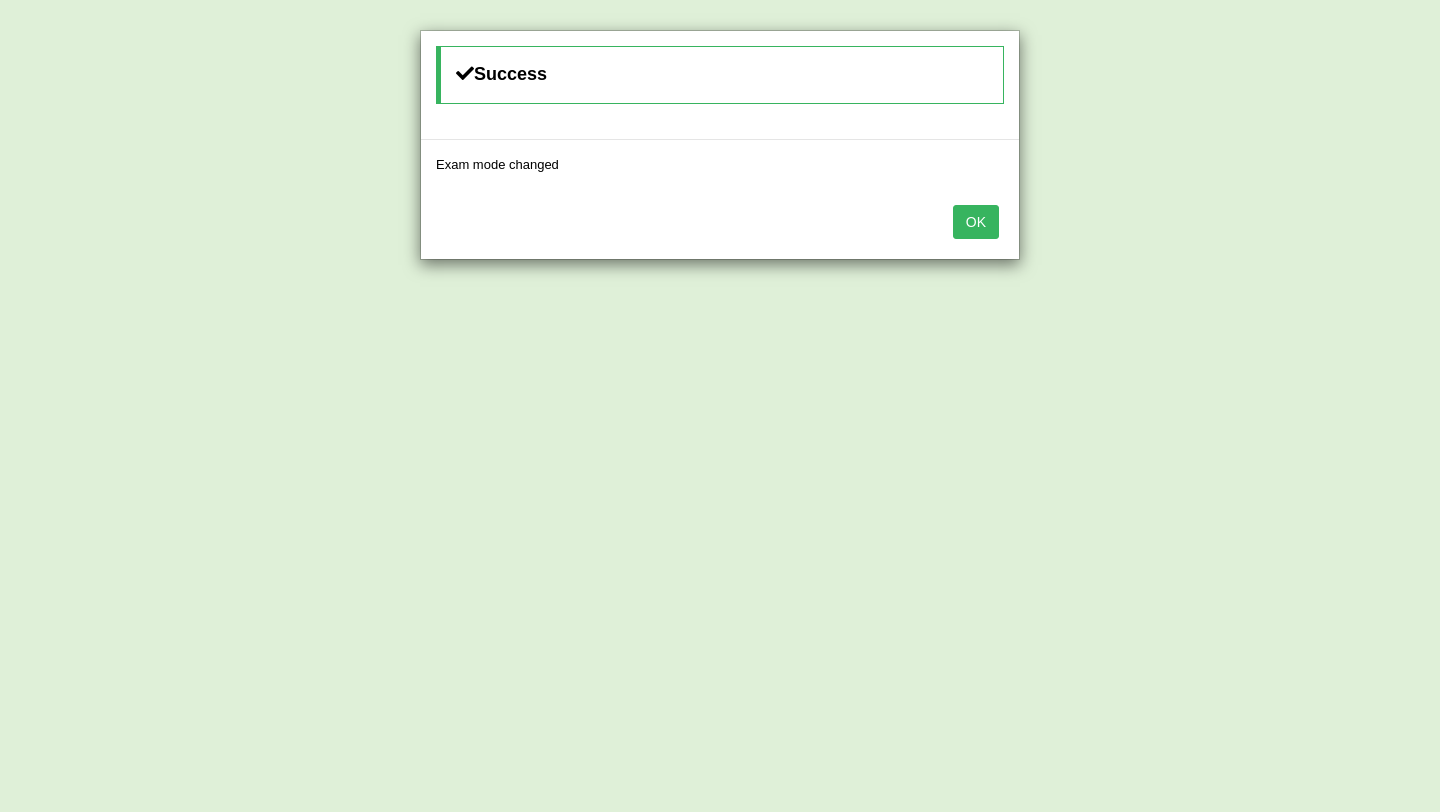click on "OK" at bounding box center [976, 222] 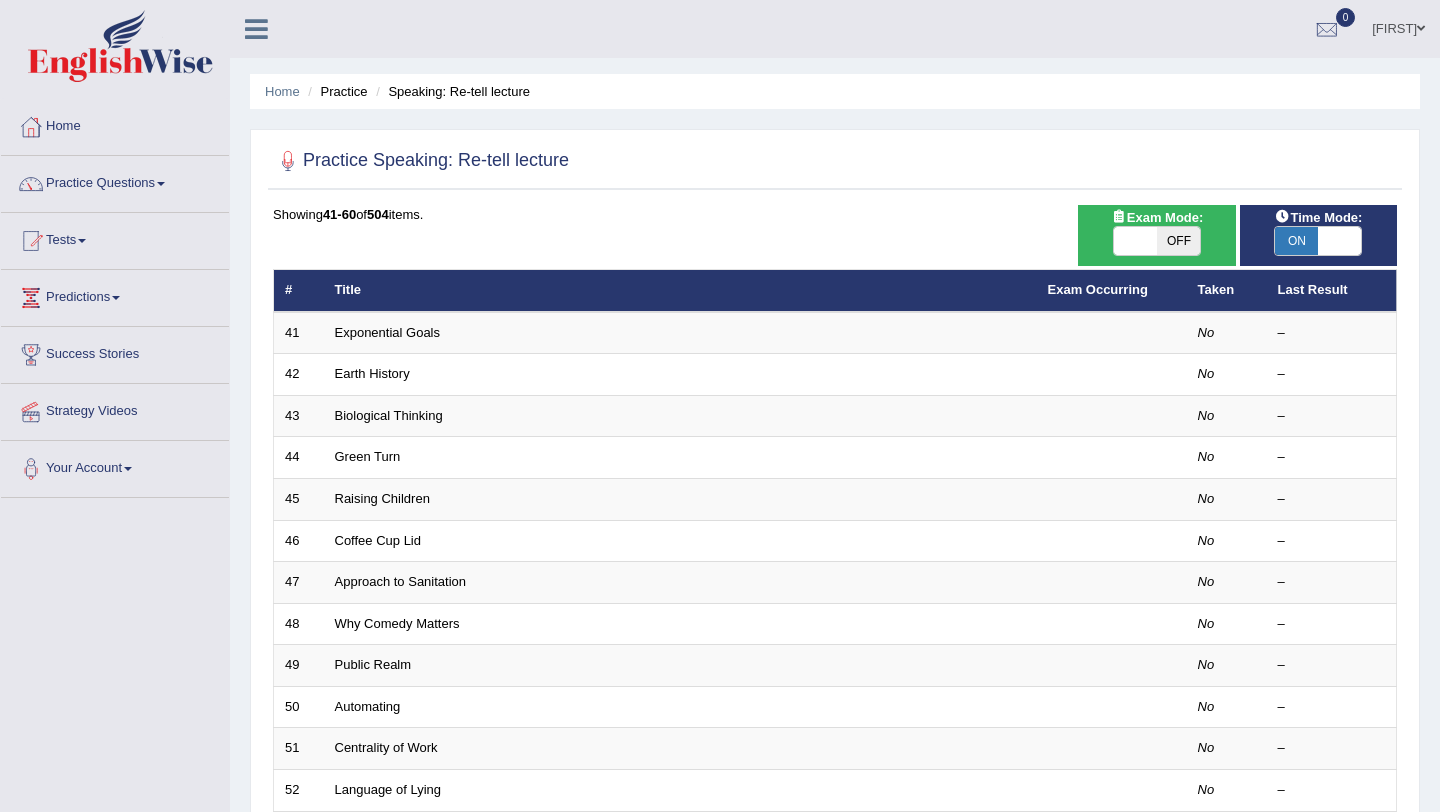 scroll, scrollTop: 0, scrollLeft: 0, axis: both 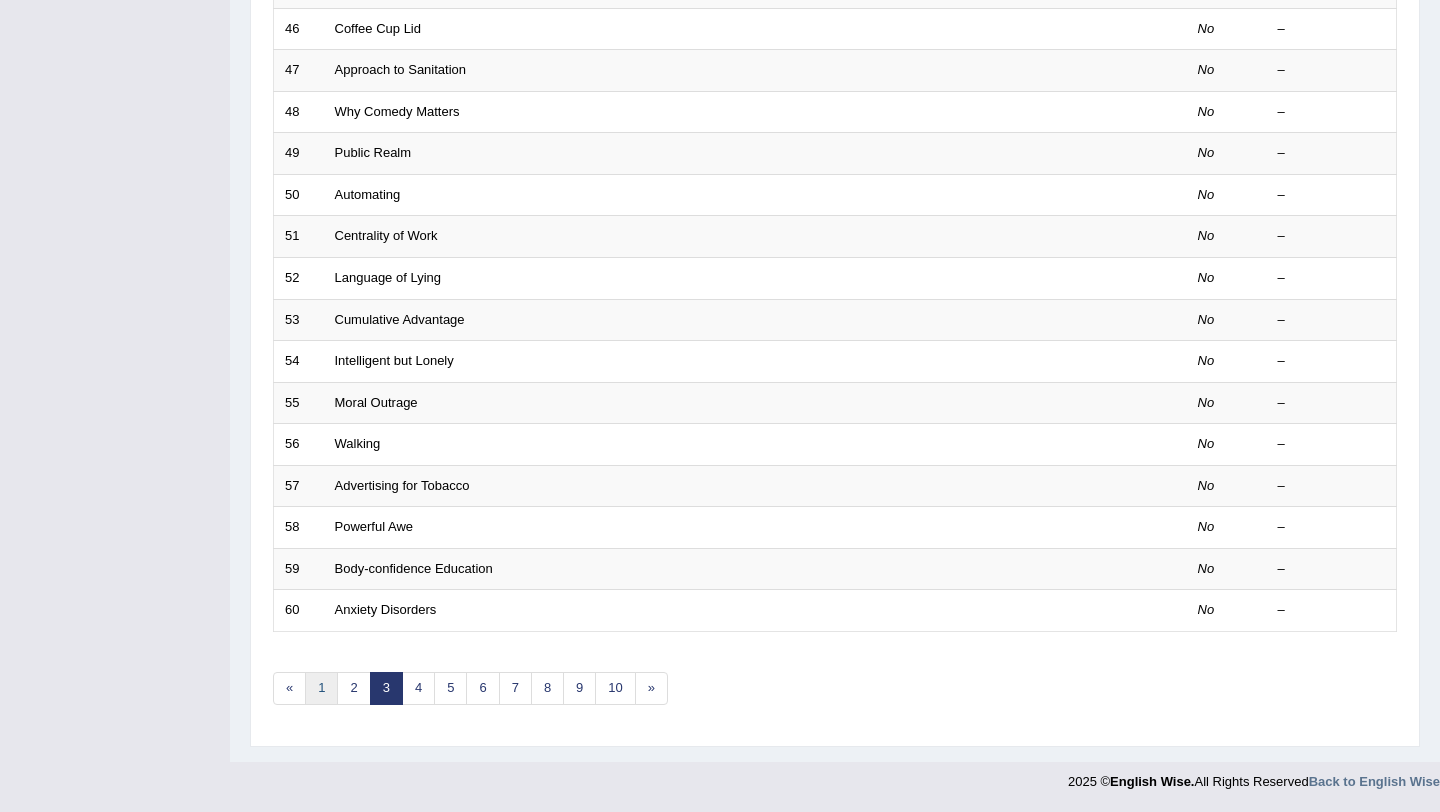 click on "1" at bounding box center [321, 688] 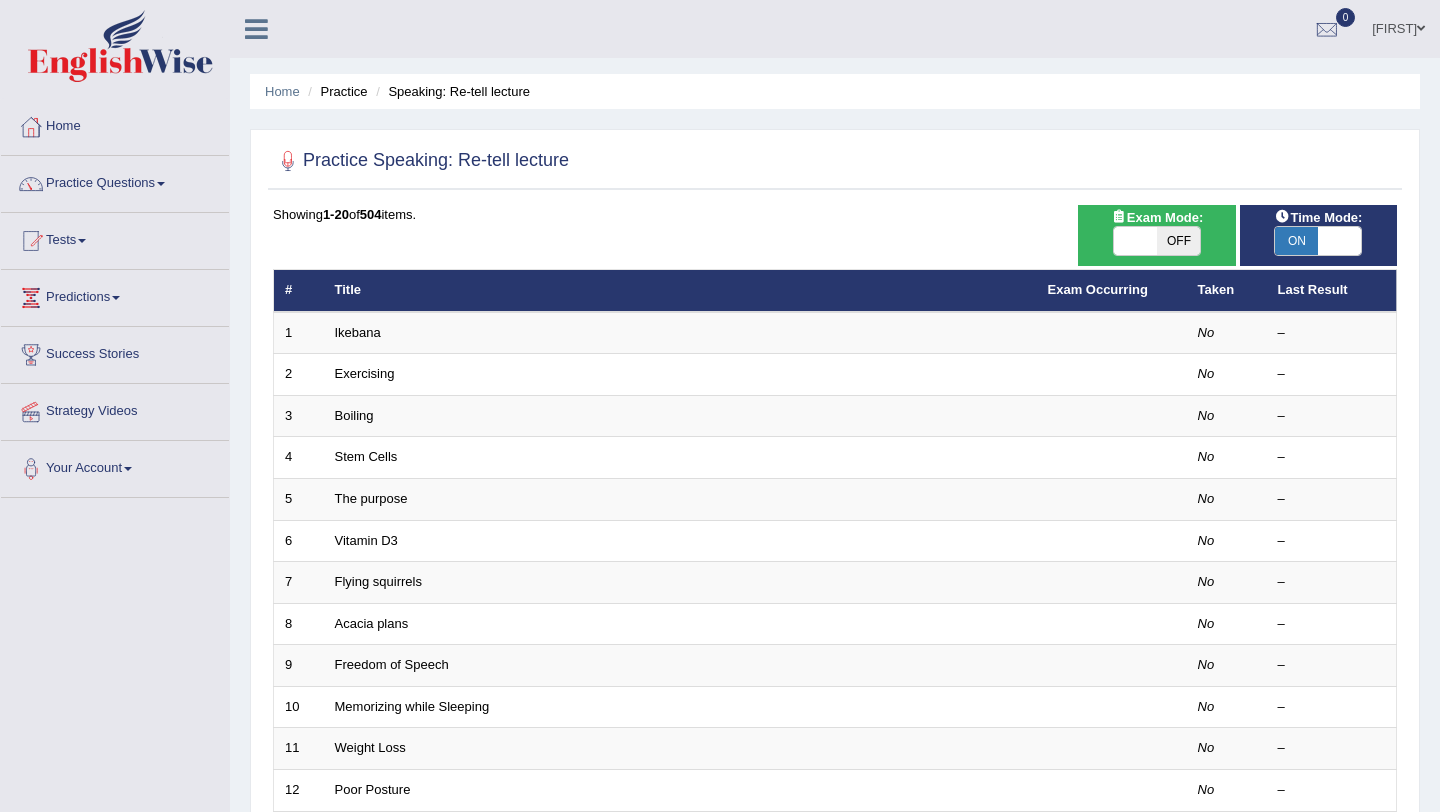 scroll, scrollTop: 0, scrollLeft: 0, axis: both 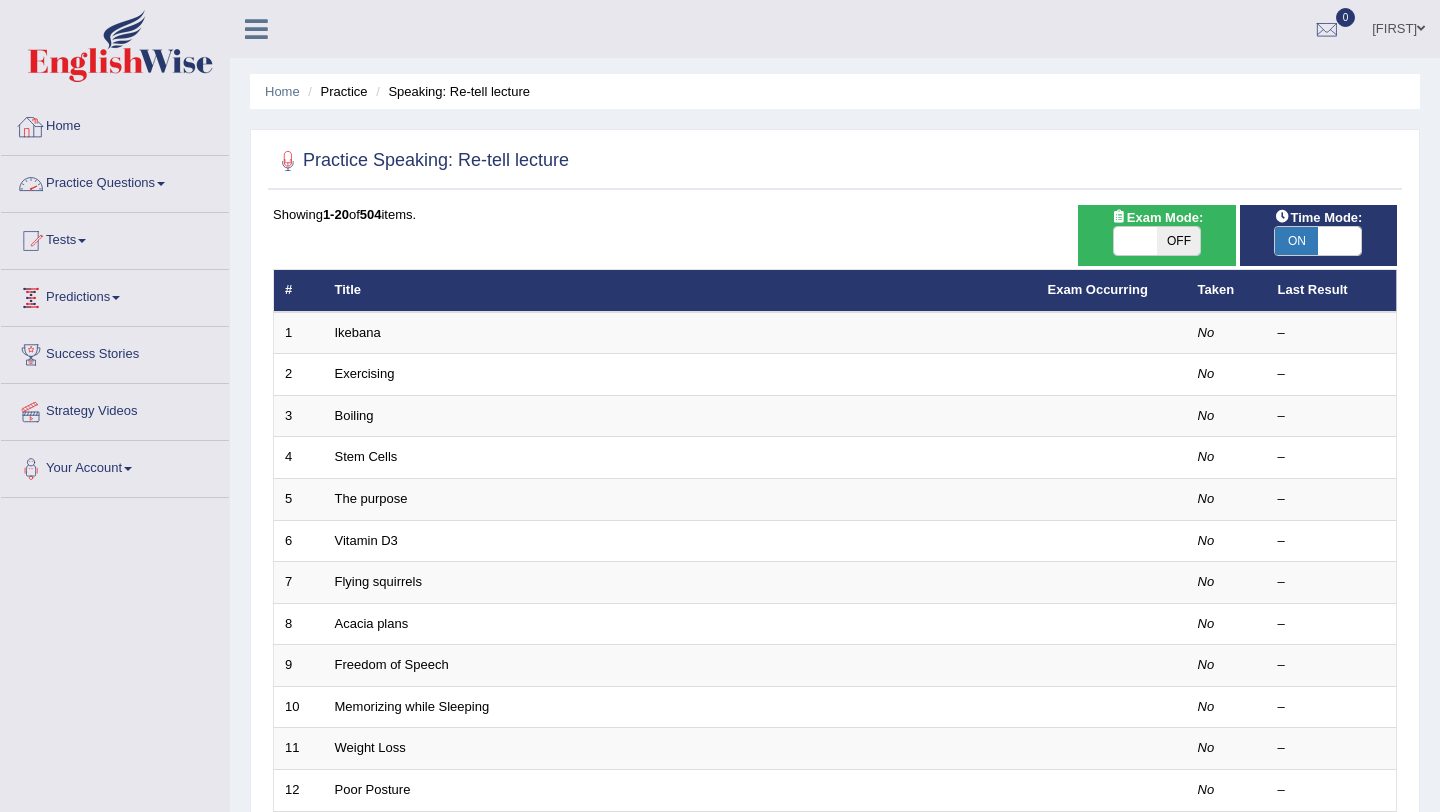 click on "Home" at bounding box center [115, 124] 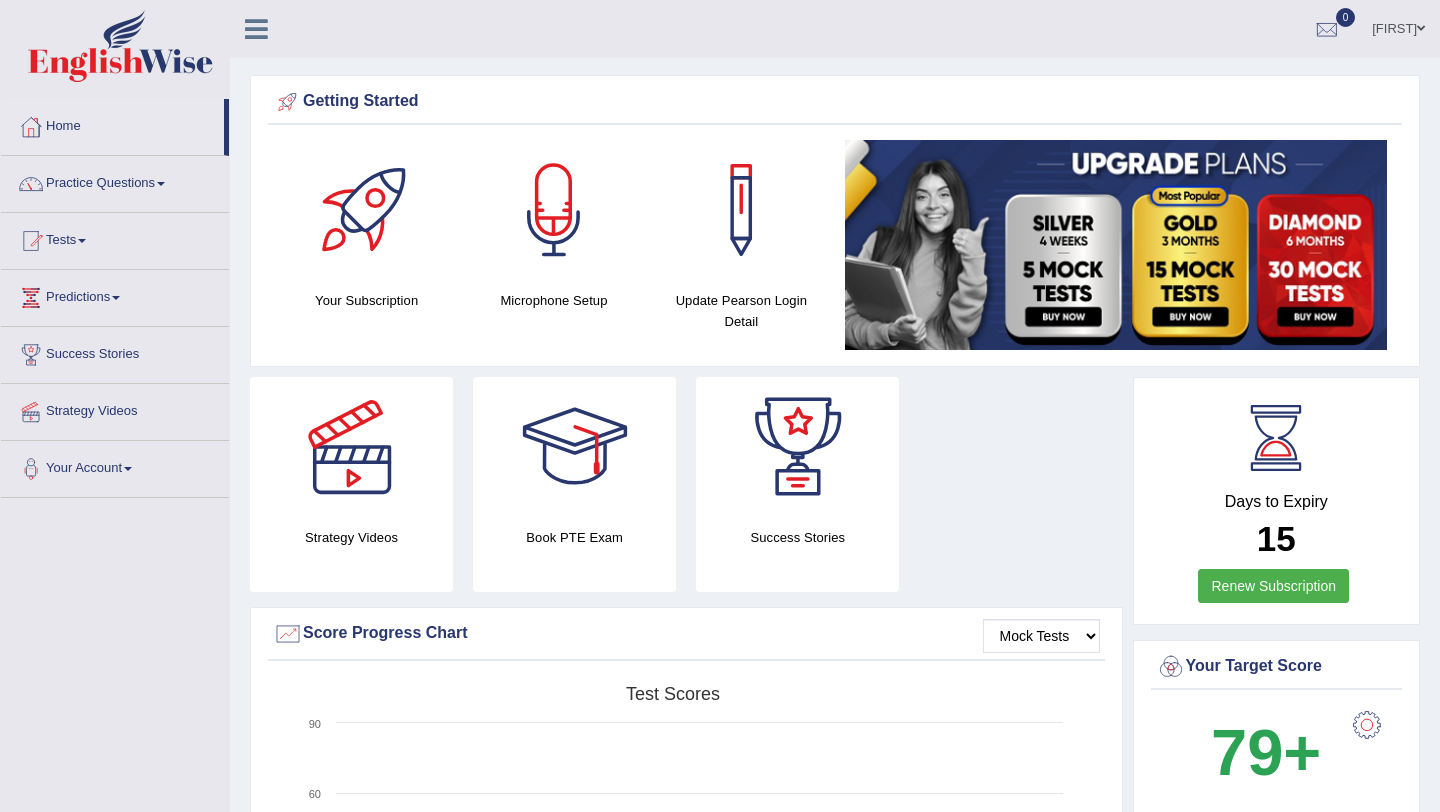 scroll, scrollTop: 0, scrollLeft: 0, axis: both 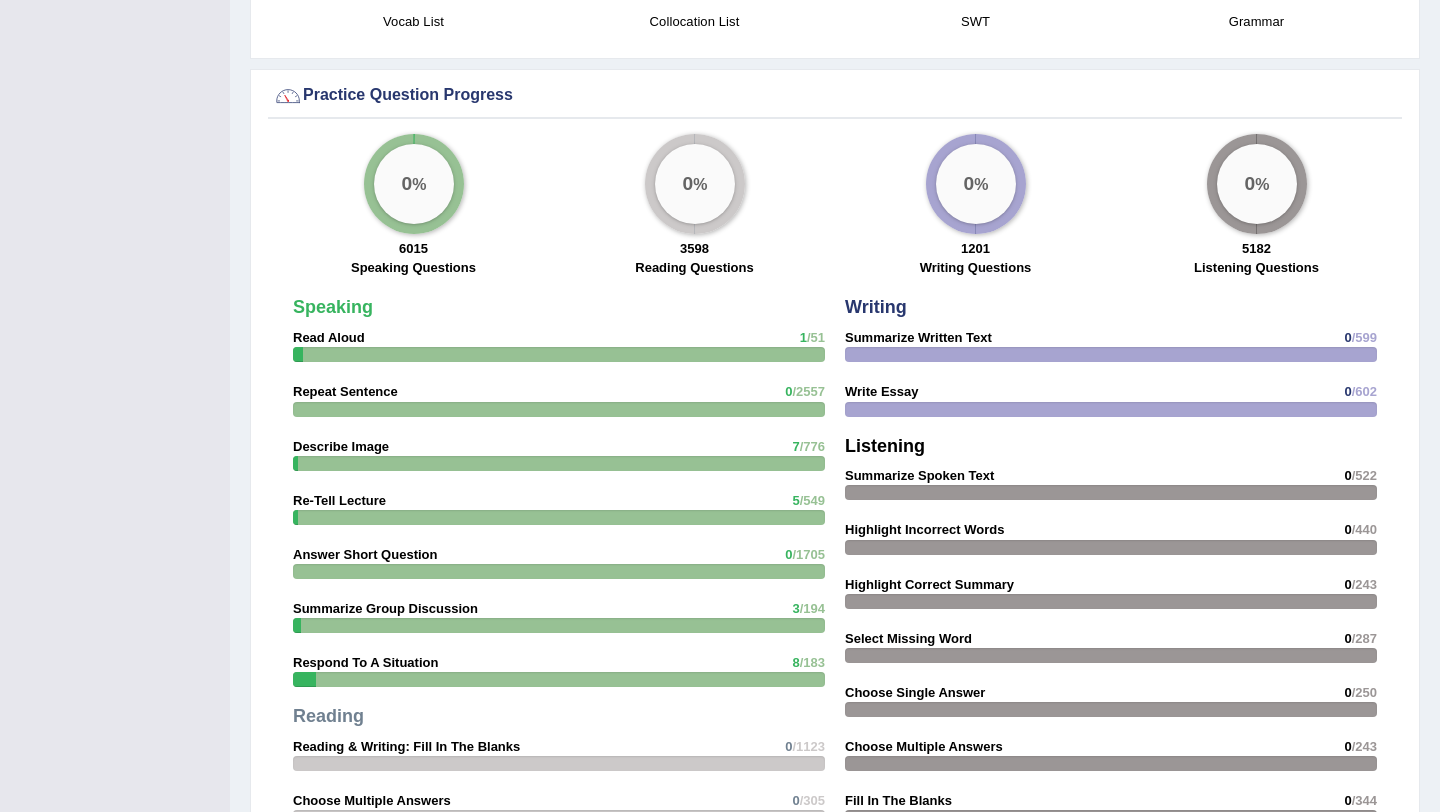 click on "Toggle navigation
Home
Practice Questions   Speaking Practice Read Aloud
Repeat Sentence
Describe Image
Re-tell Lecture
Answer Short Question
Summarize Group Discussion
Respond To A Situation
Writing Practice  Summarize Written Text
Write Essay
Reading Practice  Reading & Writing: Fill In The Blanks
Choose Multiple Answers
Re-order Paragraphs
Fill In The Blanks
Choose Single Answer
Listening Practice  Summarize Spoken Text
Highlight Incorrect Words
Highlight Correct Summary
Select Missing Word
Choose Single Answer
Choose Multiple Answers
Fill In The Blanks
Write From Dictation
Pronunciation
Tests  Take Practice Sectional Test
Take Mock Test" at bounding box center [720, 18] 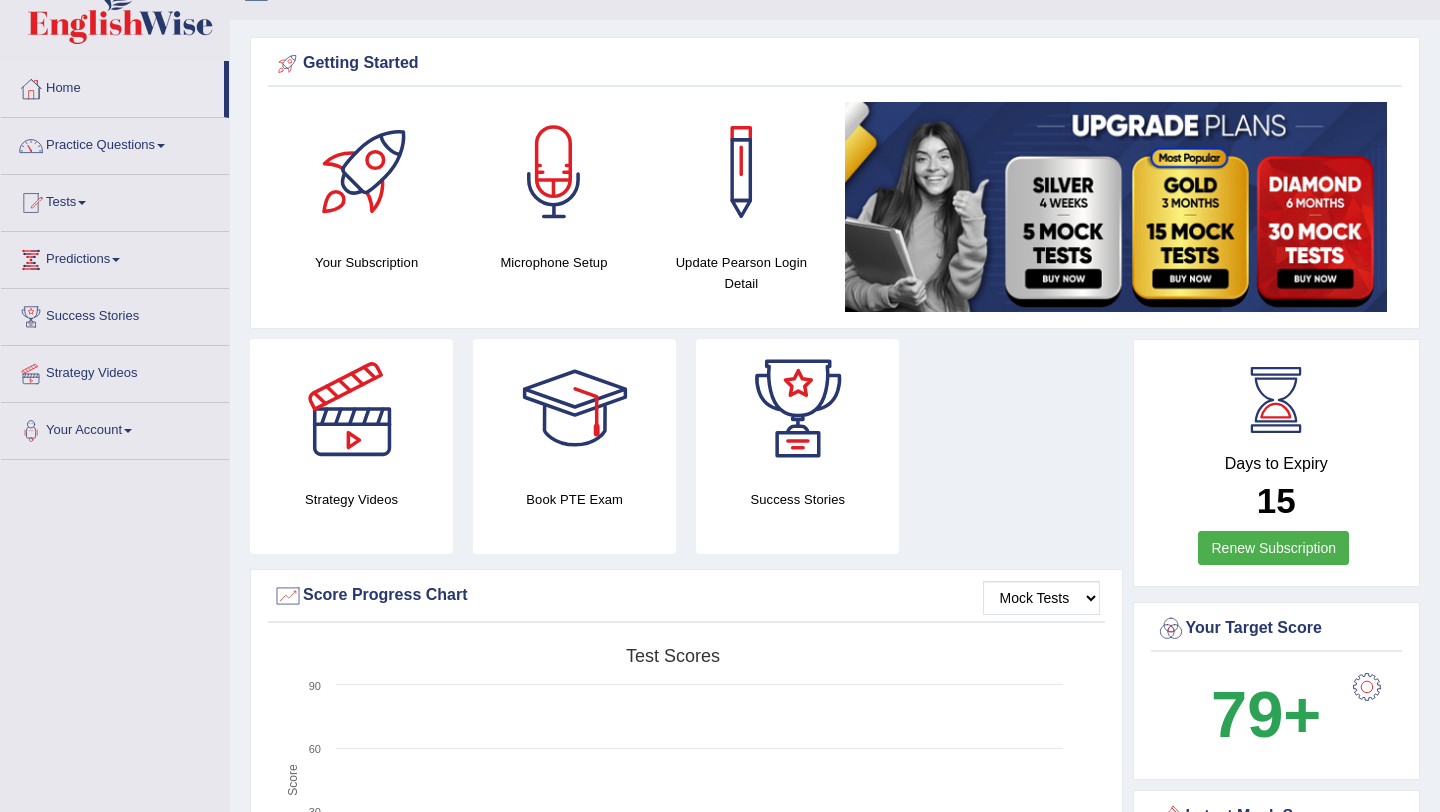 scroll, scrollTop: 0, scrollLeft: 0, axis: both 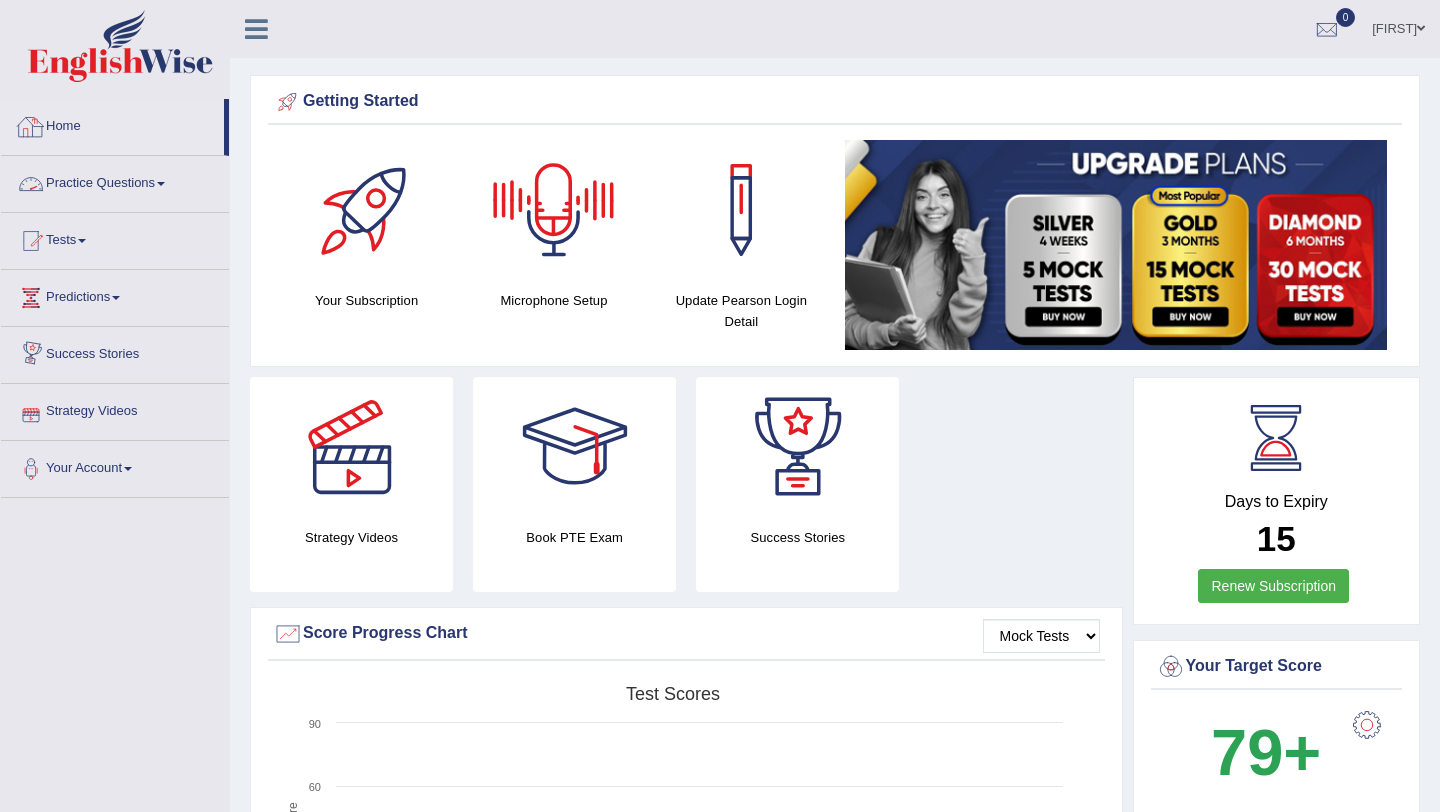 click on "Practice Questions" at bounding box center (115, 181) 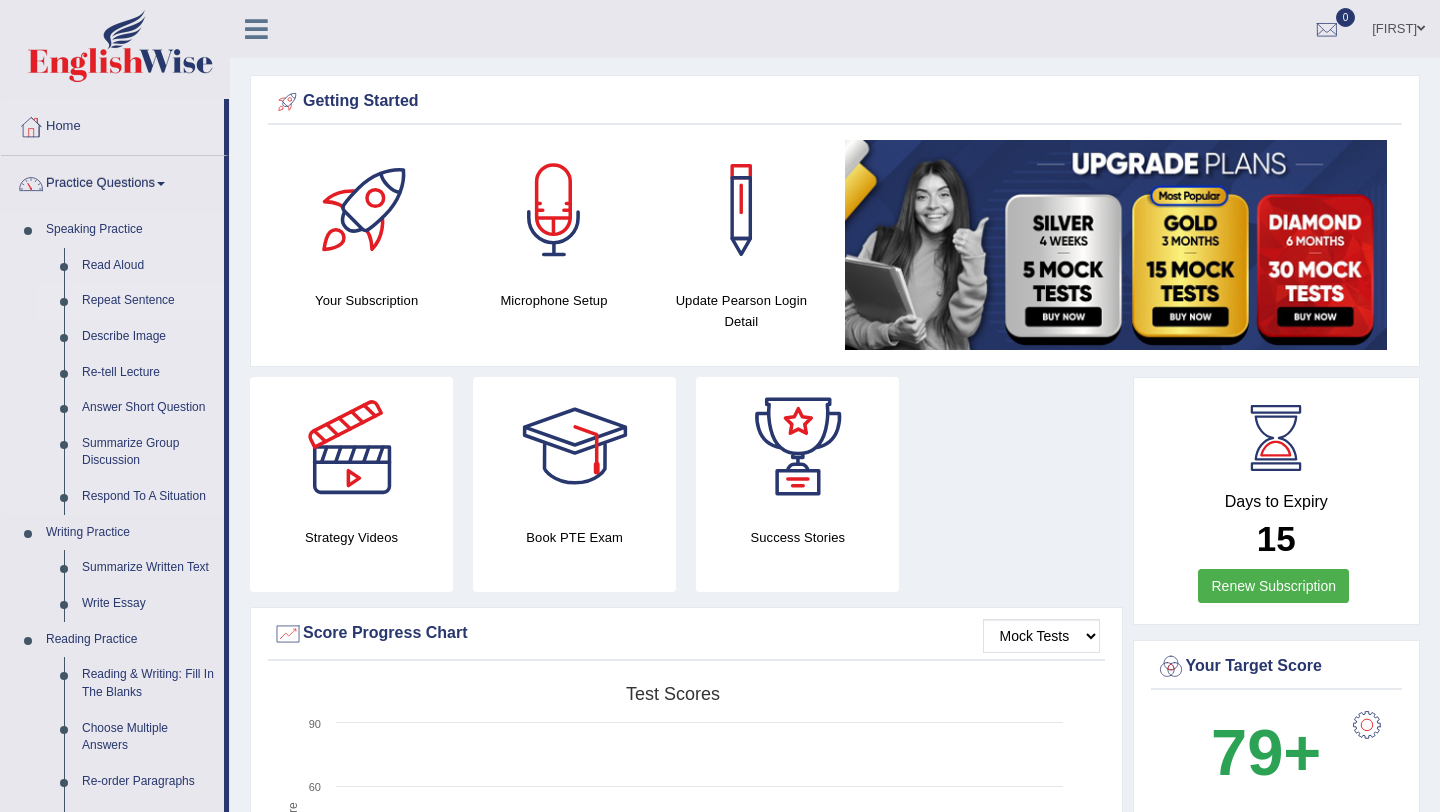 click on "Repeat Sentence" at bounding box center [148, 301] 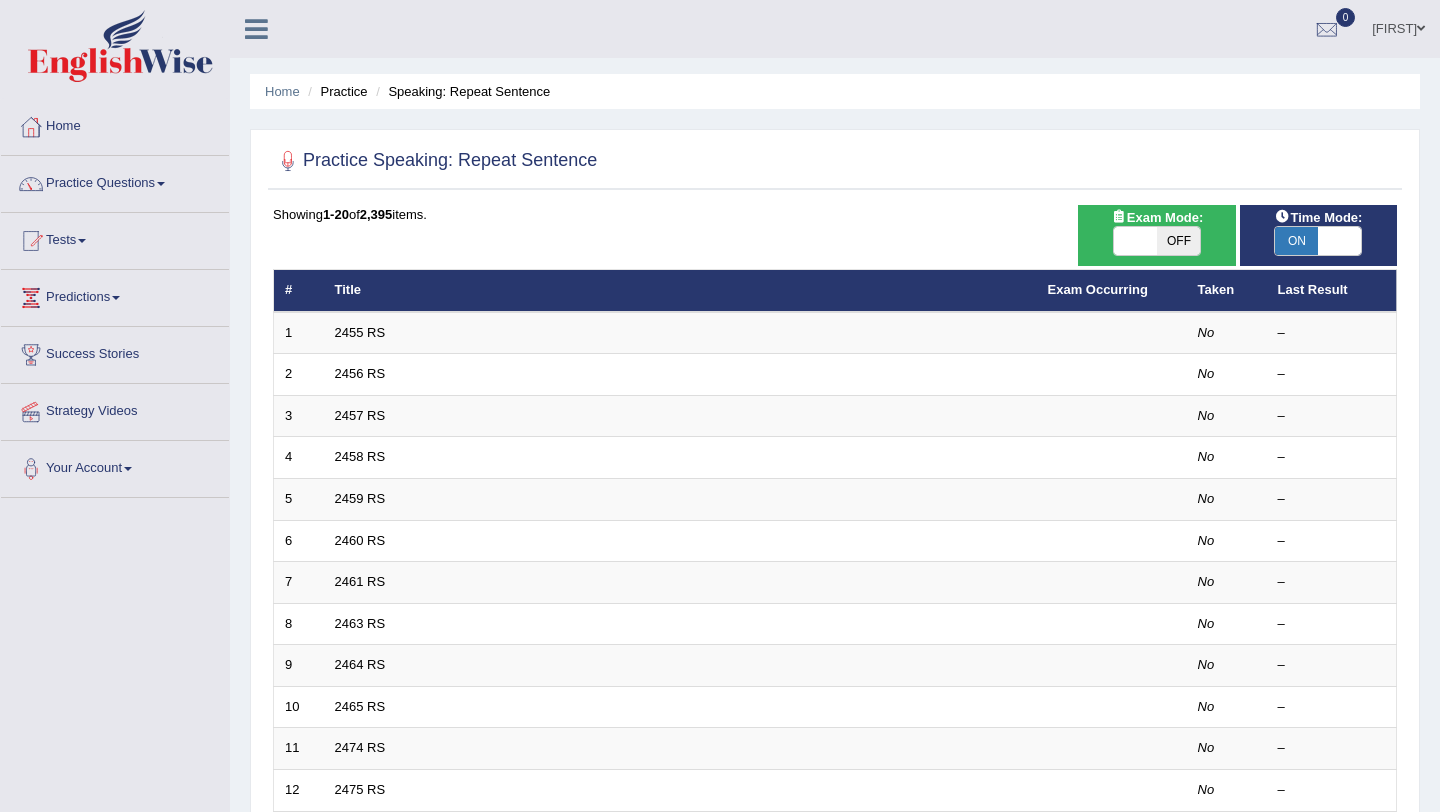 scroll, scrollTop: 0, scrollLeft: 0, axis: both 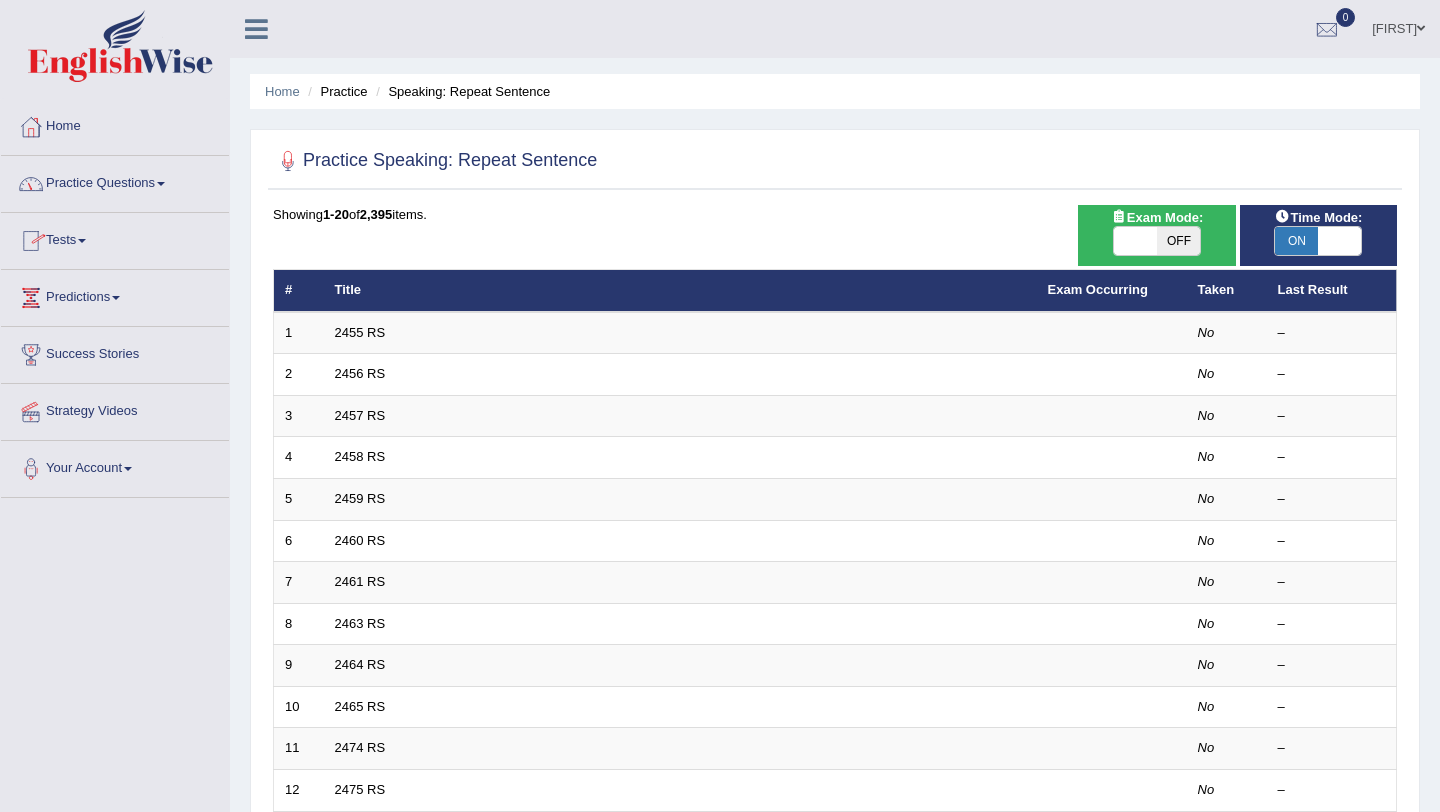 click on "OFF" at bounding box center (1178, 241) 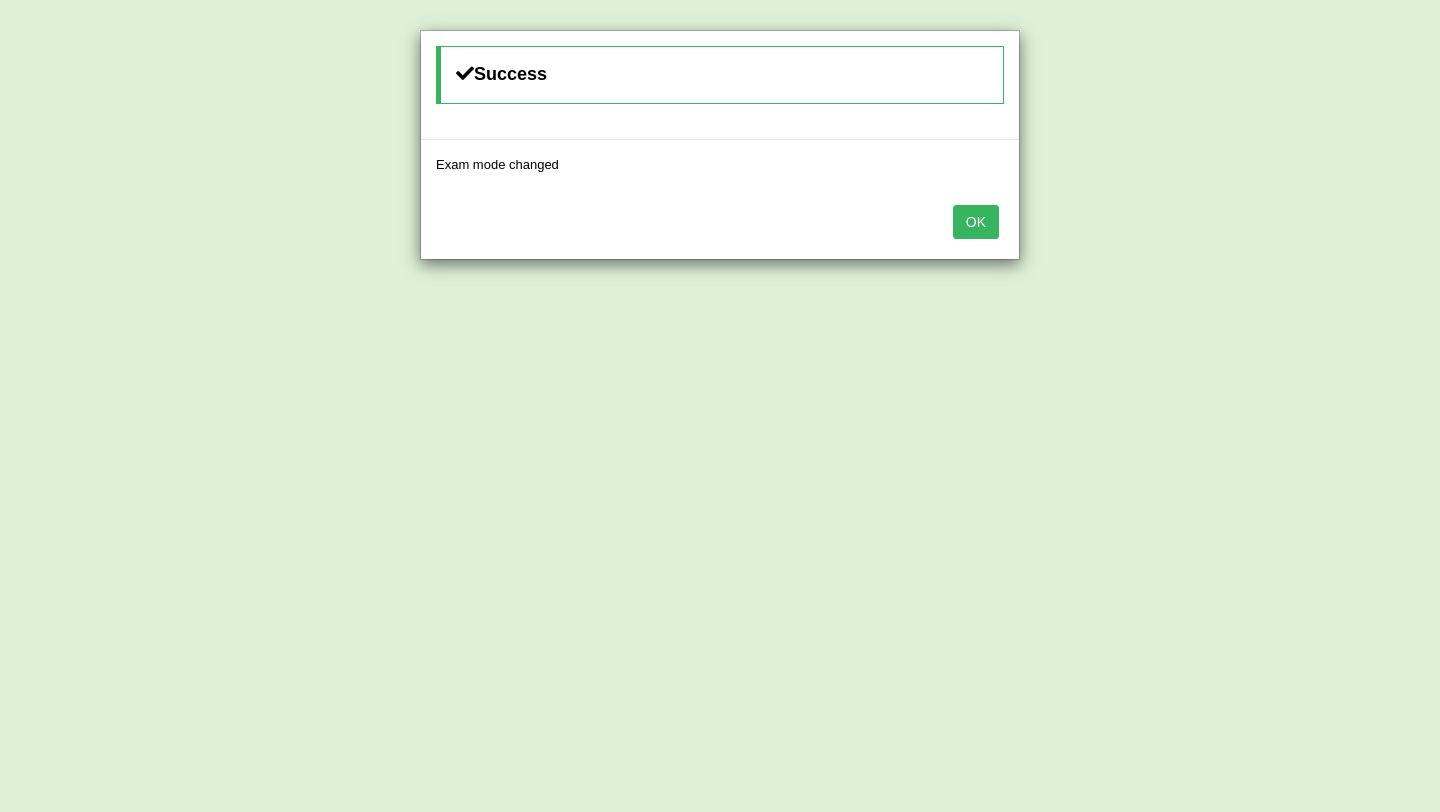 click on "OK" at bounding box center (976, 222) 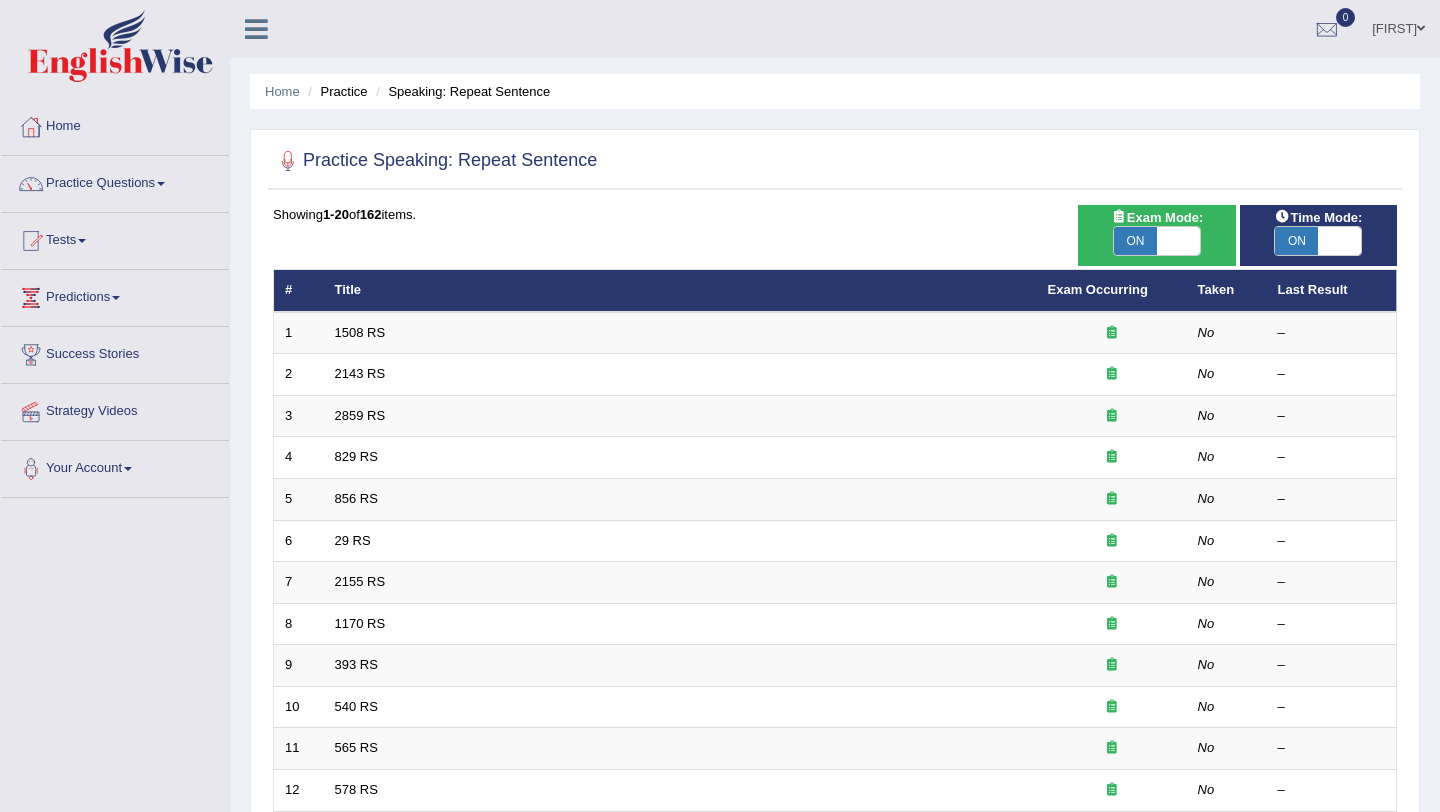 scroll, scrollTop: 0, scrollLeft: 0, axis: both 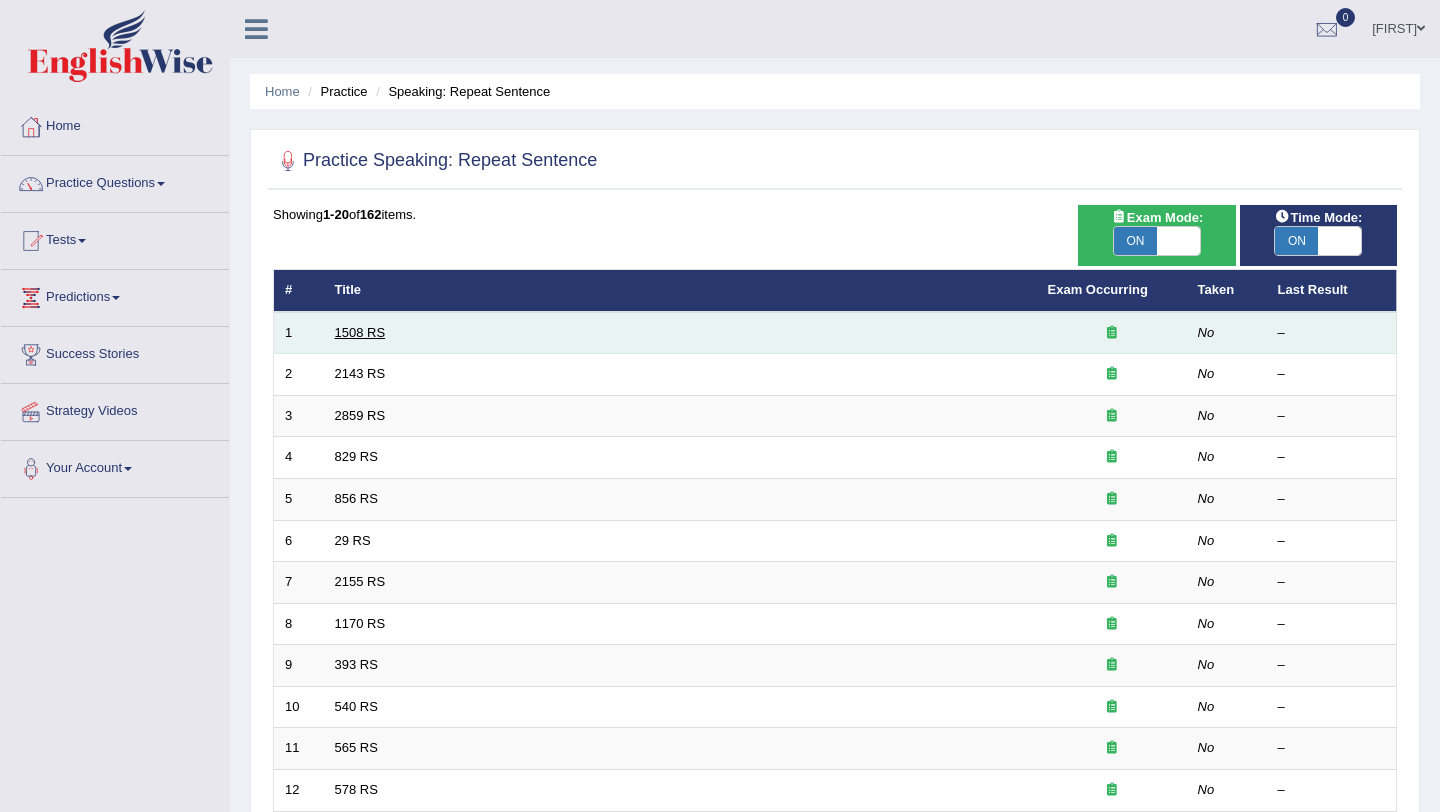 click on "1508 RS" at bounding box center [360, 332] 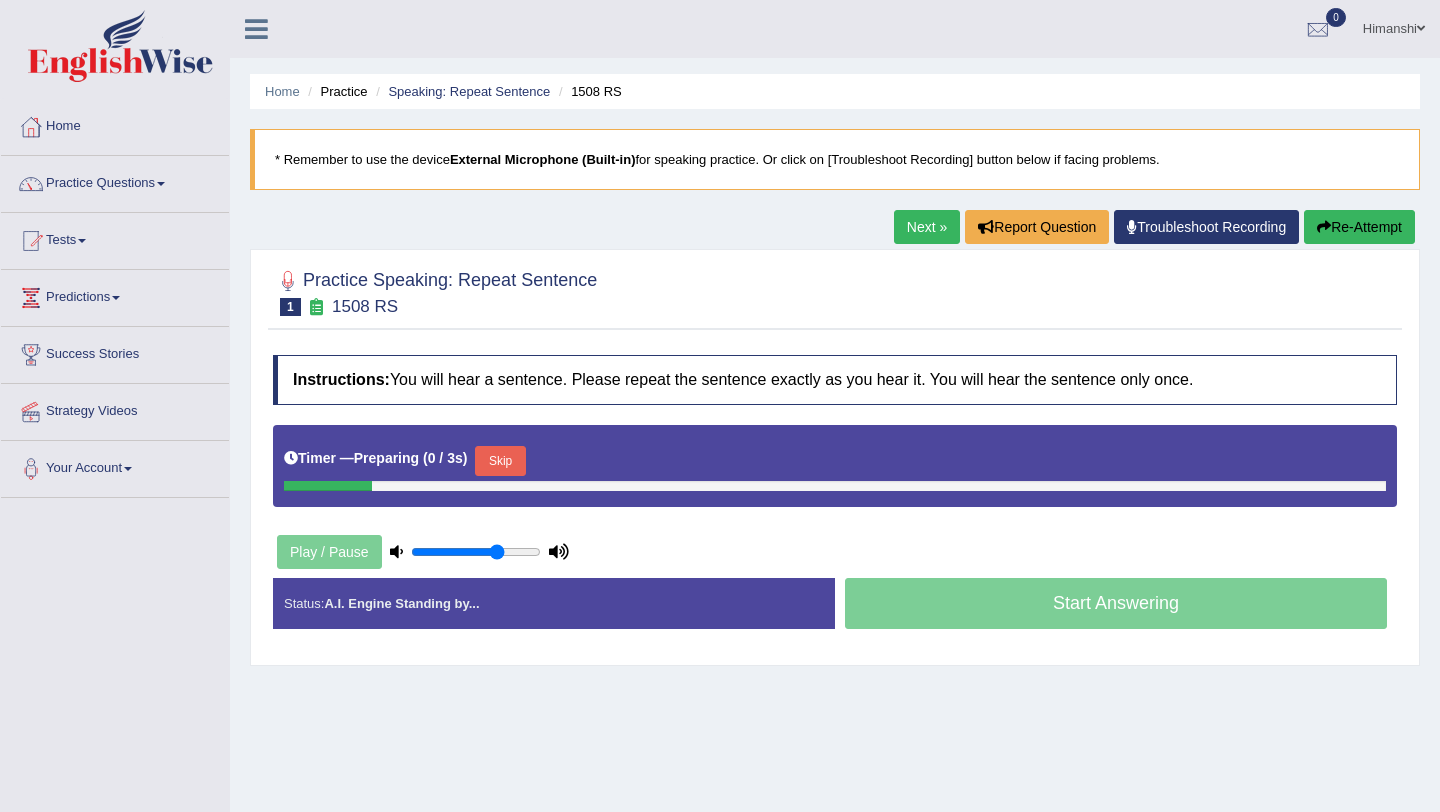 scroll, scrollTop: 0, scrollLeft: 0, axis: both 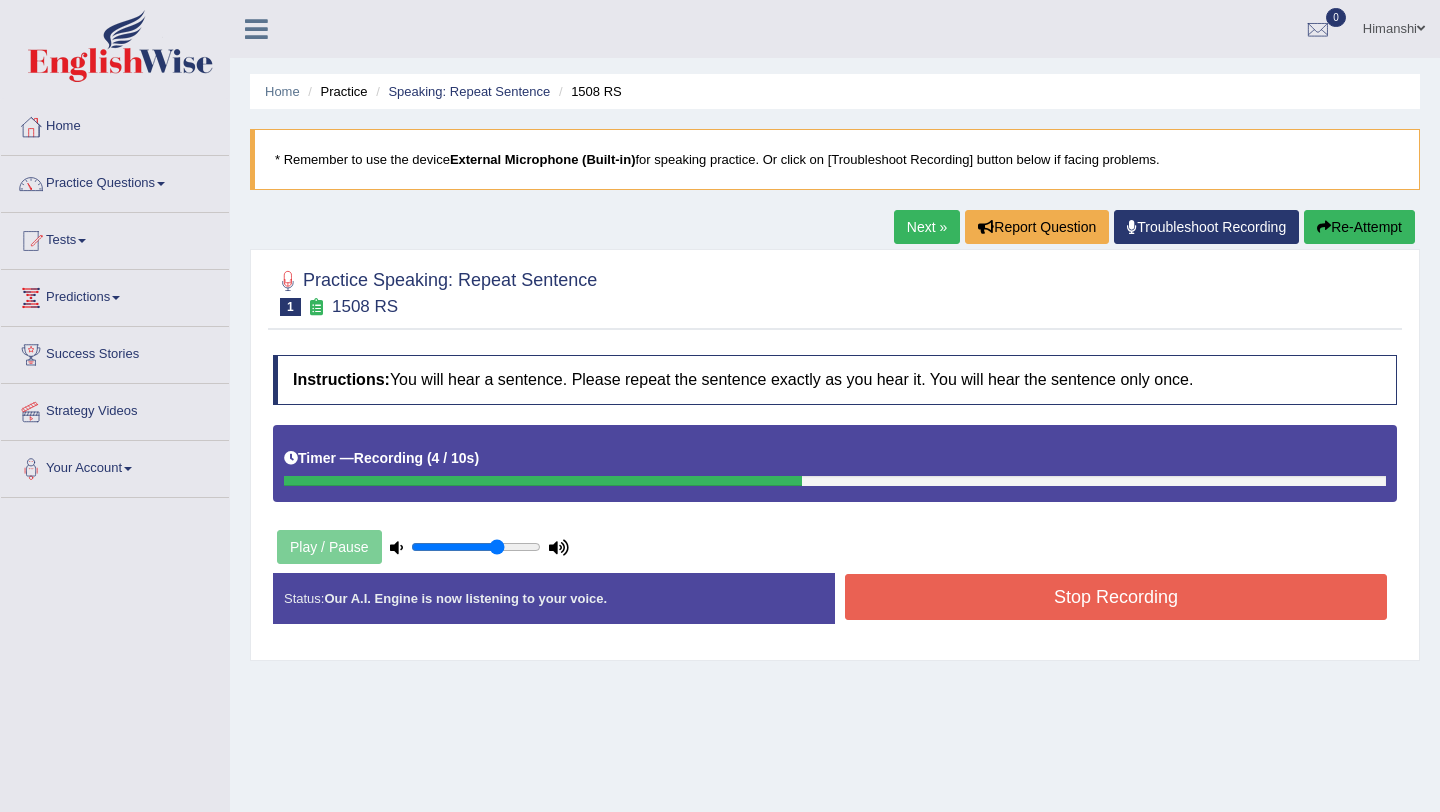 click on "Stop Recording" at bounding box center [1116, 597] 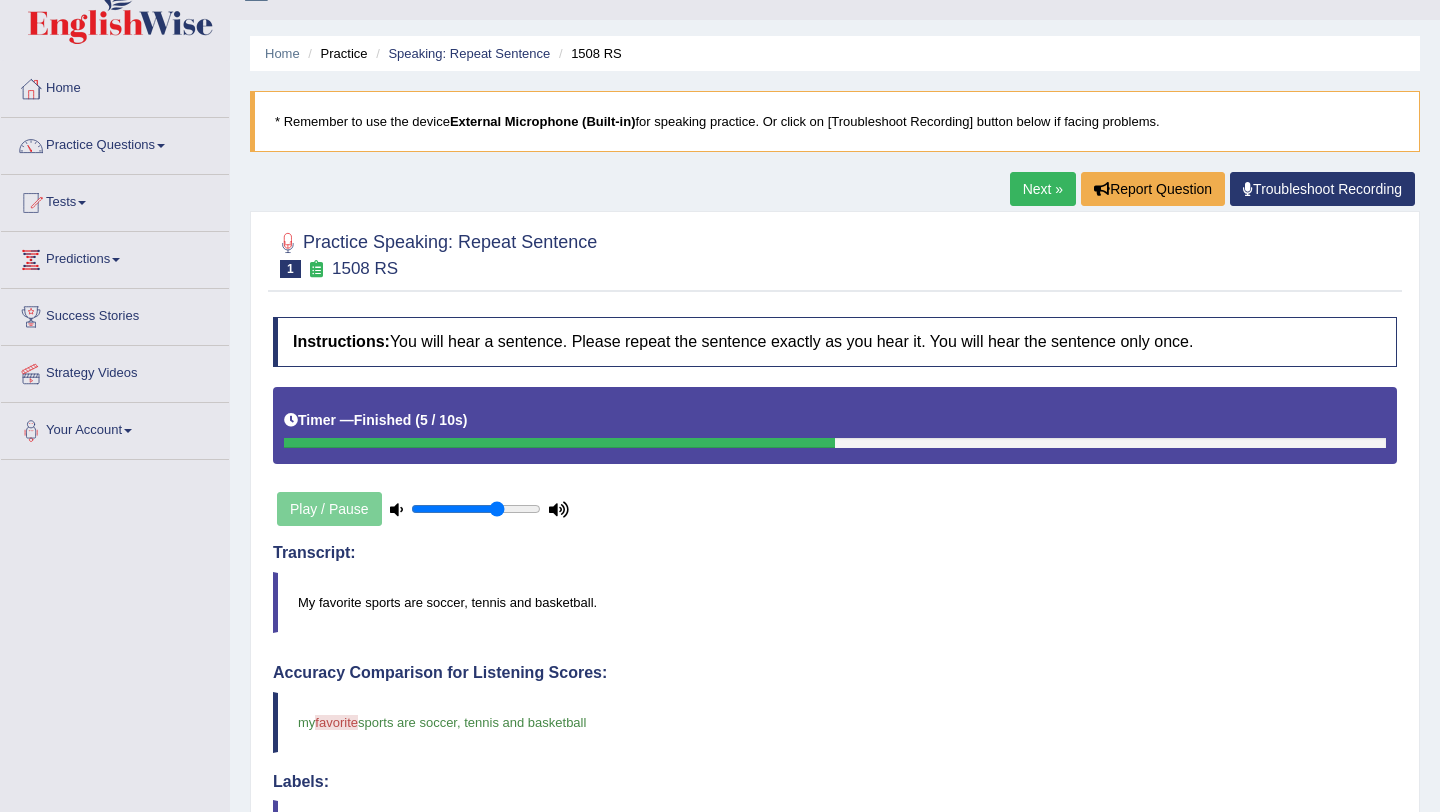 scroll, scrollTop: 0, scrollLeft: 0, axis: both 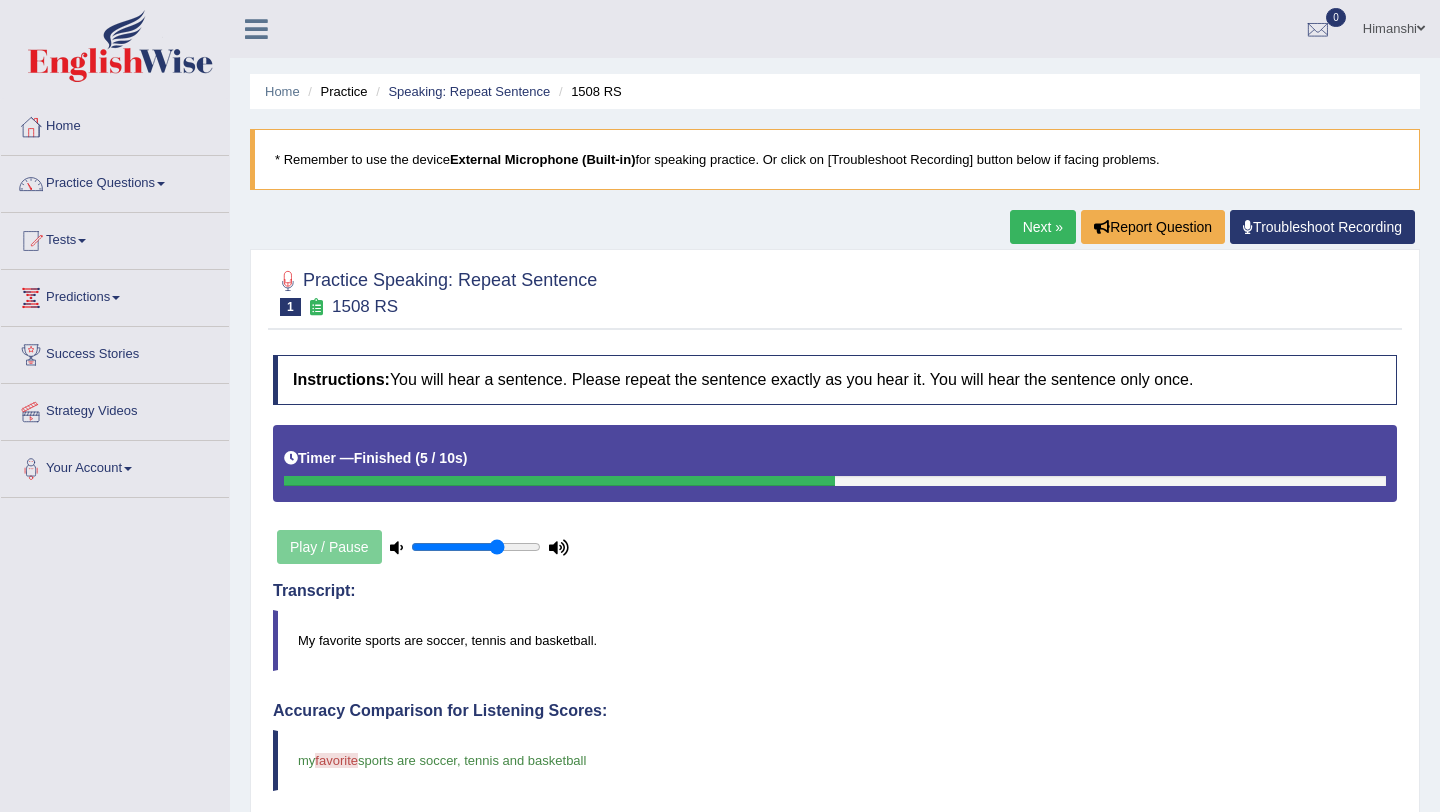 click on "Next »" at bounding box center [1043, 227] 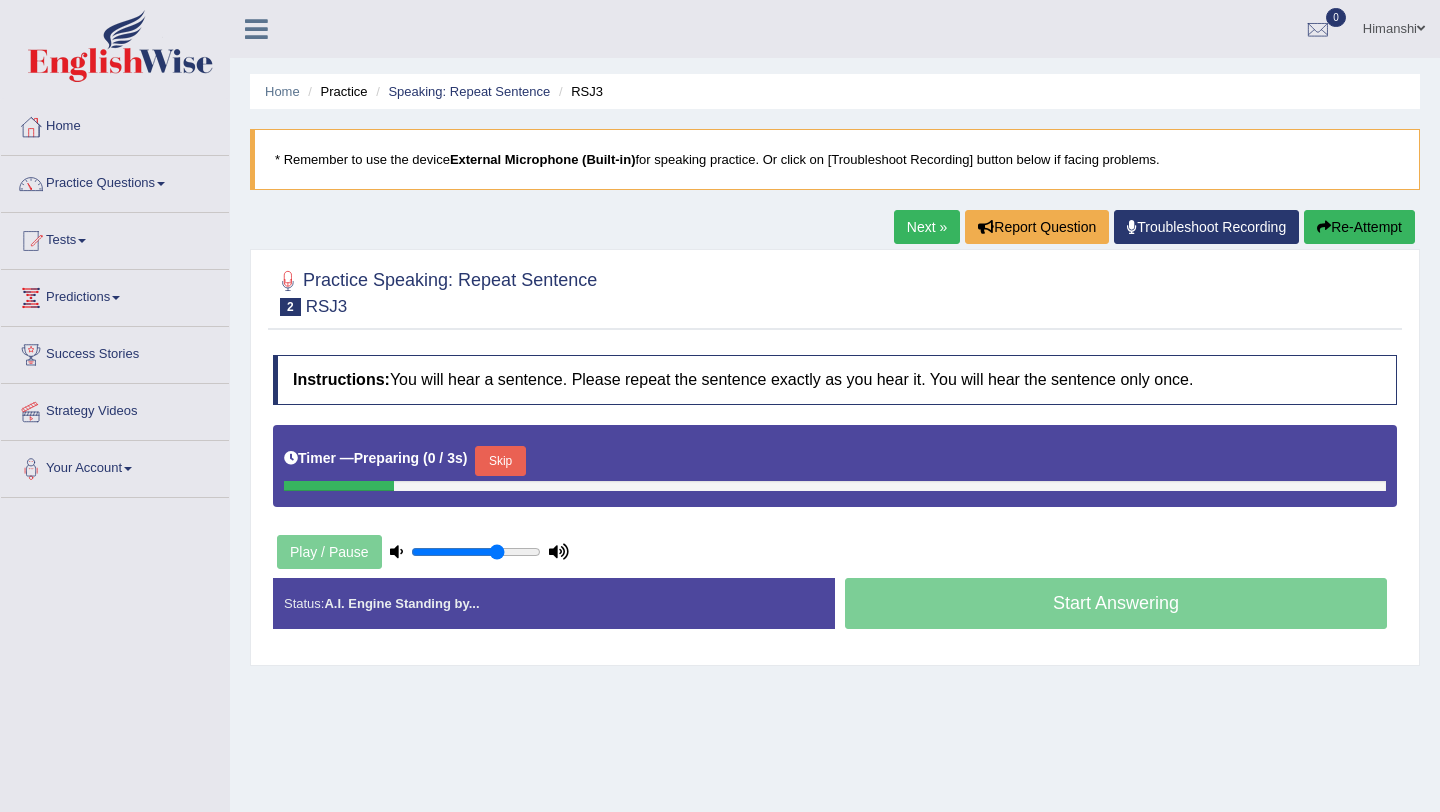 scroll, scrollTop: 0, scrollLeft: 0, axis: both 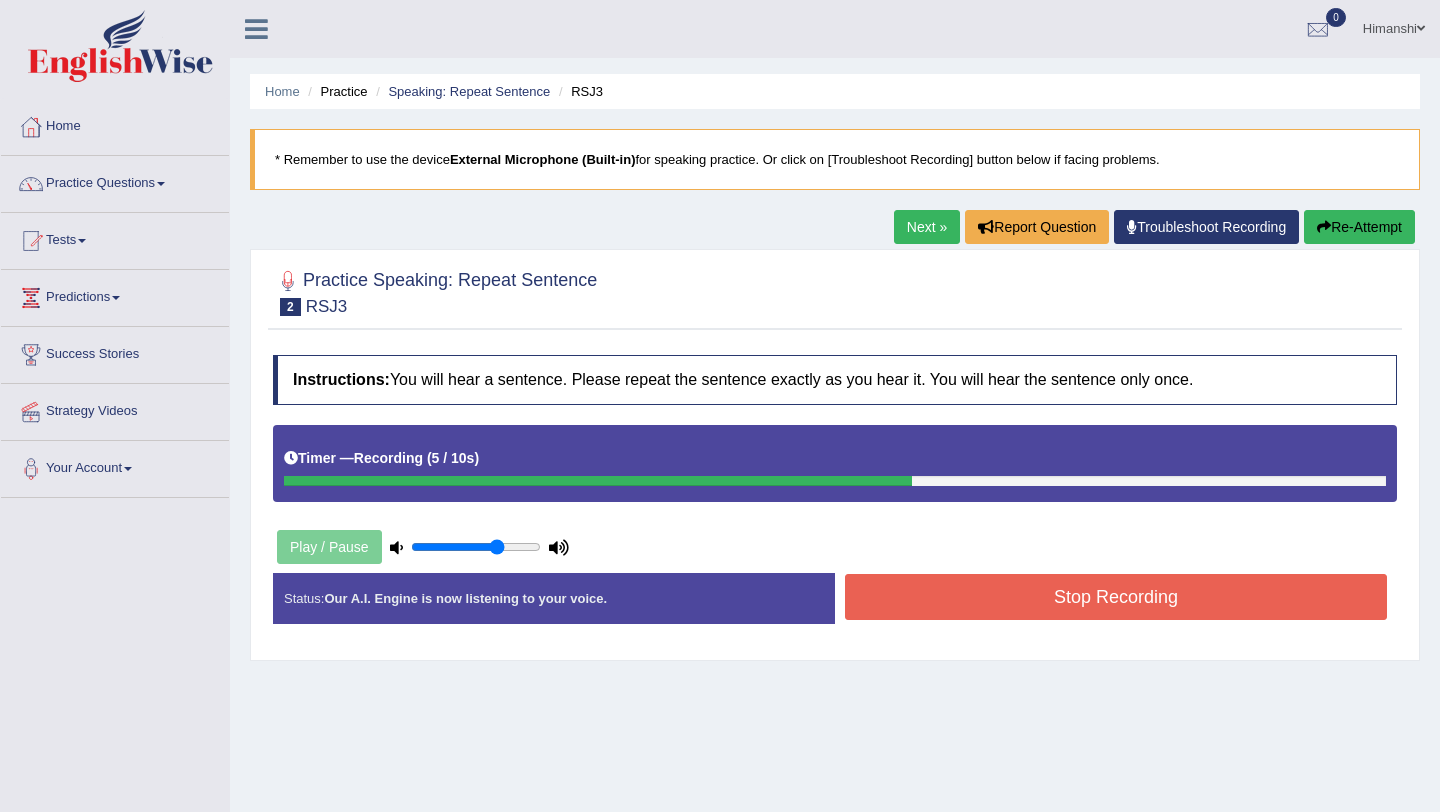 click on "Stop Recording" at bounding box center (1116, 597) 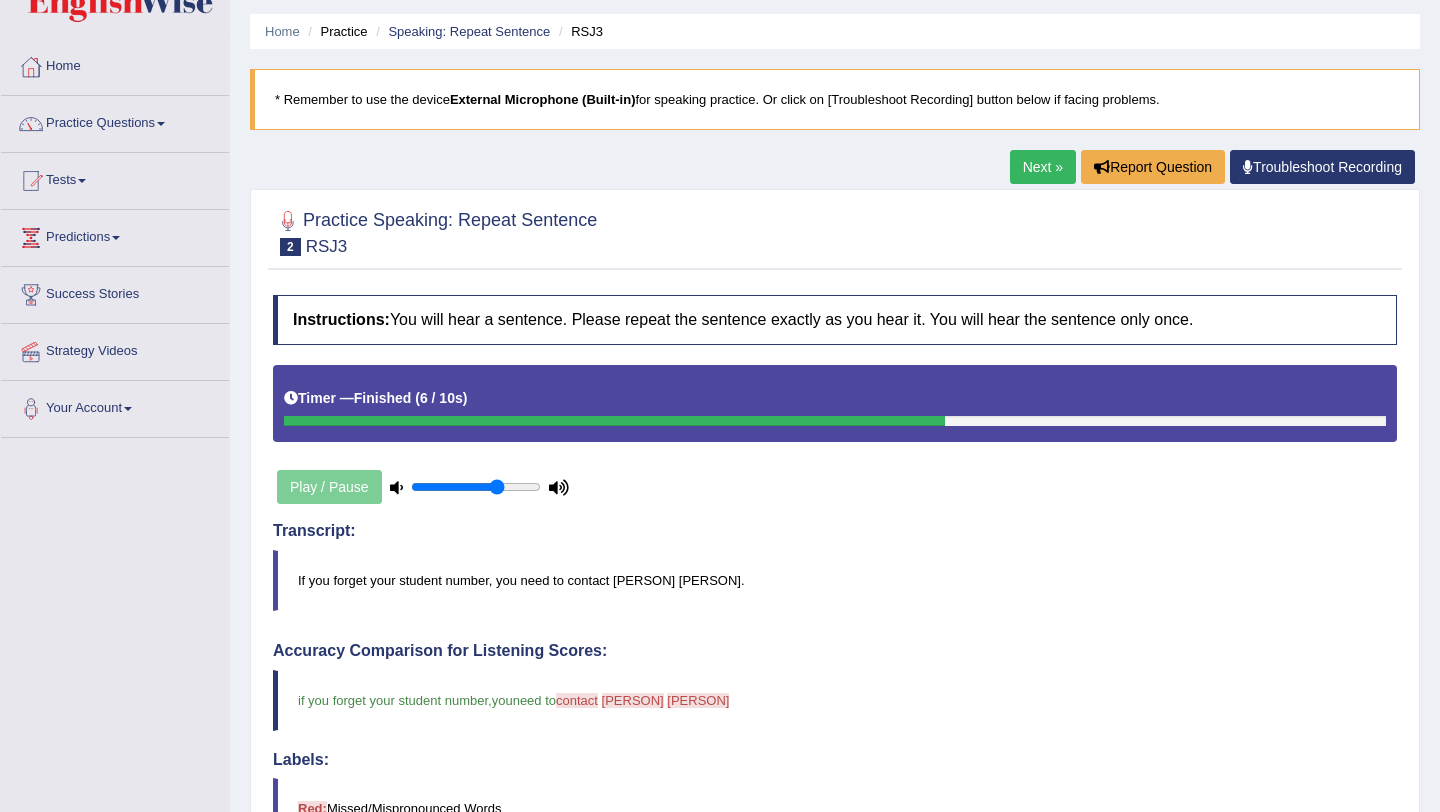 scroll, scrollTop: 40, scrollLeft: 0, axis: vertical 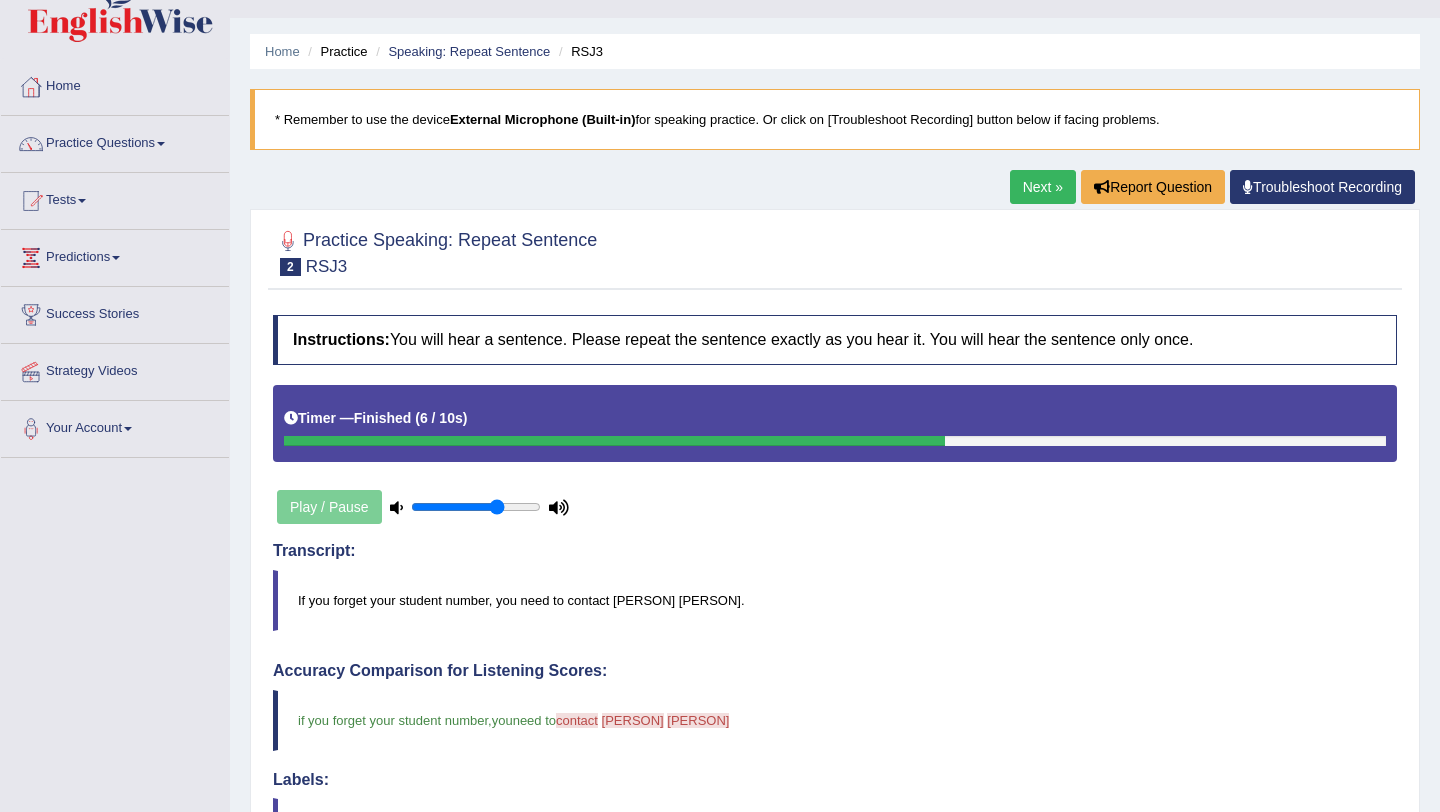 click on "Next »" at bounding box center (1043, 187) 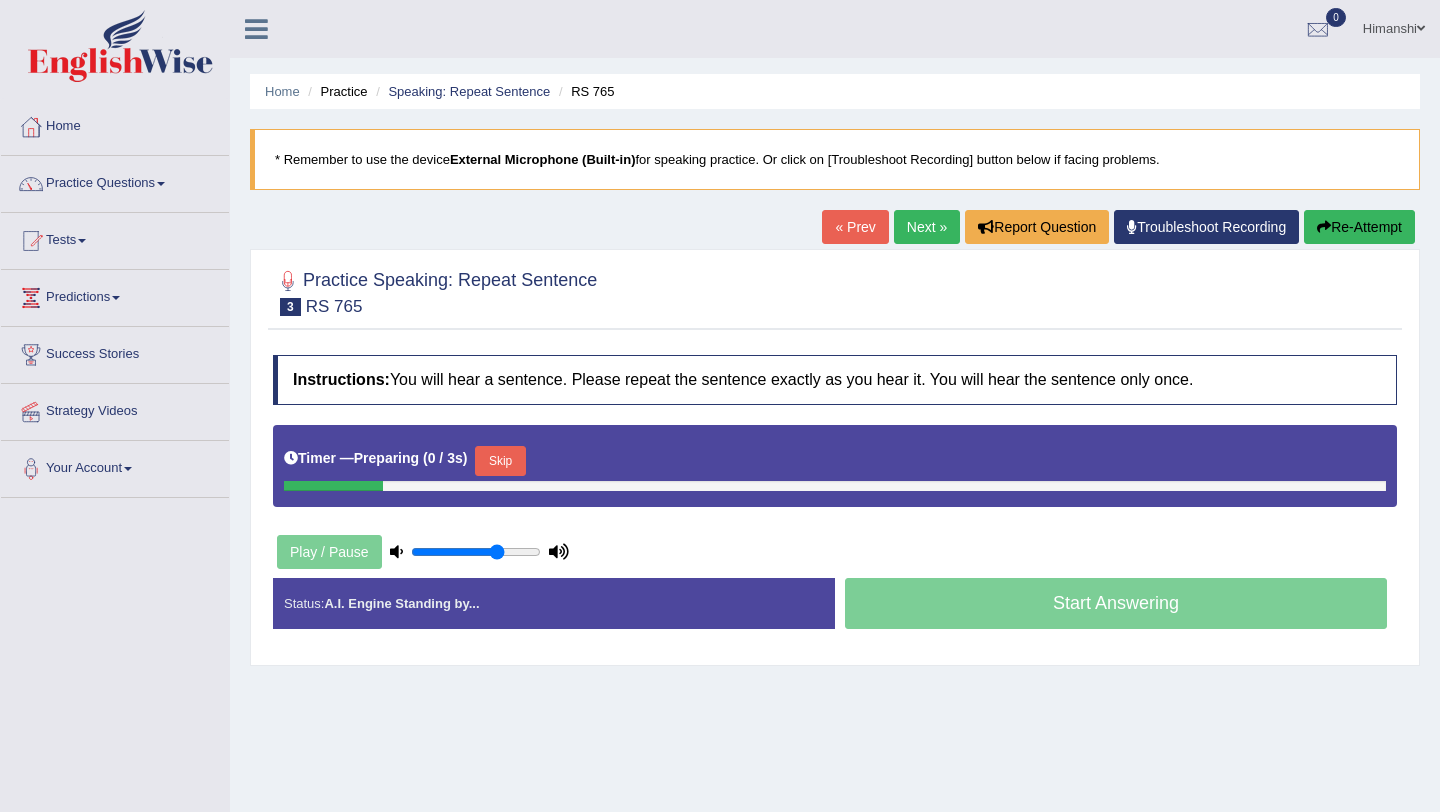 scroll, scrollTop: 0, scrollLeft: 0, axis: both 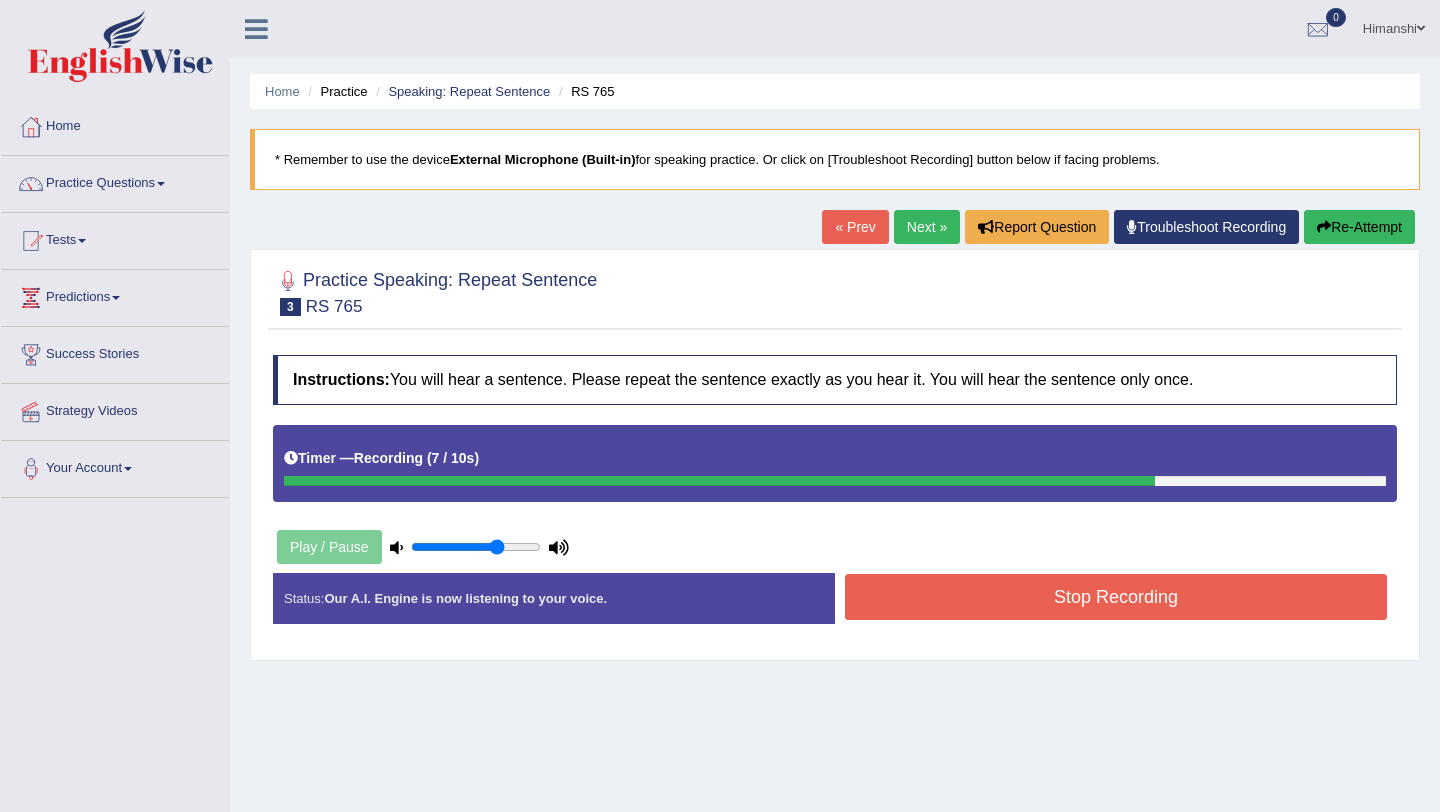 click on "Stop Recording" at bounding box center (1116, 597) 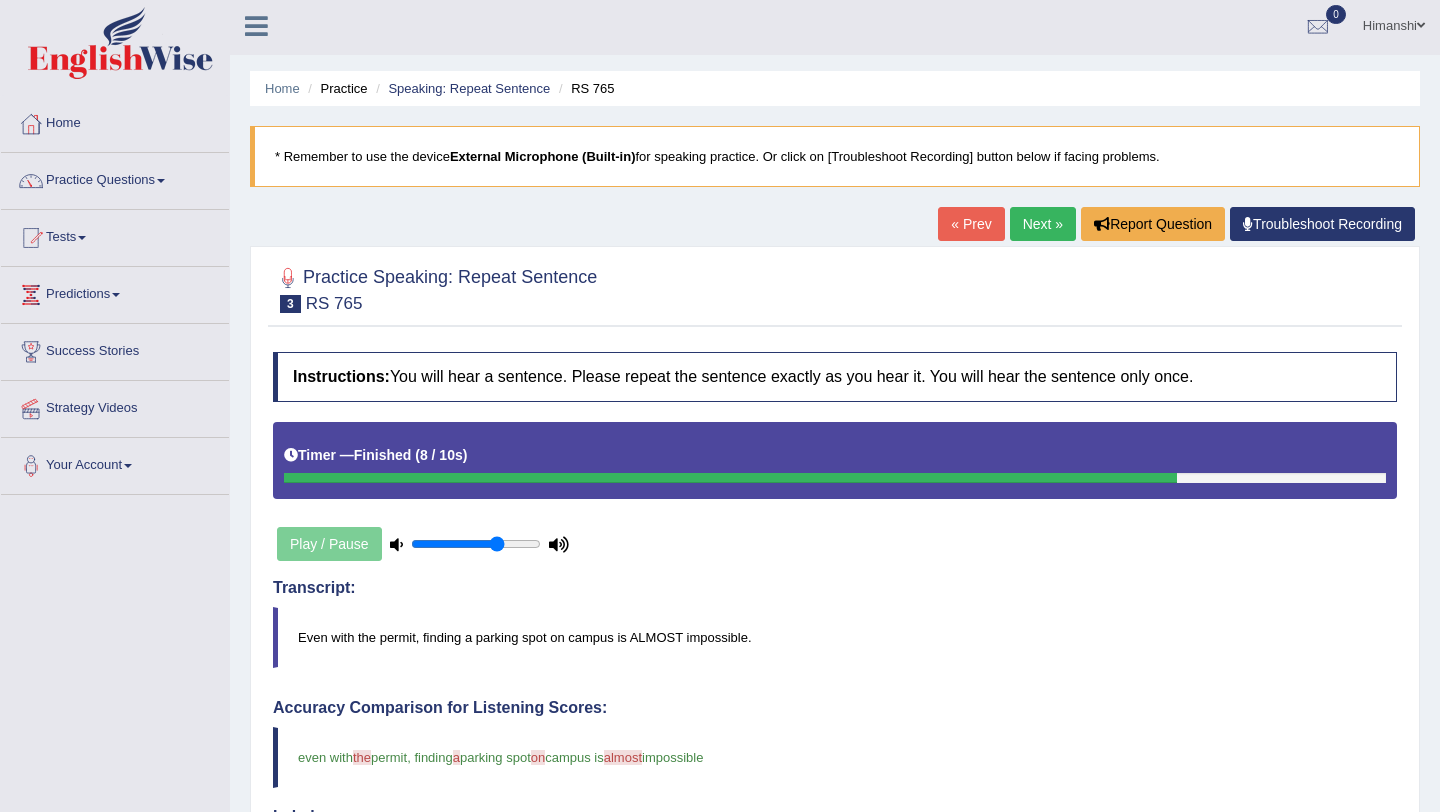 scroll, scrollTop: 0, scrollLeft: 0, axis: both 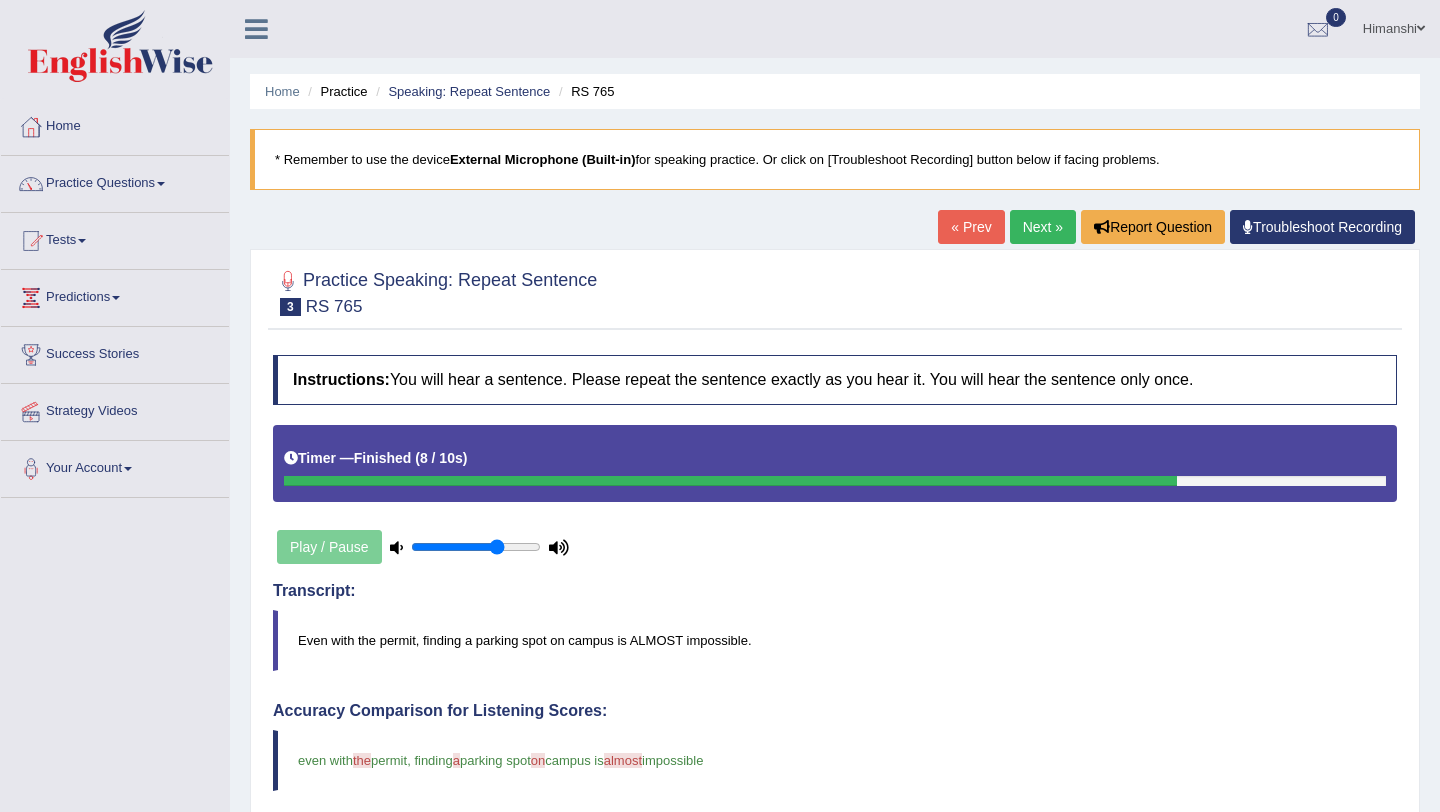 click on "Next »" at bounding box center [1043, 227] 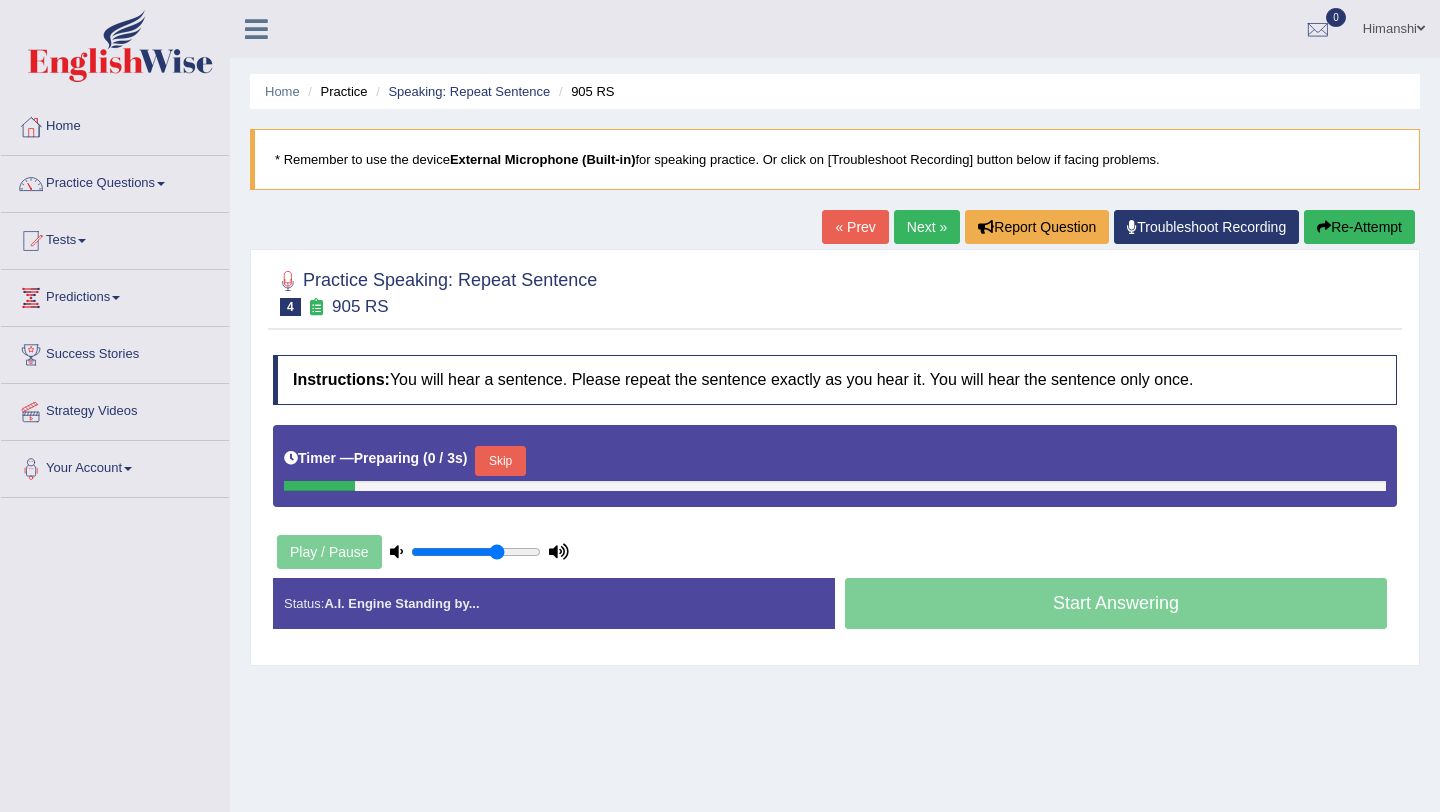 scroll, scrollTop: 0, scrollLeft: 0, axis: both 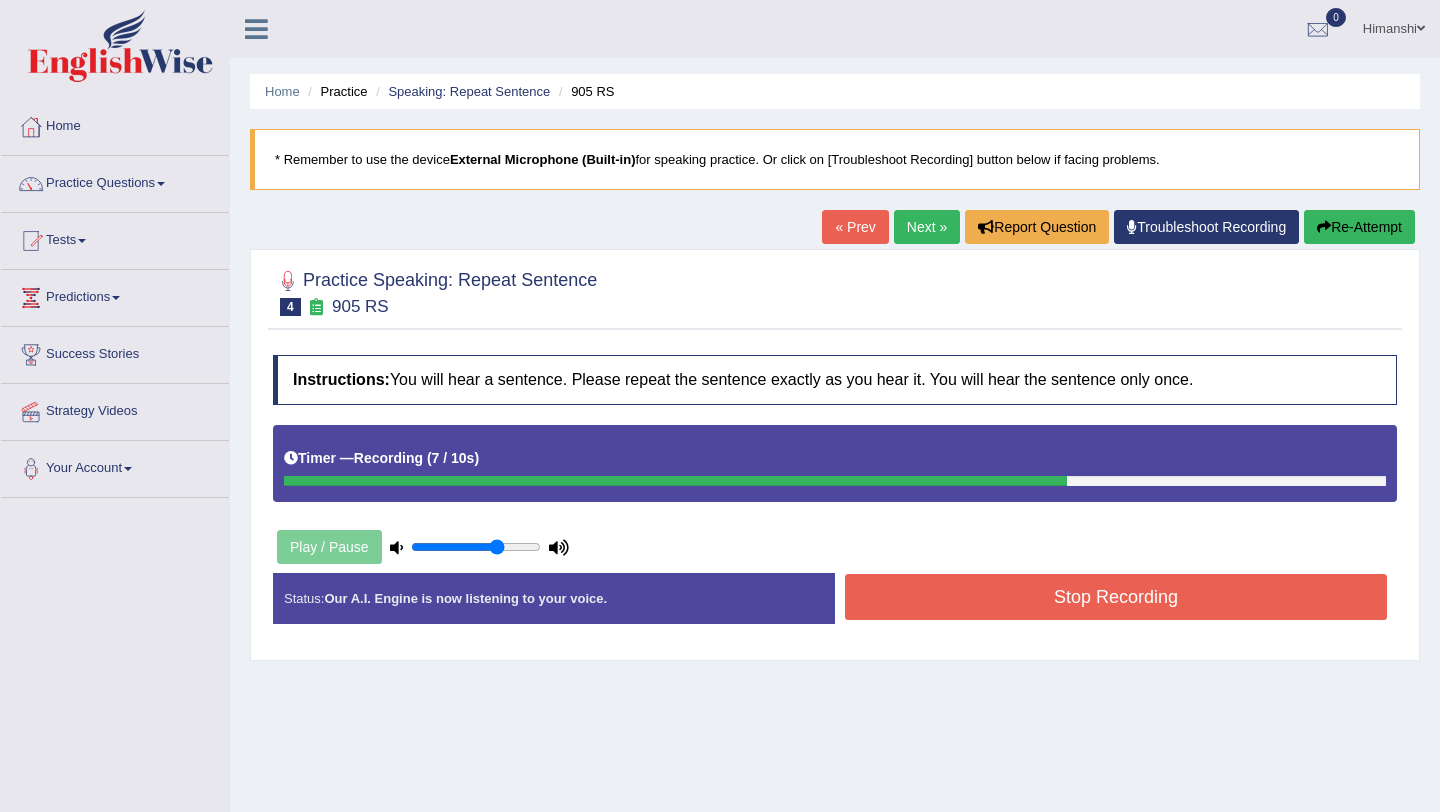 click on "Stop Recording" at bounding box center (1116, 597) 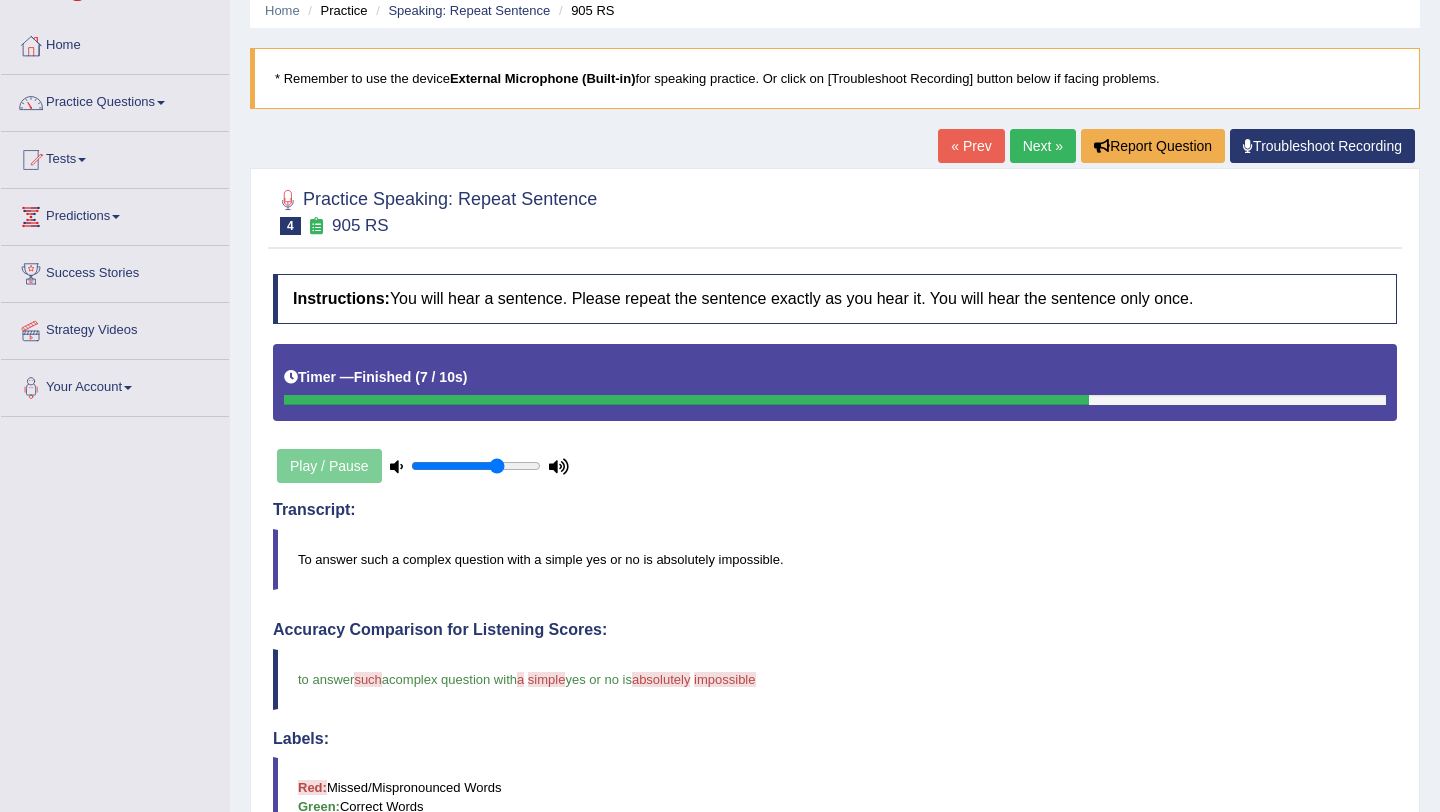 scroll, scrollTop: 80, scrollLeft: 0, axis: vertical 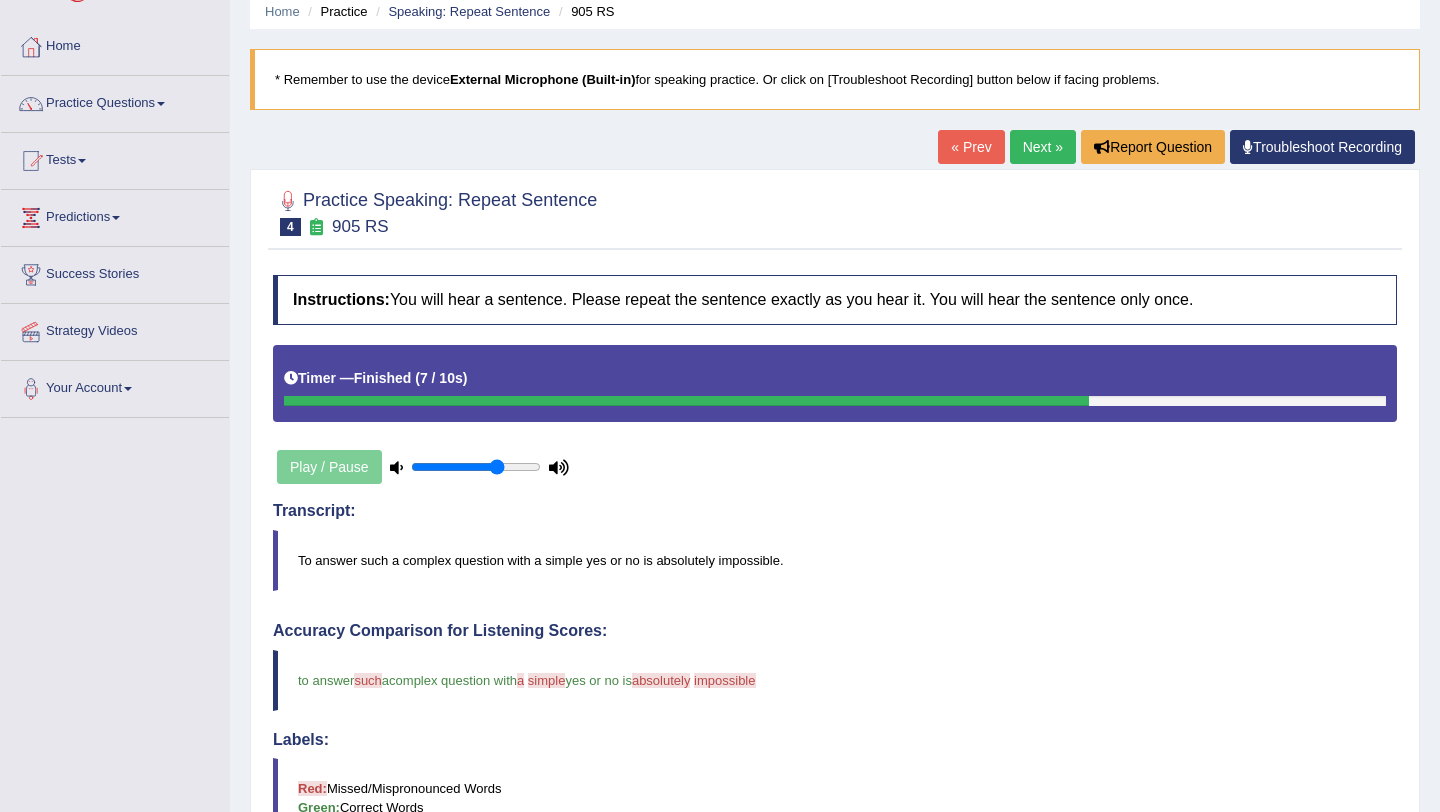 click on "Next »" at bounding box center [1043, 147] 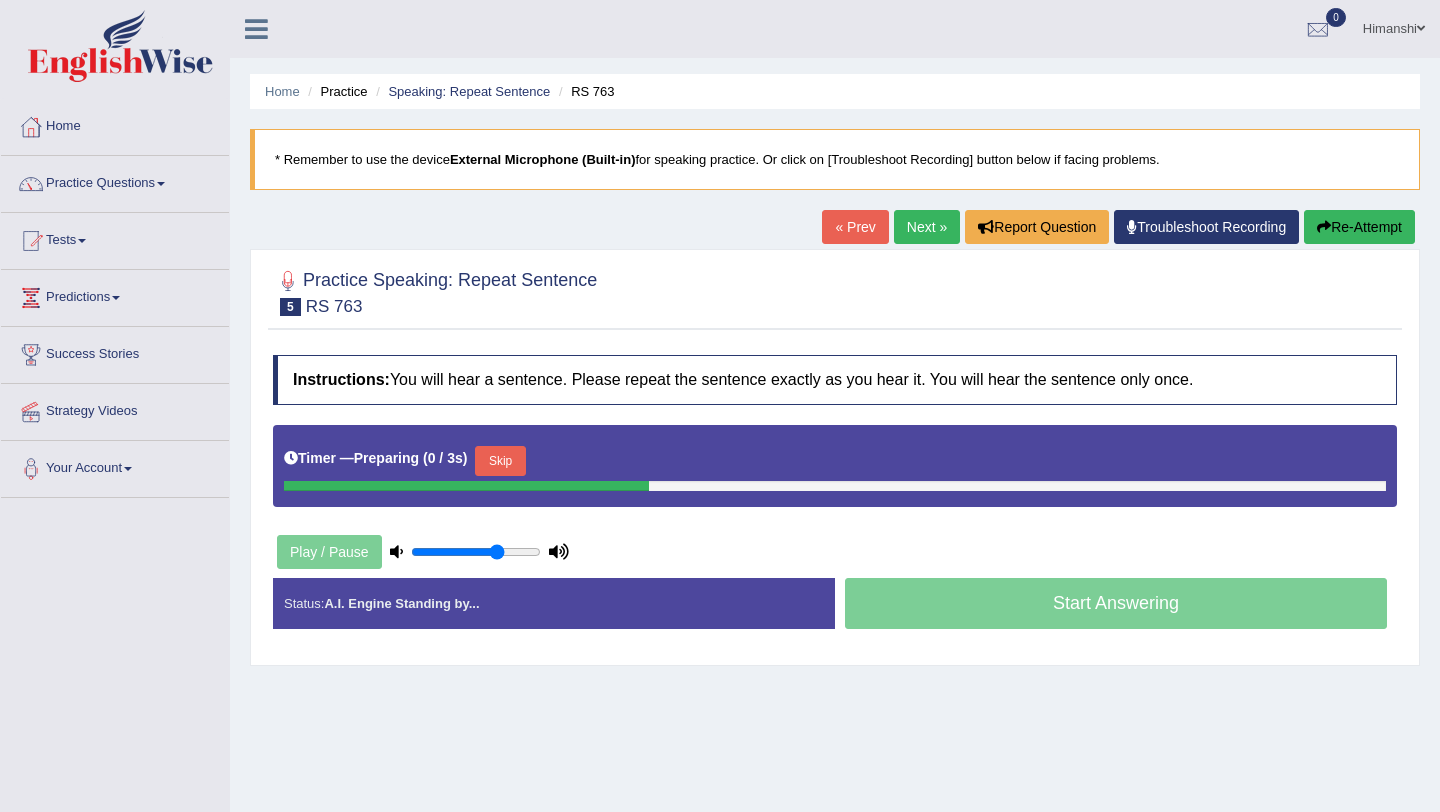 scroll, scrollTop: 44, scrollLeft: 0, axis: vertical 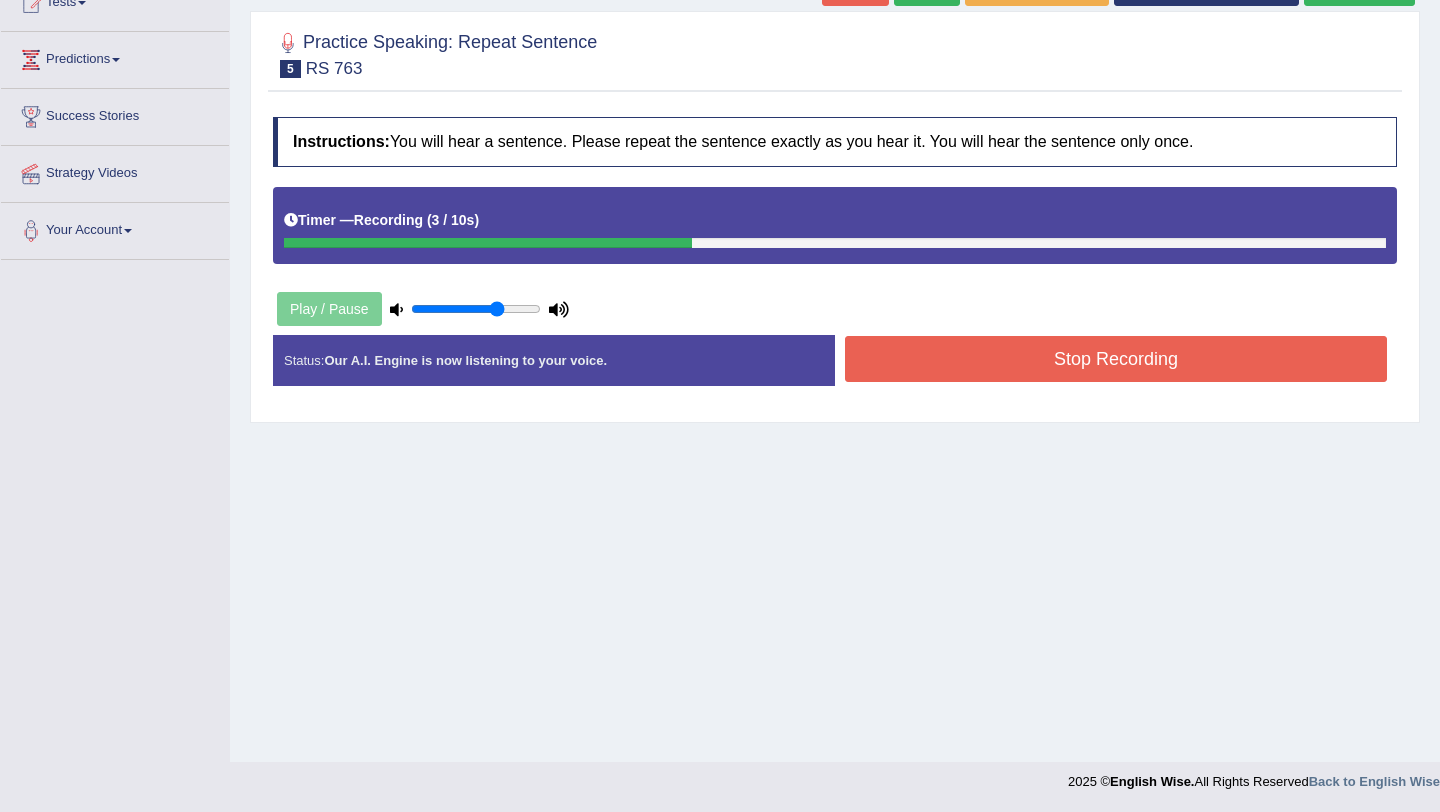 click on "Stop Recording" at bounding box center [1116, 359] 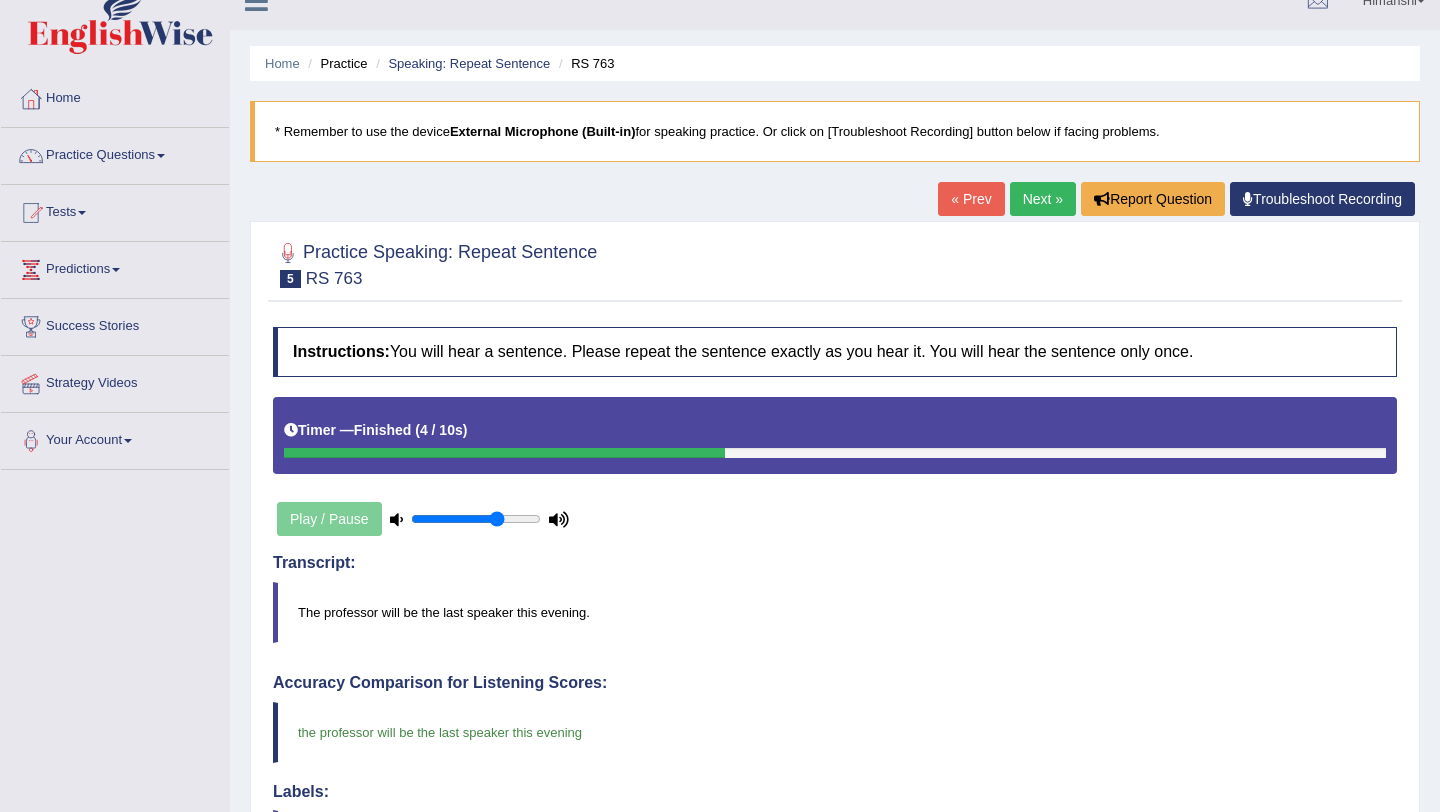scroll, scrollTop: 0, scrollLeft: 0, axis: both 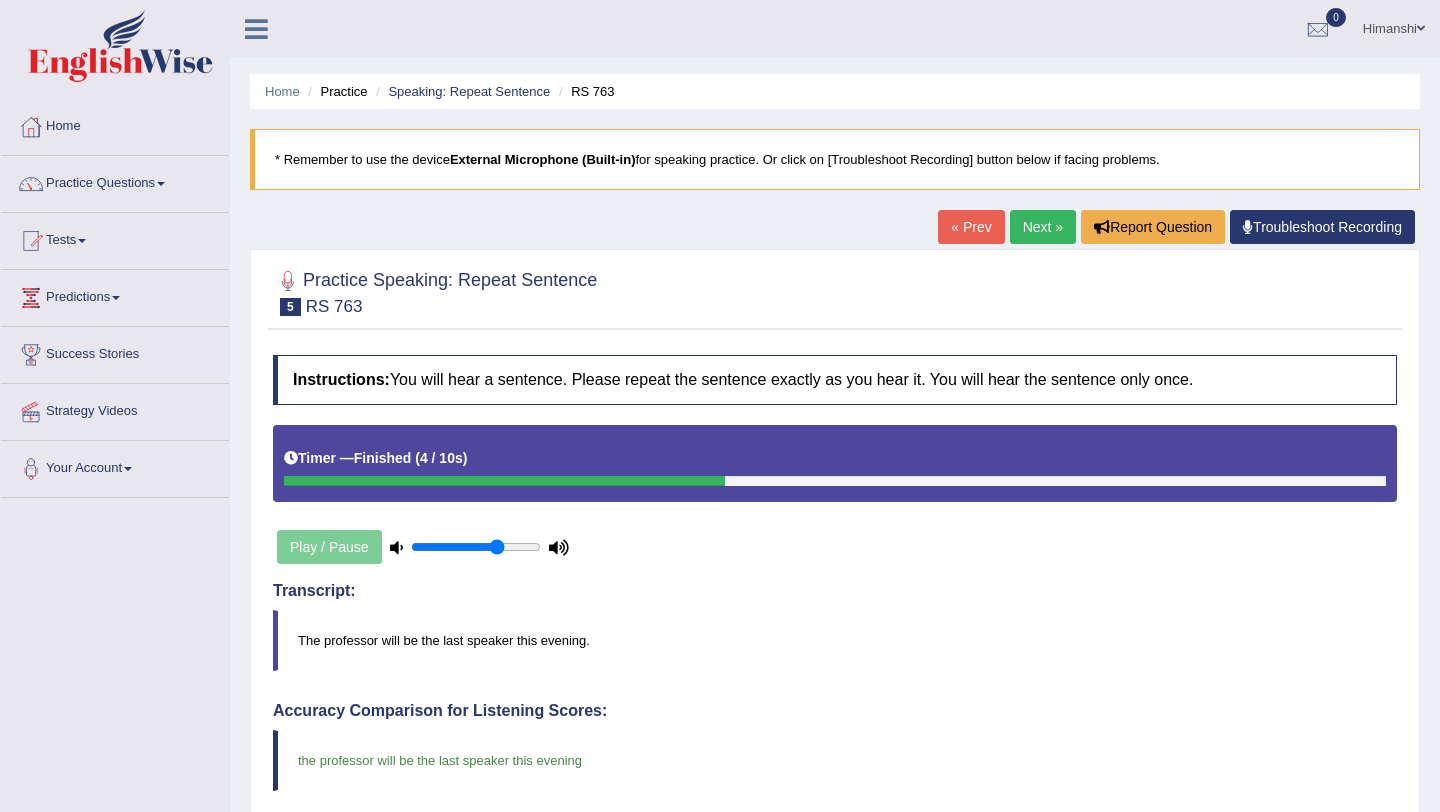 click on "Next »" at bounding box center (1043, 227) 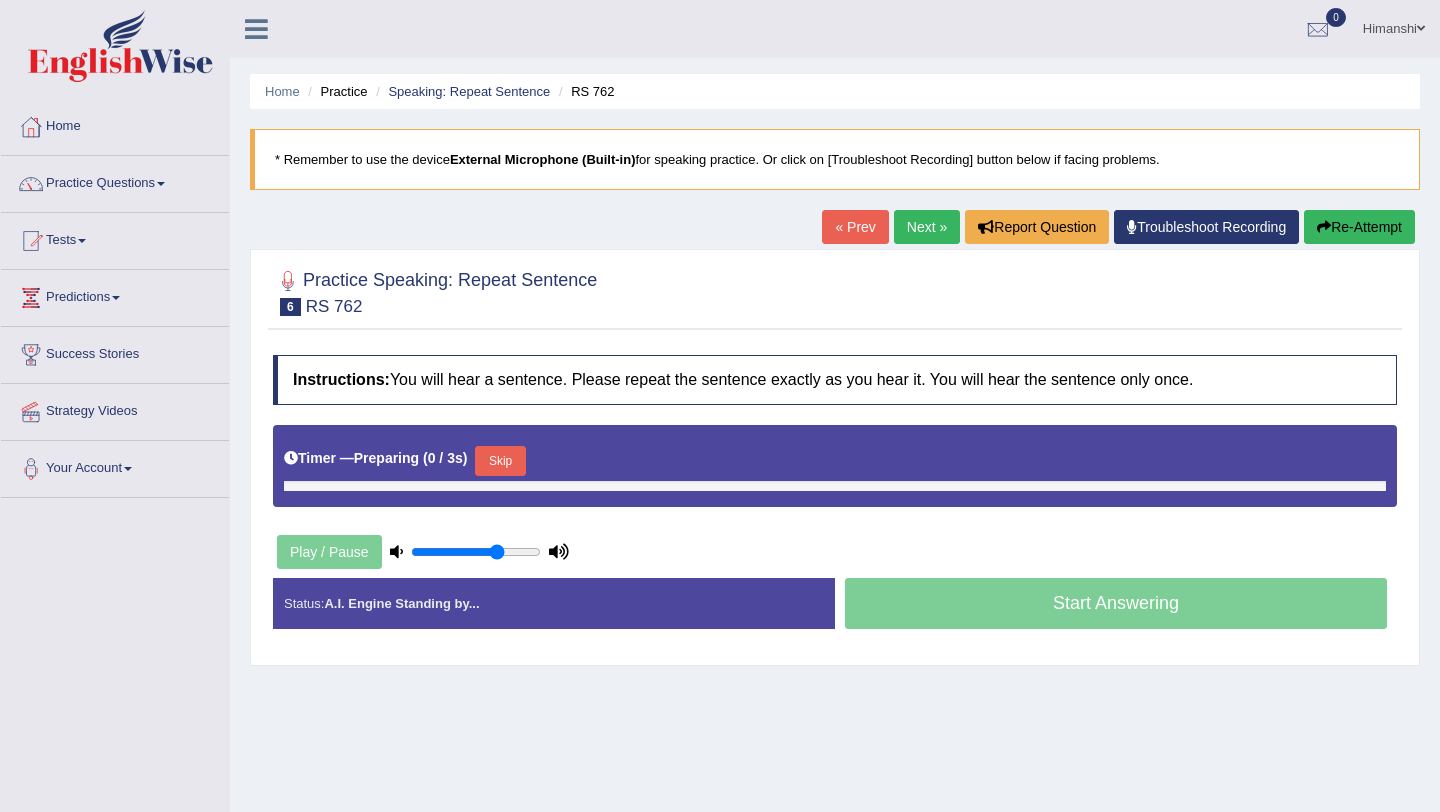 scroll, scrollTop: 0, scrollLeft: 0, axis: both 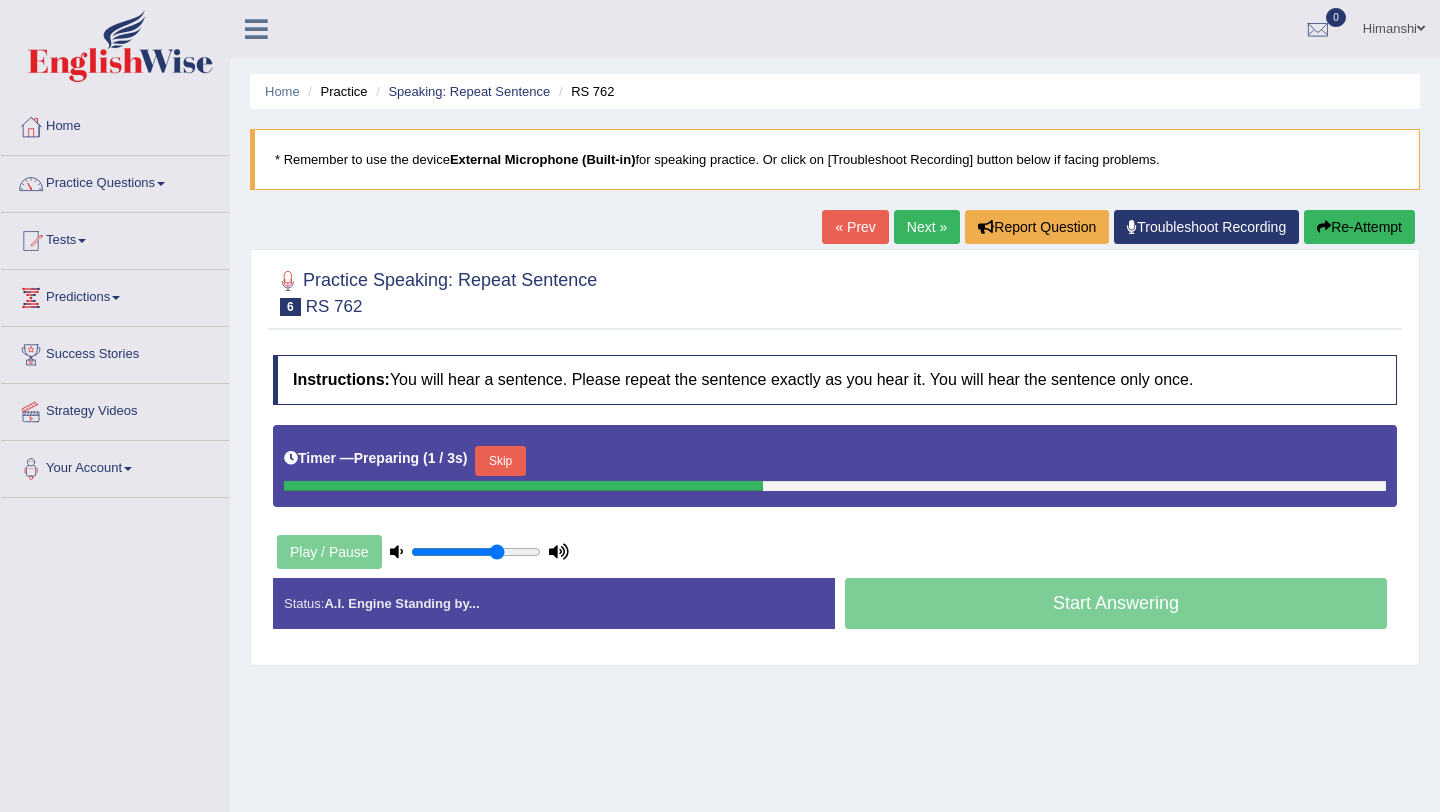click at bounding box center (835, 291) 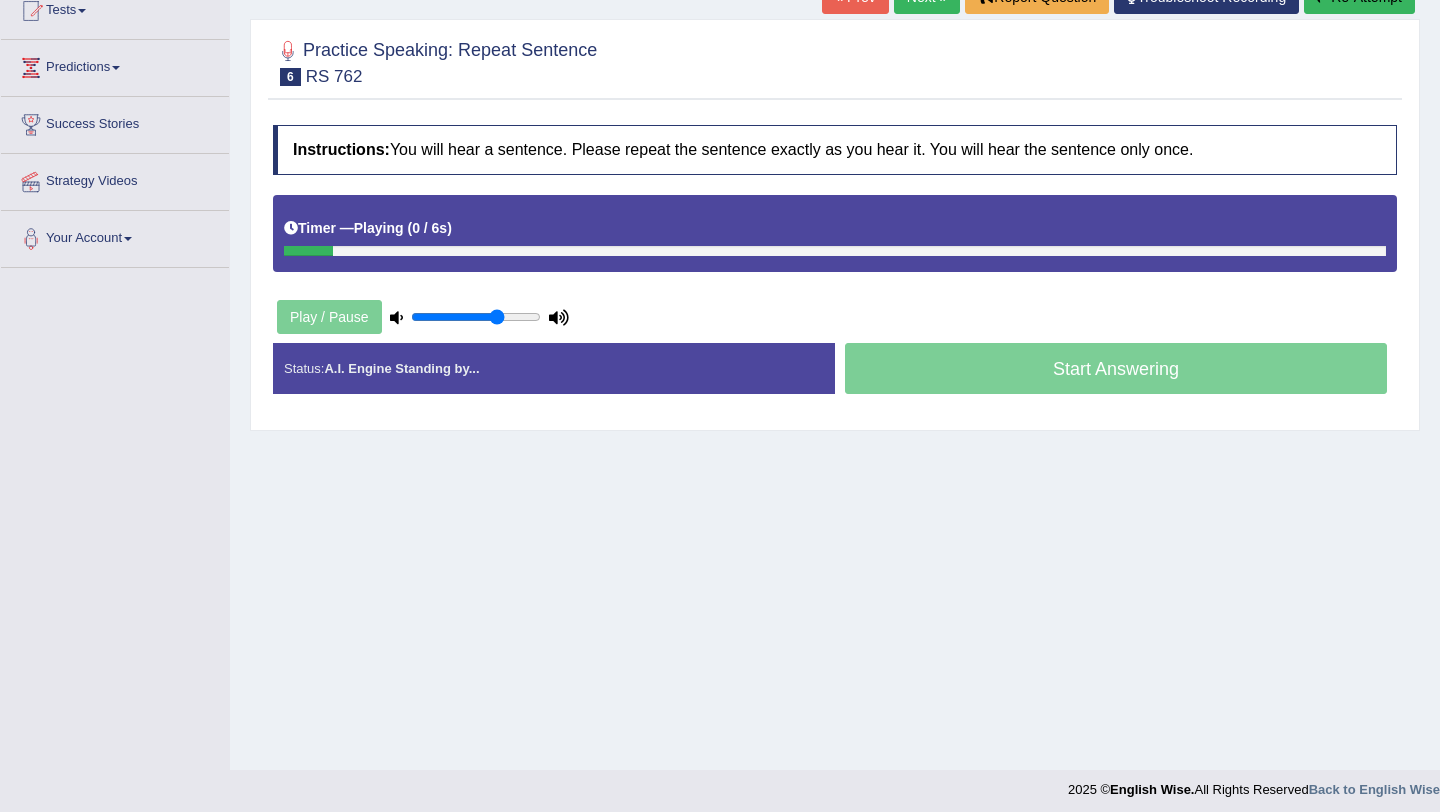 scroll, scrollTop: 238, scrollLeft: 0, axis: vertical 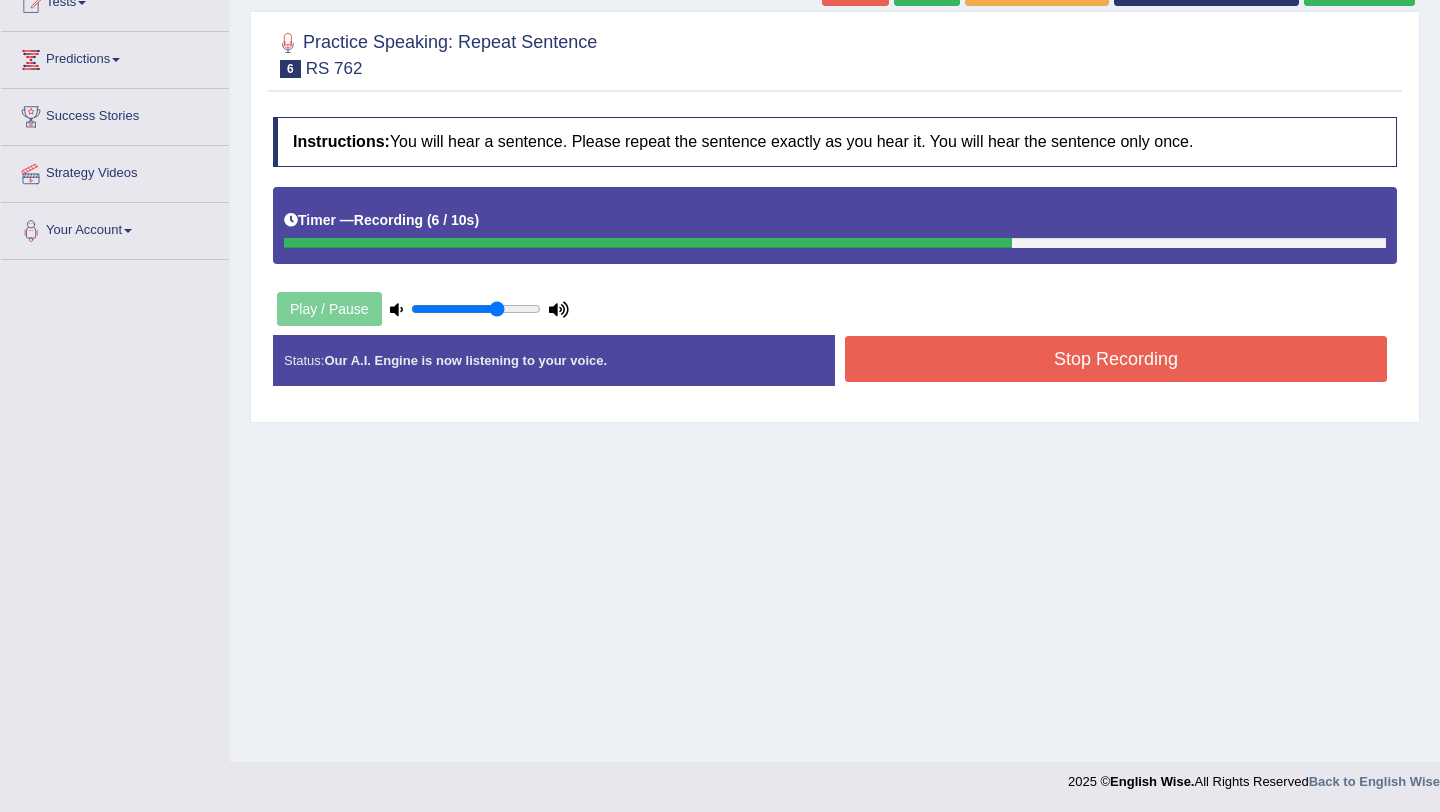 click on "Stop Recording" at bounding box center (1116, 359) 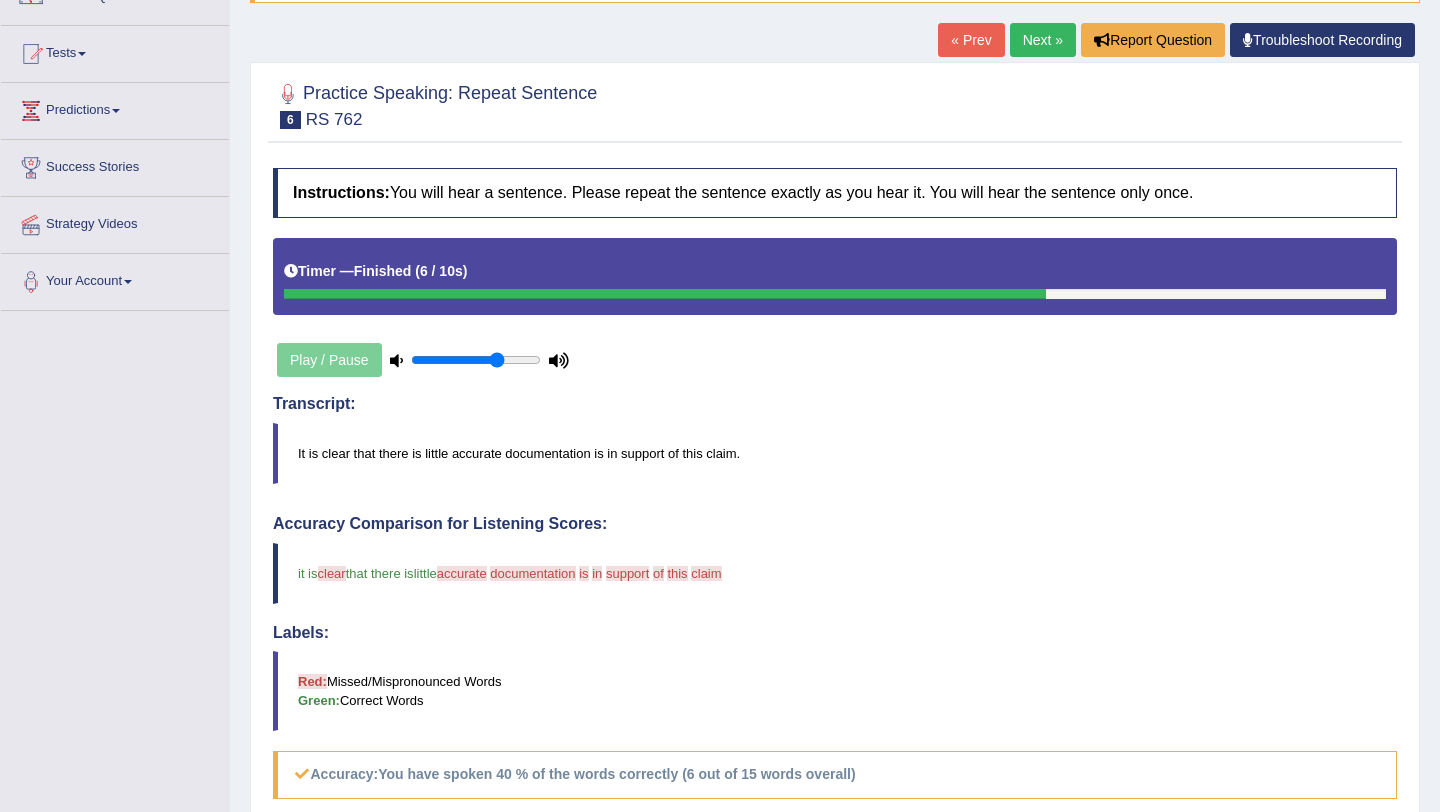 scroll, scrollTop: 118, scrollLeft: 0, axis: vertical 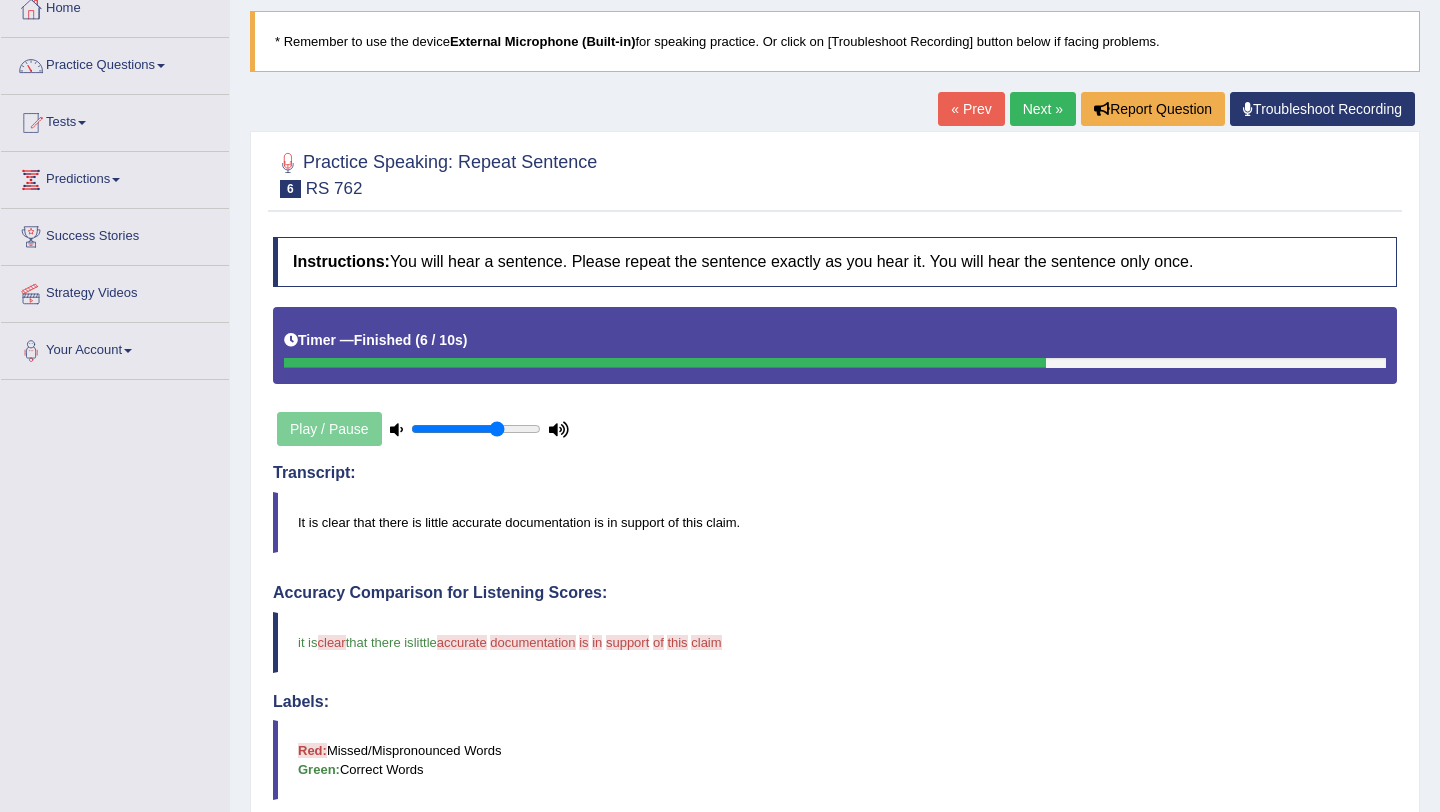 click on "Next »" at bounding box center [1043, 109] 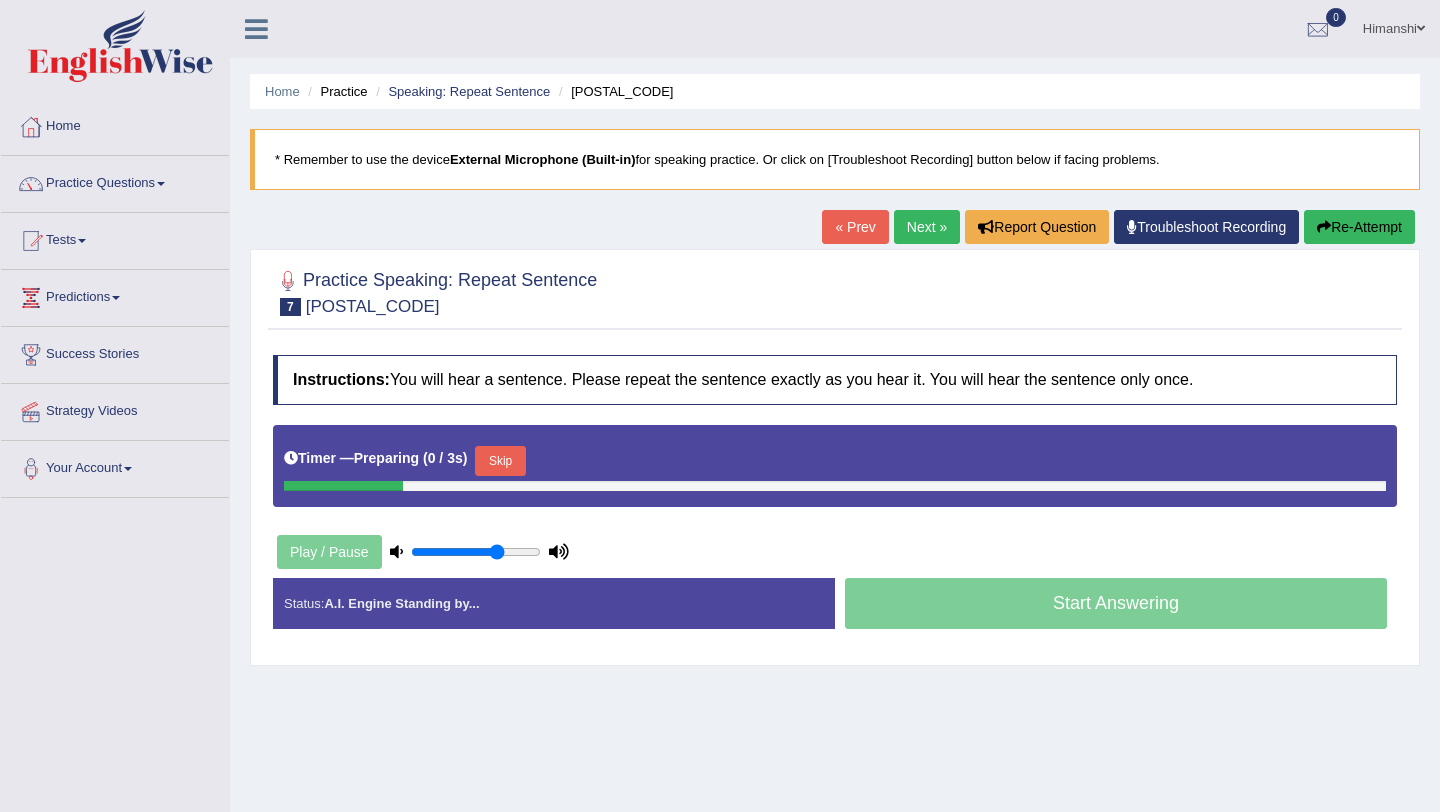 scroll, scrollTop: 0, scrollLeft: 0, axis: both 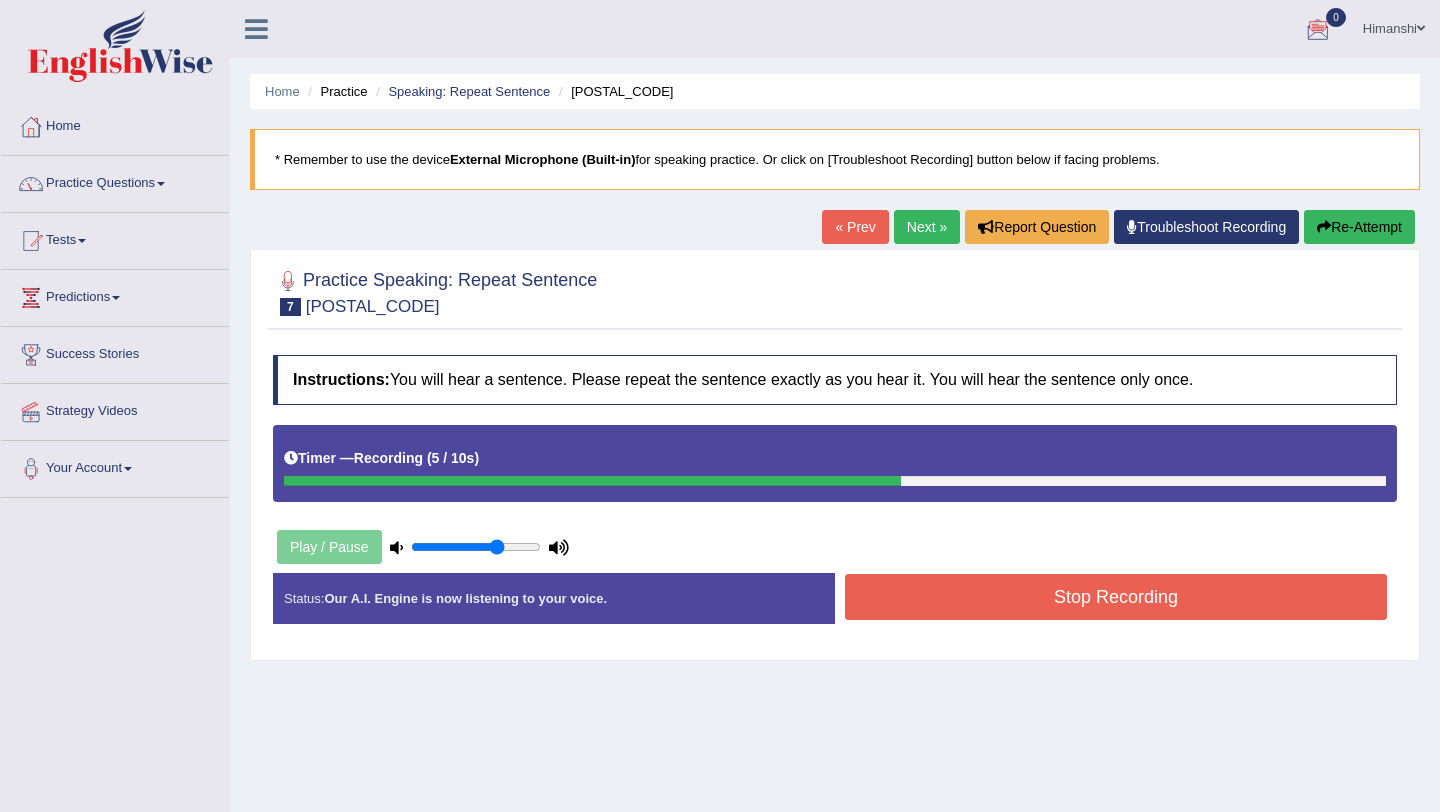 click on "Stop Recording" at bounding box center [1116, 597] 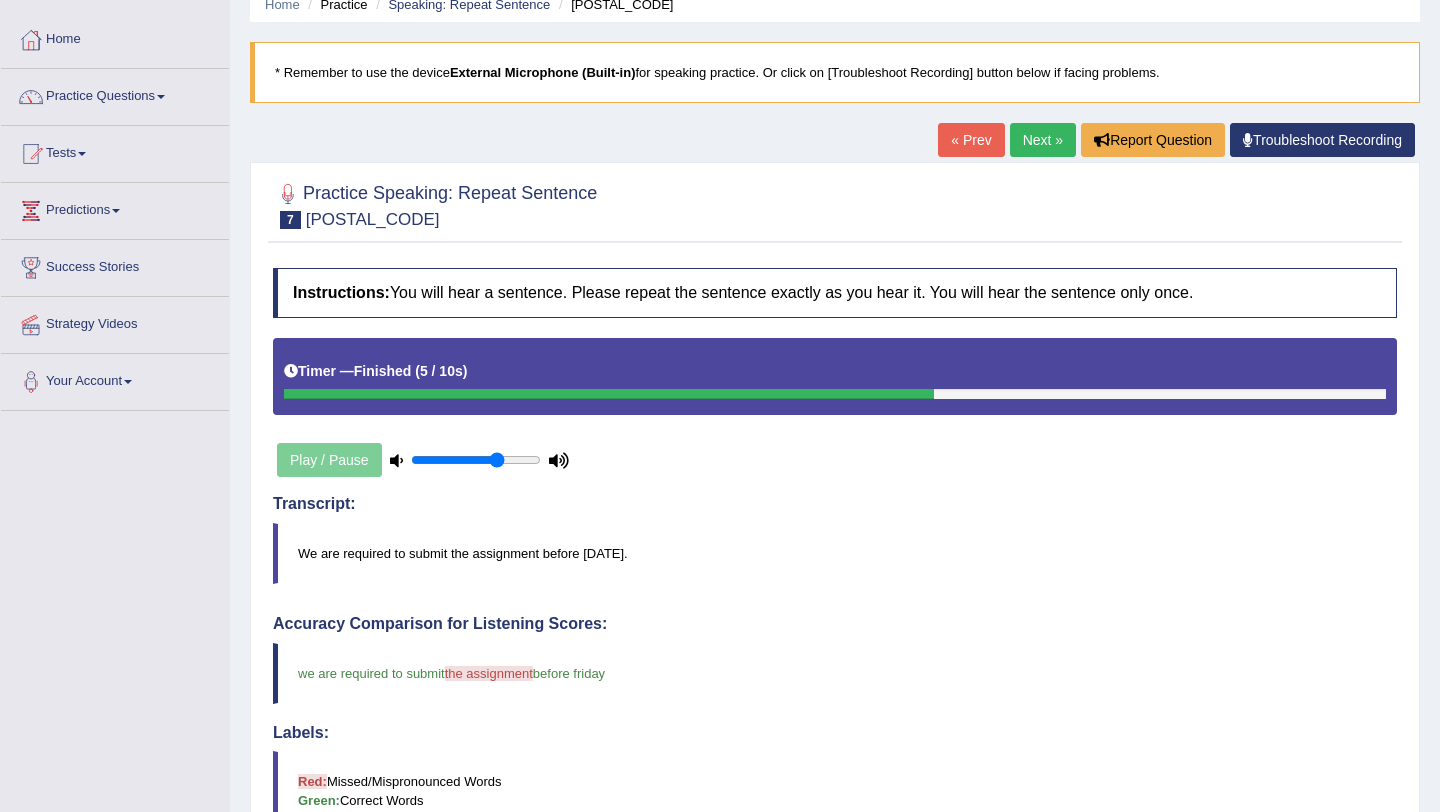 scroll, scrollTop: 80, scrollLeft: 0, axis: vertical 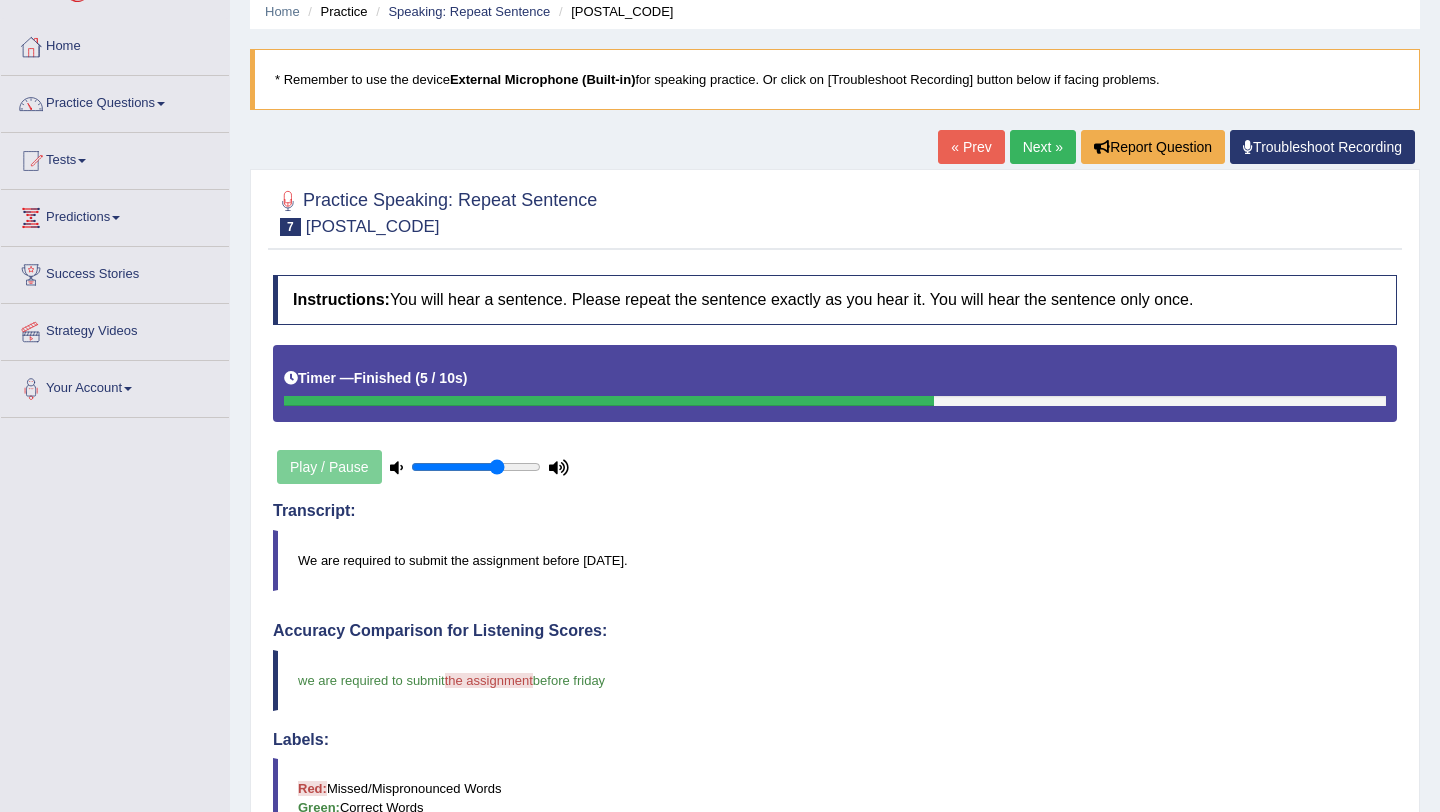 click on "Next »" at bounding box center [1043, 147] 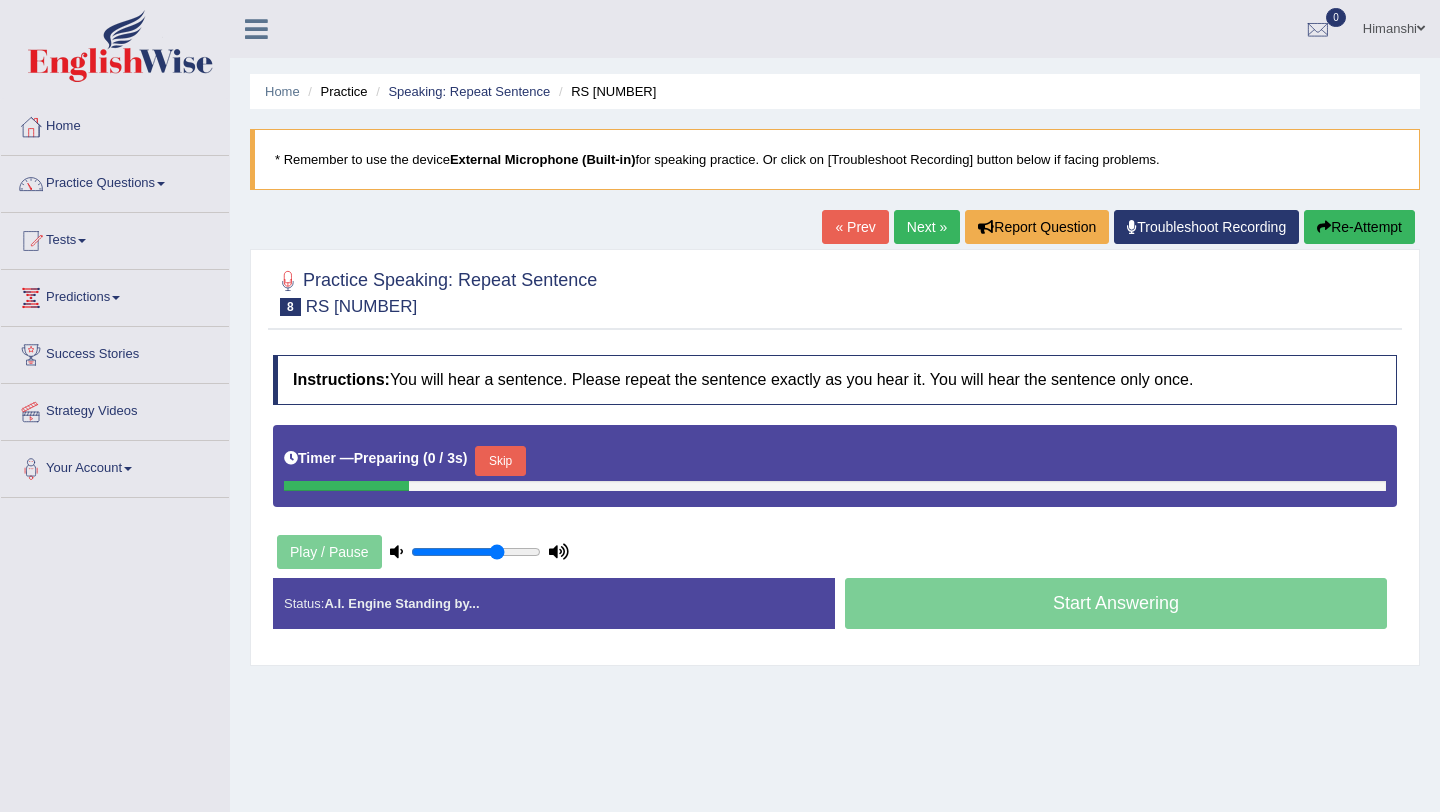 scroll, scrollTop: 0, scrollLeft: 0, axis: both 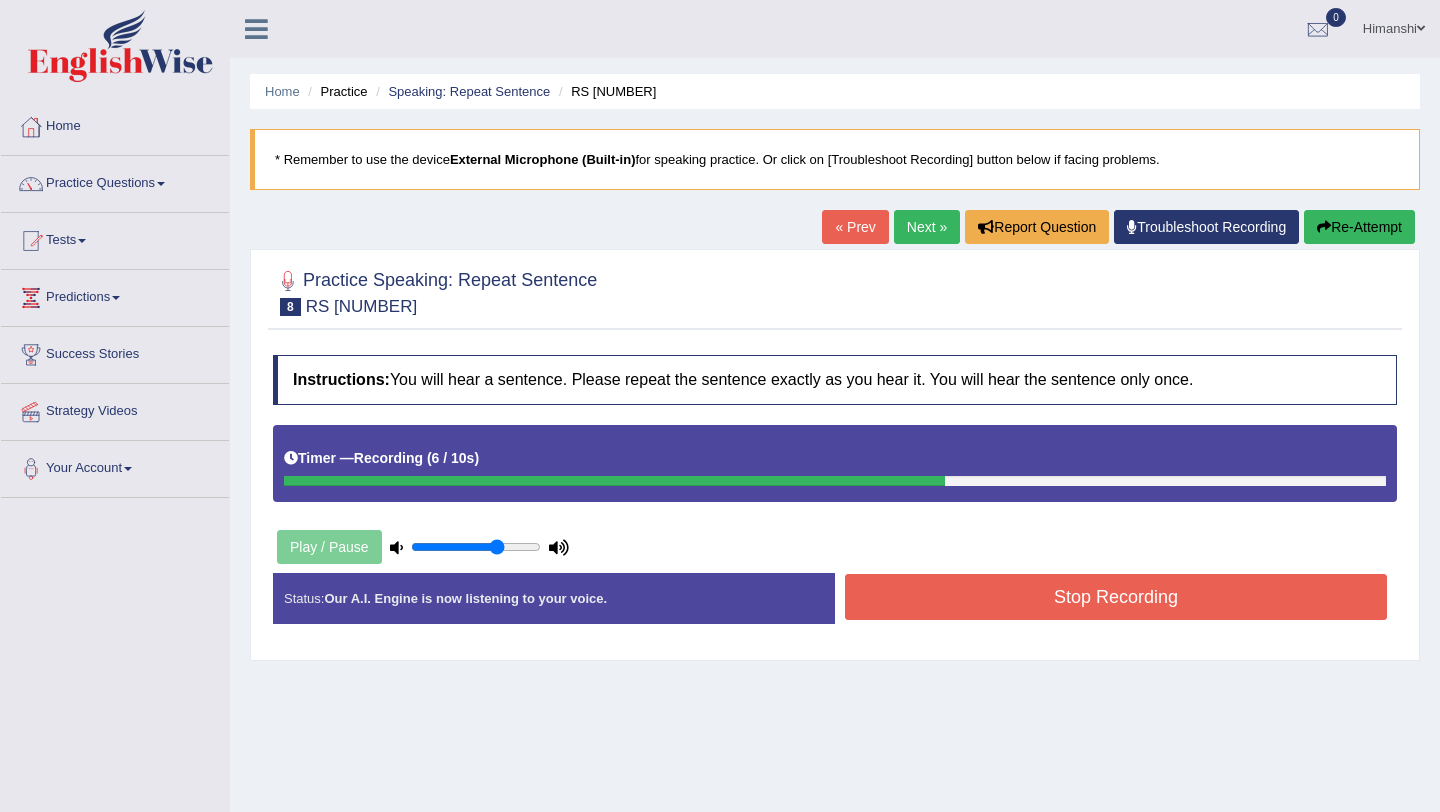 click on "Stop Recording" at bounding box center (1116, 597) 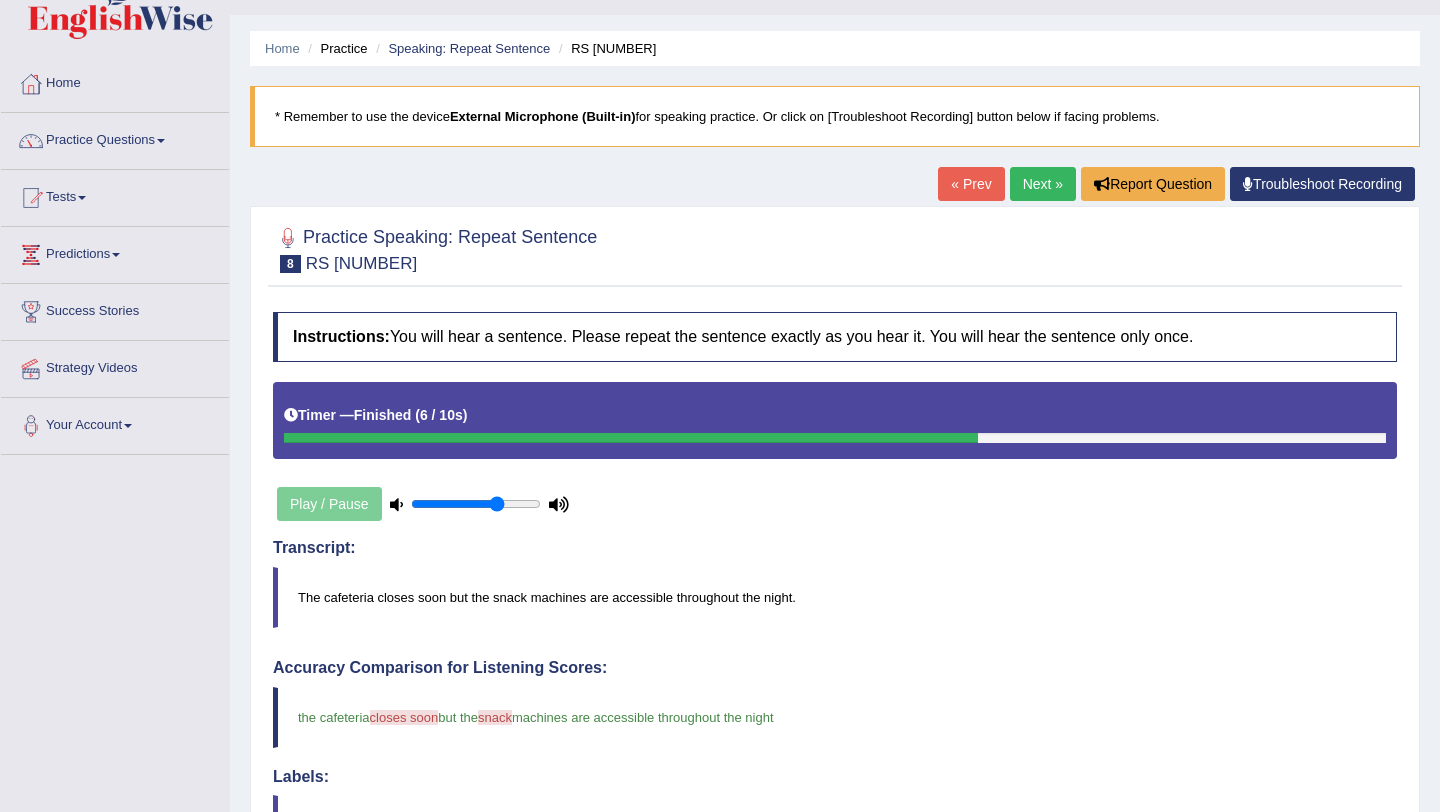 scroll, scrollTop: 40, scrollLeft: 0, axis: vertical 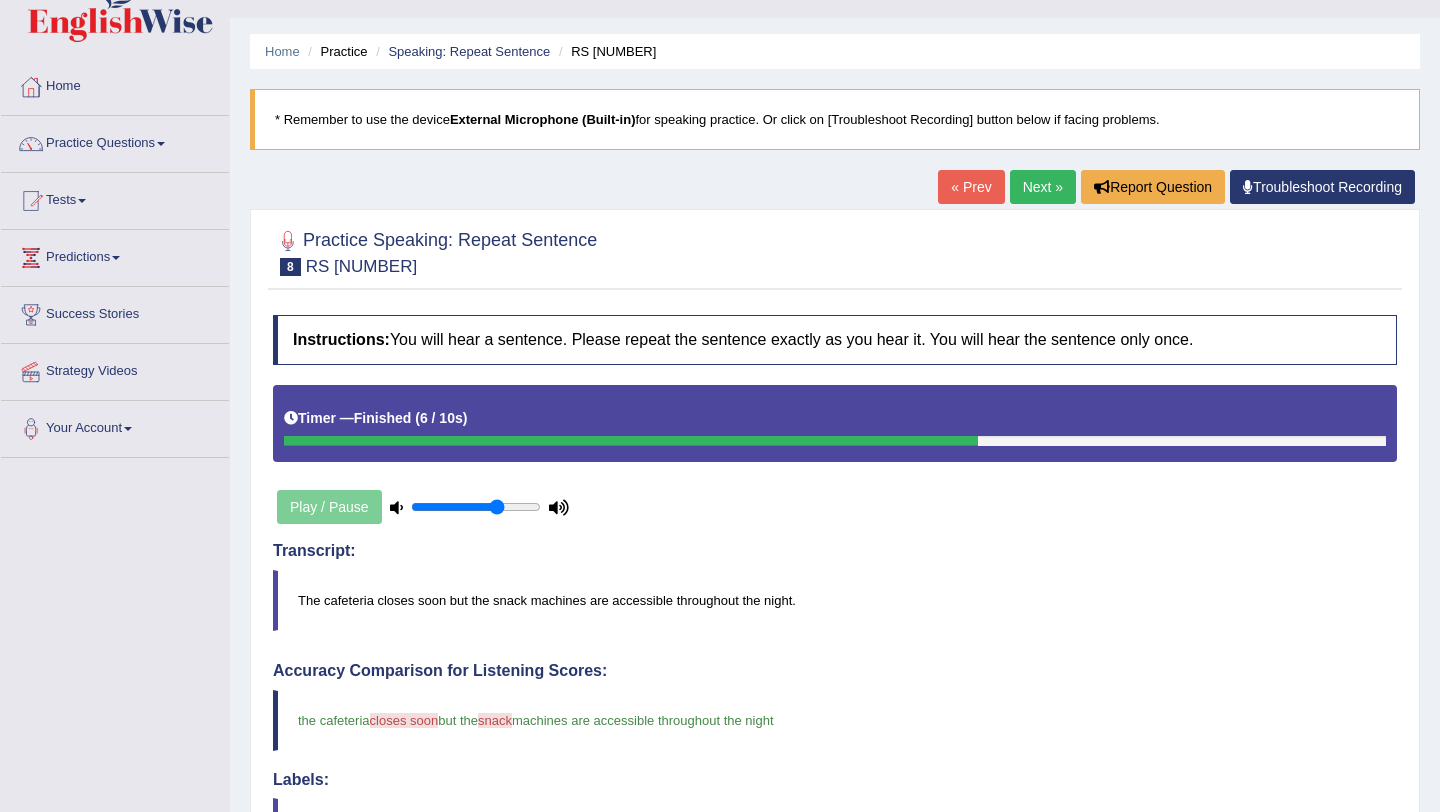 click on "Next »" at bounding box center (1043, 187) 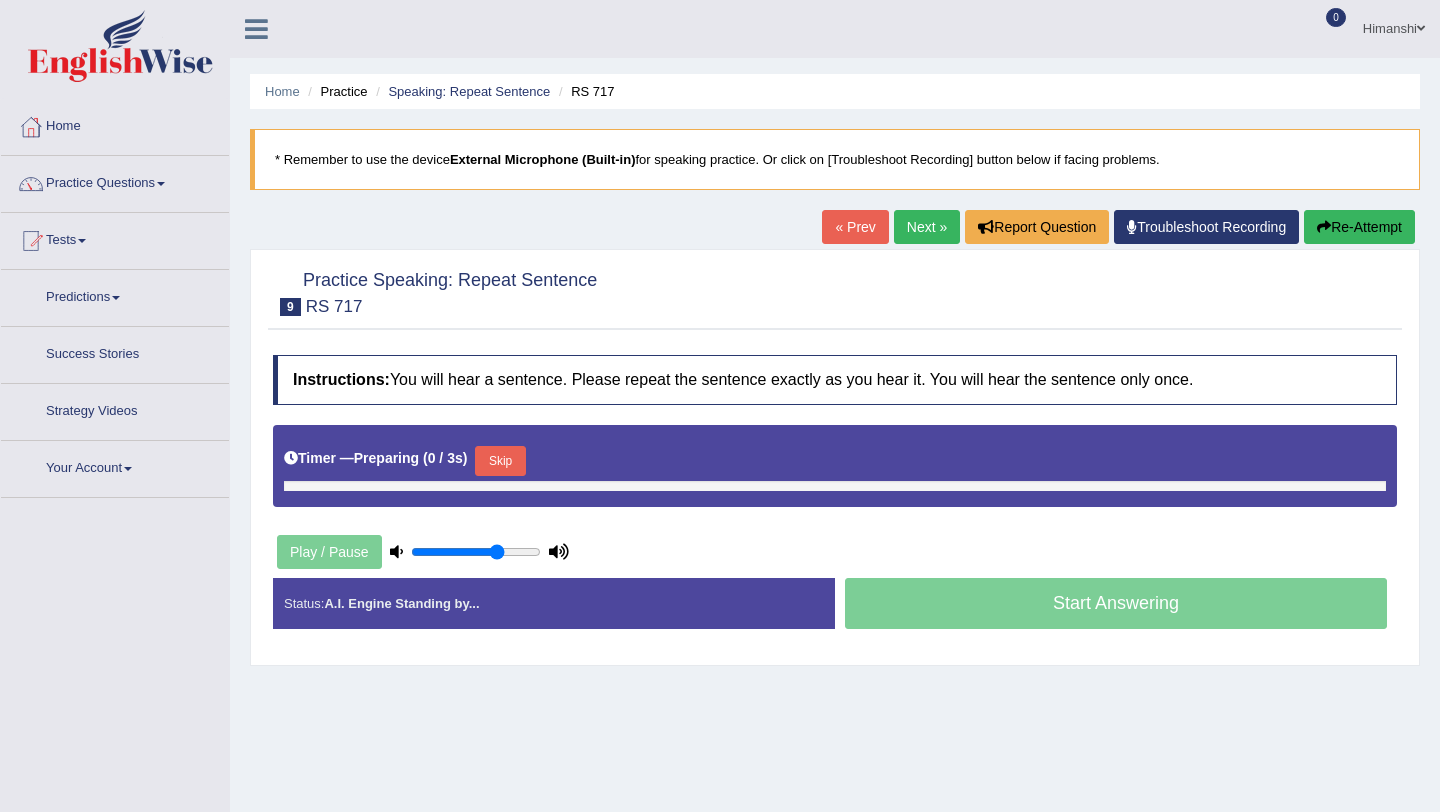 click on "Instructions:  You will hear a sentence. Please repeat the sentence exactly as you hear it. You will hear the sentence only once.
Timer —  Preparing   ( 0 / 3s ) Skip Play / Pause Transcript: Your tutor is there for help, so do ask if you don’t understand anything. Created with Highcharts 7.1.2 Too low Too high Time Pitch meter: 0 2 4 6 8 10 Created with Highcharts 7.1.2 Great Too slow Too fast Time Speech pace meter: 0 10 20 30 40 Accuracy Comparison for Listening Scores: Labels:
Red:  Missed/Mispronounced Words
Green:  Correct Words
Accuracy:  Voice Analysis: Your Response: Status:  A.I. Engine Standing by... Start Answering Stop Recording" at bounding box center [835, 500] 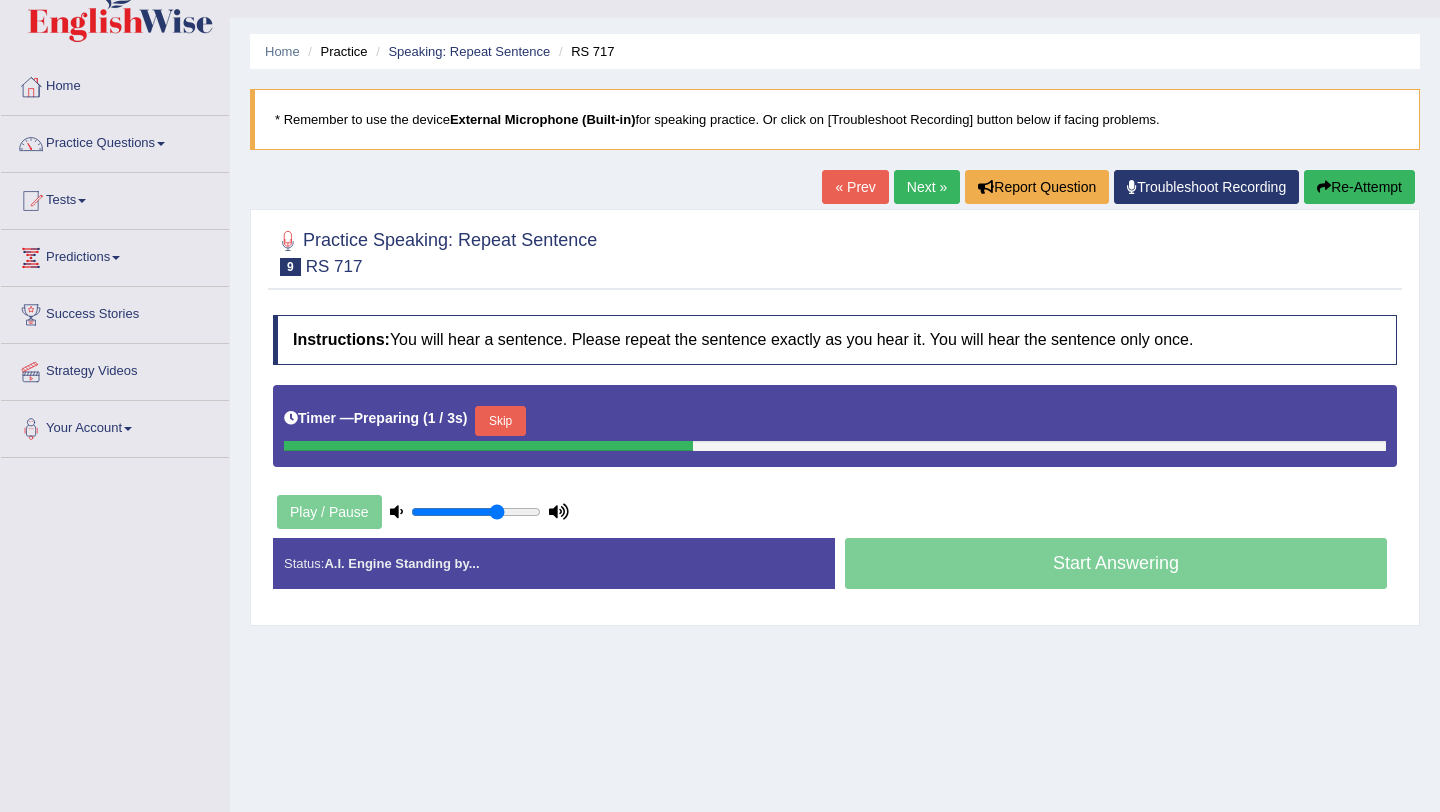 scroll, scrollTop: 0, scrollLeft: 0, axis: both 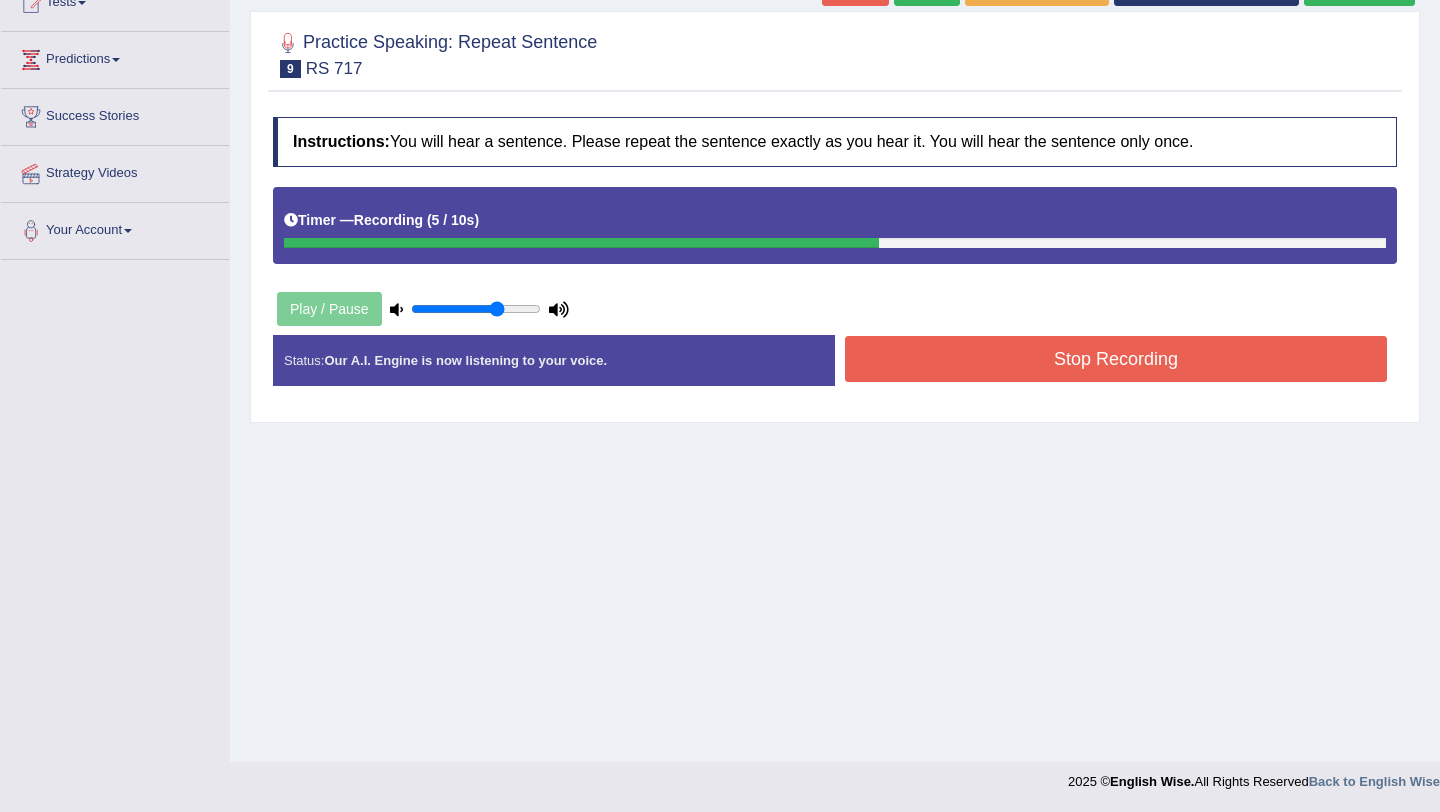 click on "Stop Recording" at bounding box center [1116, 359] 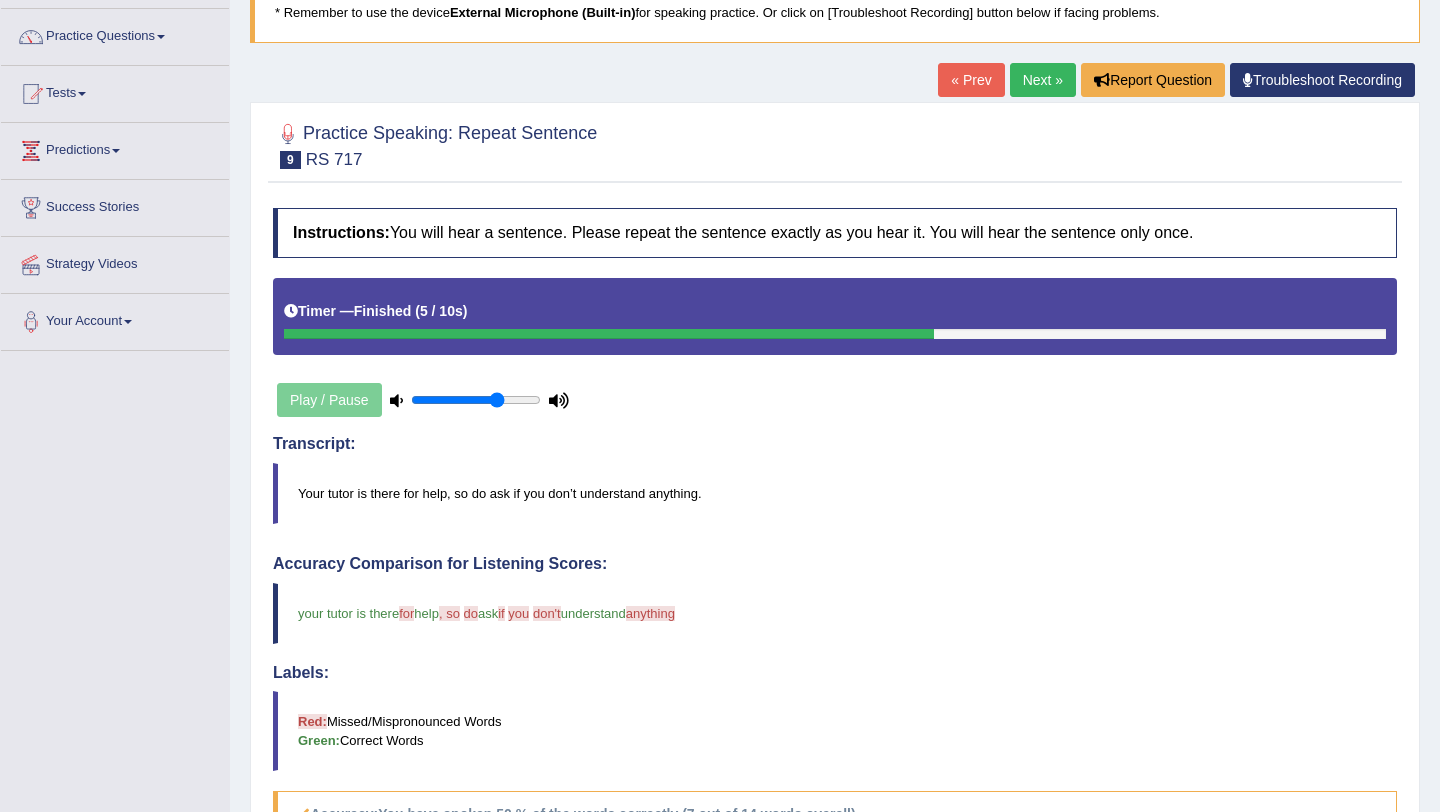scroll, scrollTop: 78, scrollLeft: 0, axis: vertical 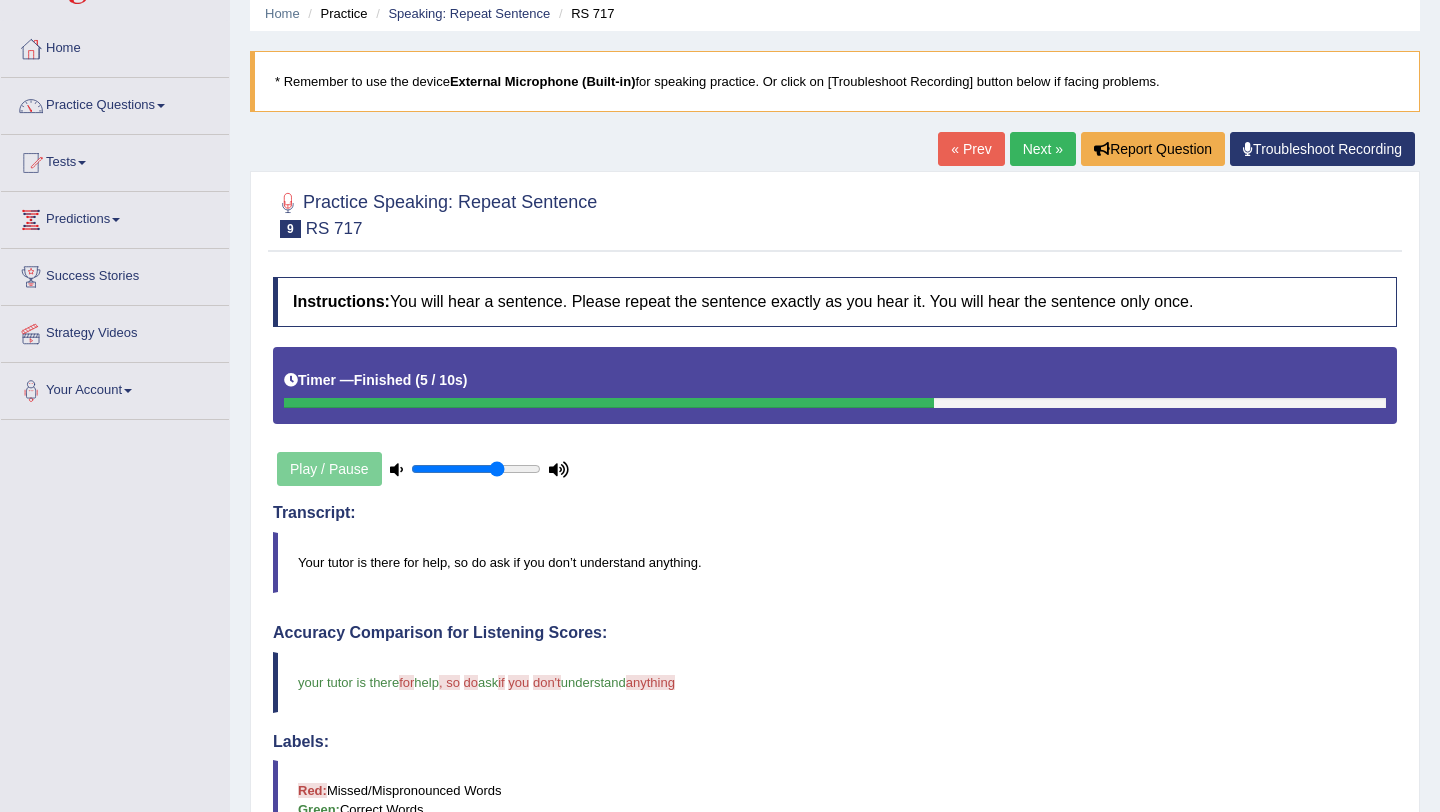 click on "Next »" at bounding box center [1043, 149] 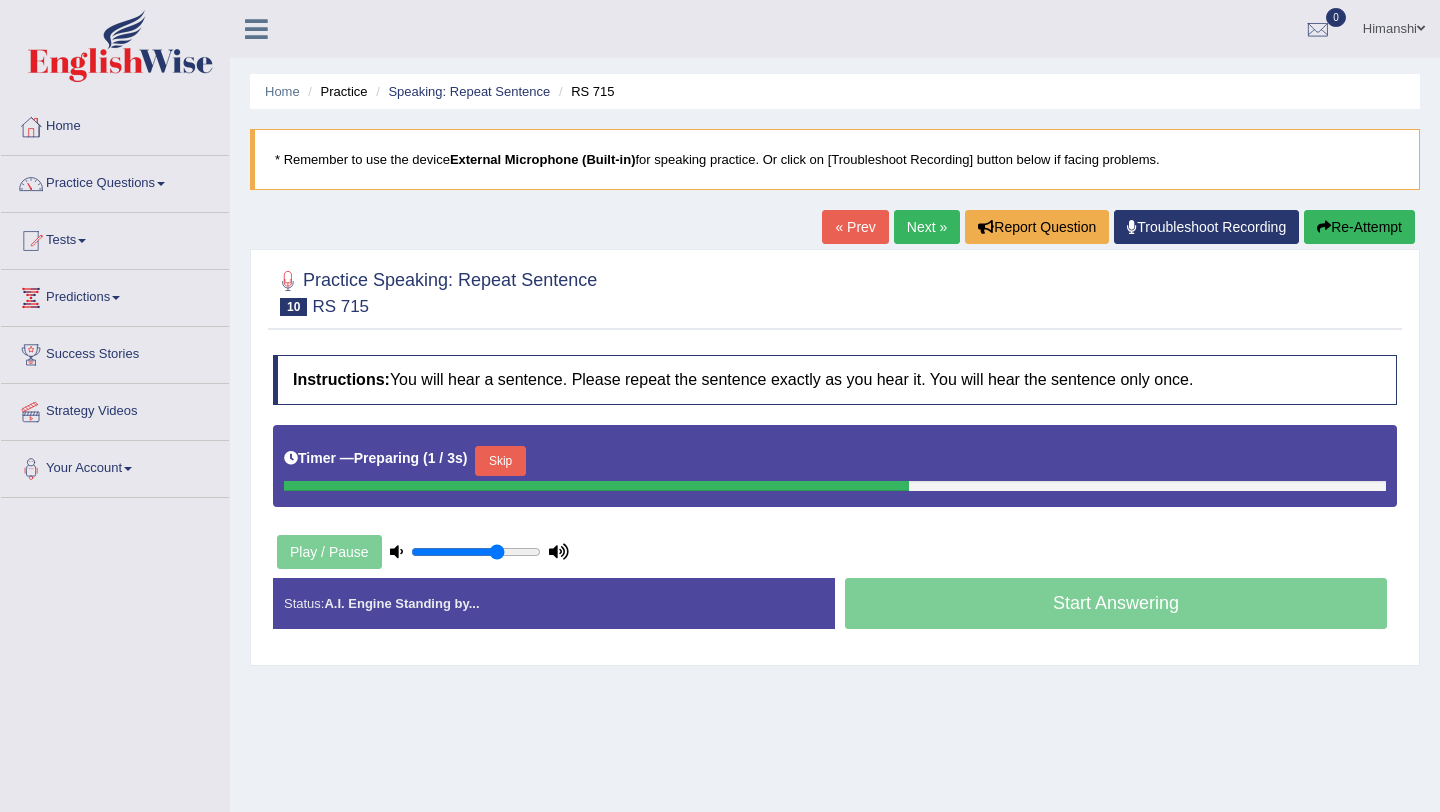 scroll, scrollTop: 0, scrollLeft: 0, axis: both 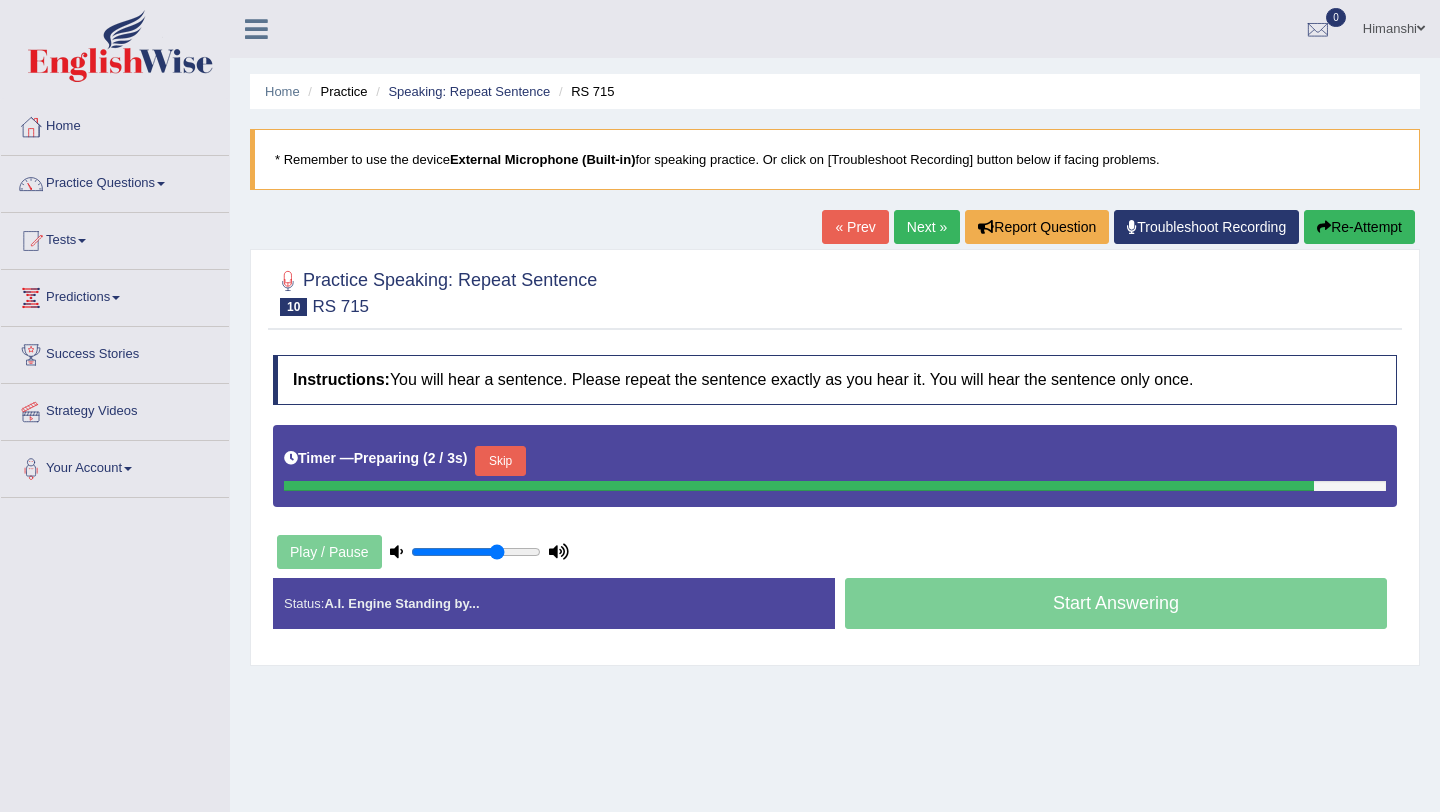 click on "Home
Practice
Speaking: Repeat Sentence
RS 715
* Remember to use the device  External Microphone (Built-in)  for speaking practice. Or click on [Troubleshoot Recording] button below if facing problems.
« Prev Next »  Report Question  Troubleshoot Recording  Re-Attempt
Practice Speaking: Repeat Sentence
10
RS 715
Instructions:  You will hear a sentence. Please repeat the sentence exactly as you hear it. You will hear the sentence only once.
Timer —  Preparing   ( 2 / 3s ) Skip Play / Pause Transcript: You should go to the reception to get your student card. Created with Highcharts 7.1.2 Too low Too high Time Pitch meter: 0 2 4 6 8 10 Created with Highcharts 7.1.2 Great Too slow Too fast Time Speech pace meter: 0 10 20 30 40 Accuracy Comparison for Listening Scores: Labels:
Red:
Green:" at bounding box center (835, 500) 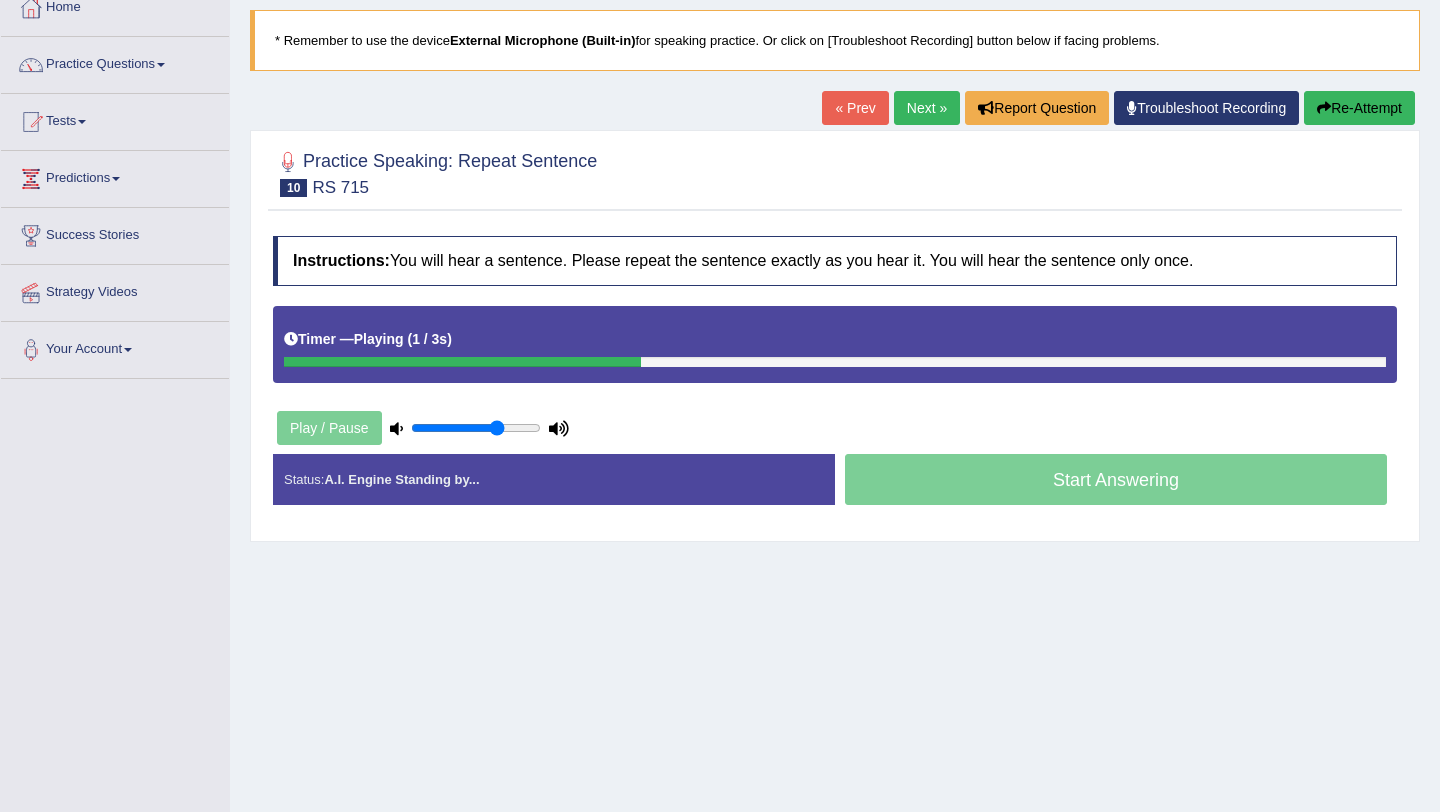 scroll, scrollTop: 160, scrollLeft: 0, axis: vertical 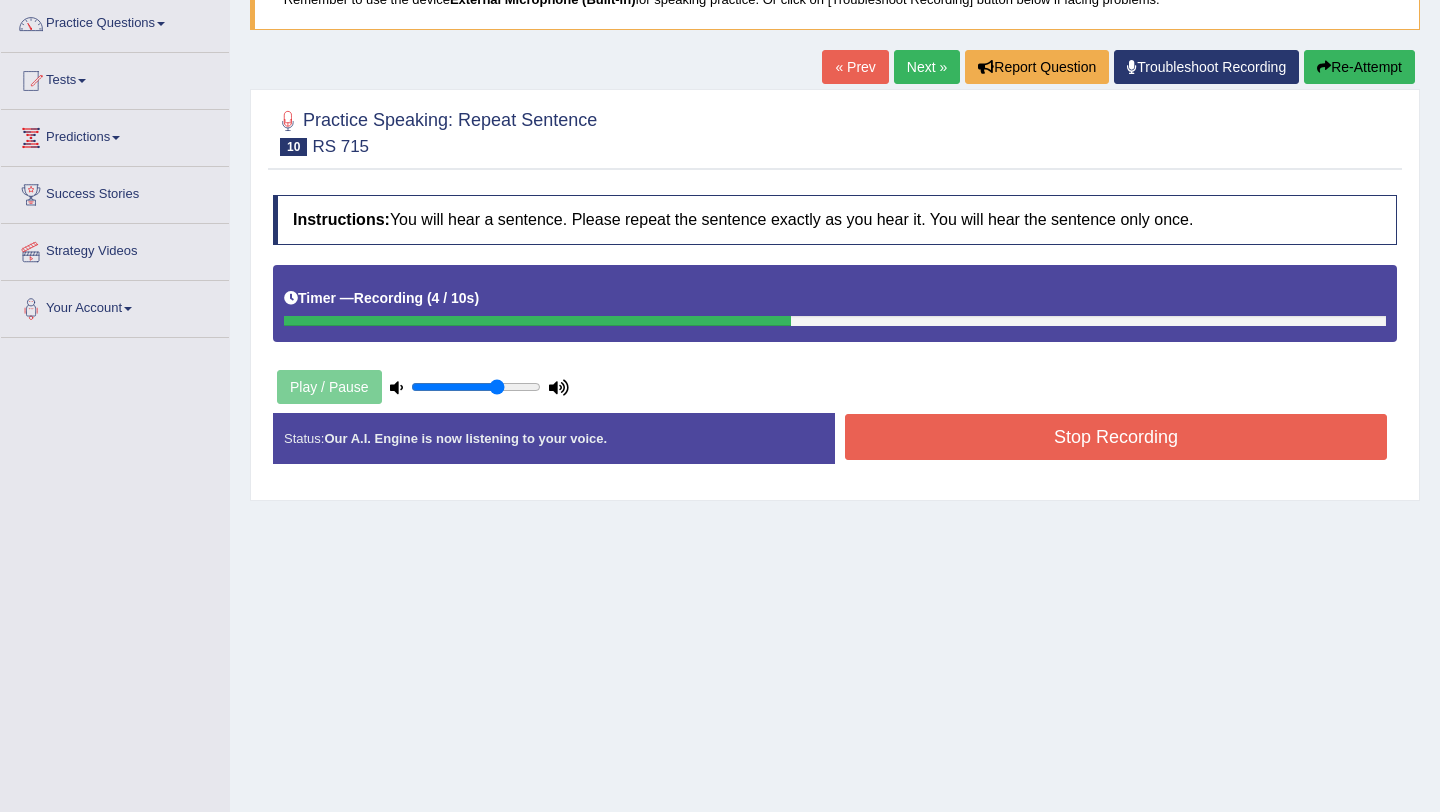 click on "Stop Recording" at bounding box center (1116, 437) 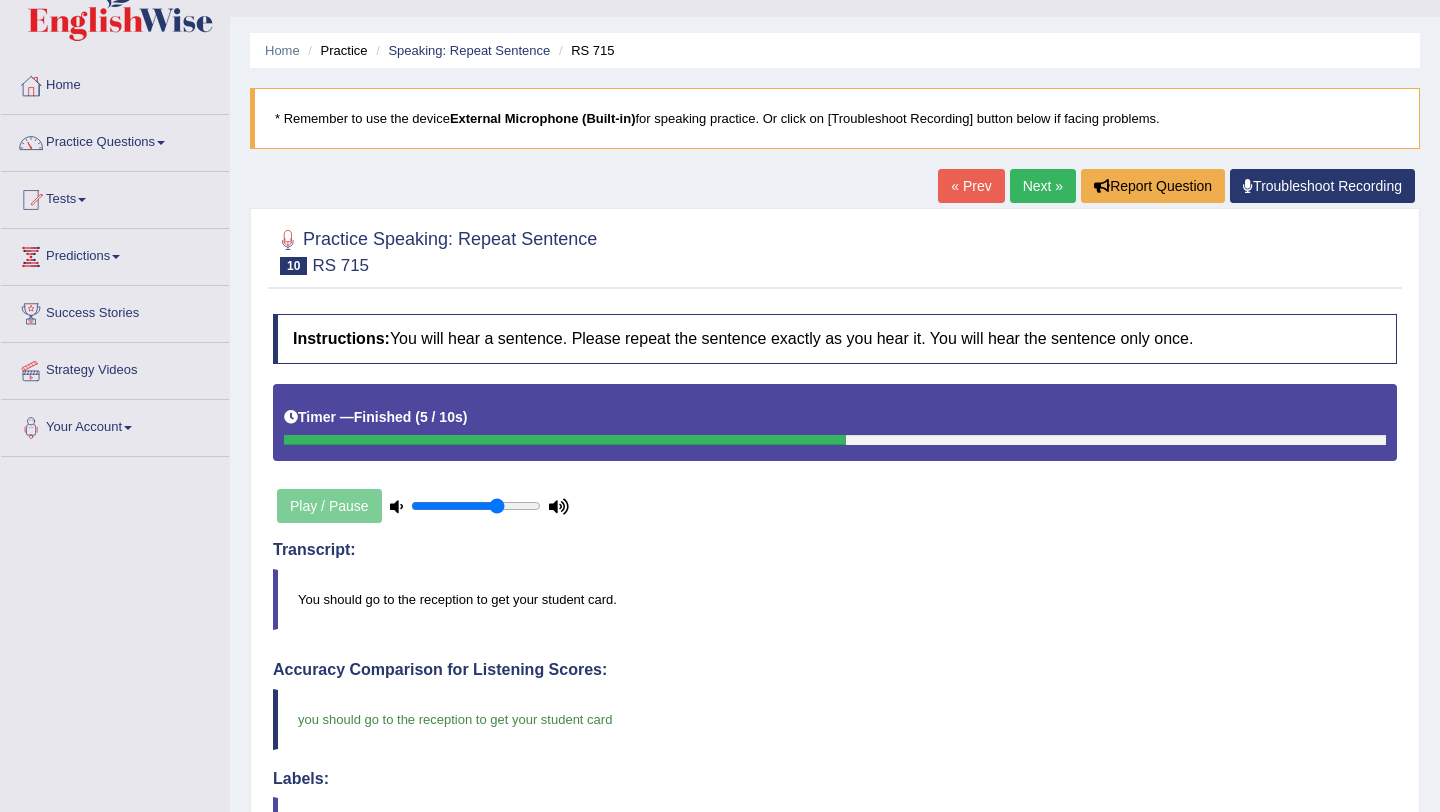 scroll, scrollTop: 40, scrollLeft: 0, axis: vertical 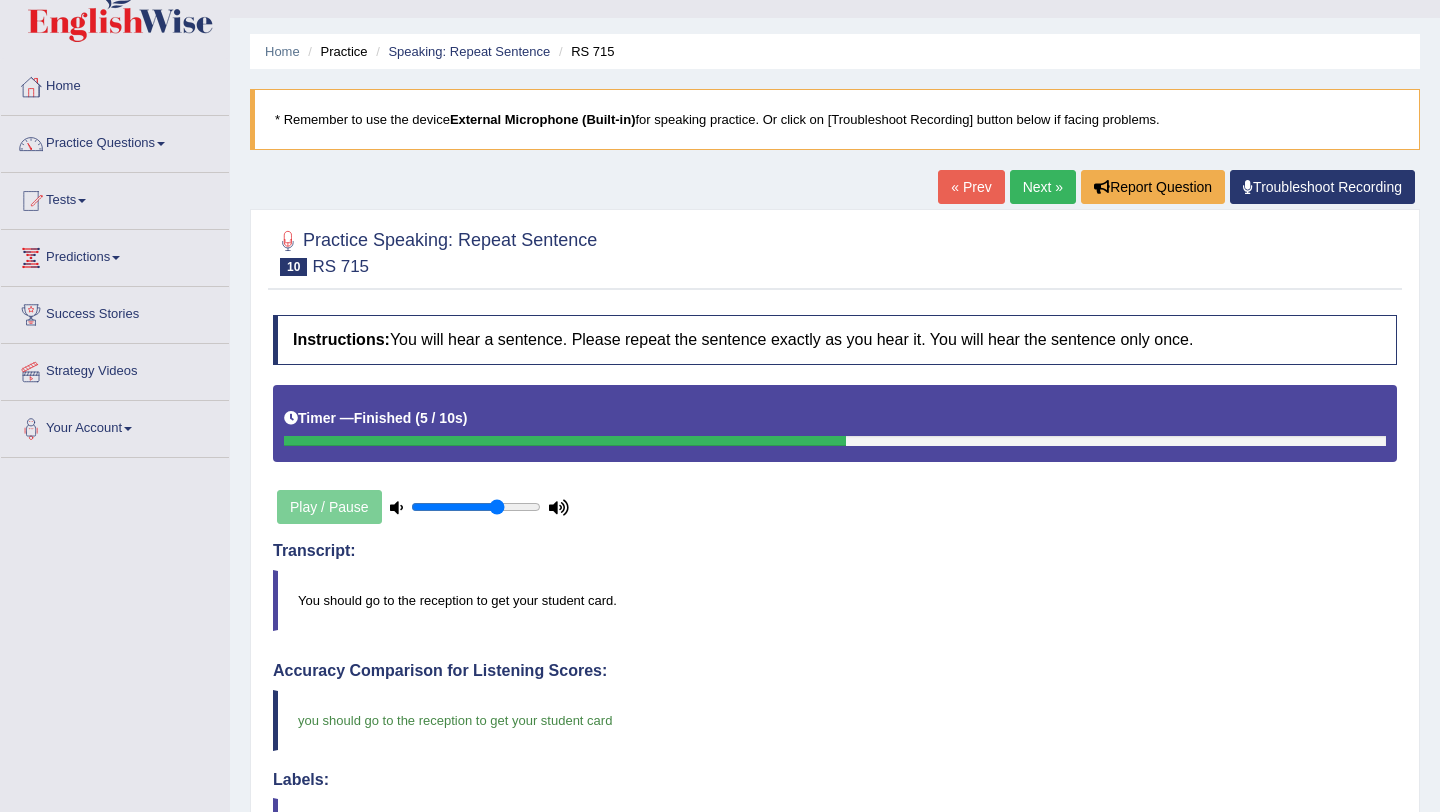 click on "Next »" at bounding box center [1043, 187] 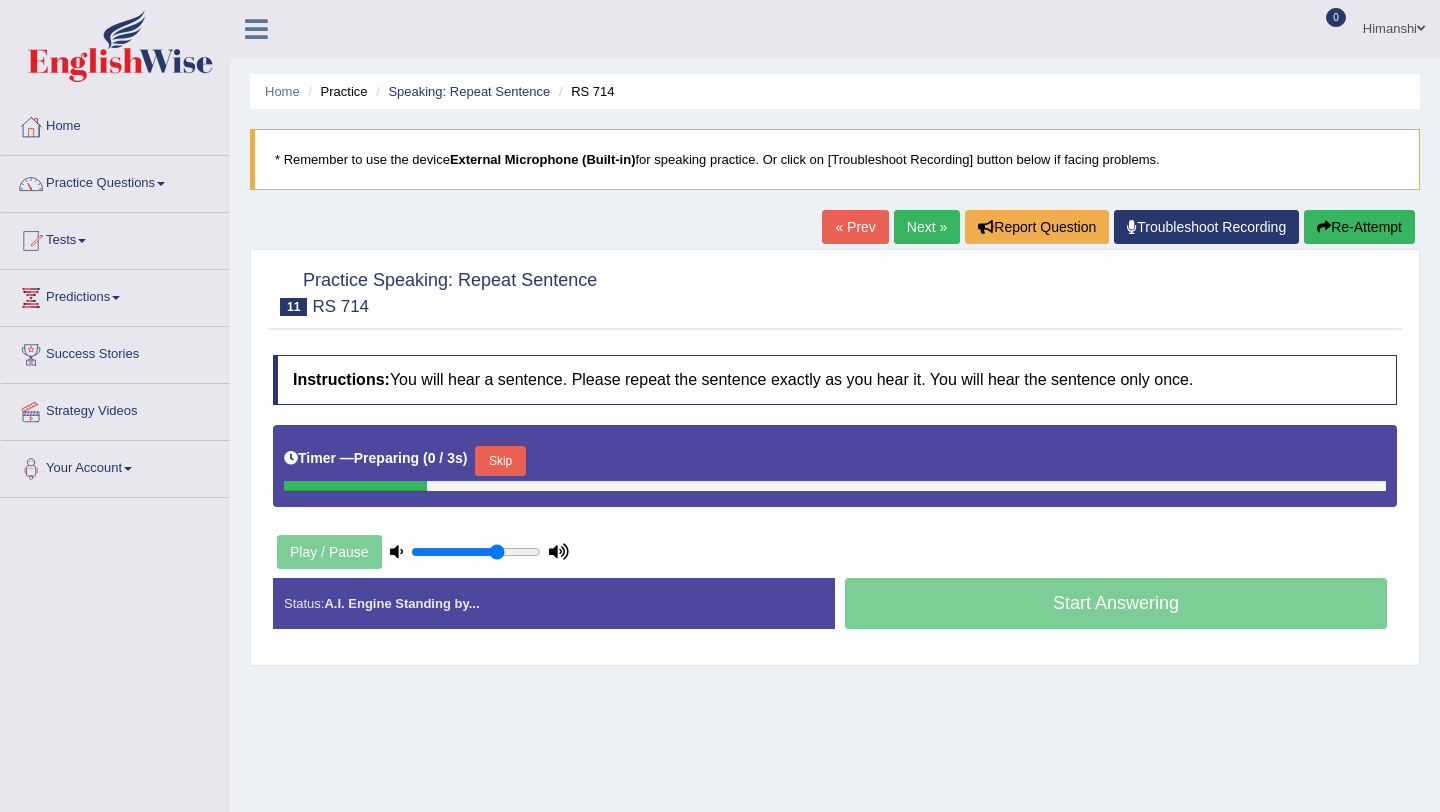 scroll, scrollTop: 0, scrollLeft: 0, axis: both 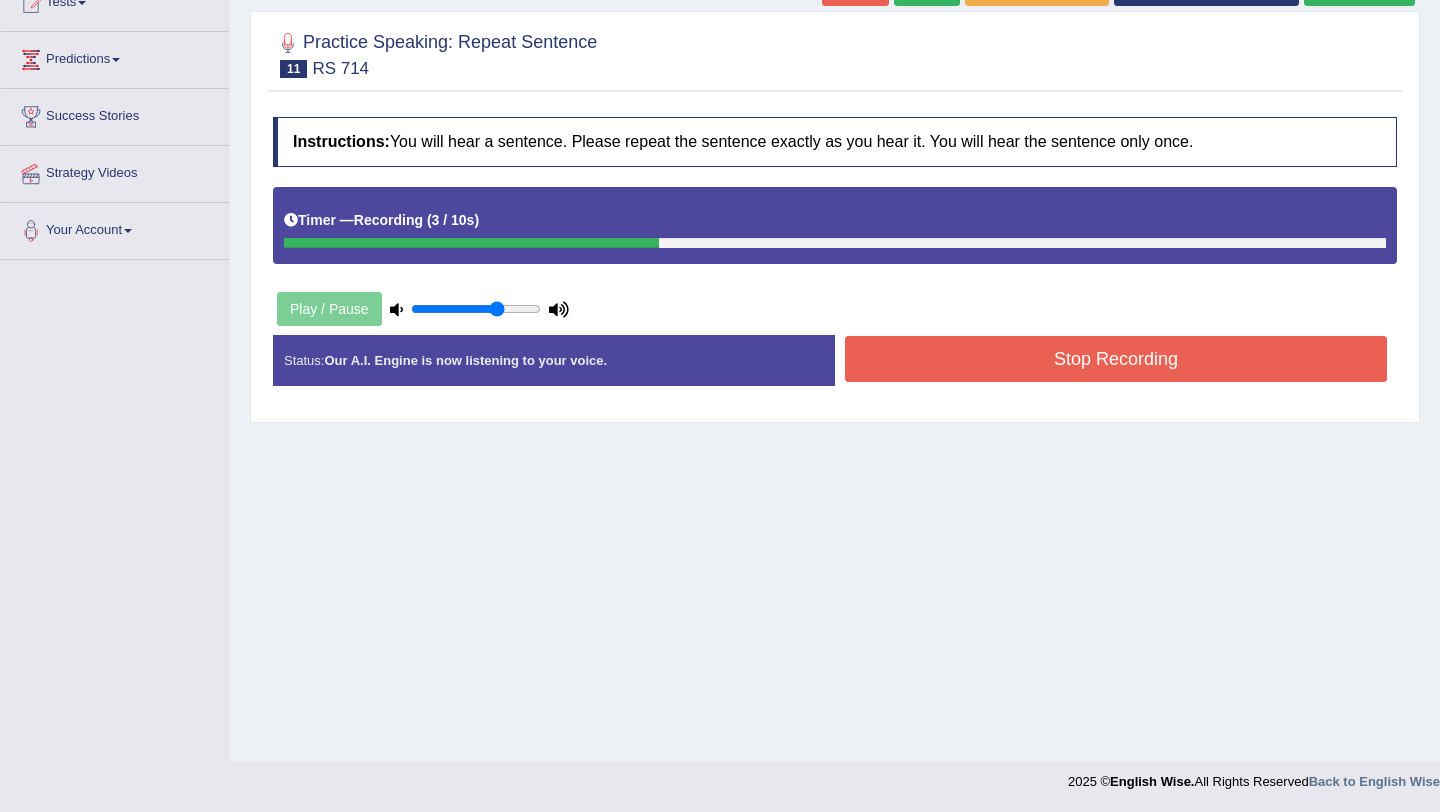 click on "Stop Recording" at bounding box center [1116, 359] 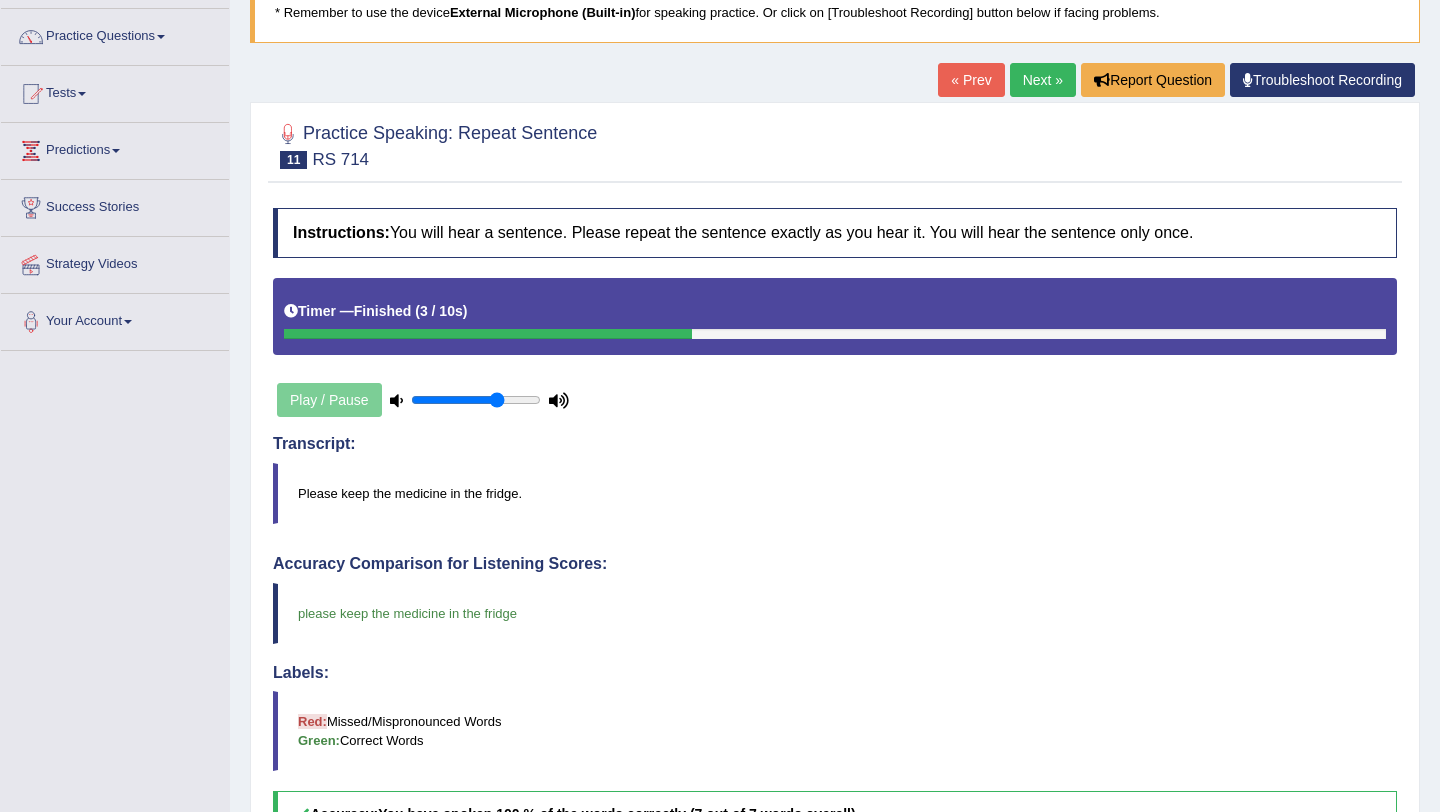 scroll, scrollTop: 118, scrollLeft: 0, axis: vertical 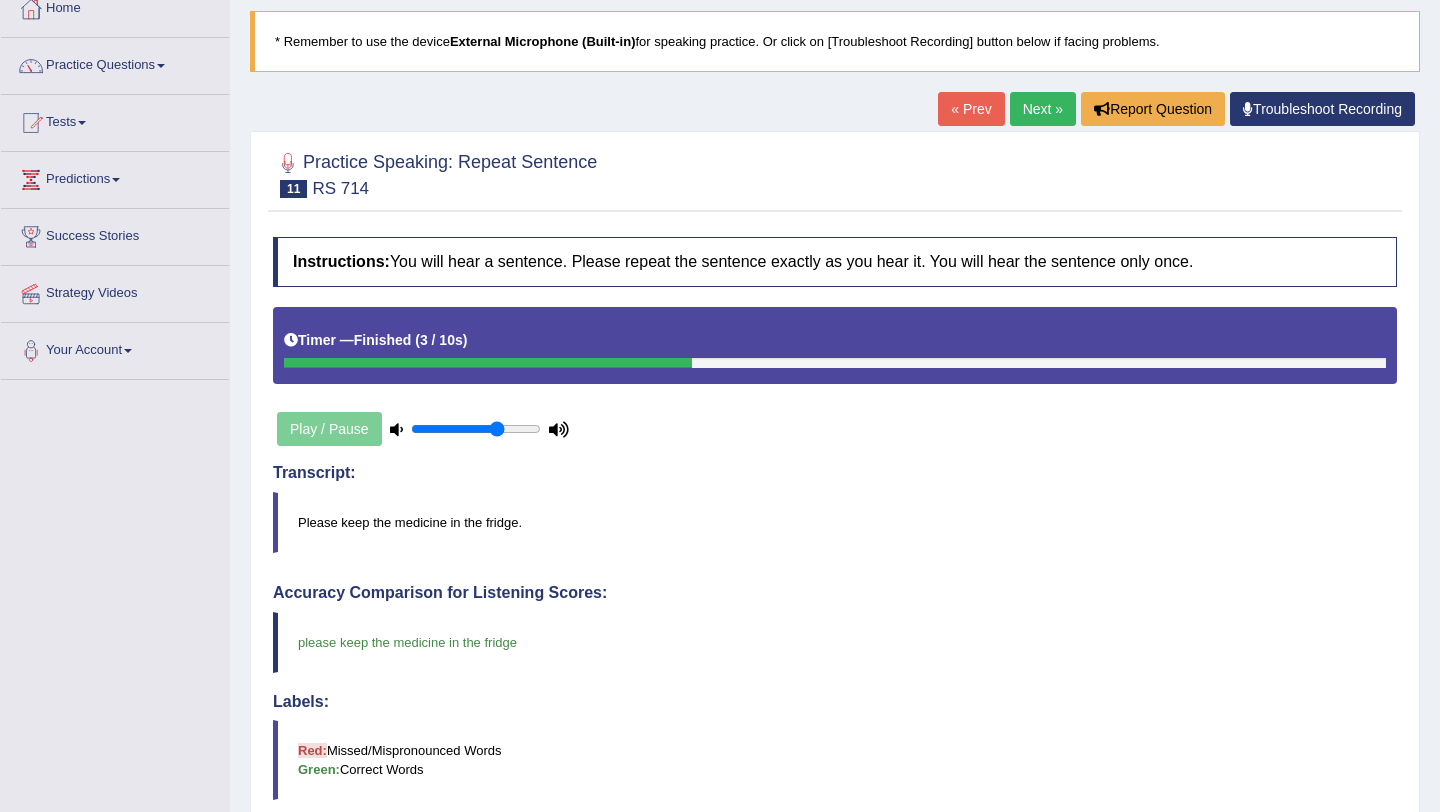 click on "Next »" at bounding box center [1043, 109] 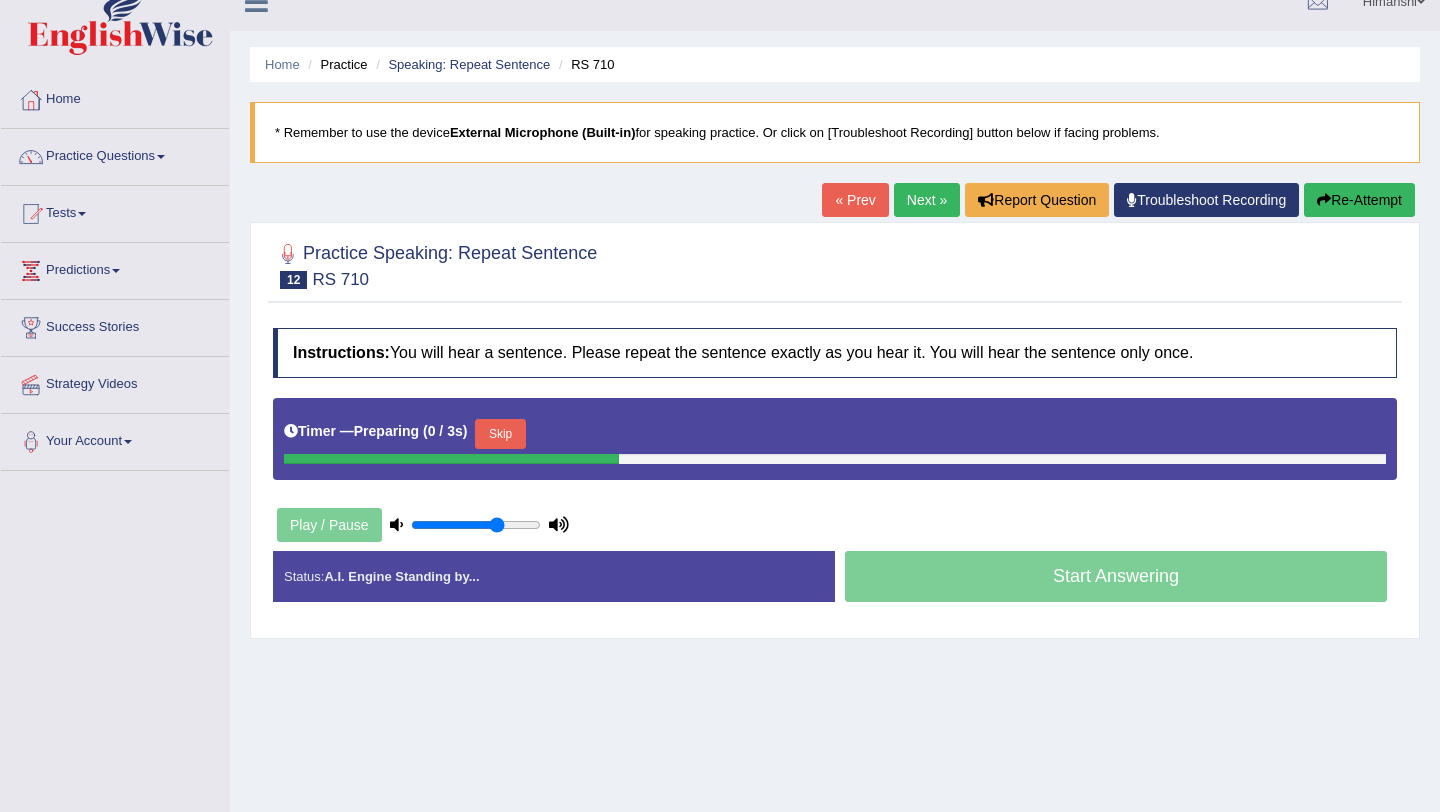 scroll, scrollTop: 40, scrollLeft: 0, axis: vertical 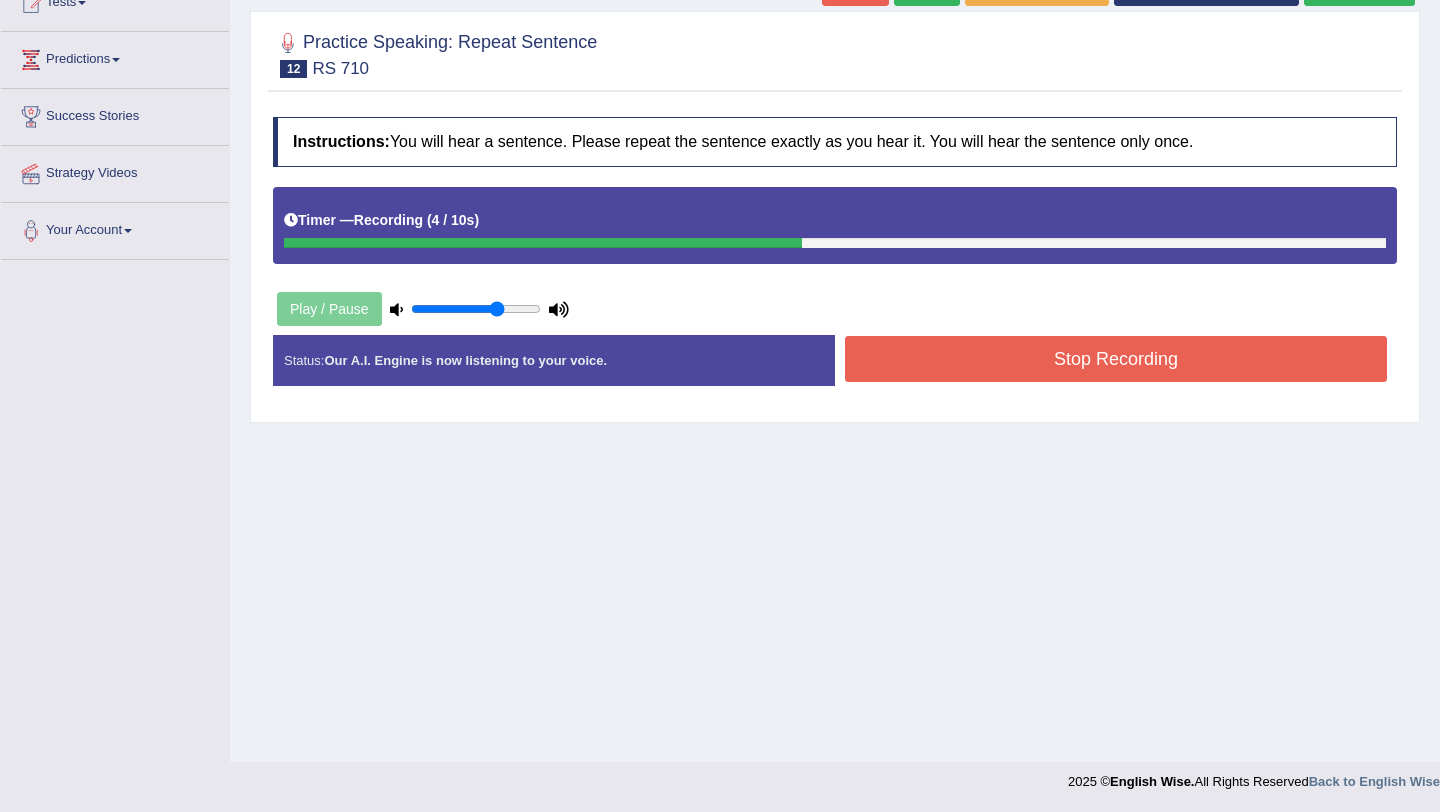 click on "Stop Recording" at bounding box center (1116, 359) 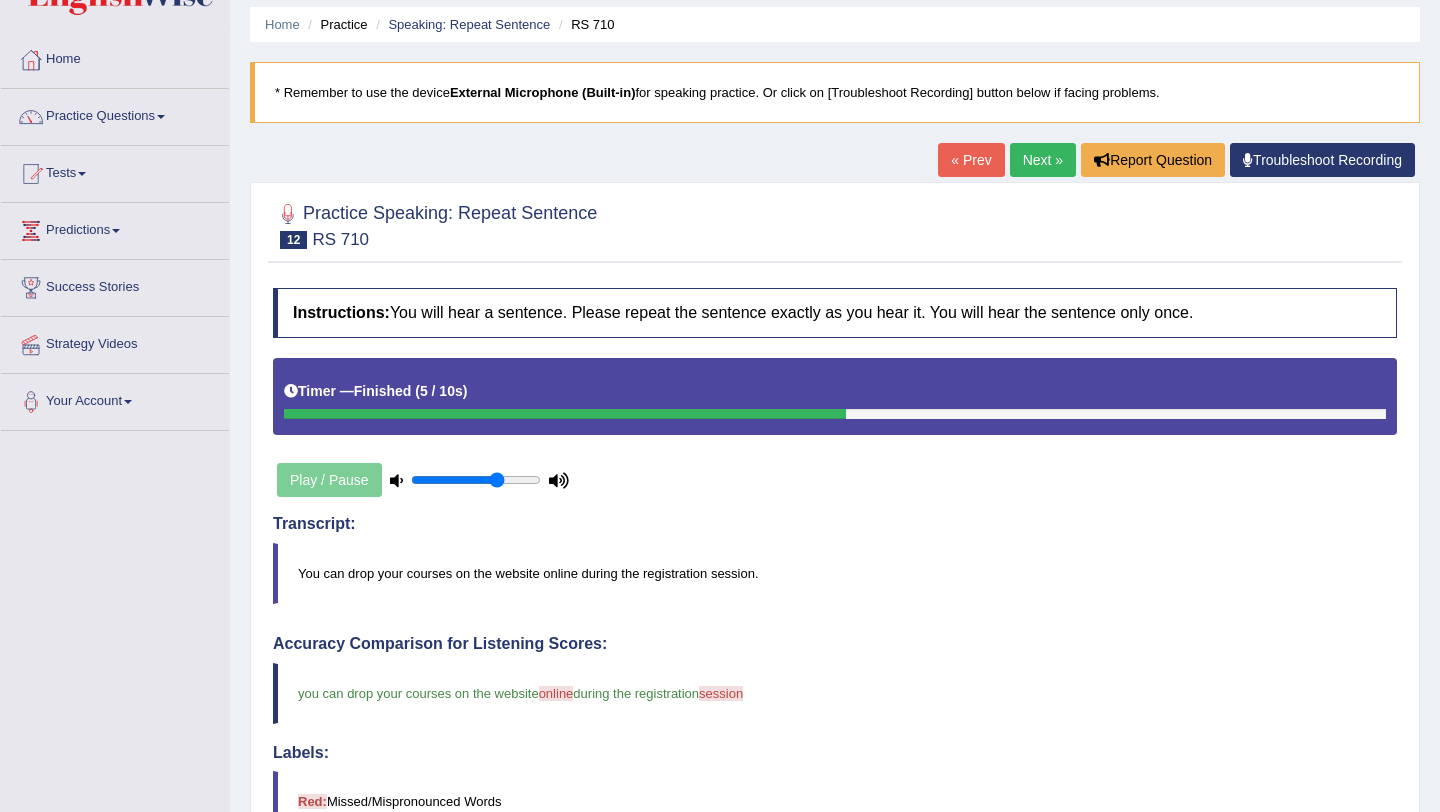 scroll, scrollTop: 38, scrollLeft: 0, axis: vertical 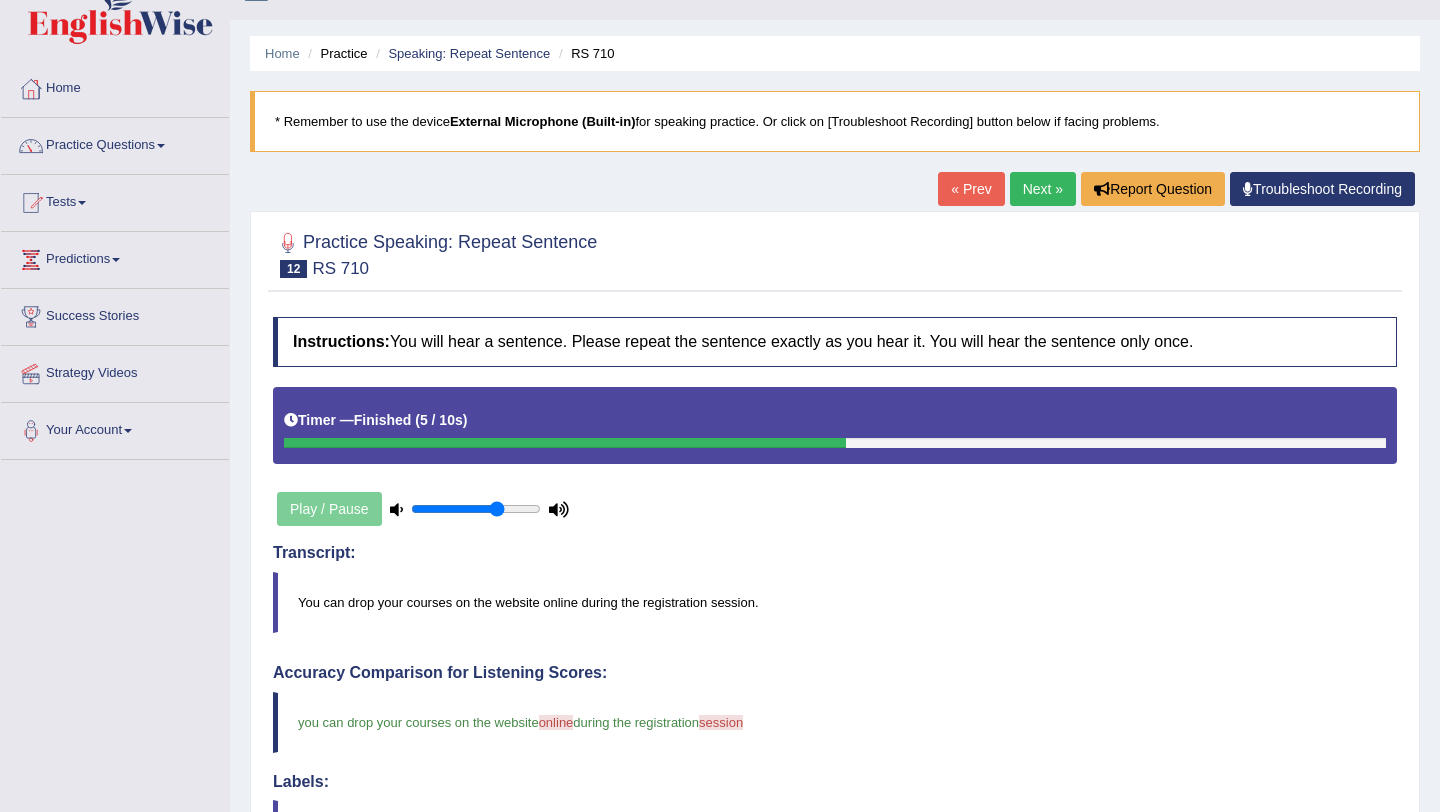 click on "Next »" at bounding box center (1043, 189) 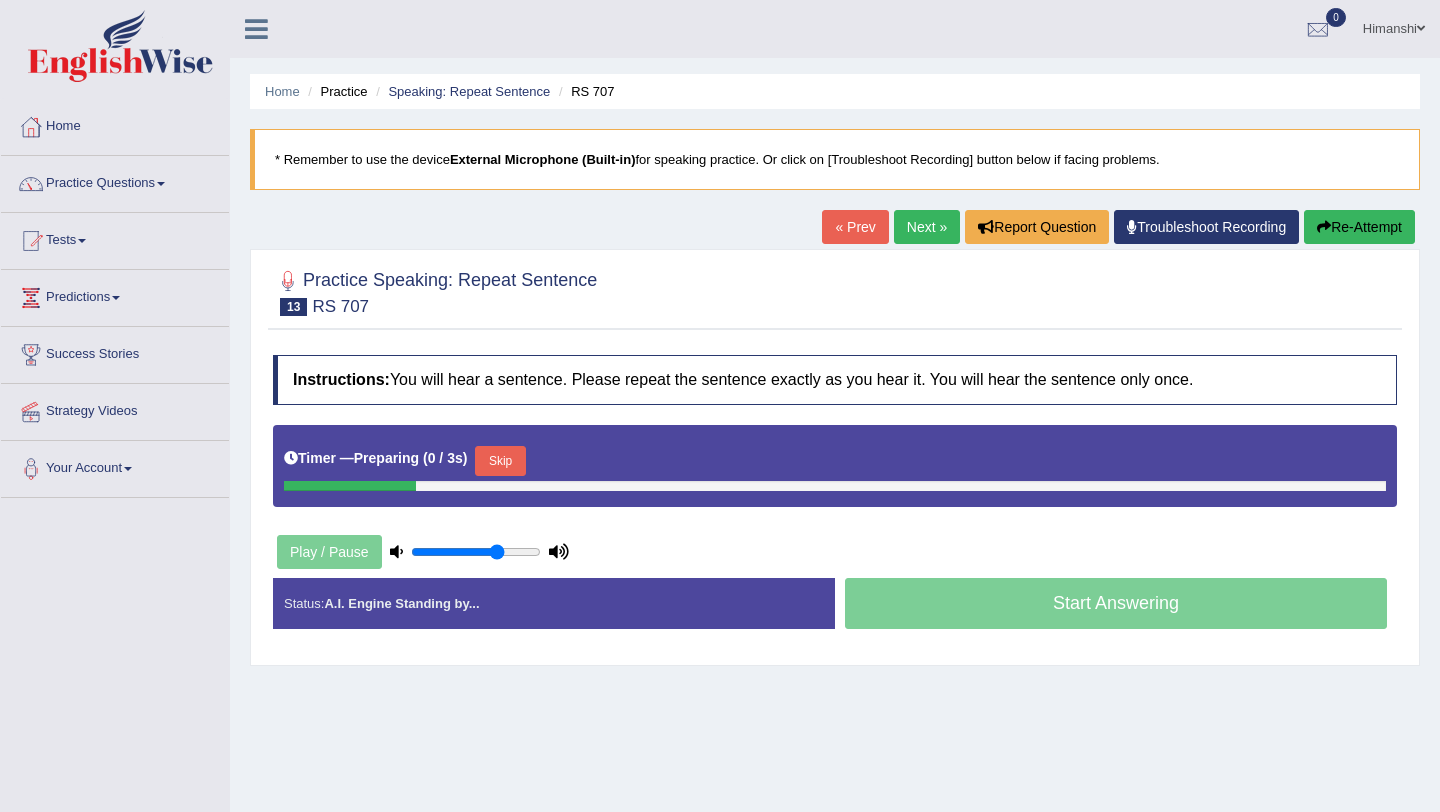 scroll, scrollTop: 0, scrollLeft: 0, axis: both 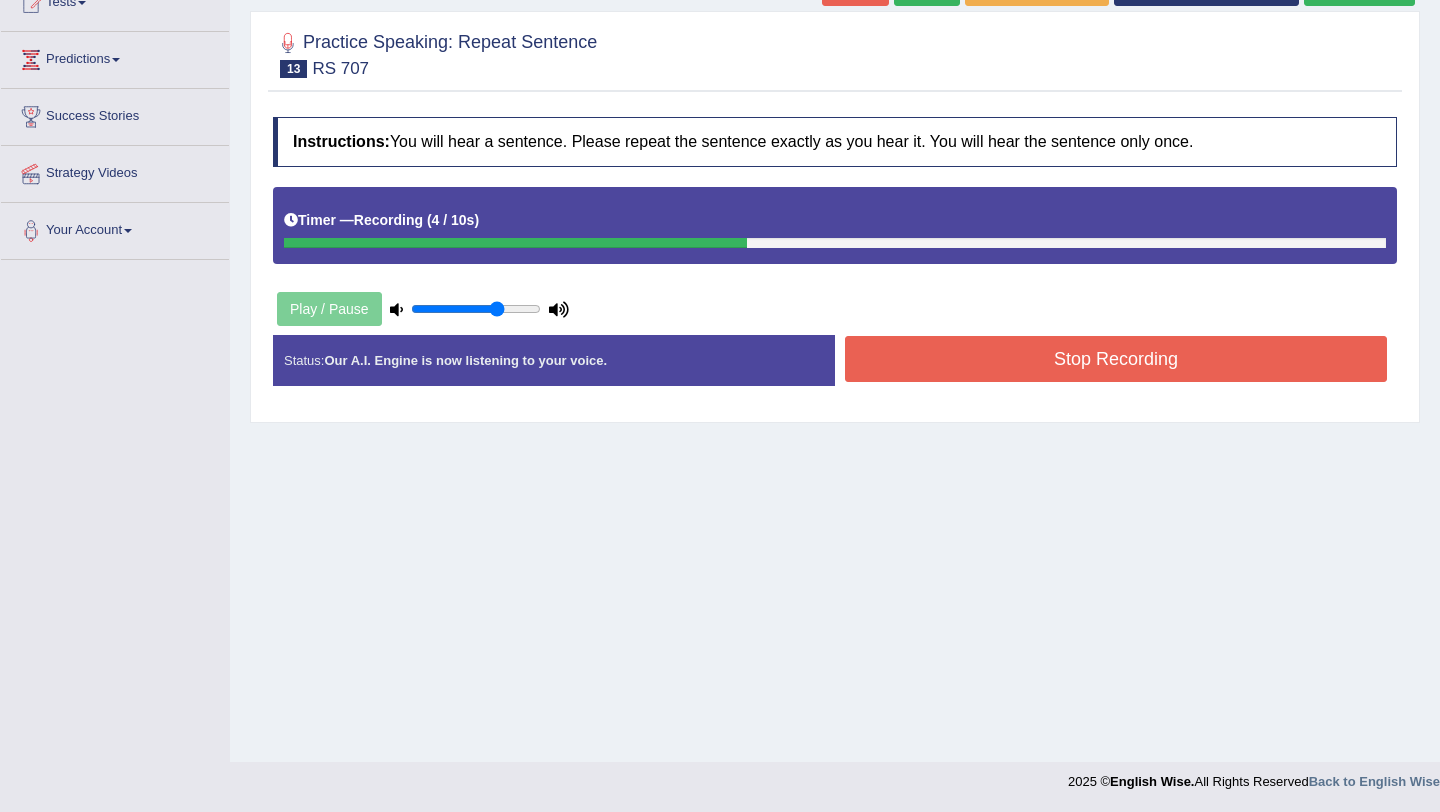 click on "Stop Recording" at bounding box center [1116, 359] 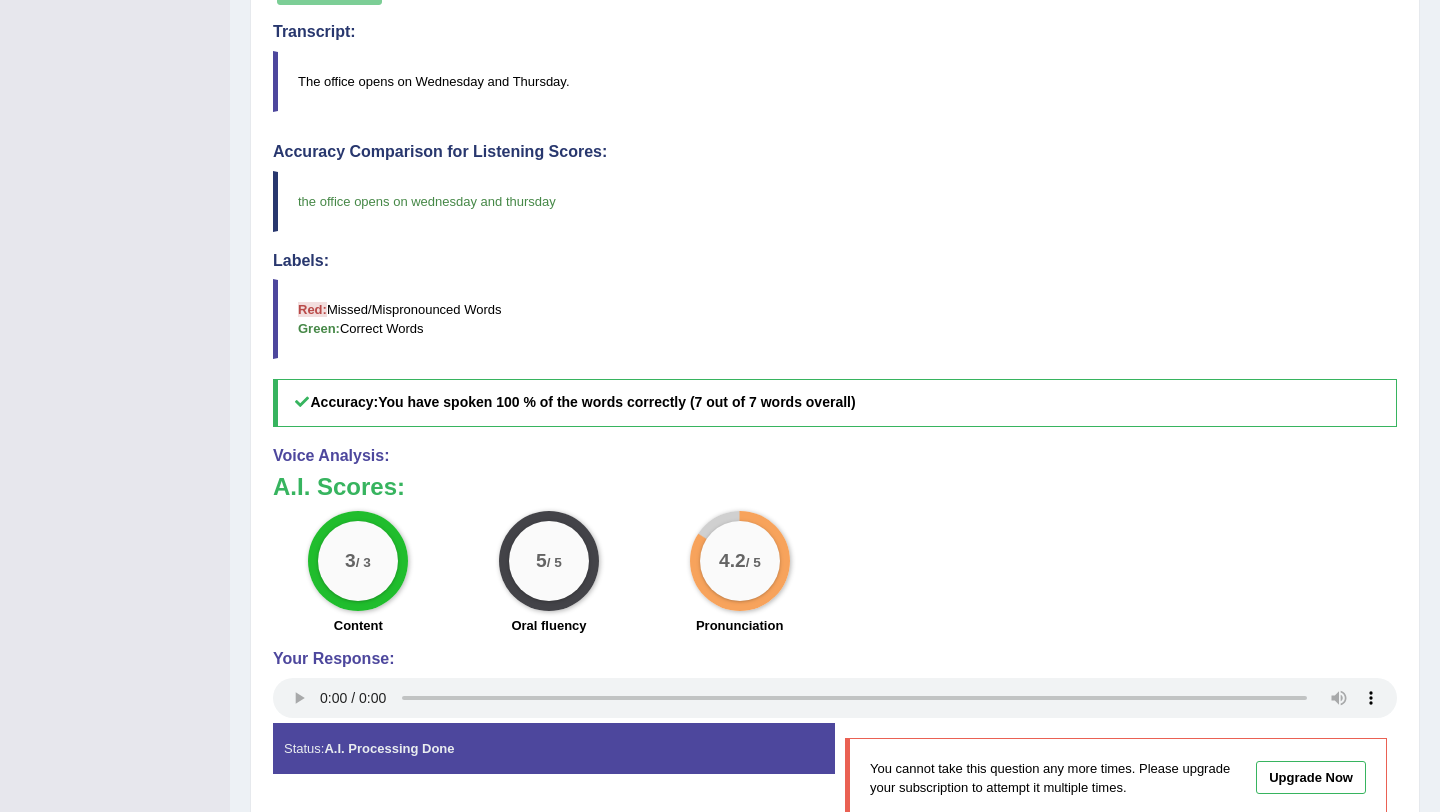 scroll, scrollTop: 560, scrollLeft: 0, axis: vertical 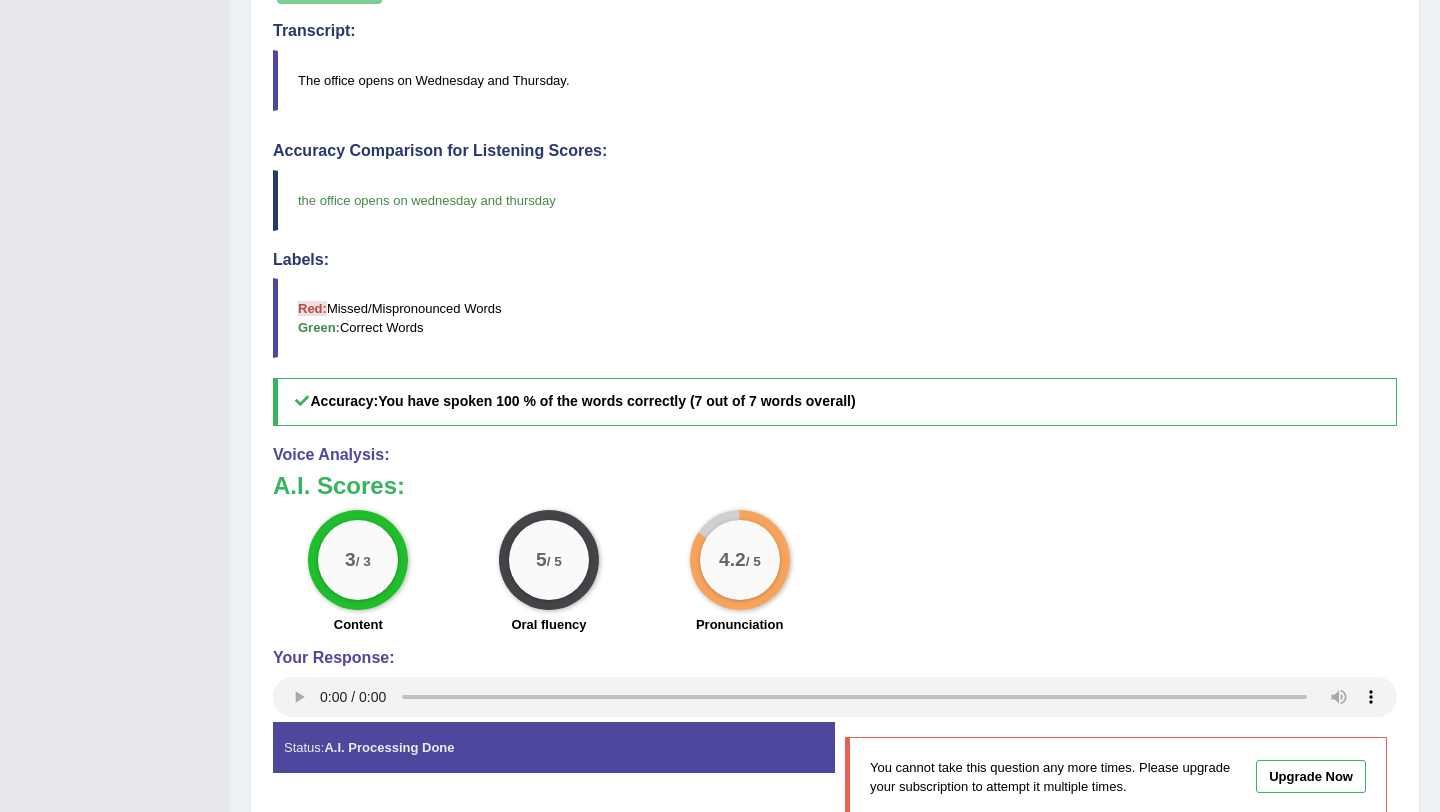 click on "Red:  Missed/Mispronounced Words
Green:  Correct Words" at bounding box center [835, 318] 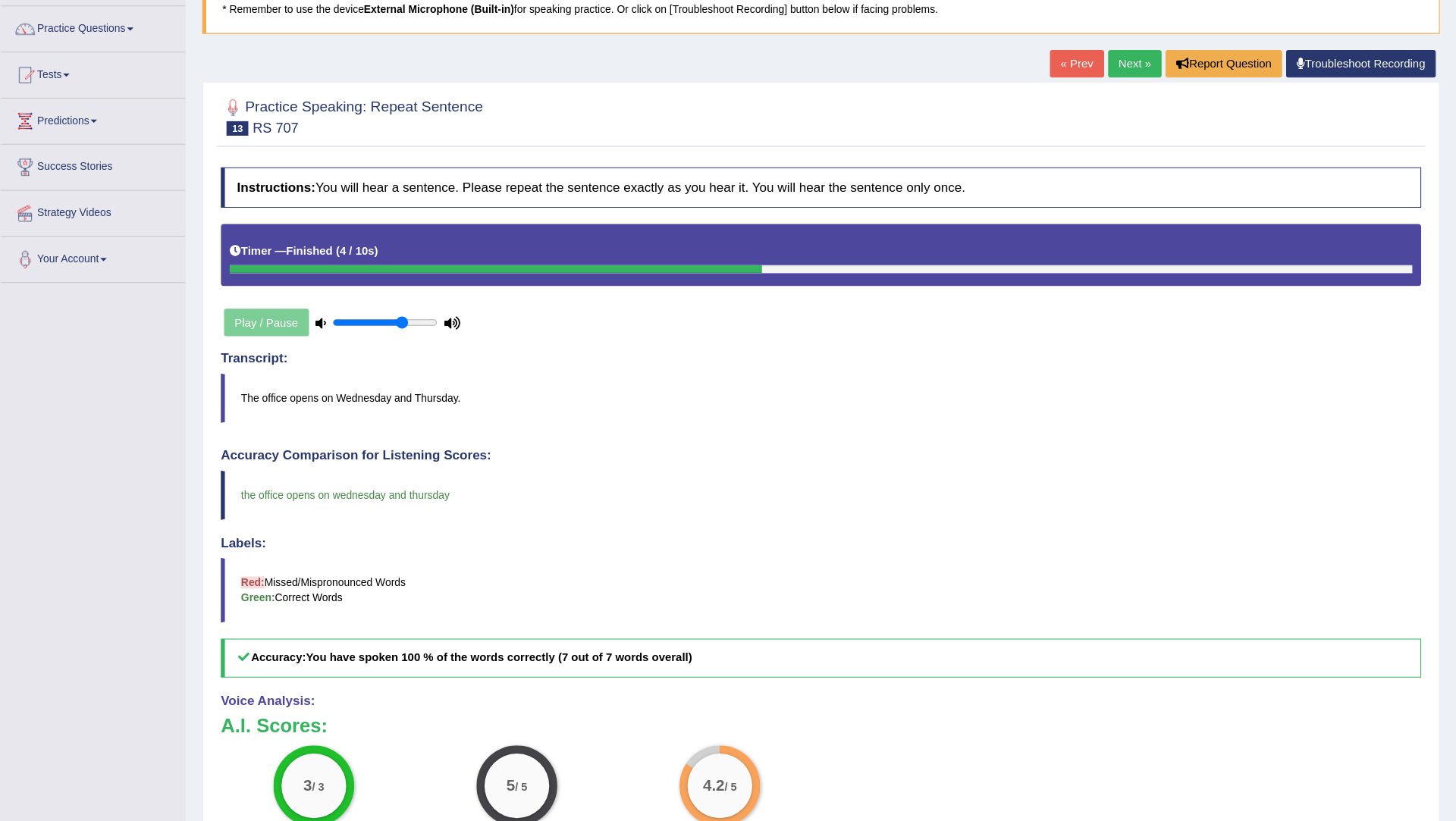 scroll, scrollTop: 112, scrollLeft: 0, axis: vertical 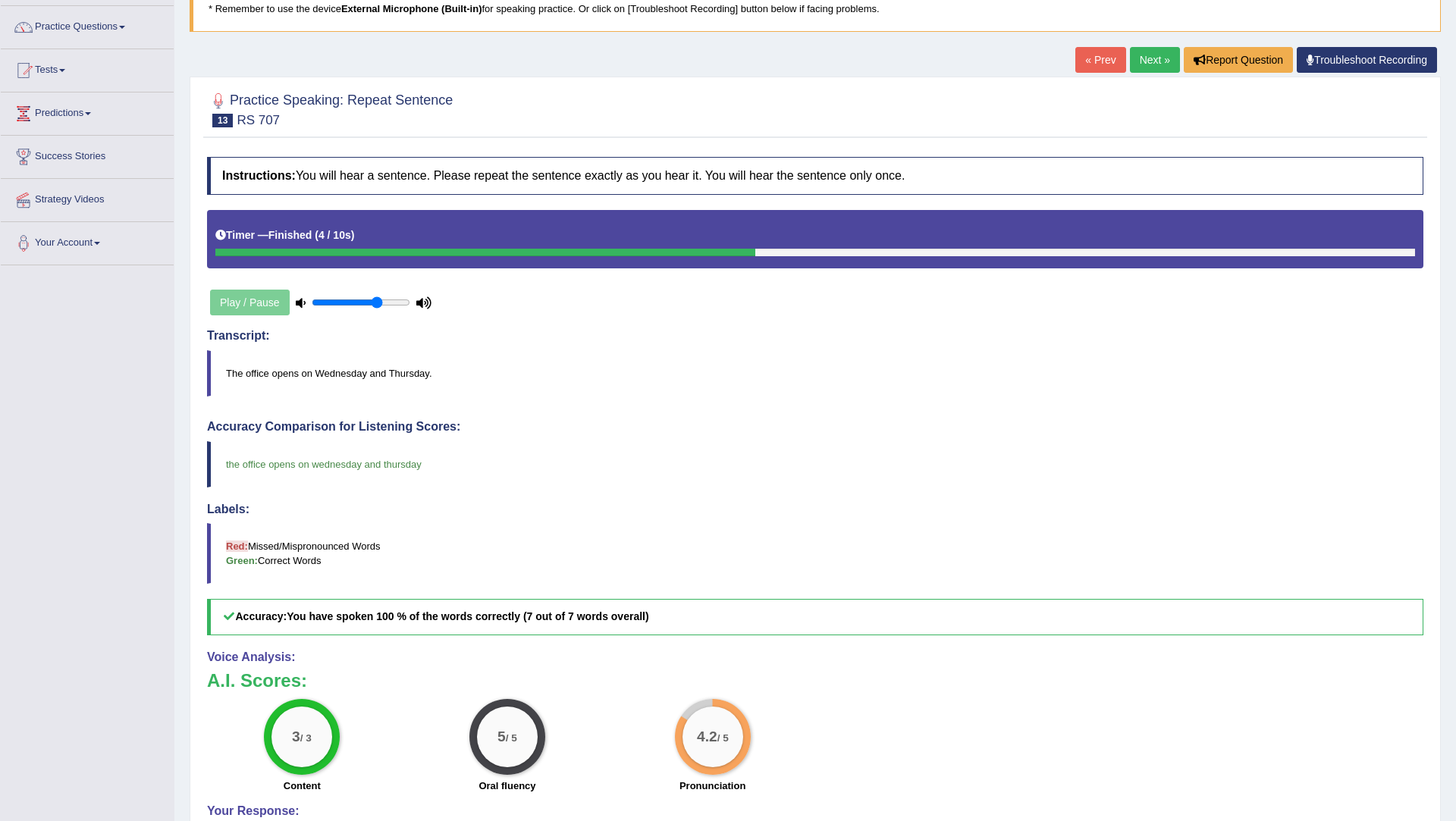 click on "Next »" at bounding box center [1155, 60] 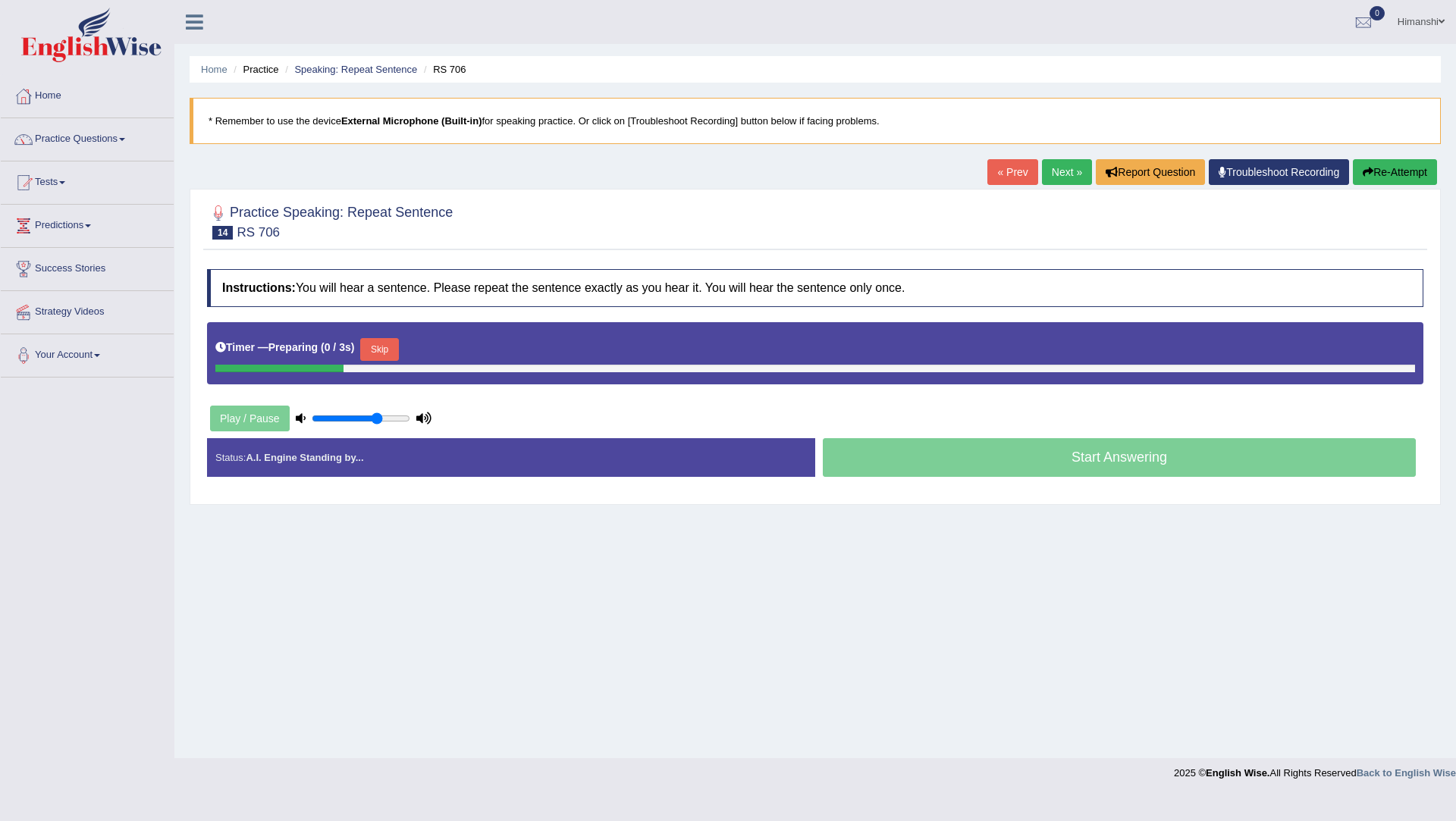 scroll, scrollTop: 0, scrollLeft: 0, axis: both 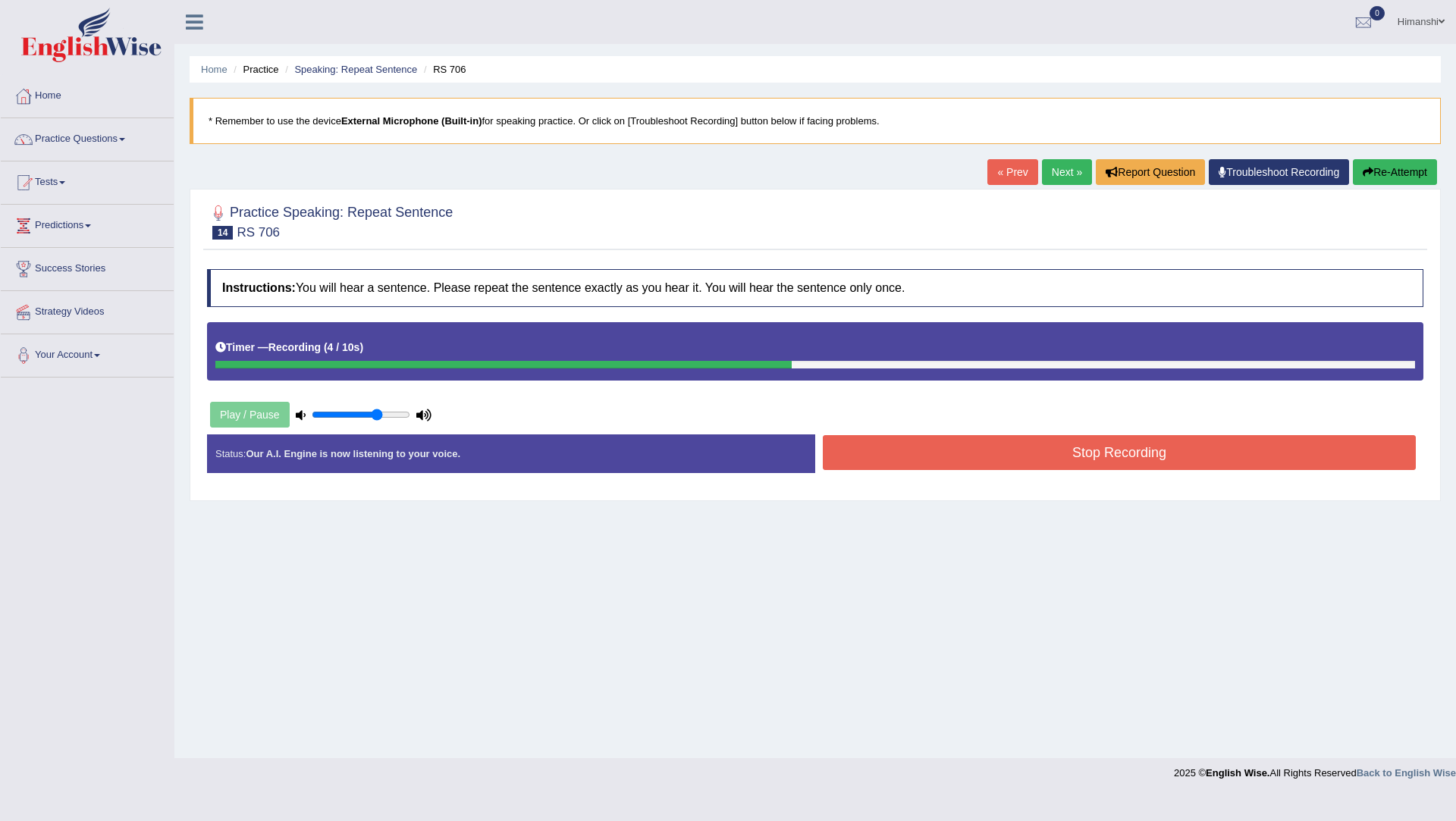 click on "Stop Recording" at bounding box center (1119, 453) 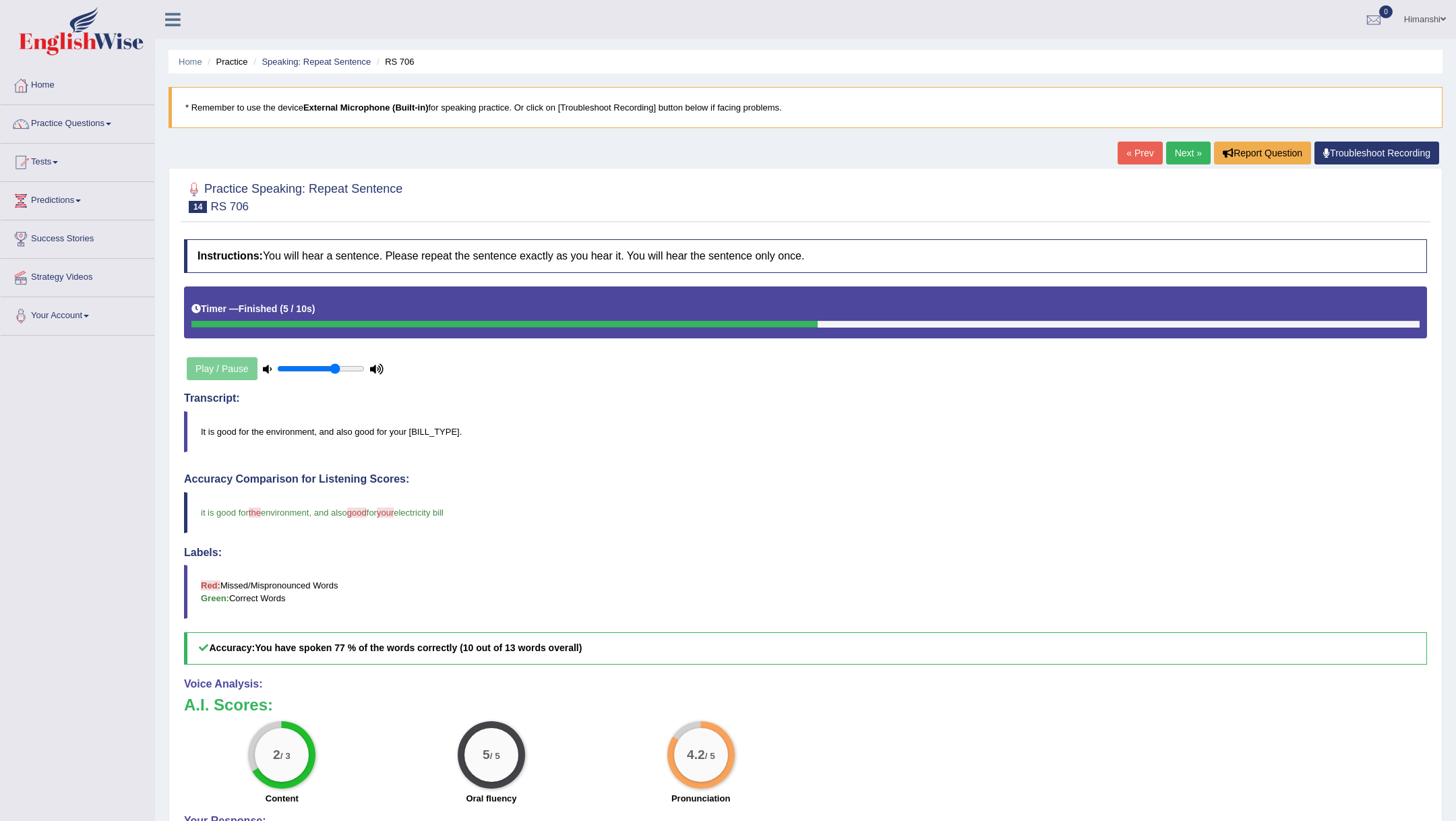 click on "Next »" at bounding box center (1188, 153) 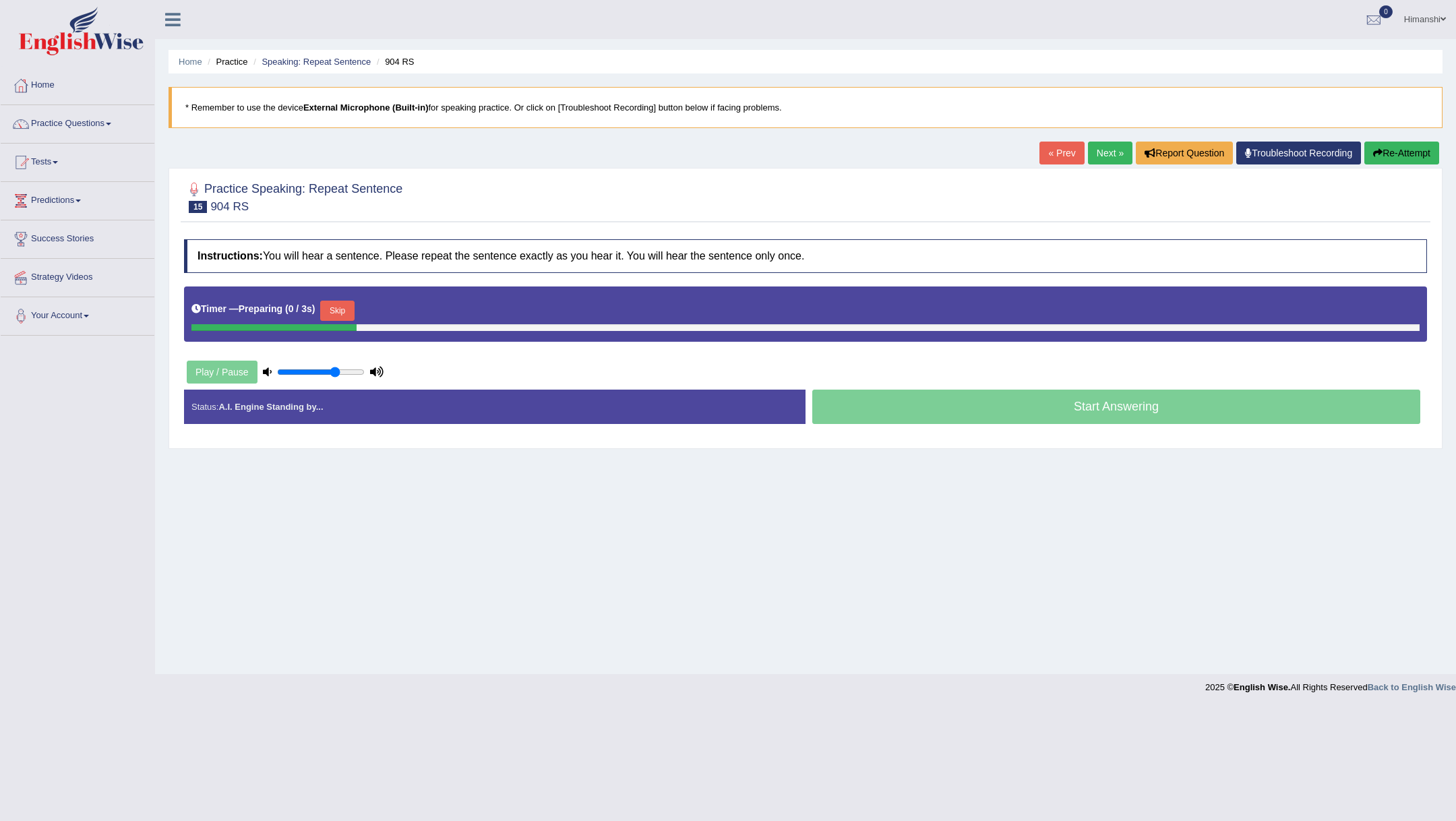 scroll, scrollTop: 0, scrollLeft: 0, axis: both 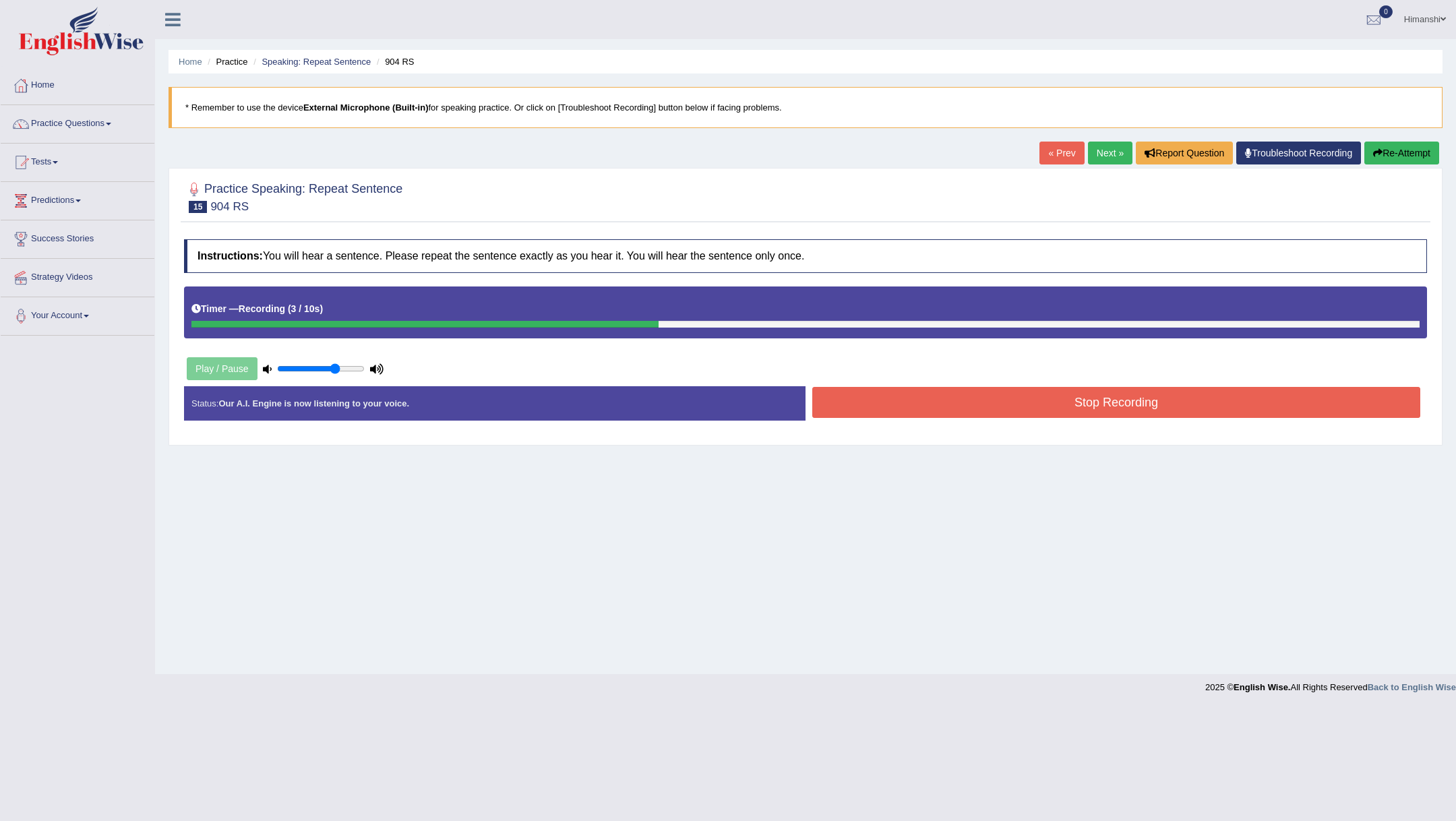 click on "Stop Recording" at bounding box center (1116, 402) 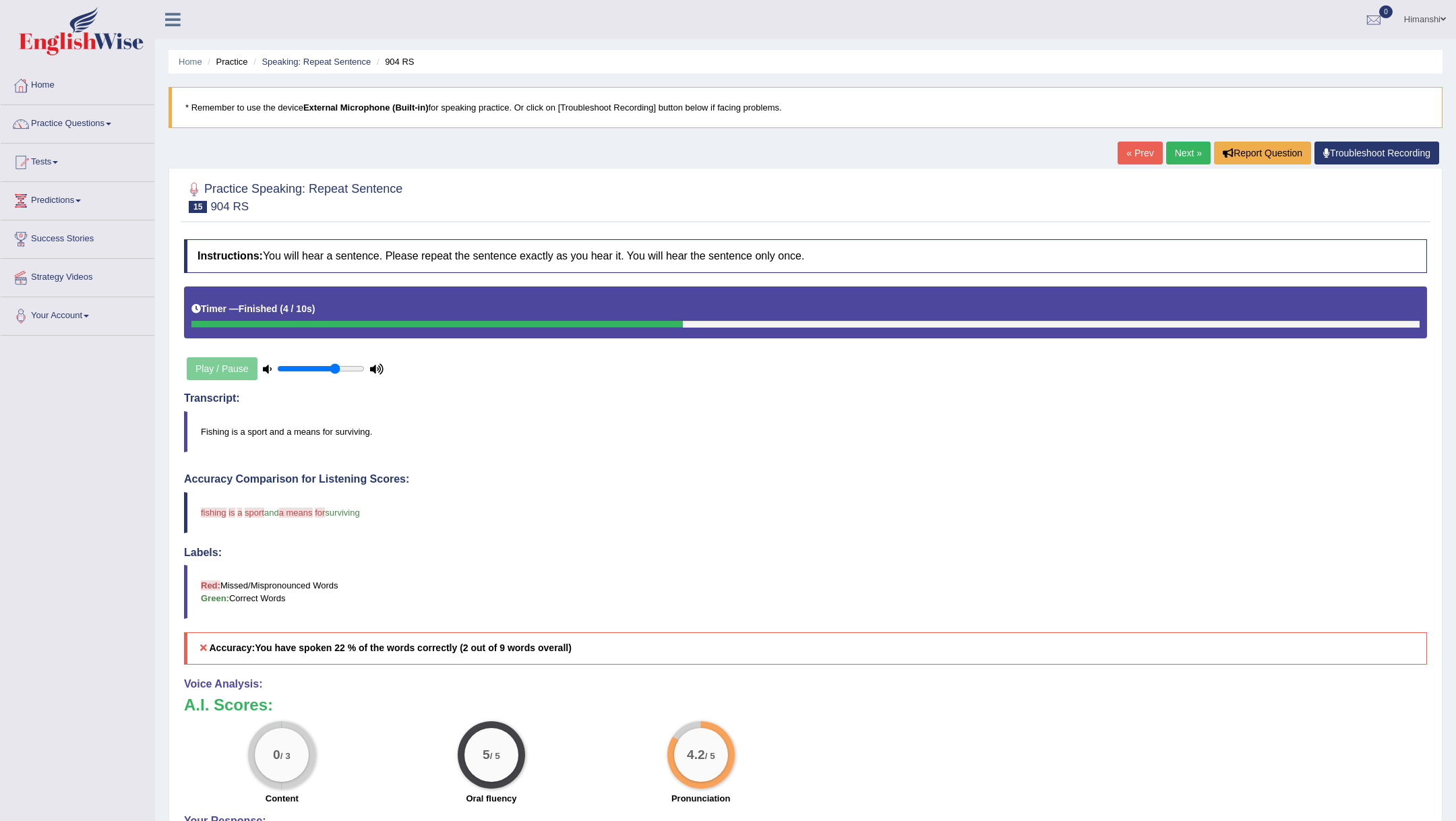 click on "Next »" at bounding box center [1188, 153] 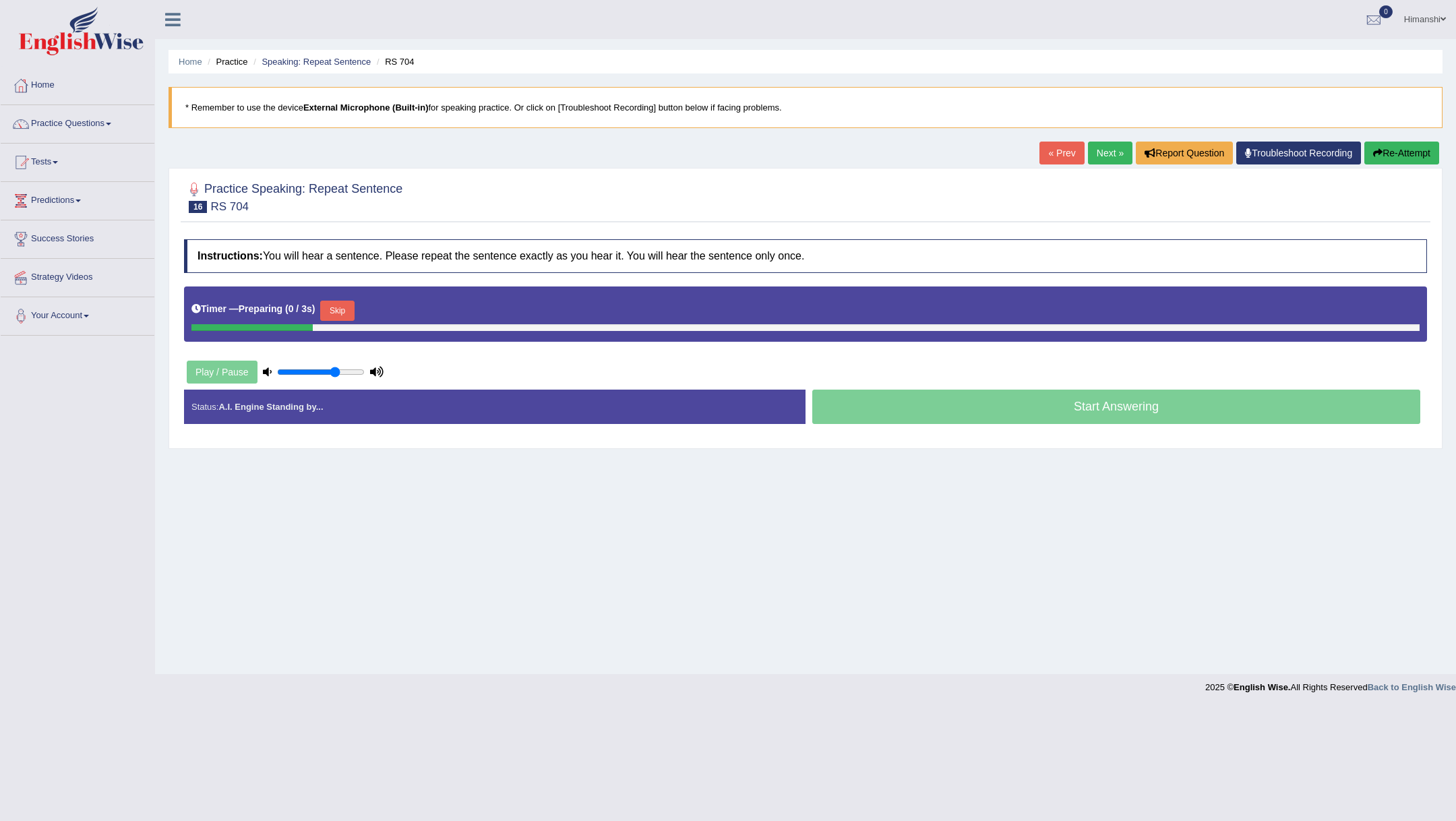 scroll, scrollTop: 0, scrollLeft: 0, axis: both 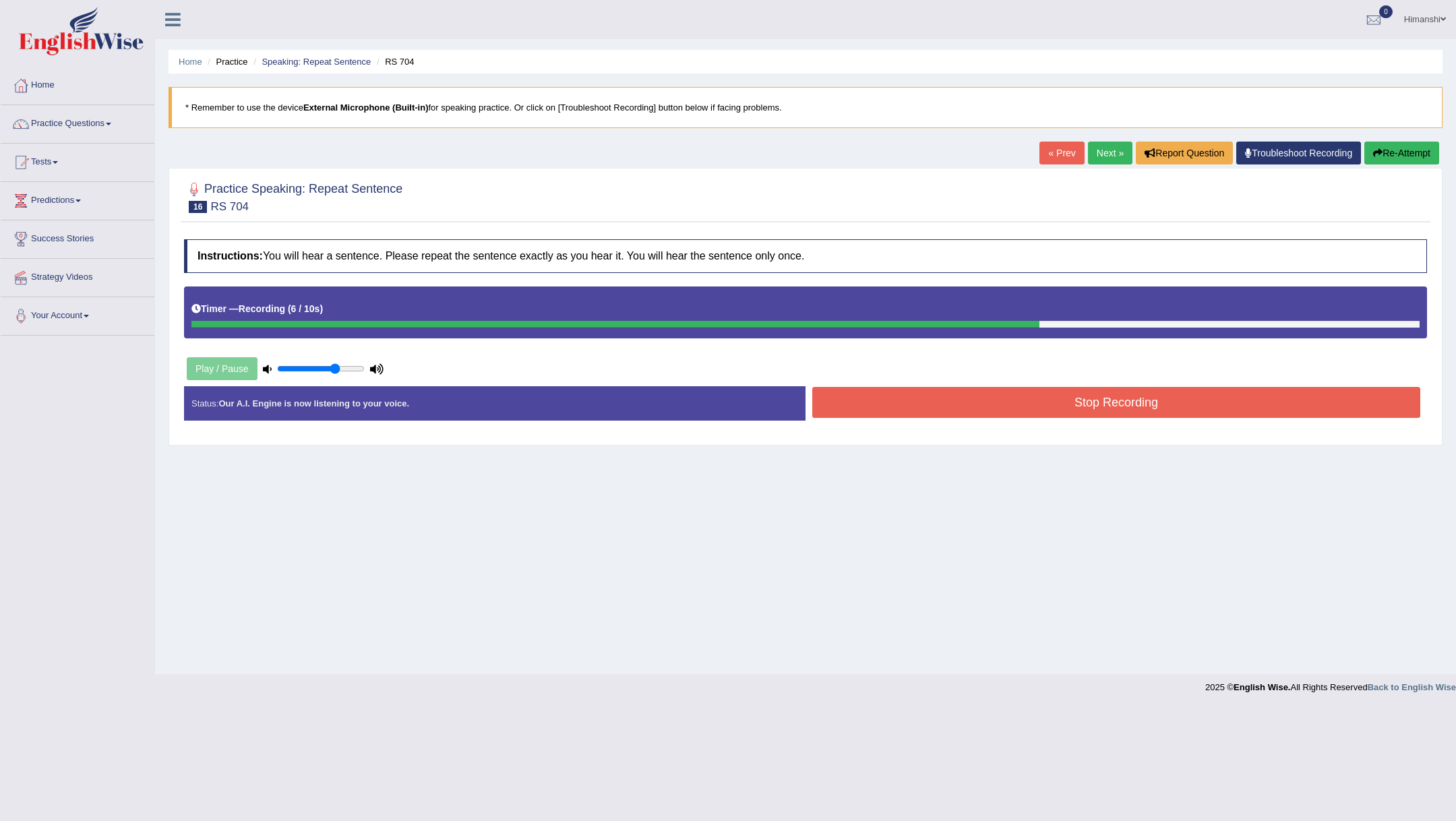click on "Stop Recording" at bounding box center [1116, 402] 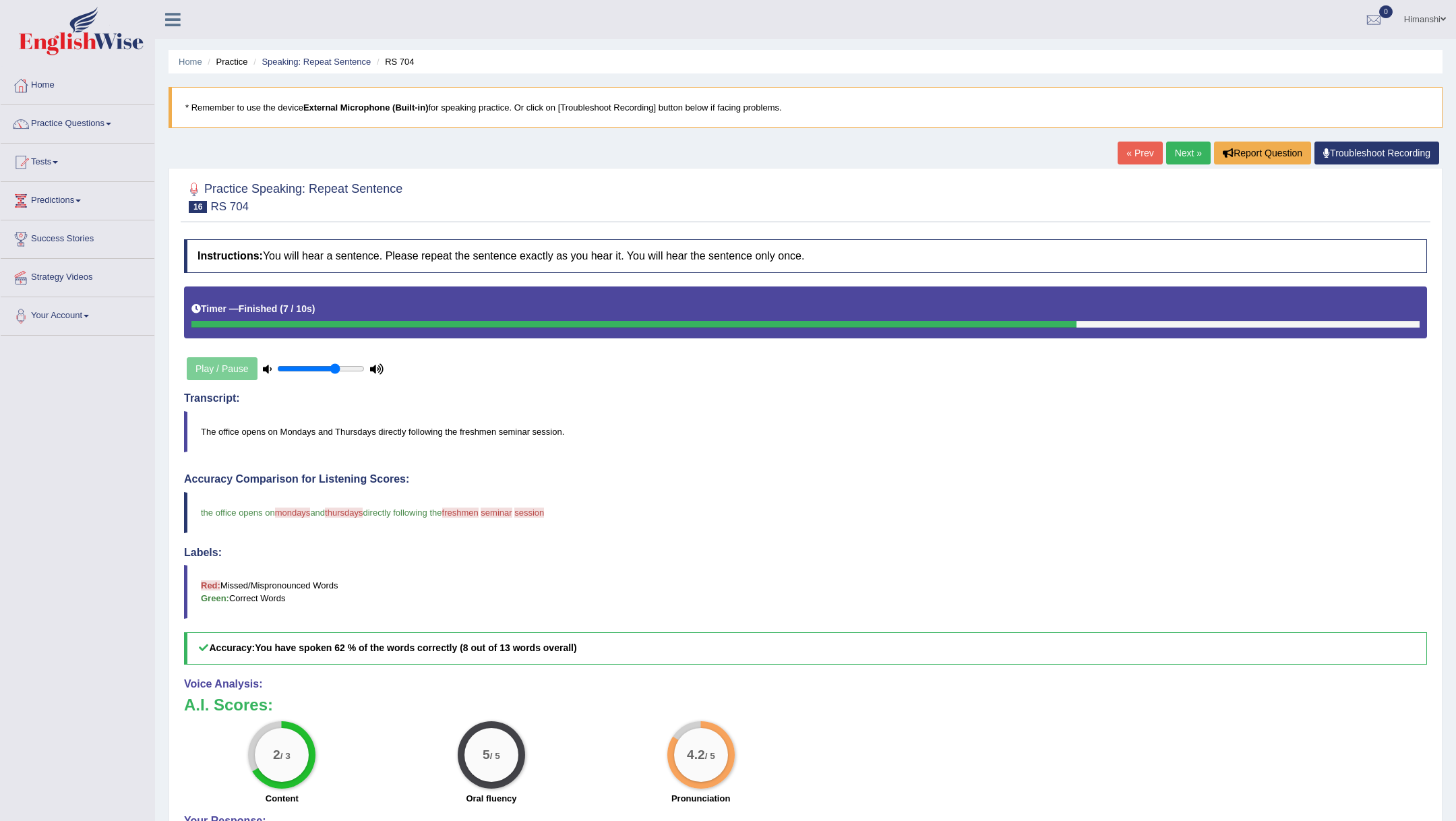 click on "Next »" at bounding box center (1188, 153) 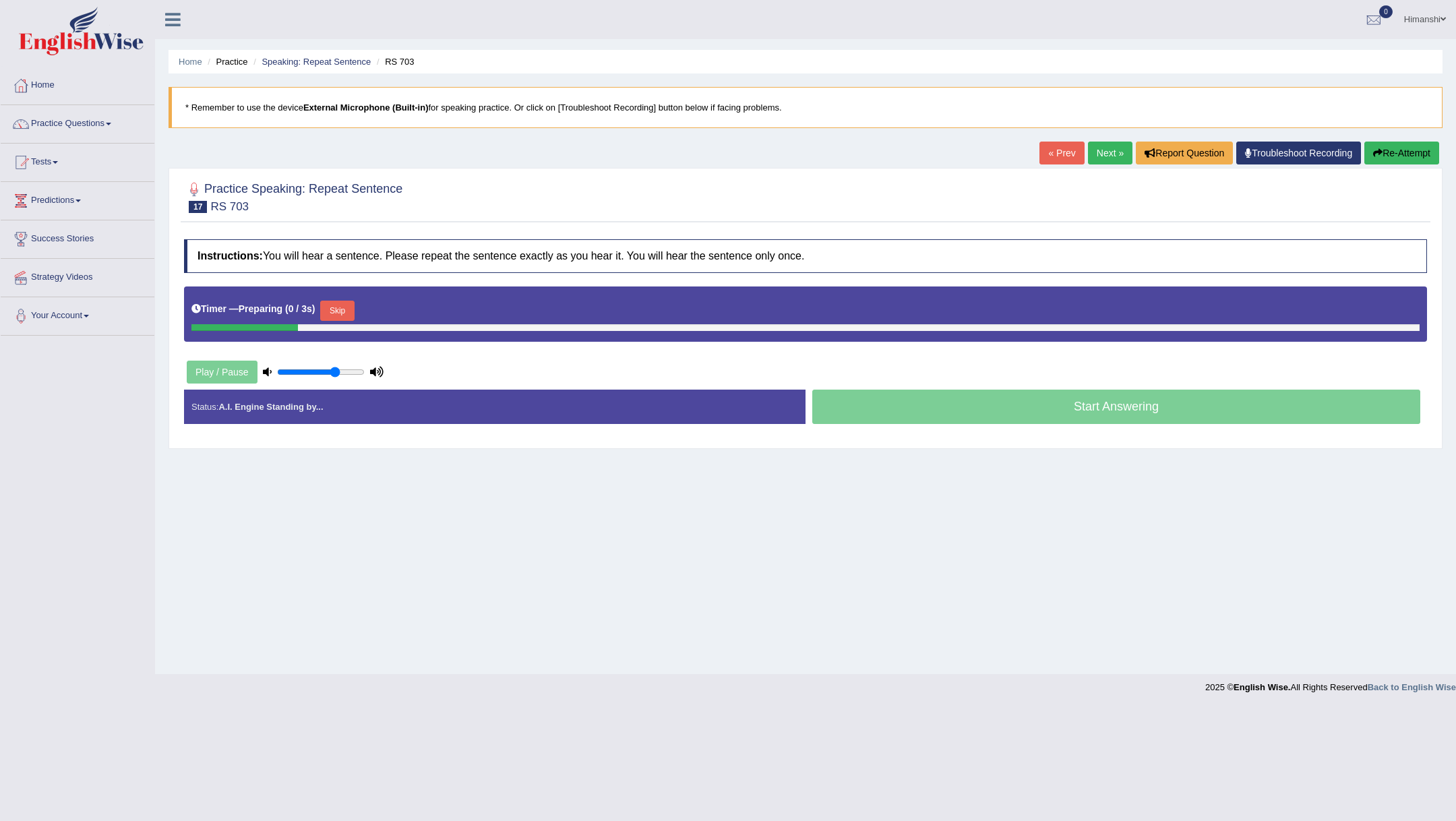 scroll, scrollTop: 0, scrollLeft: 0, axis: both 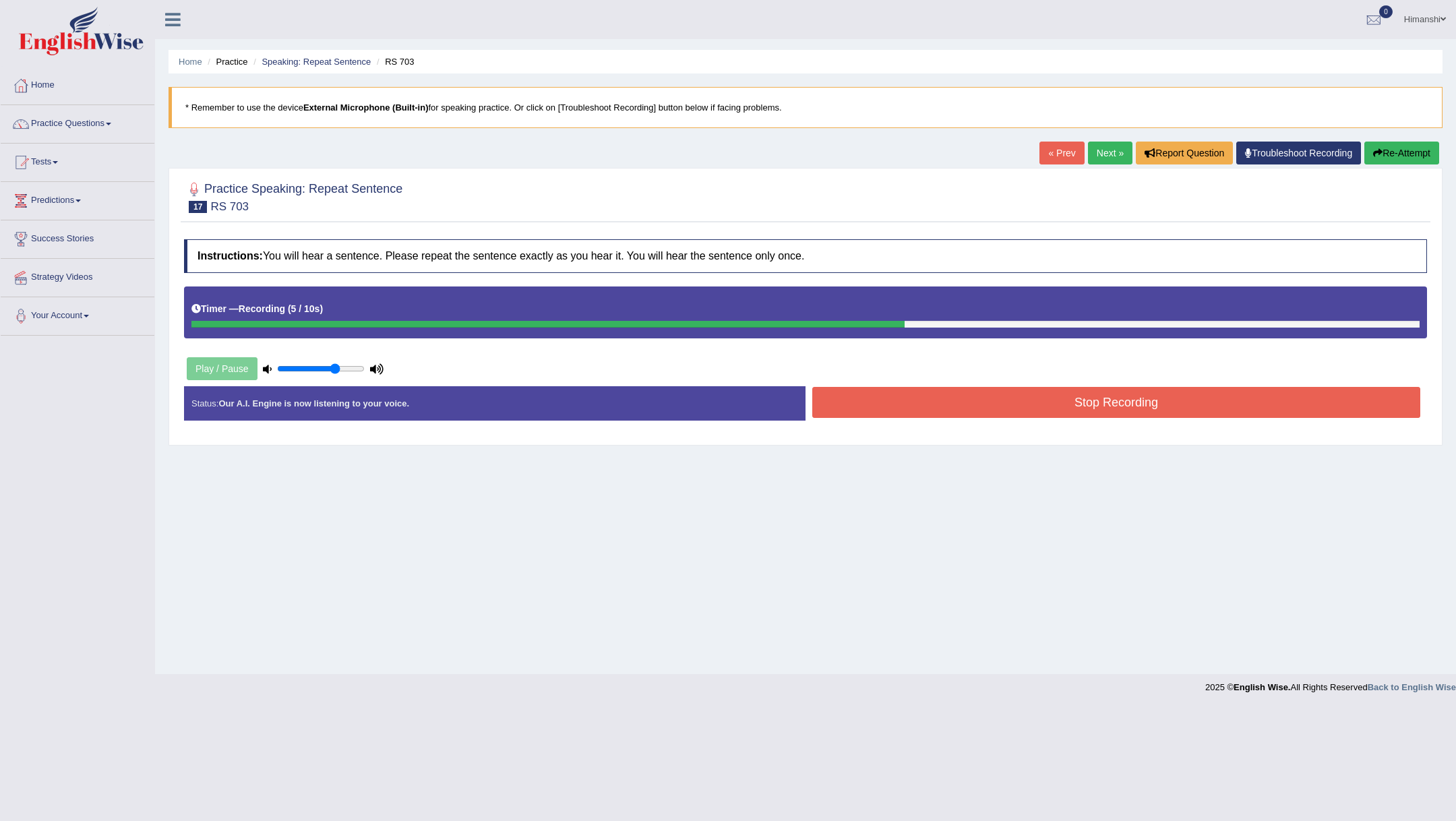 click on "Stop Recording" at bounding box center [1116, 402] 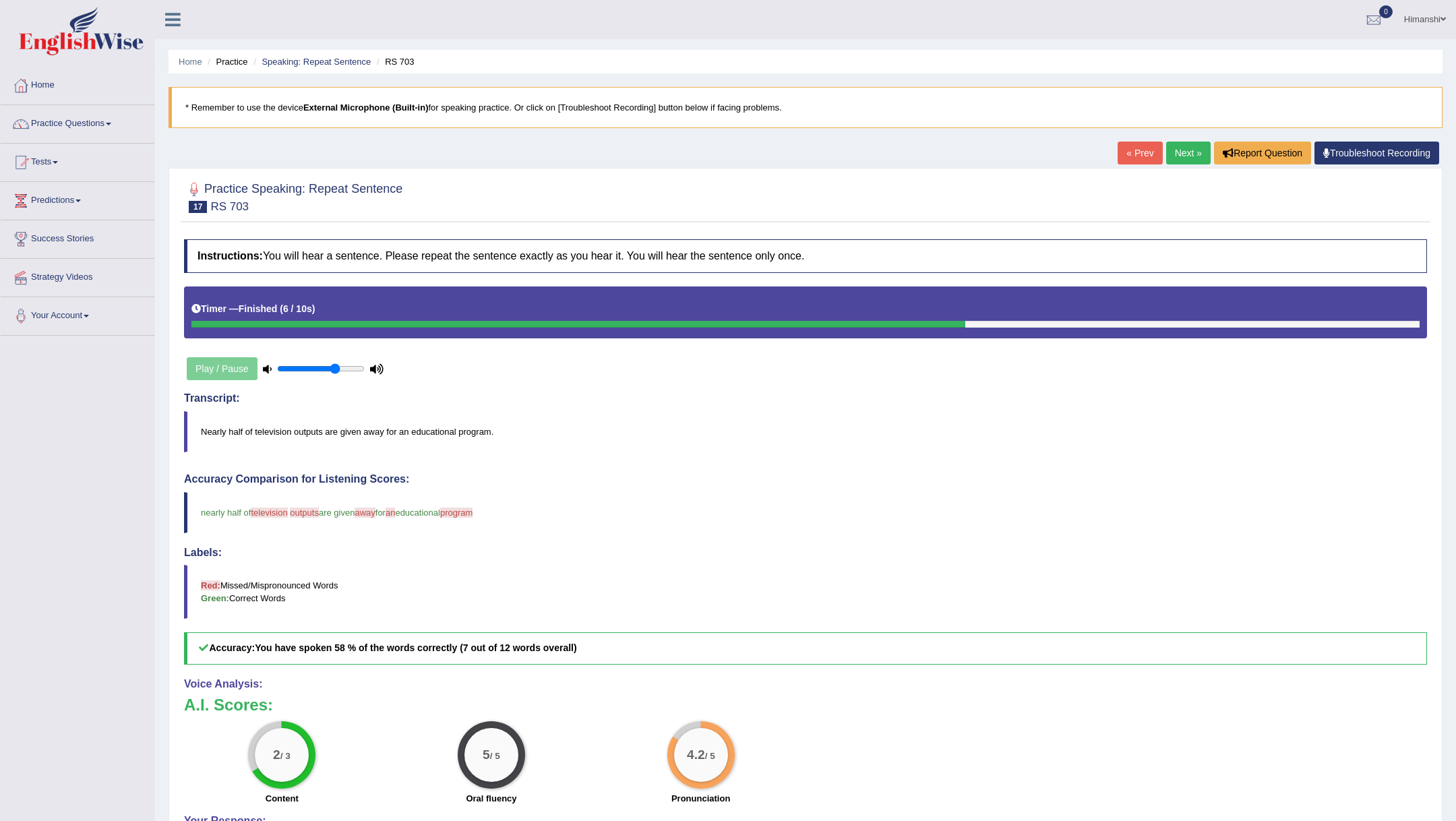 click on "Next »" at bounding box center (1188, 153) 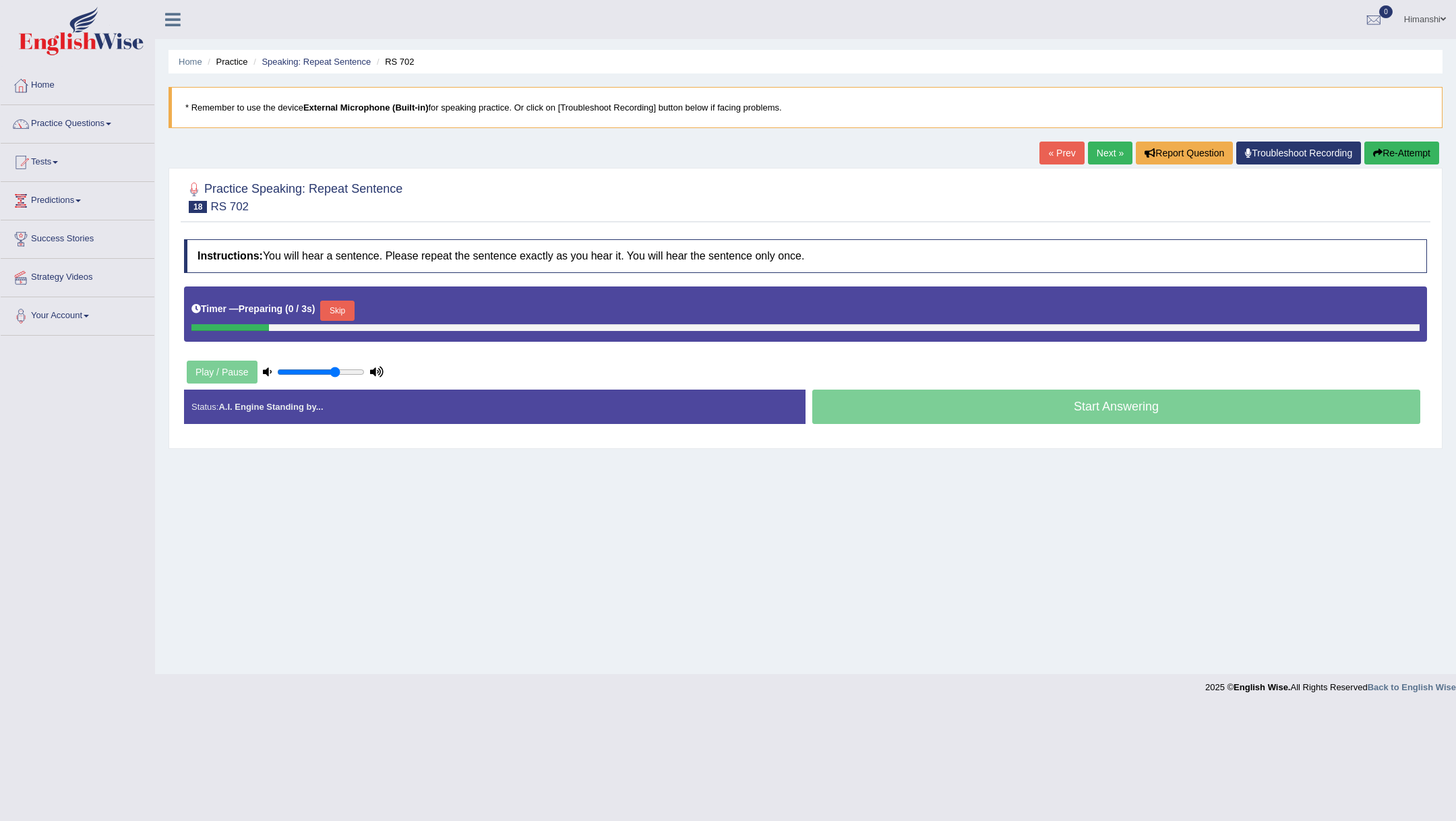 scroll, scrollTop: 0, scrollLeft: 0, axis: both 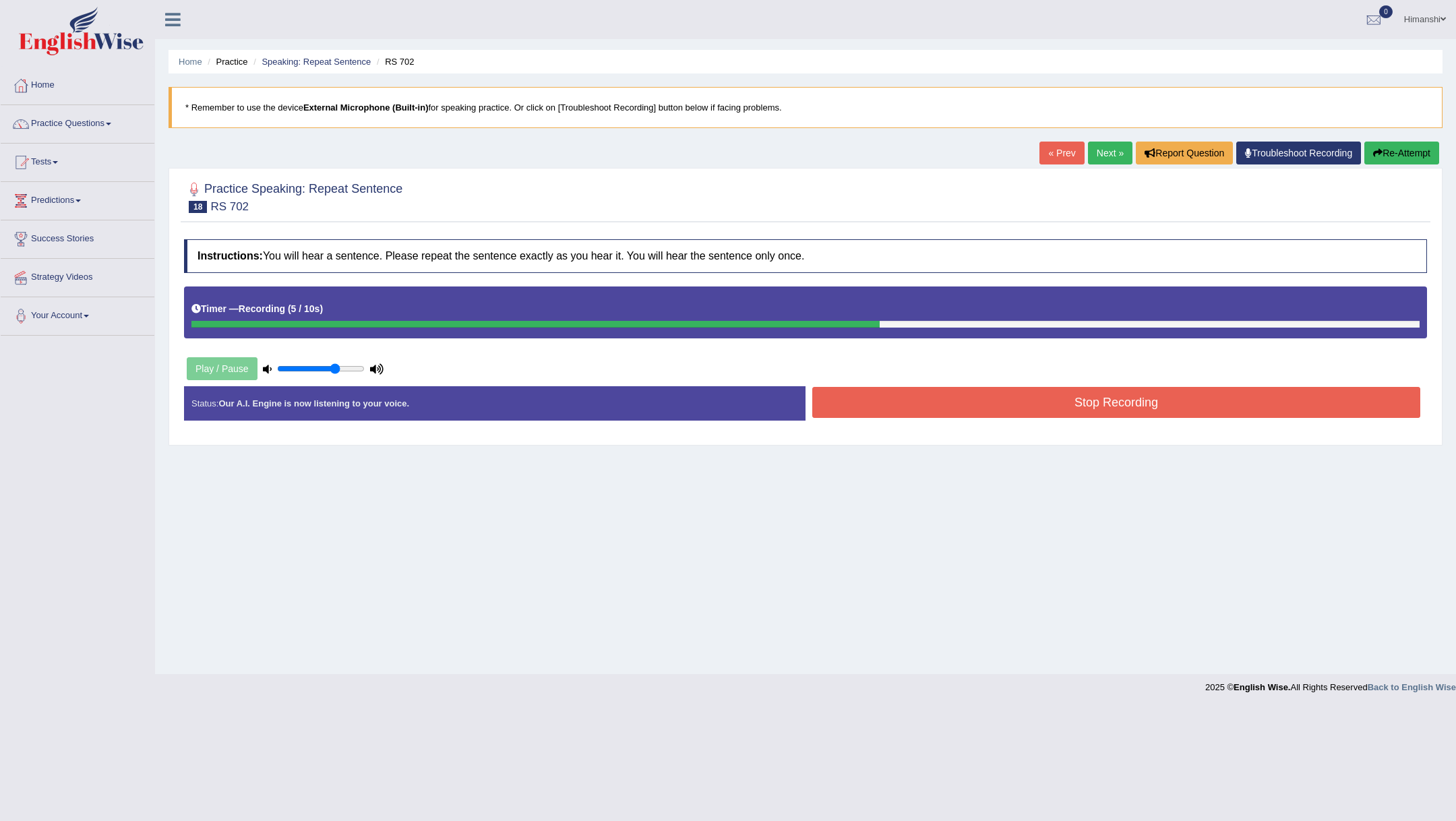 click on "Stop Recording" at bounding box center [1116, 402] 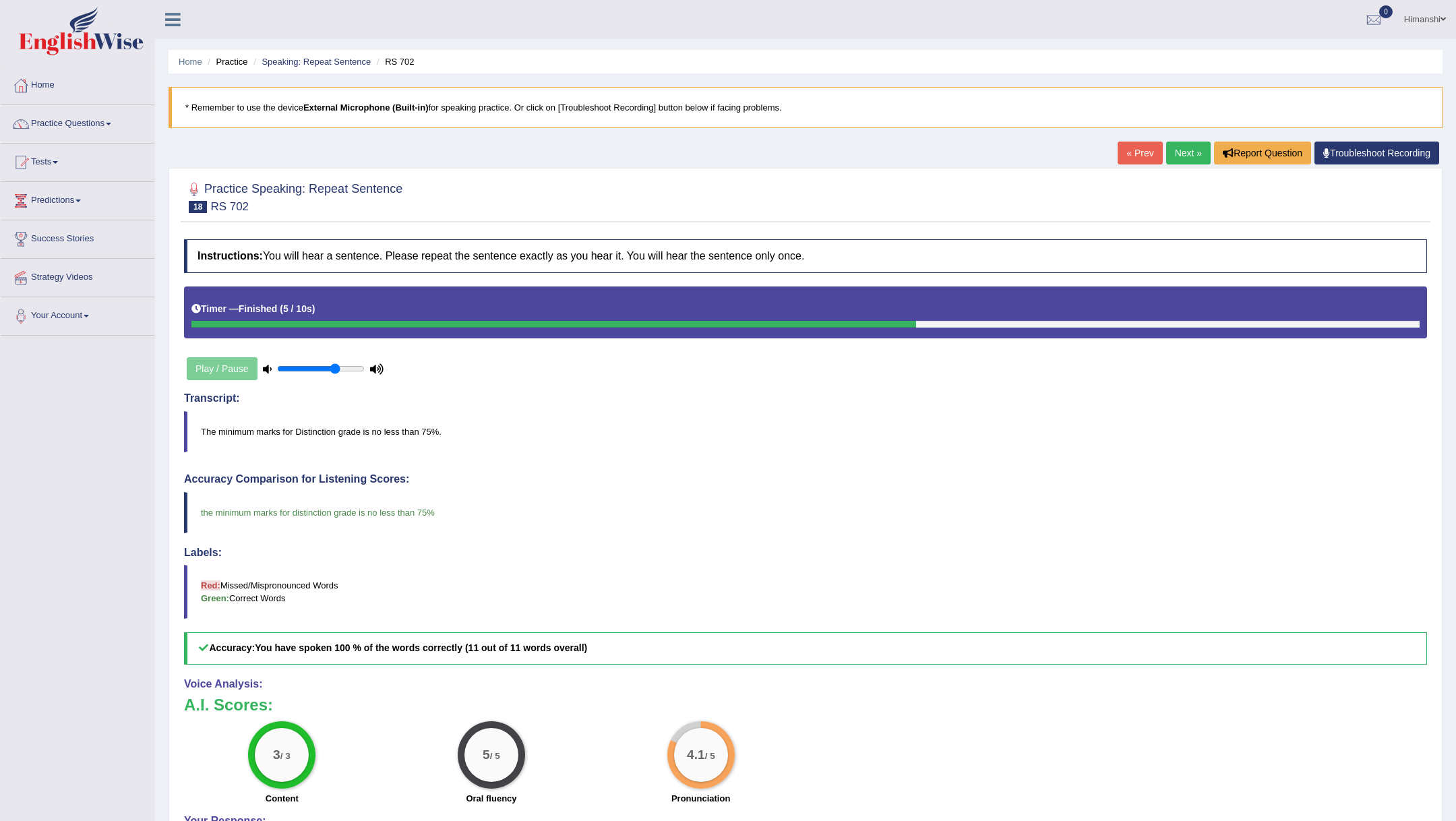 click on "Next »" at bounding box center [1188, 153] 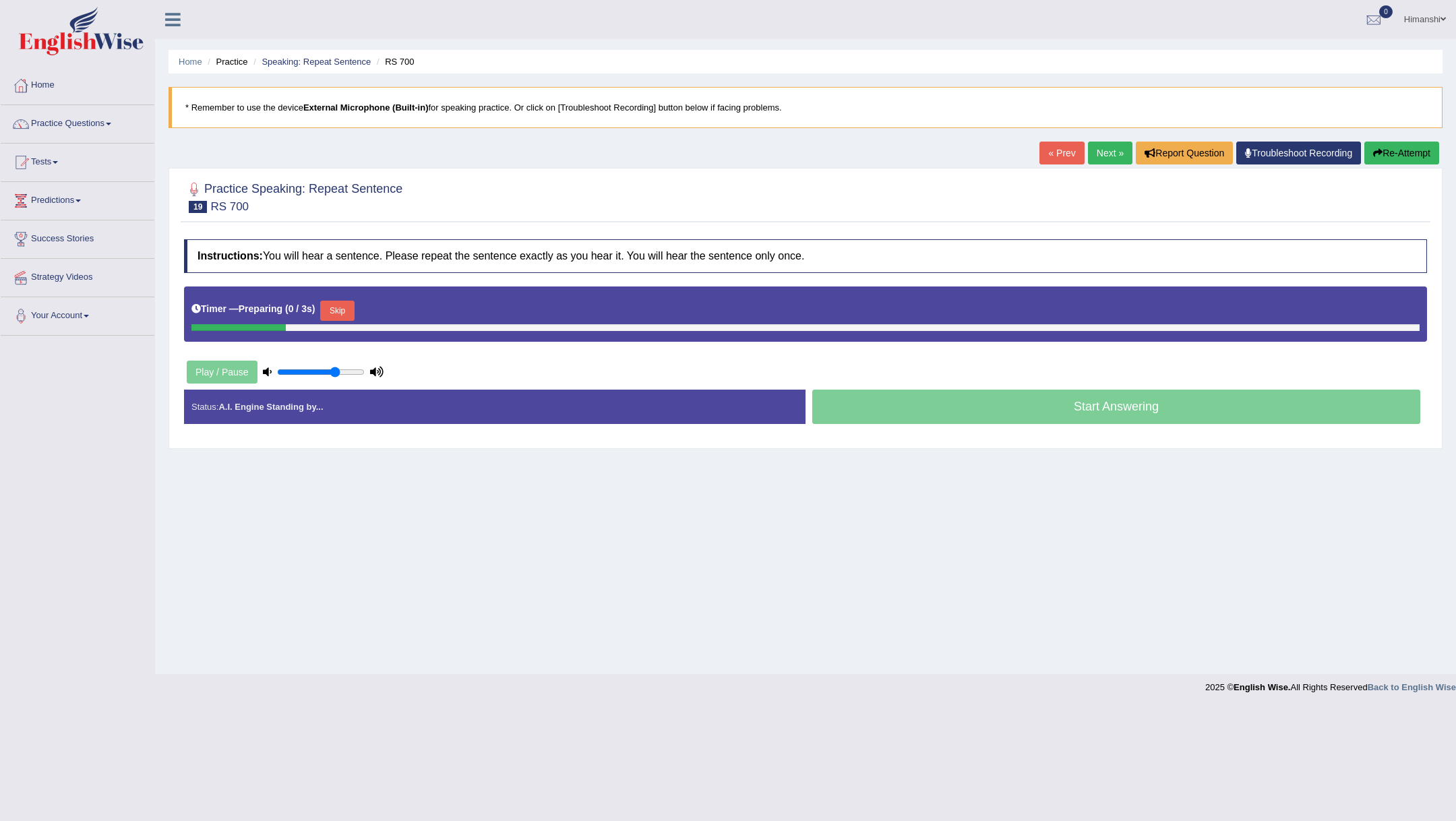 scroll, scrollTop: 0, scrollLeft: 0, axis: both 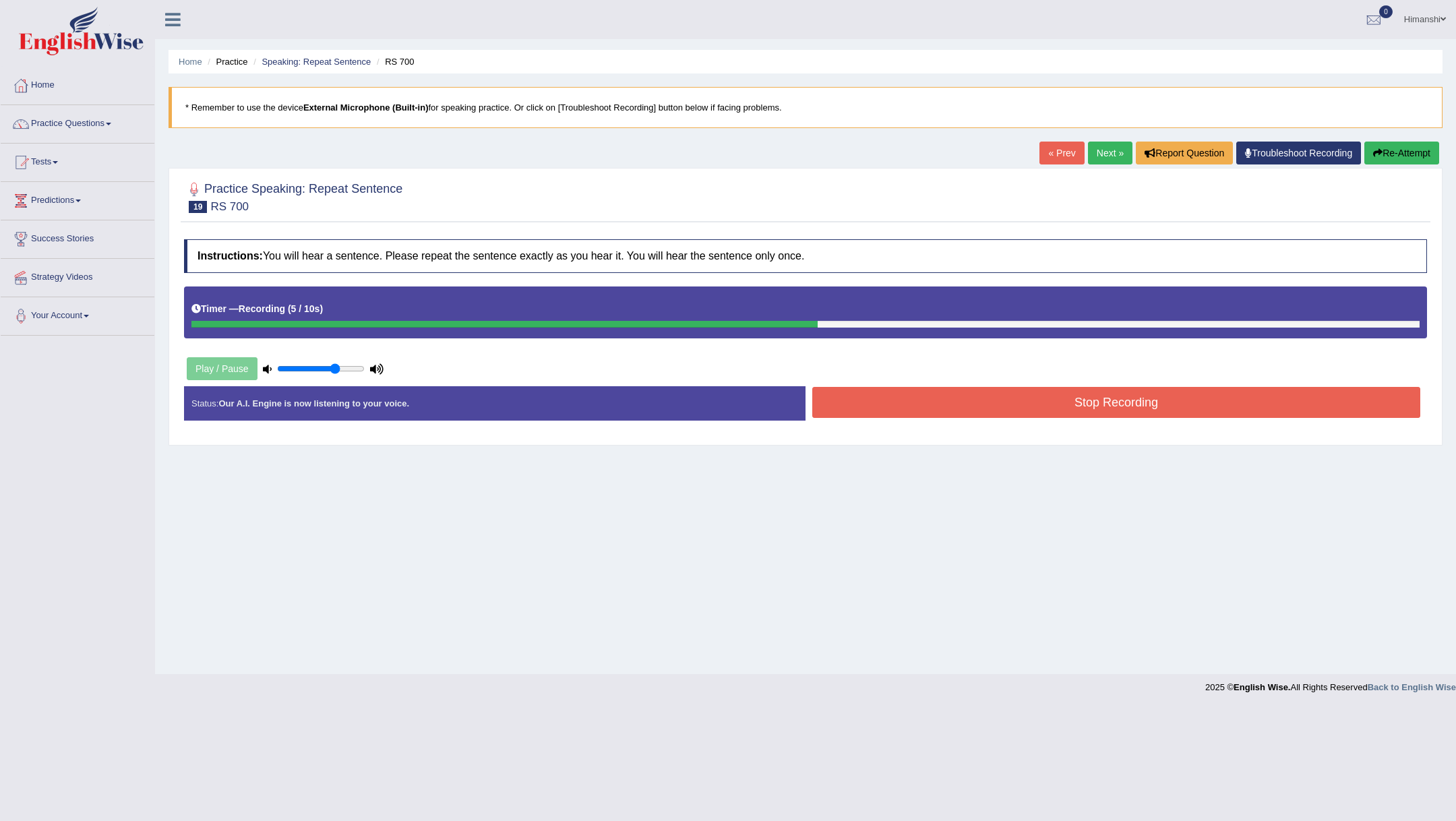 click on "Stop Recording" at bounding box center [1116, 402] 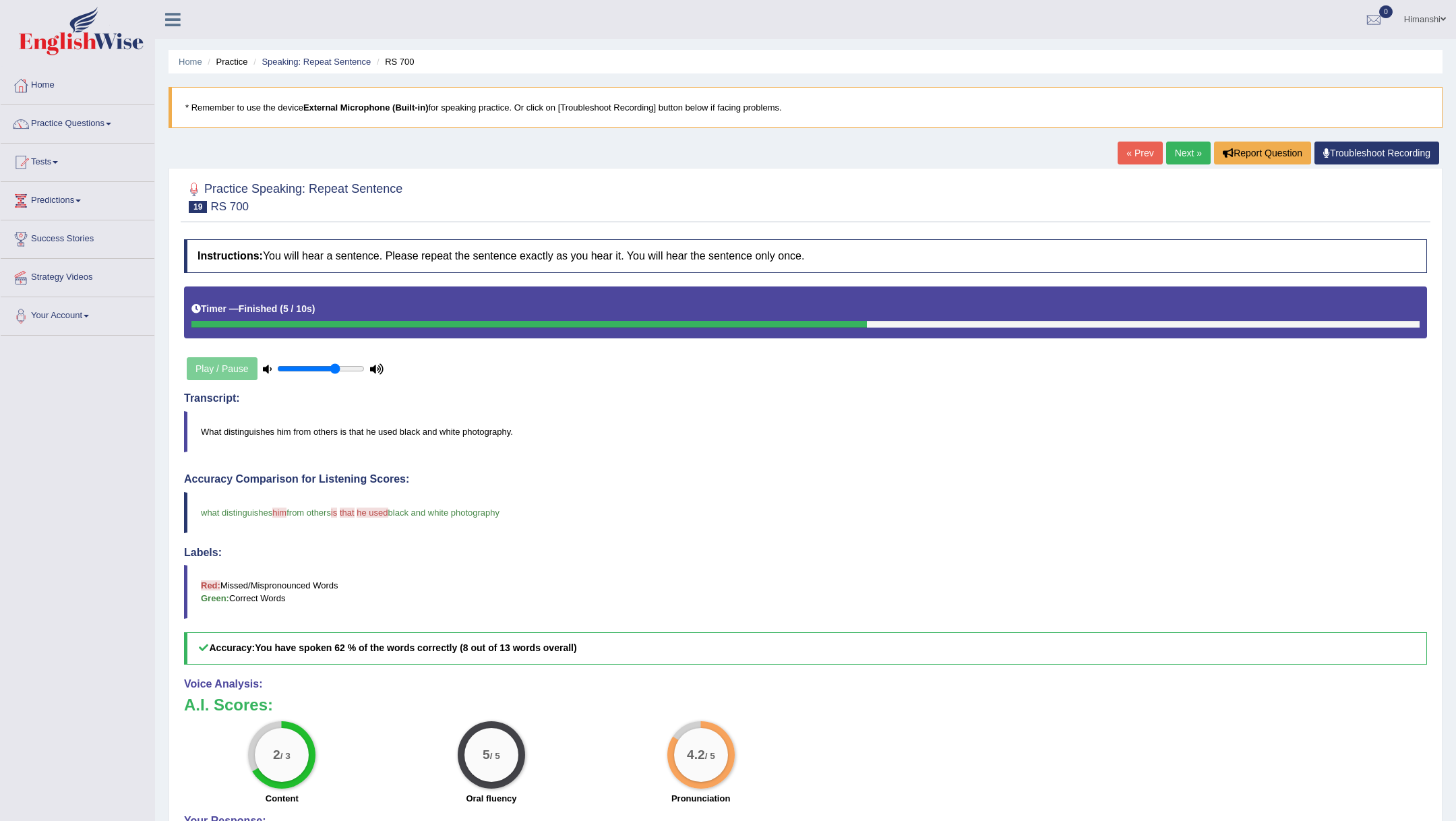 click on "Next »" at bounding box center [1188, 153] 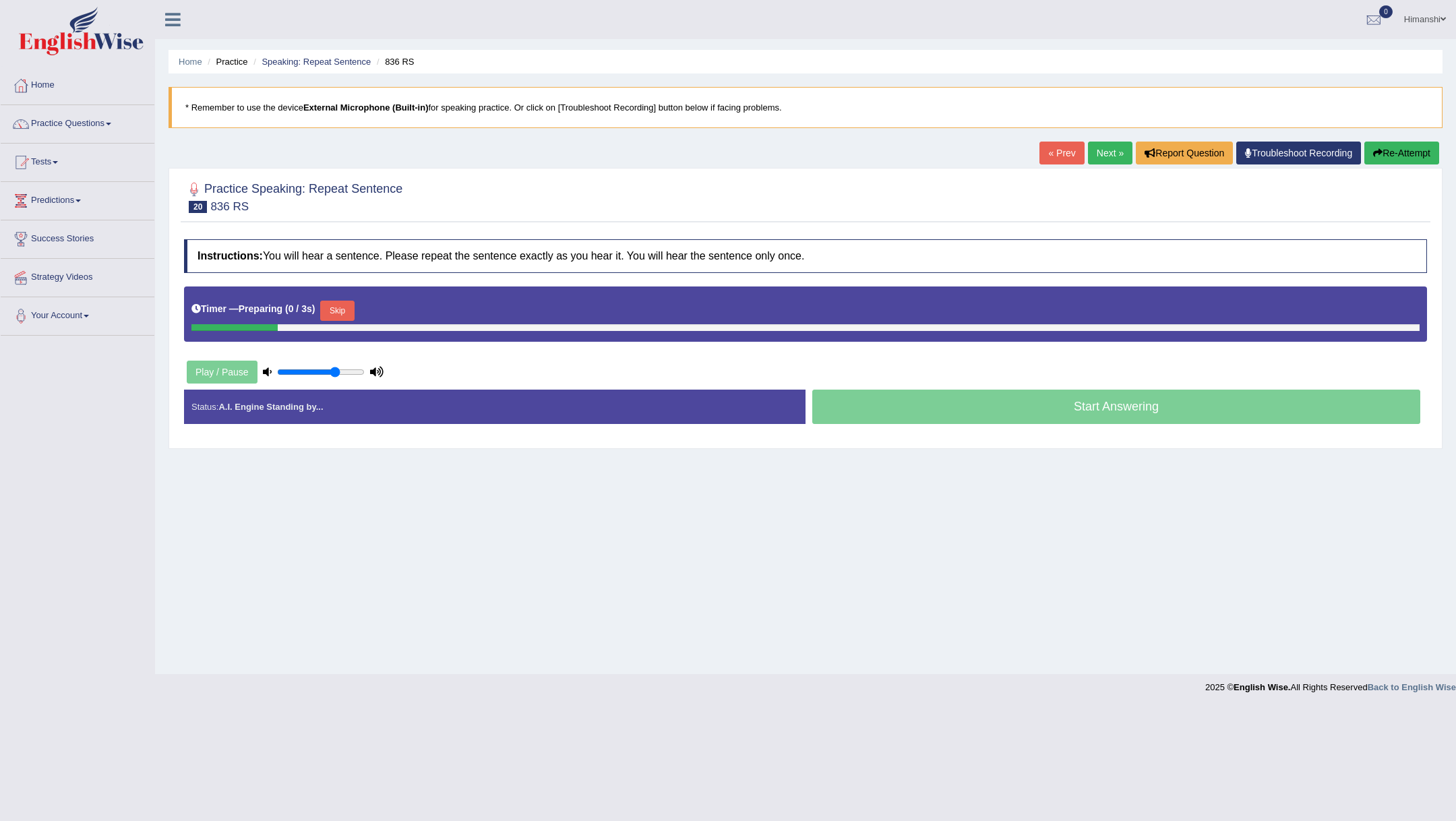 scroll, scrollTop: 0, scrollLeft: 0, axis: both 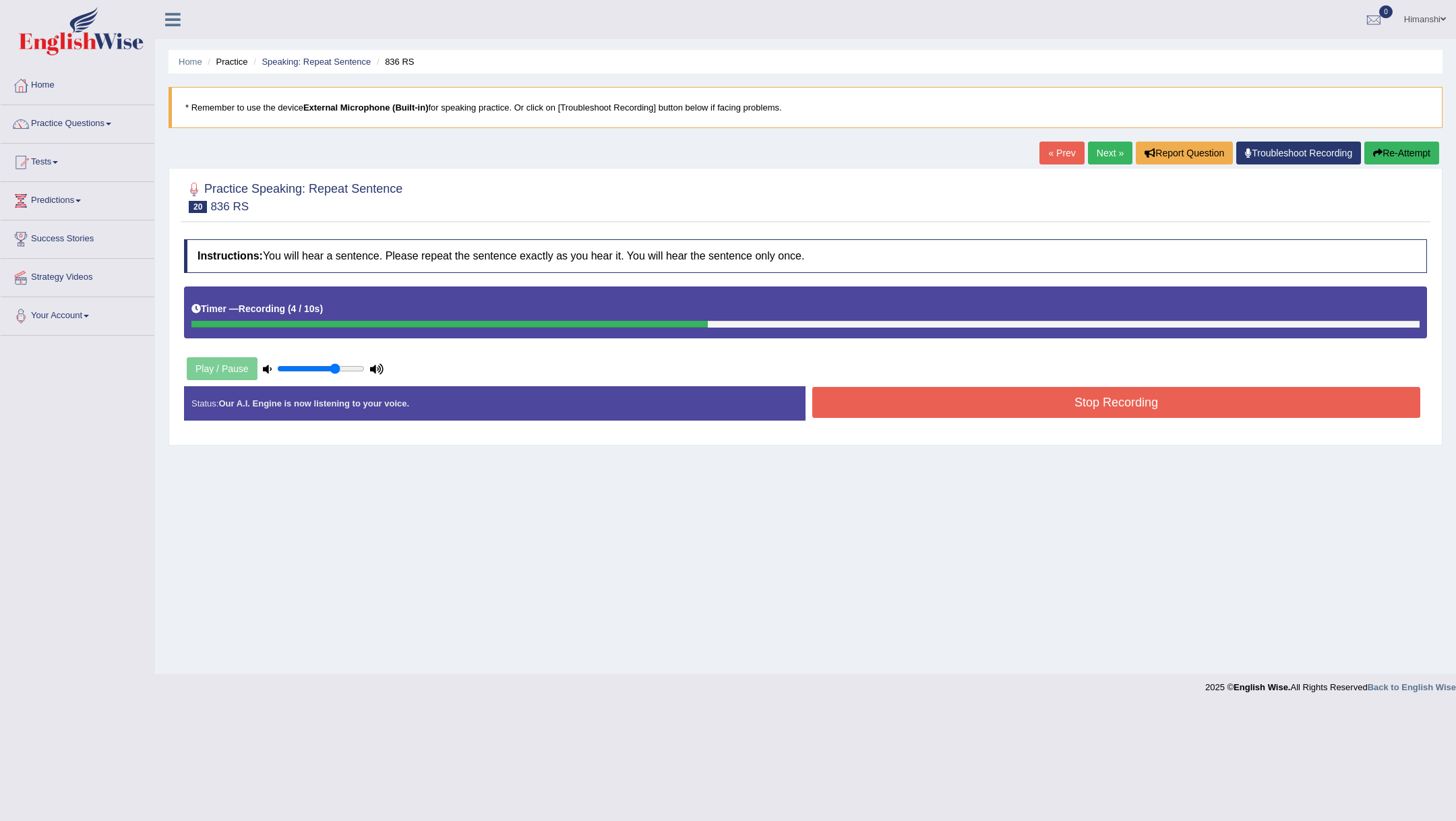 click on "Stop Recording" at bounding box center (1116, 402) 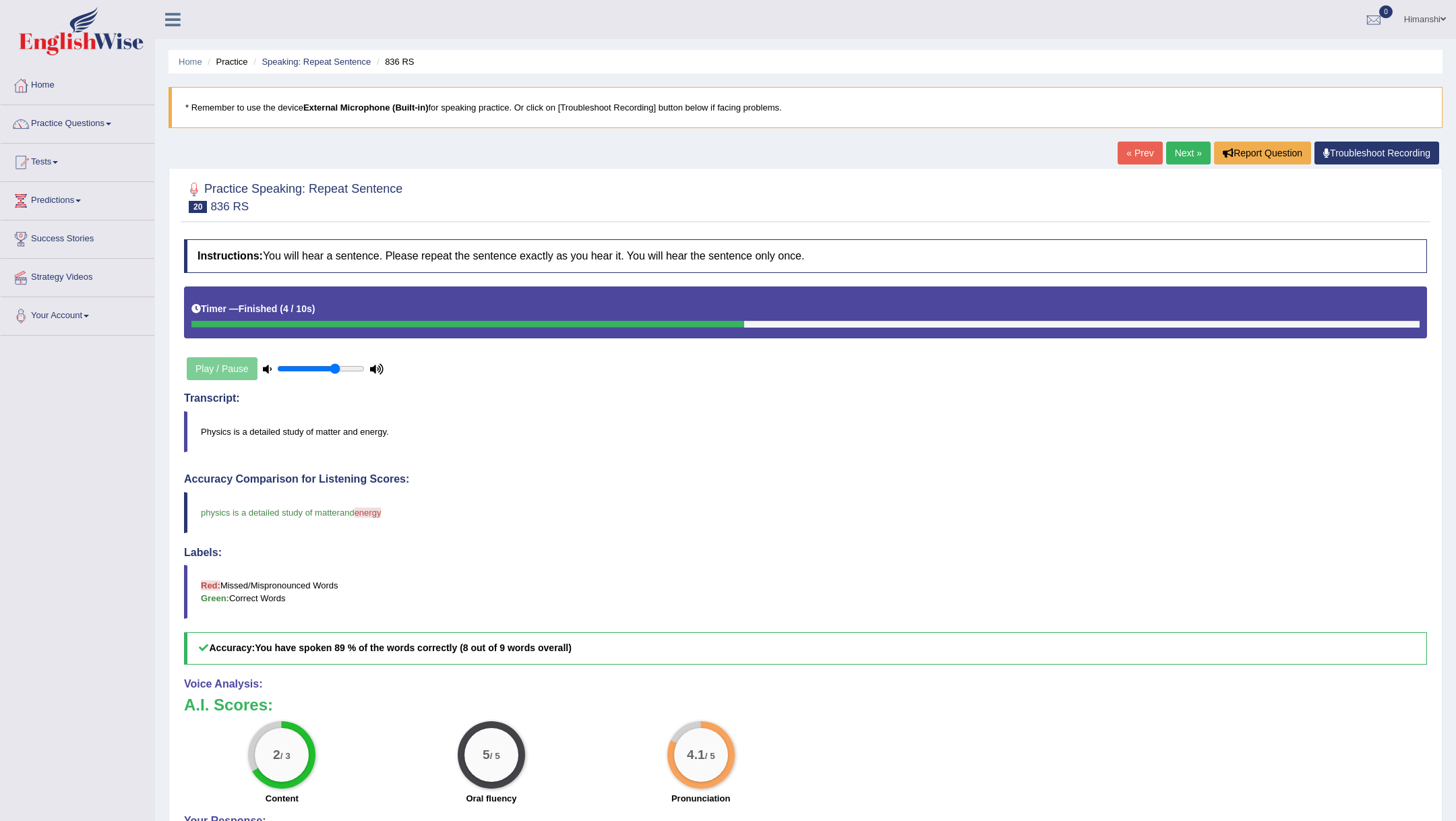 click on "Next »" at bounding box center [1188, 153] 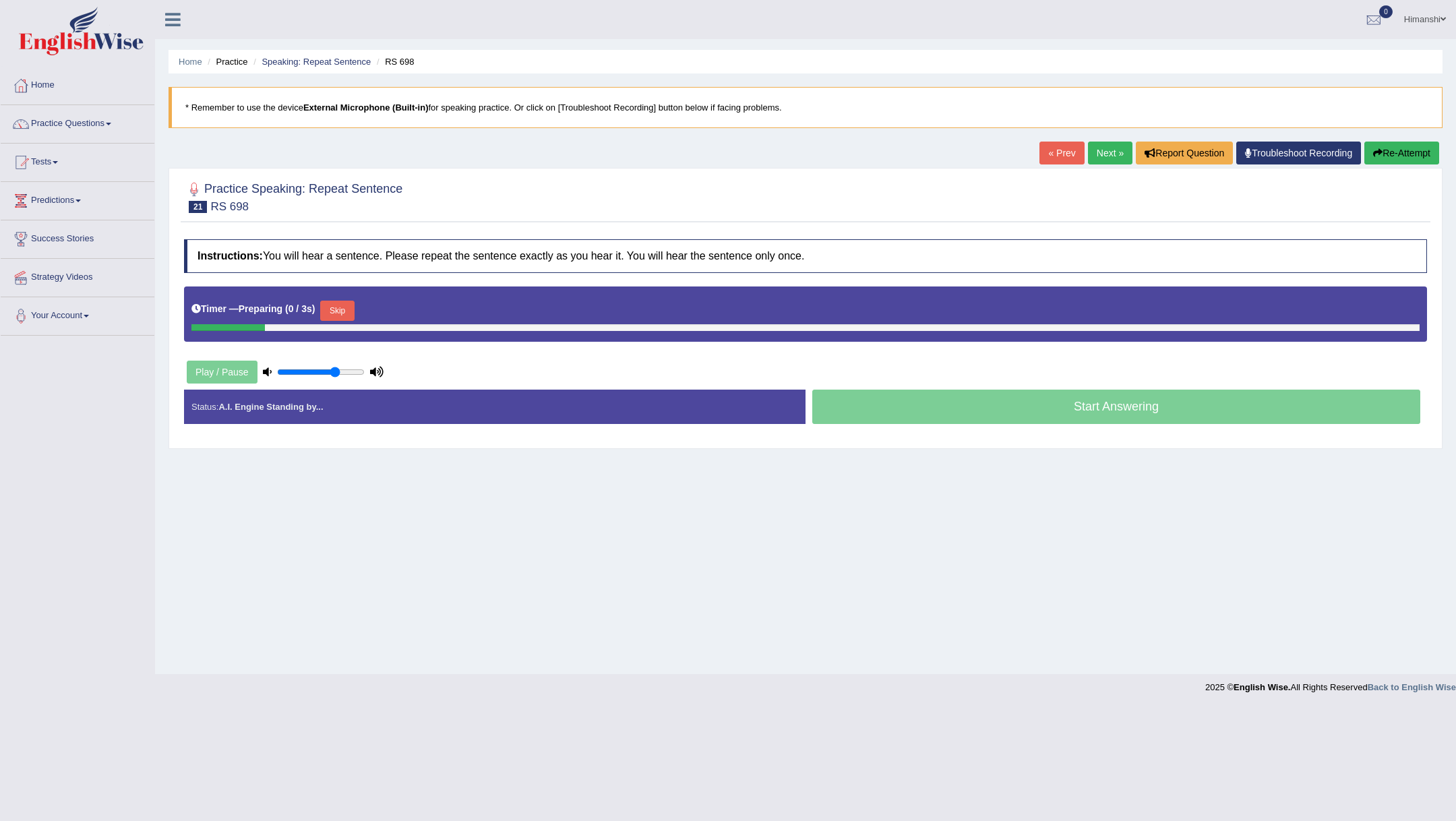 scroll, scrollTop: 0, scrollLeft: 0, axis: both 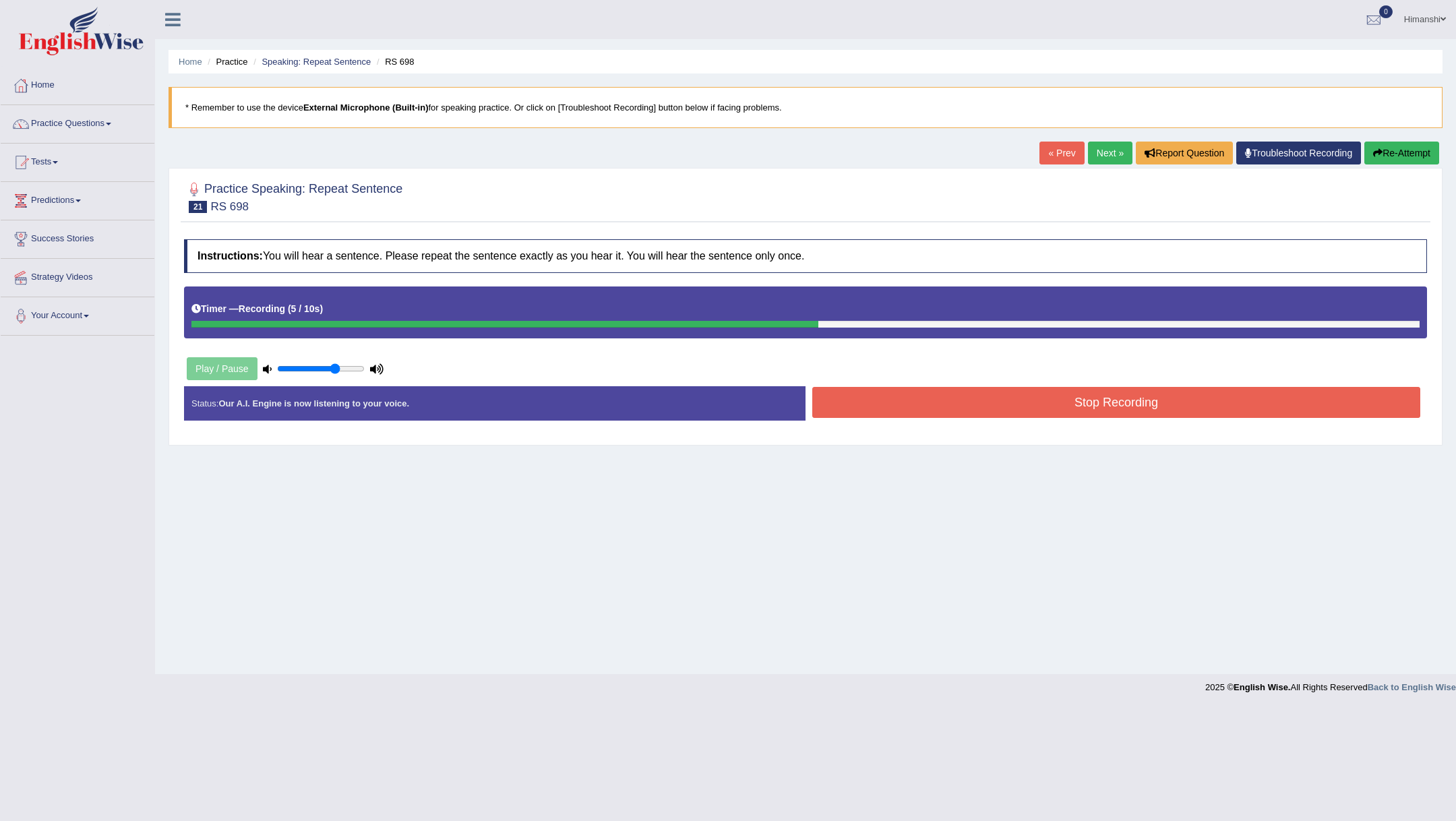 click on "Stop Recording" at bounding box center [1116, 402] 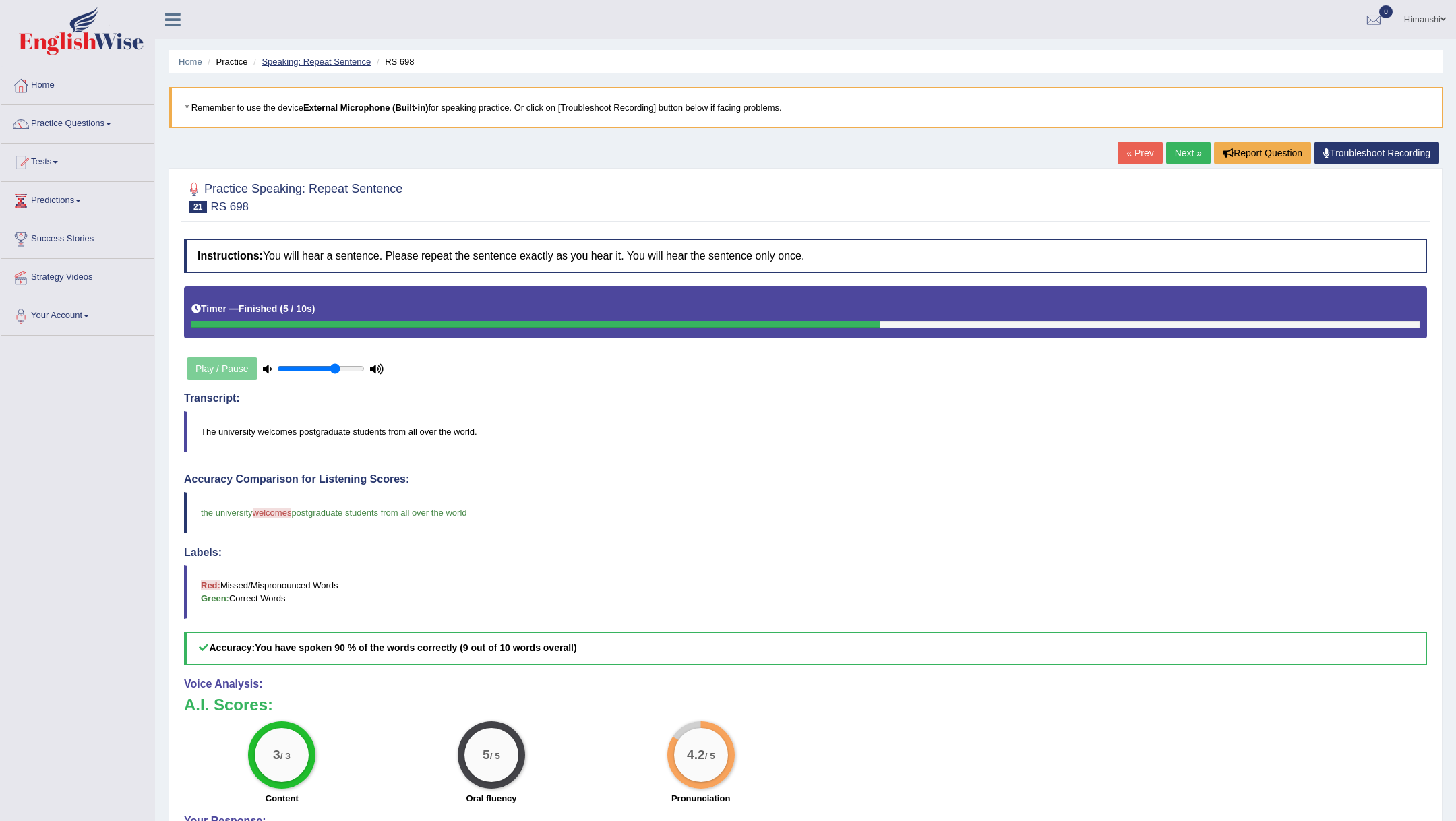 click on "Speaking: Repeat Sentence" at bounding box center (316, 61) 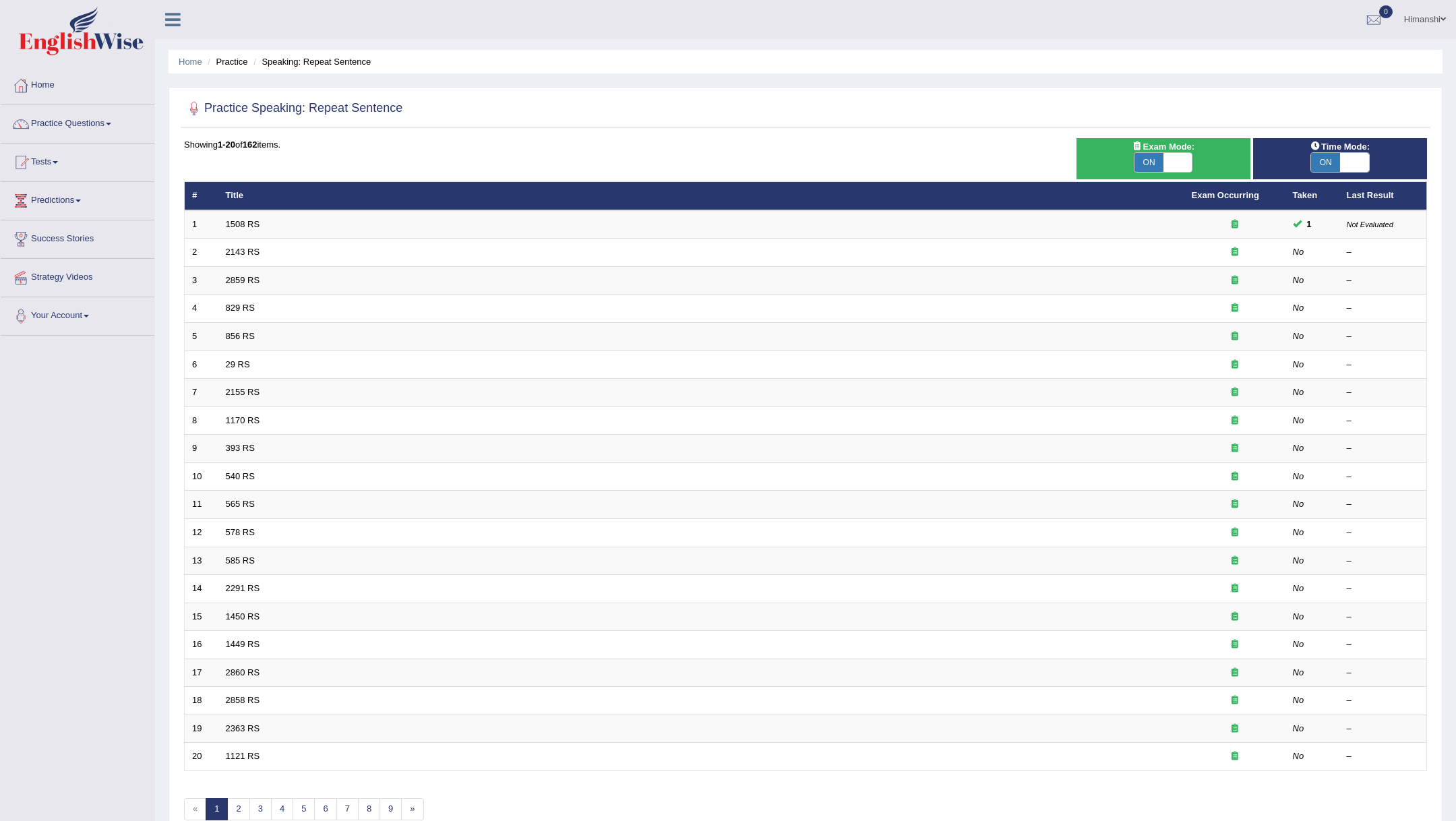 scroll, scrollTop: 0, scrollLeft: 0, axis: both 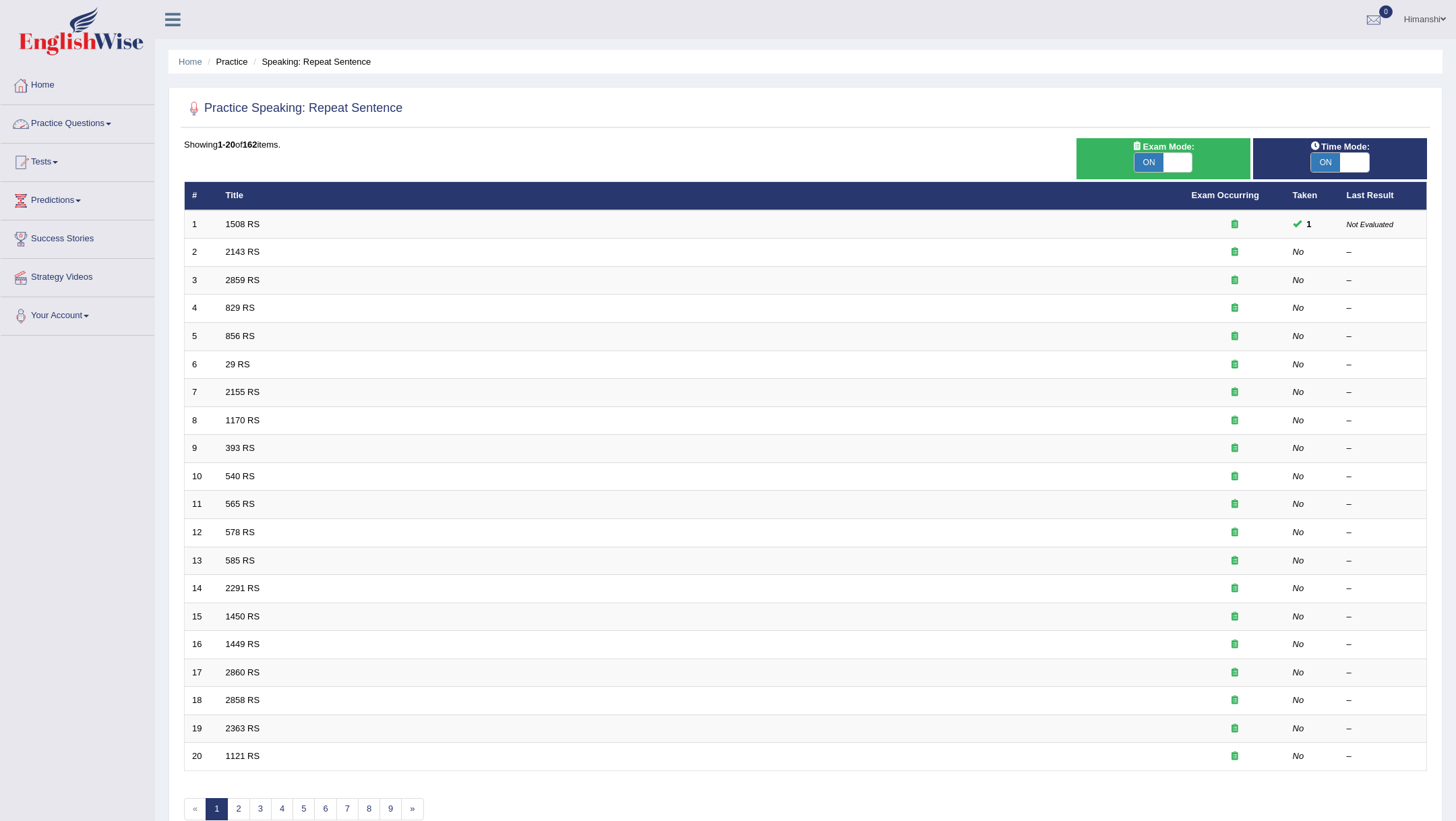 click on "Practice Questions" at bounding box center (78, 122) 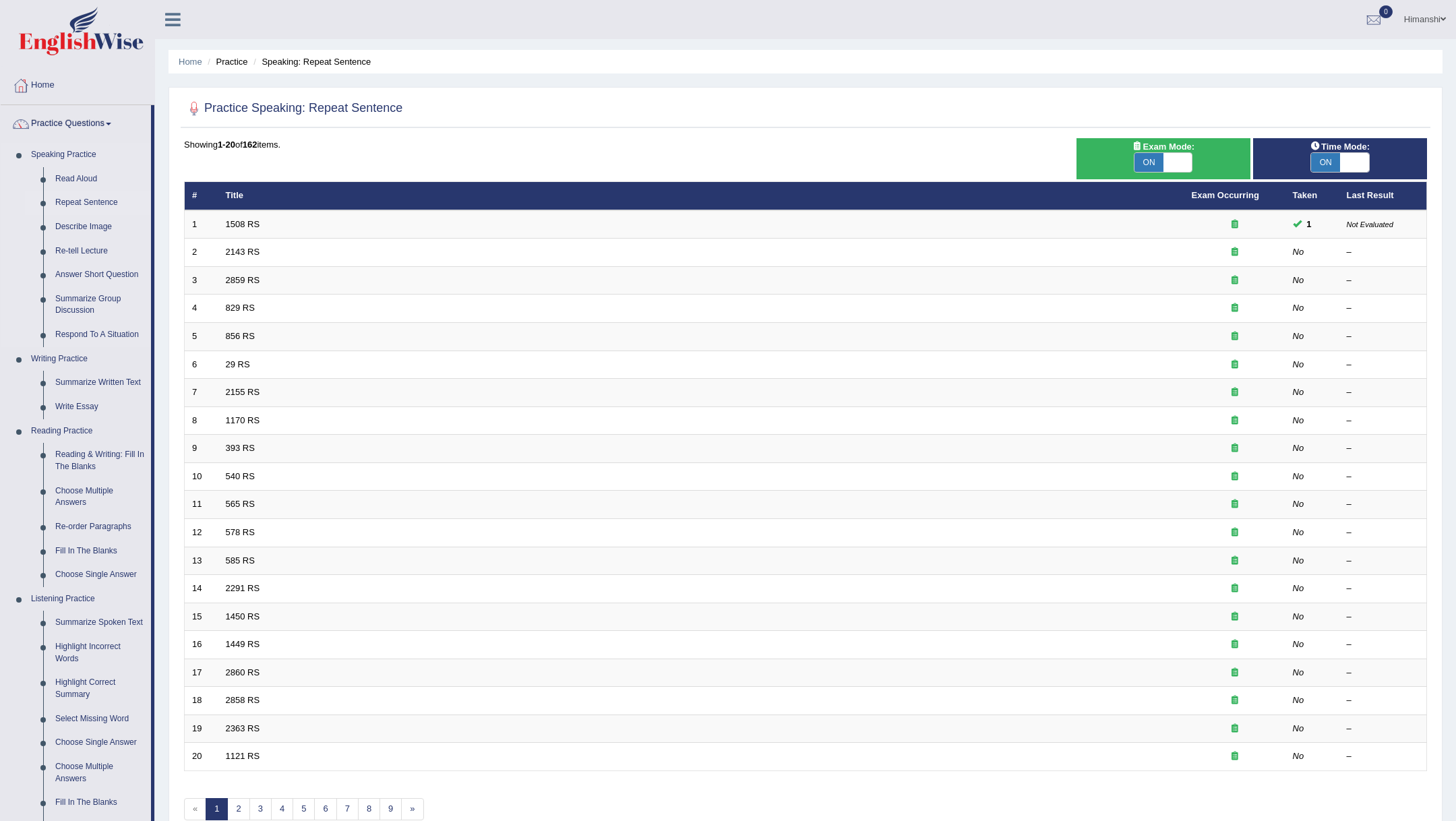 click on "Repeat Sentence" at bounding box center [100, 203] 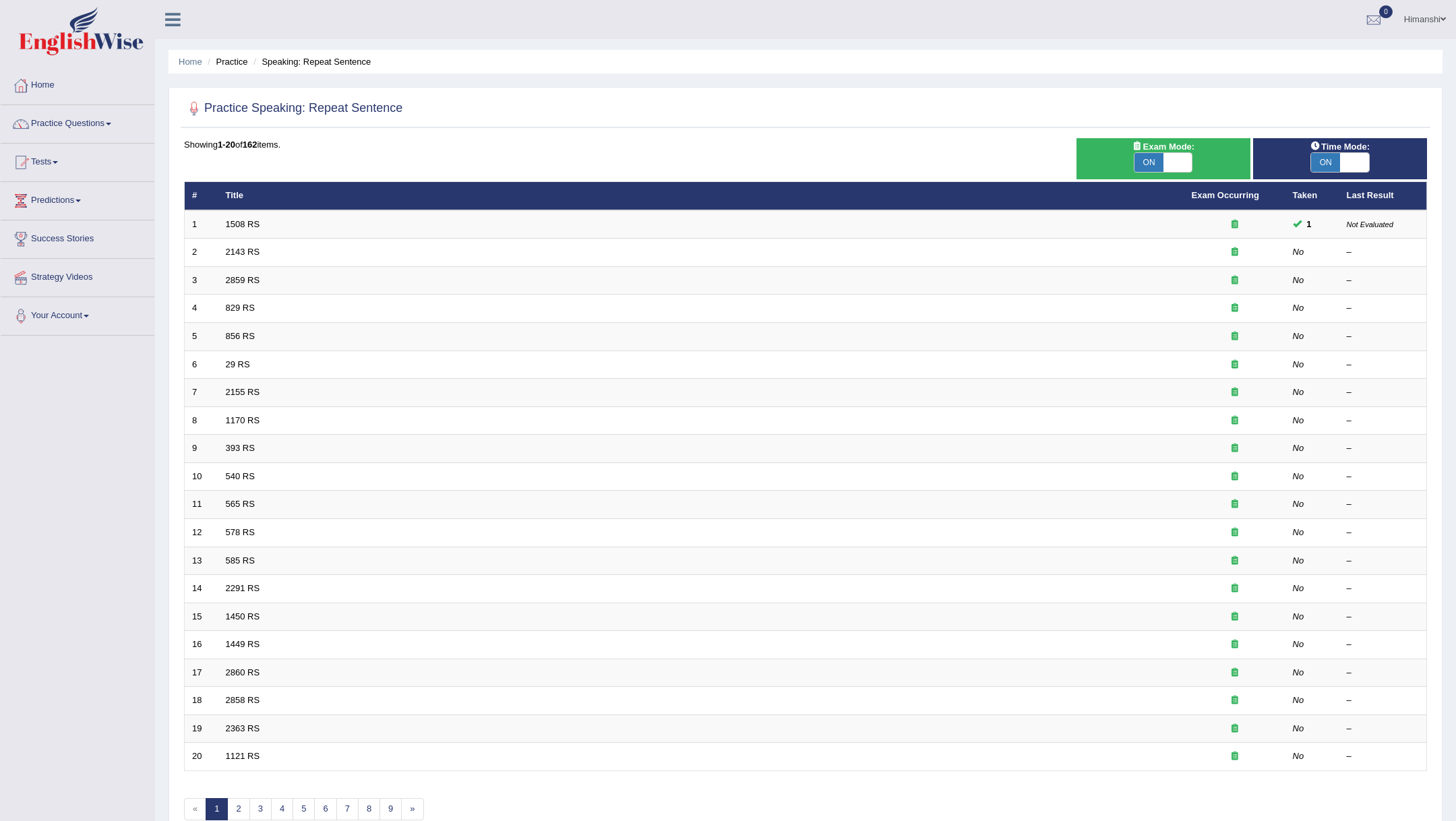 scroll, scrollTop: 0, scrollLeft: 0, axis: both 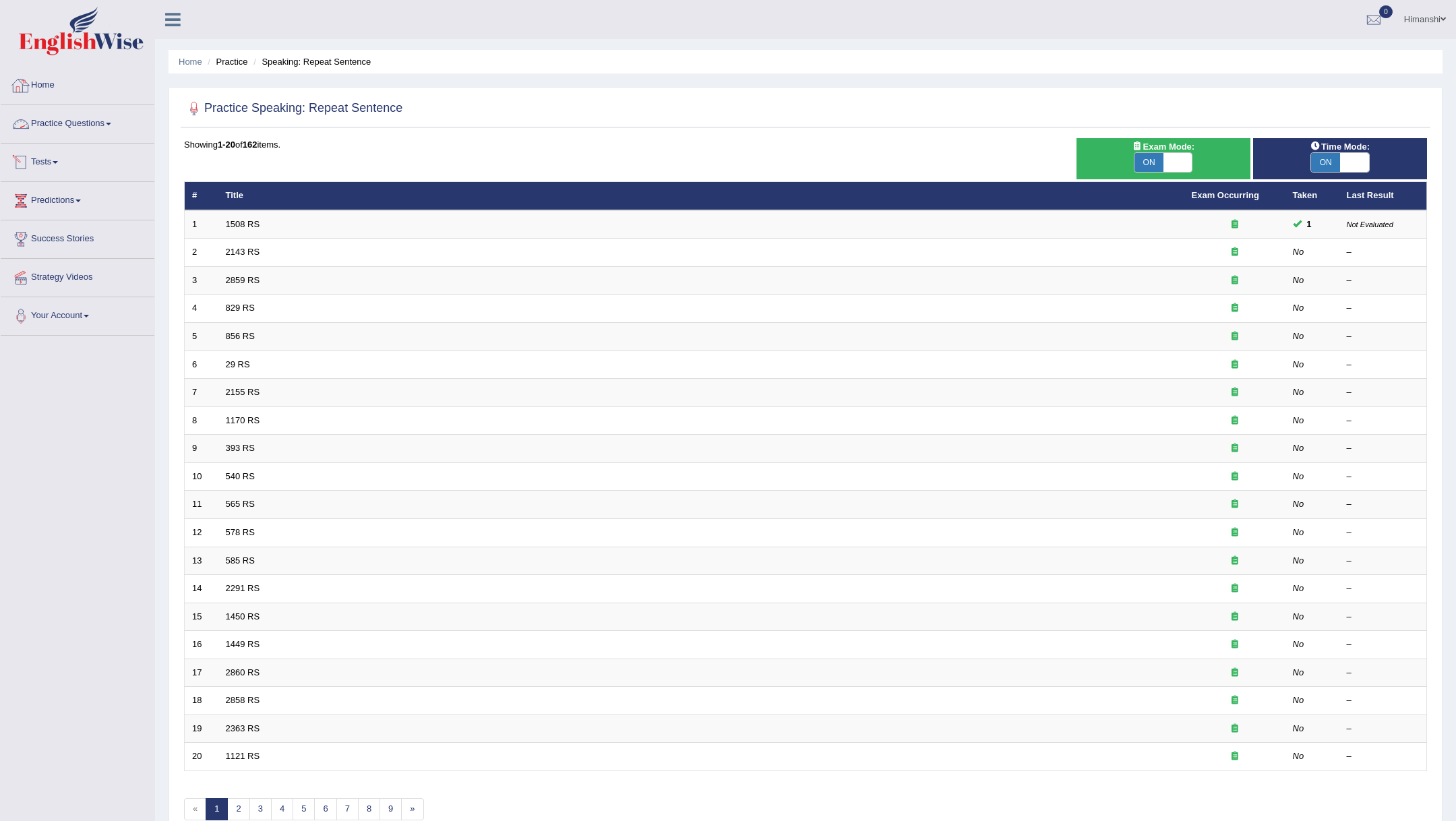 click on "Home" at bounding box center [78, 84] 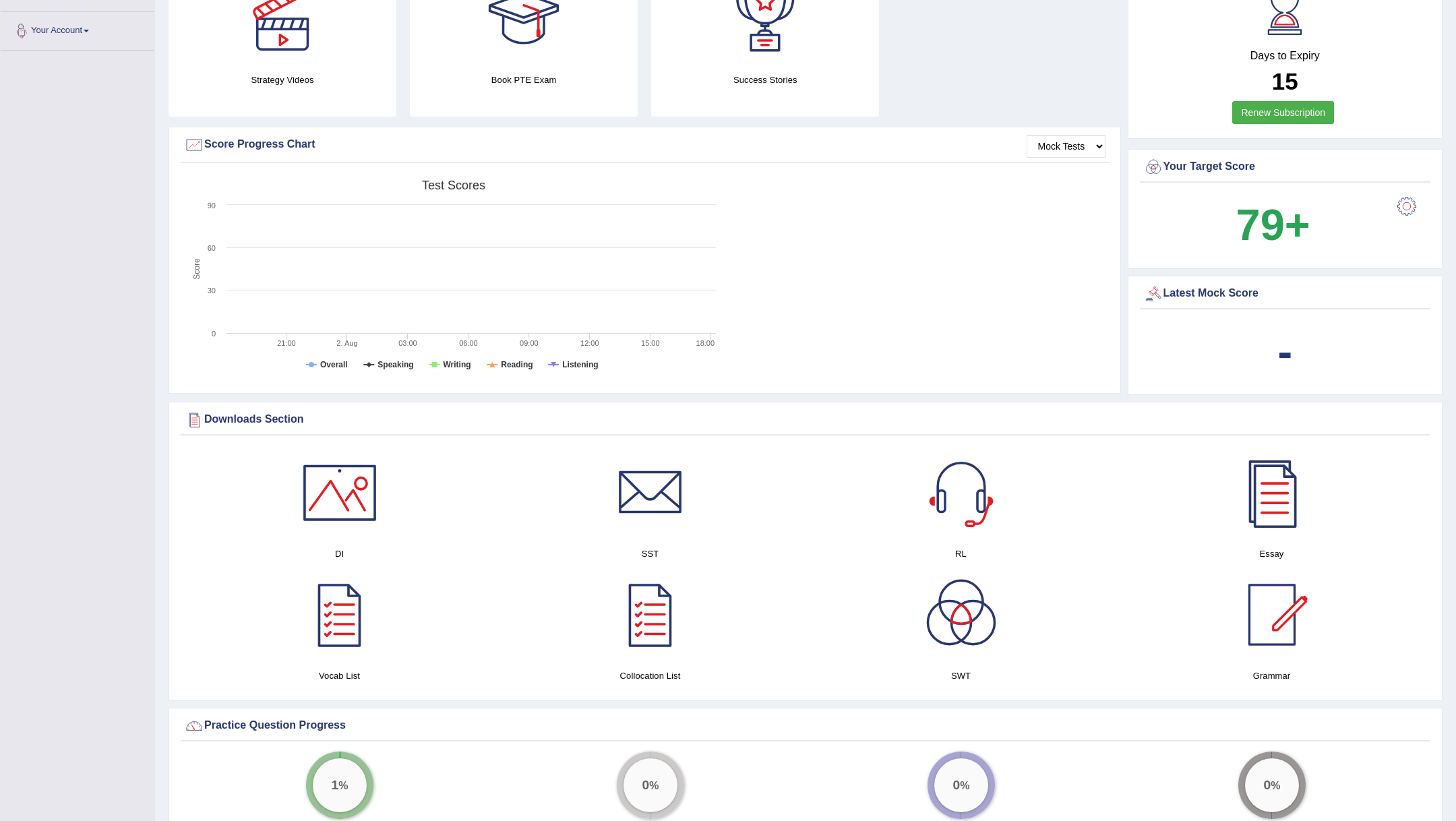 scroll, scrollTop: 409, scrollLeft: 0, axis: vertical 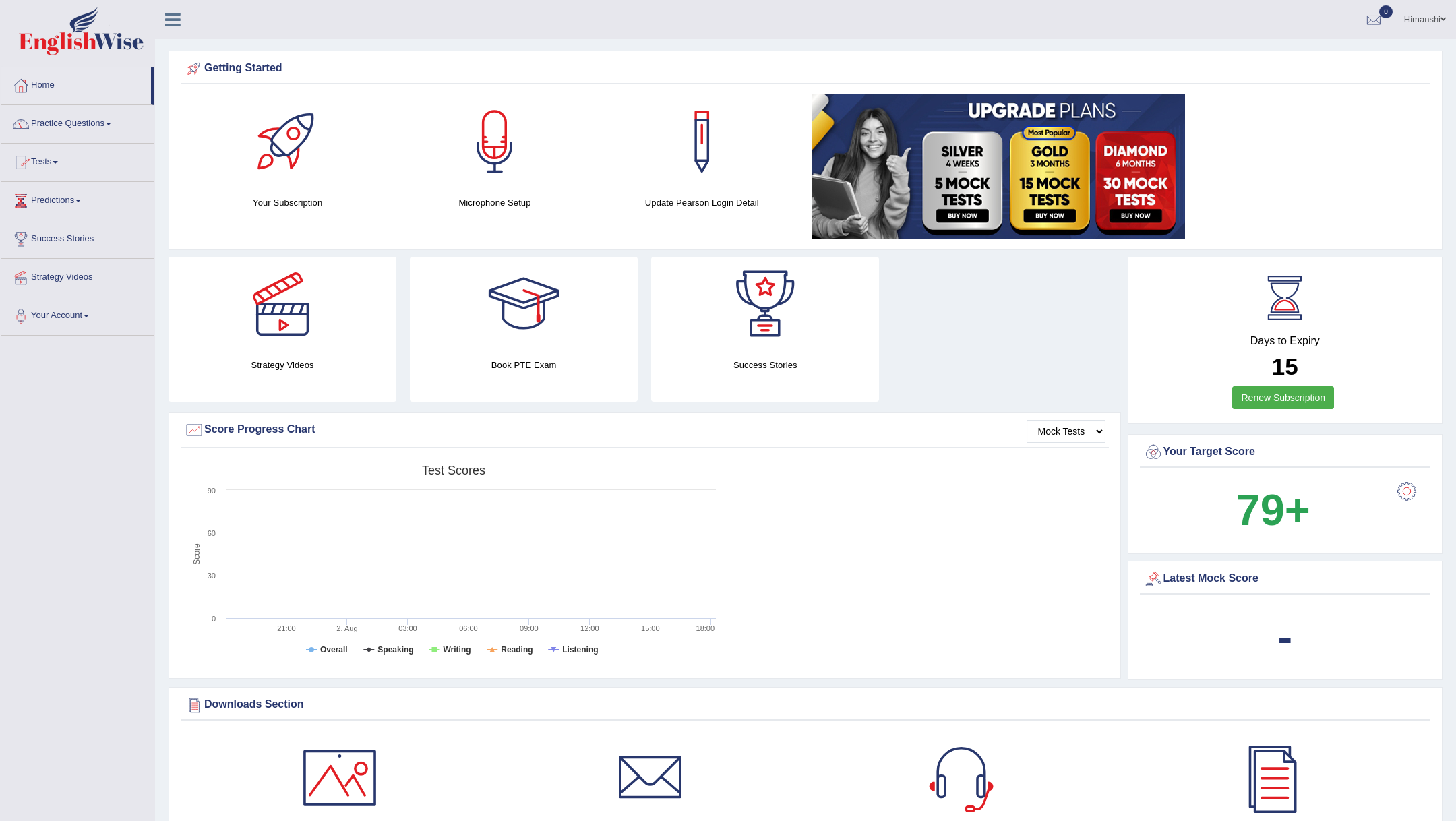 click on "Practice Questions" at bounding box center (78, 122) 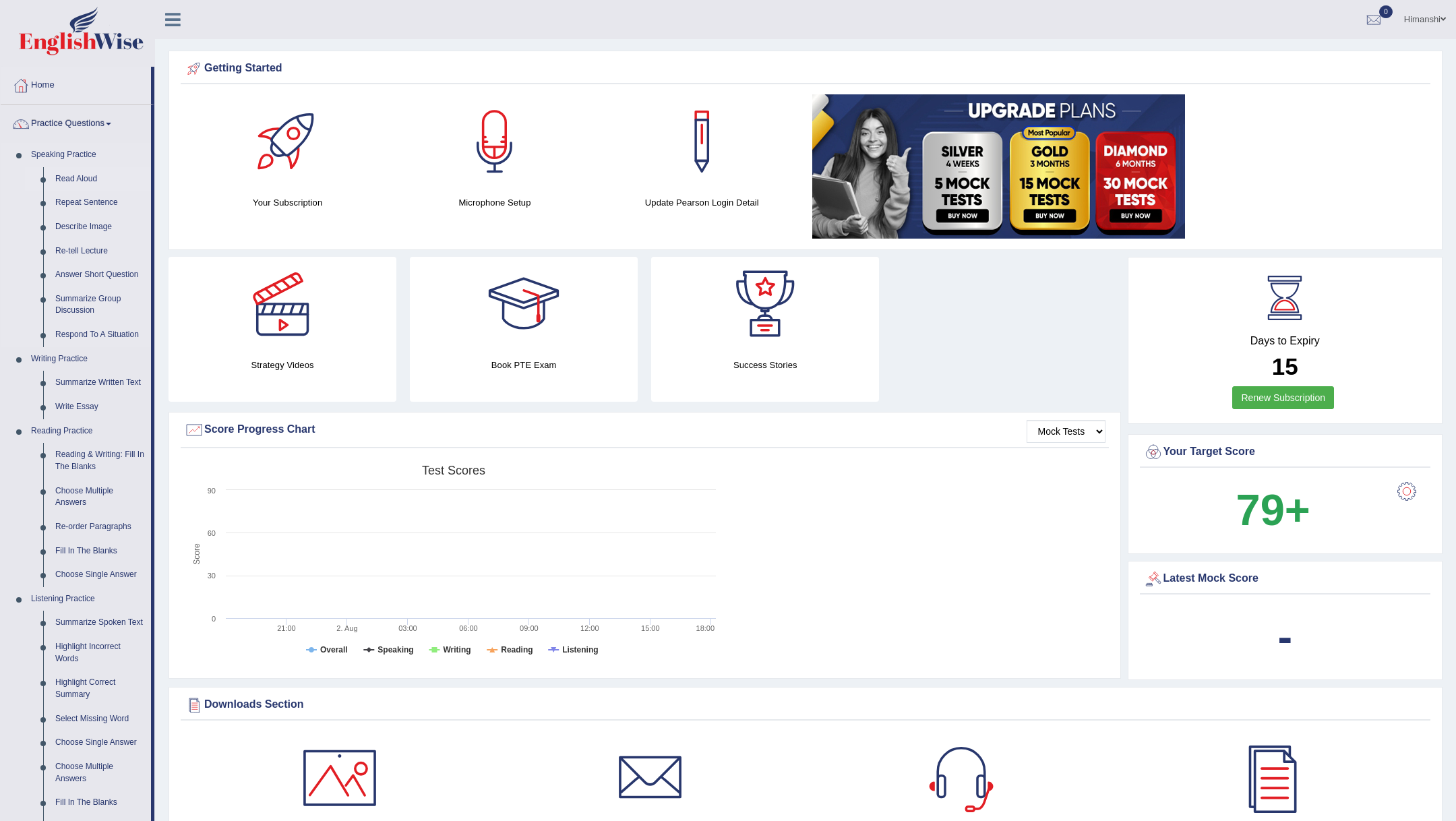 click on "Read Aloud" at bounding box center (100, 179) 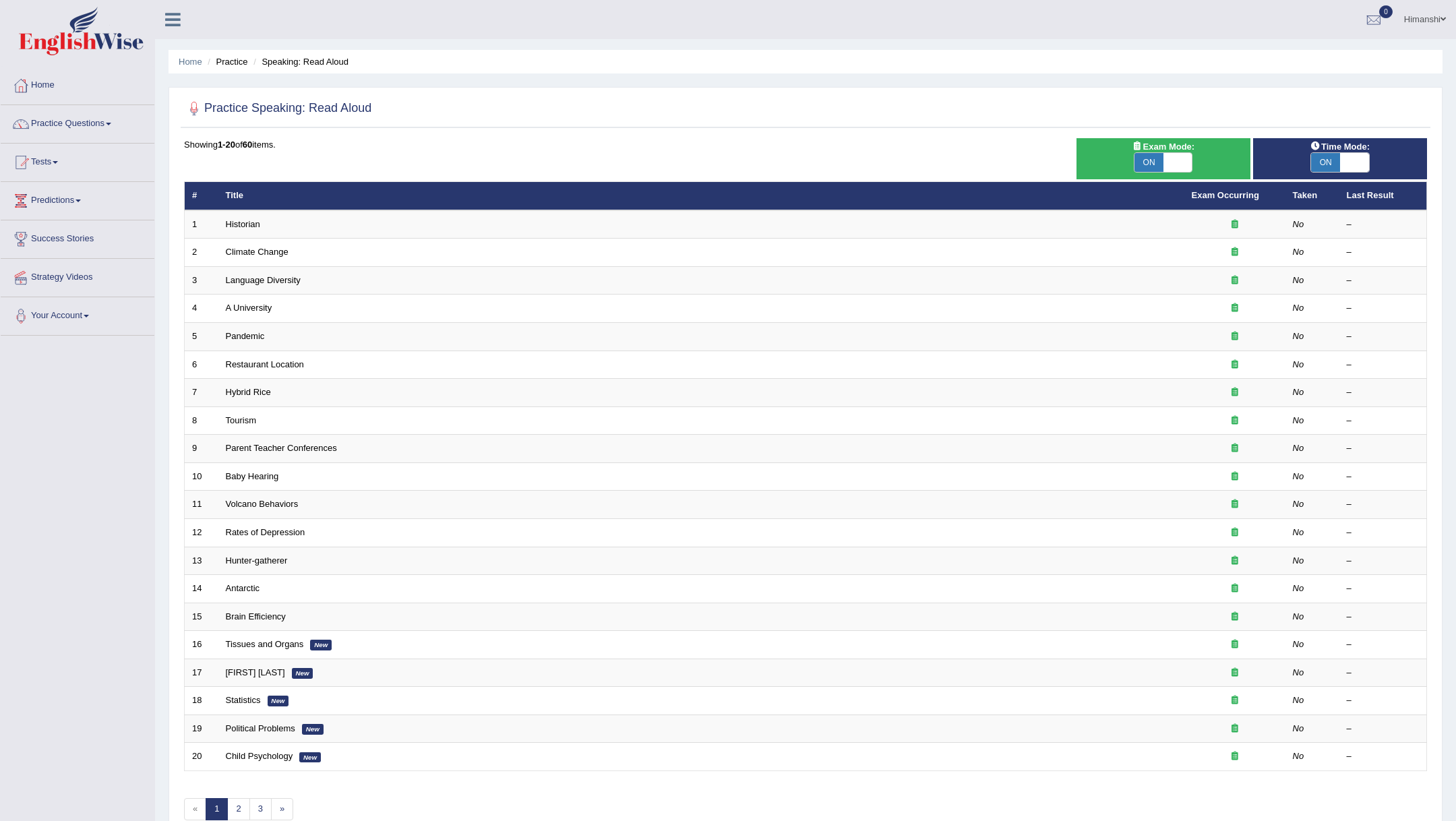 scroll, scrollTop: 0, scrollLeft: 0, axis: both 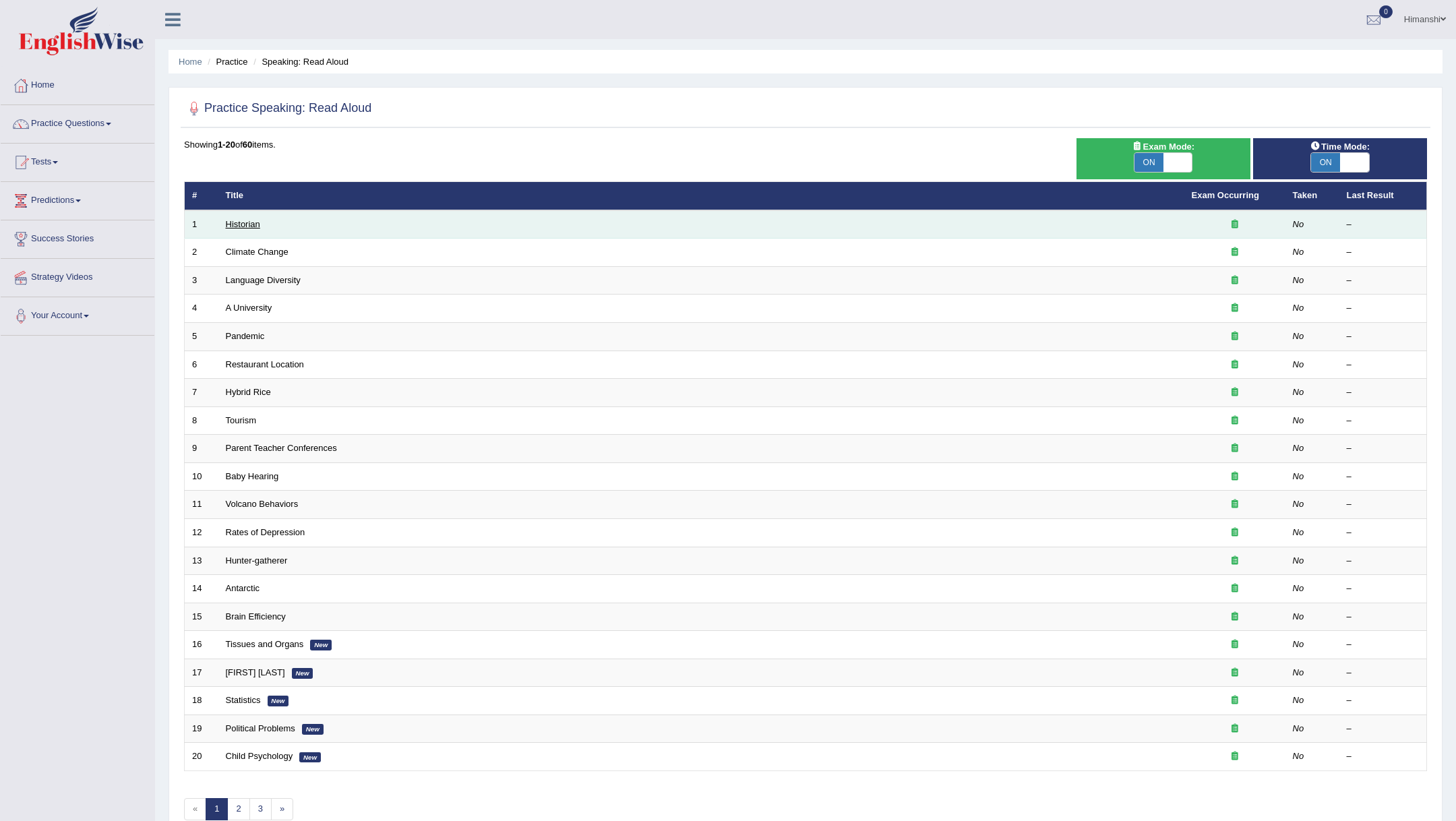click on "Historian" at bounding box center [243, 224] 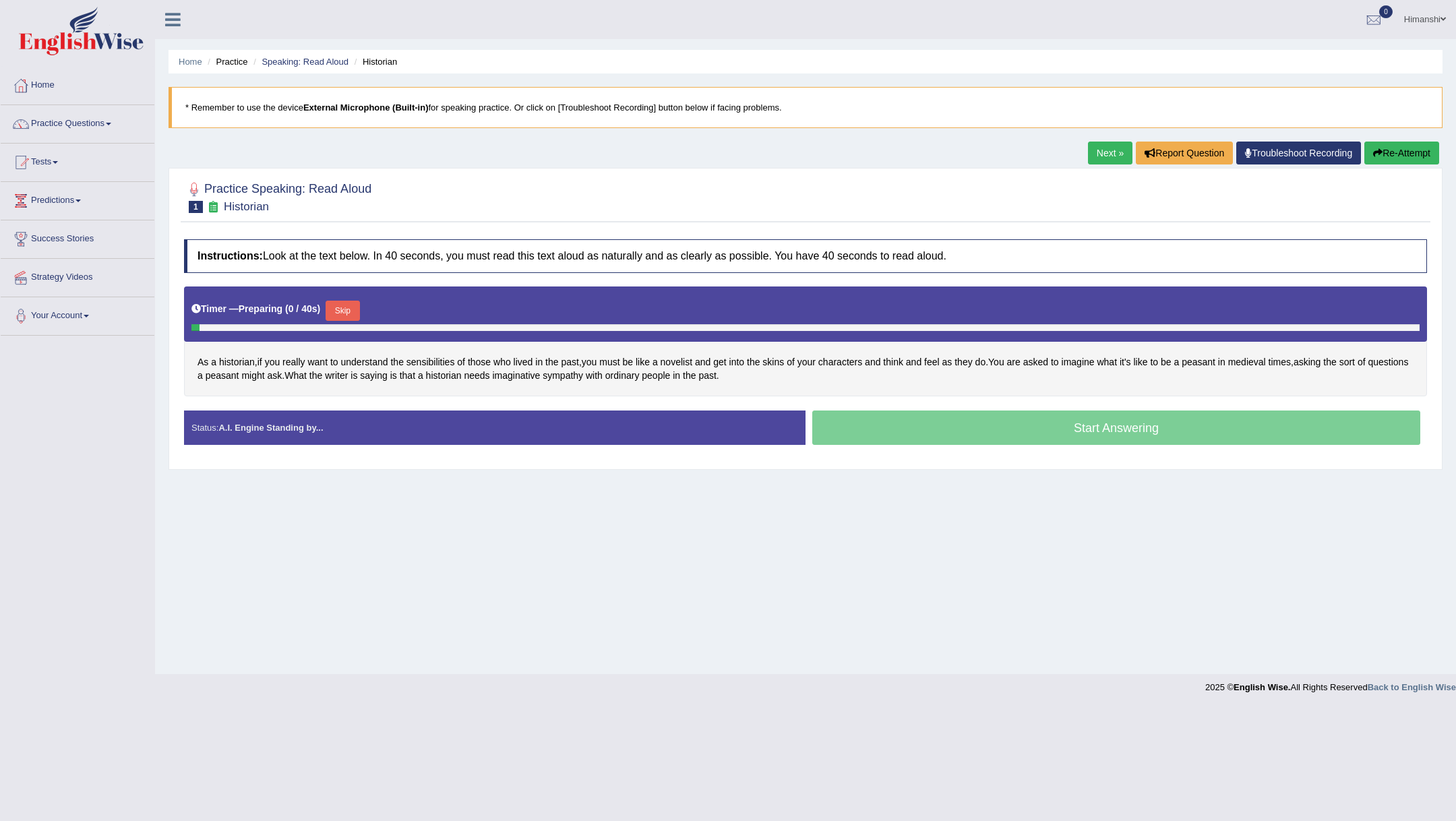 scroll, scrollTop: 0, scrollLeft: 0, axis: both 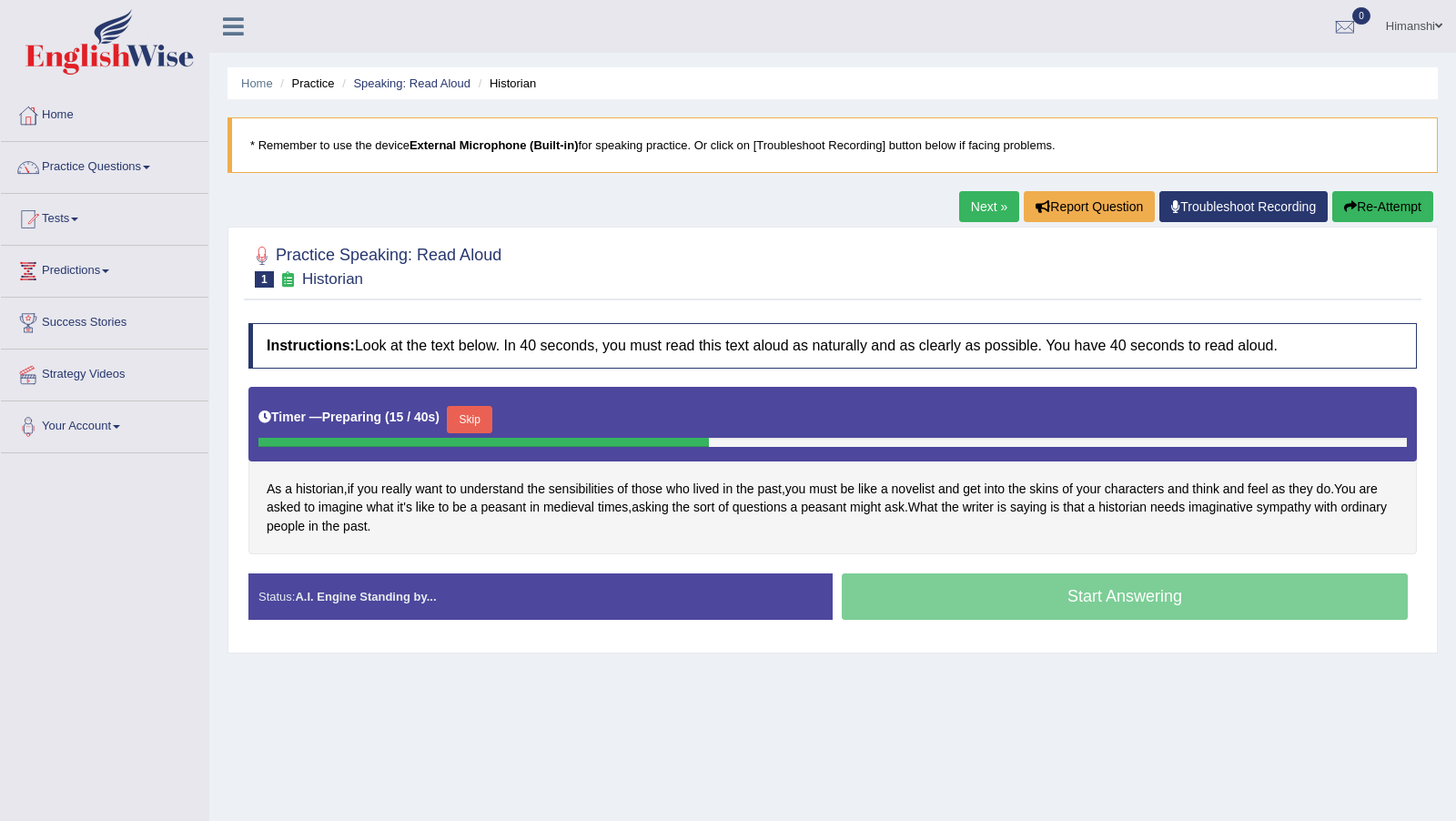 click on "Toggle navigation
Home
Practice Questions   Speaking Practice Read Aloud
Repeat Sentence
Describe Image
Re-tell Lecture
Answer Short Question
Summarize Group Discussion
Respond To A Situation
Writing Practice  Summarize Written Text
Write Essay
Reading Practice  Reading & Writing: Fill In The Blanks
Choose Multiple Answers
Re-order Paragraphs
Fill In The Blanks
Choose Single Answer
Listening Practice  Summarize Spoken Text
Highlight Incorrect Words
Highlight Correct Summary
Select Missing Word
Choose Single Answer
Choose Multiple Answers
Fill In The Blanks
Write From Dictation
Pronunciation
Tests  Take Practice Sectional Test
Take Mock Test" at bounding box center (728, 473) 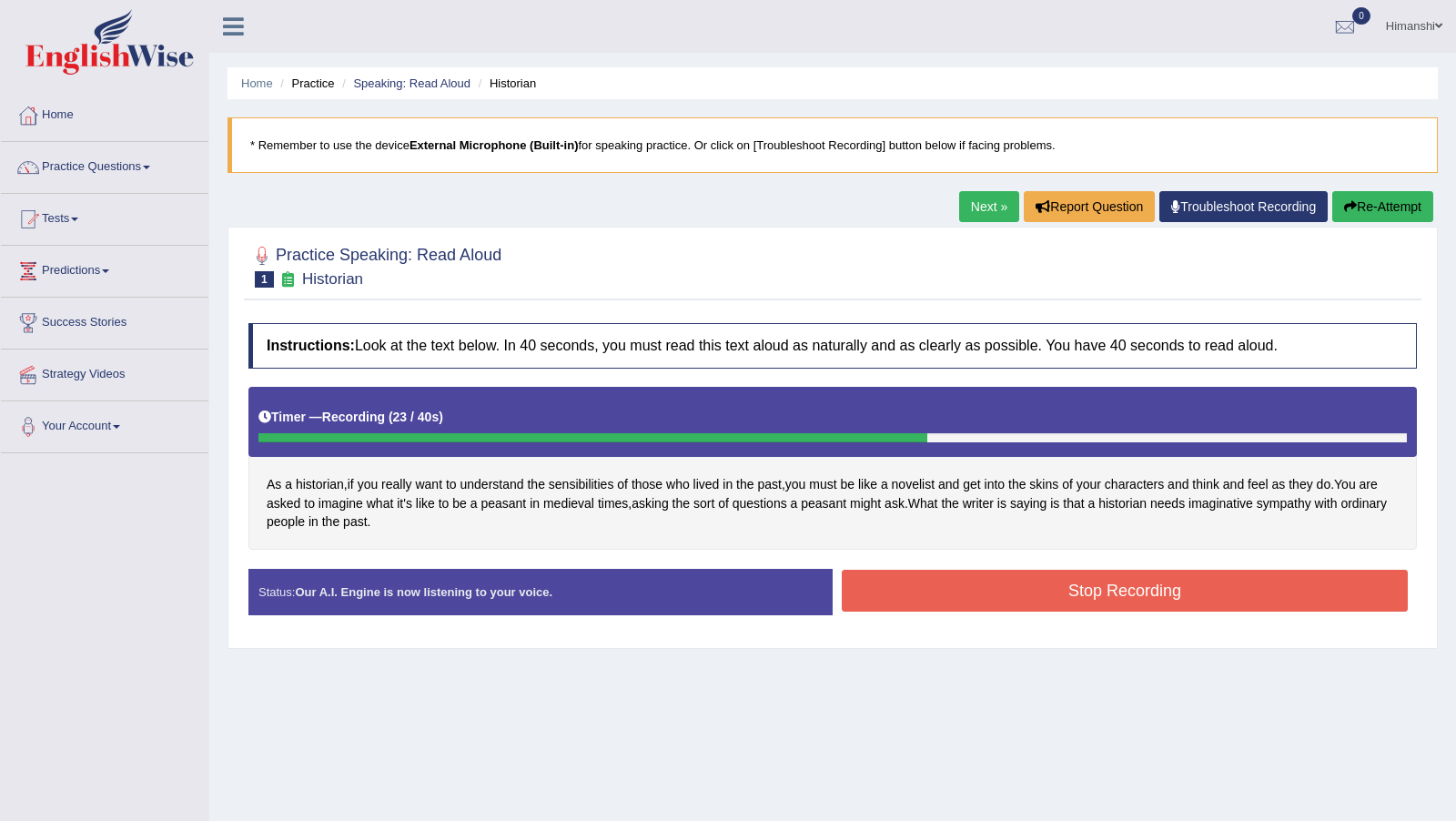 click on "Stop Recording" at bounding box center [1125, 591] 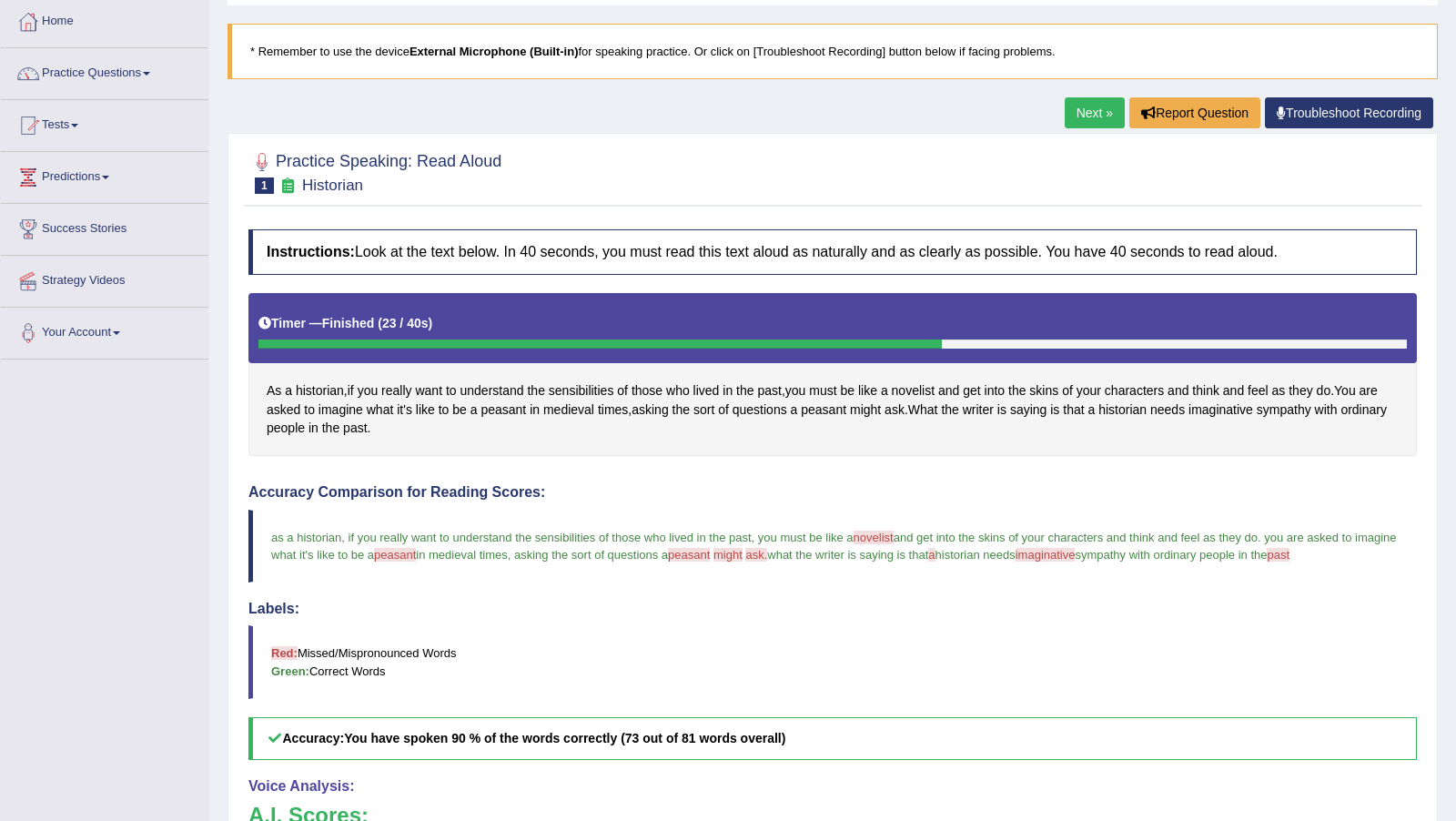 scroll, scrollTop: 80, scrollLeft: 0, axis: vertical 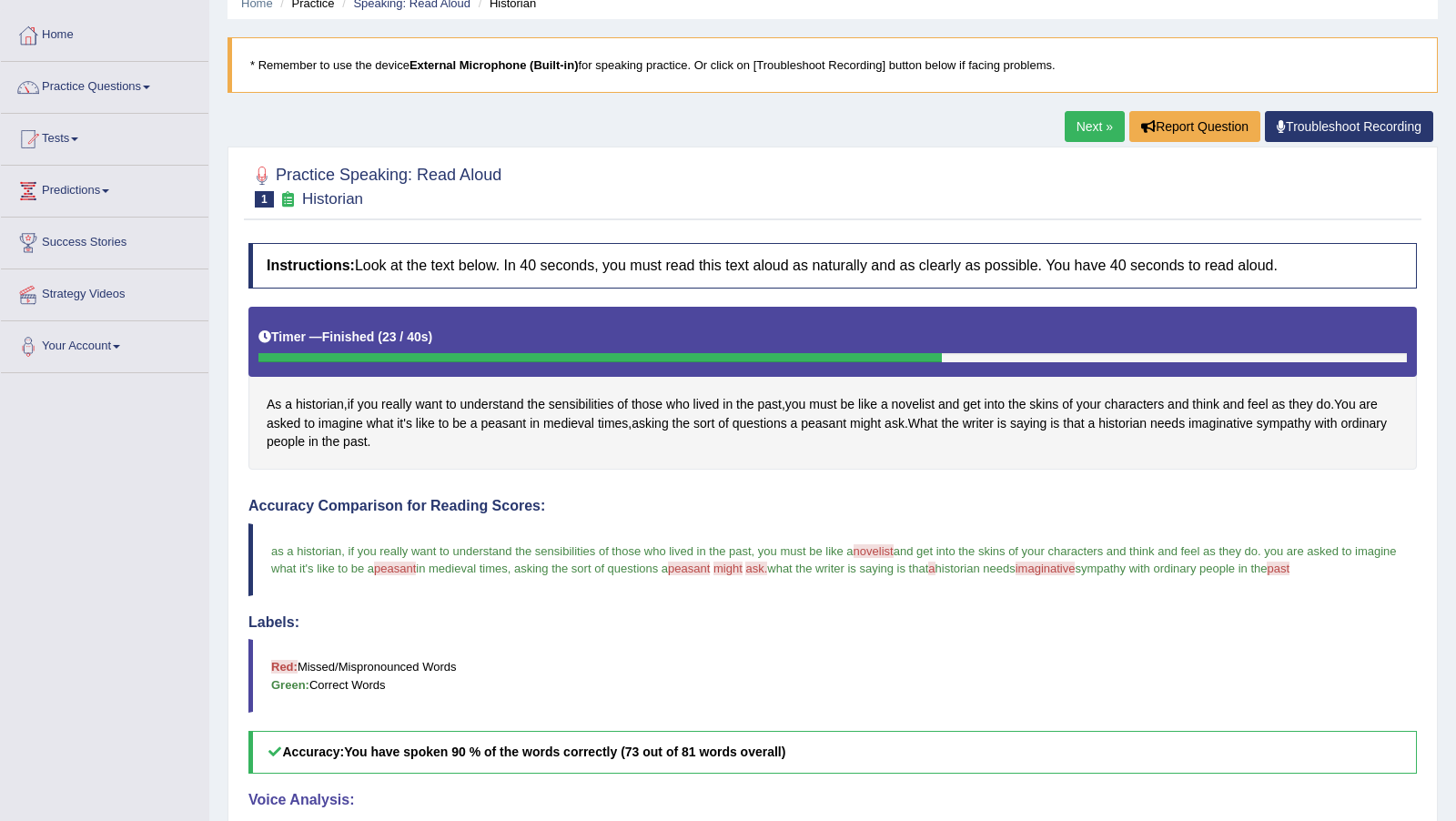 click on "Next »" at bounding box center (1095, 127) 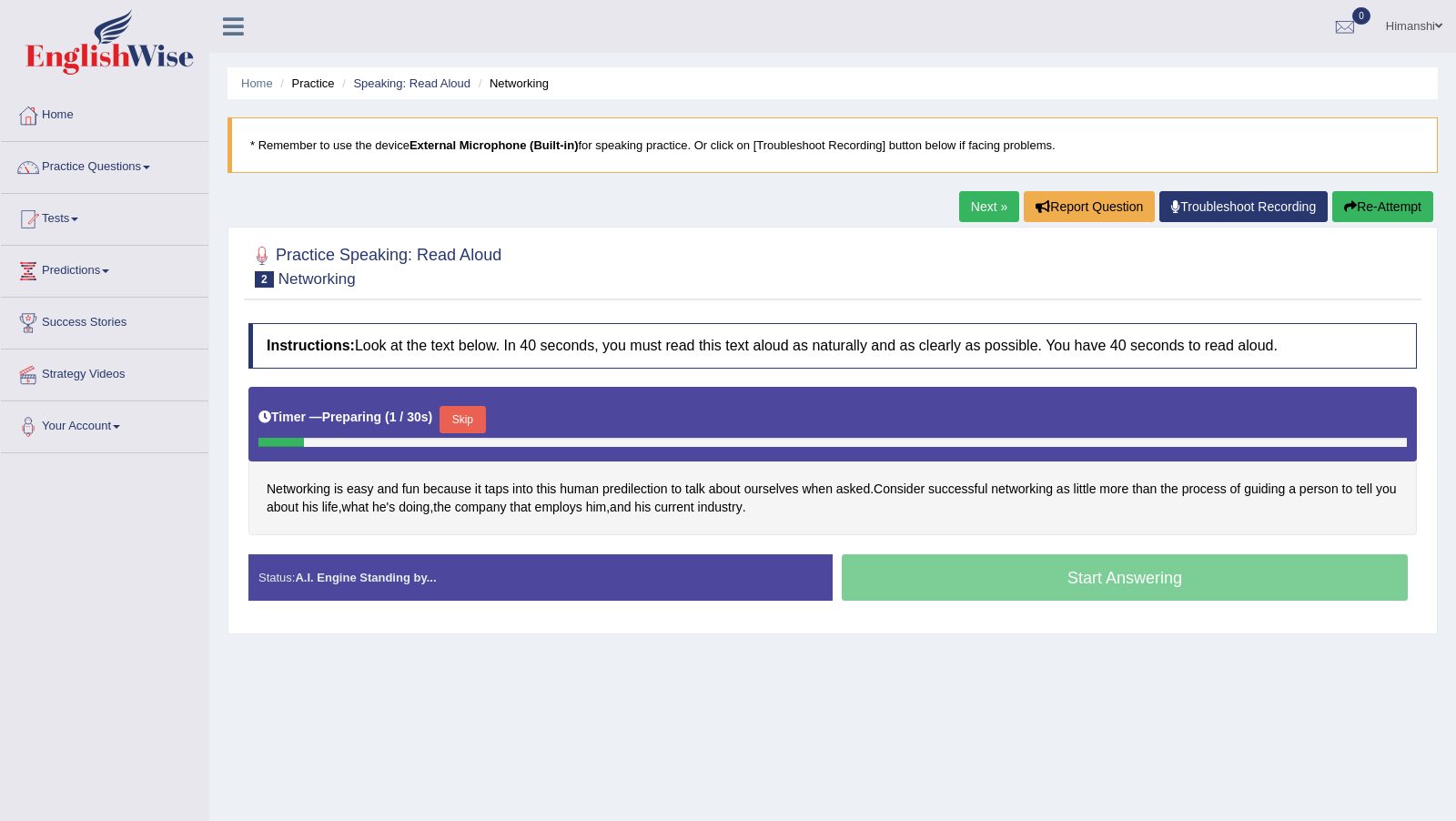 scroll, scrollTop: 40, scrollLeft: 0, axis: vertical 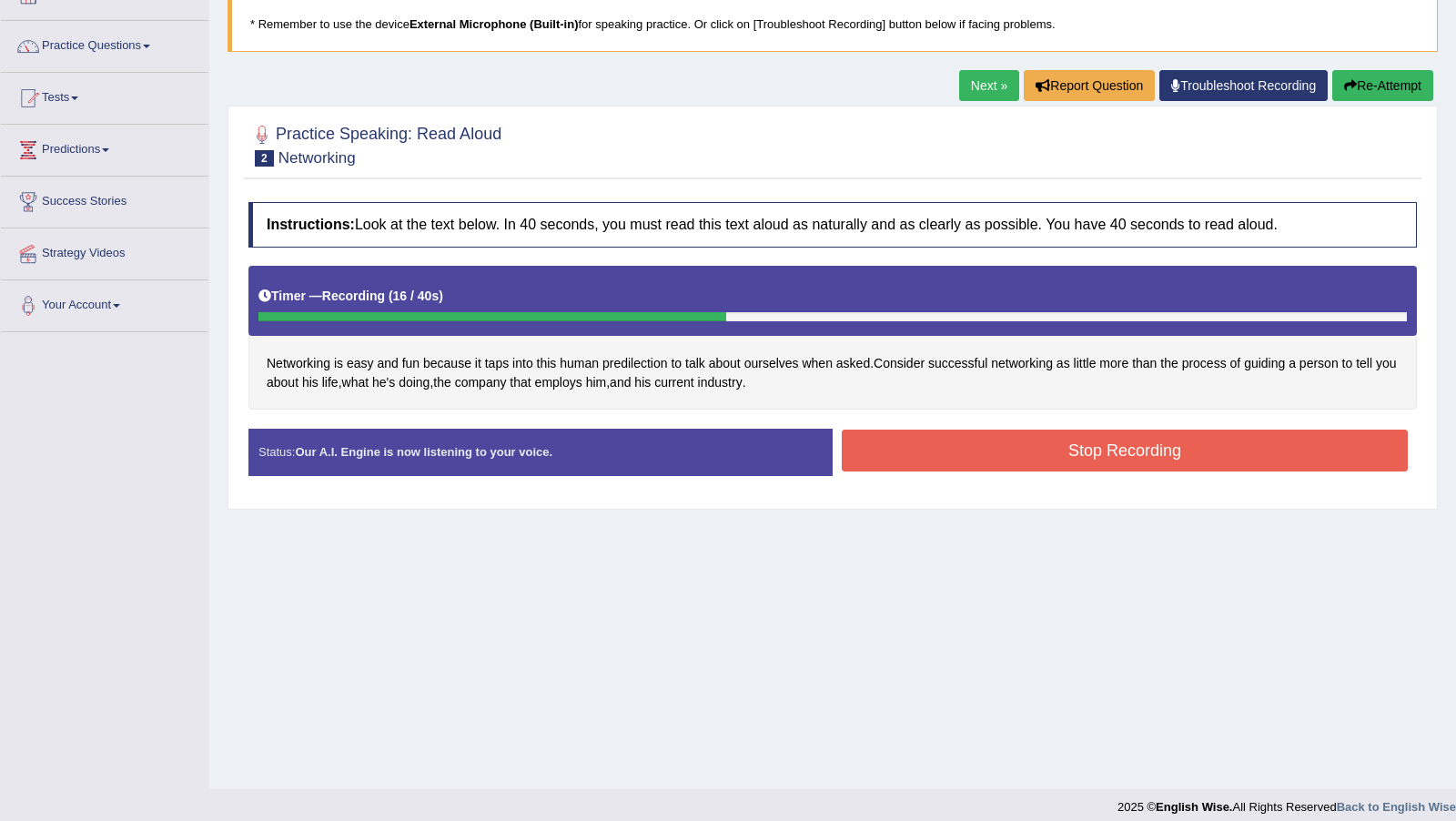 click on "Stop Recording" at bounding box center (1125, 451) 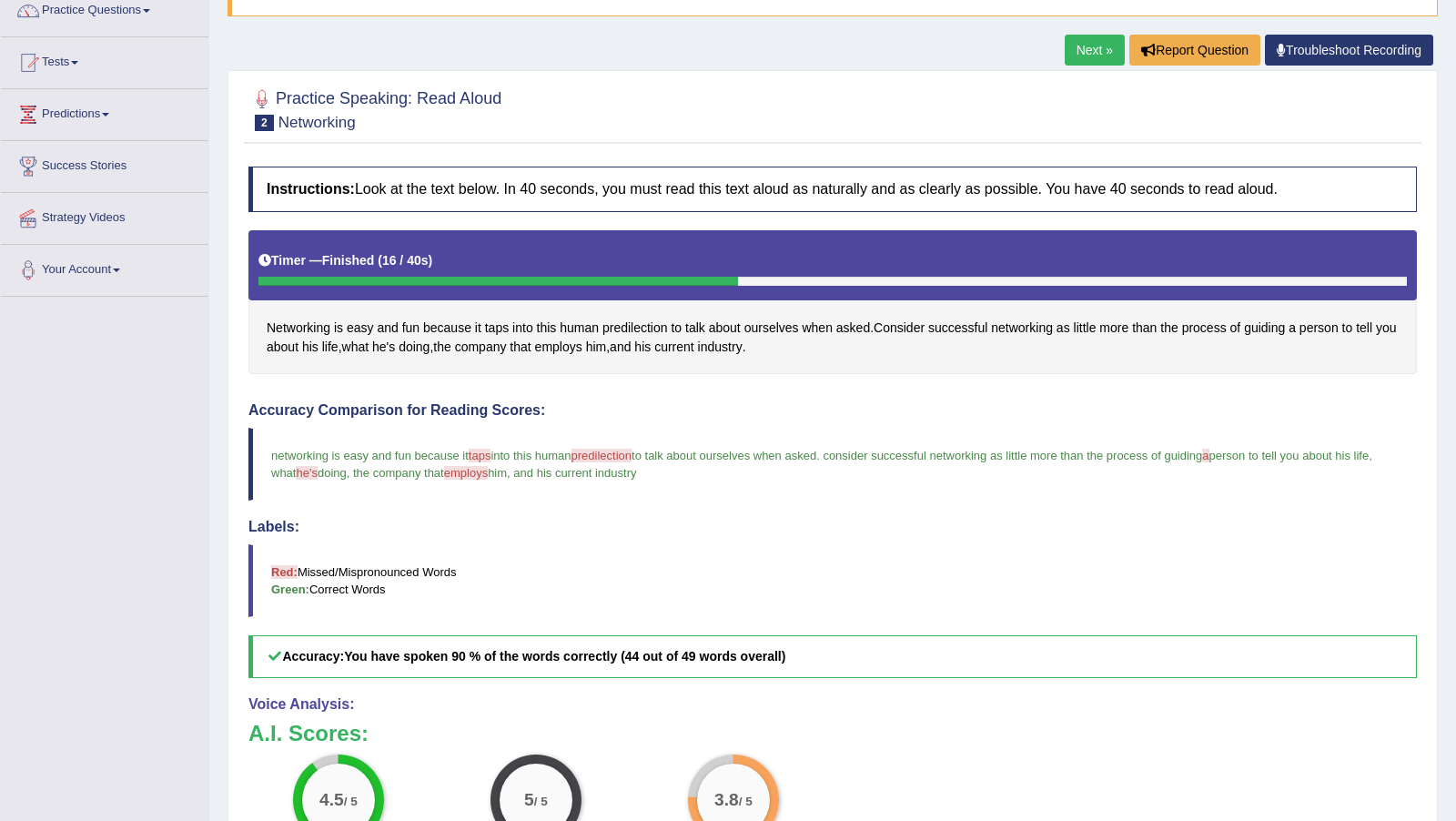 scroll, scrollTop: 161, scrollLeft: 0, axis: vertical 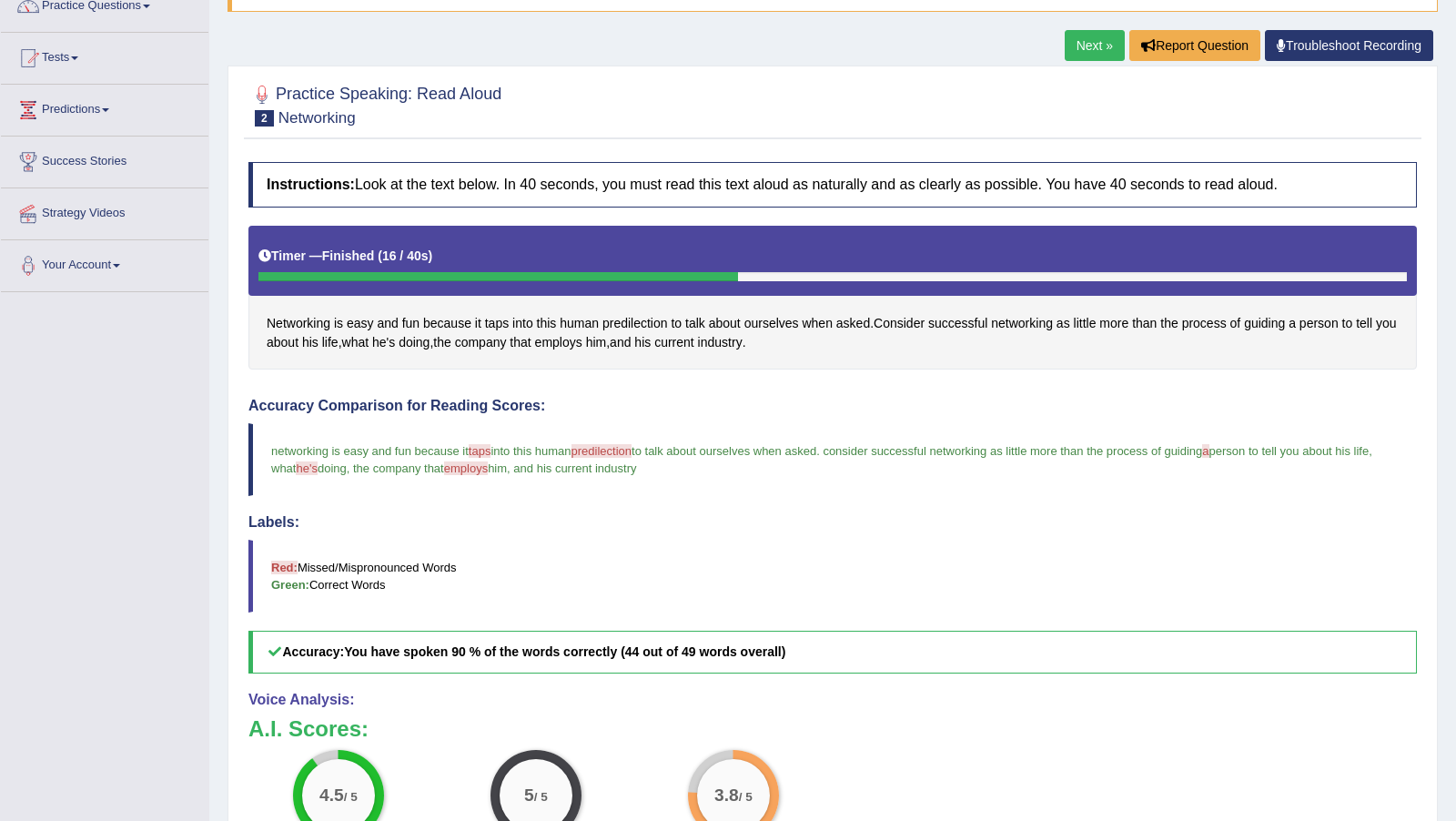 click on "Next »" at bounding box center (1095, 46) 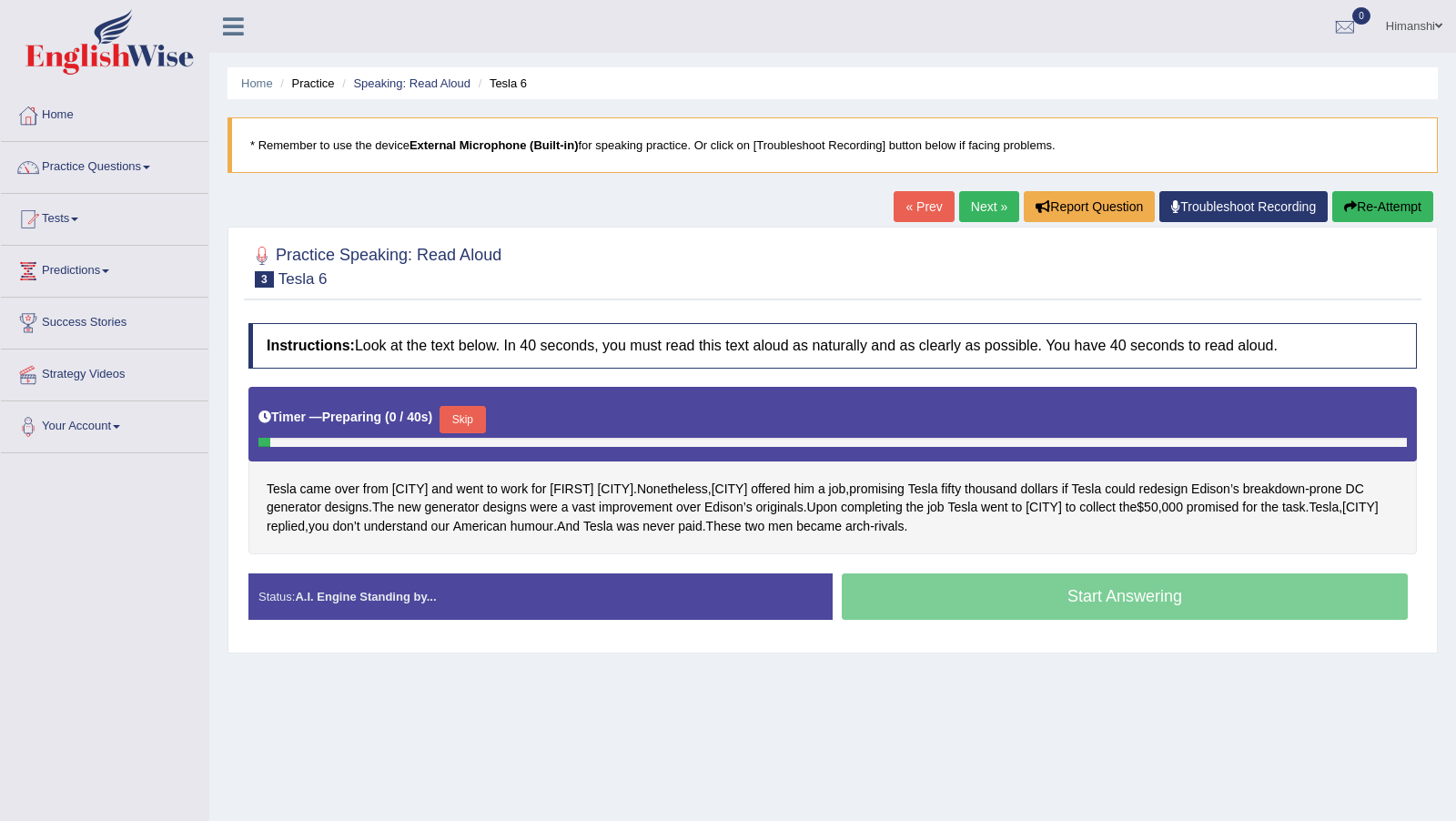 scroll, scrollTop: 0, scrollLeft: 0, axis: both 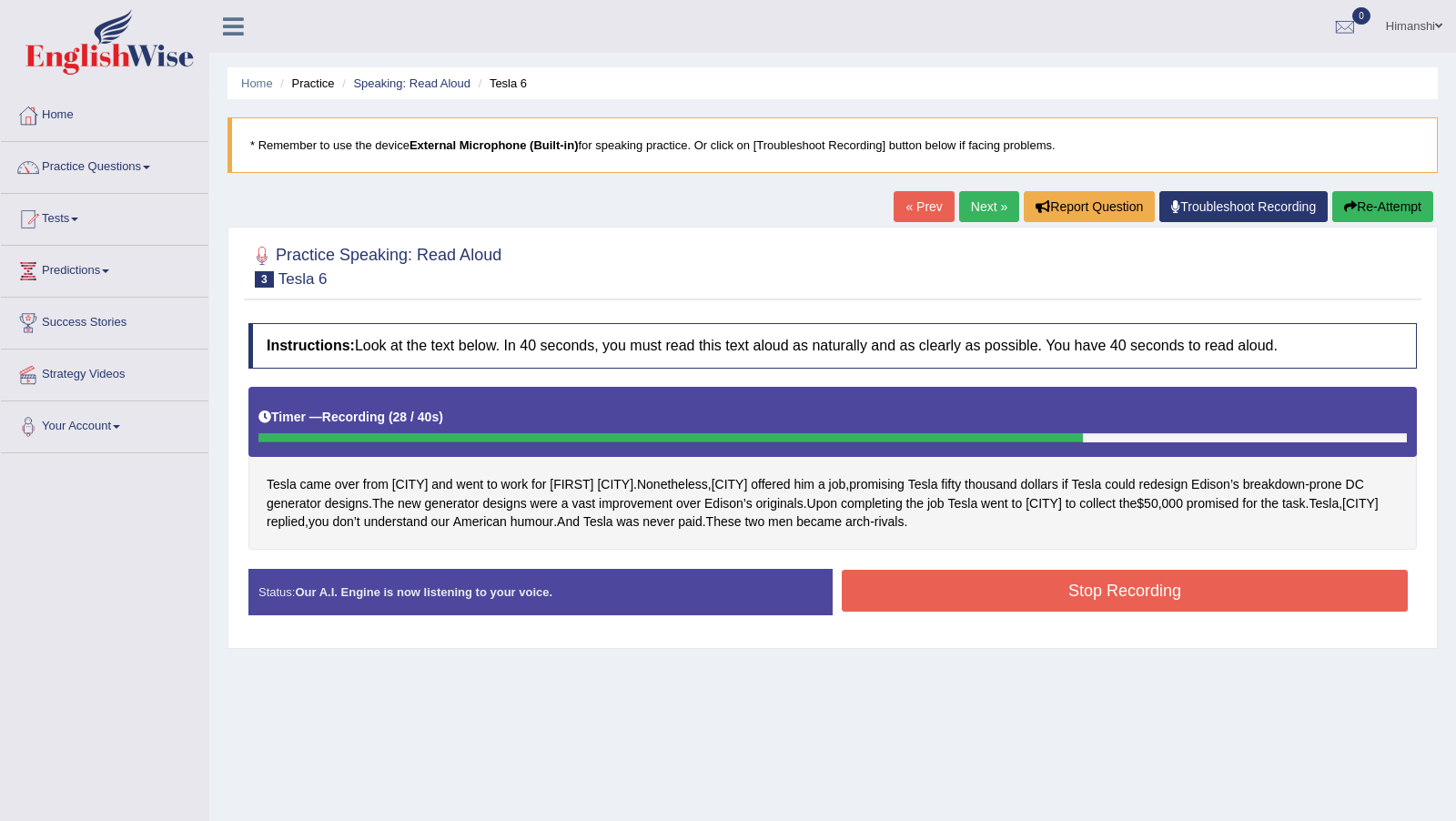 click on "Stop Recording" at bounding box center (1125, 591) 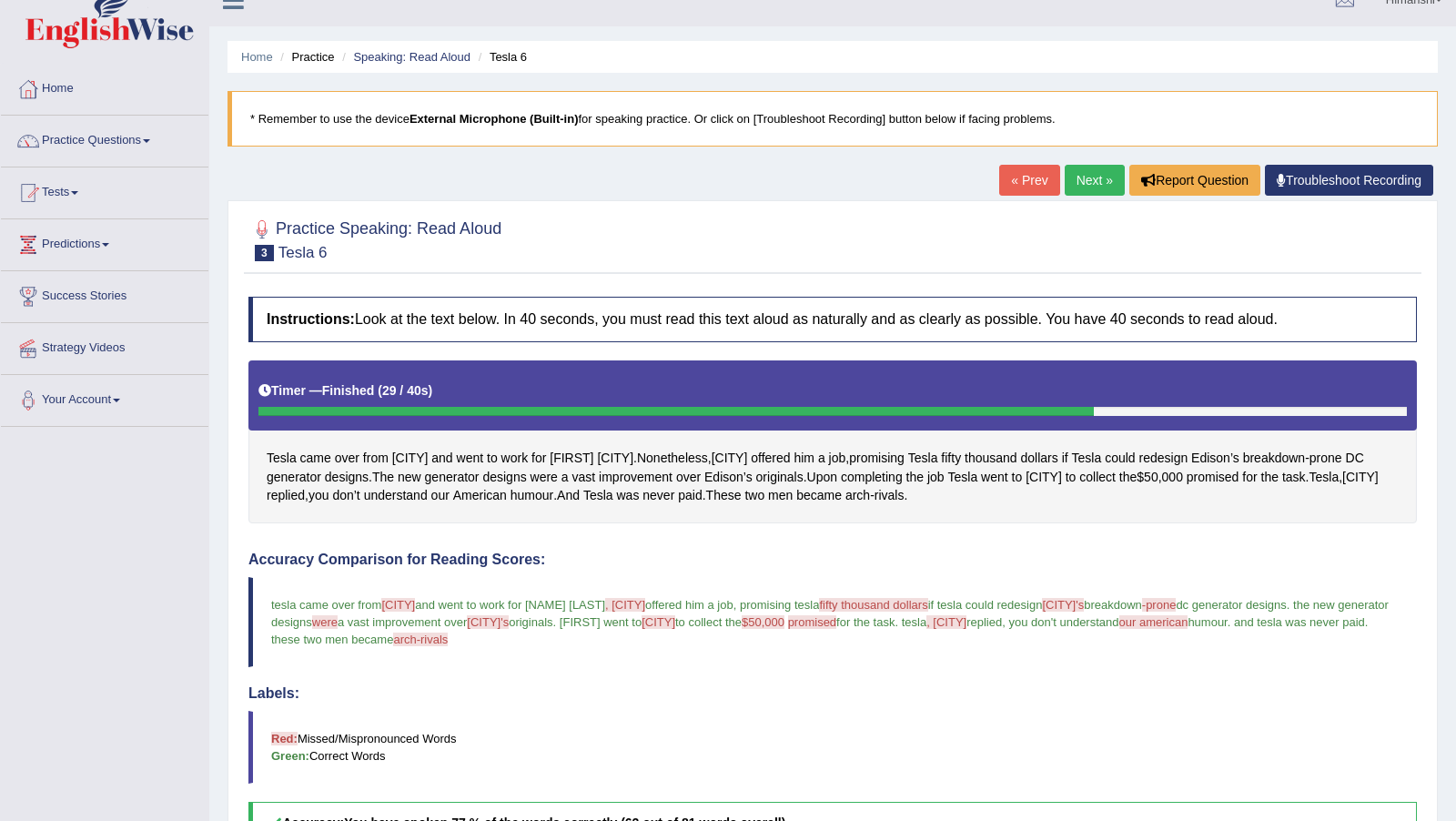 scroll, scrollTop: 0, scrollLeft: 0, axis: both 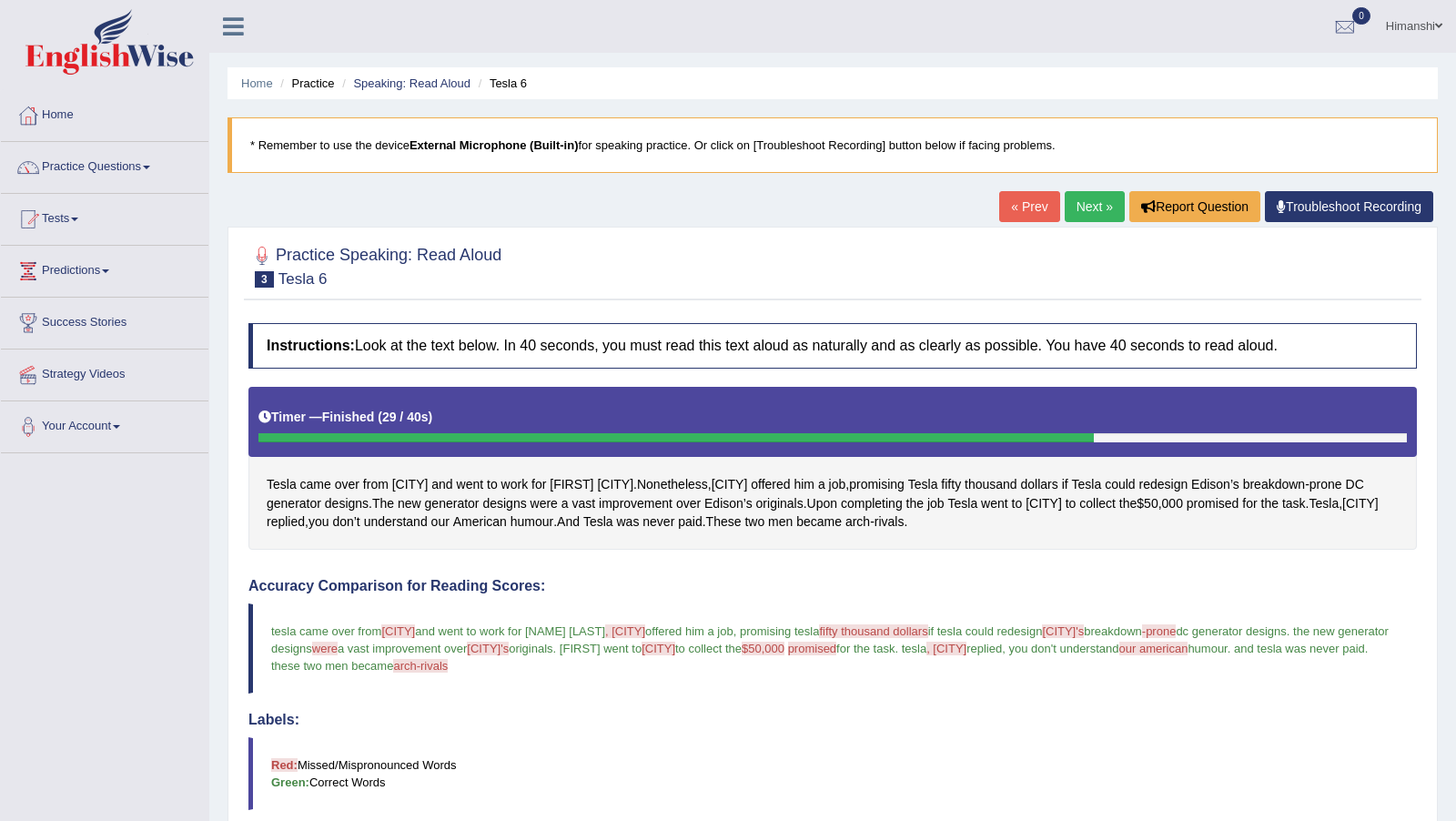 click on "Next »" at bounding box center (1095, 207) 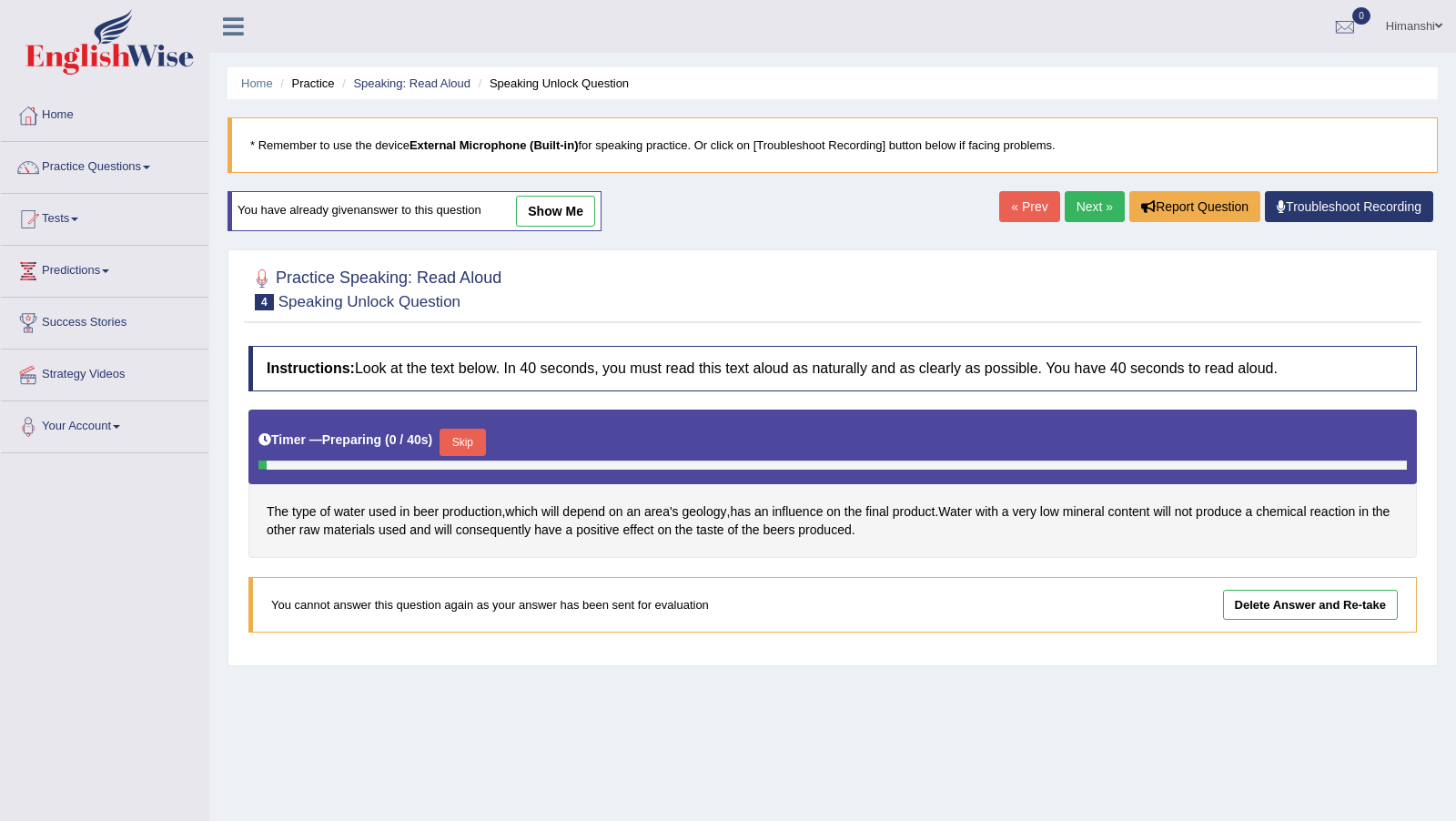 scroll, scrollTop: 0, scrollLeft: 0, axis: both 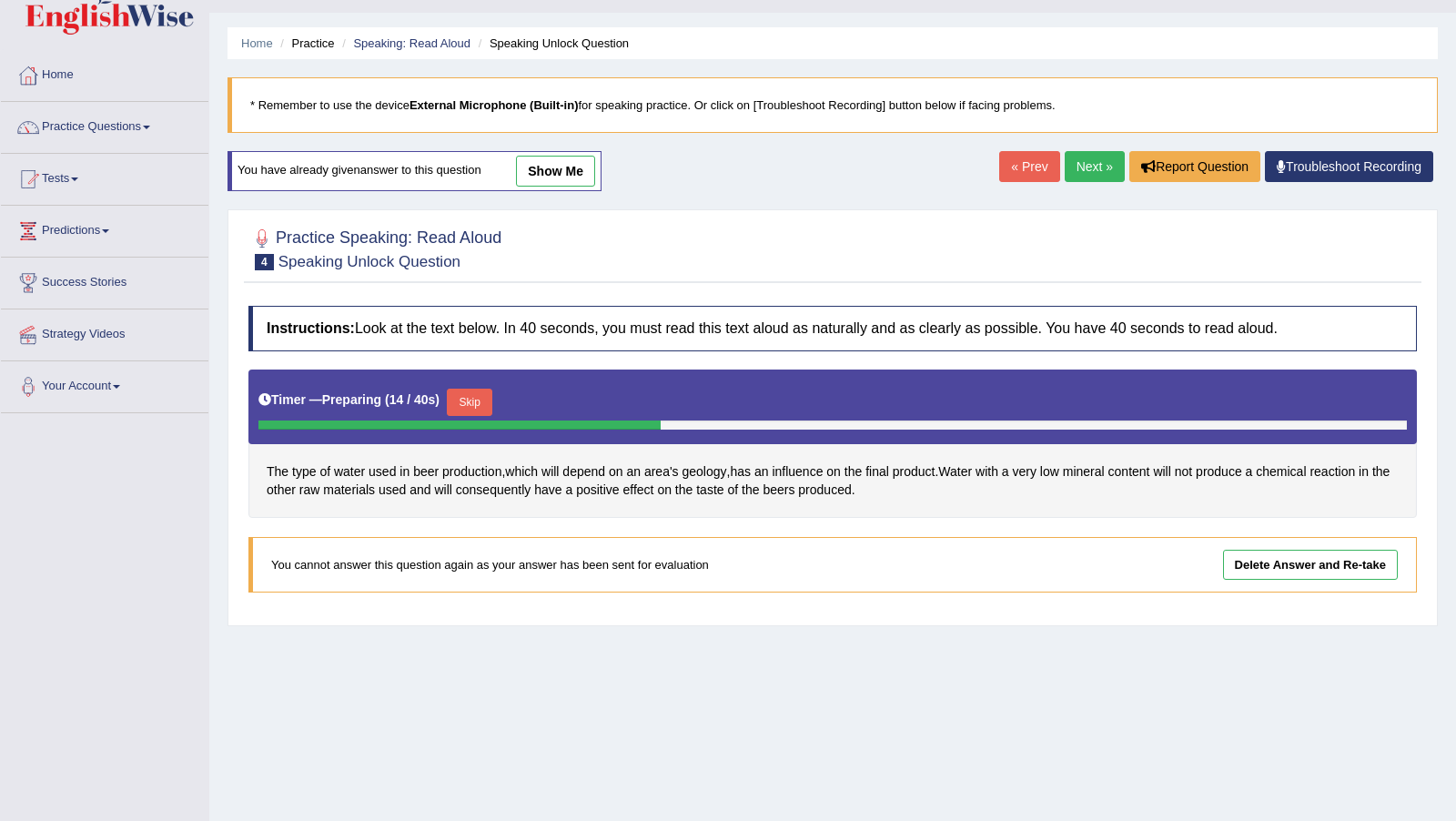 click on "Delete Answer and Re-take" at bounding box center [1310, 564] 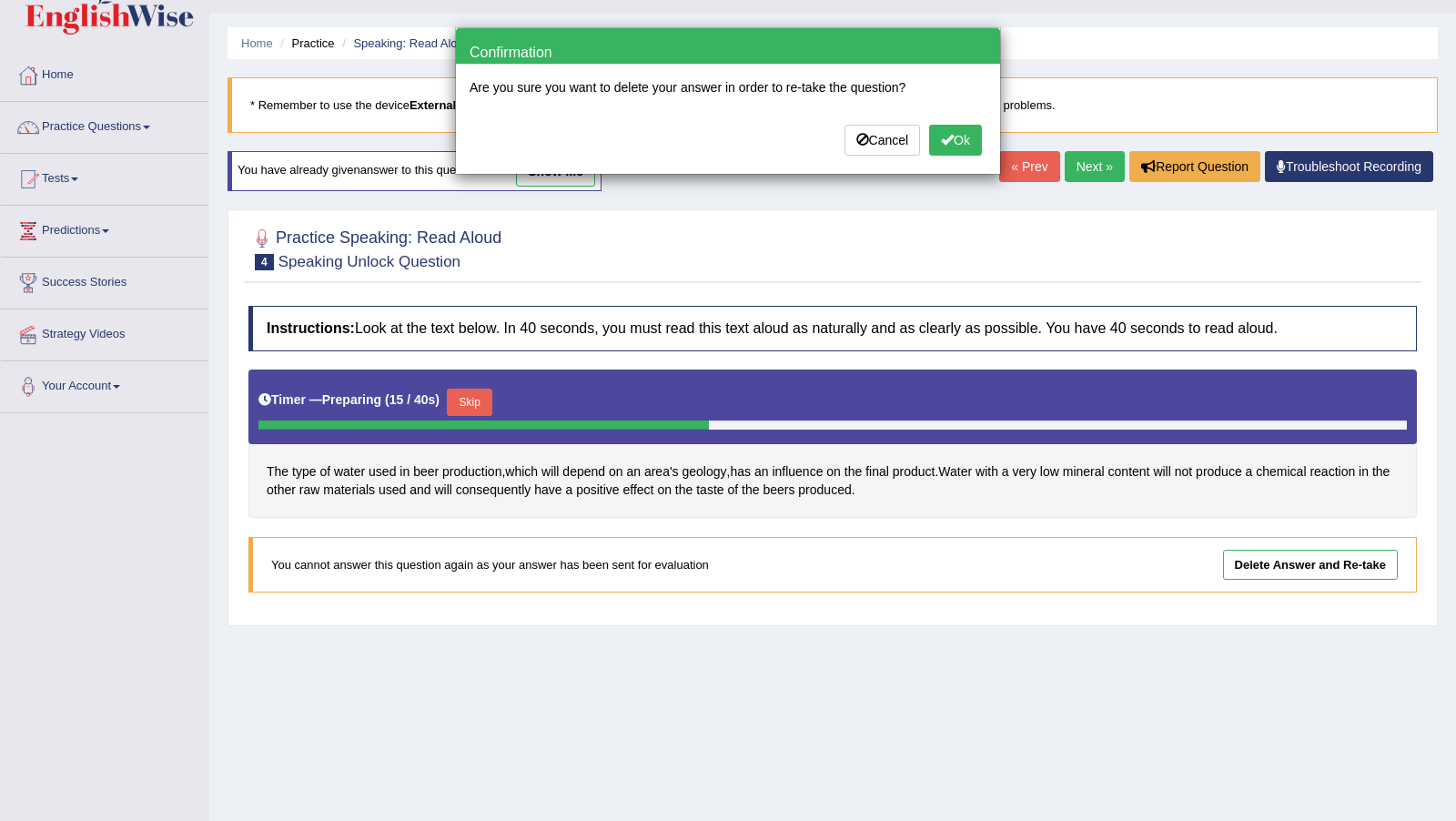 click on "Ok" at bounding box center (956, 140) 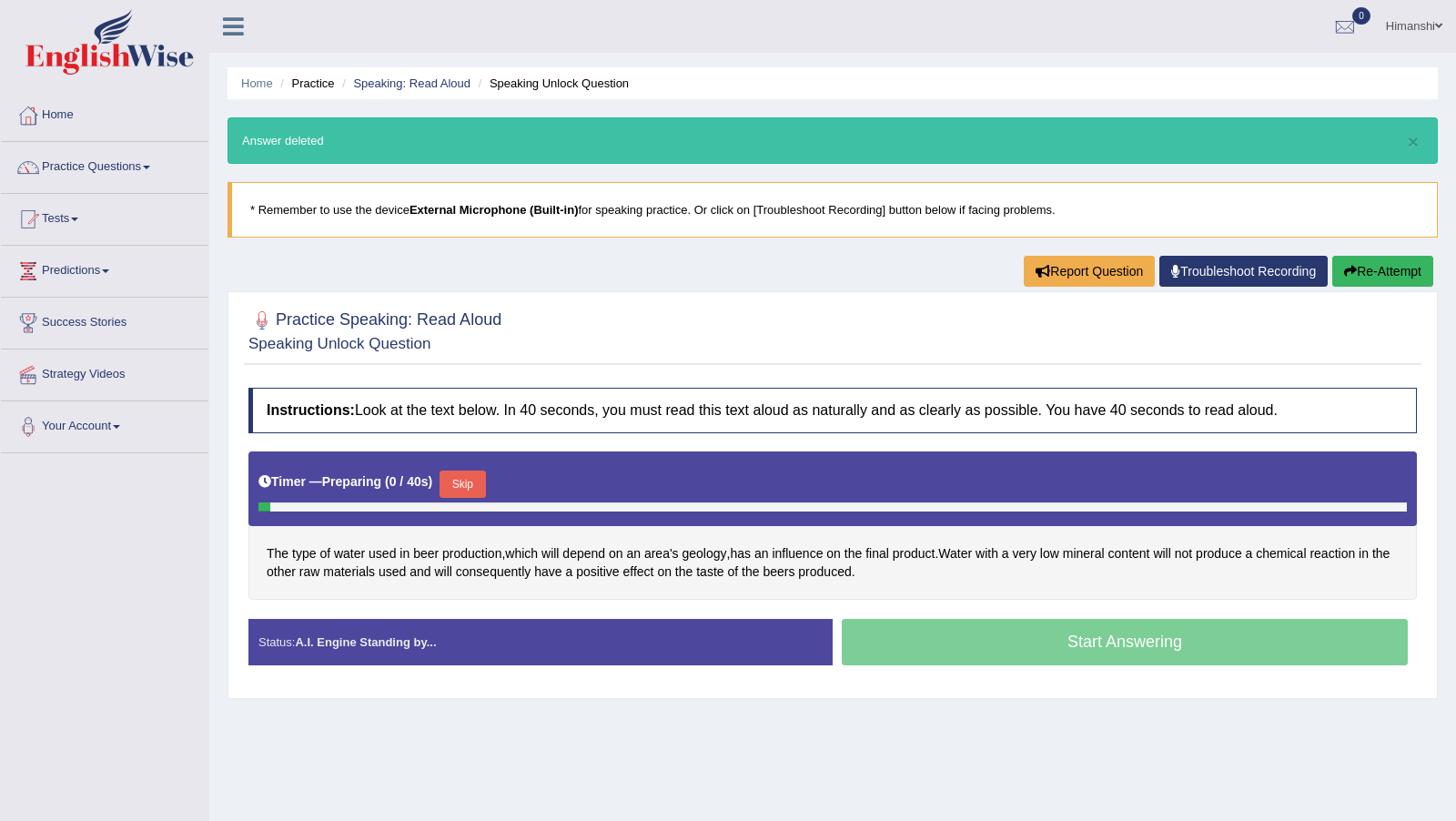 scroll, scrollTop: 0, scrollLeft: 0, axis: both 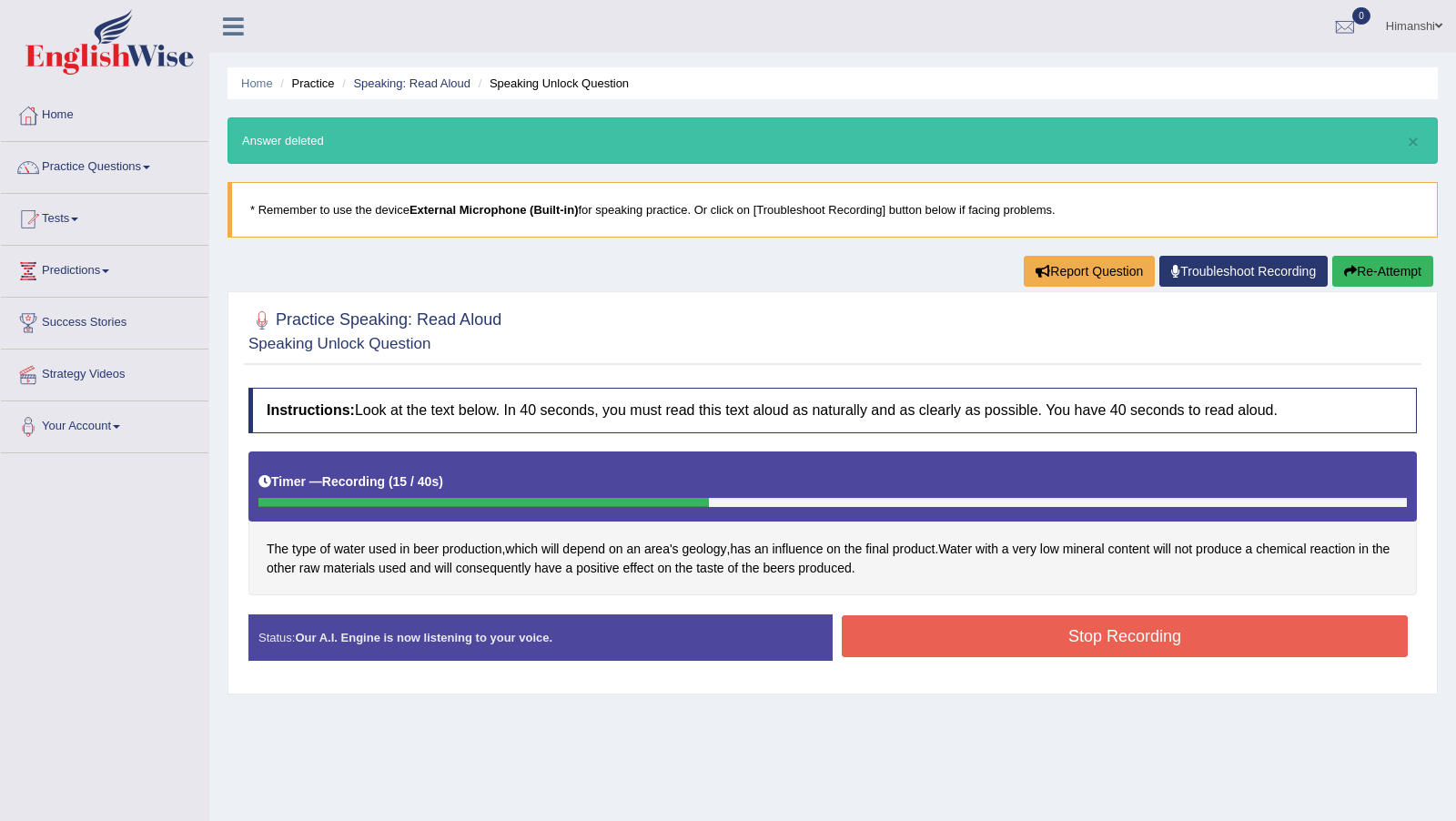 click on "Stop Recording" at bounding box center [1125, 636] 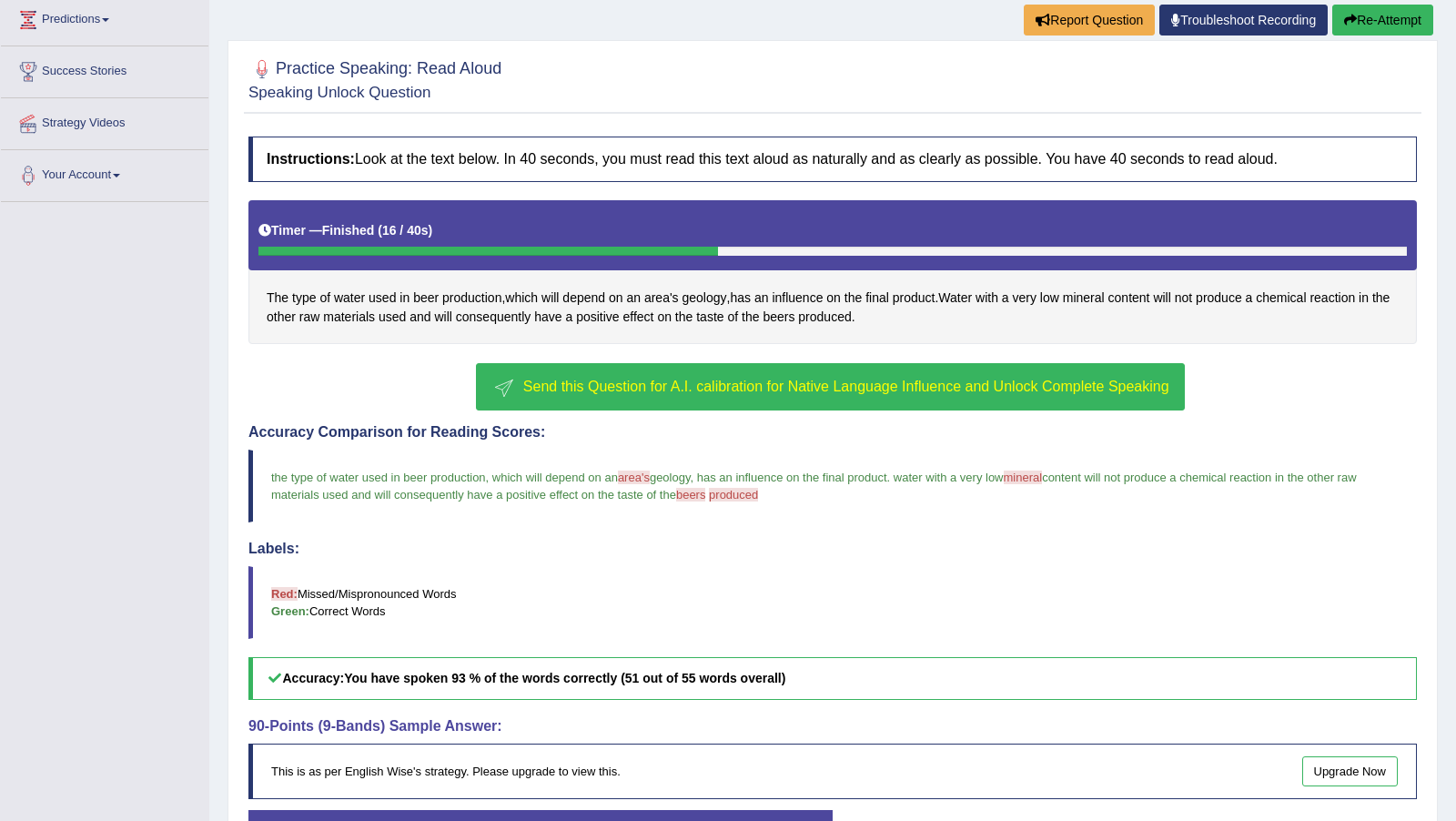 scroll, scrollTop: 283, scrollLeft: 0, axis: vertical 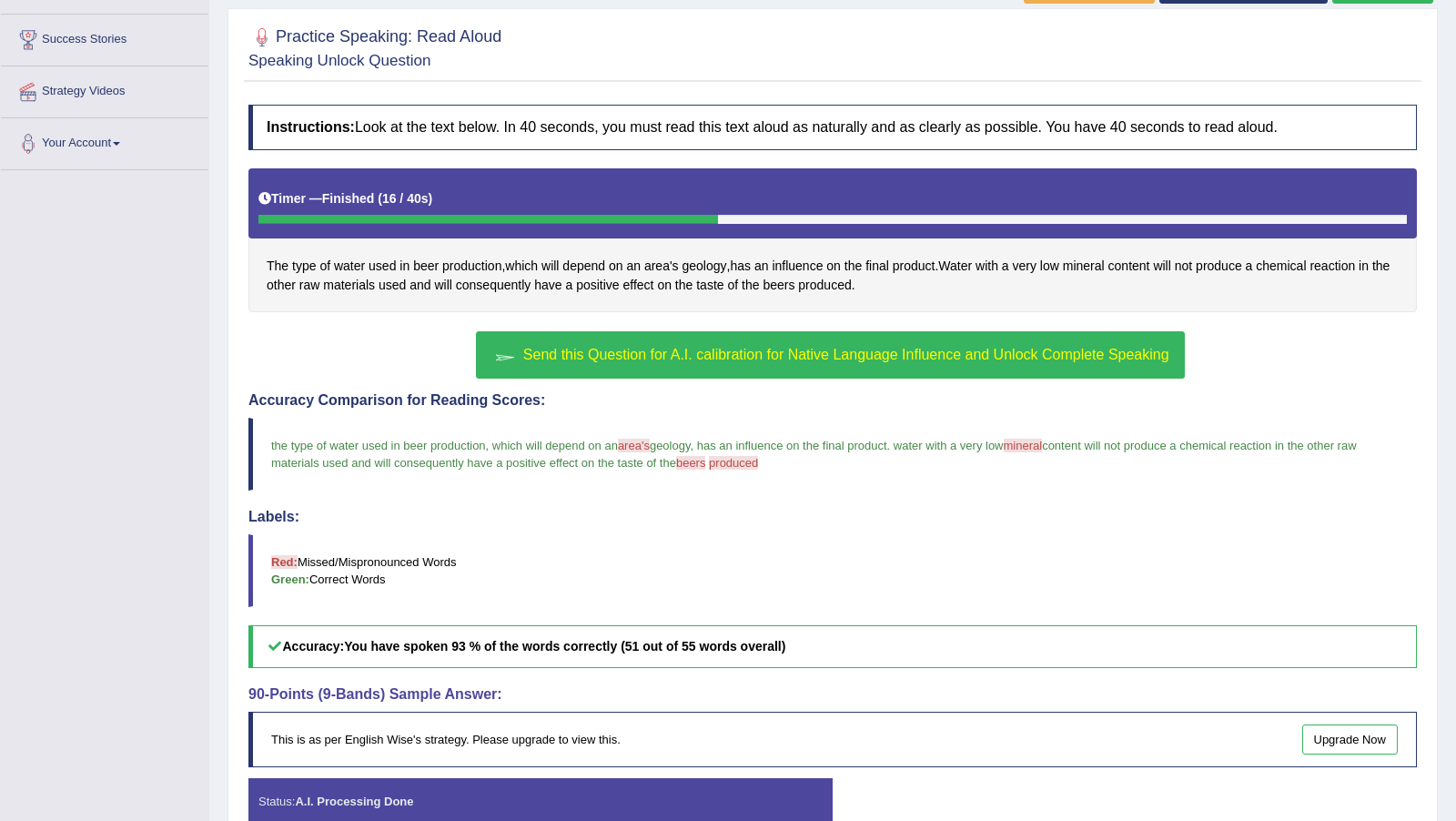 click on "Send this Question for A.I. calibration for Native Language Influence and Unlock Complete Speaking" at bounding box center [830, 355] 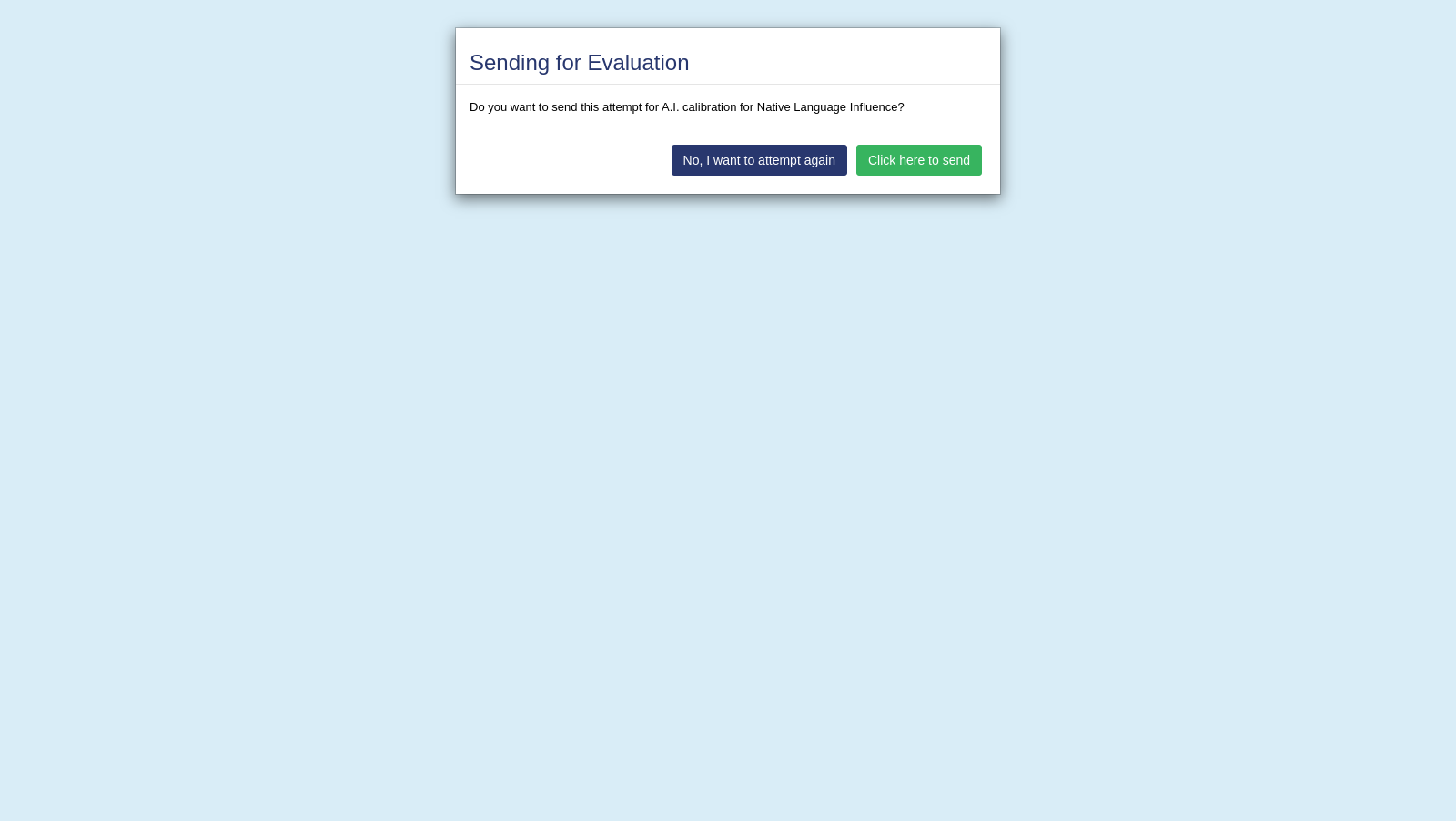 click on "Click here to send" at bounding box center (919, 160) 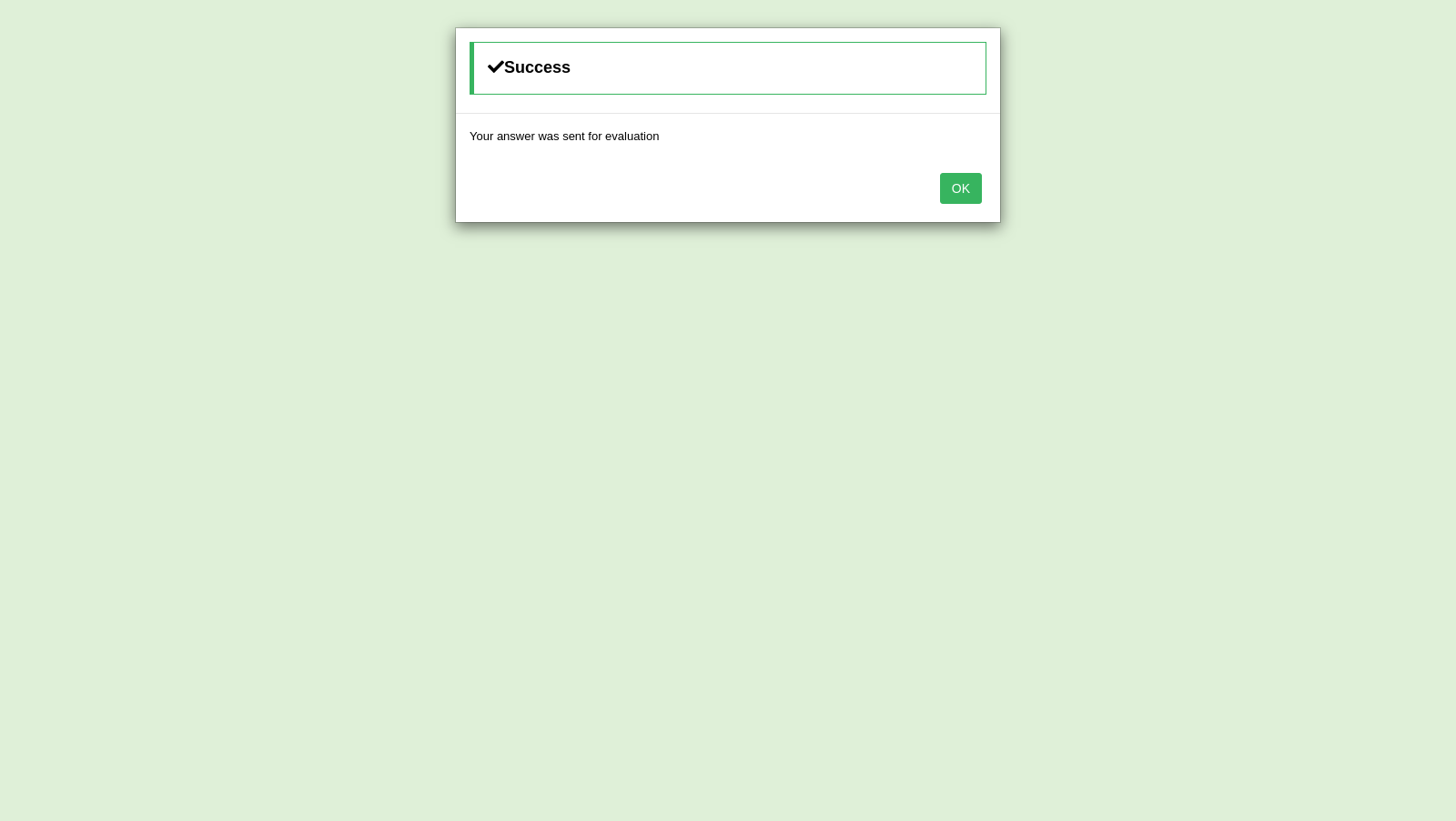 click on "OK" at bounding box center [961, 188] 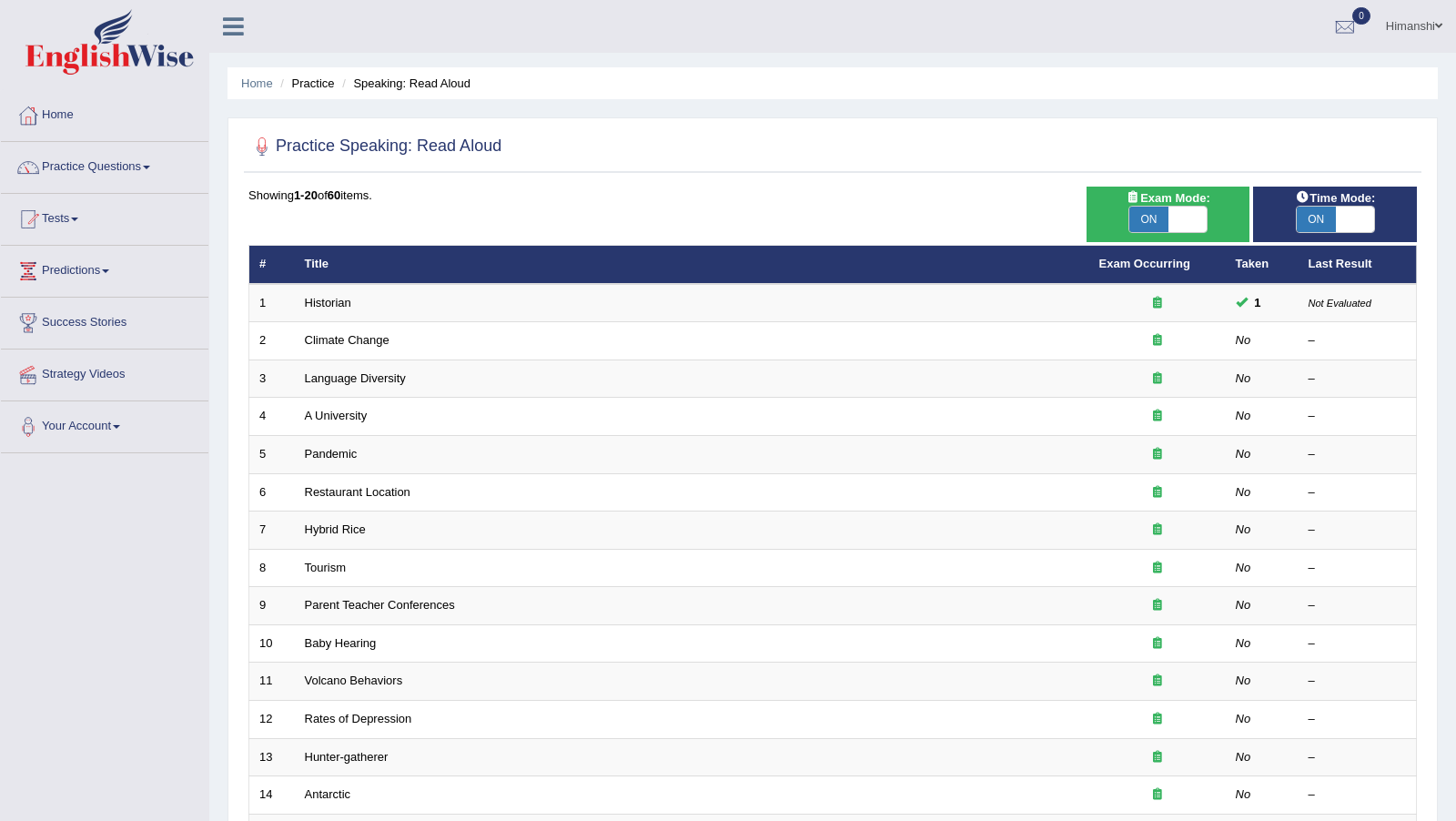 scroll, scrollTop: 0, scrollLeft: 0, axis: both 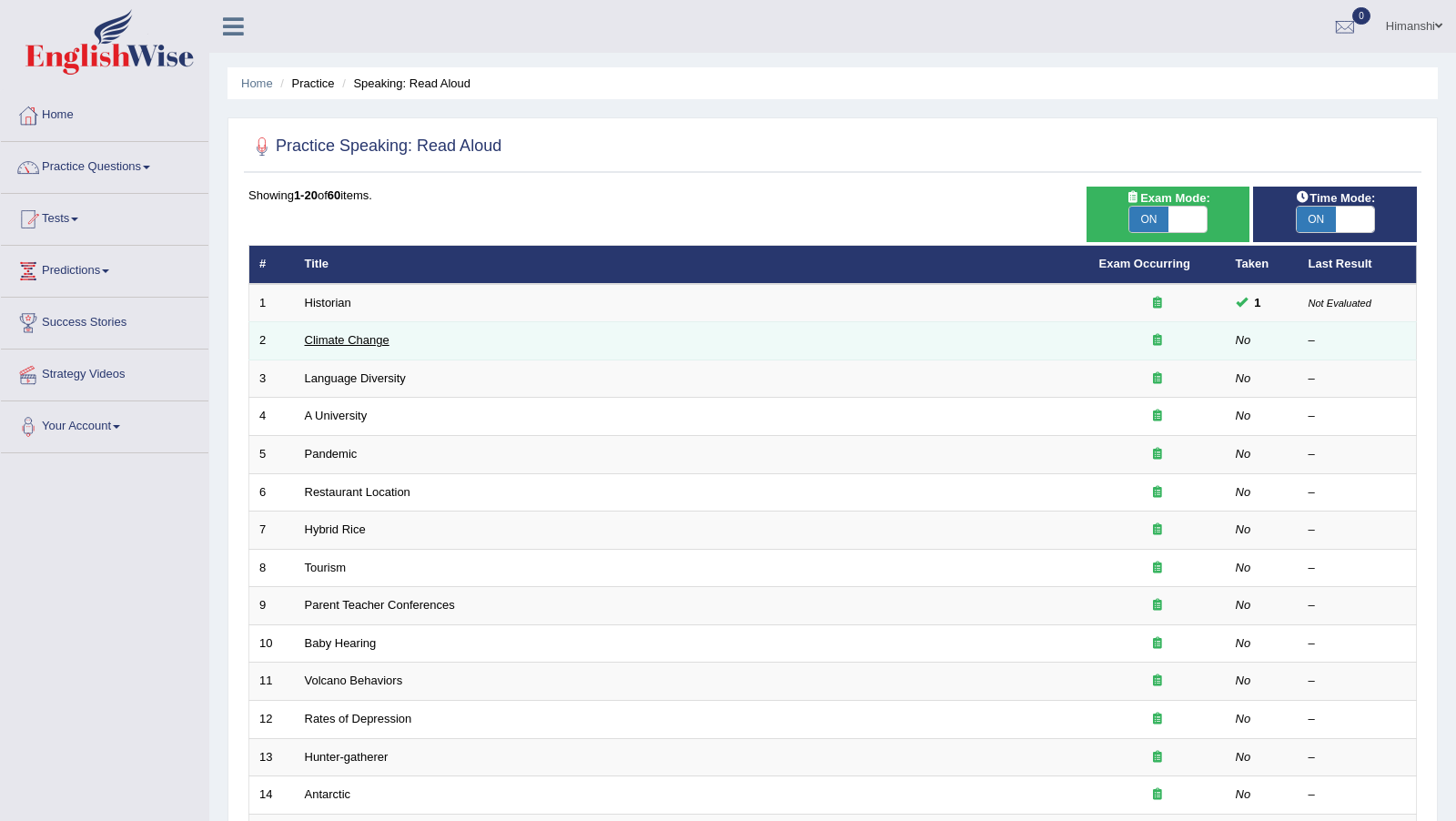 click on "Climate Change" at bounding box center (347, 340) 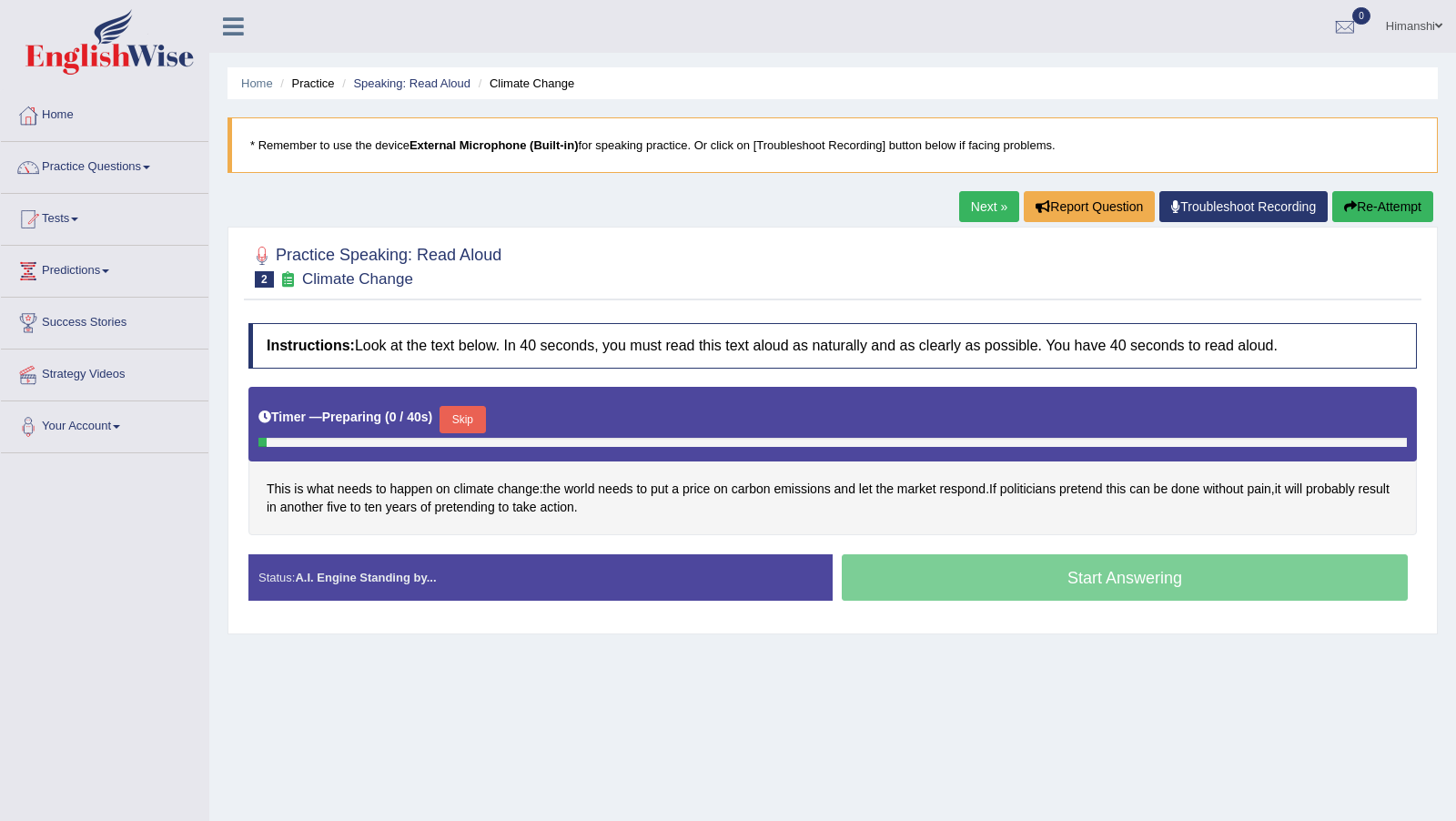 scroll, scrollTop: 0, scrollLeft: 0, axis: both 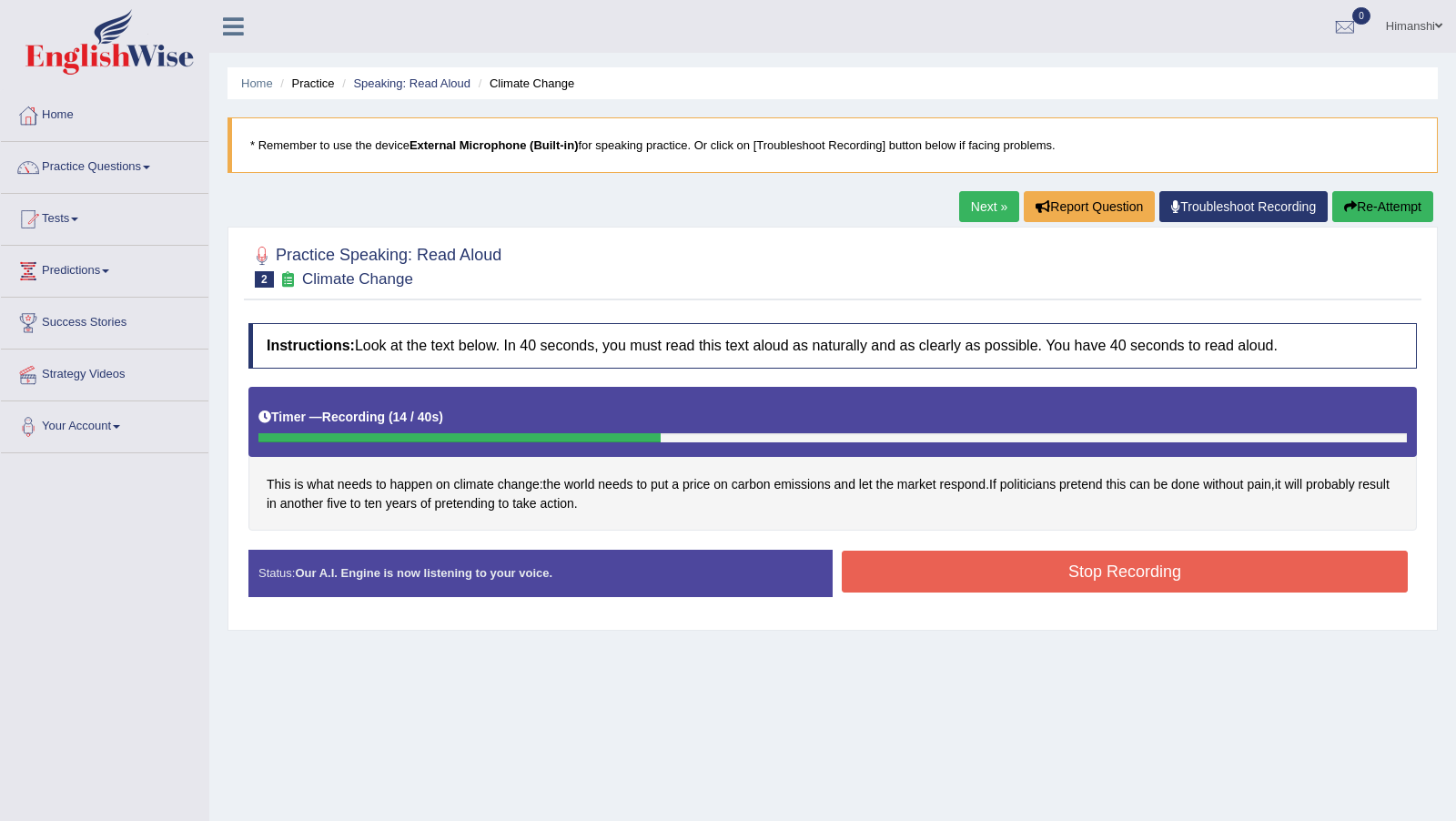 click on "Stop Recording" at bounding box center (1125, 572) 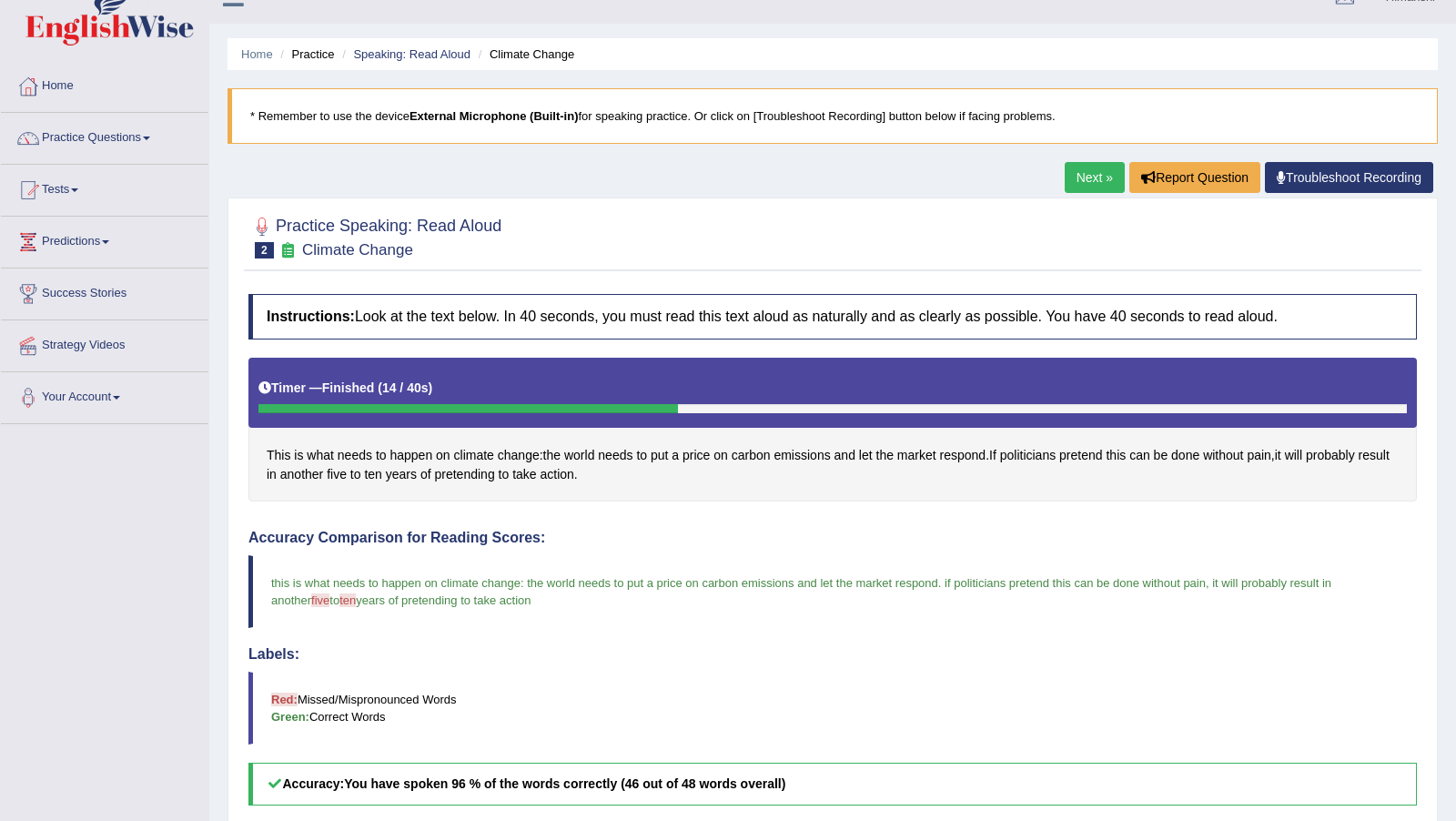 scroll, scrollTop: 0, scrollLeft: 0, axis: both 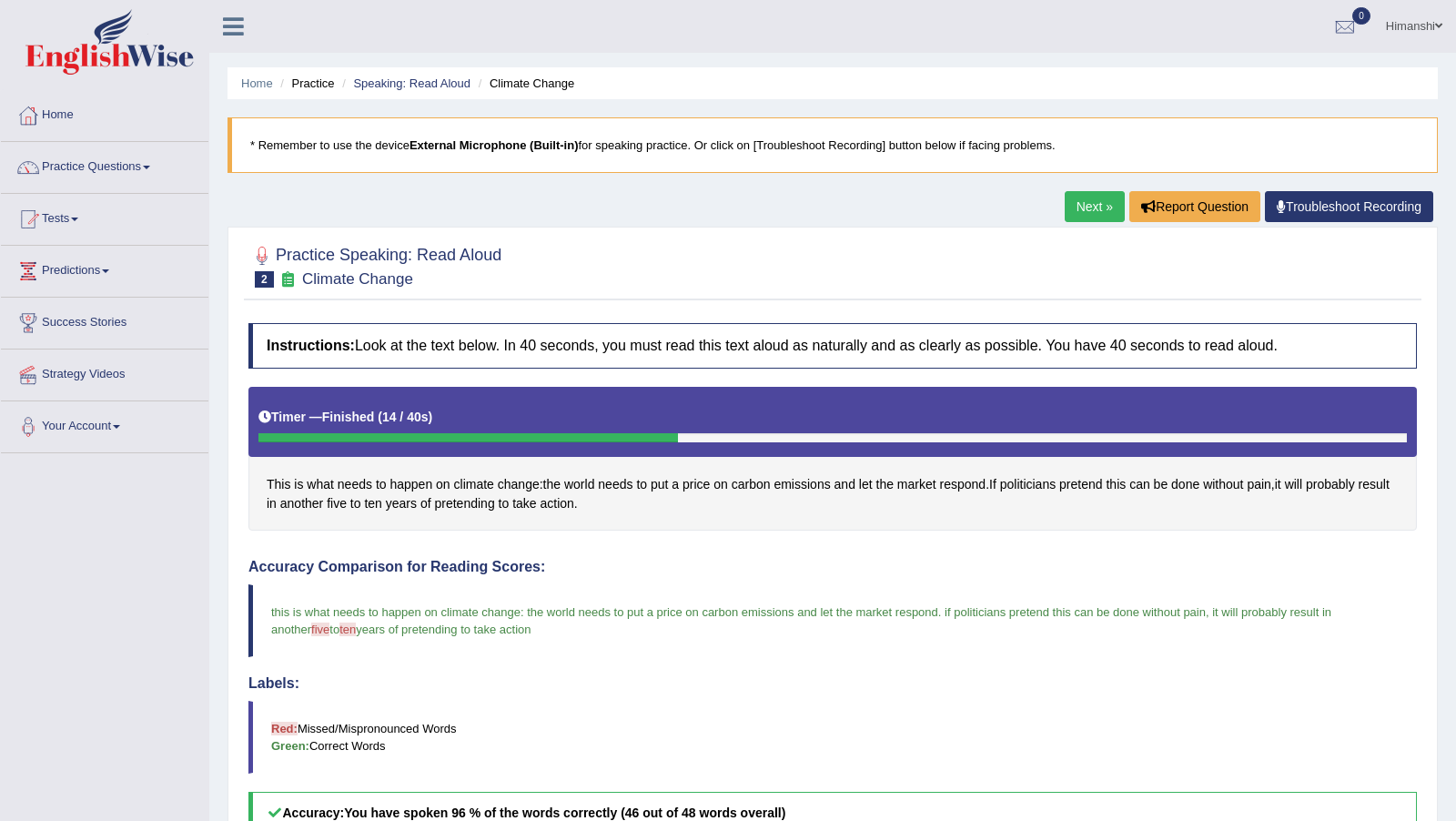 click on "Next »" at bounding box center (1095, 207) 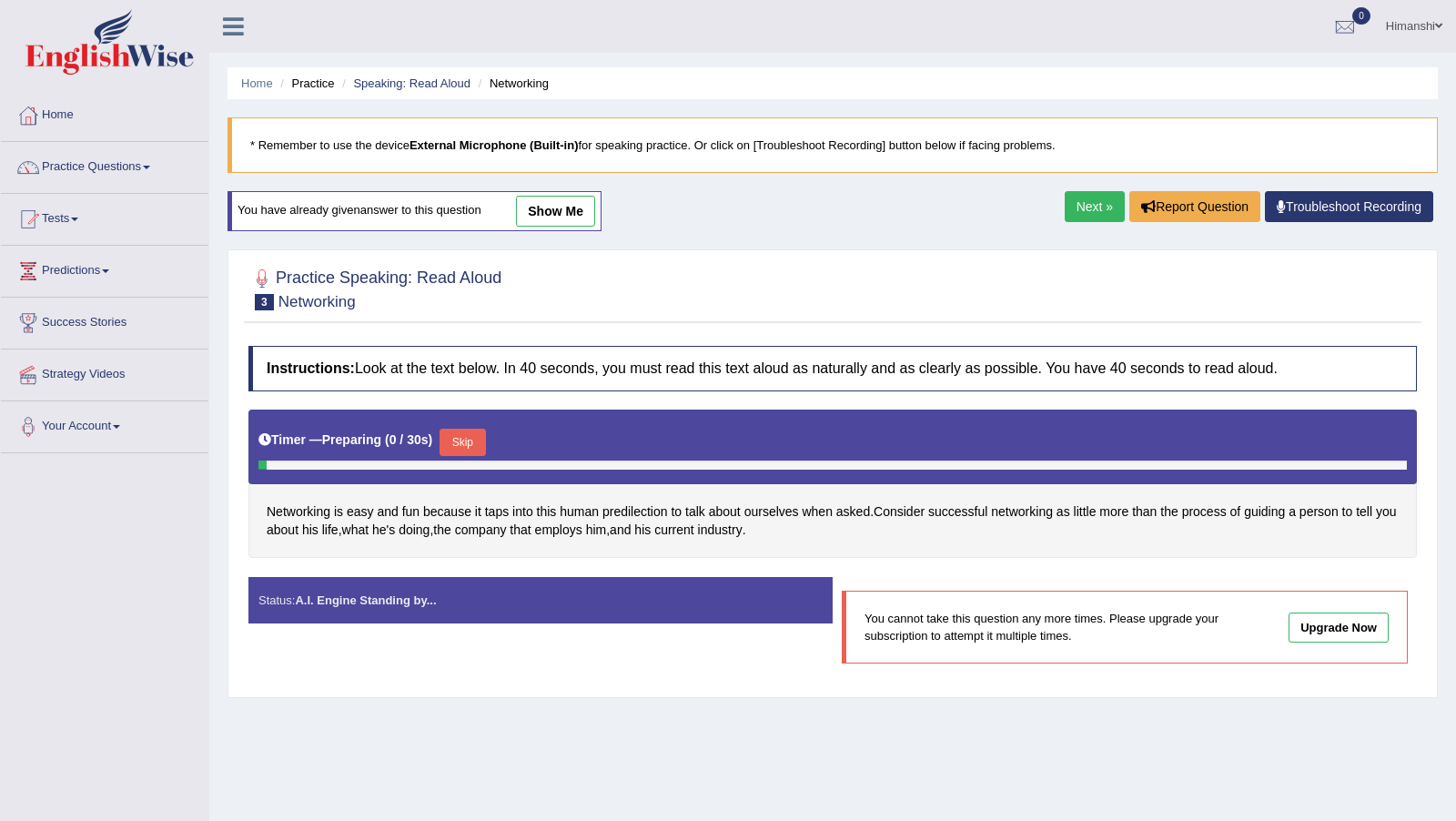 scroll, scrollTop: 0, scrollLeft: 0, axis: both 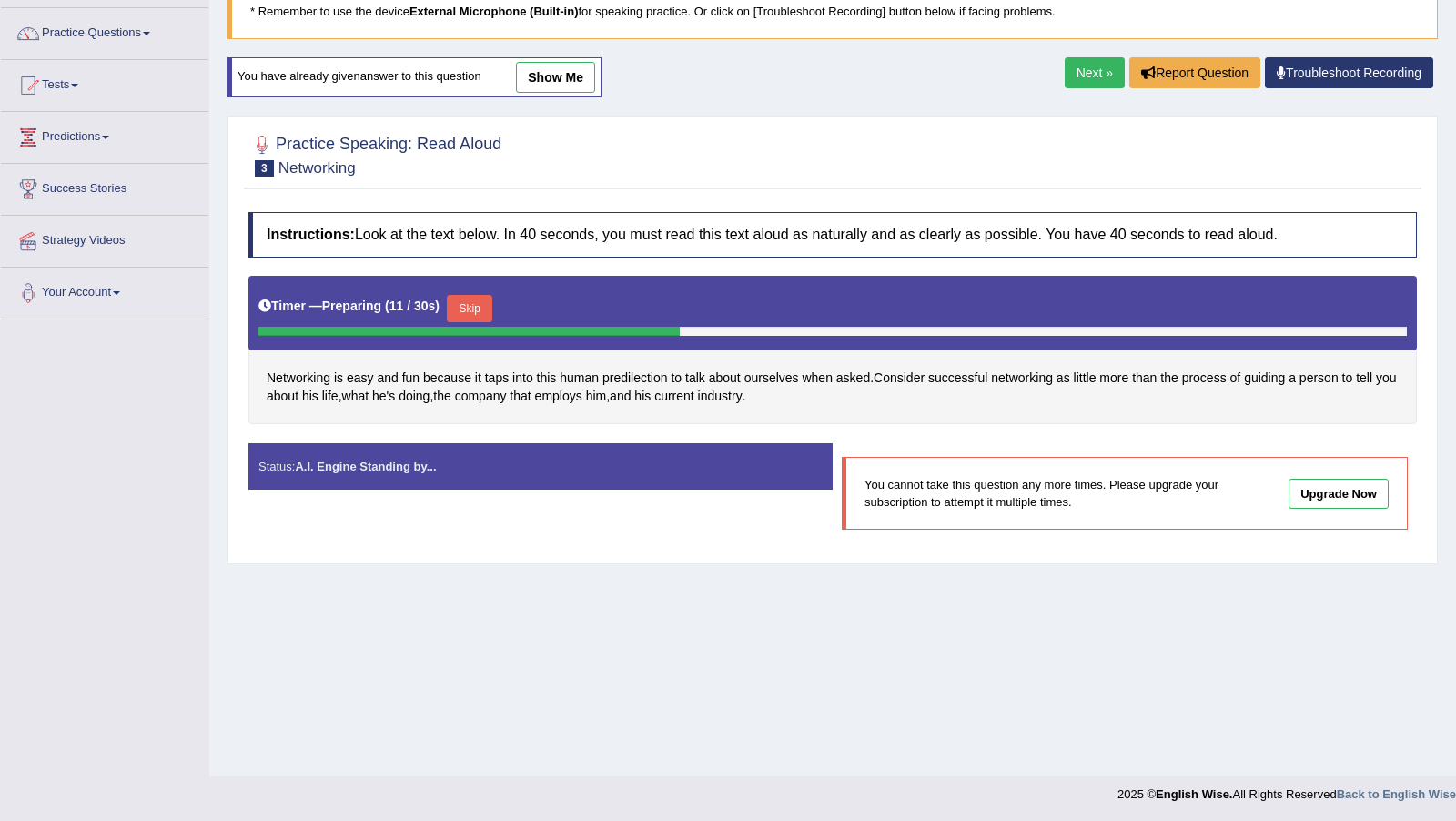 click on "Next »" at bounding box center [1095, 73] 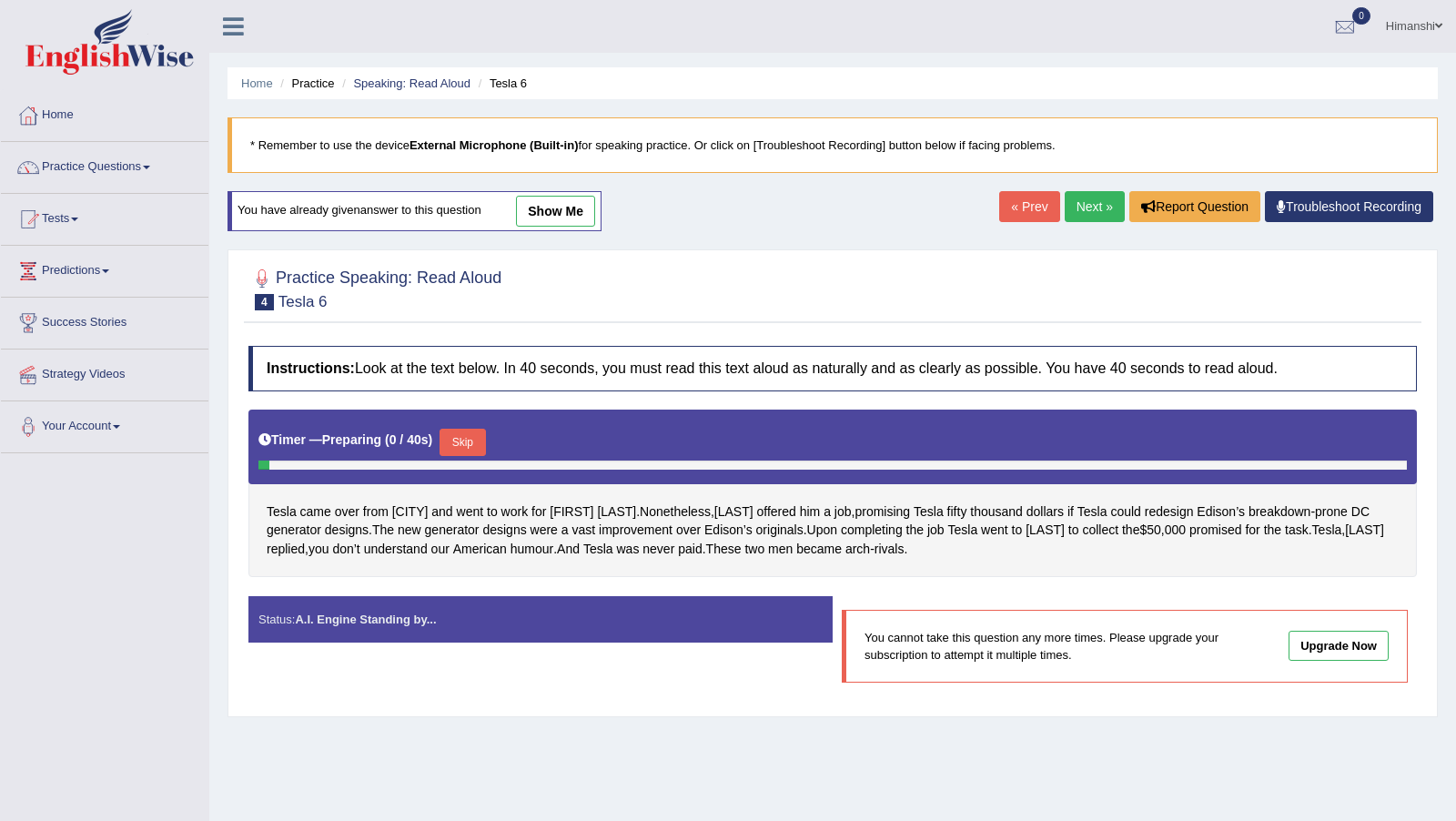 scroll, scrollTop: 0, scrollLeft: 0, axis: both 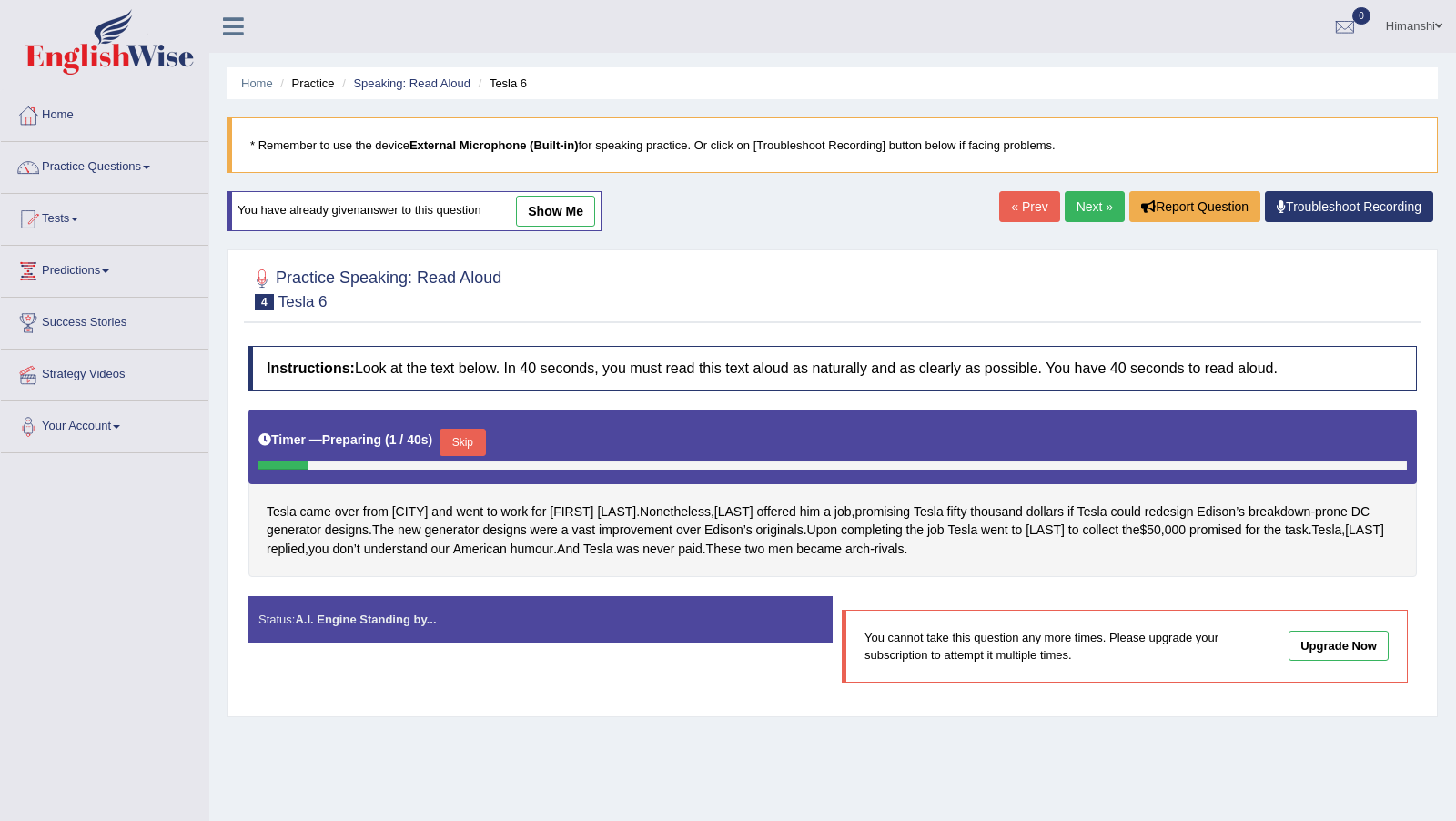 click on "Next »" at bounding box center [1095, 207] 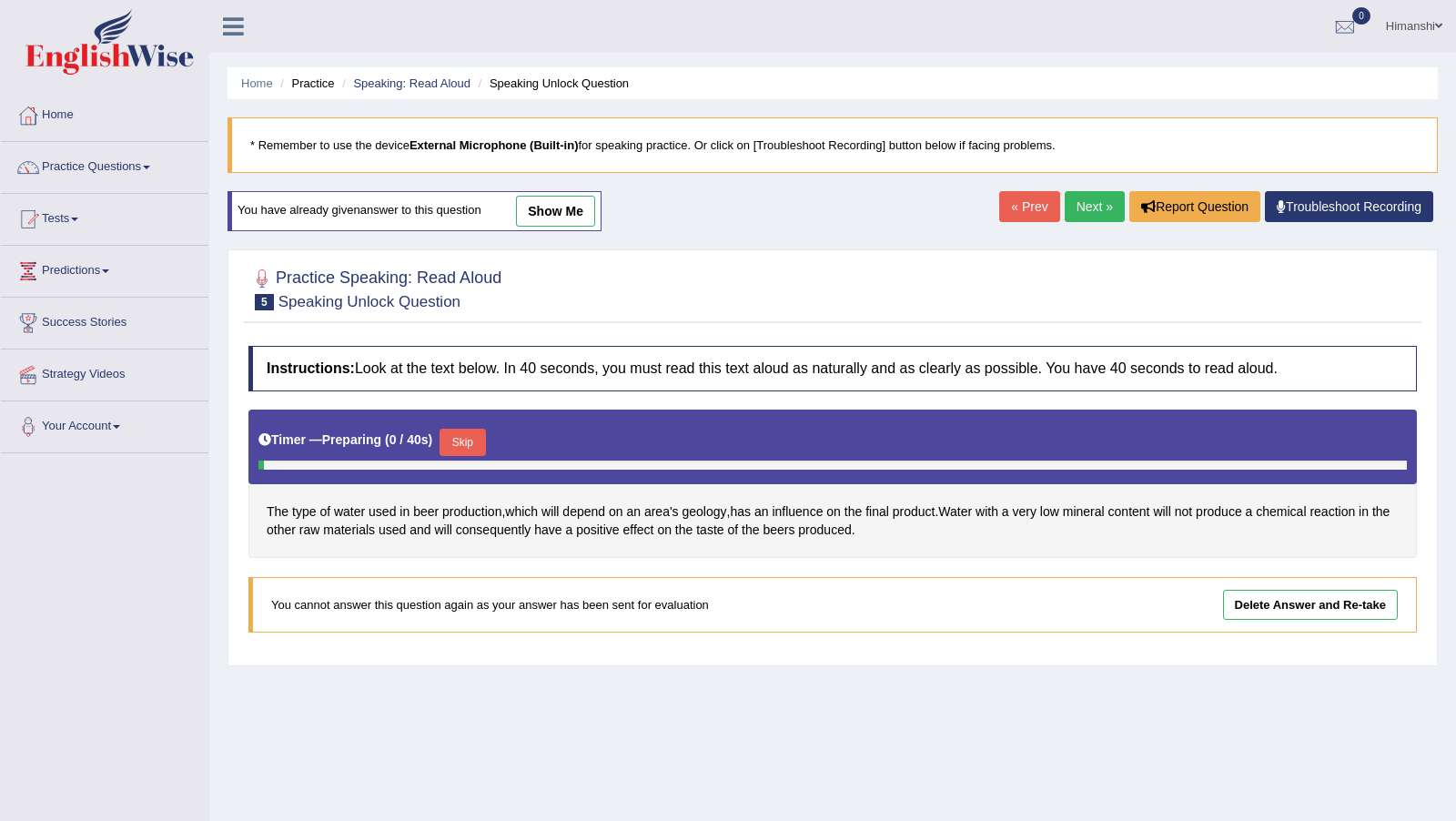 scroll, scrollTop: 0, scrollLeft: 0, axis: both 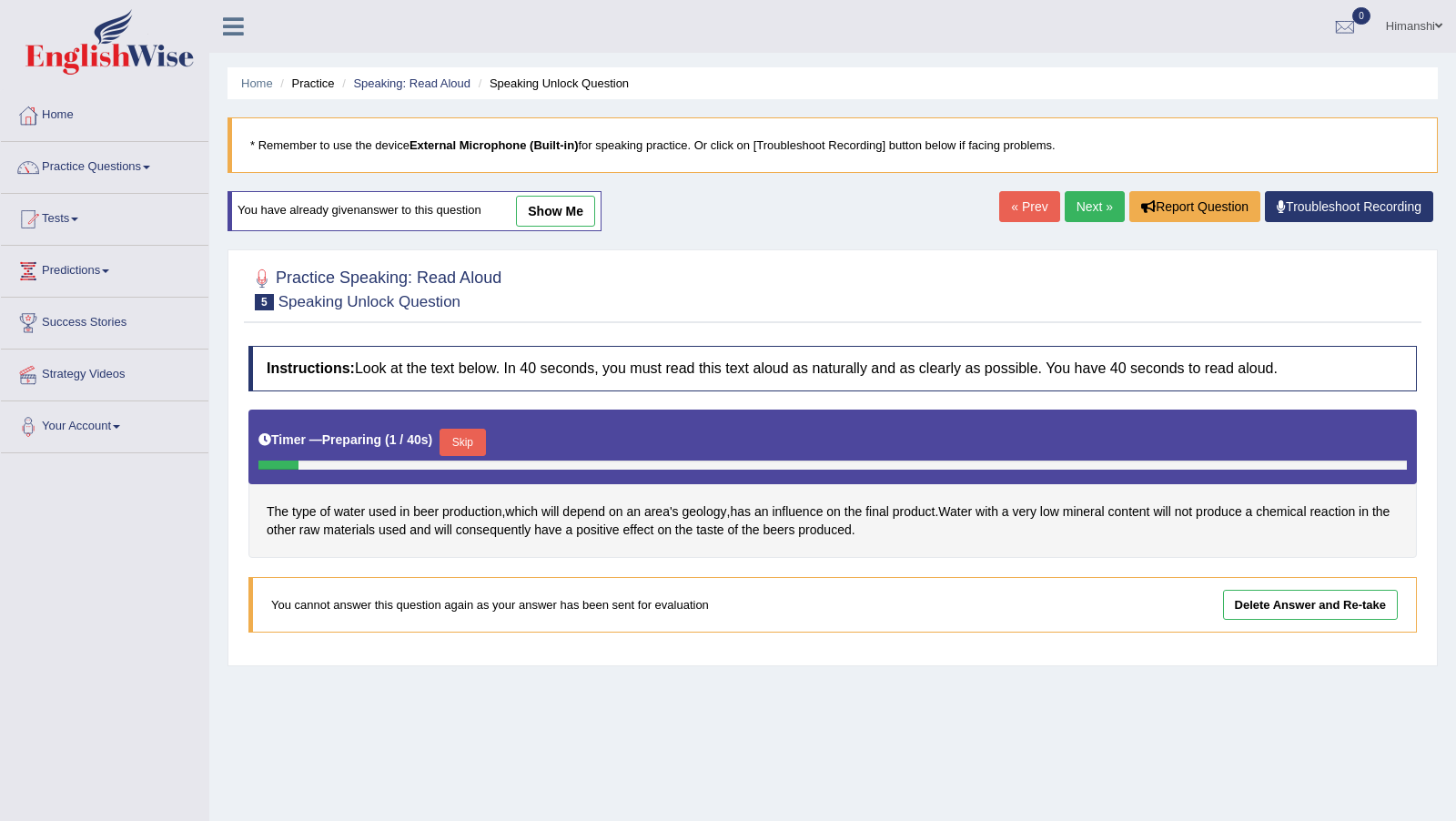 click on "Next »" at bounding box center (1095, 207) 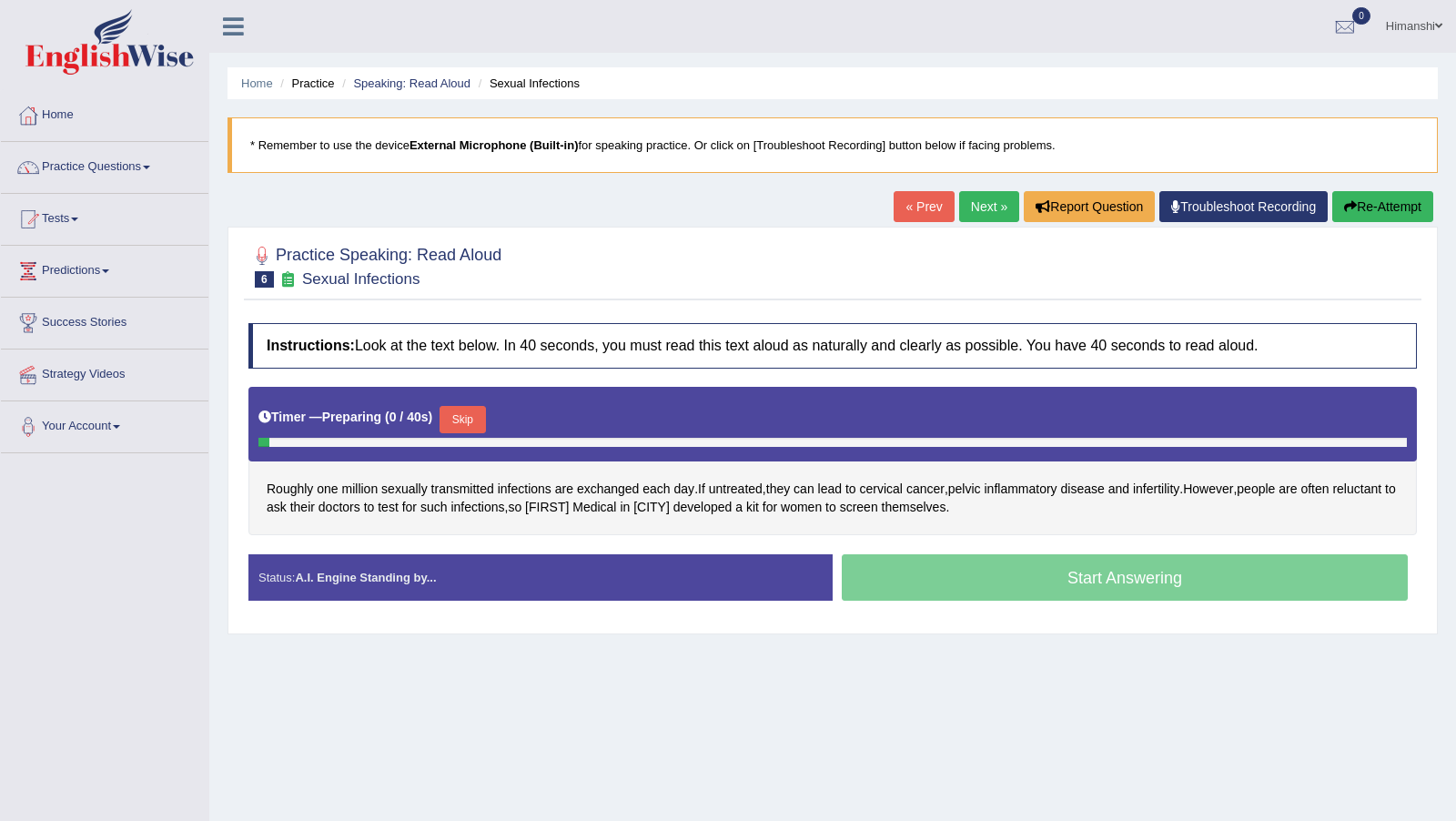 scroll, scrollTop: 0, scrollLeft: 0, axis: both 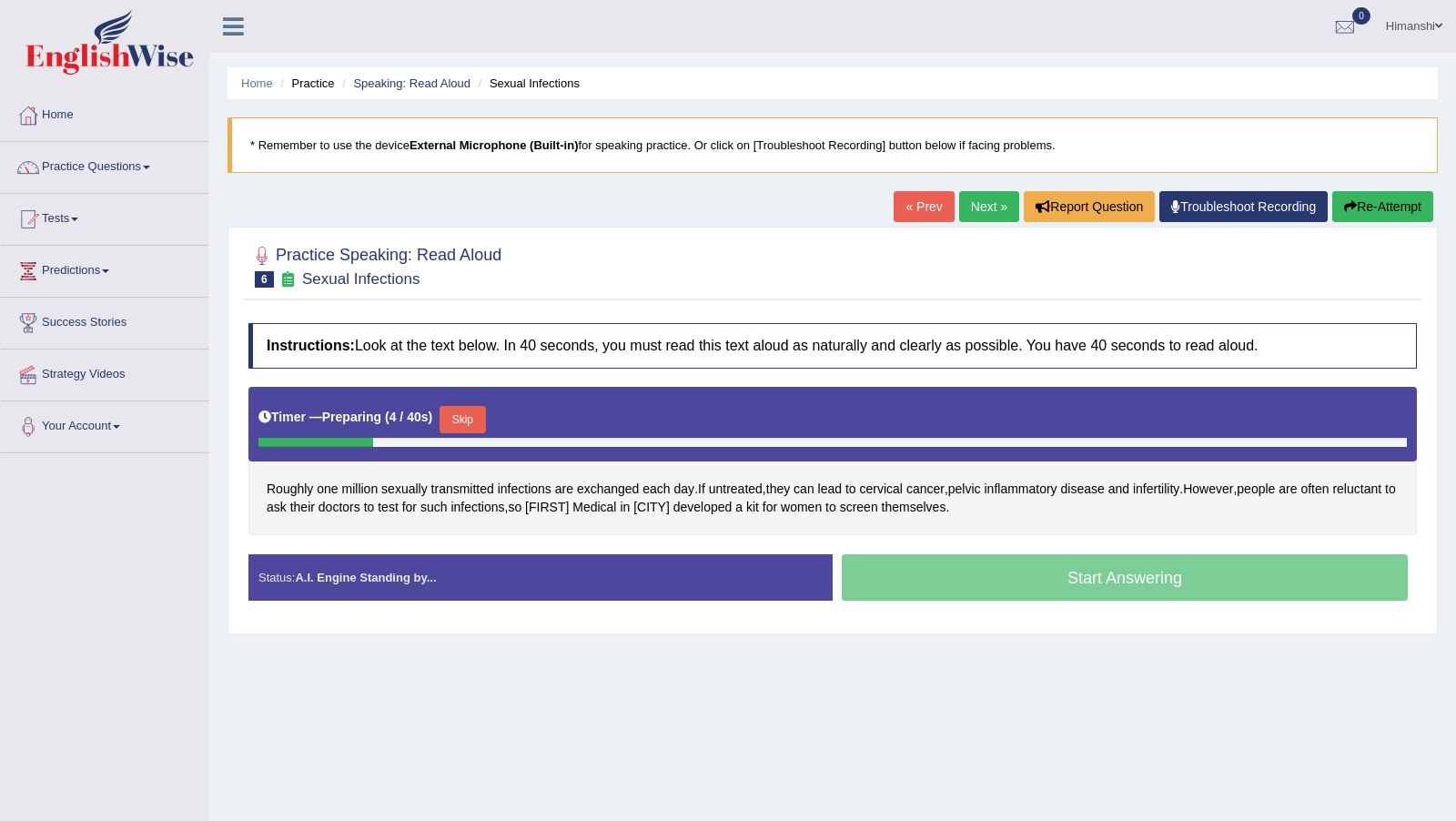 click at bounding box center [833, 265] 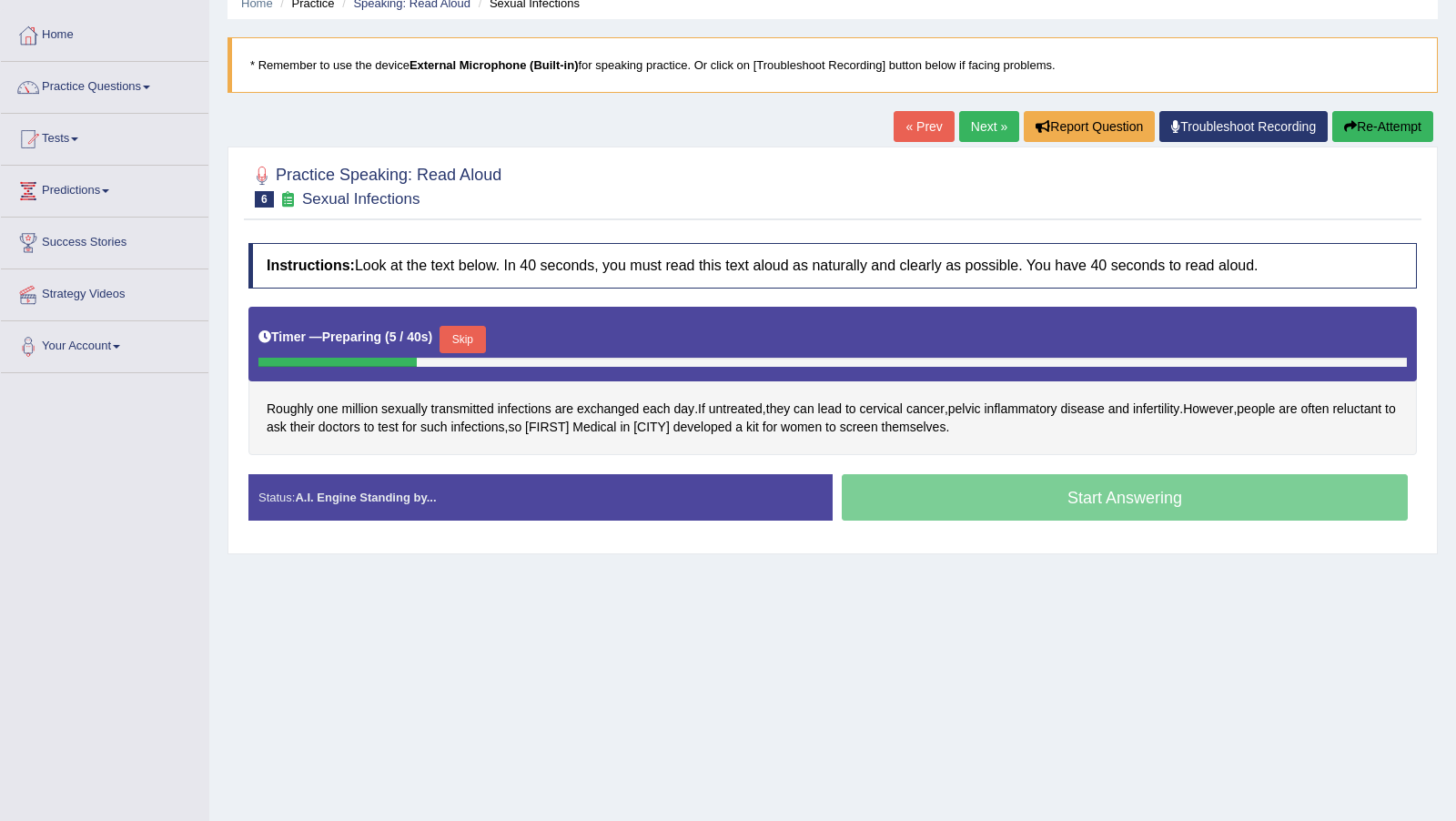 scroll, scrollTop: 121, scrollLeft: 0, axis: vertical 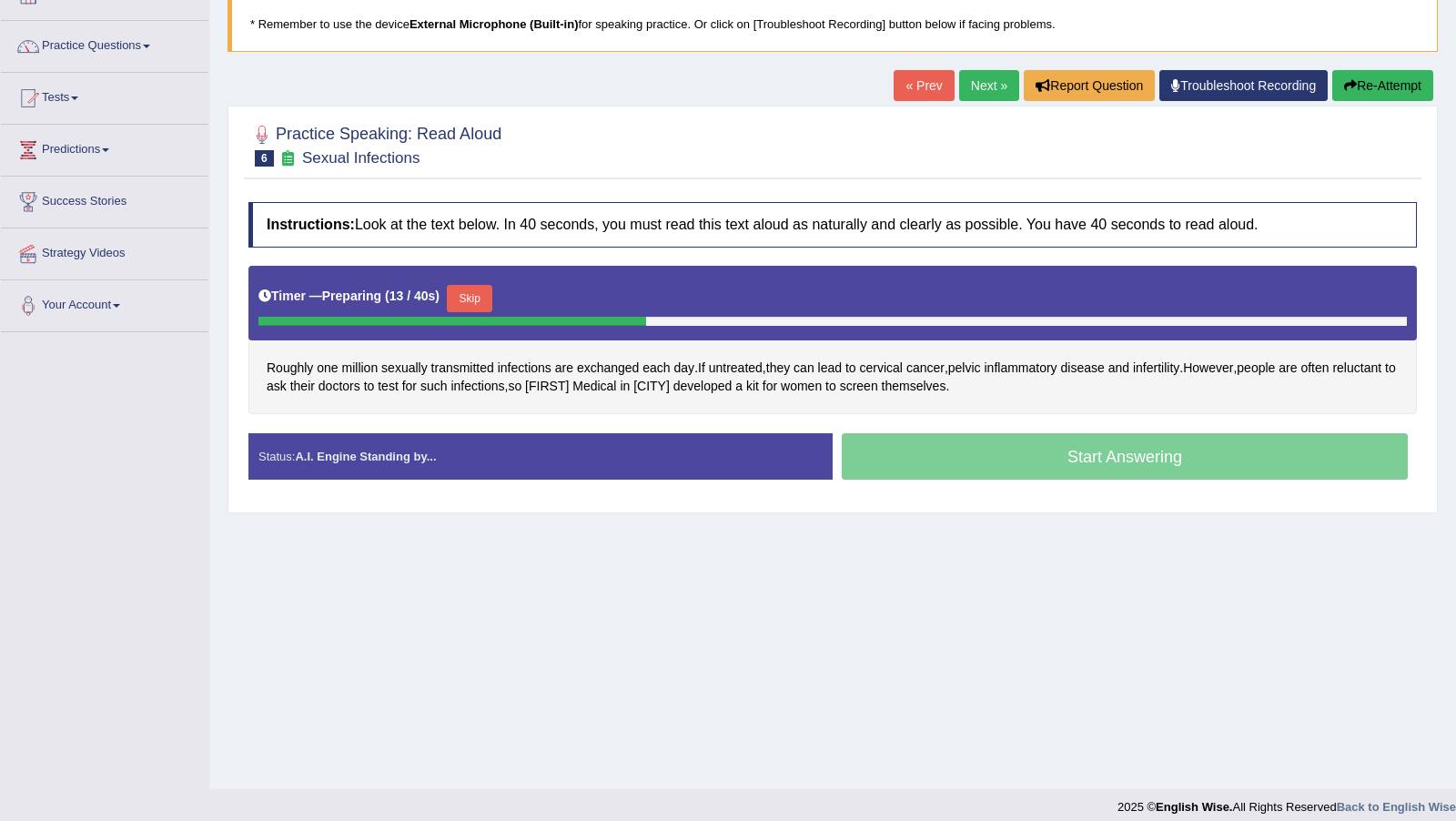 click on "Skip" at bounding box center (470, 300) 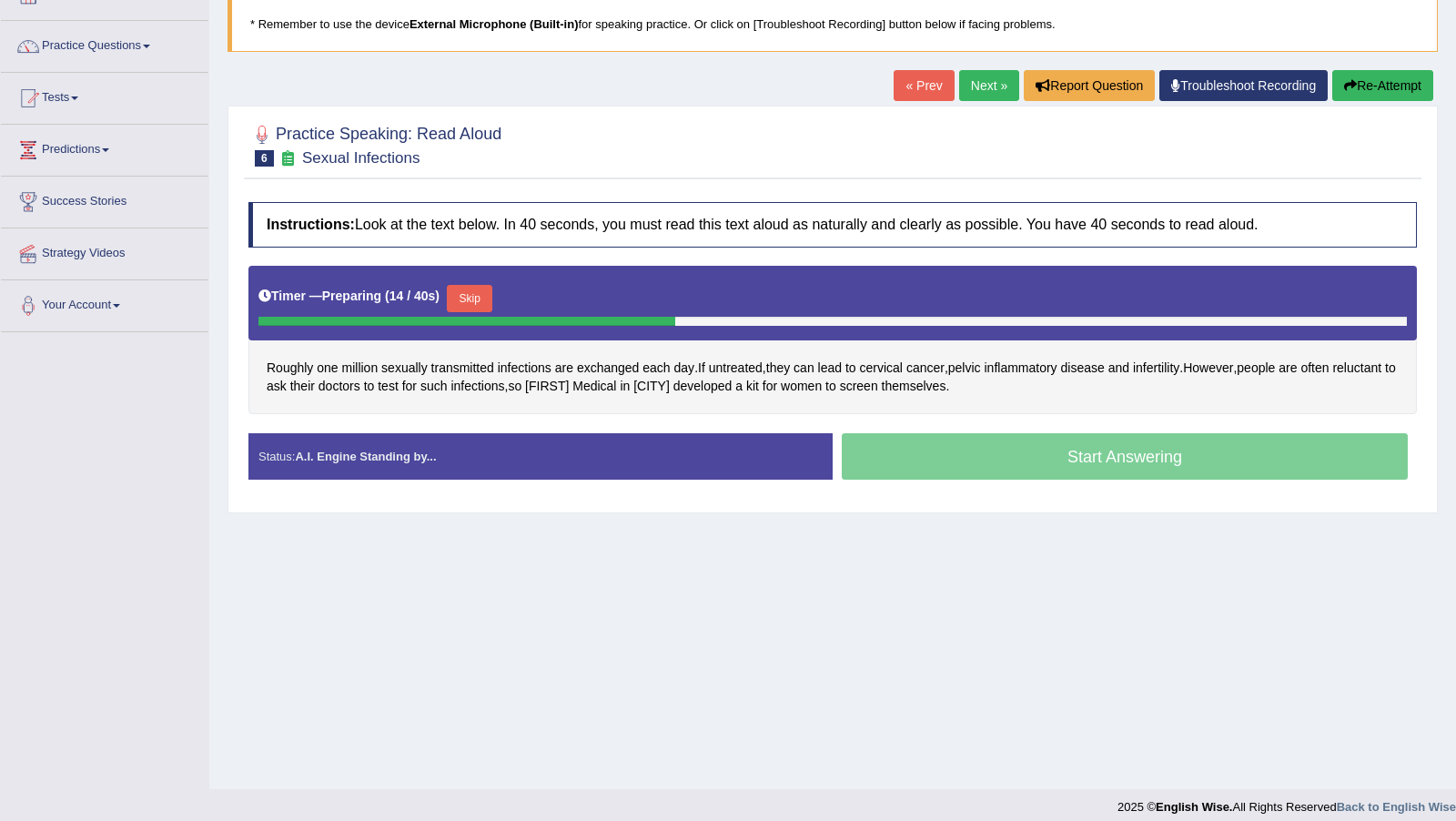 click on "Skip" at bounding box center [470, 299] 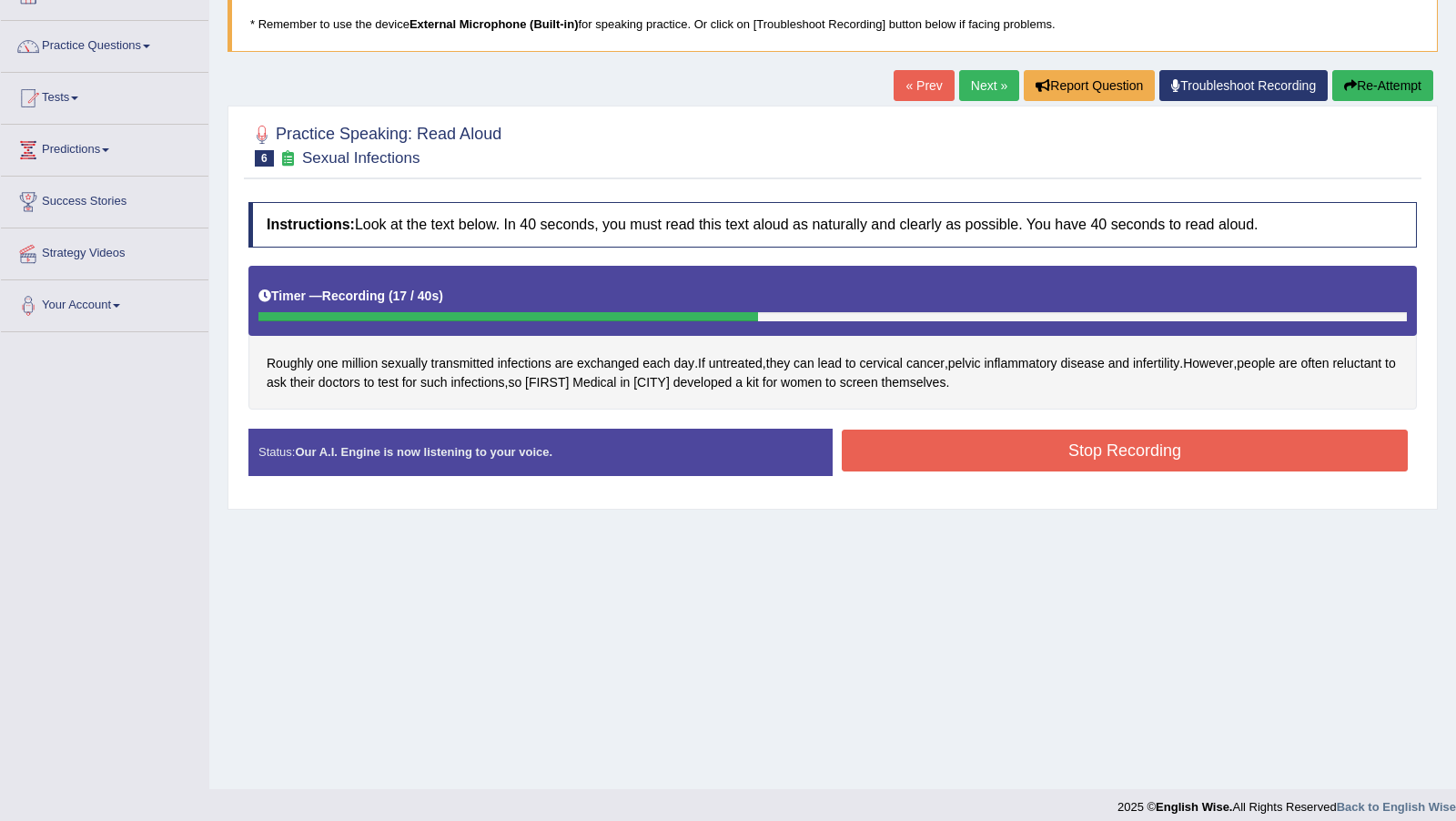click on "Stop Recording" at bounding box center [1125, 451] 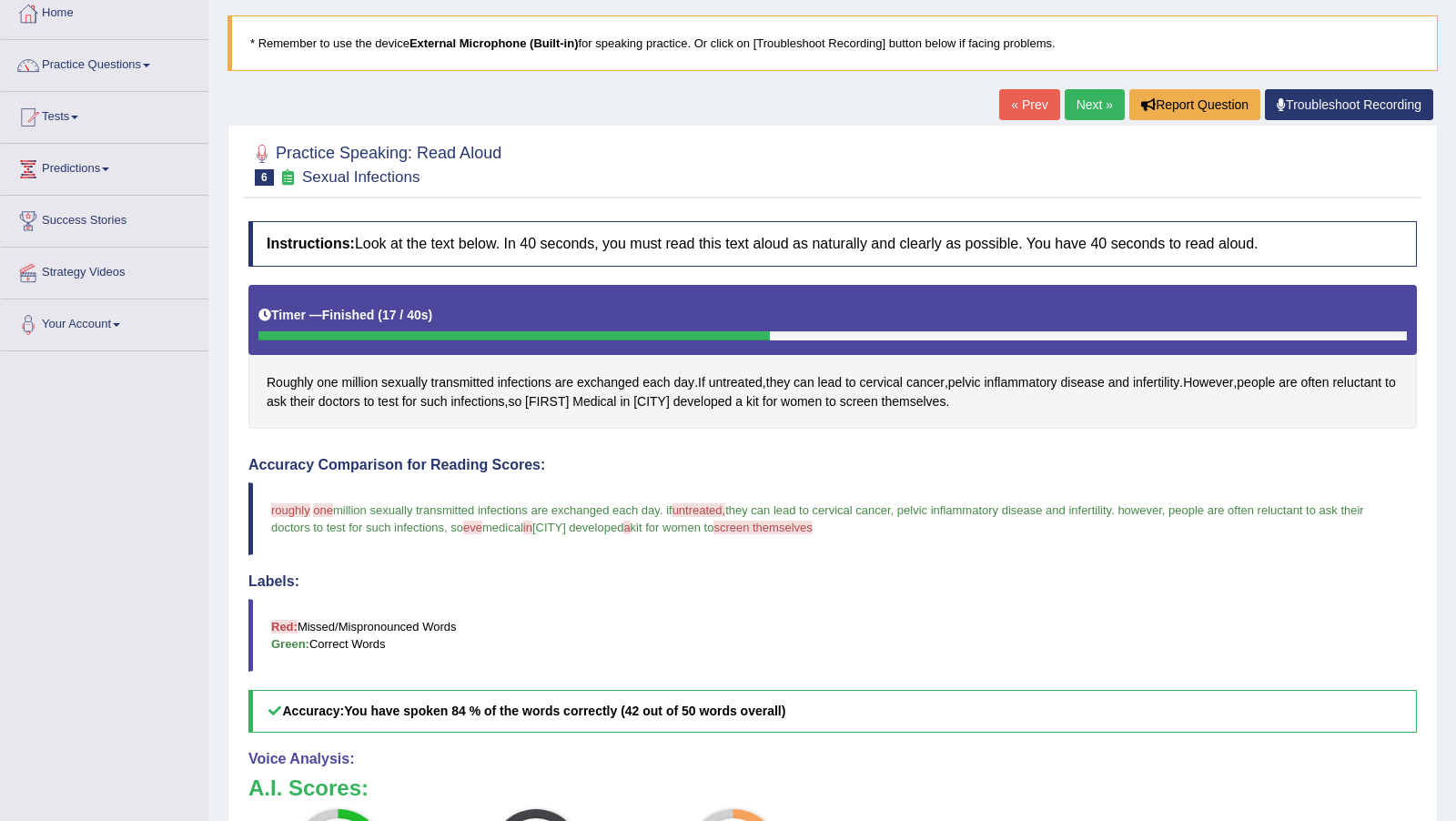 scroll, scrollTop: 40, scrollLeft: 0, axis: vertical 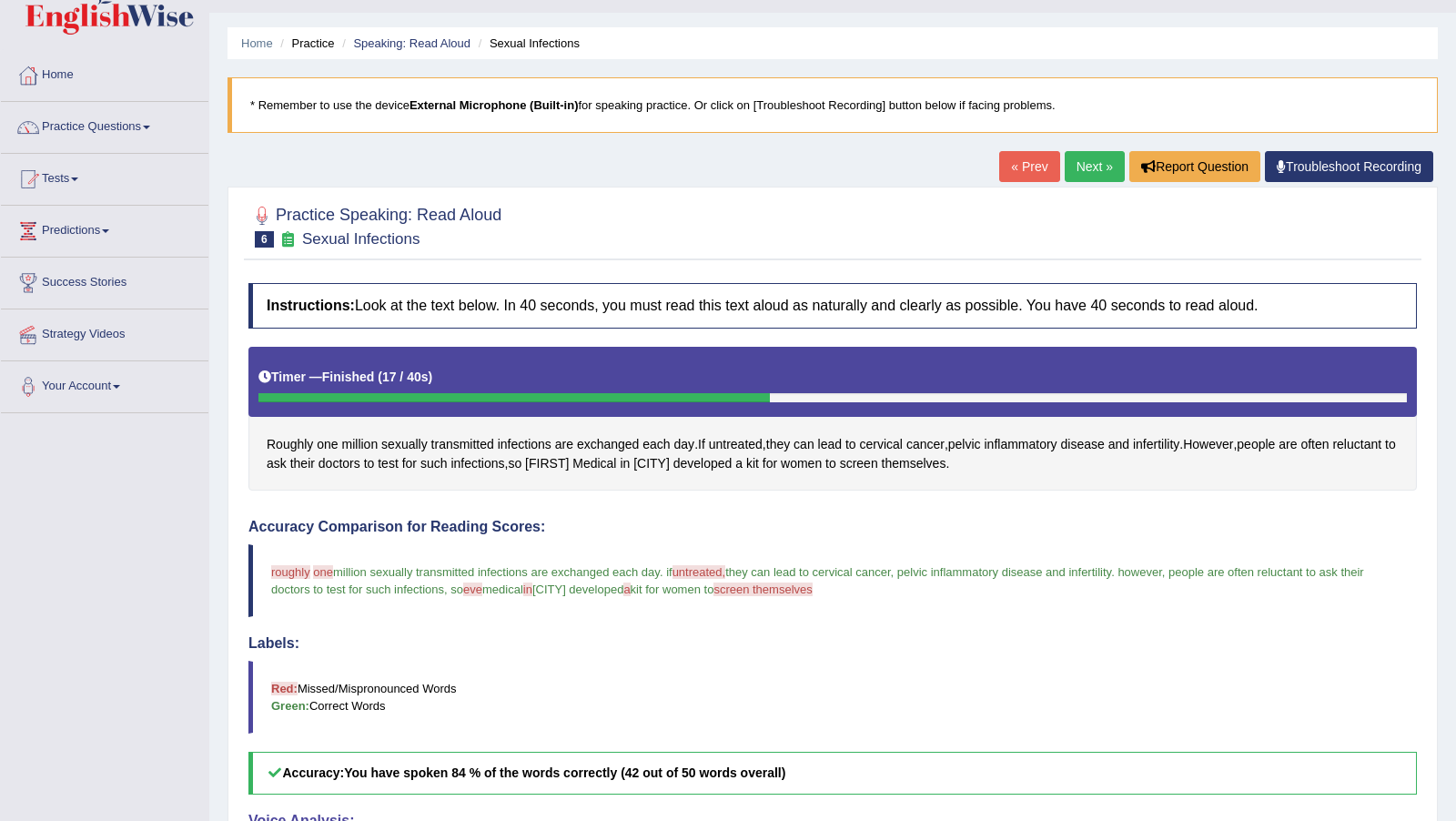 click on "Next »" at bounding box center (1095, 167) 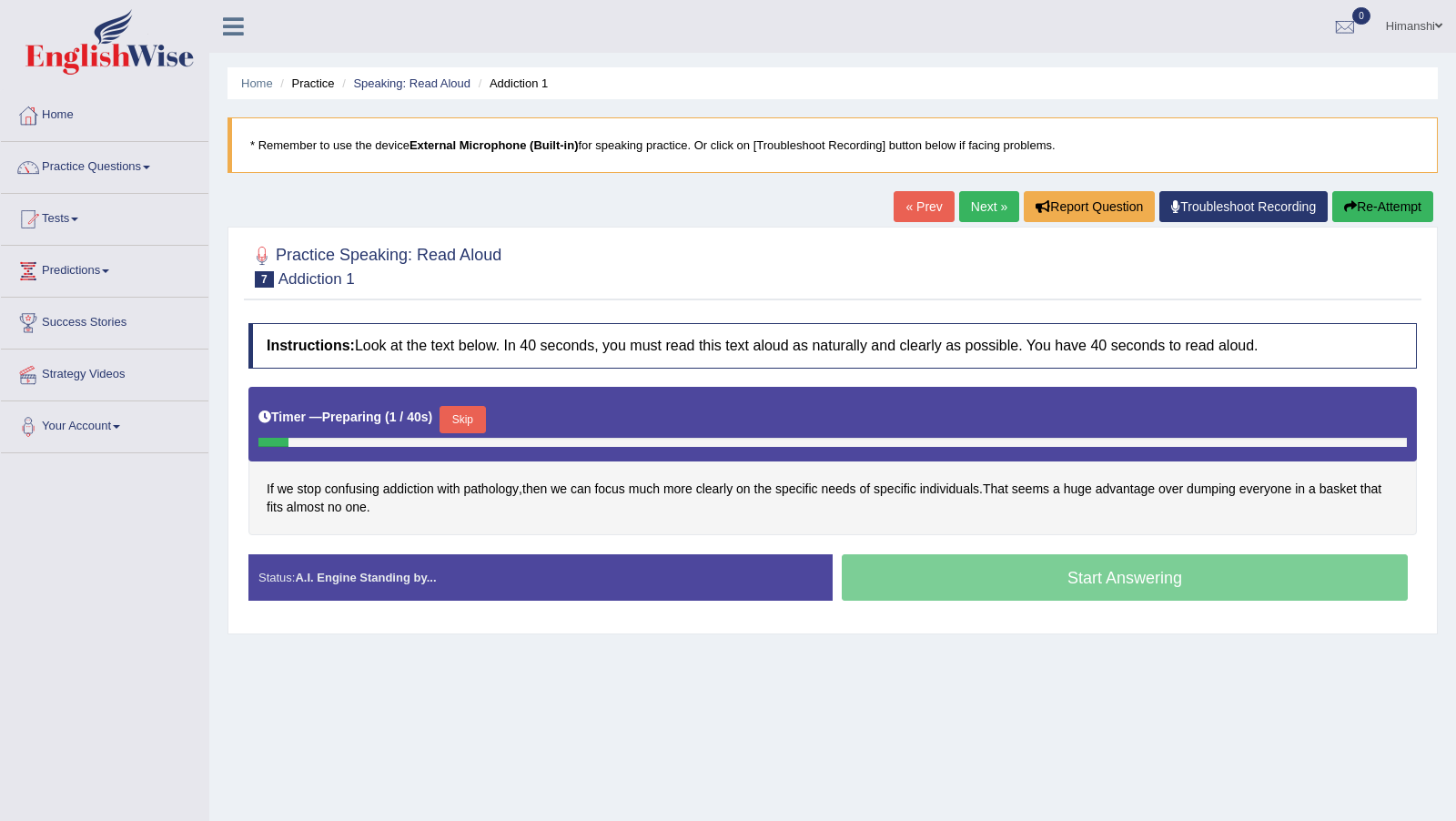 scroll, scrollTop: 0, scrollLeft: 0, axis: both 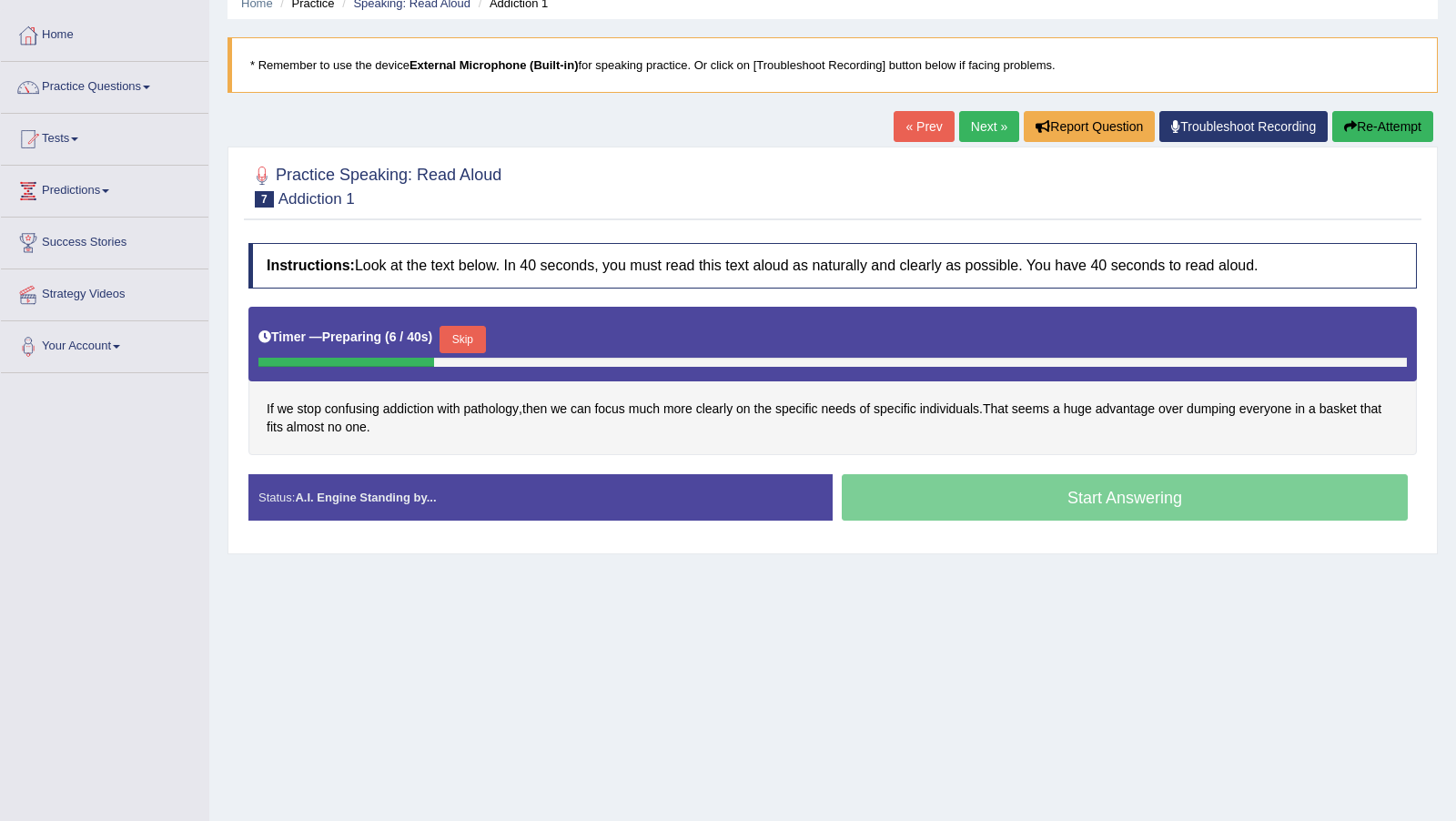 click on "Skip" at bounding box center (462, 340) 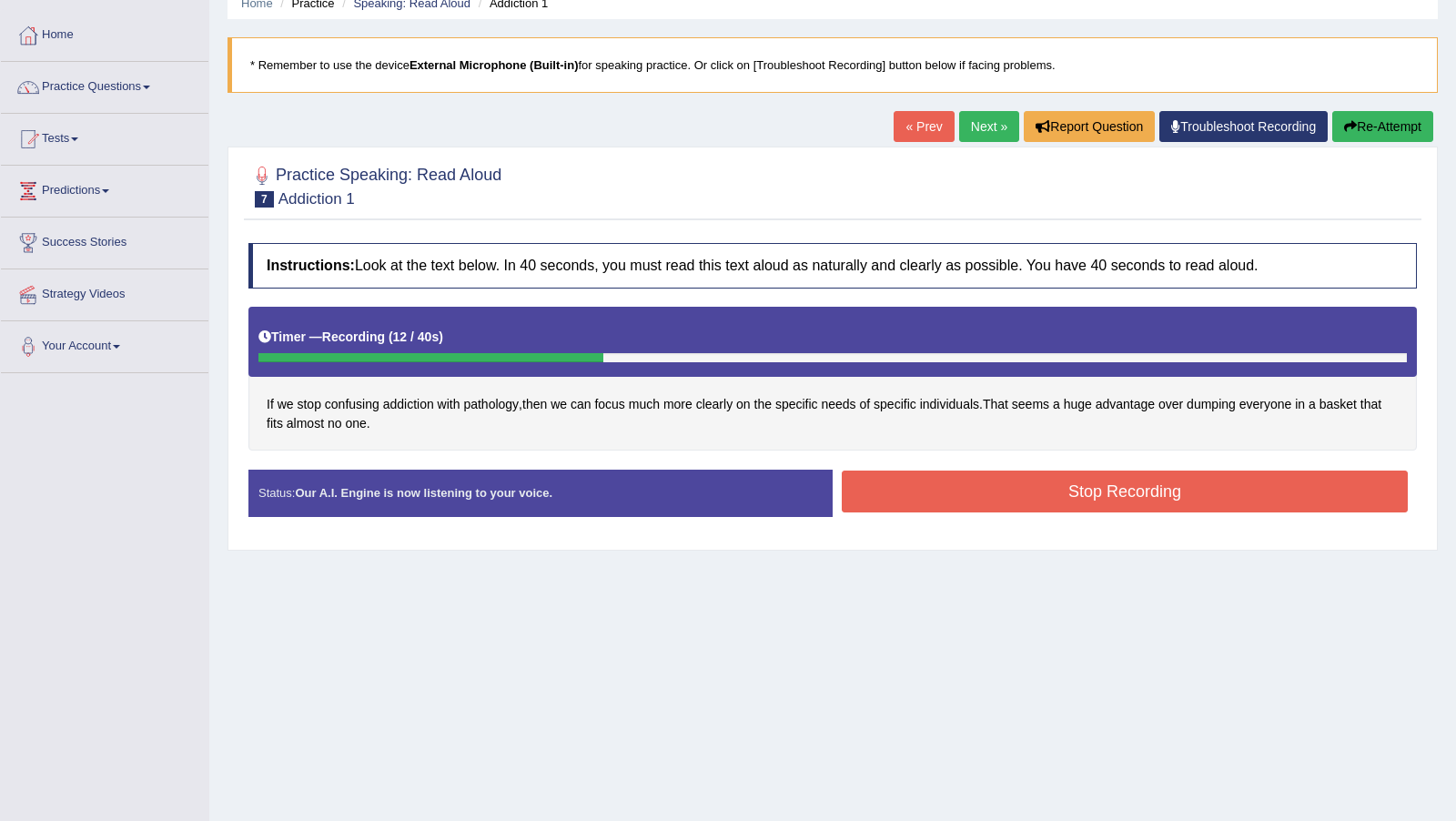 click on "Stop Recording" at bounding box center [1125, 492] 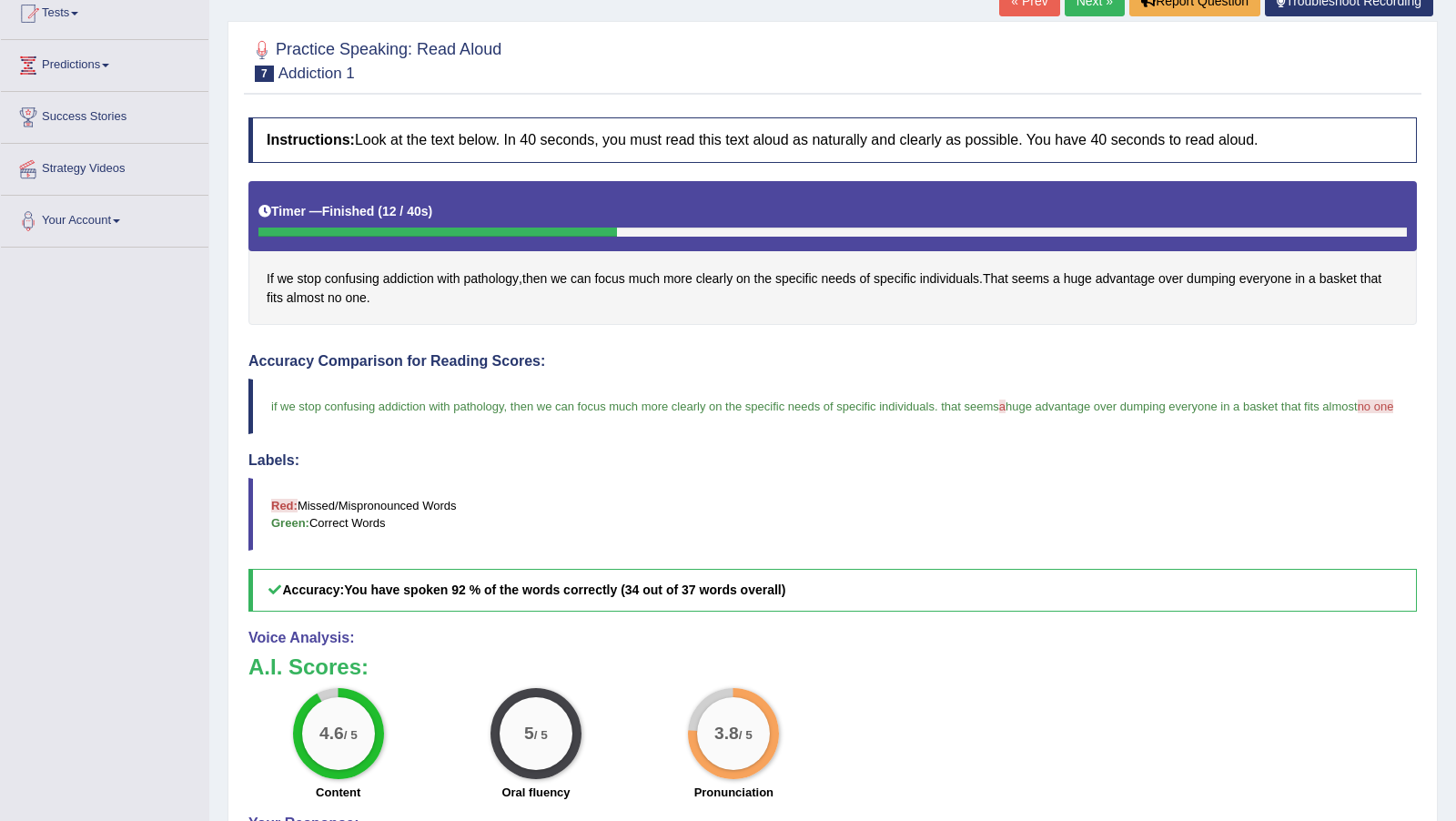 scroll, scrollTop: 202, scrollLeft: 0, axis: vertical 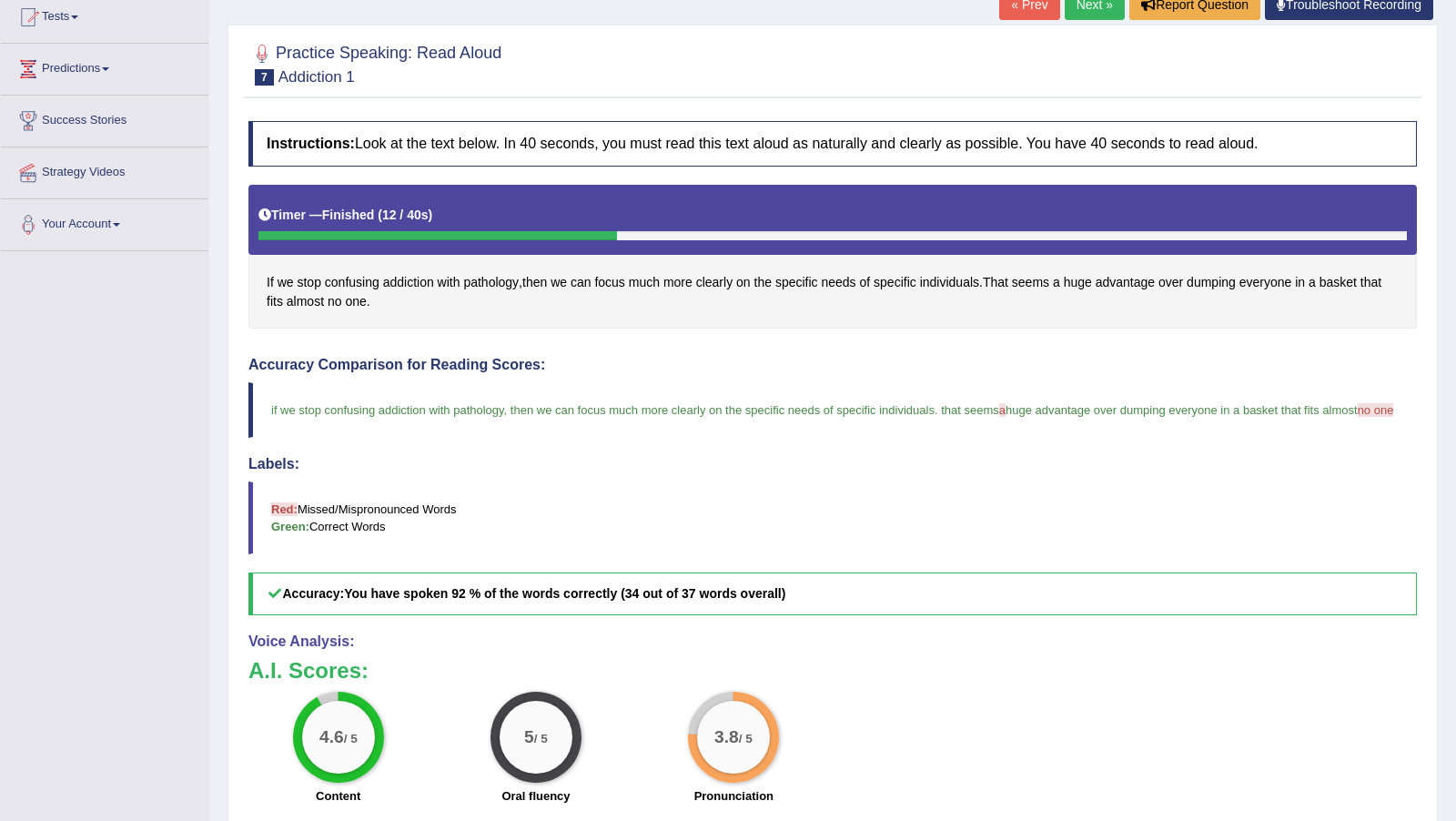 click on "Next »" at bounding box center [1095, 5] 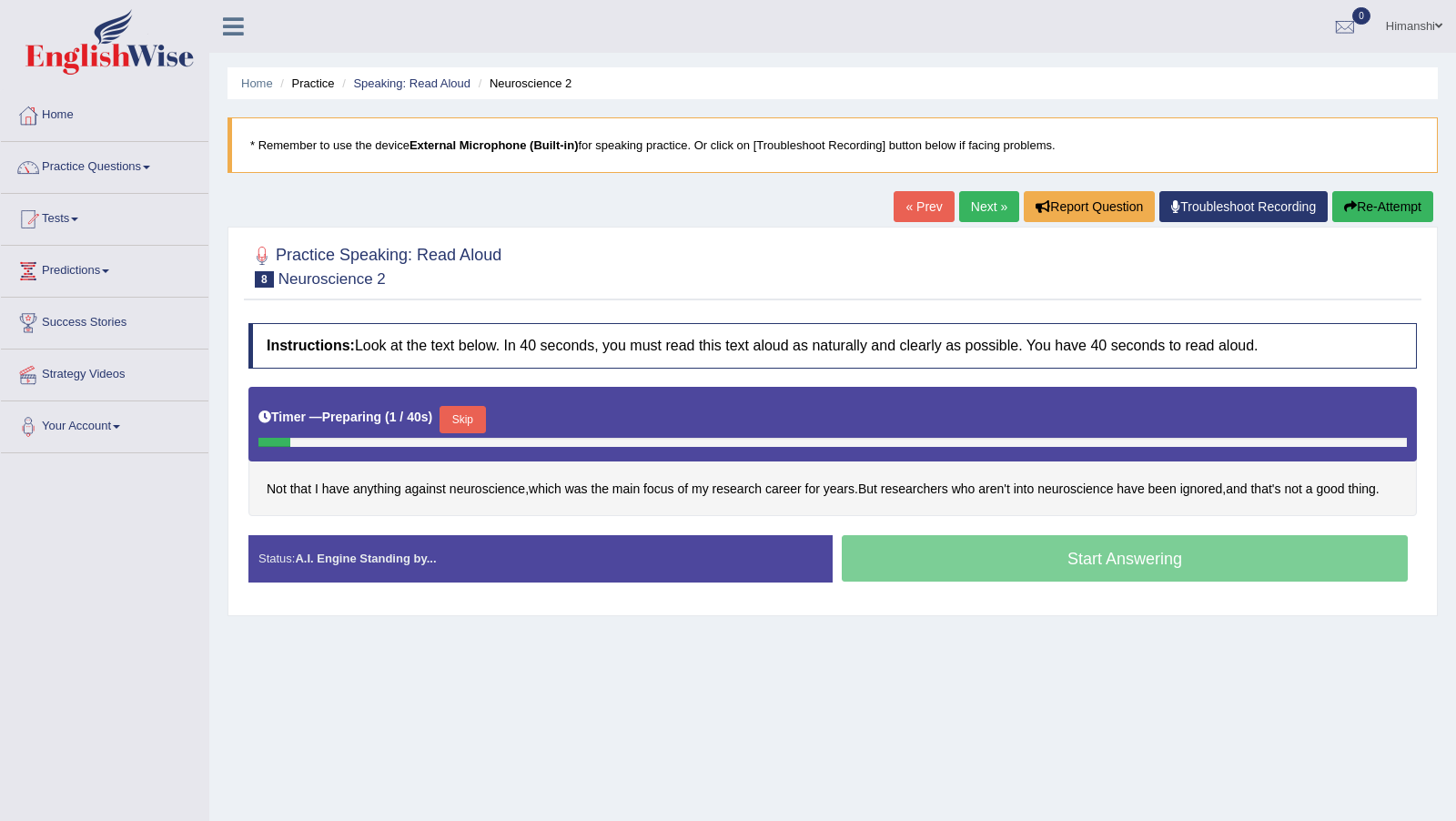 scroll, scrollTop: 0, scrollLeft: 0, axis: both 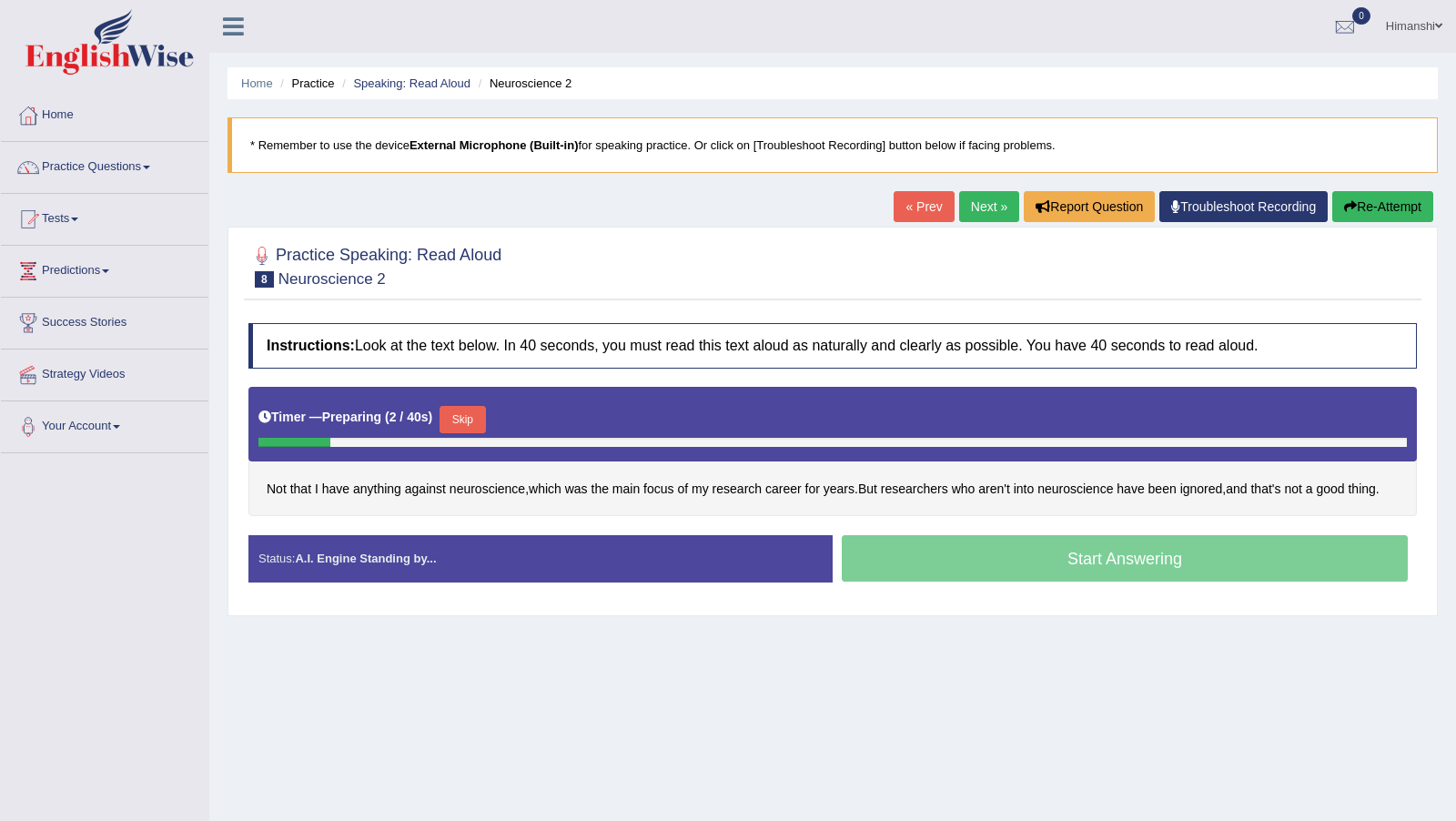 click on "Skip" at bounding box center [462, 420] 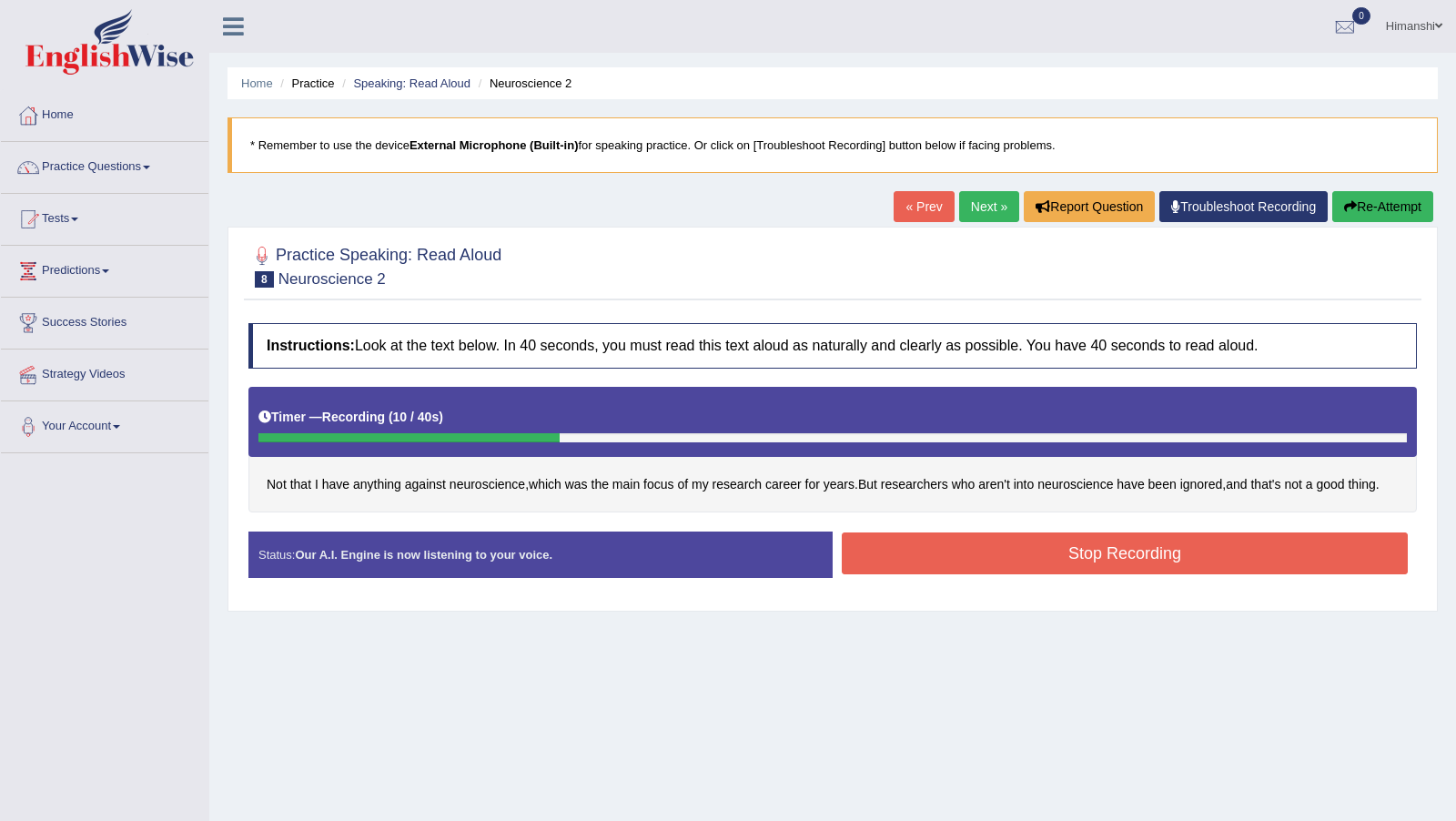 click on "Stop Recording" at bounding box center [1125, 553] 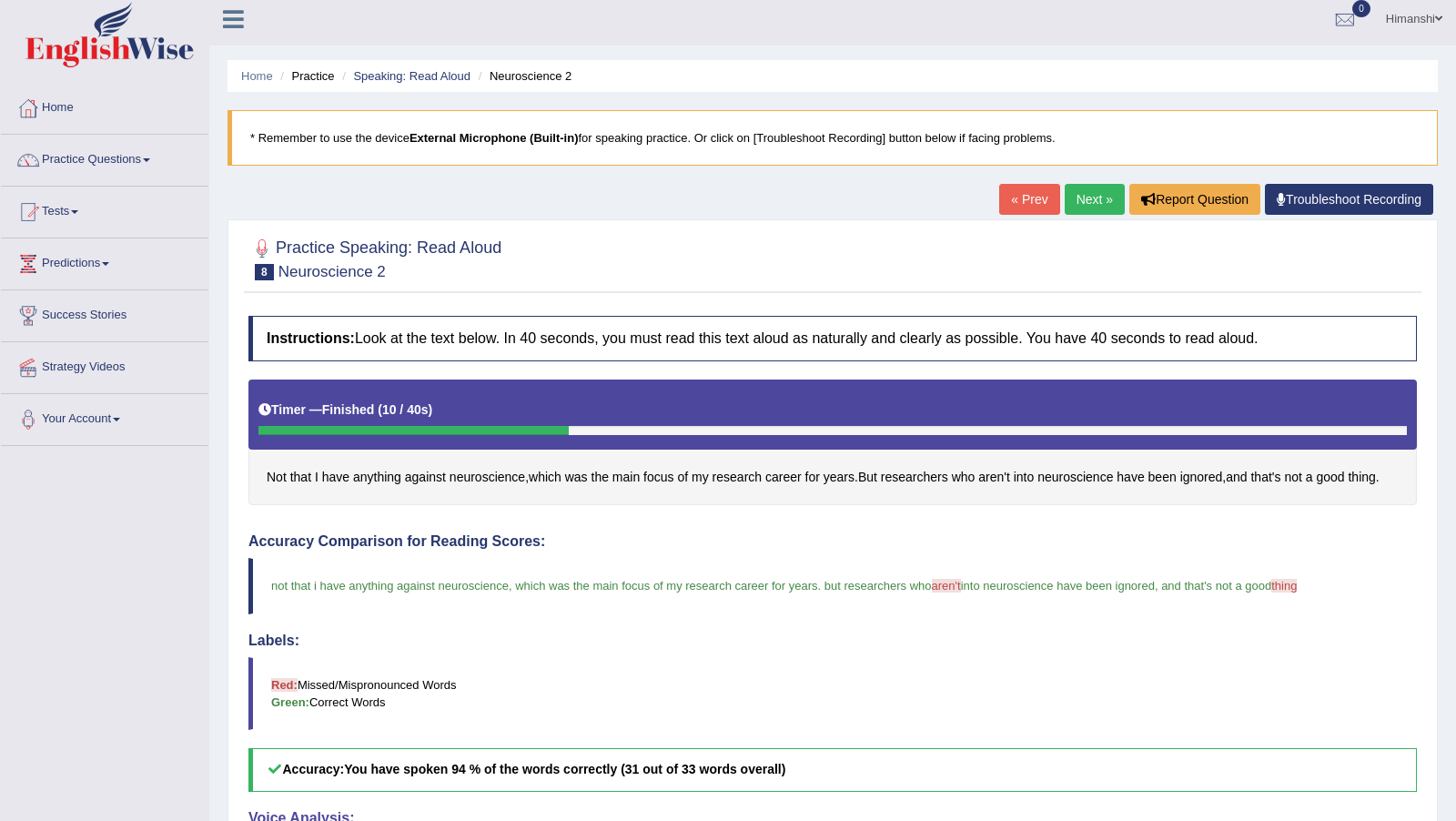 scroll, scrollTop: 0, scrollLeft: 0, axis: both 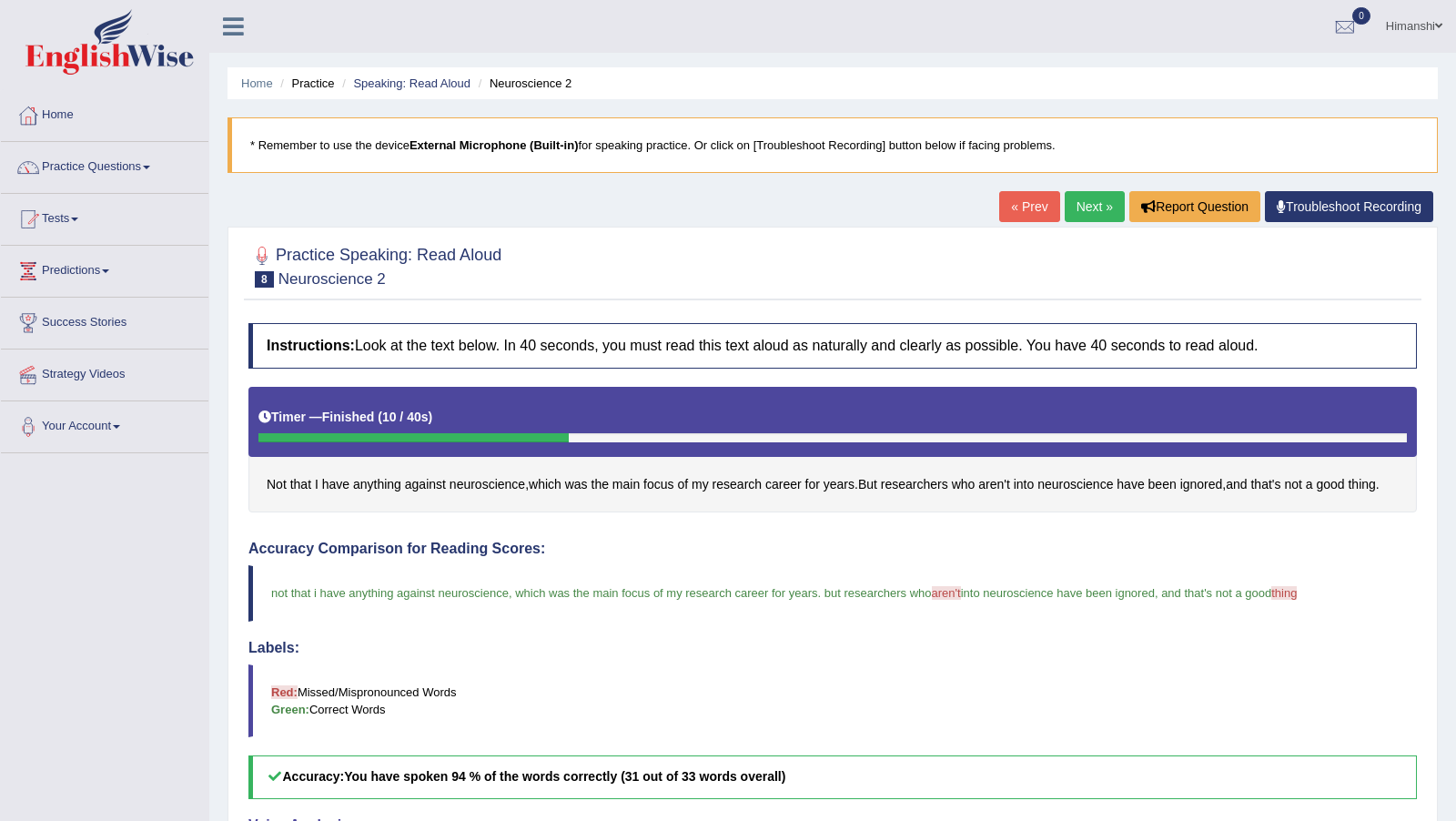 click on "Next »" at bounding box center [1095, 207] 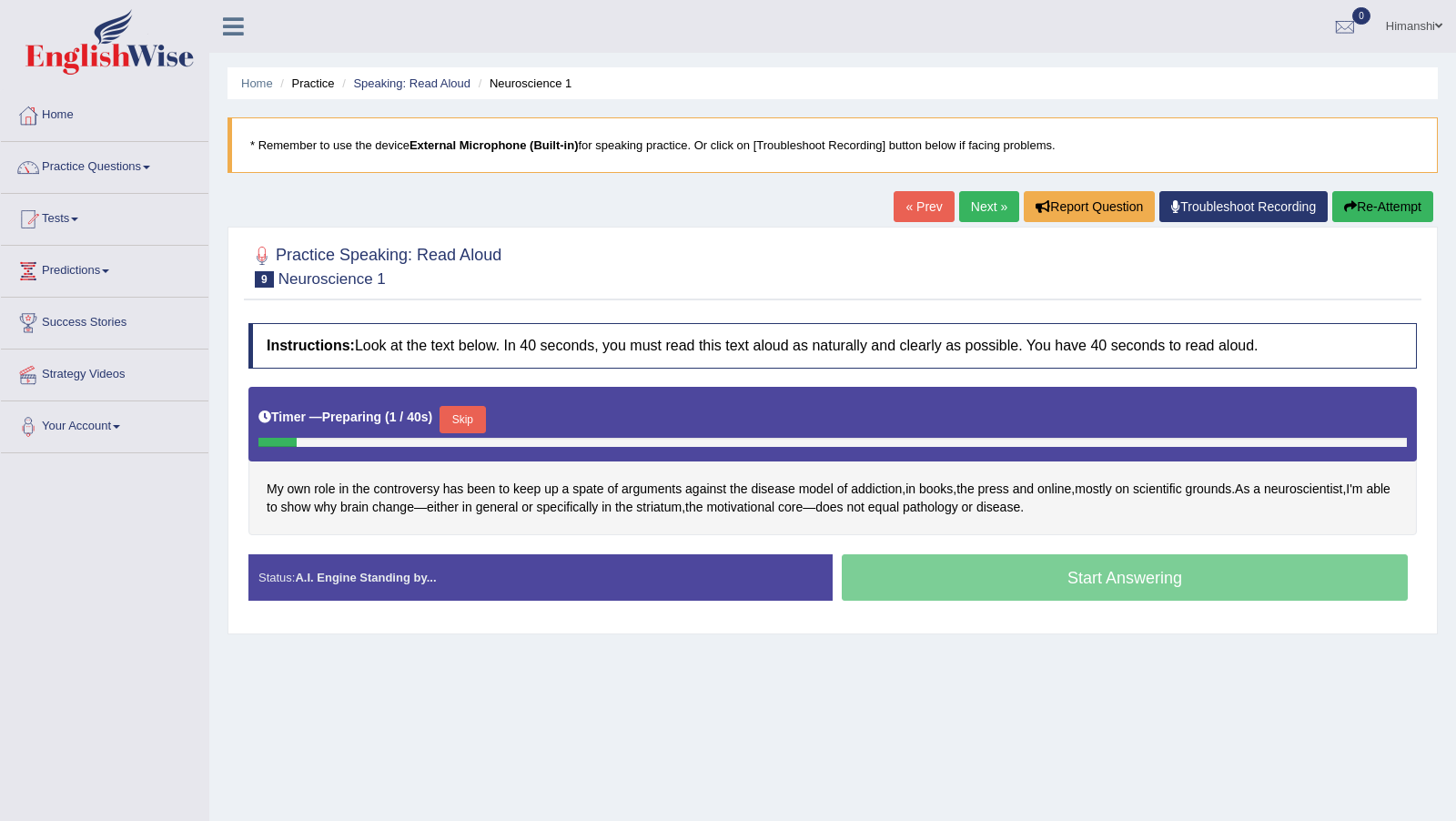 scroll, scrollTop: 80, scrollLeft: 0, axis: vertical 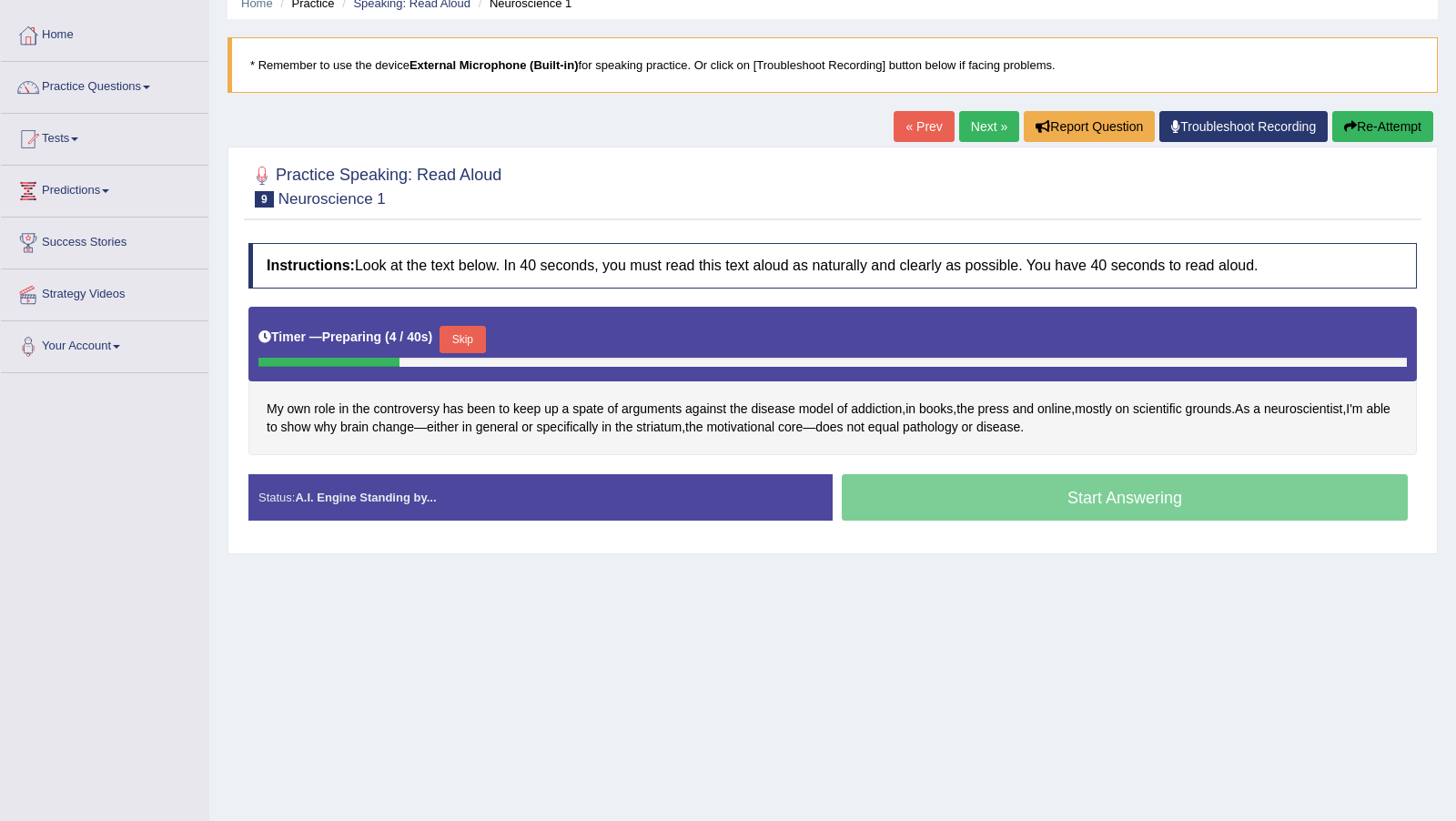 click on "Skip" at bounding box center [462, 340] 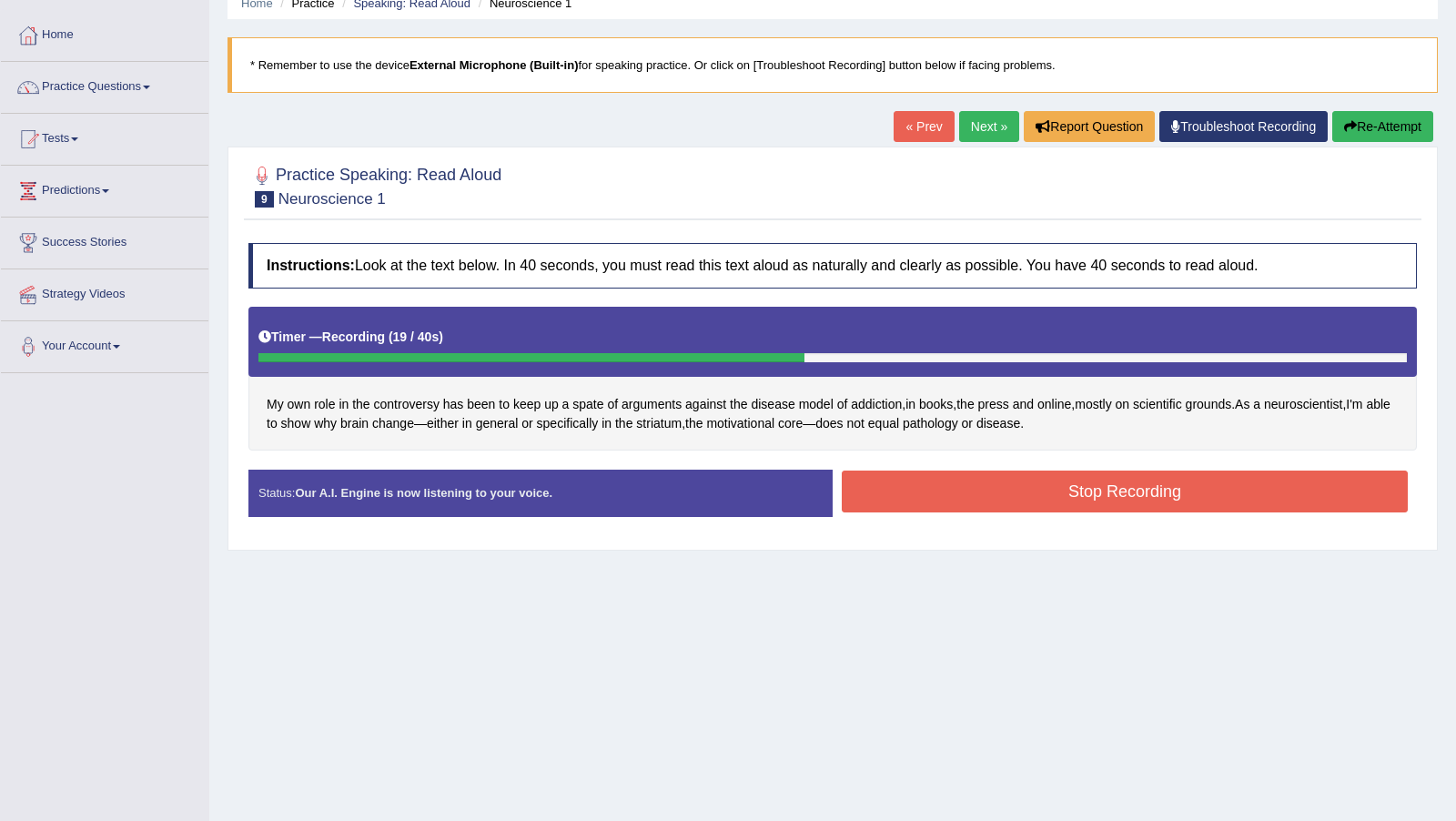 click on "Stop Recording" at bounding box center [1125, 492] 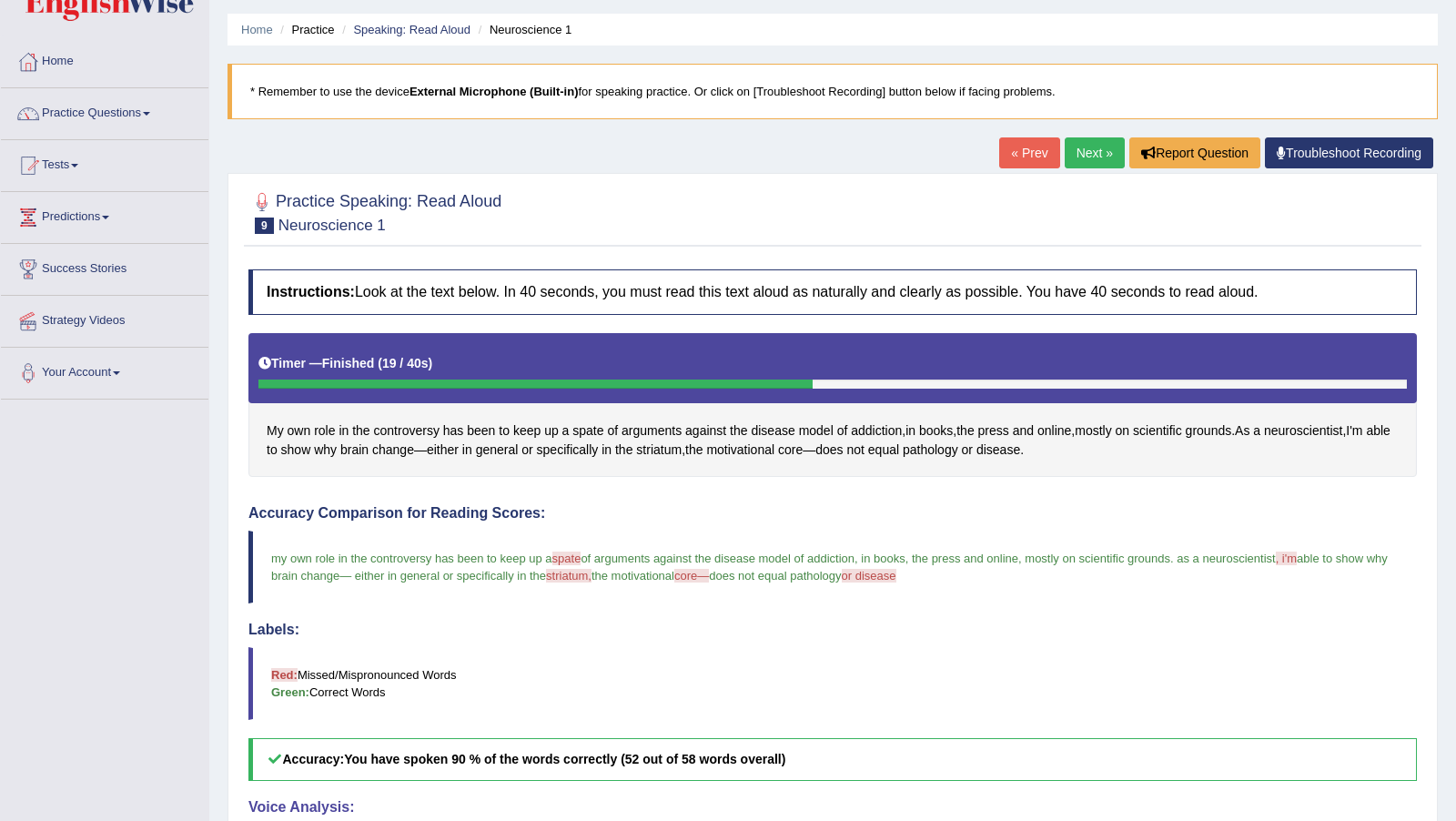 scroll, scrollTop: 40, scrollLeft: 0, axis: vertical 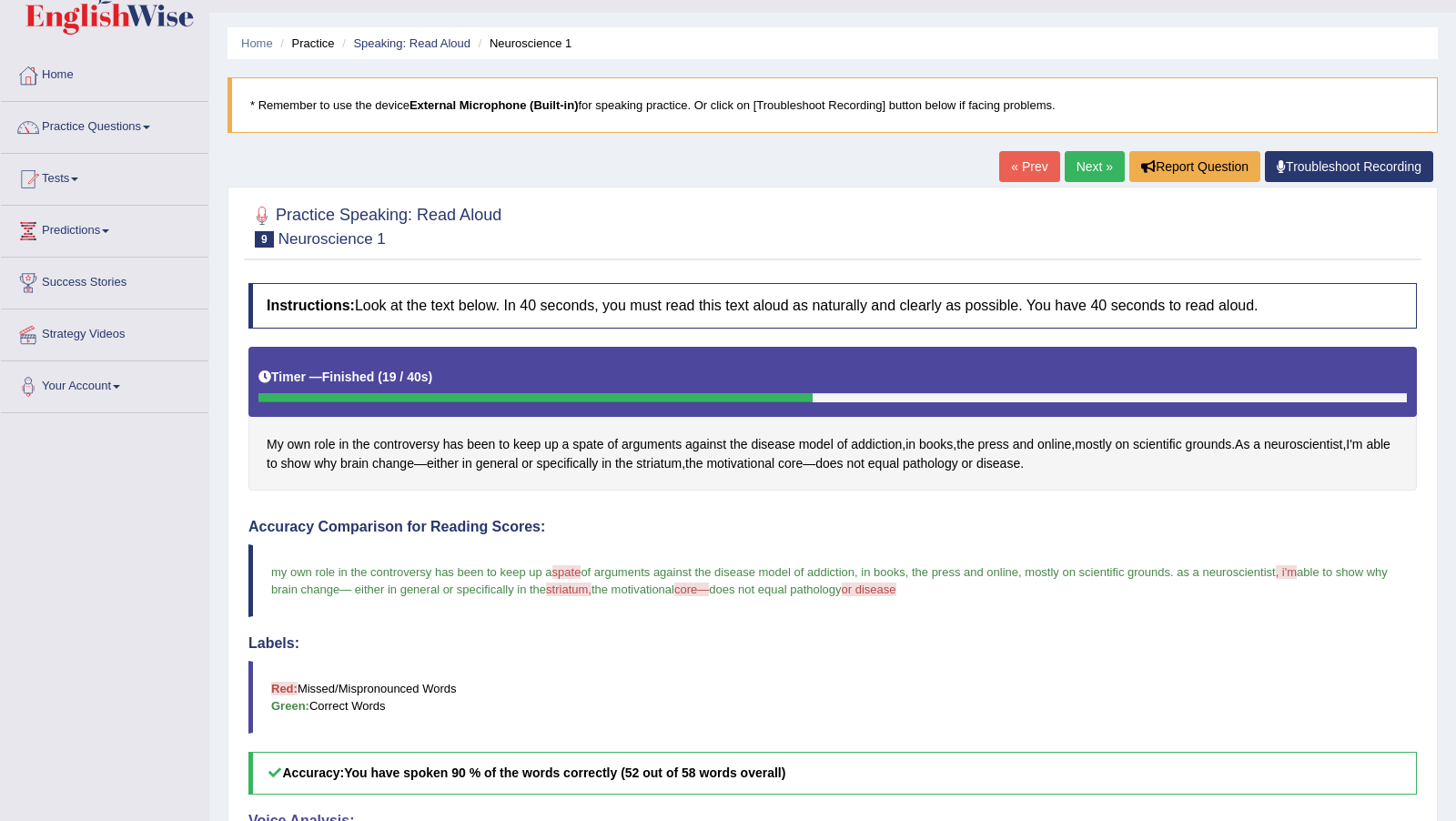 click on "Next »" at bounding box center [1095, 167] 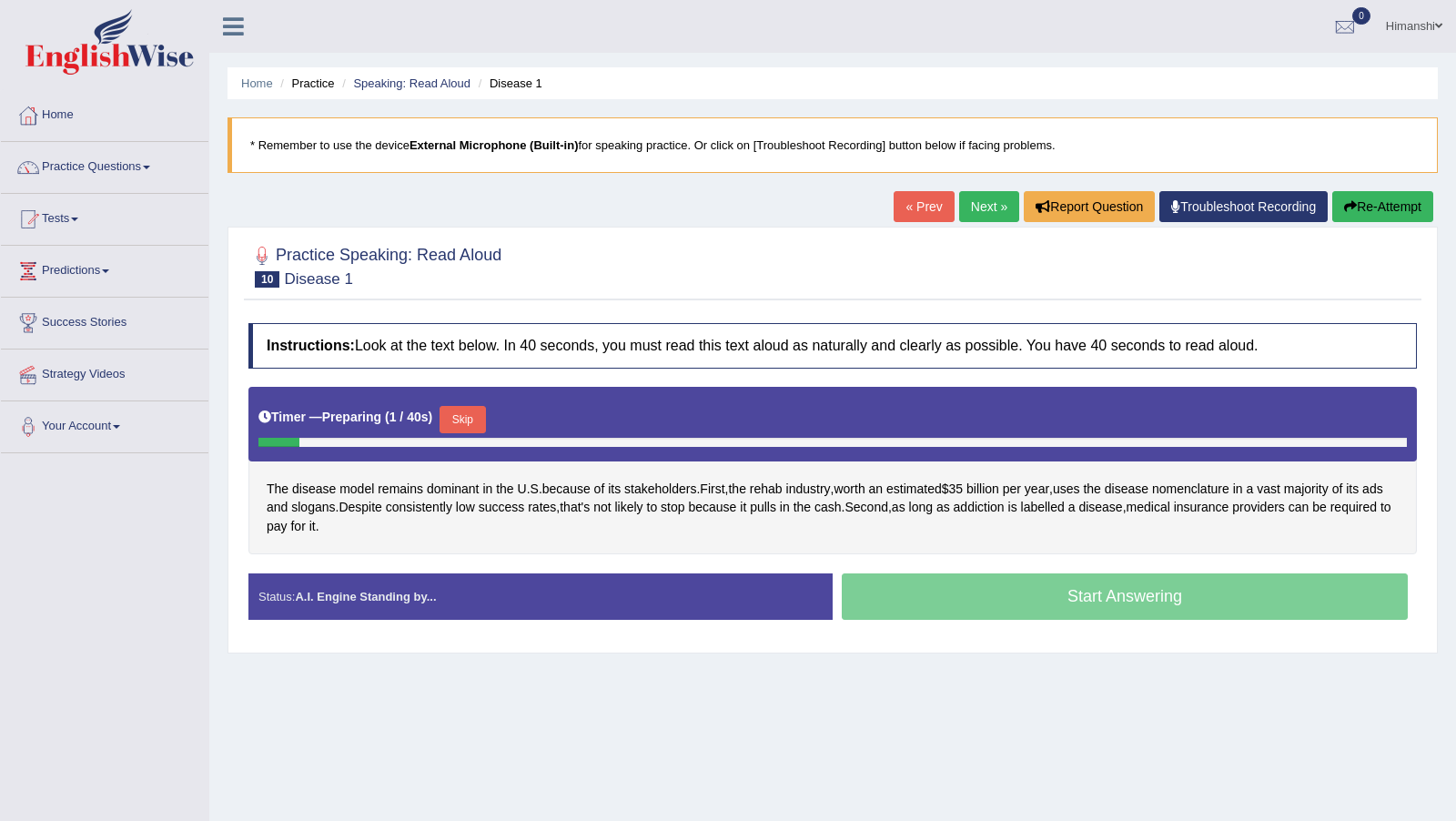 scroll, scrollTop: 34, scrollLeft: 0, axis: vertical 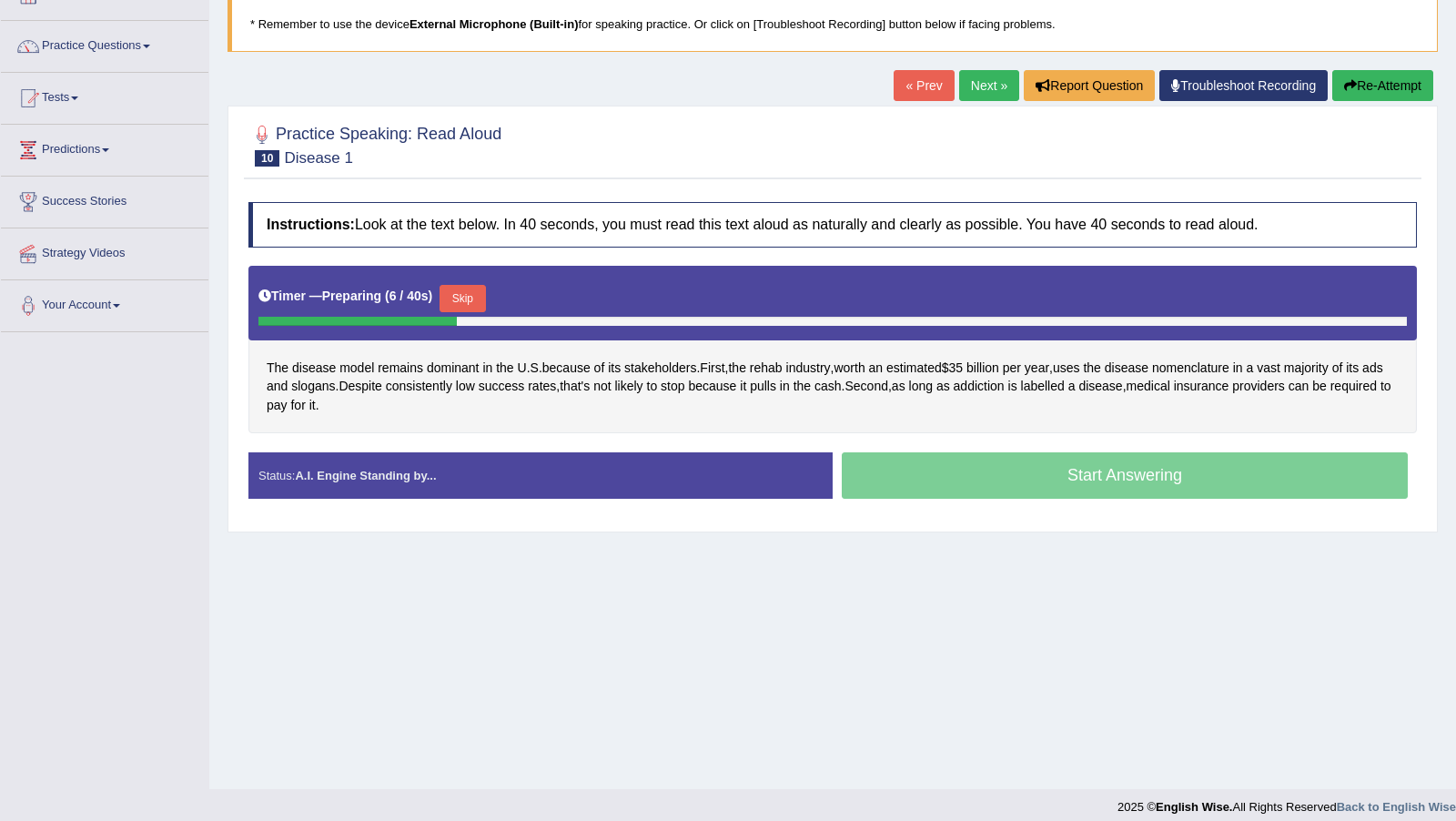 click on "Skip" at bounding box center [462, 299] 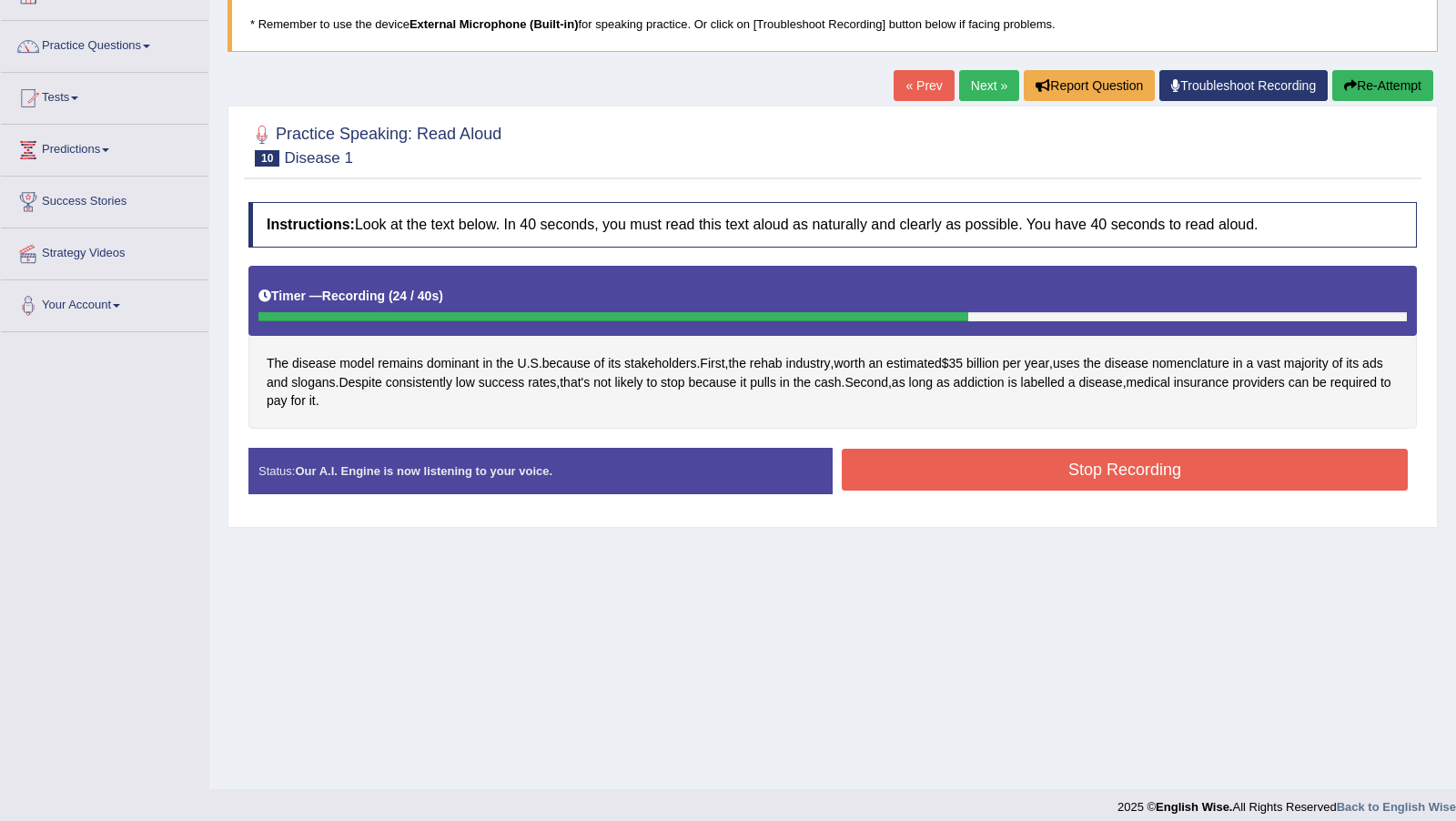 click on "Stop Recording" at bounding box center [1125, 470] 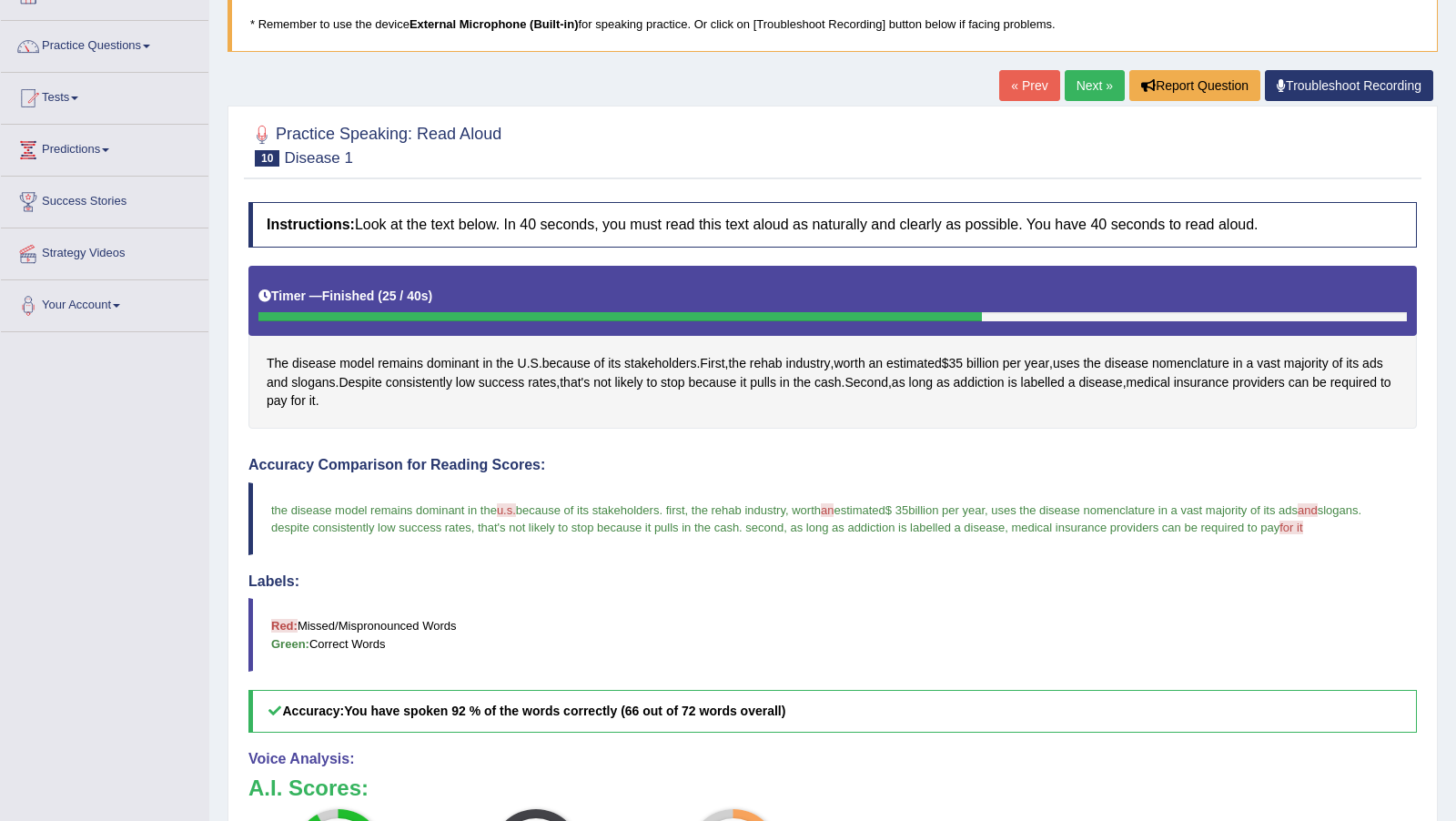 click on "Toggle navigation
Home
Practice Questions   Speaking Practice Read Aloud
Repeat Sentence
Describe Image
Re-tell Lecture
Answer Short Question
Summarize Group Discussion
Respond To A Situation
Writing Practice  Summarize Written Text
Write Essay
Reading Practice  Reading & Writing: Fill In The Blanks
Choose Multiple Answers
Re-order Paragraphs
Fill In The Blanks
Choose Single Answer
Listening Practice  Summarize Spoken Text
Highlight Incorrect Words
Highlight Correct Summary
Select Missing Word
Choose Single Answer
Choose Multiple Answers
Fill In The Blanks
Write From Dictation
Pronunciation
Tests  Take Practice Sectional Test
Take Mock Test" at bounding box center (728, 576) 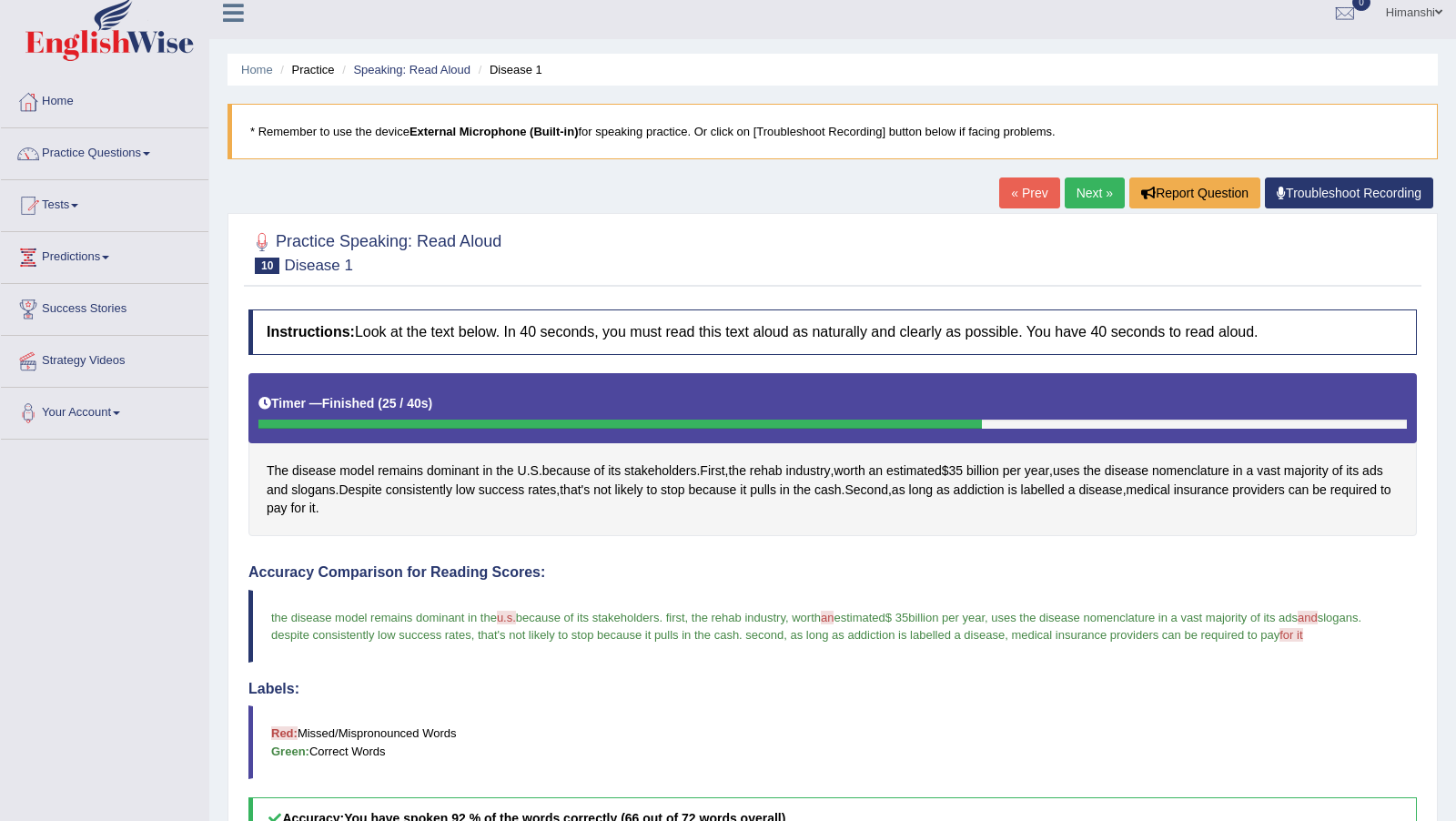 scroll, scrollTop: 0, scrollLeft: 0, axis: both 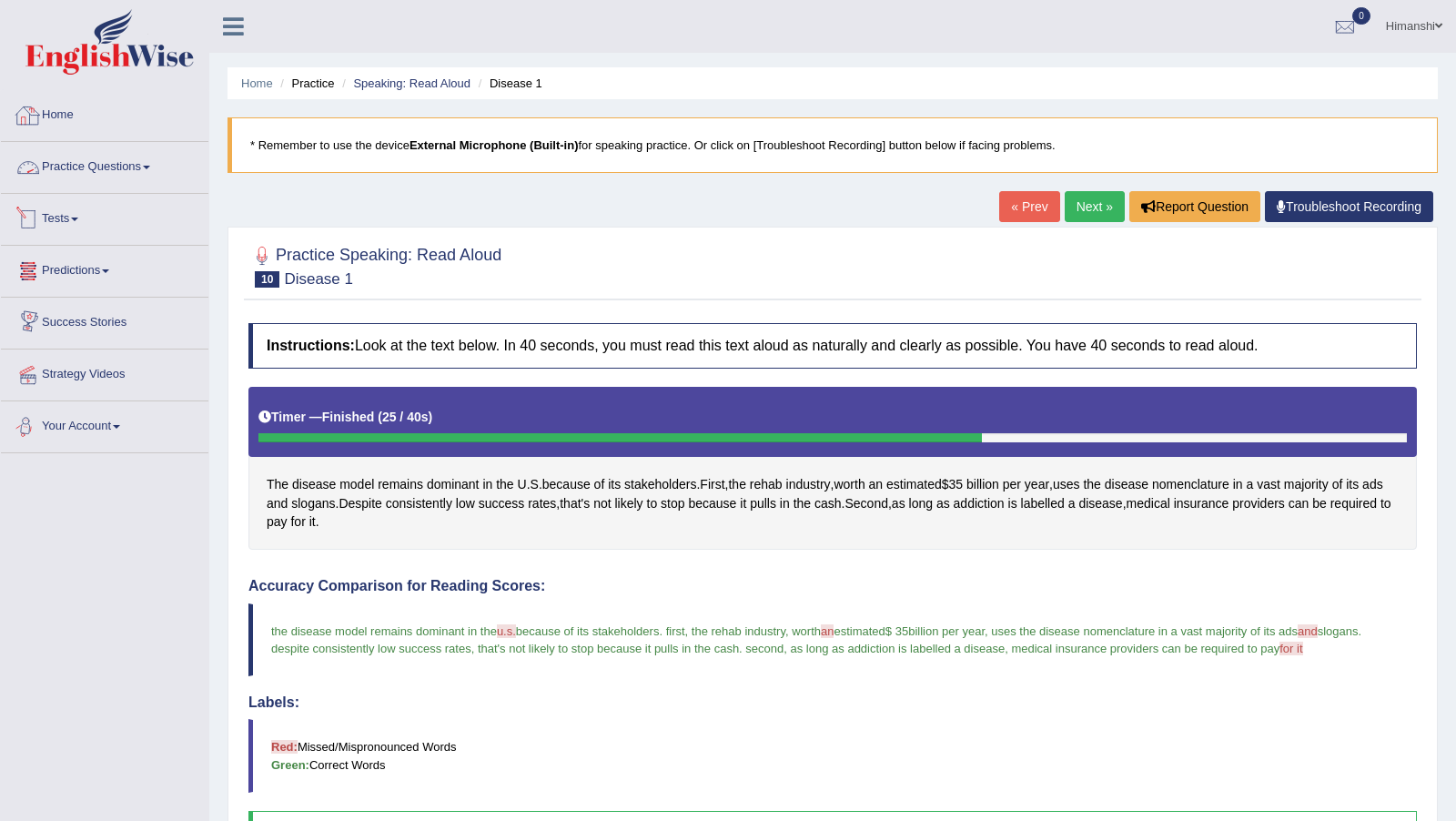 click on "Home" at bounding box center (105, 113) 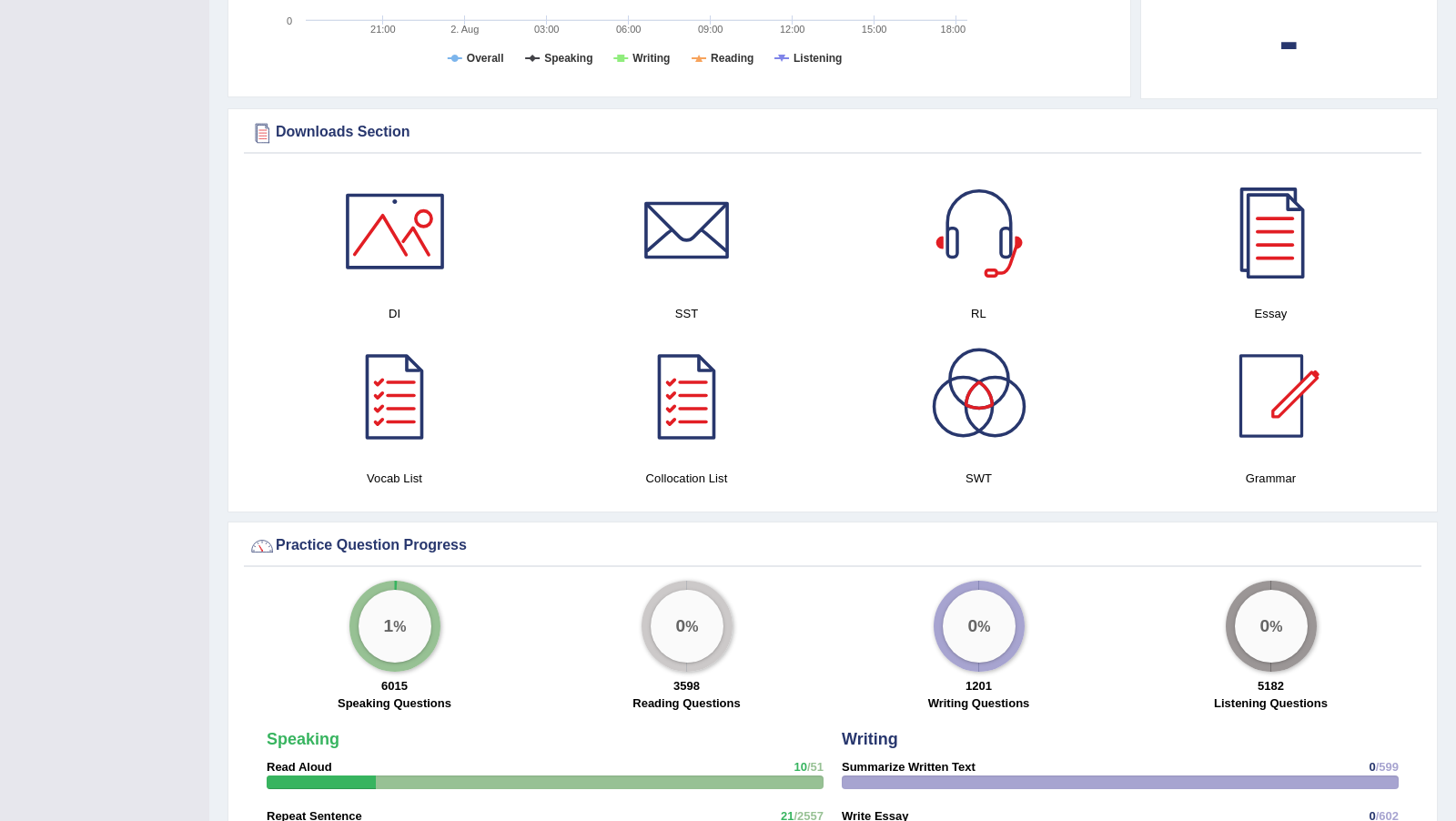 scroll, scrollTop: 881, scrollLeft: 0, axis: vertical 